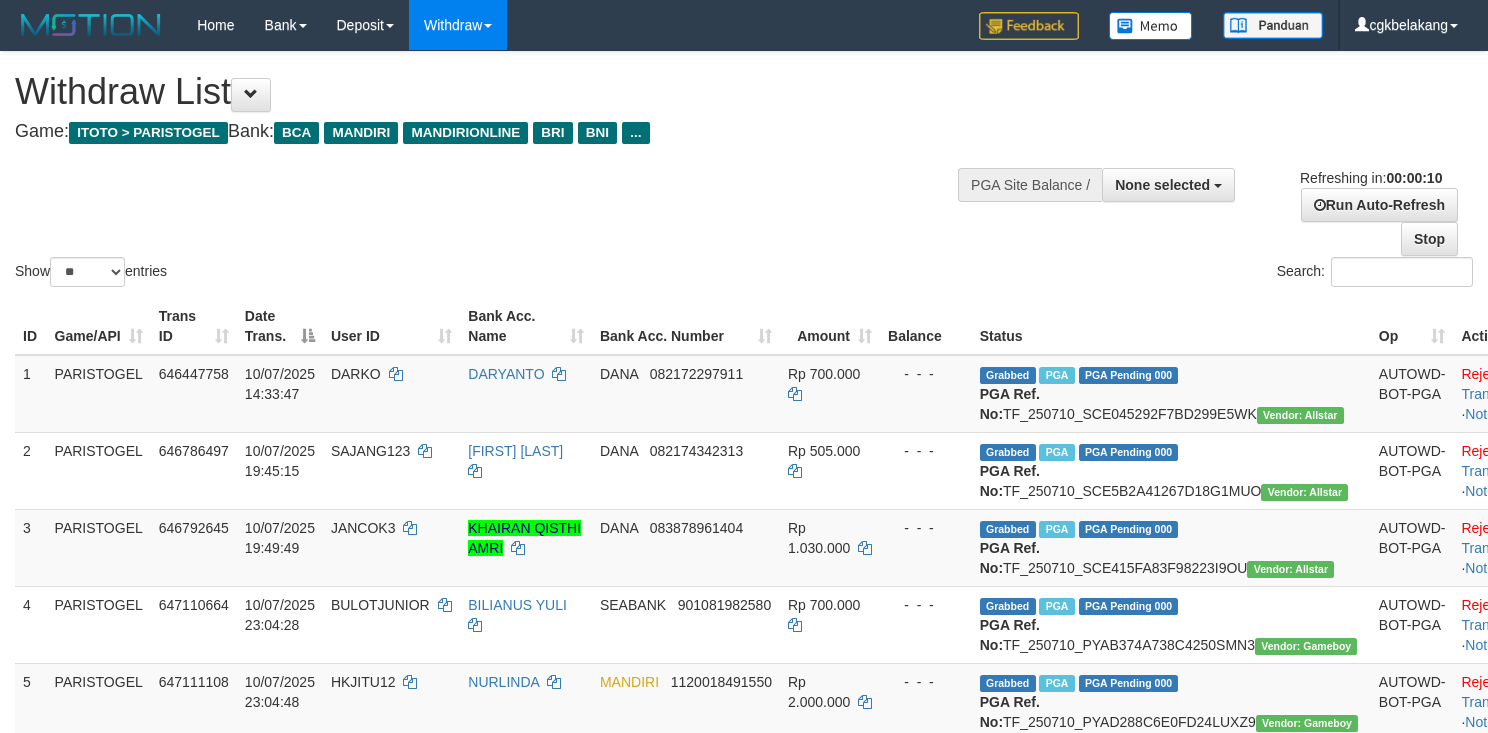 select 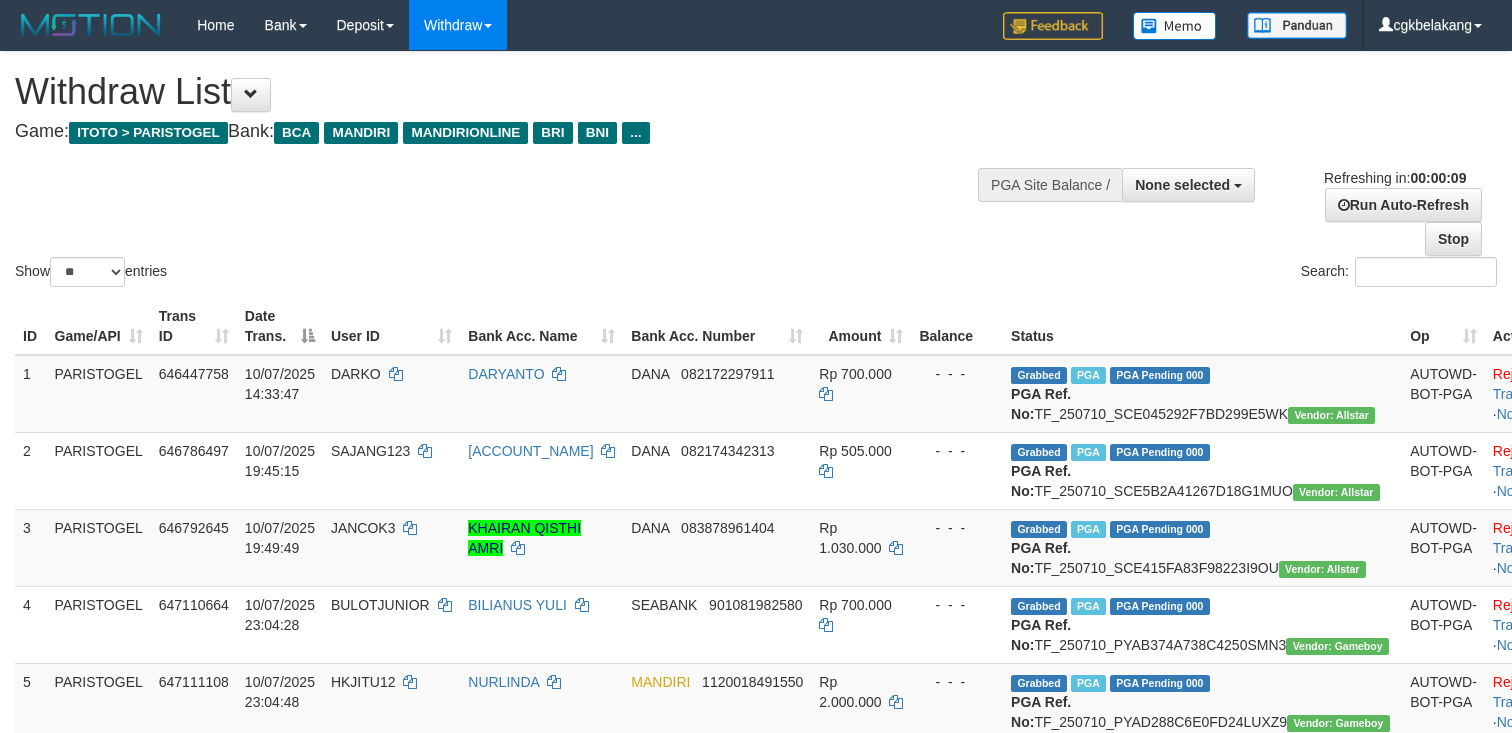 select 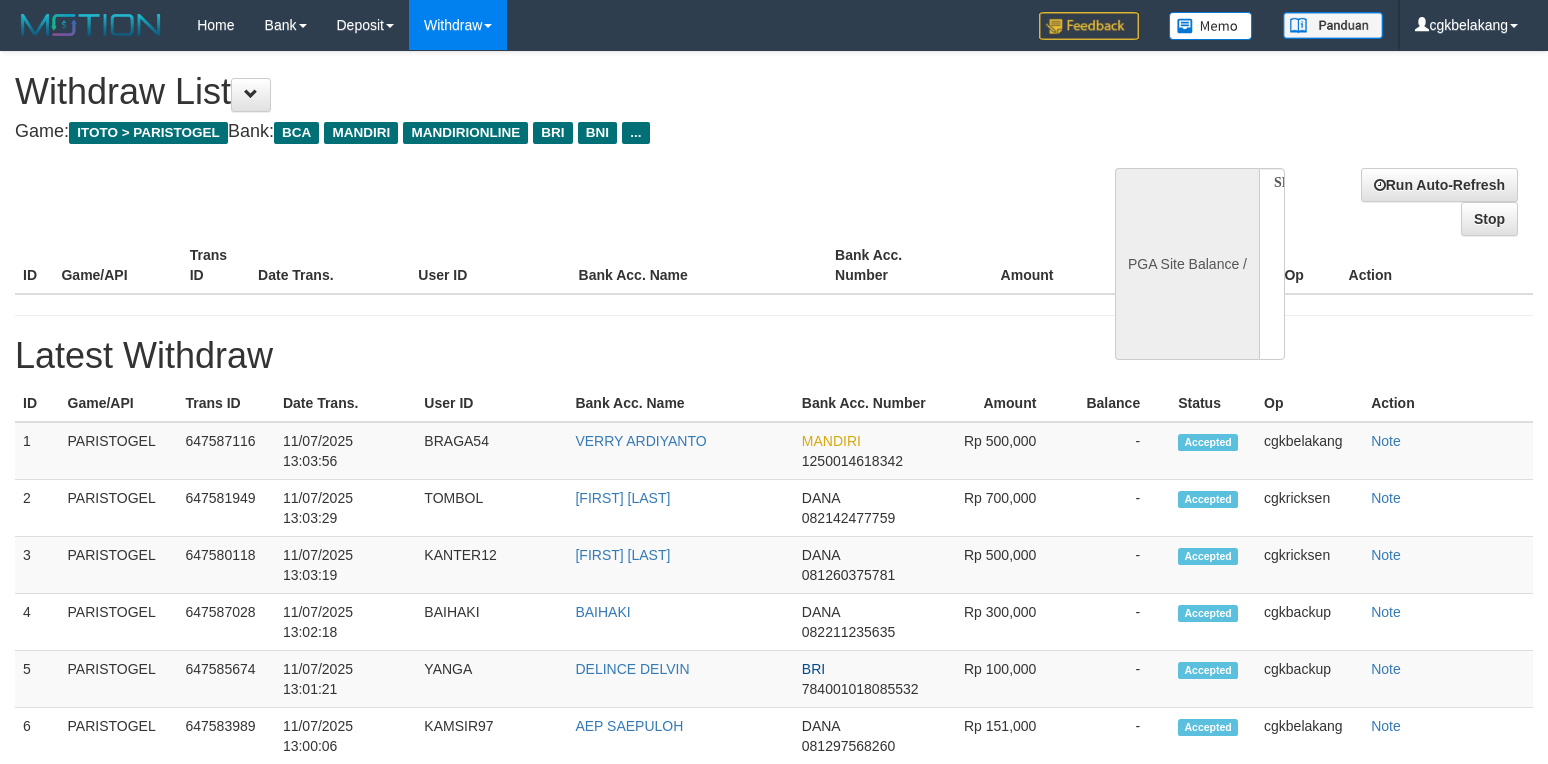 select 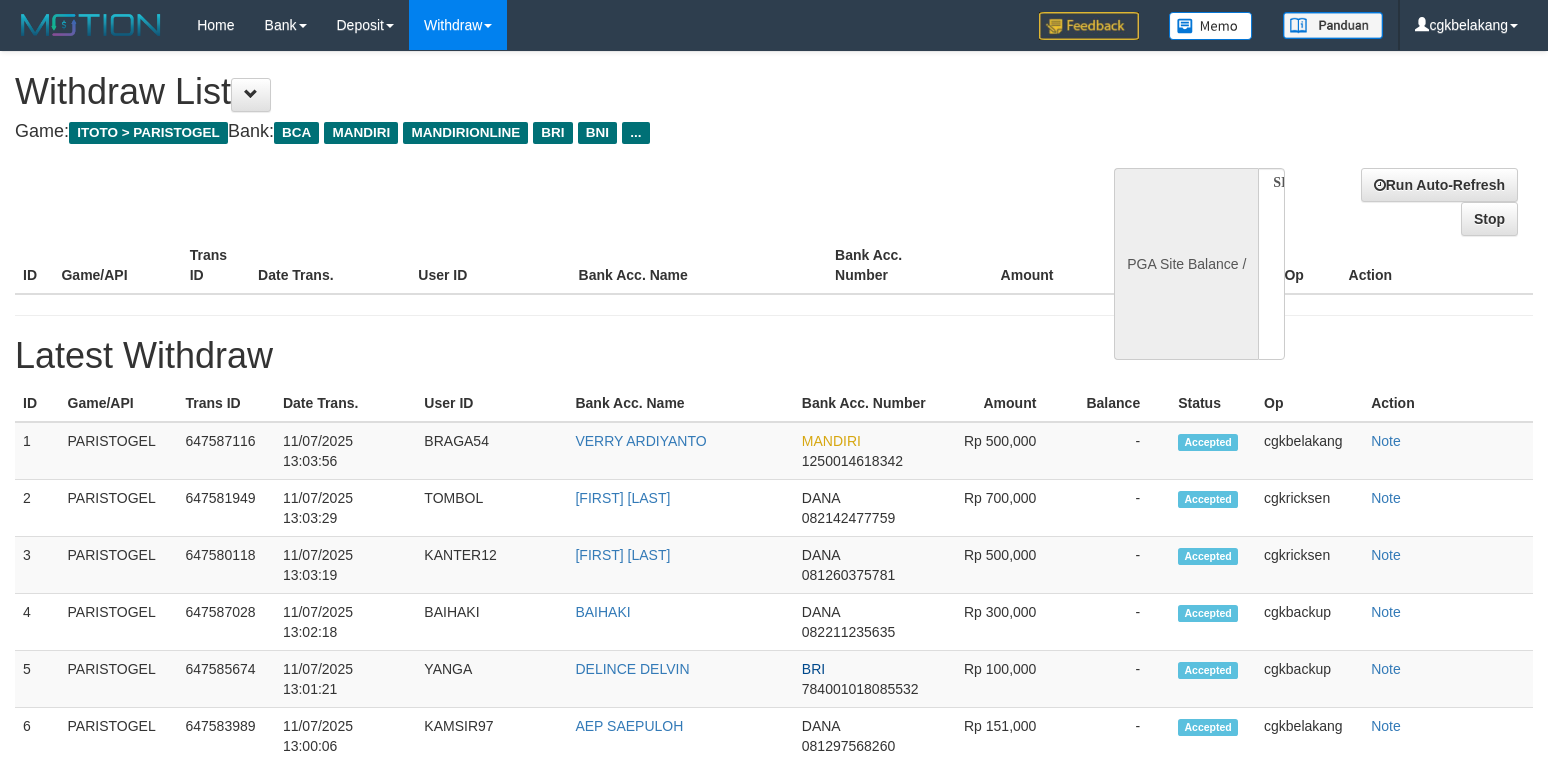 scroll, scrollTop: 0, scrollLeft: 0, axis: both 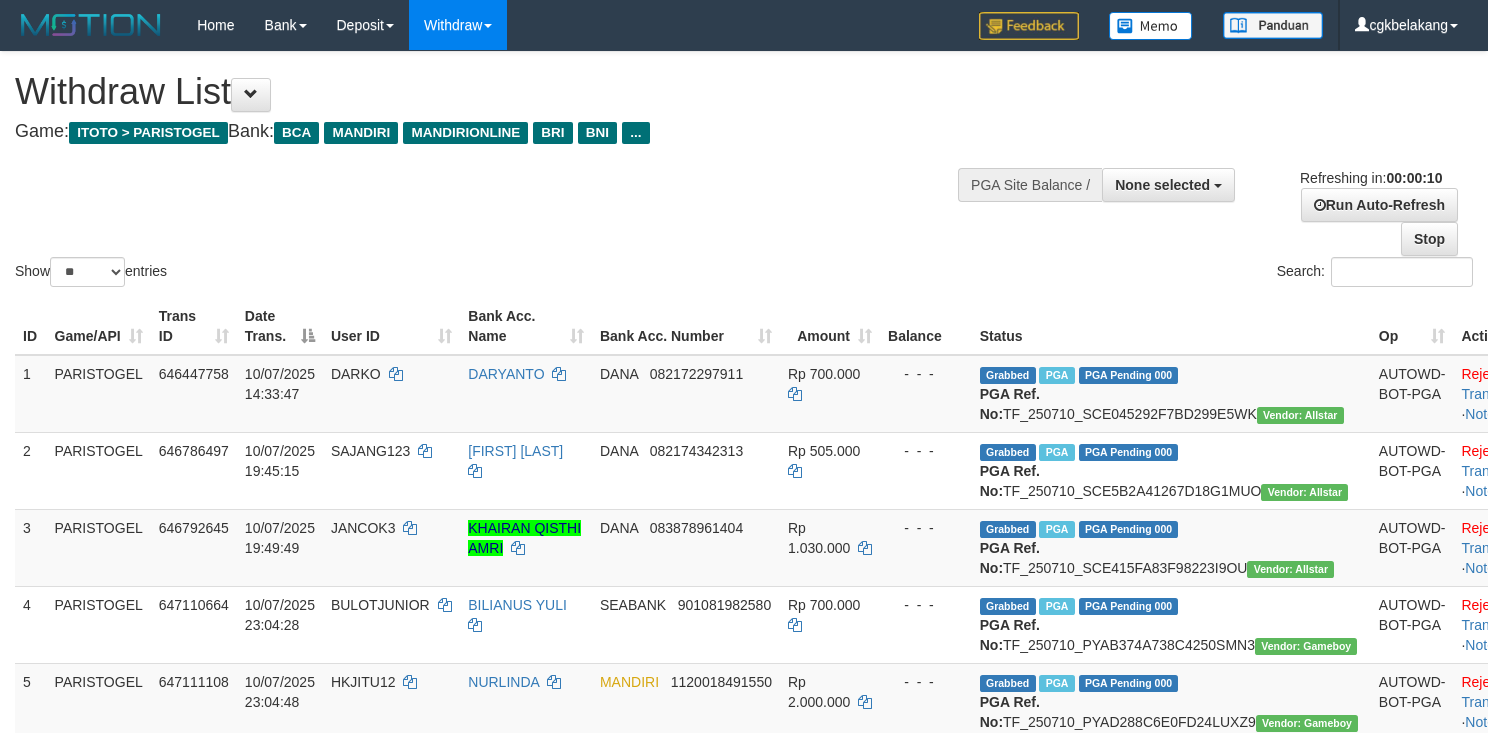 select 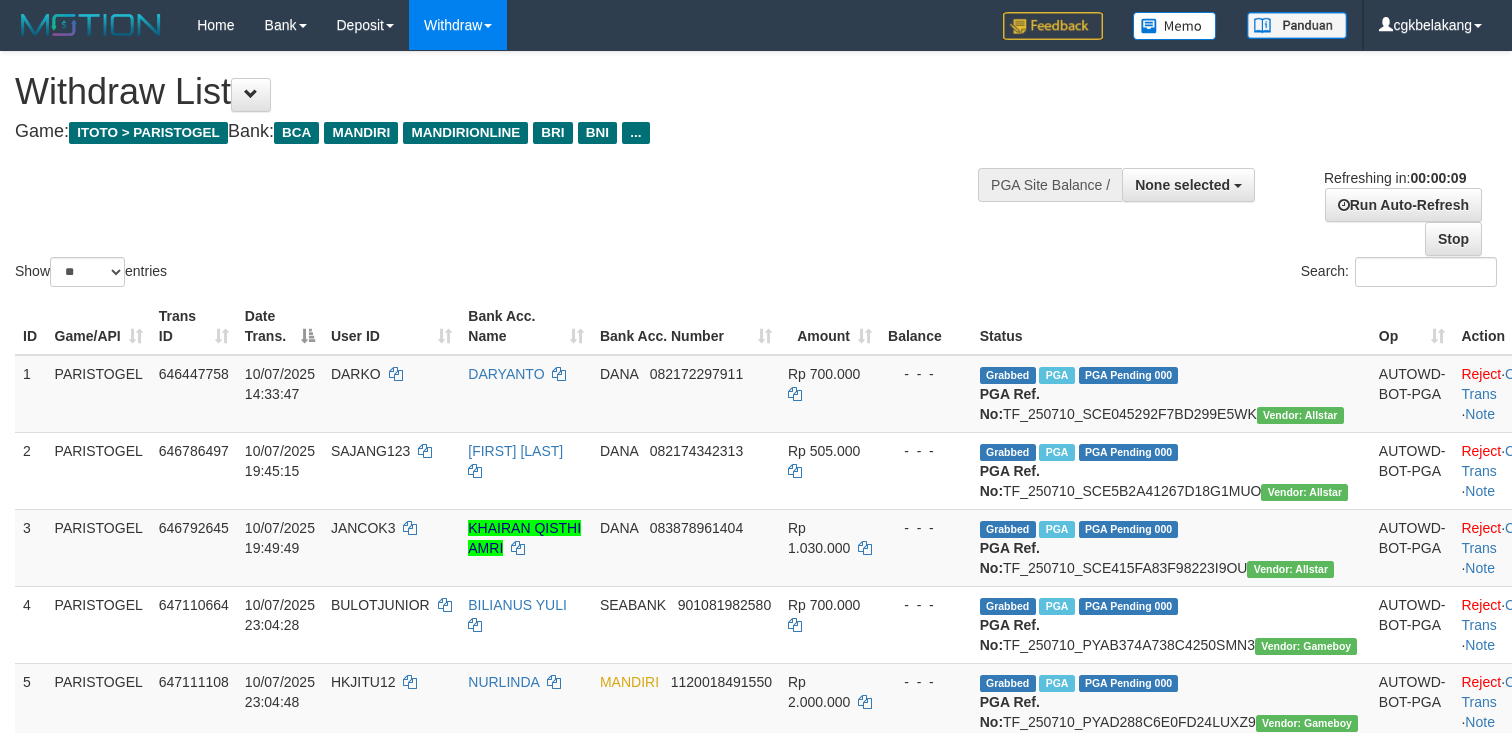 select 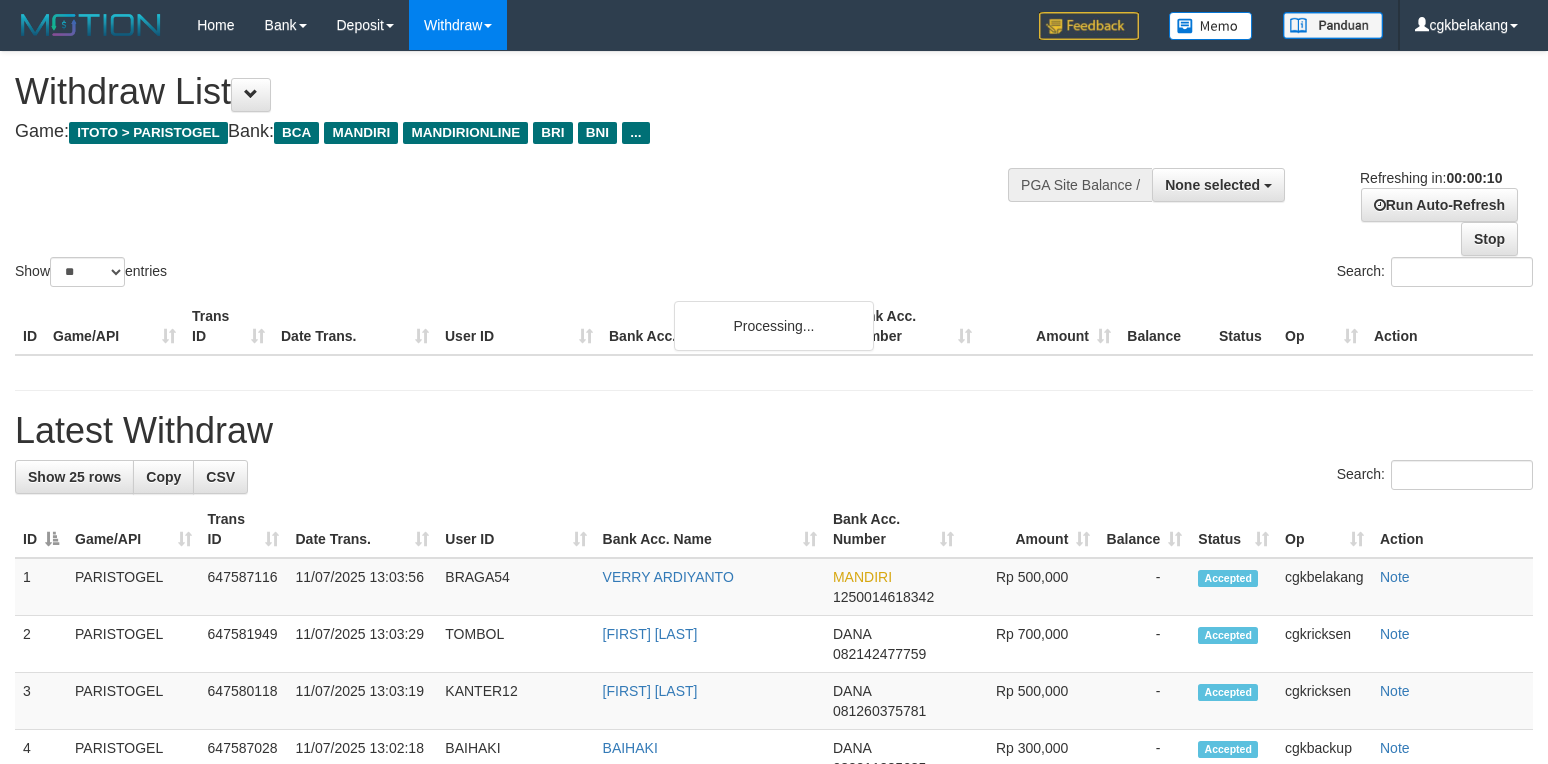 select 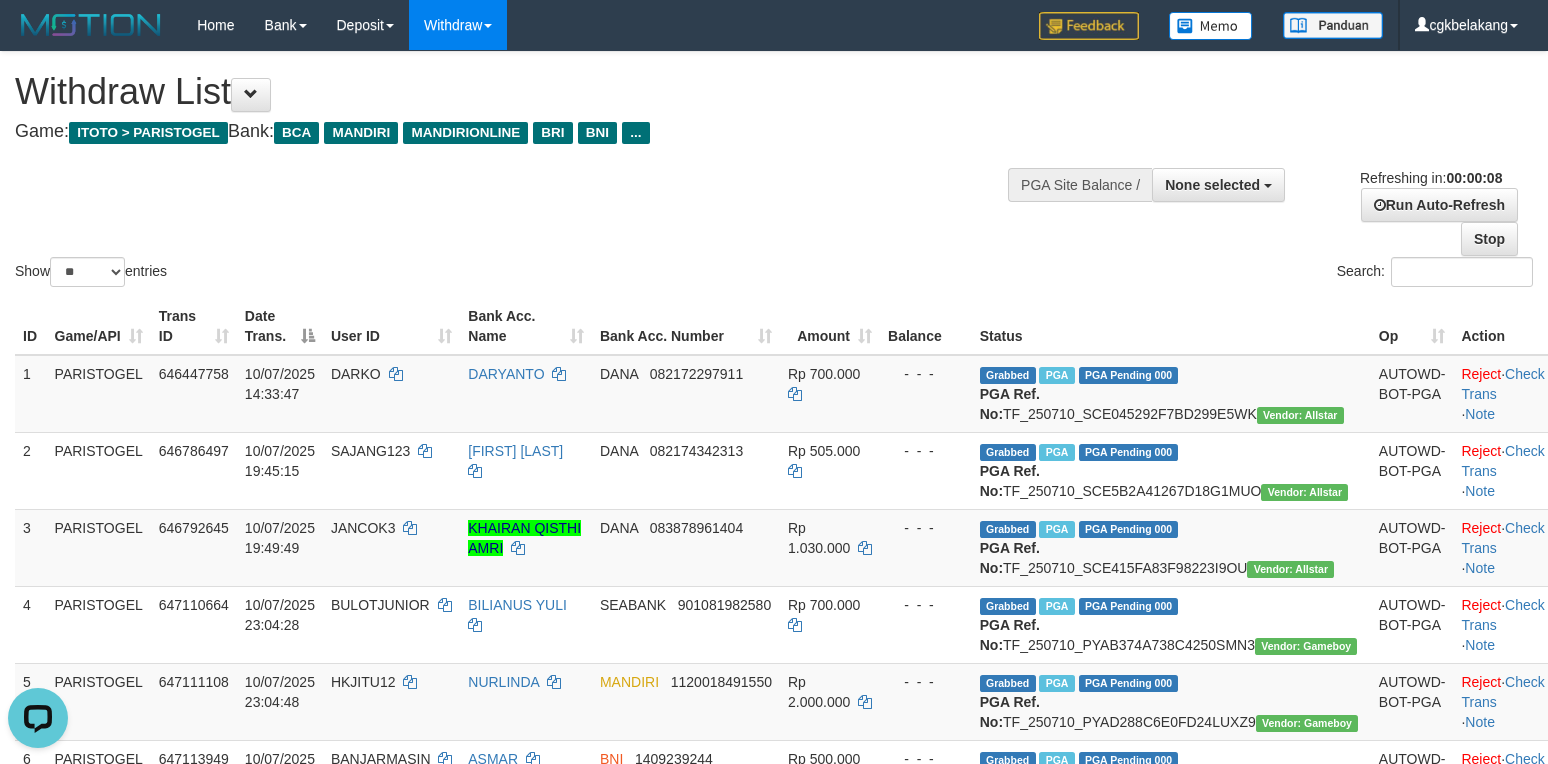 scroll, scrollTop: 0, scrollLeft: 0, axis: both 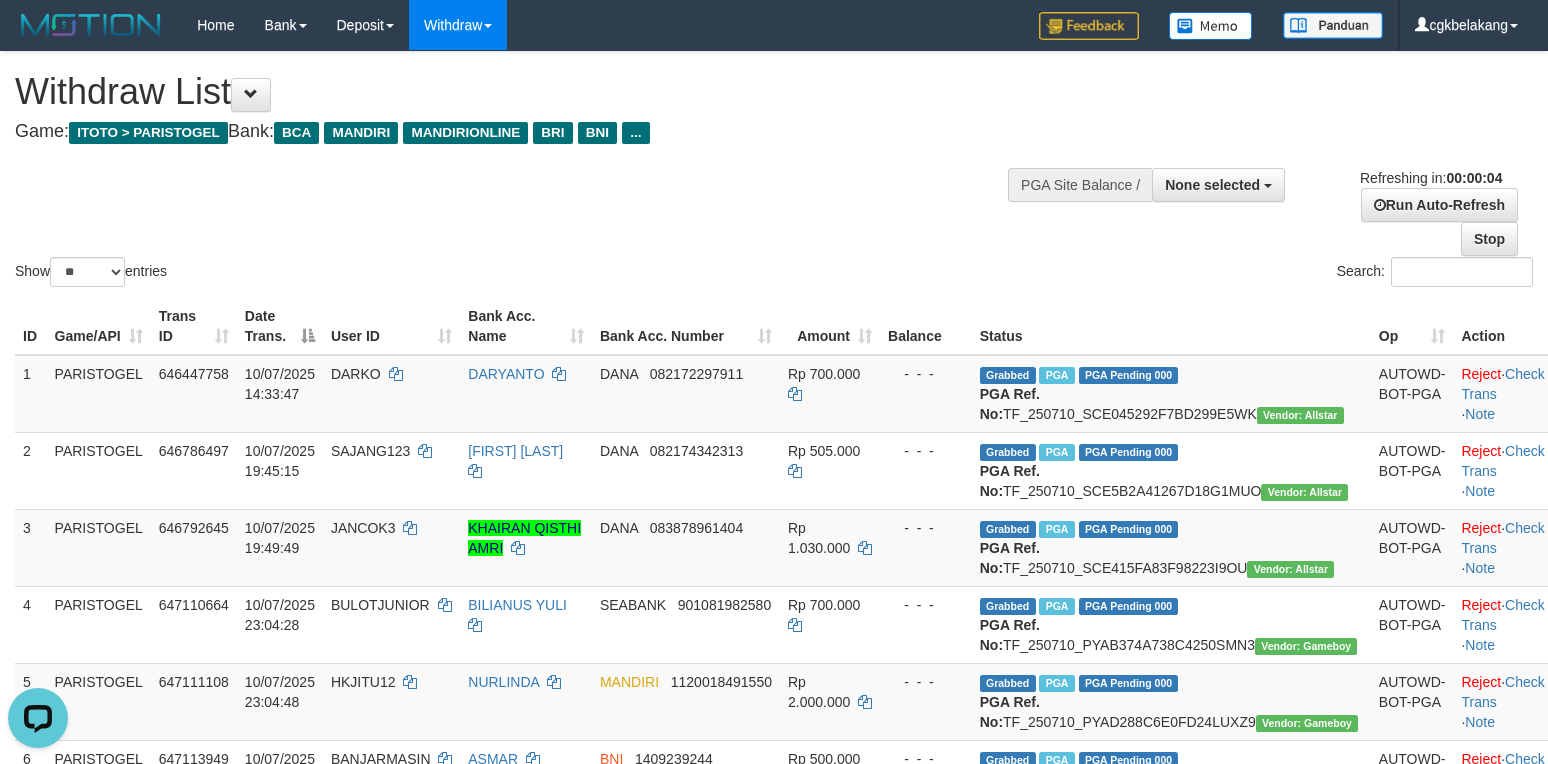 click on "Search:" at bounding box center [1161, 274] 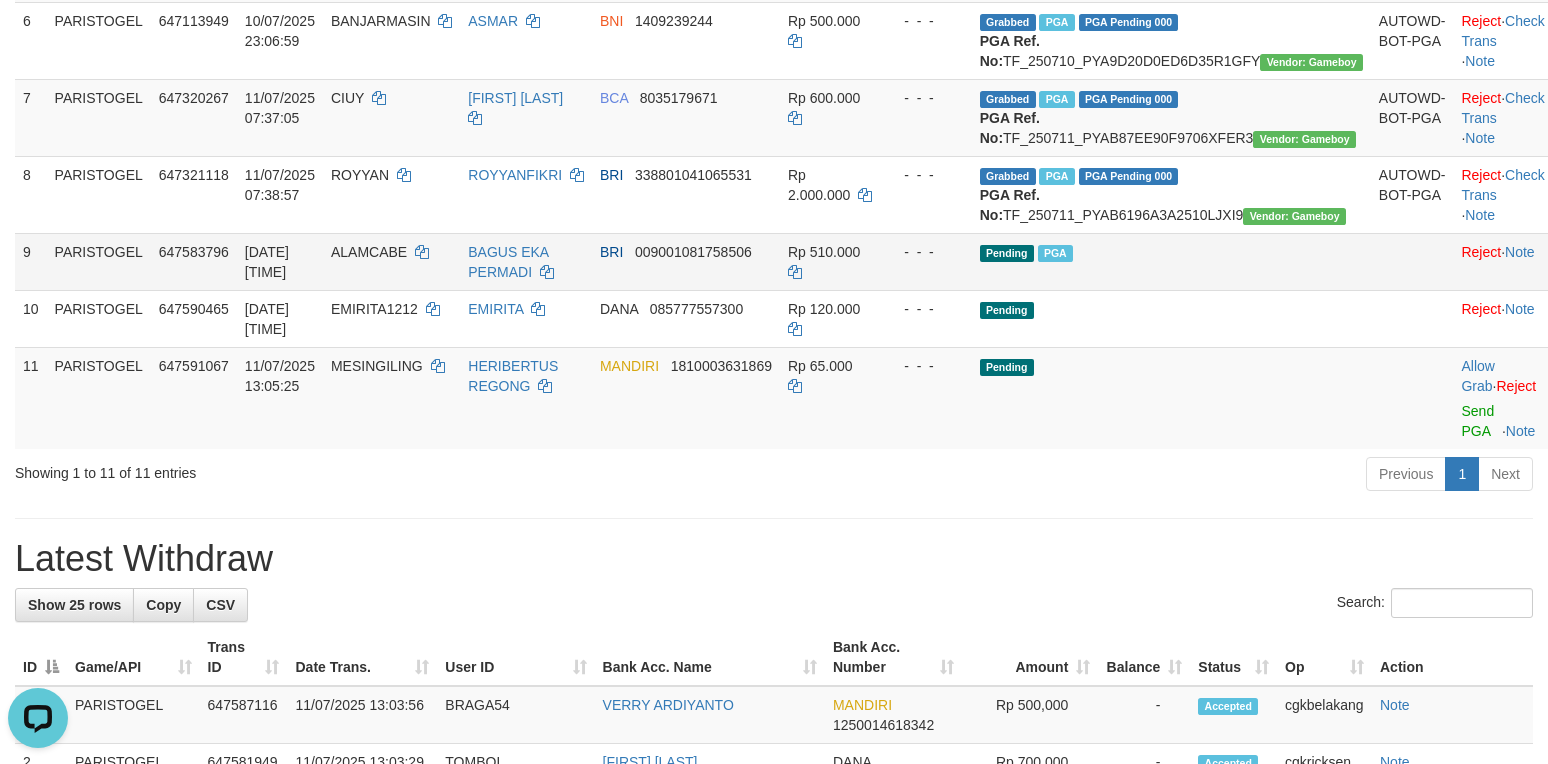 scroll, scrollTop: 800, scrollLeft: 0, axis: vertical 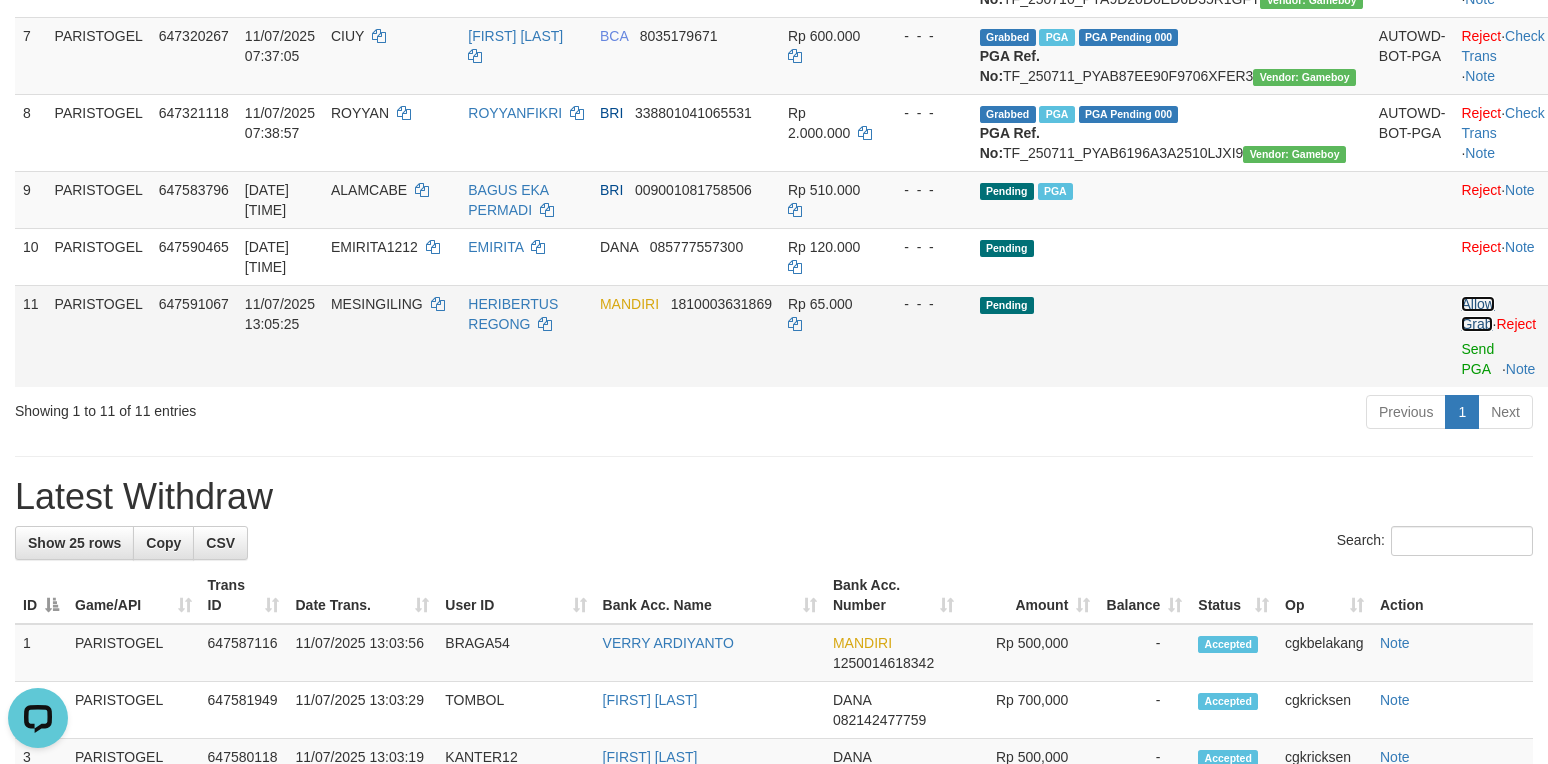 click on "Allow Grab" at bounding box center [1477, 314] 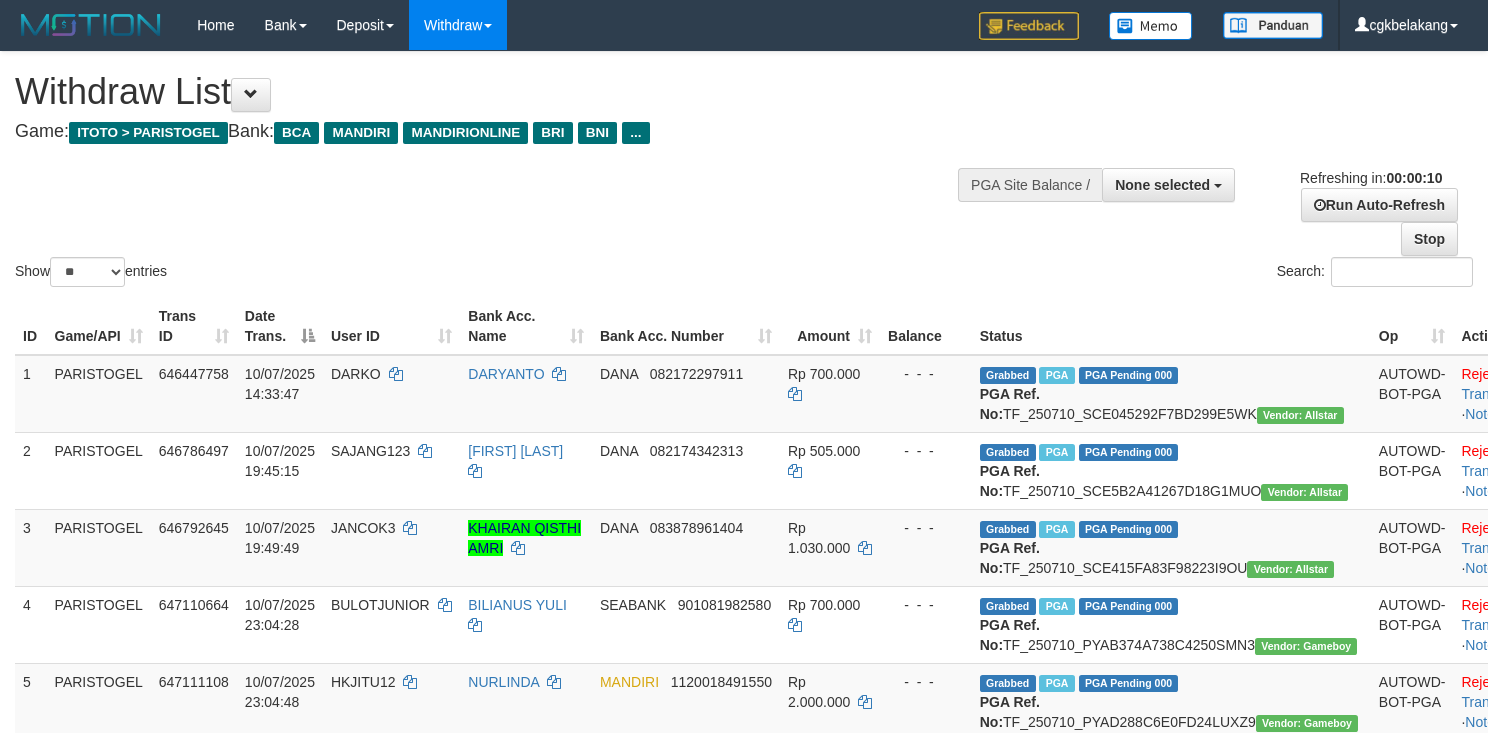 select 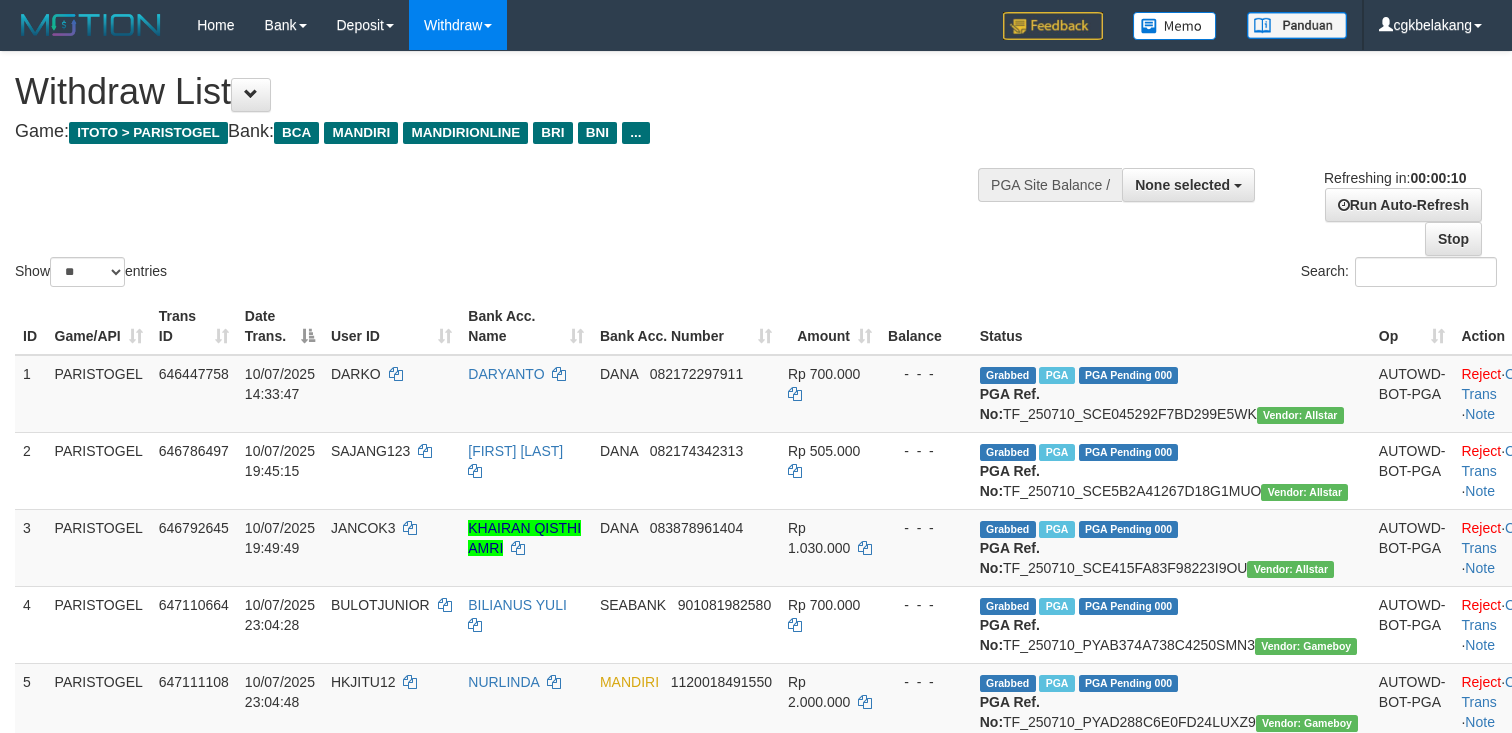 select 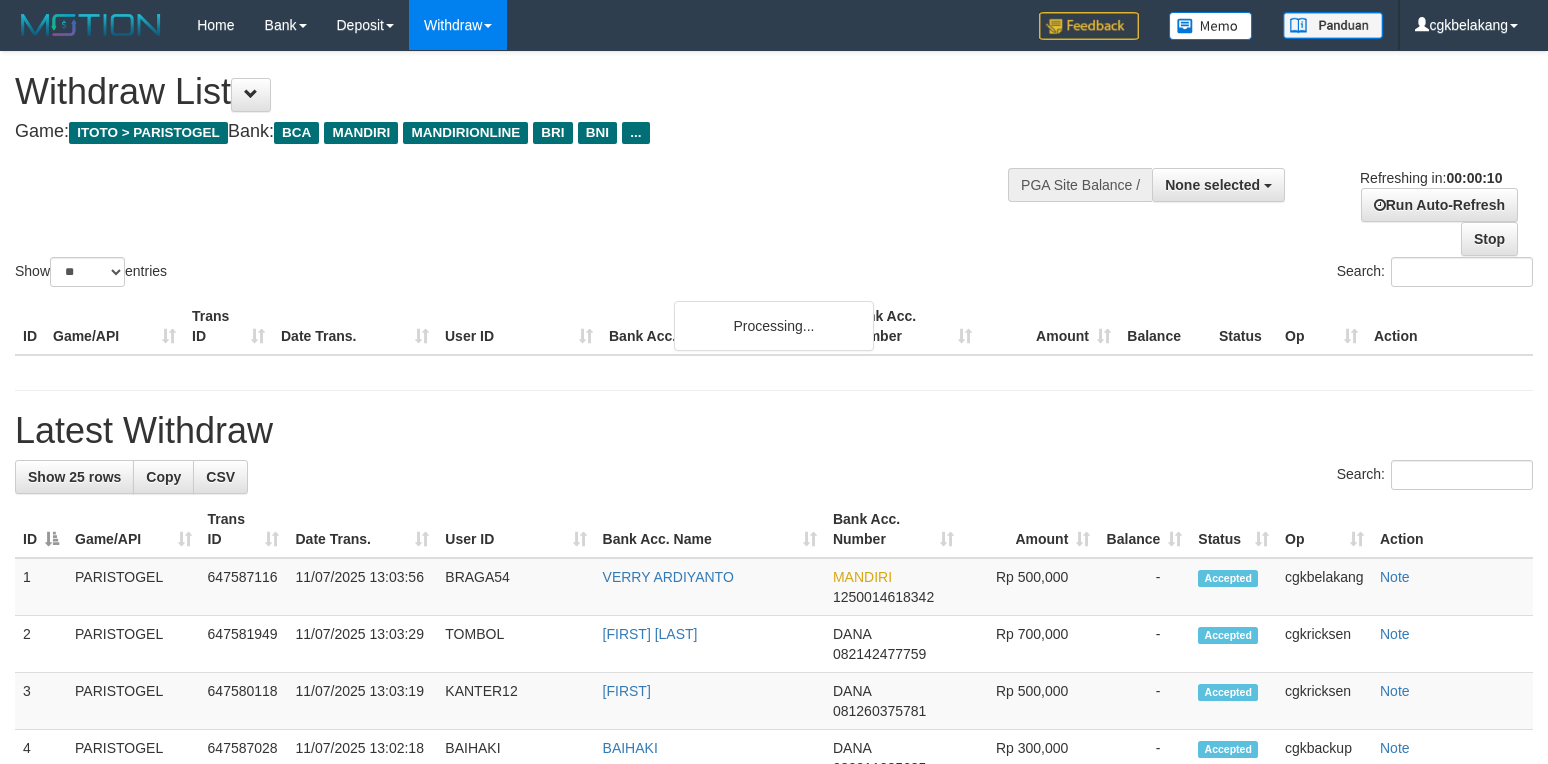 select 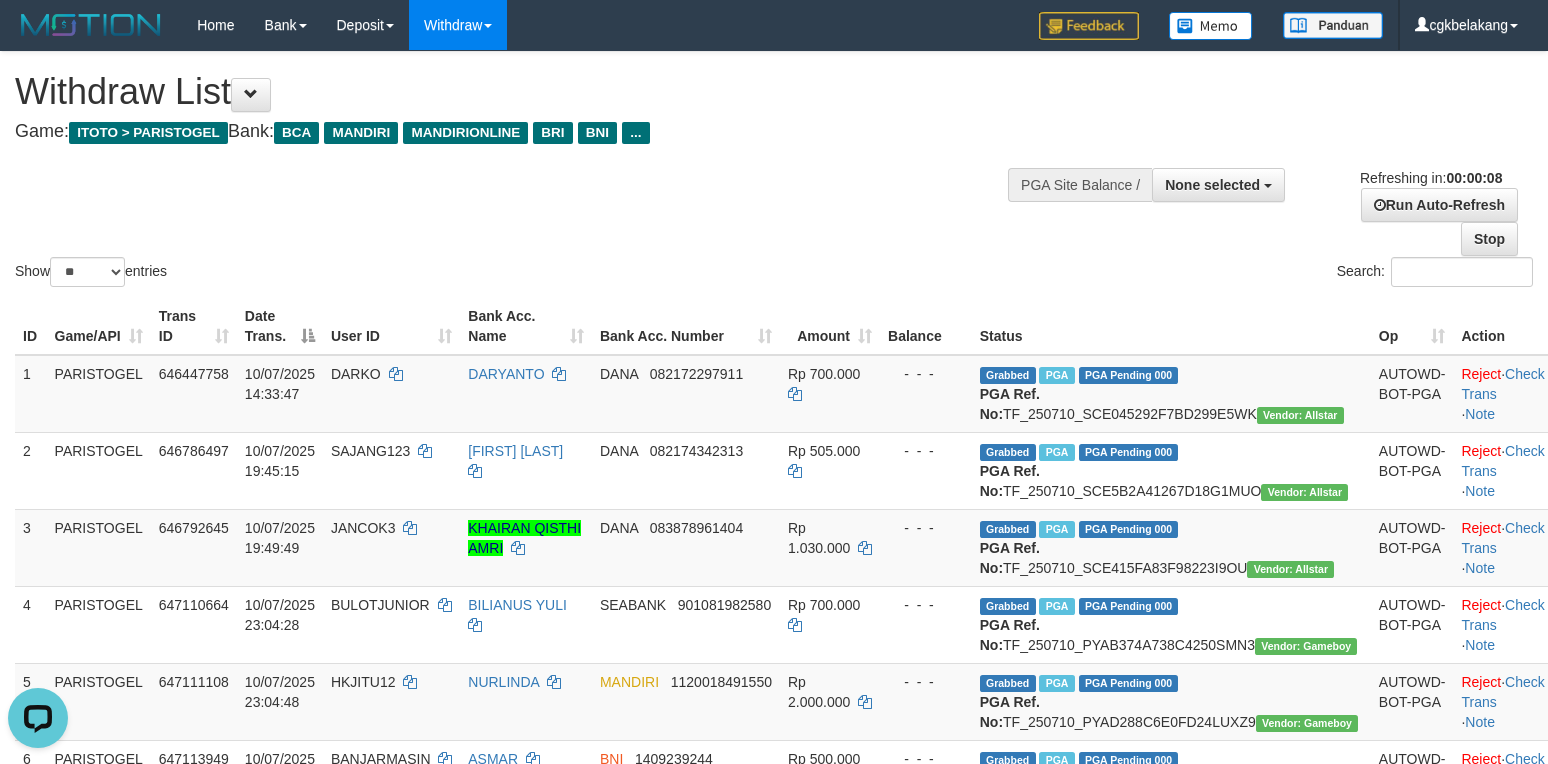 scroll, scrollTop: 0, scrollLeft: 0, axis: both 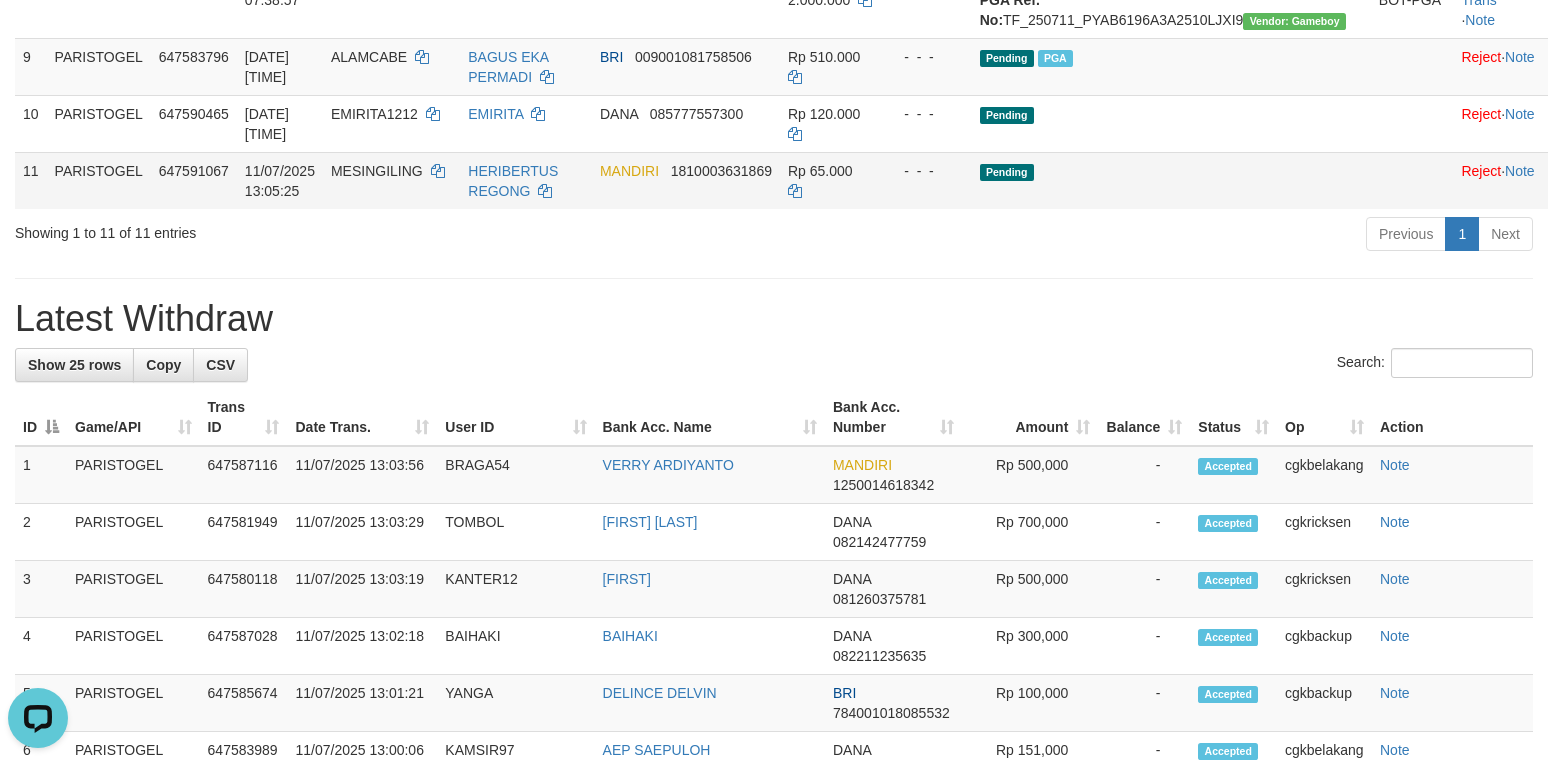 click on "MESINGILING" at bounding box center [391, 180] 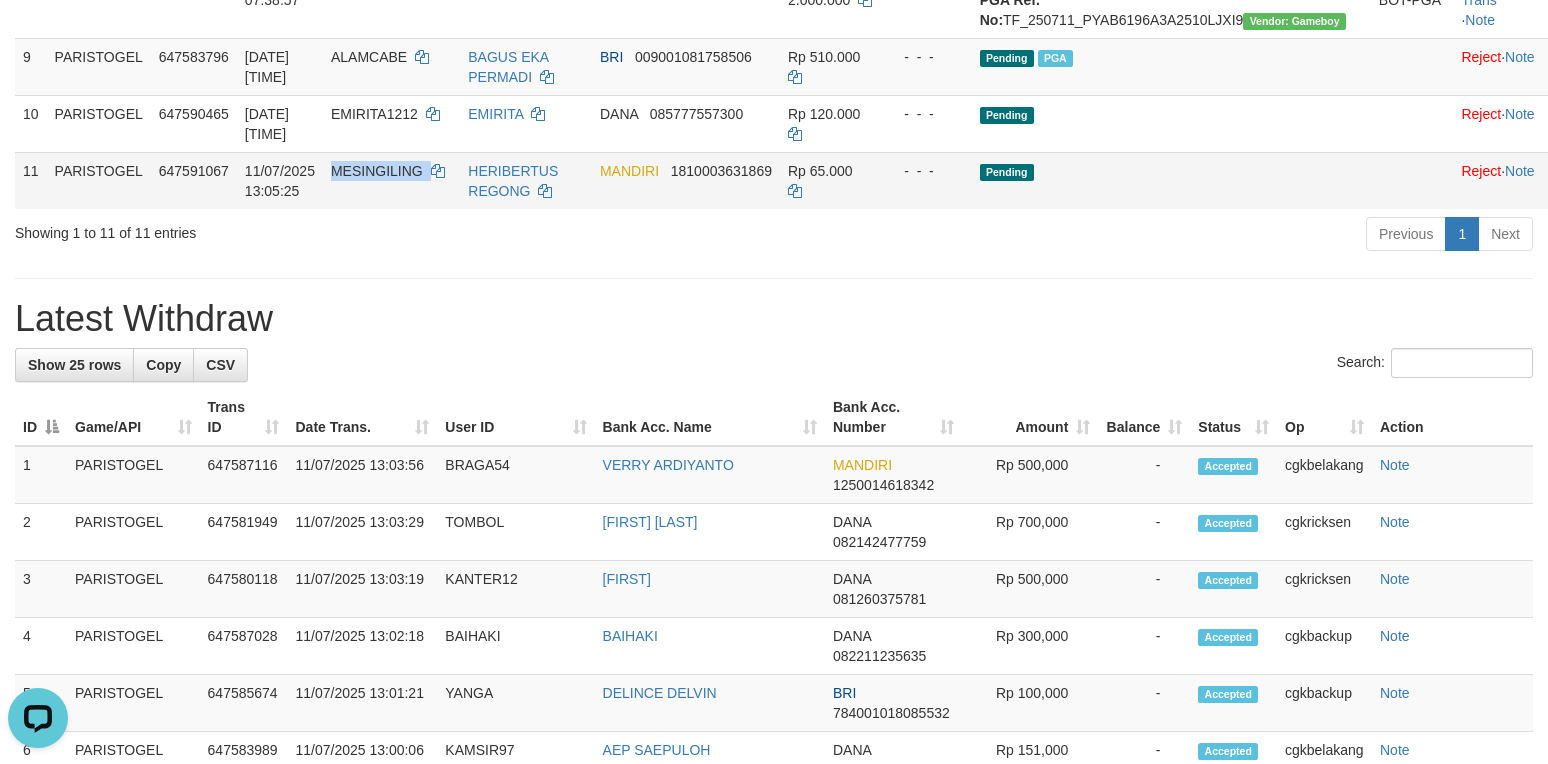 click on "MESINGILING" at bounding box center [391, 180] 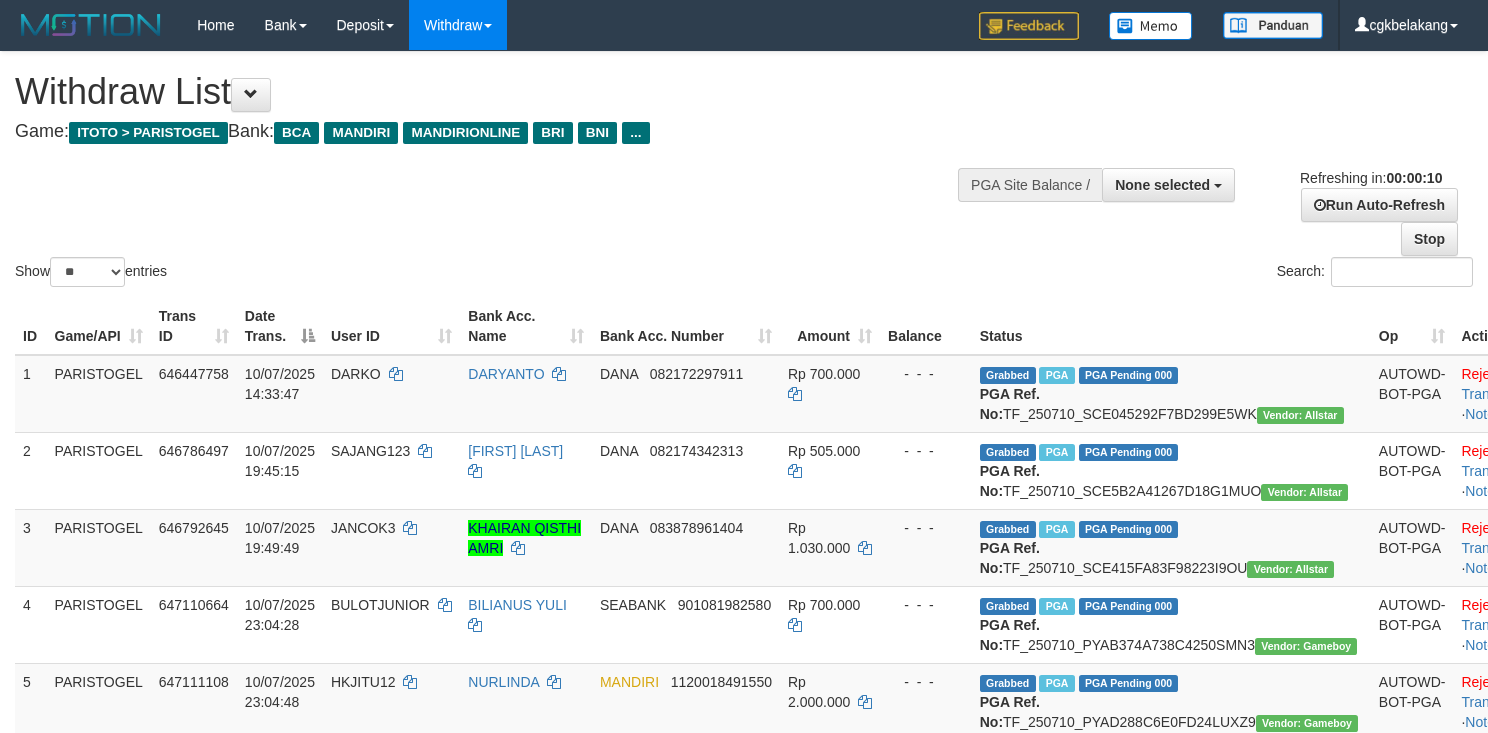 select 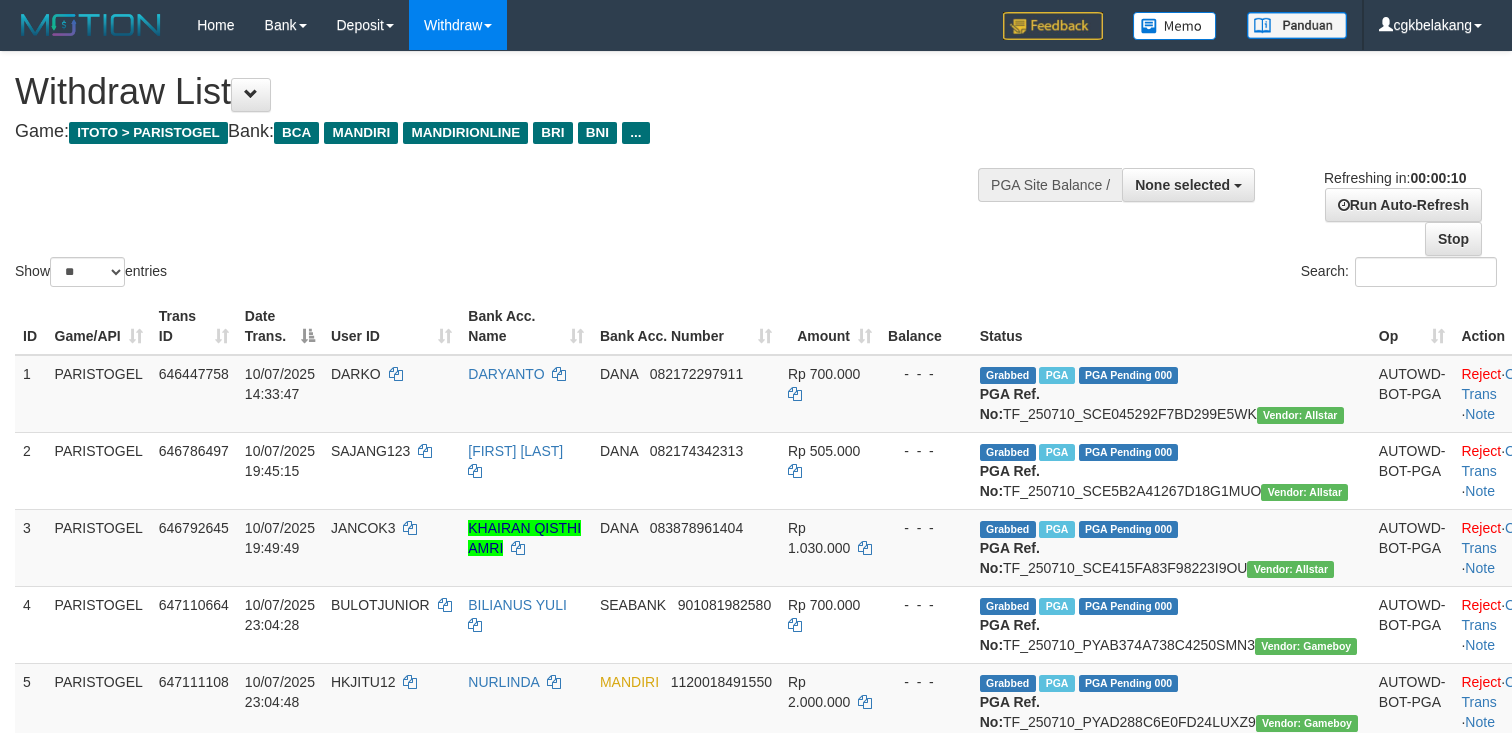 select 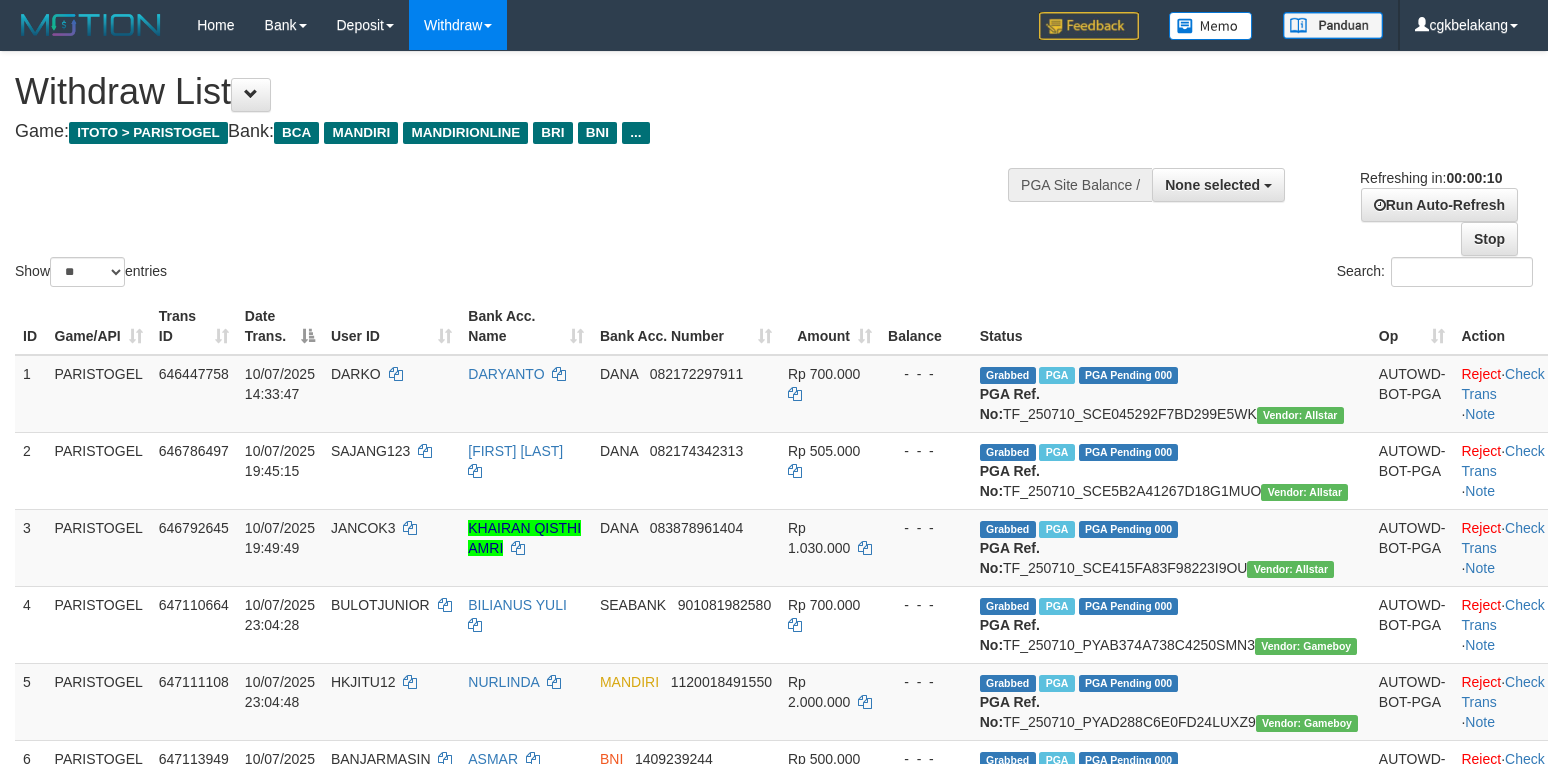 select 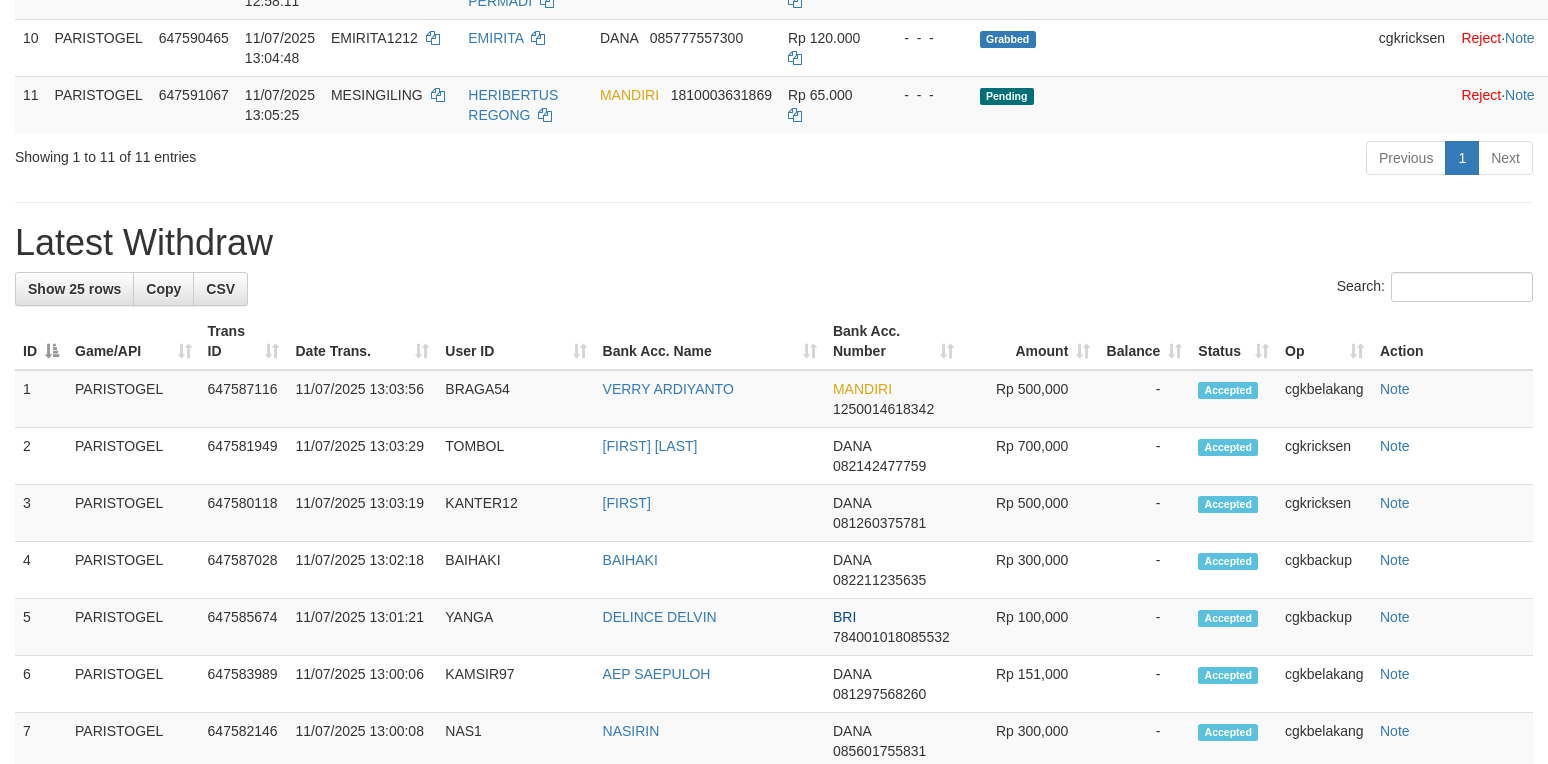 scroll, scrollTop: 933, scrollLeft: 0, axis: vertical 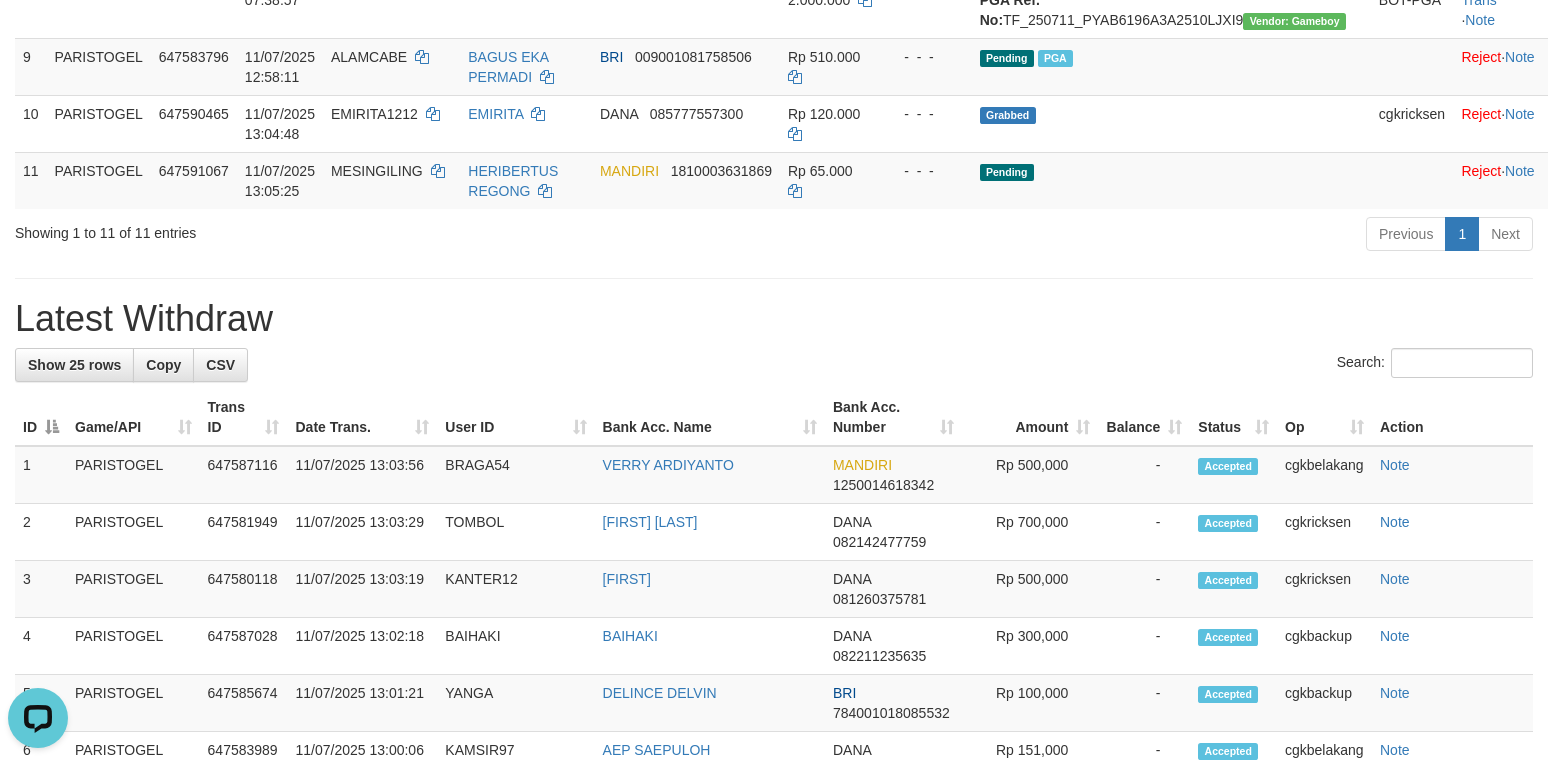 click on "ID Game/API Trans ID Date Trans. User ID Bank Acc. Name Bank Acc. Number Amount Balance Status Op Action
1 PARISTOGEL 646447758 10/07/2025 14:33:47 [FIRST] [LAST] 		 DANA 			 [PHONE] Rp 700.000 		 - 		- 		- Grabbed   PGA   PGA Pending 000 {"status":"000","data":{"unique_id":"1867-646447758-20250710","reference_no":"TF_250710_SCE045292F7BD299E5WK","amount":"700000.00","fee":"0.00","merchant_surcharge_rate":"0.00","charge_to":"MERC","payout_amount":"700000.00","disbursement_status":0,"disbursement_description":"ON PROCESS","created_at":"2025-07-10 14:42:29","executed_at":"2025-07-10 14:42:29","bank":{"code":"dana","name":"DANA","account_number":"[PHONE]","account_name":"[LAST]"},"note":"cgkricksen","merchant_balance":{"balance_effective":240000002,"balance_pending":0,"balance_disbursement":14074000,"balance_collection":238379050}}} PGA Ref. No:  TF_250710_SCE045292F7BD299E5WK  Vendor: Allstar AUTOWD-BOT-PGA Reject ·		 Check Trans 		·		 Note 2 PARISTOGEL" at bounding box center [774, -213] 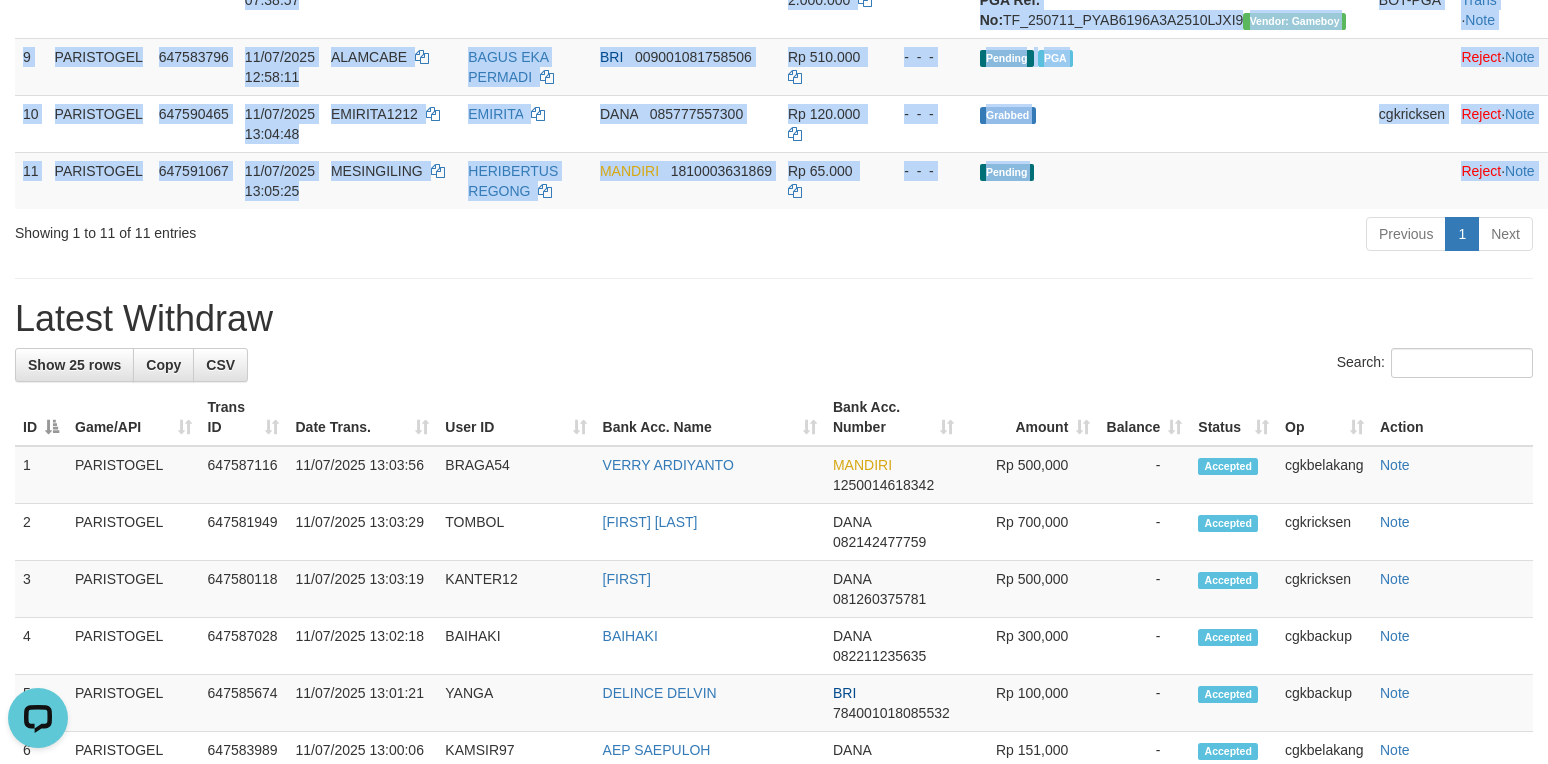 click on "ID Game/API Trans ID Date Trans. User ID Bank Acc. Name Bank Acc. Number Amount Balance Status Op Action
1 PARISTOGEL 646447758 10/07/2025 14:33:47 DARKO    DARYANTO    DANA     082172297911 Rp 700.000    -  -  - Grabbed   PGA   PGA Pending 000 {"status":"000","data":{"unique_id":"1867-646447758-20250710","reference_no":"TF_250710_SCE045292F7BD299E5WK","amount":"700000.00","fee":"0.00","merchant_surcharge_rate":"0.00","charge_to":"MERC","payout_amount":"700000.00","disbursement_status":0,"disbursement_description":"ON PROCESS","created_at":"2025-07-10 14:42:29","executed_at":"2025-07-10 14:42:29","bank":{"code":"dana","name":"DANA","account_number":"082172297911","account_name":"DARYANTO"},"note":"cgkricksen","merchant_balance":{"balance_effective":240000002,"balance_pending":0,"balance_disbursement":14074000,"balance_collection":238379050}}} PGA Ref. No:  TF_250710_SCE045292F7BD299E5WK  Vendor: Allstar AUTOWD-BOT-PGA Reject ·    Check Trans    ·    Note 2 PARISTOGEL" at bounding box center (774, -213) 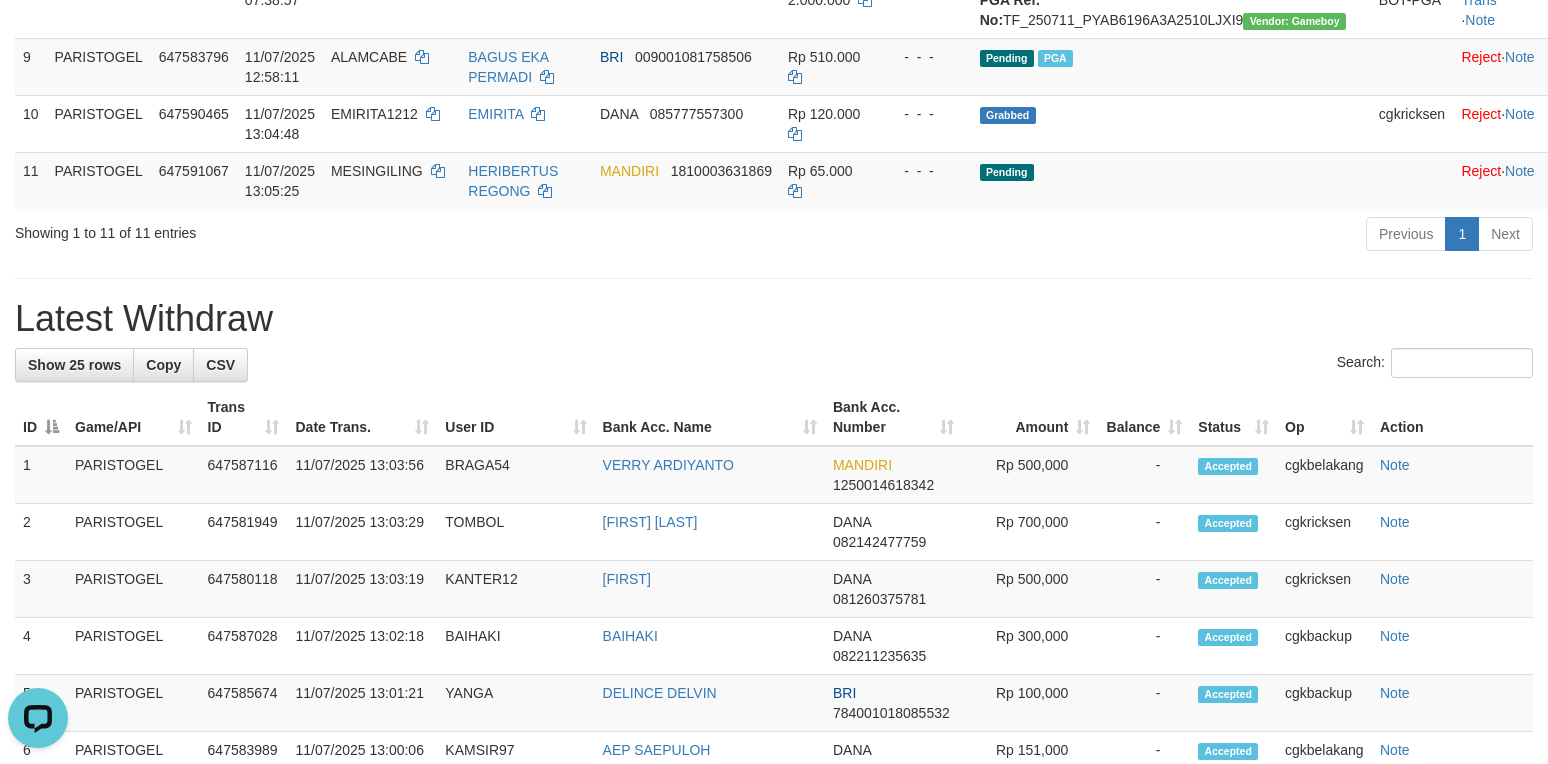 click on "**********" at bounding box center [774, 552] 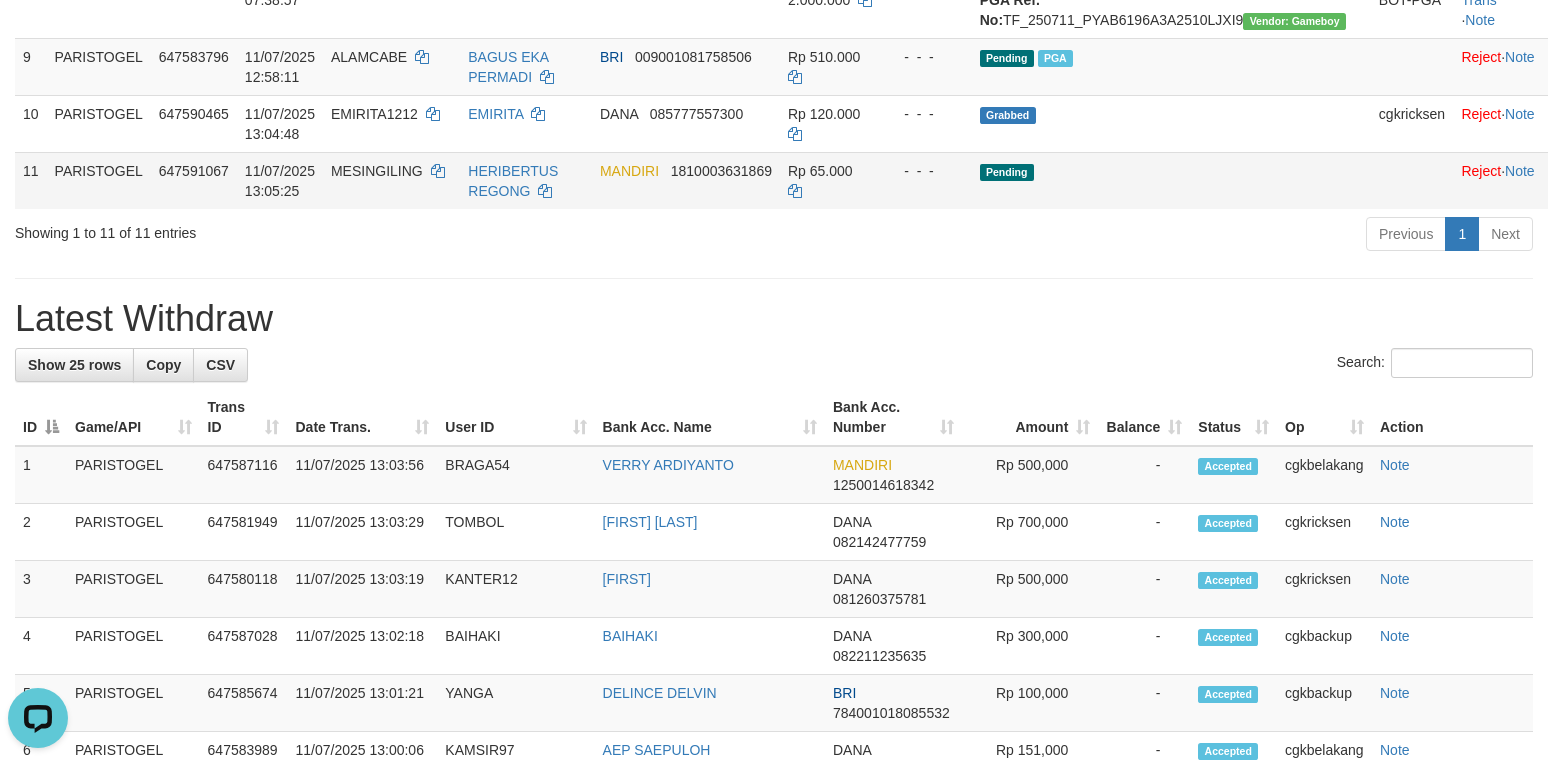 click on "HERIBERTUS REGONG" at bounding box center [526, 180] 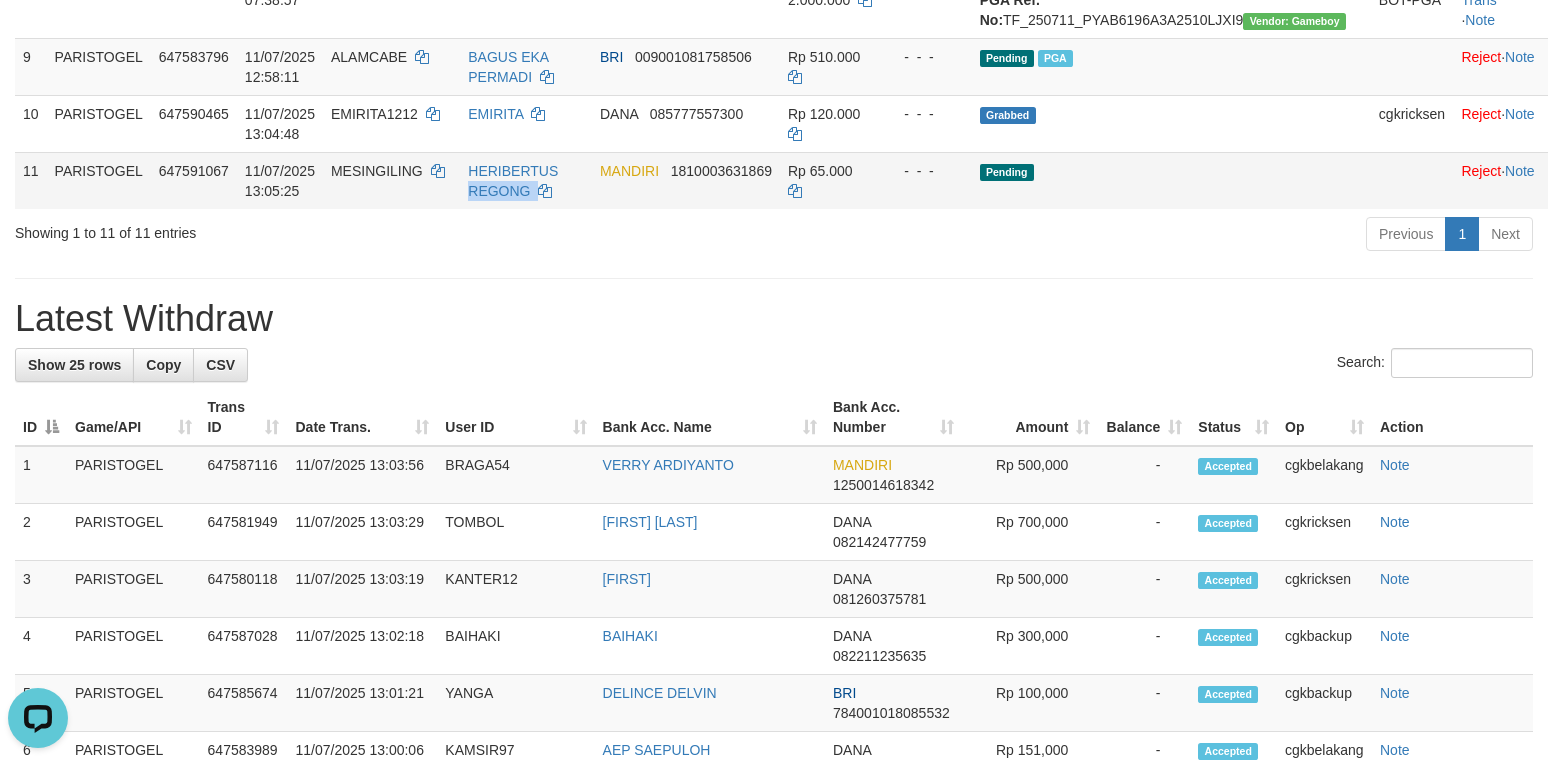 click on "HERIBERTUS REGONG" at bounding box center (526, 180) 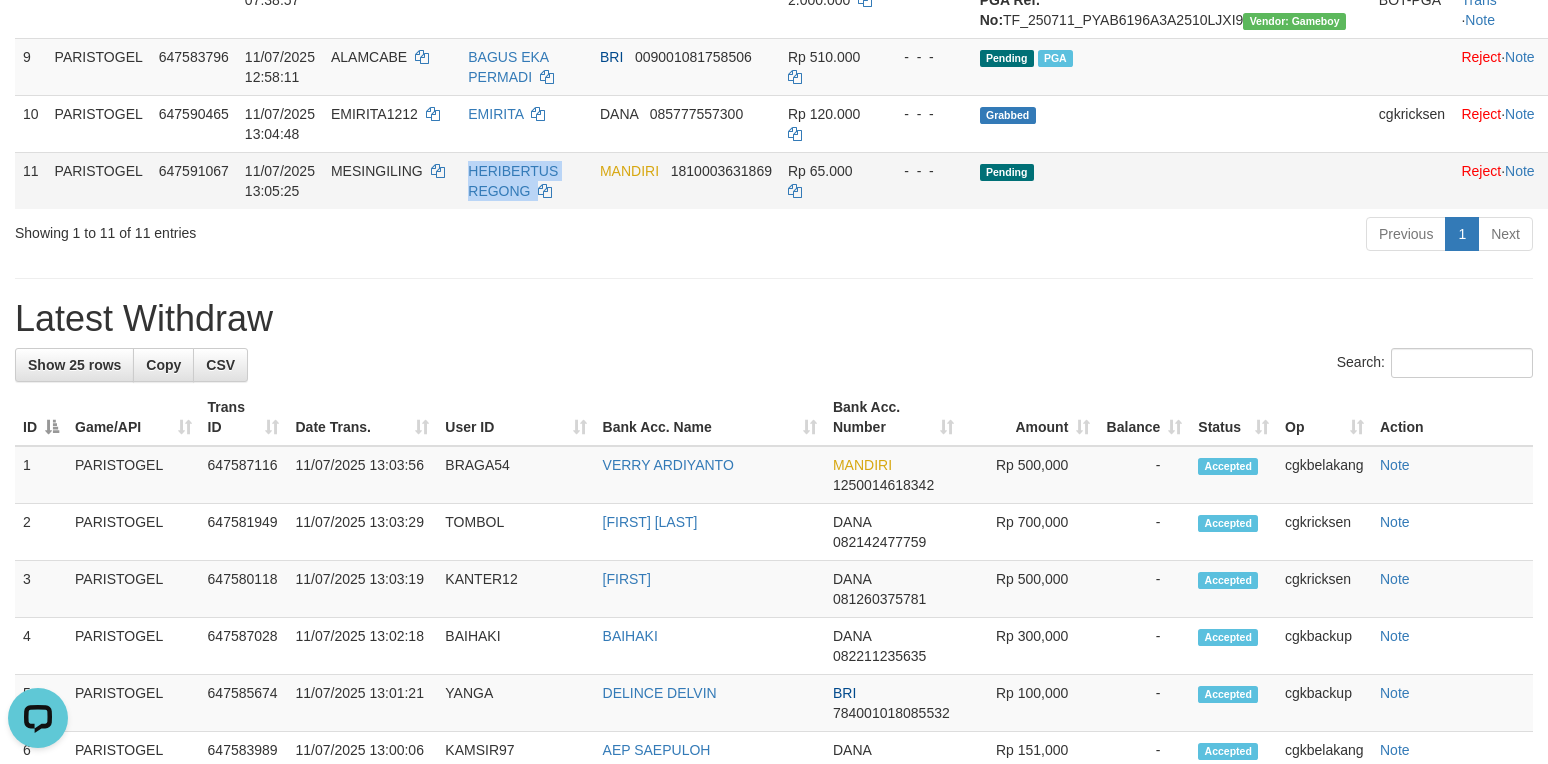 click on "HERIBERTUS REGONG" at bounding box center [526, 180] 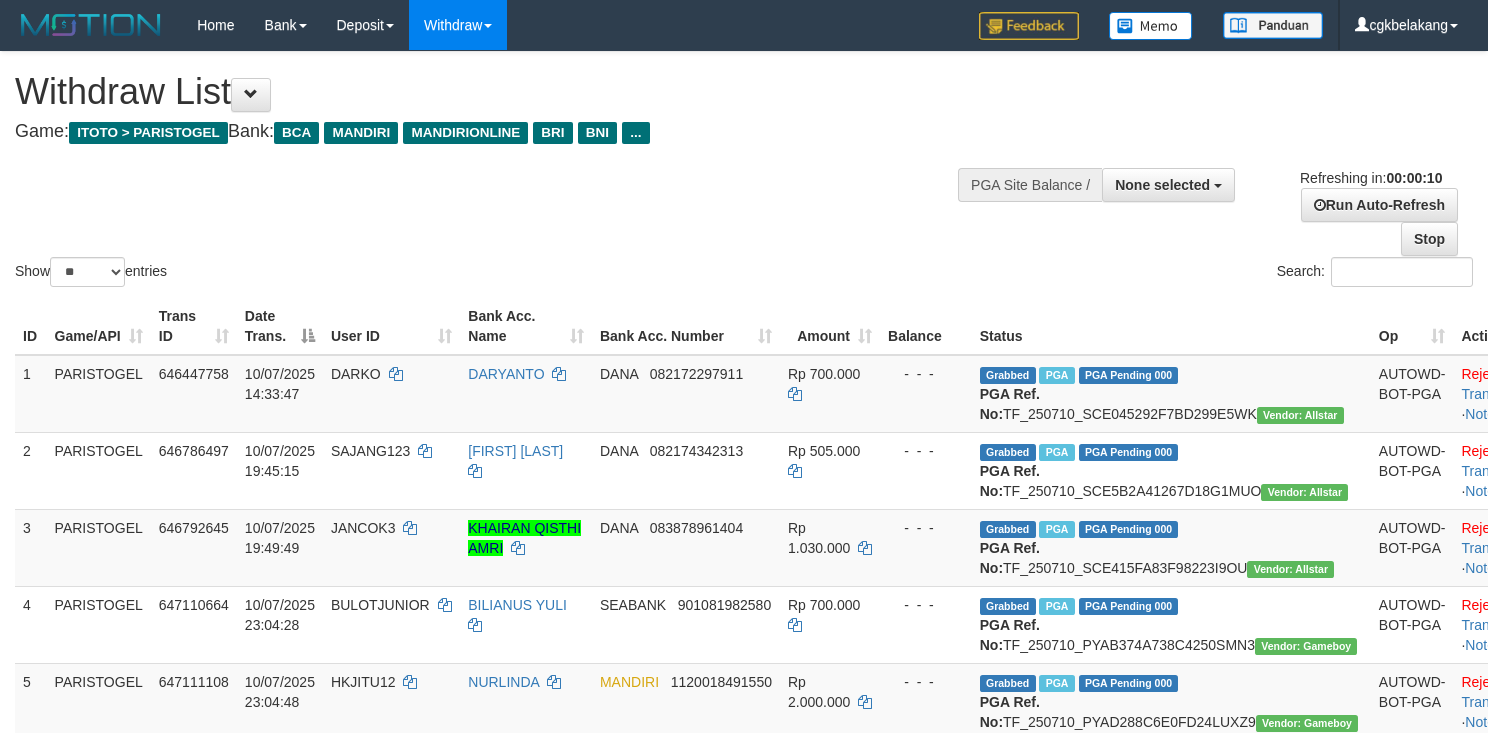 select 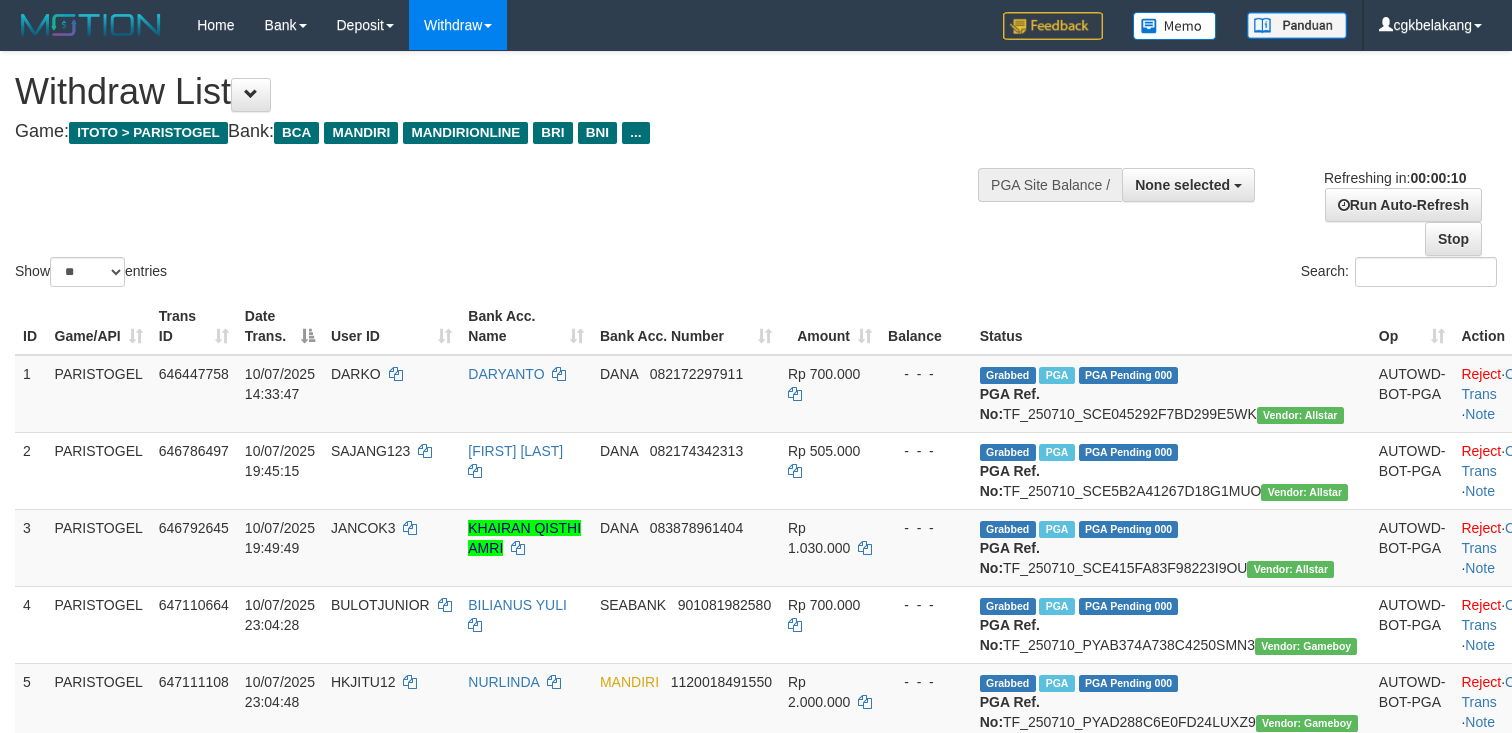 select 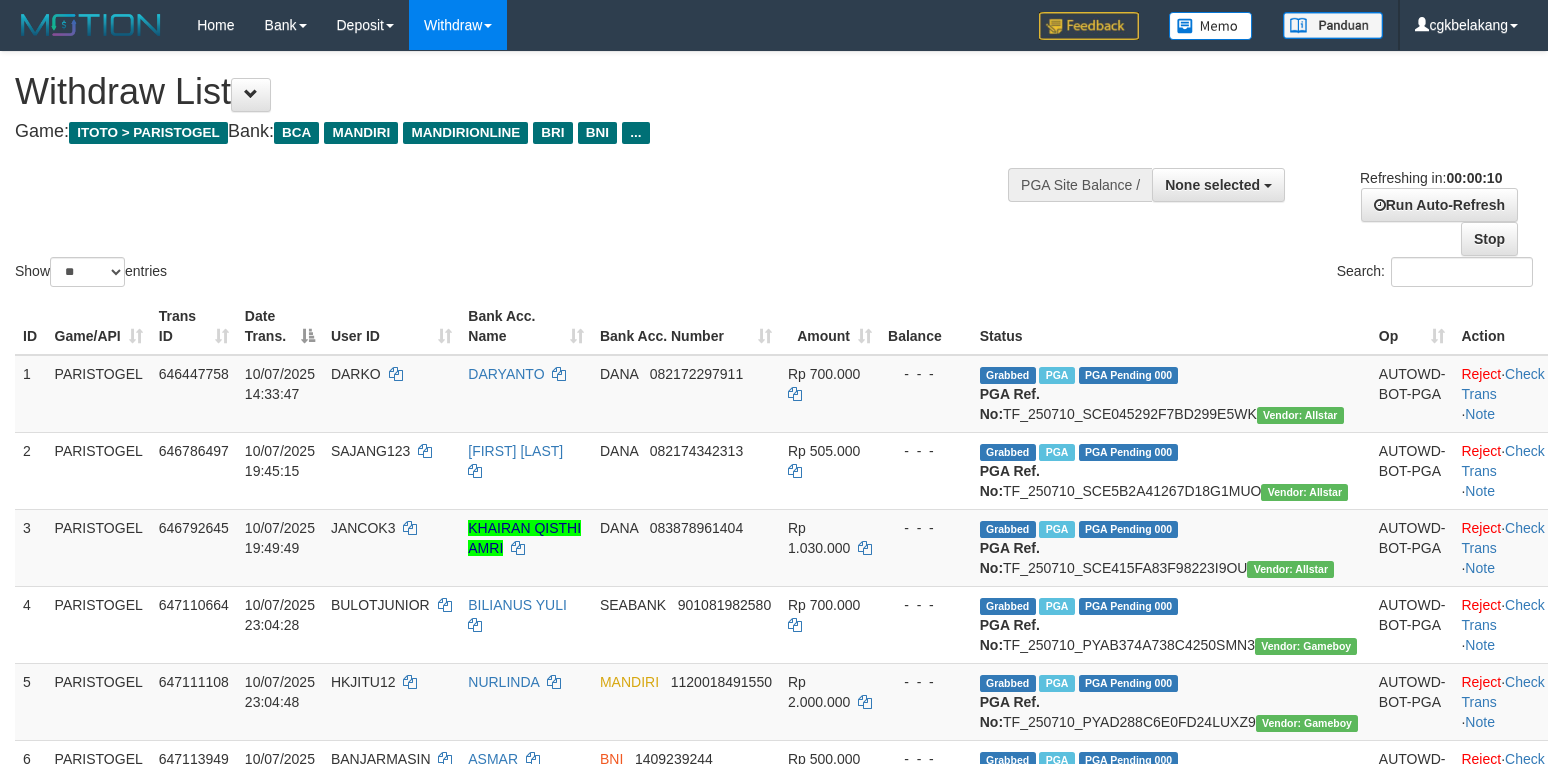 select 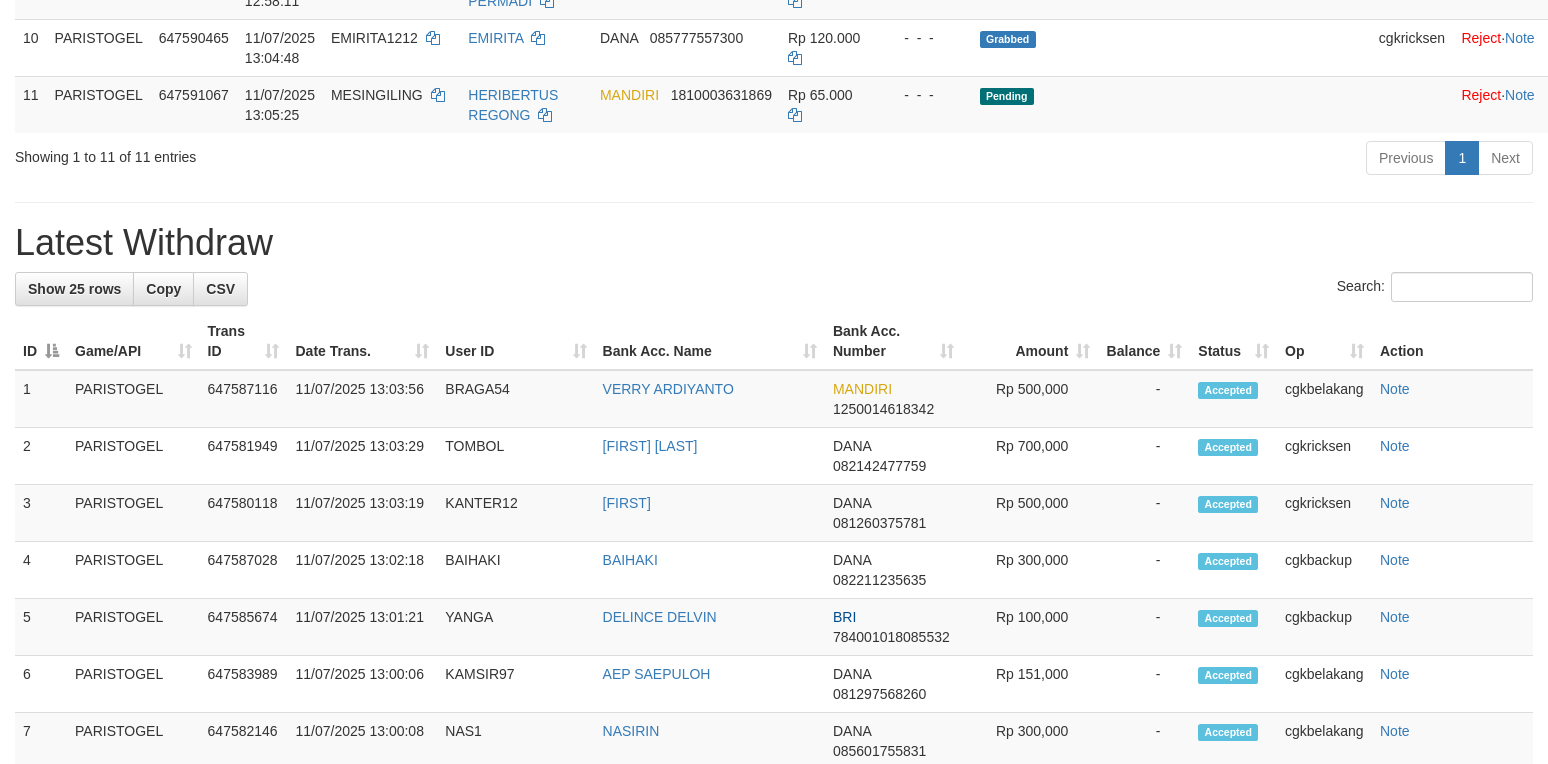 scroll, scrollTop: 933, scrollLeft: 0, axis: vertical 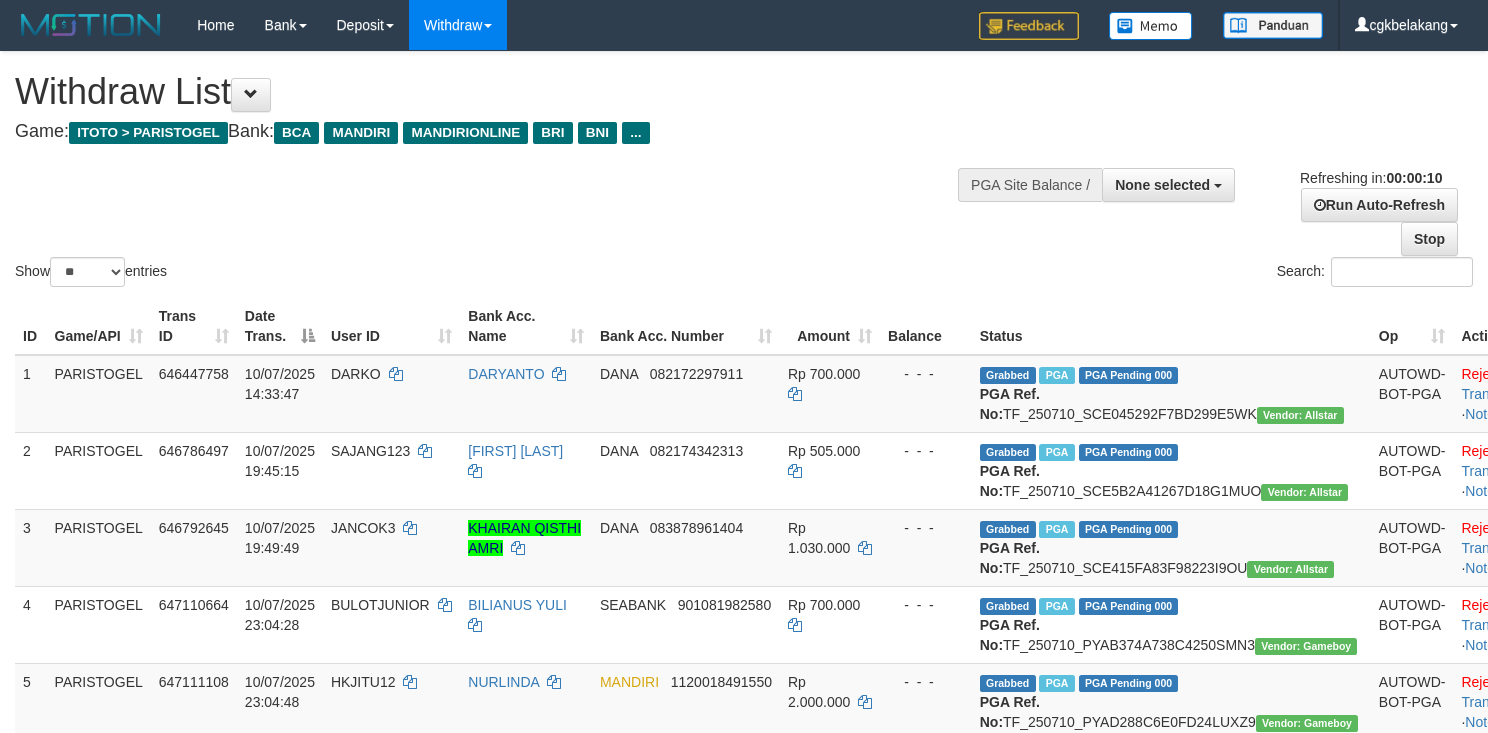 select 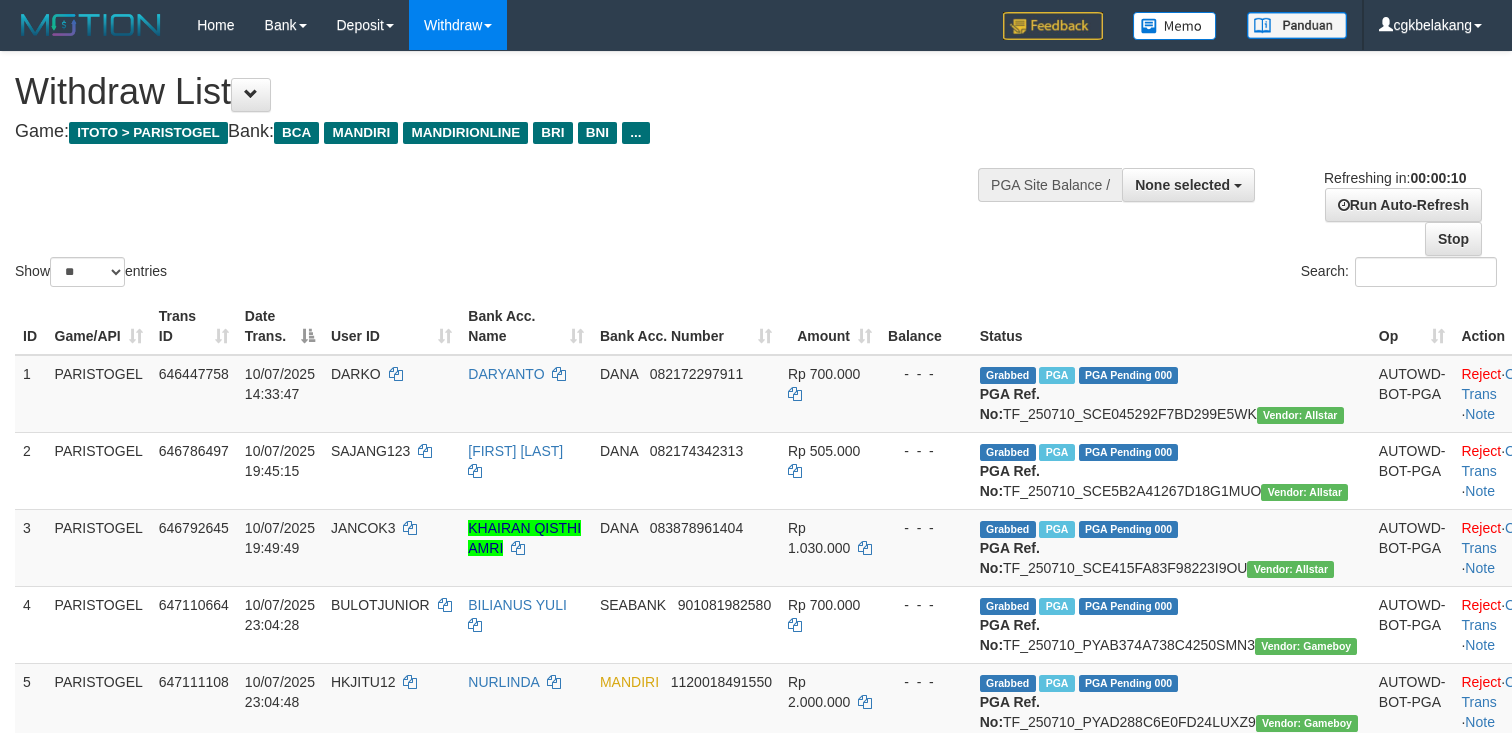 select 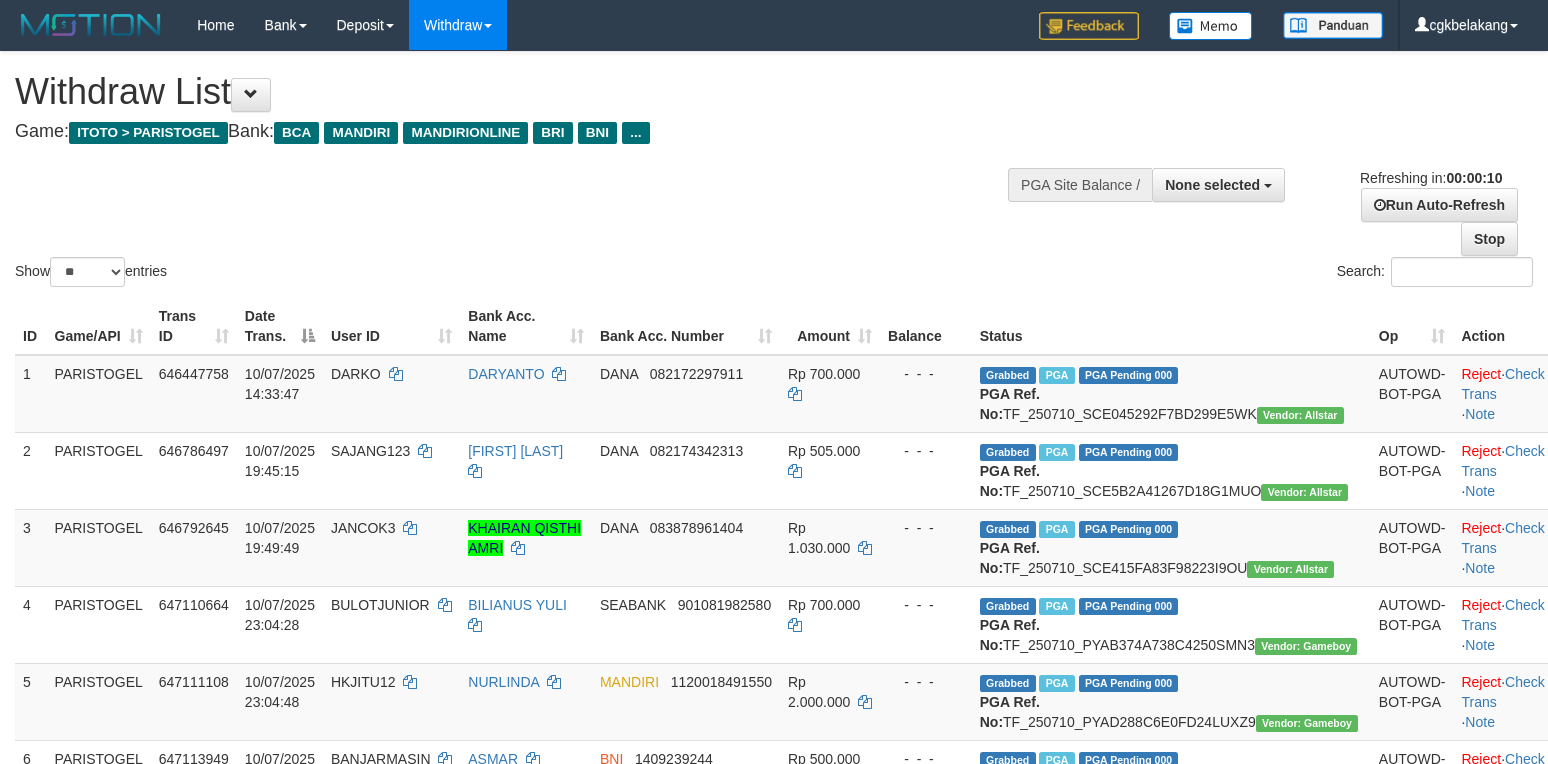 select 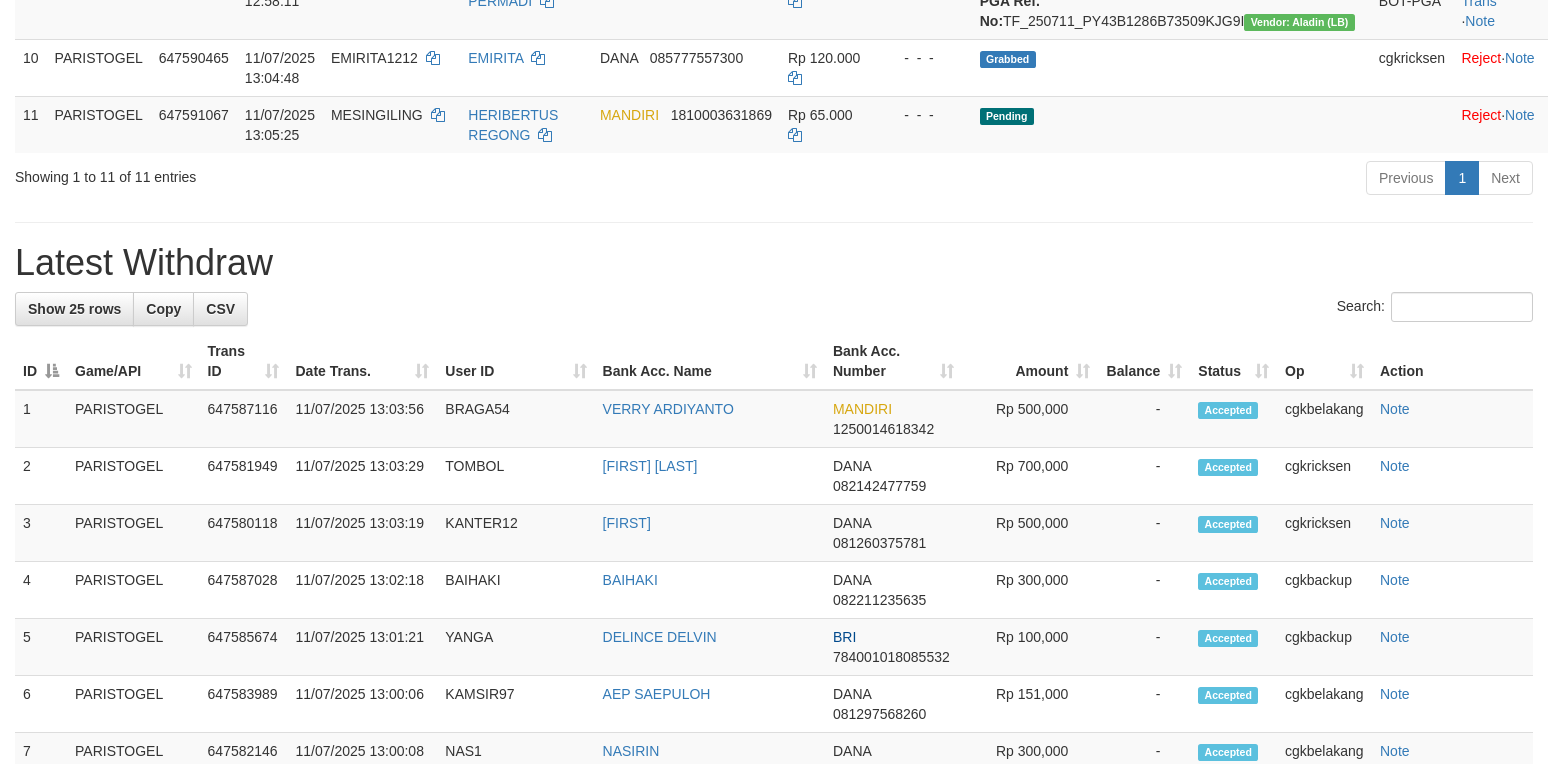 scroll, scrollTop: 933, scrollLeft: 0, axis: vertical 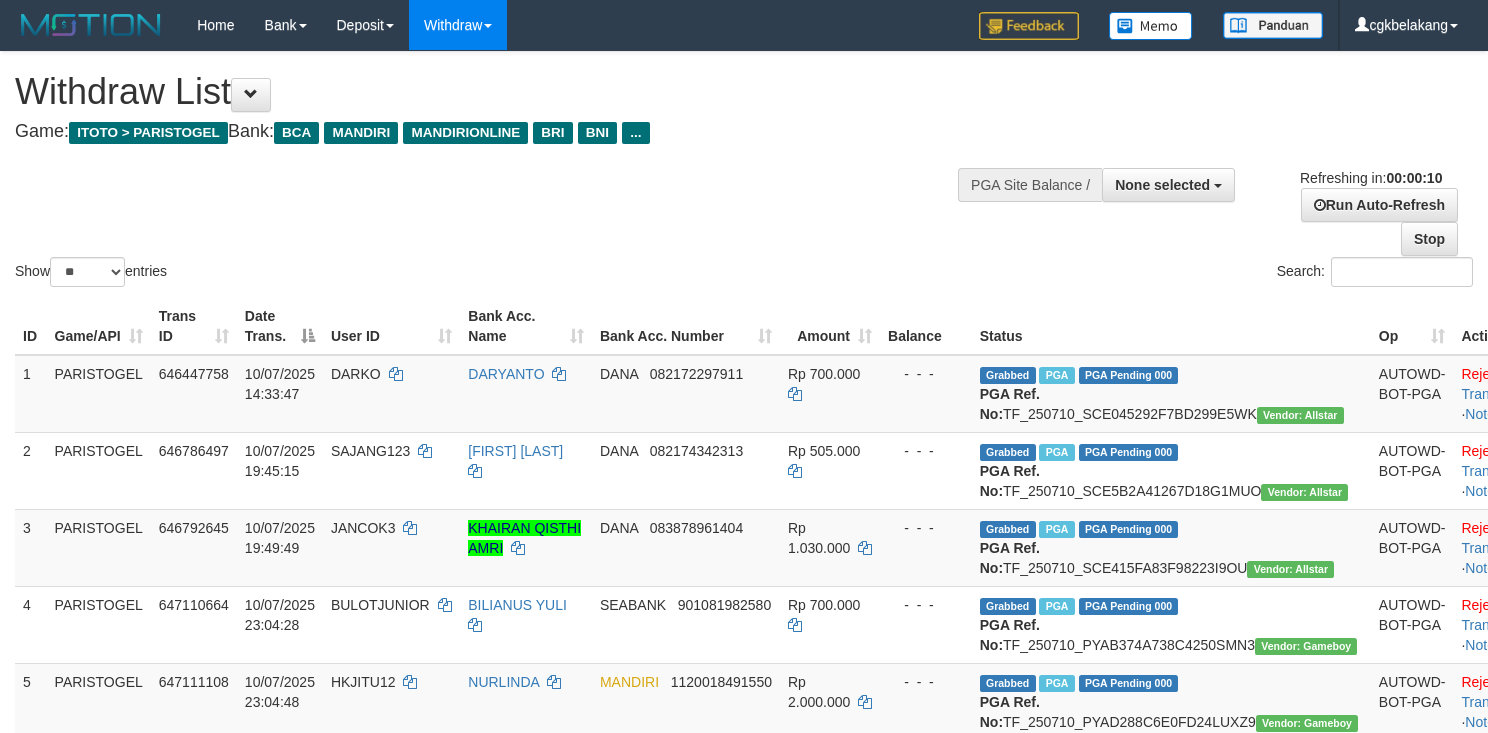select 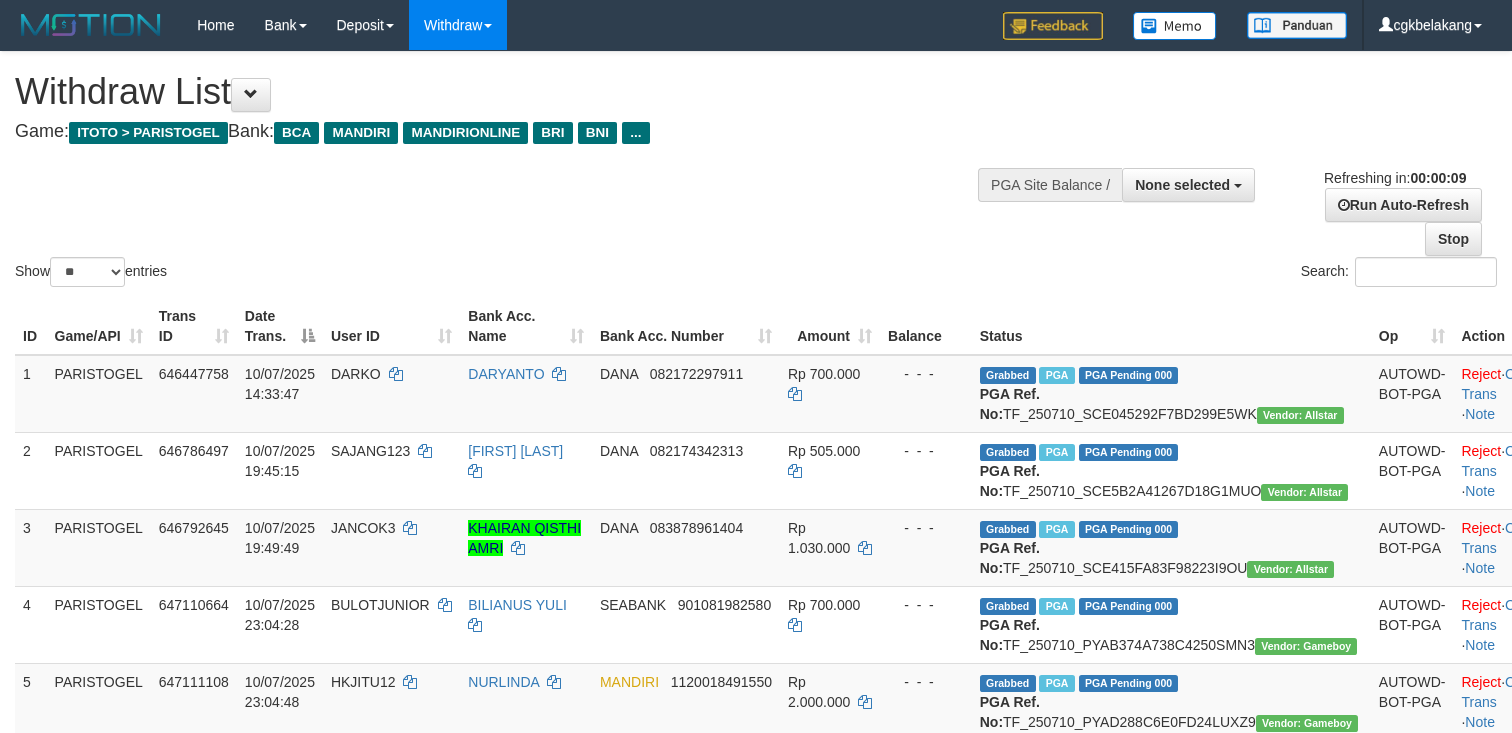 select 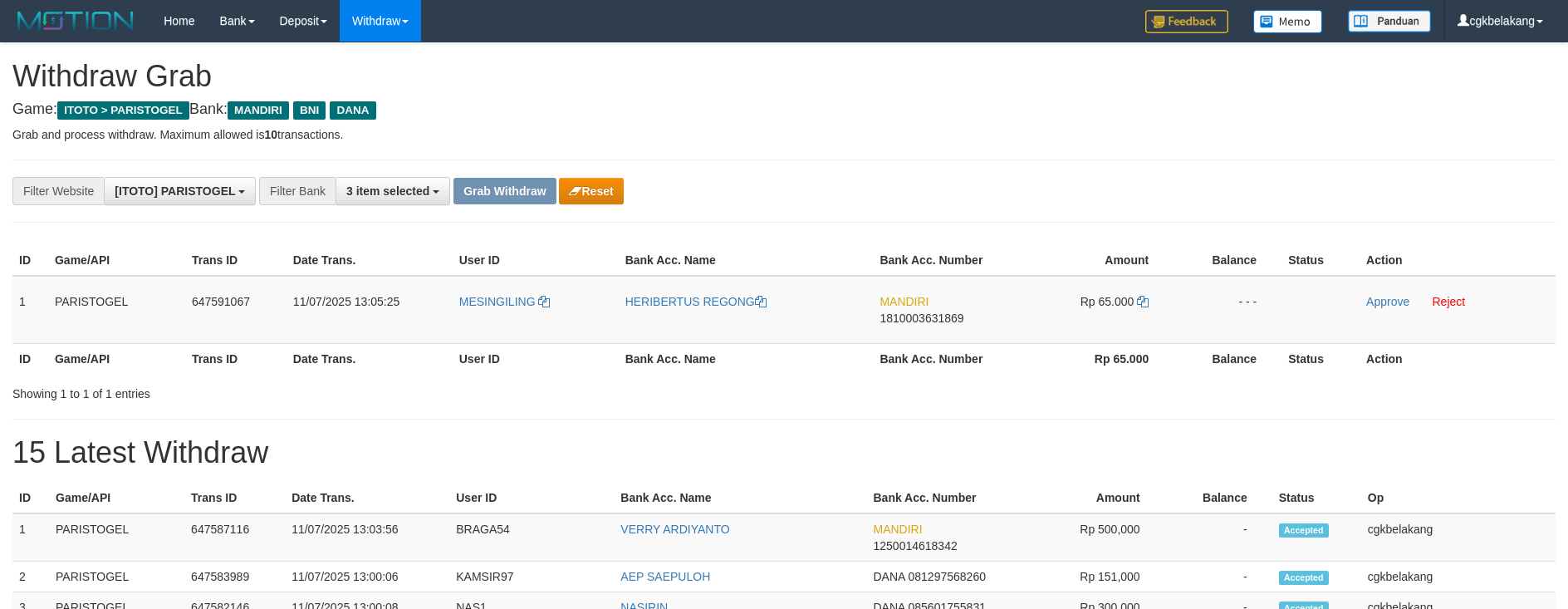 scroll, scrollTop: 0, scrollLeft: 0, axis: both 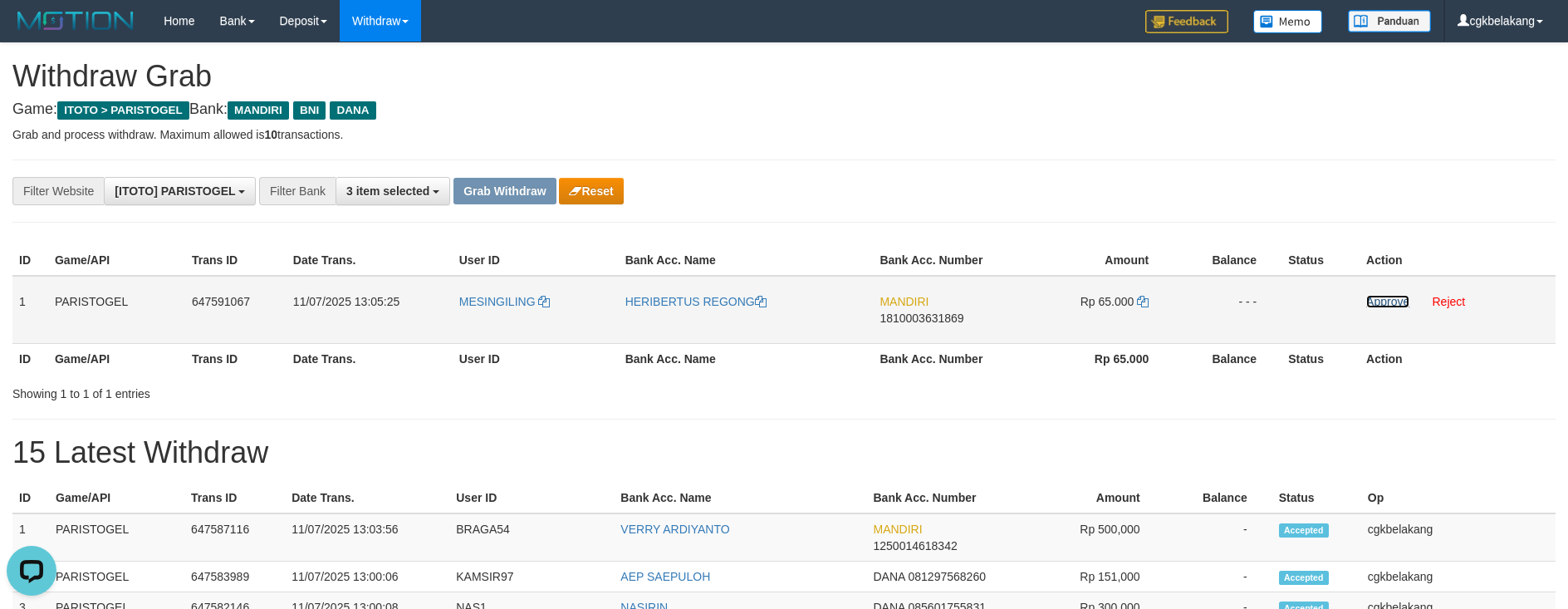 click on "Approve" at bounding box center [1388, 302] 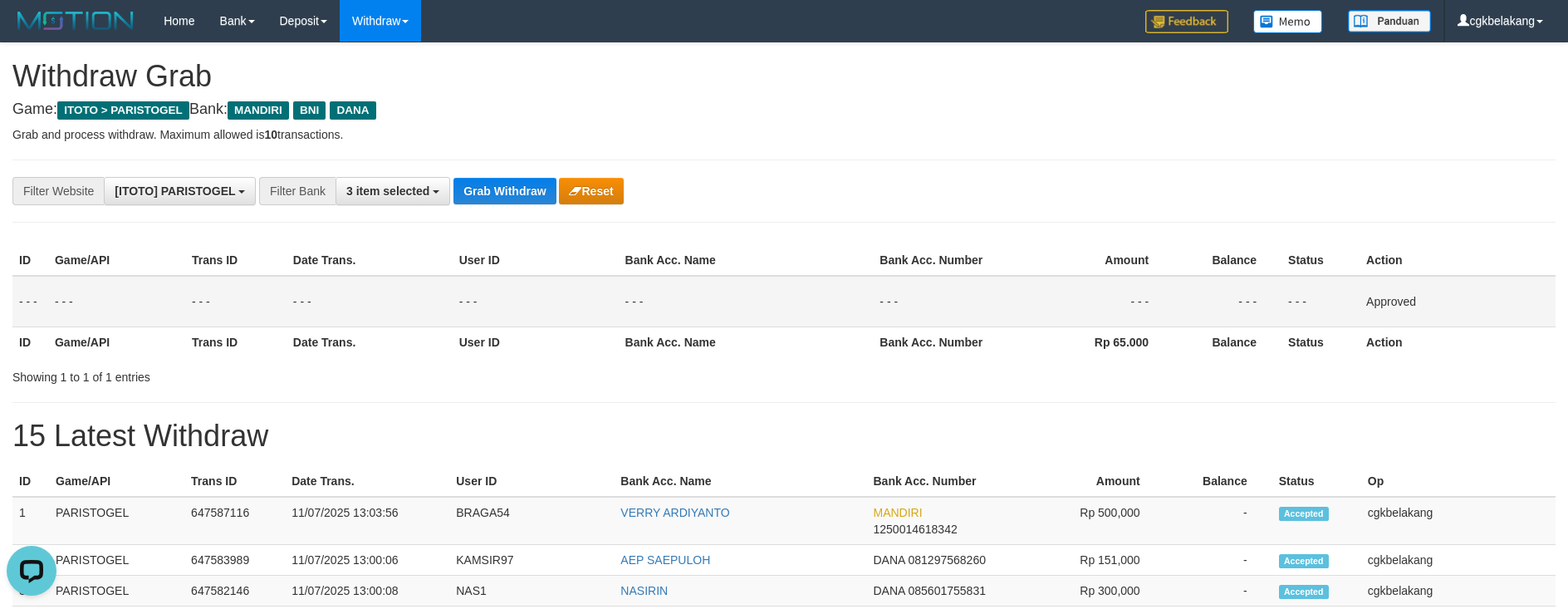 click on "15 Latest Withdraw" at bounding box center [784, 436] 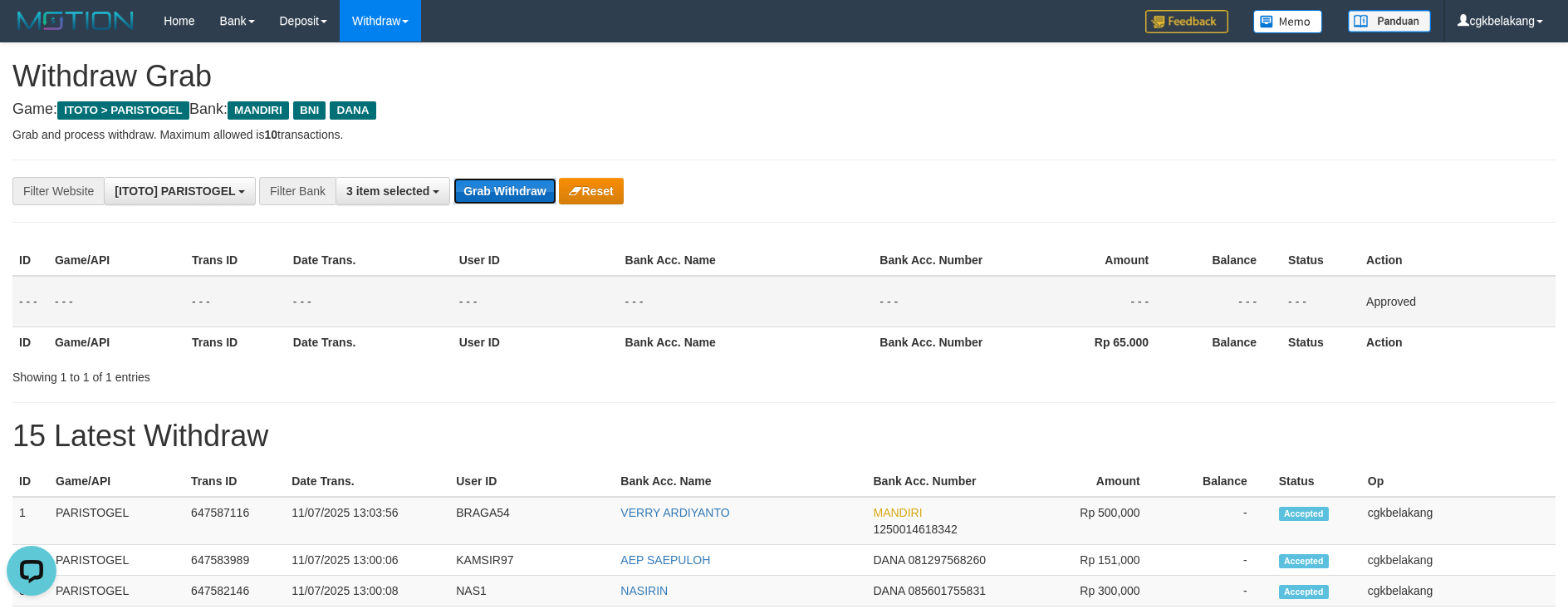 click on "Grab Withdraw" at bounding box center (504, 191) 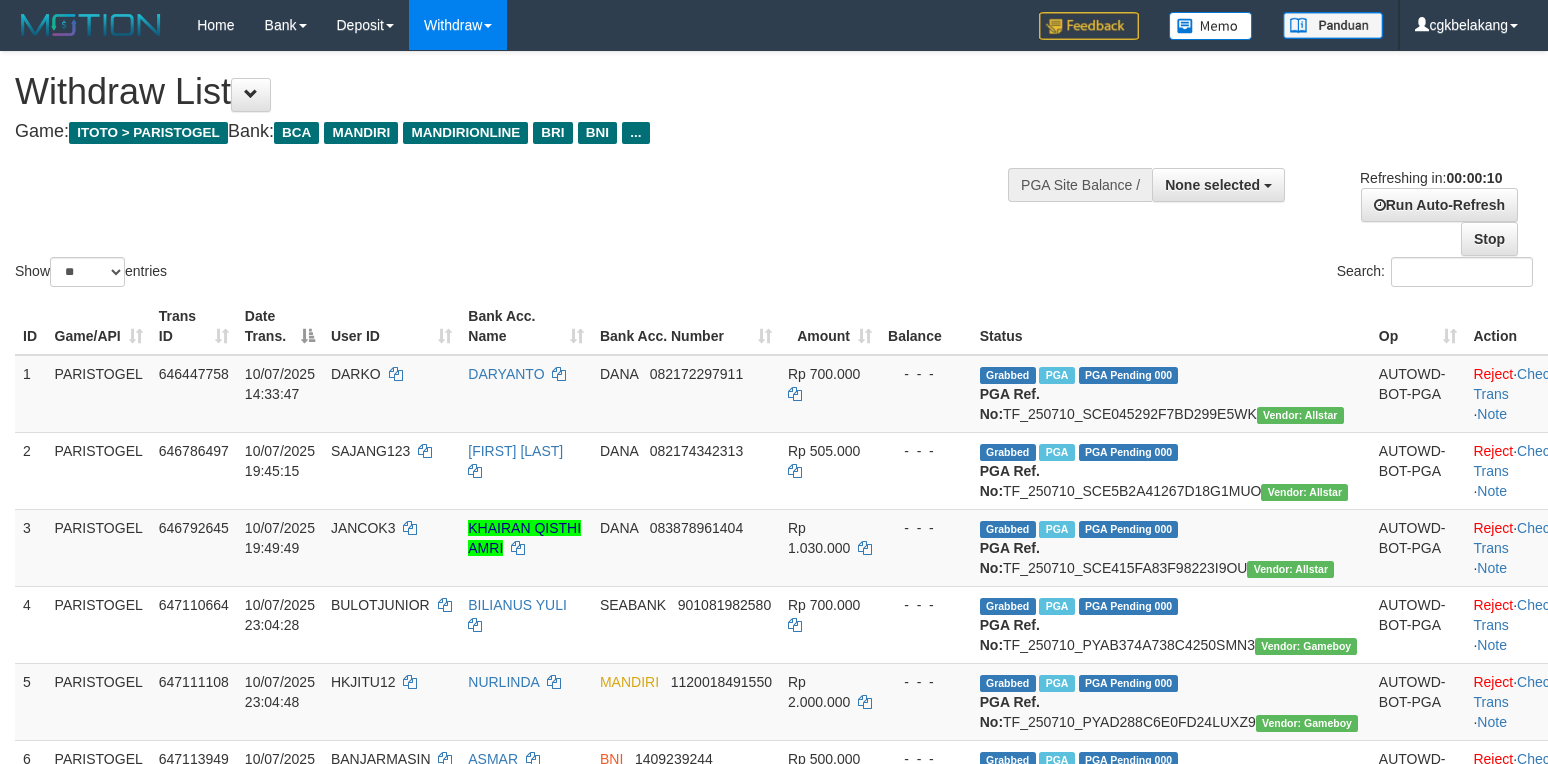 select 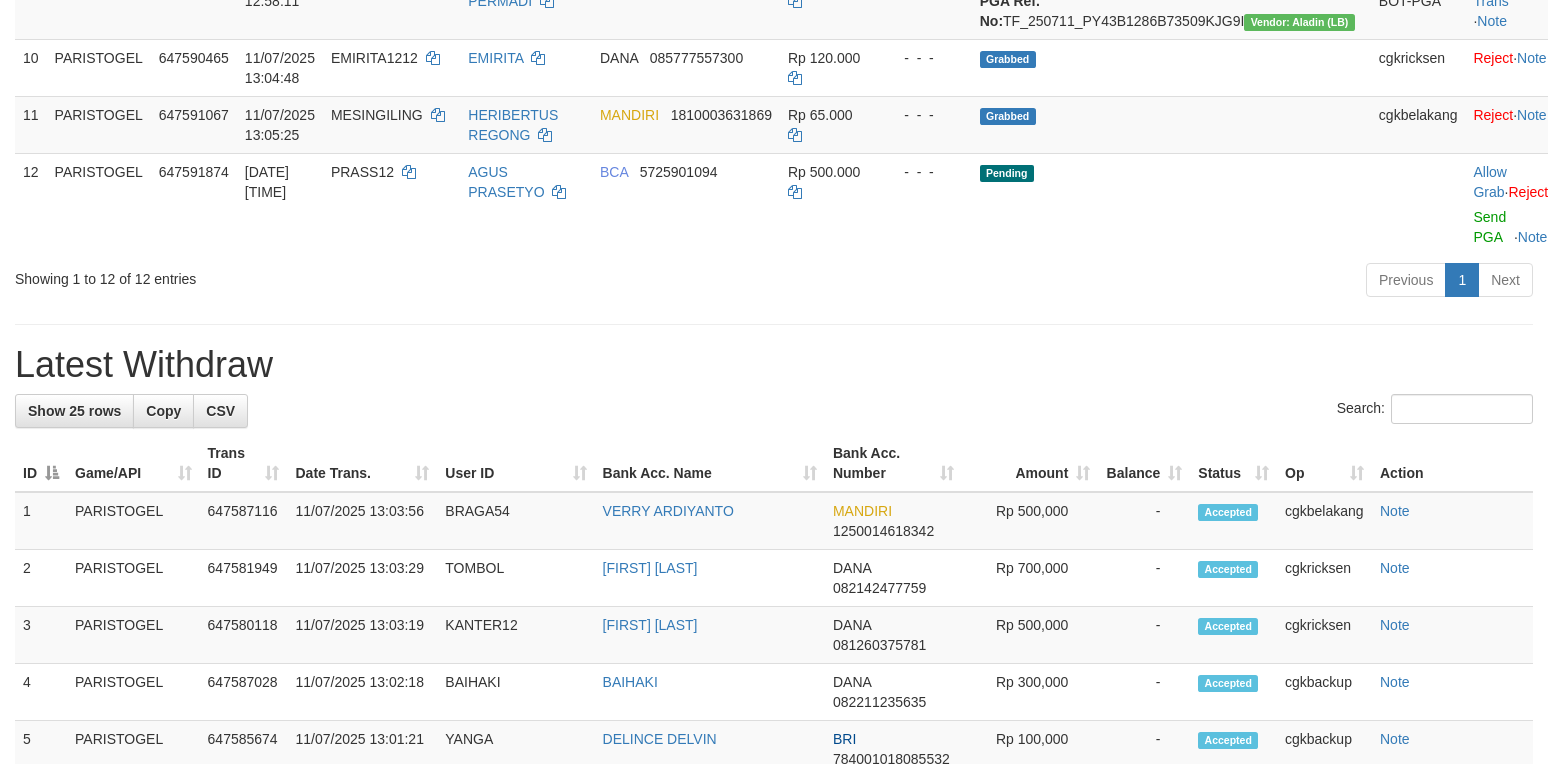scroll, scrollTop: 933, scrollLeft: 0, axis: vertical 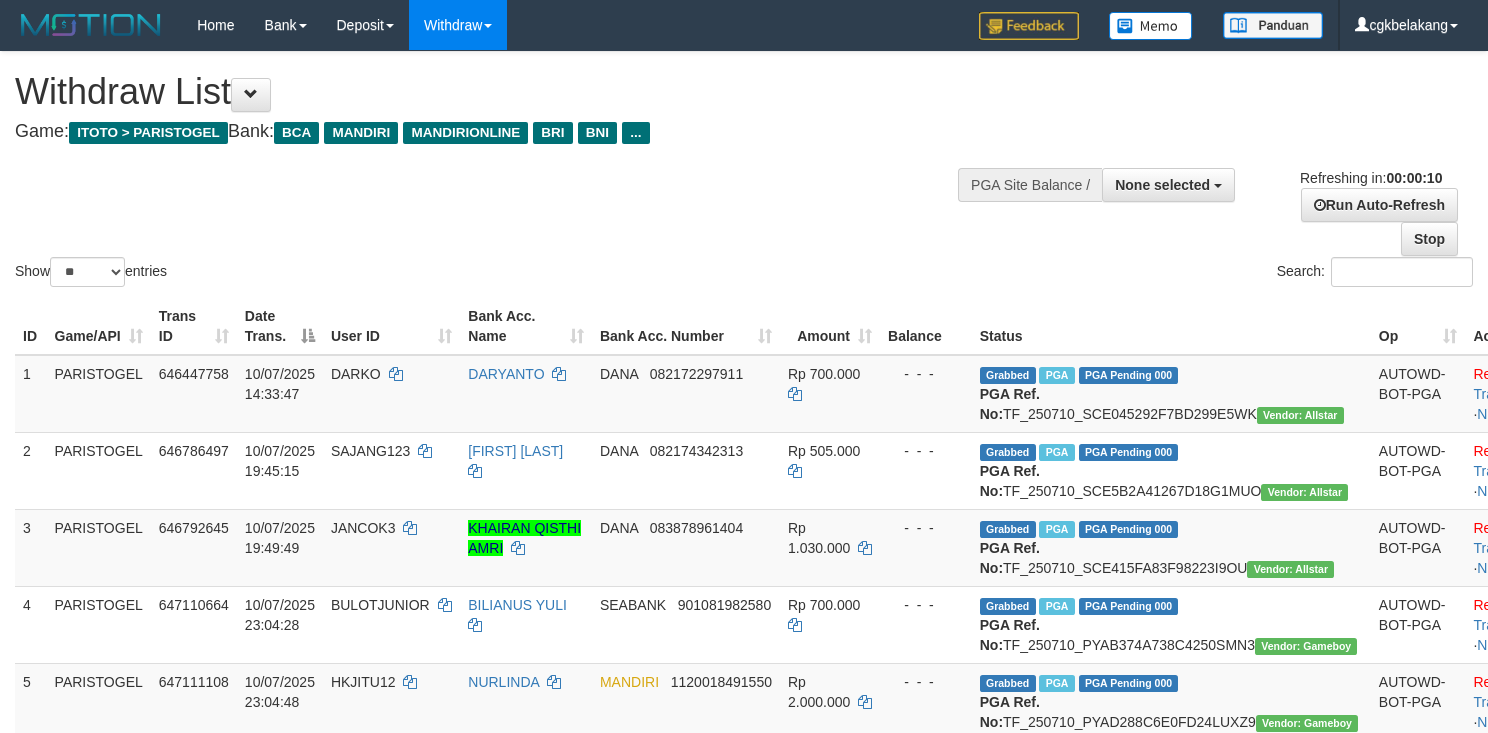 select on "**" 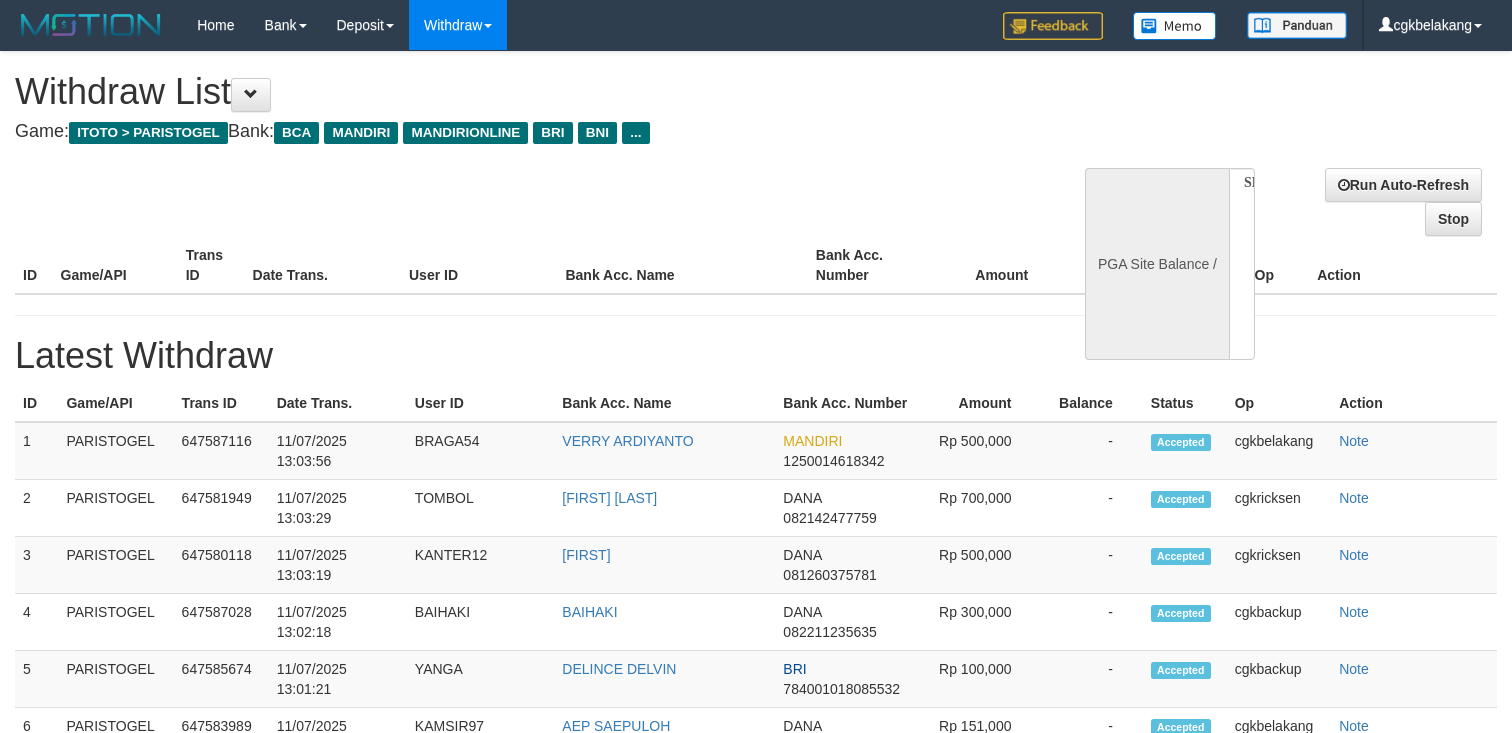 select 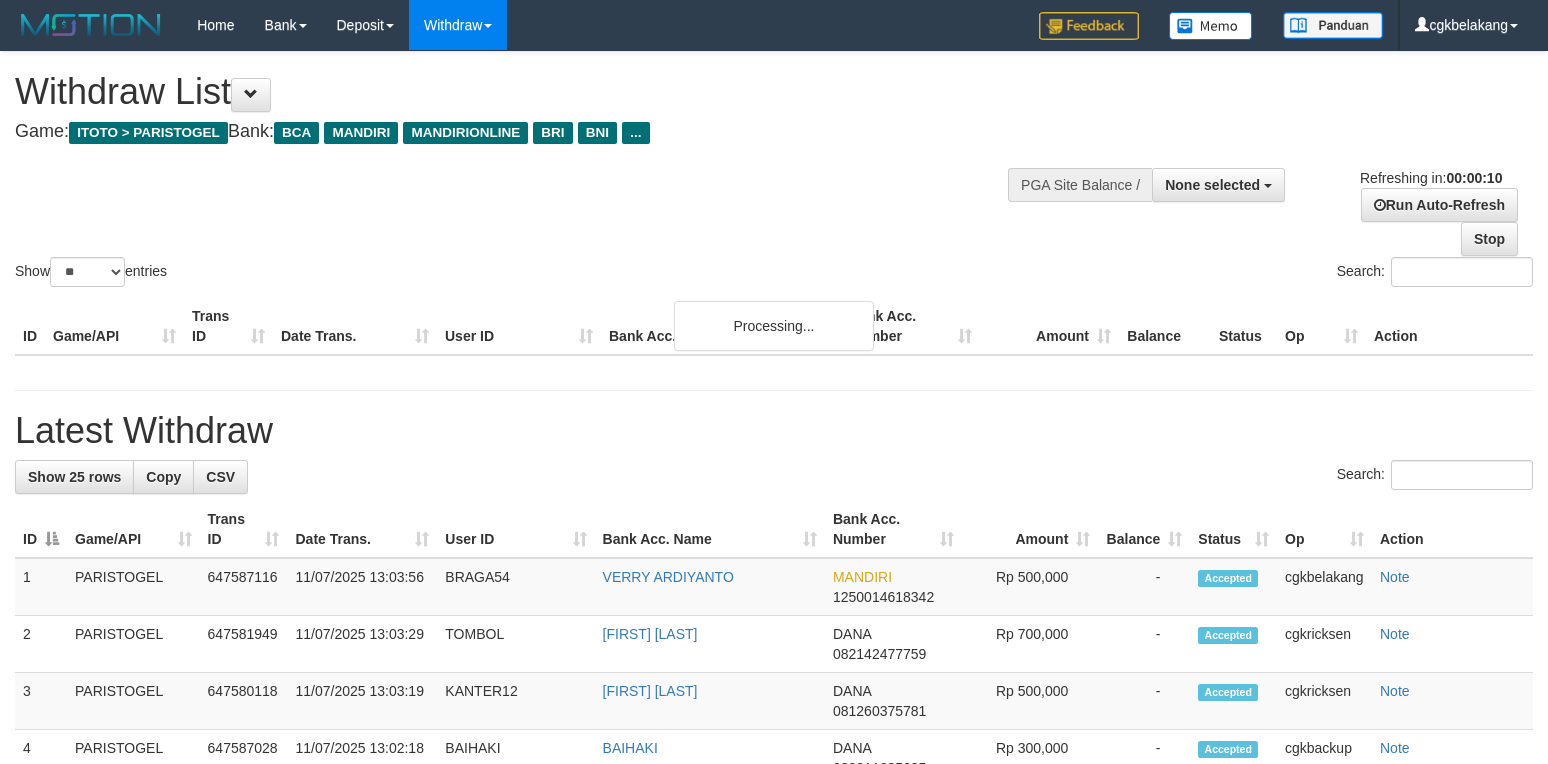 select 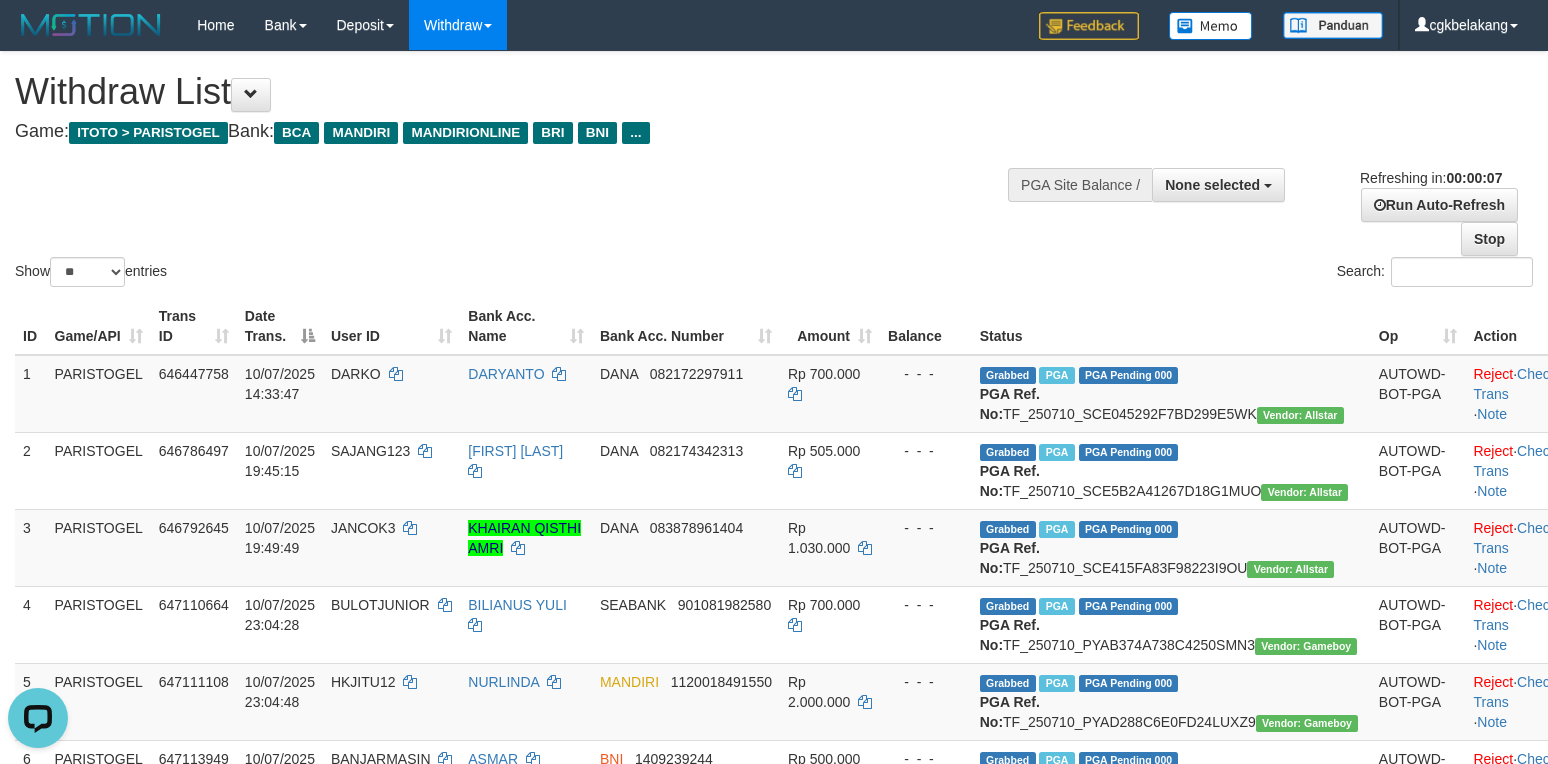 scroll, scrollTop: 0, scrollLeft: 0, axis: both 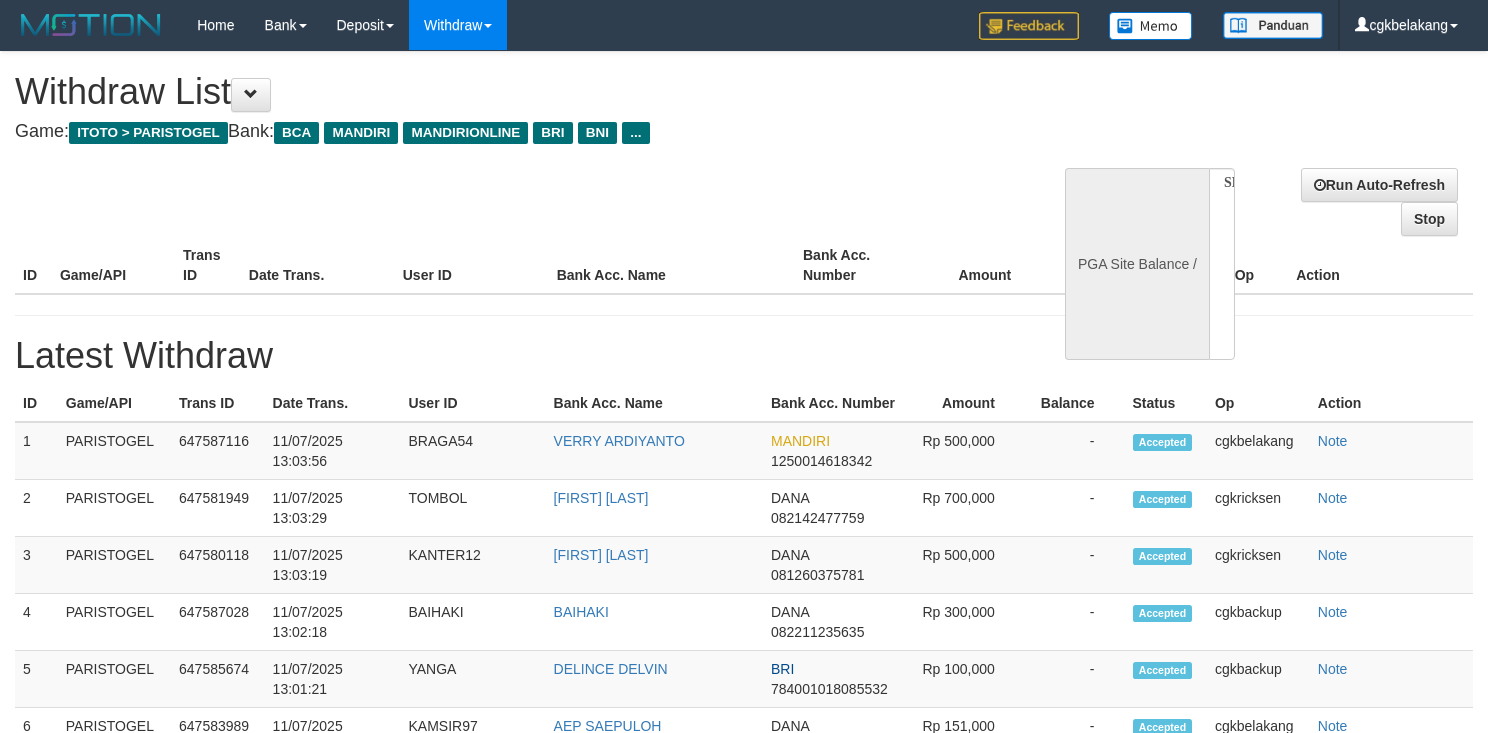 select 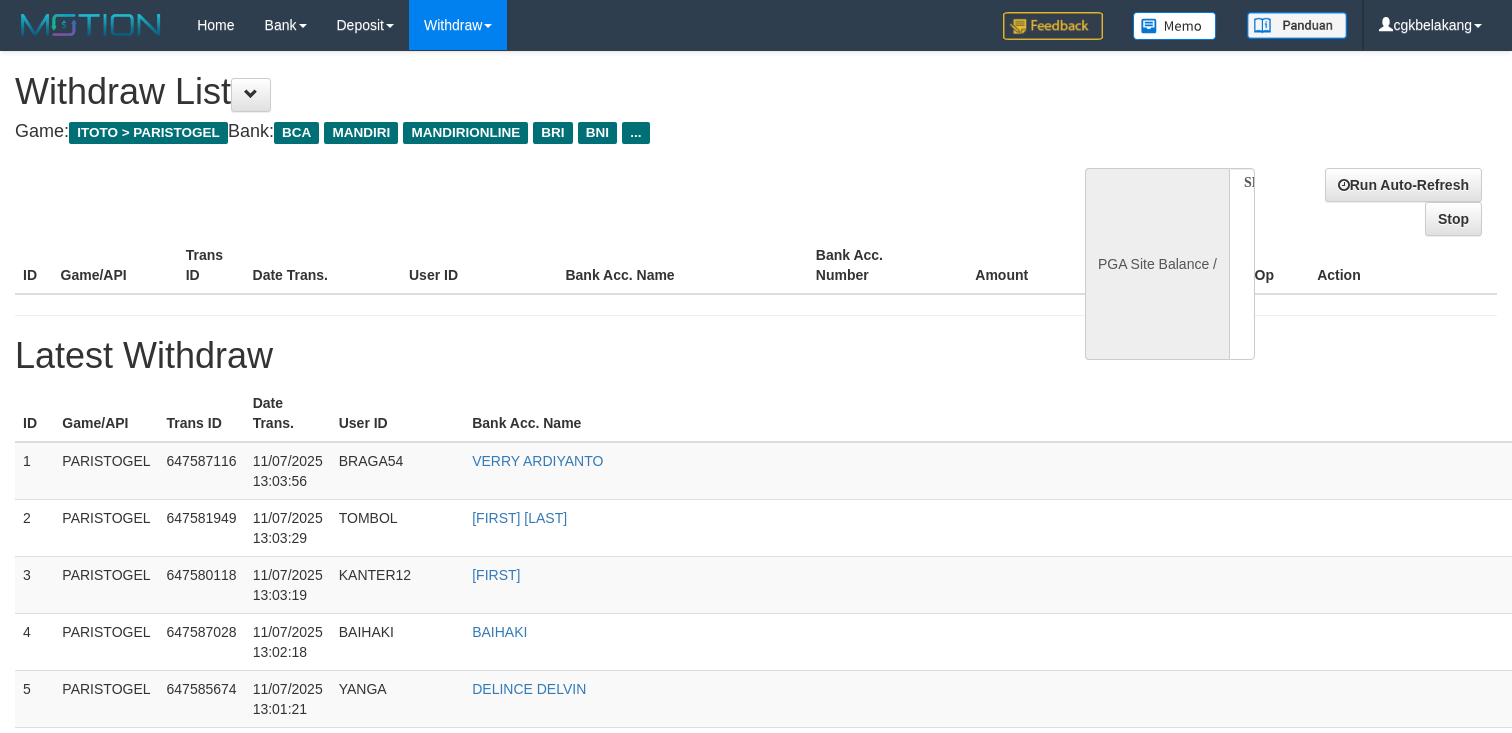 select 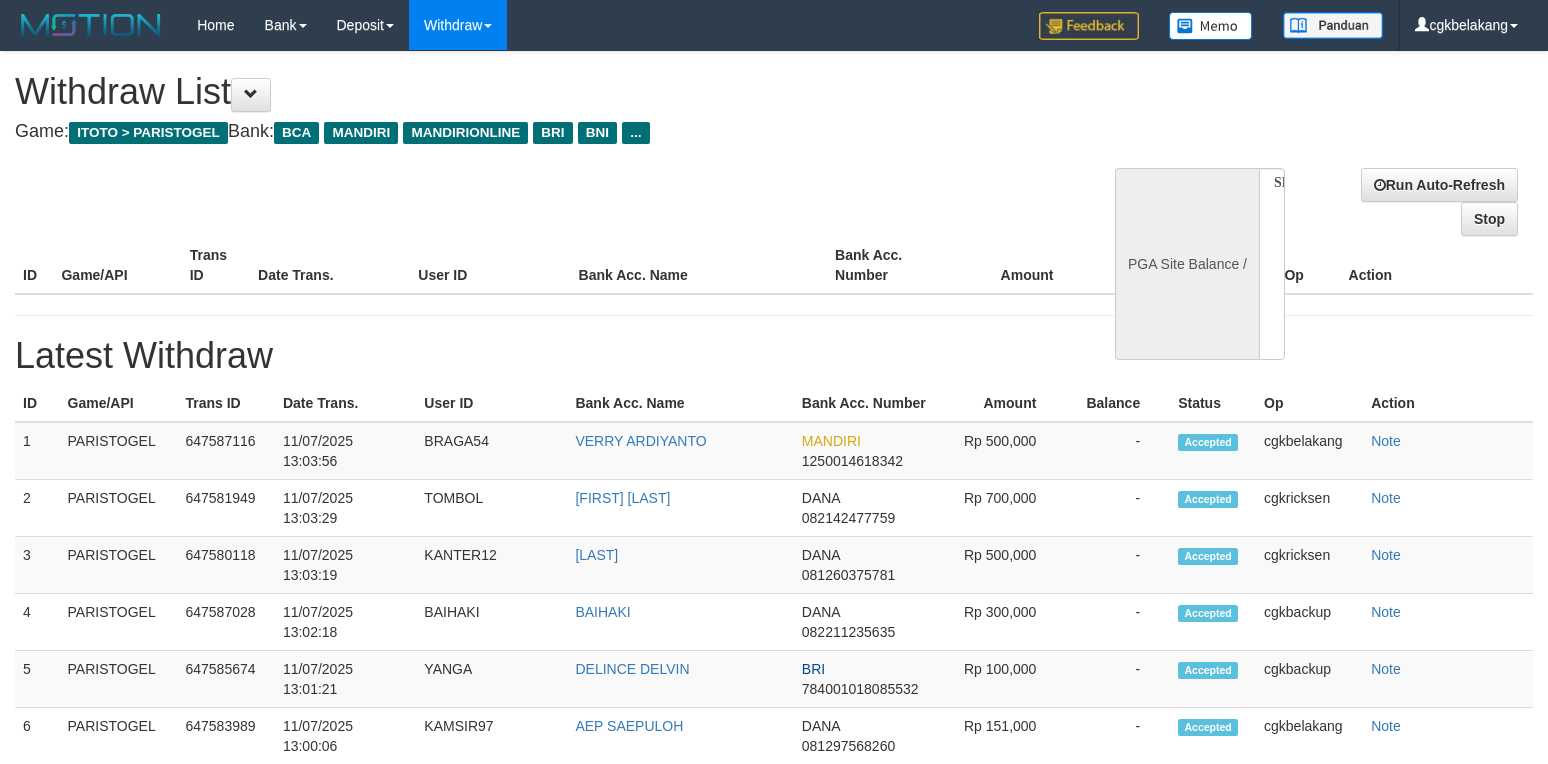 select 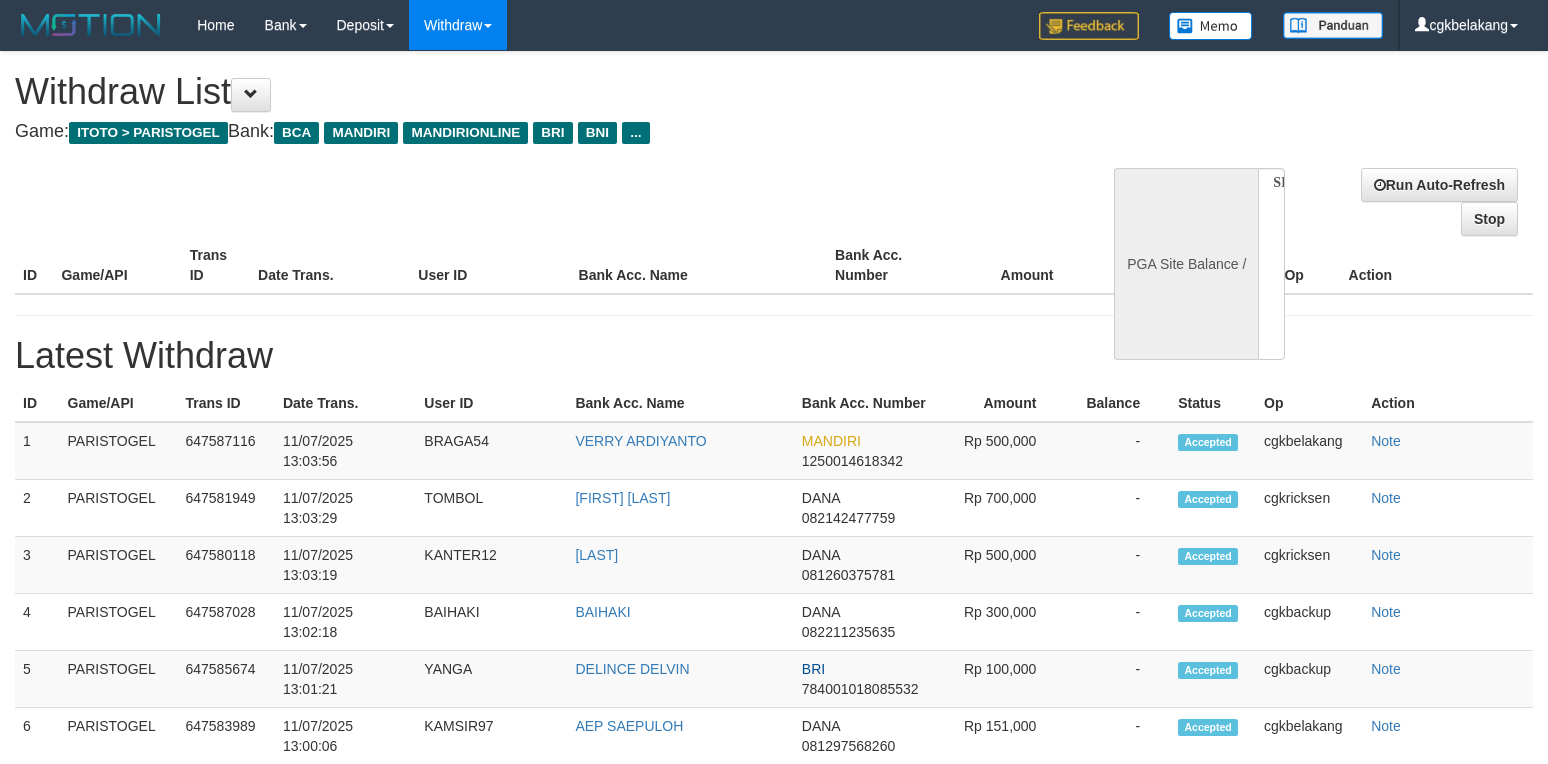 scroll, scrollTop: 0, scrollLeft: 0, axis: both 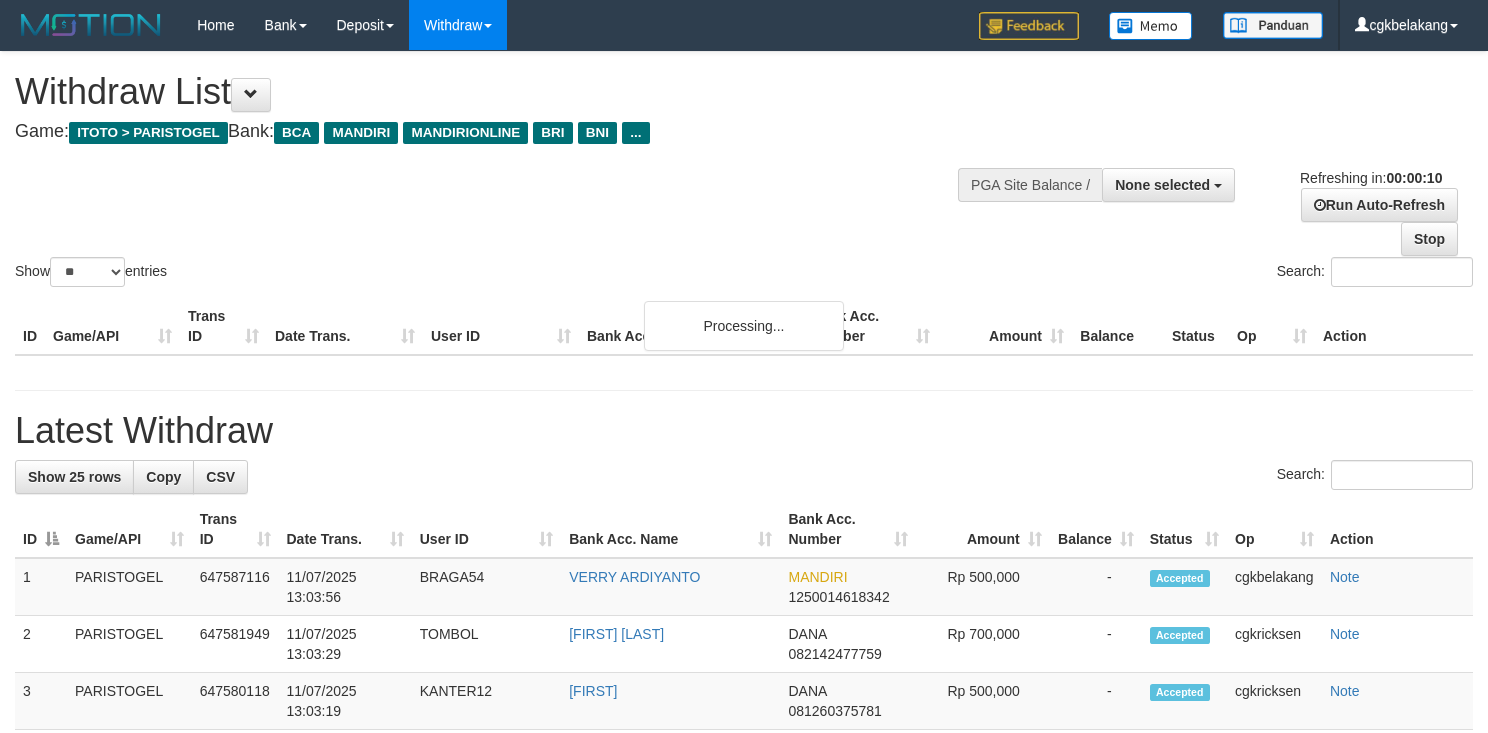 select 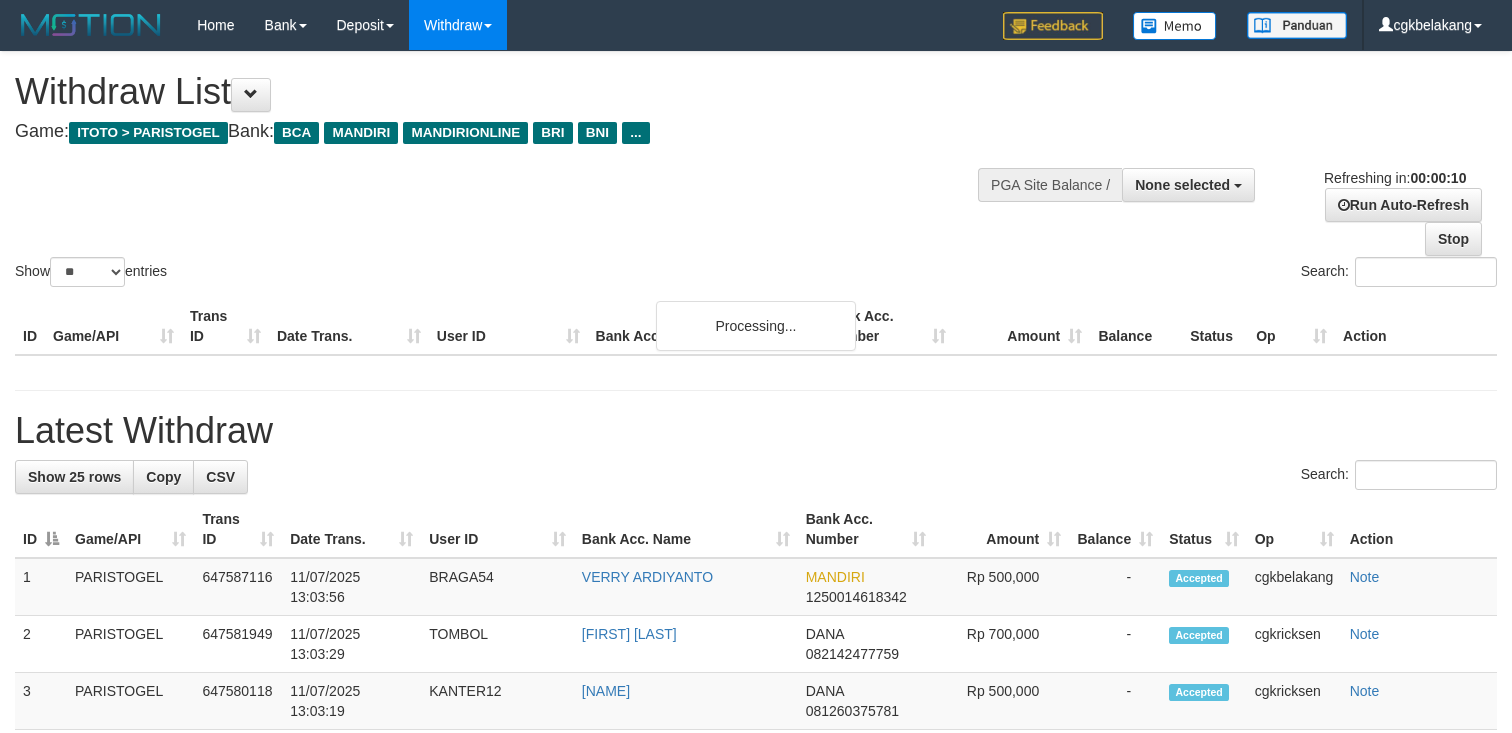 select 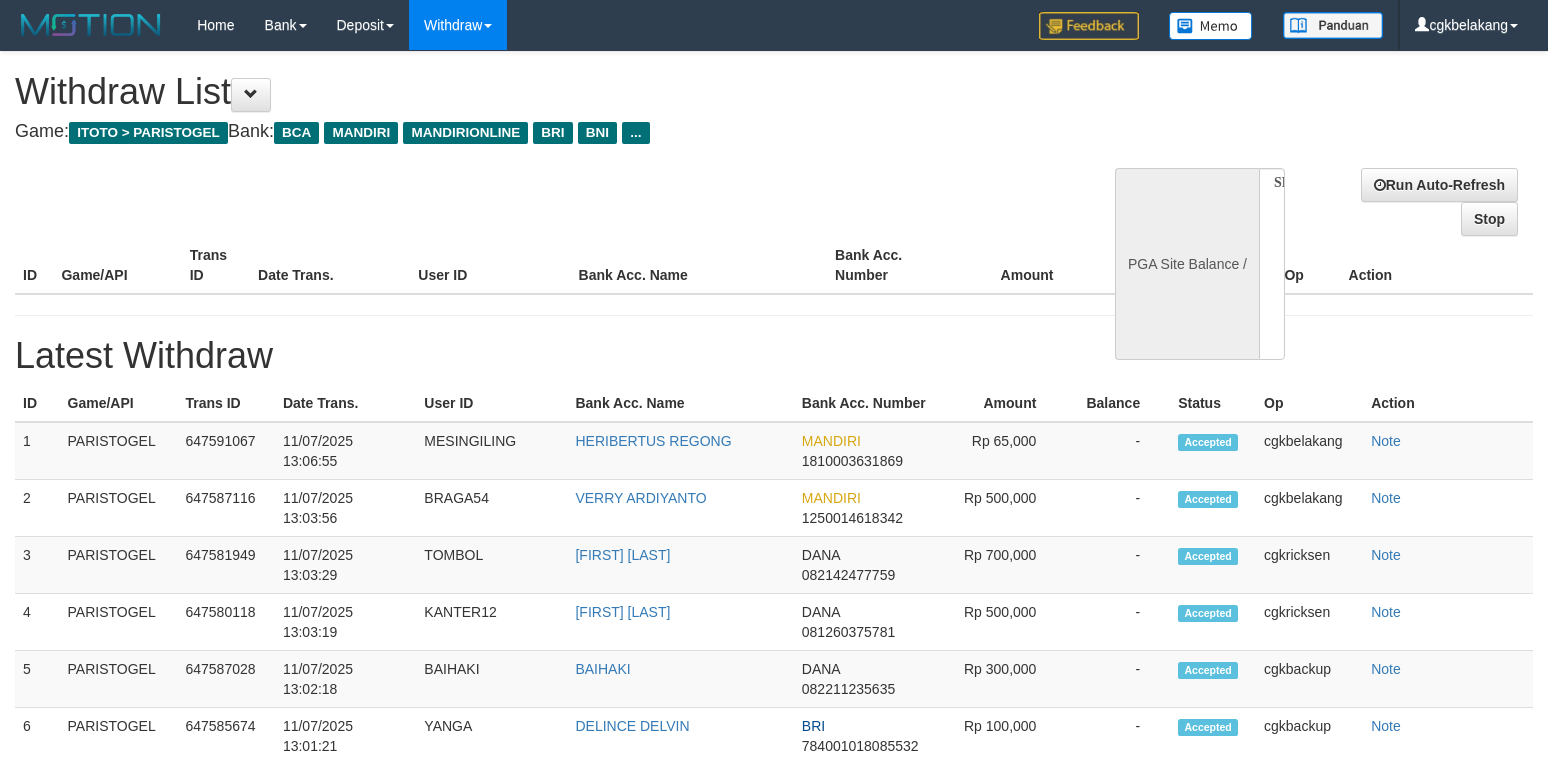 select 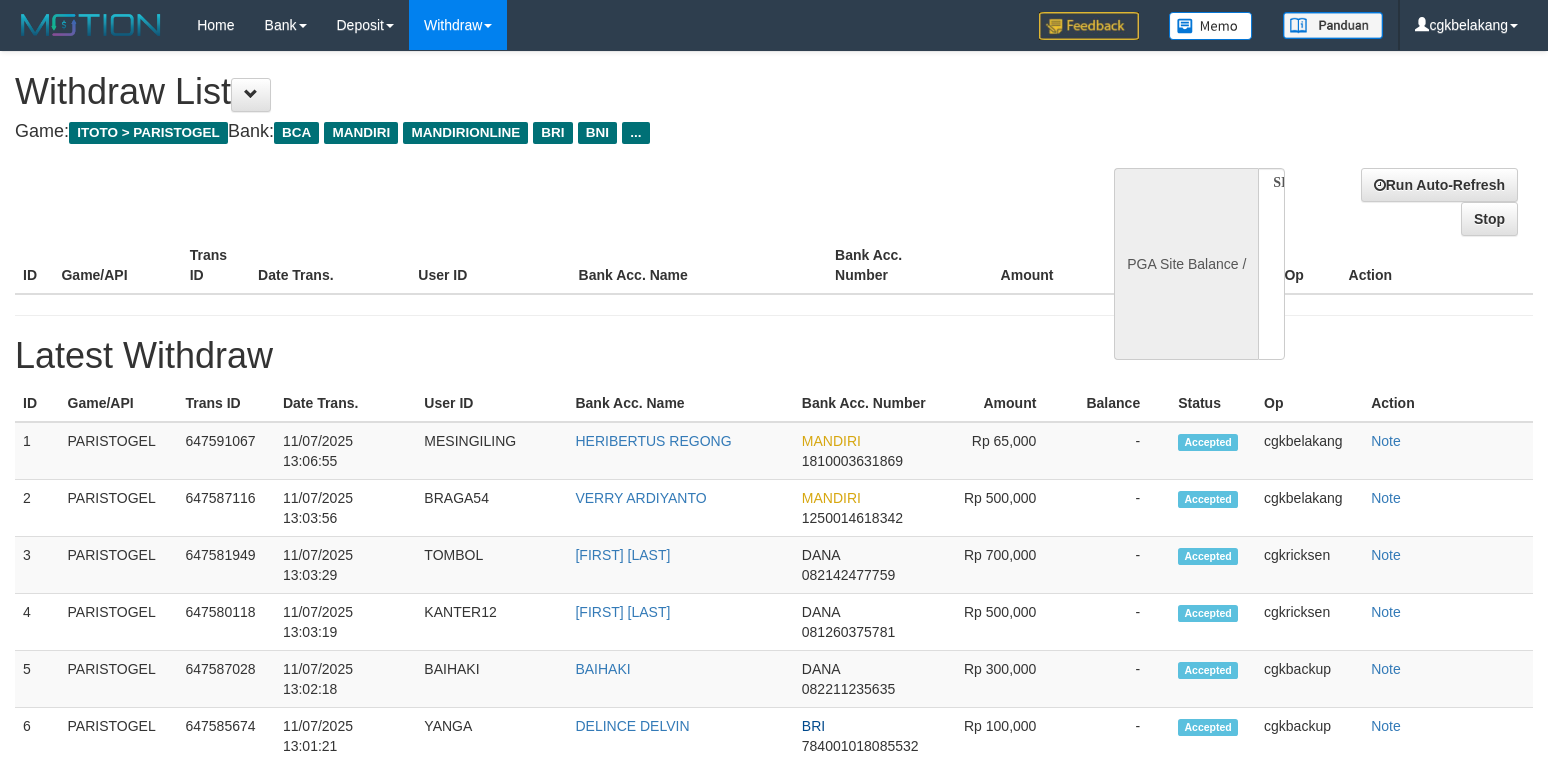 scroll, scrollTop: 0, scrollLeft: 0, axis: both 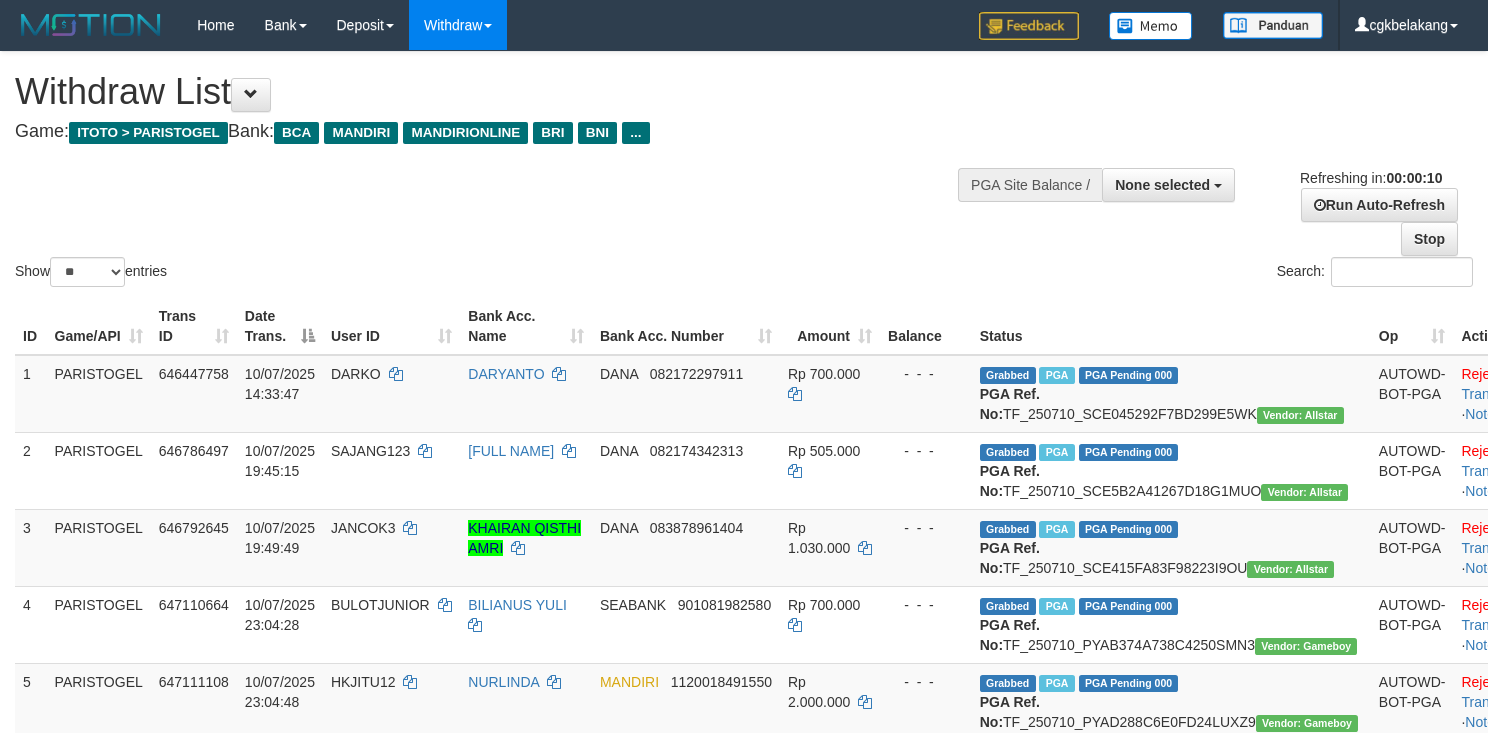 select 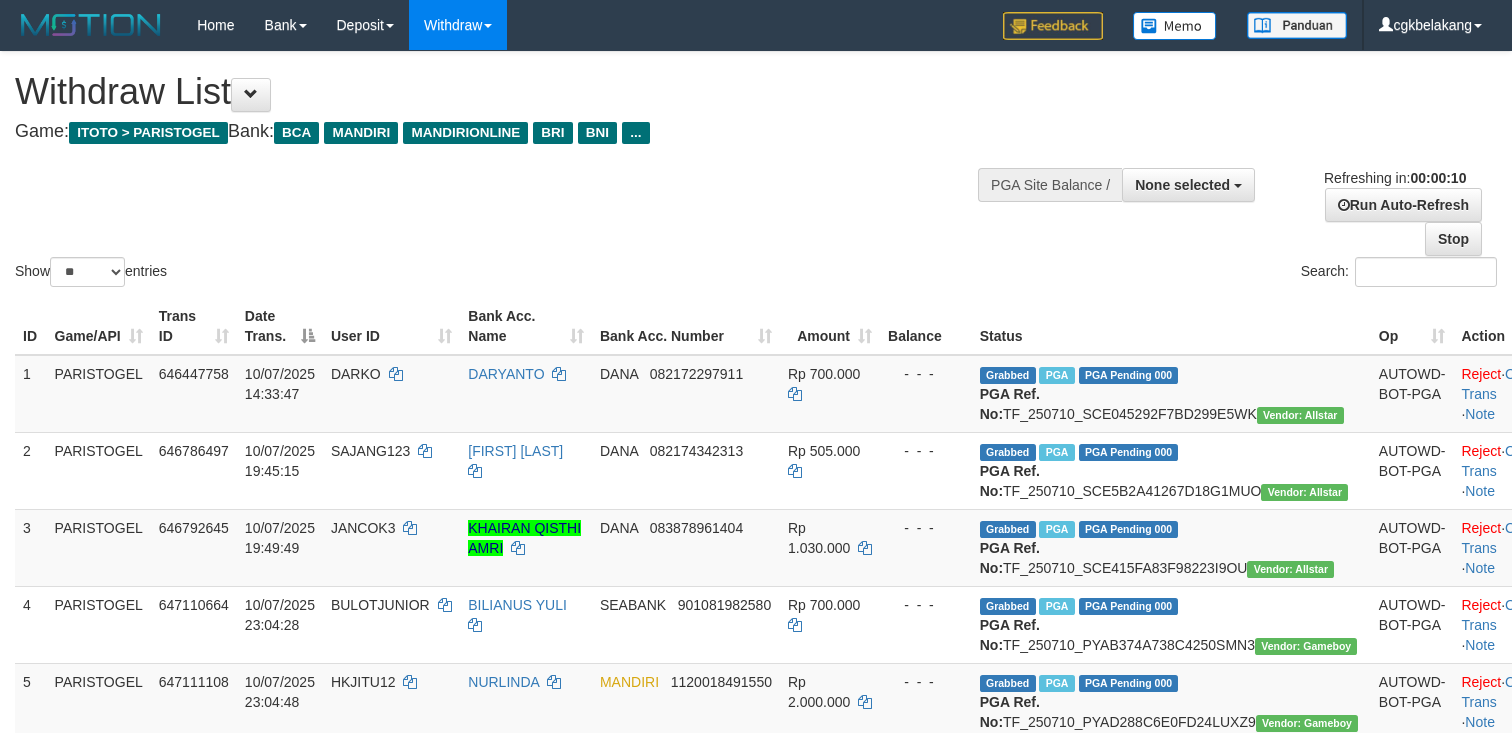 select 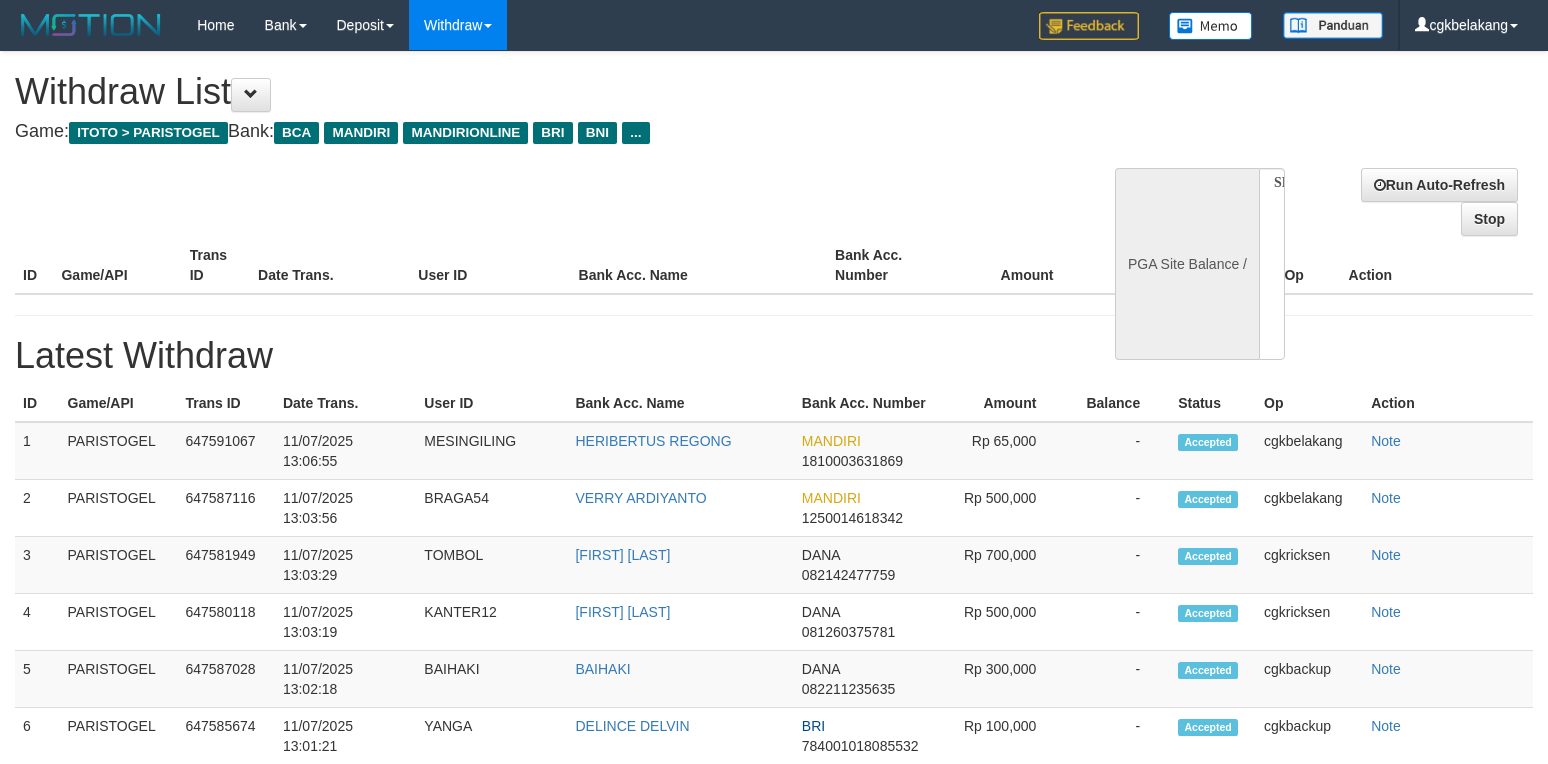 select 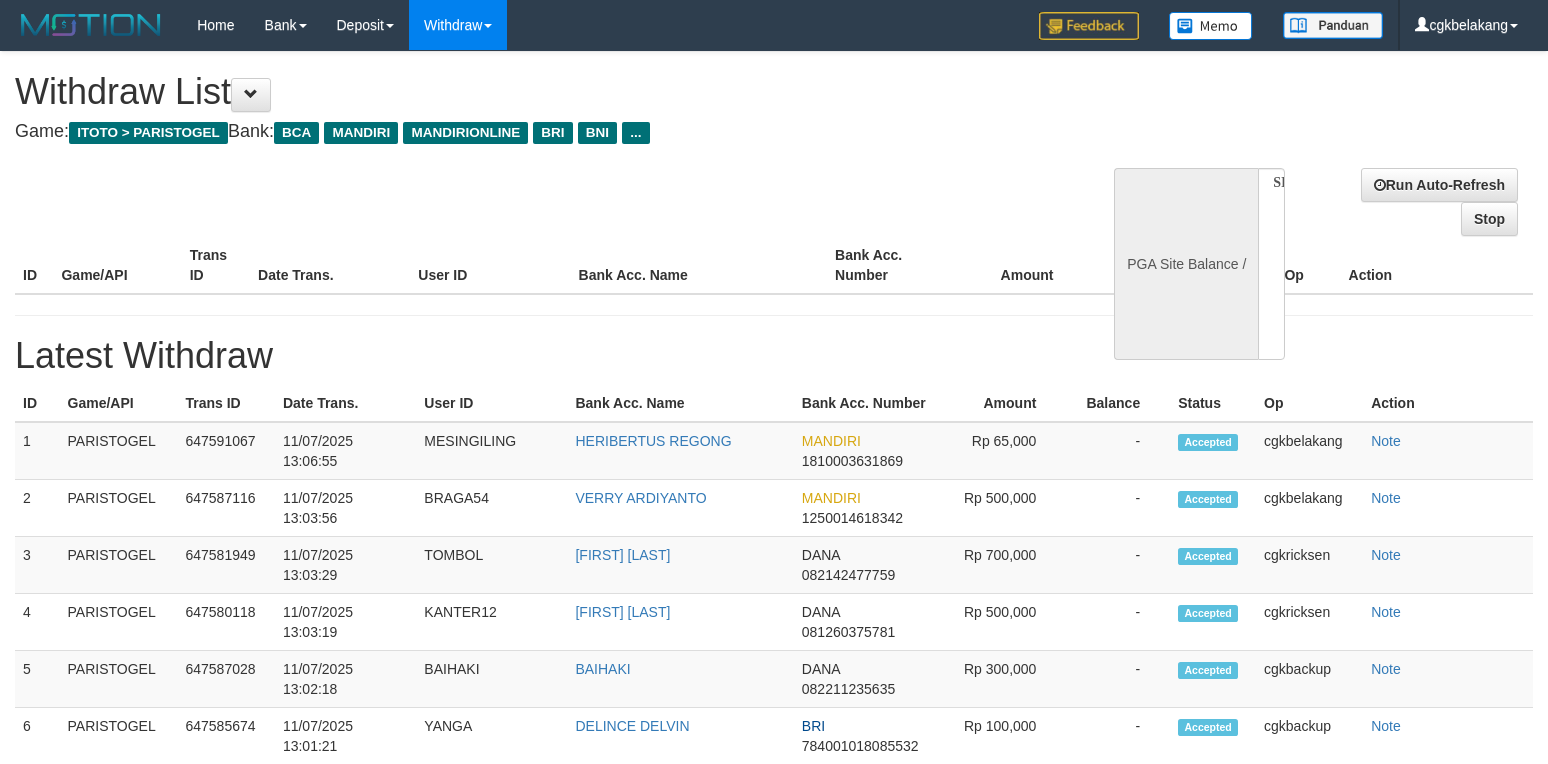 scroll, scrollTop: 0, scrollLeft: 0, axis: both 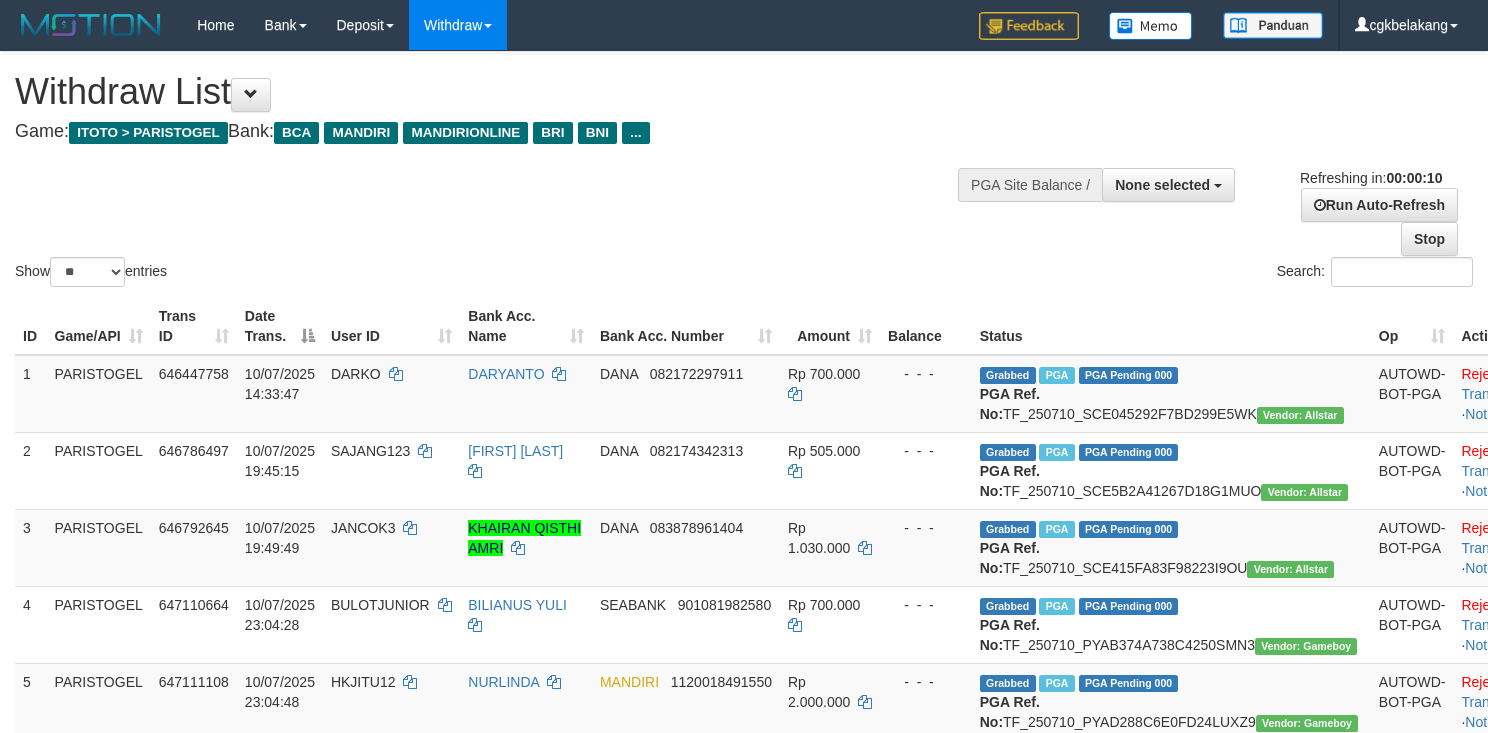 select 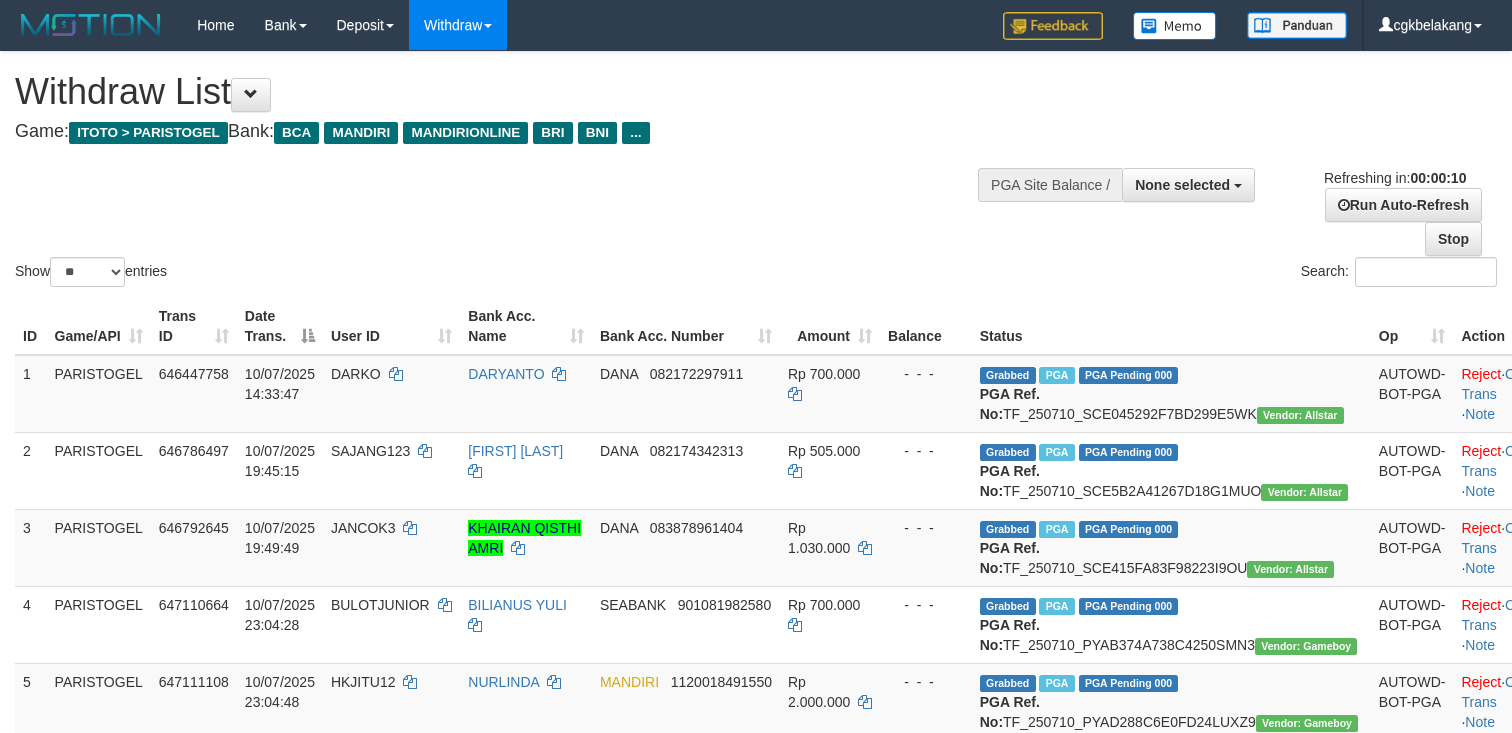 select 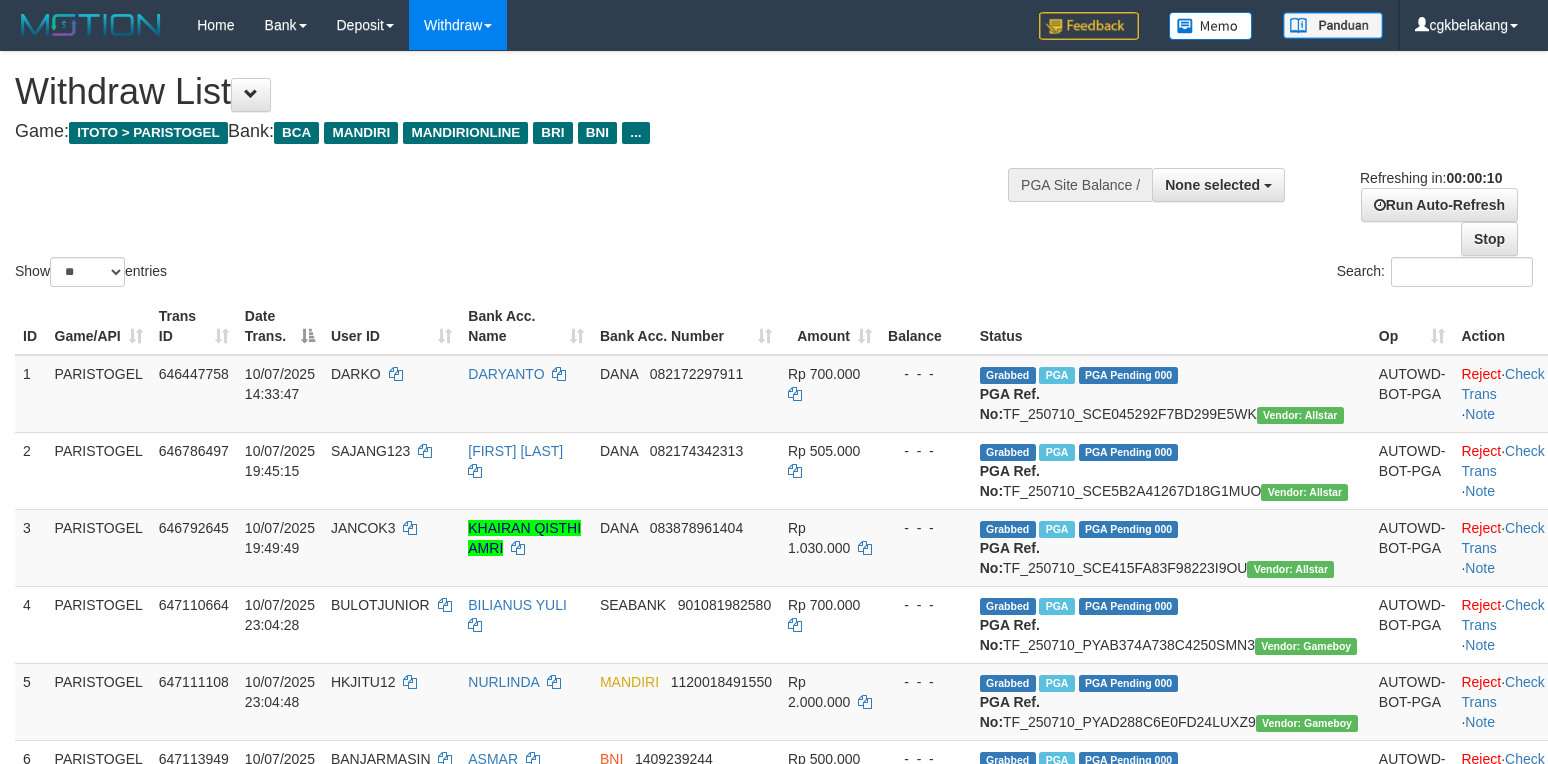 select 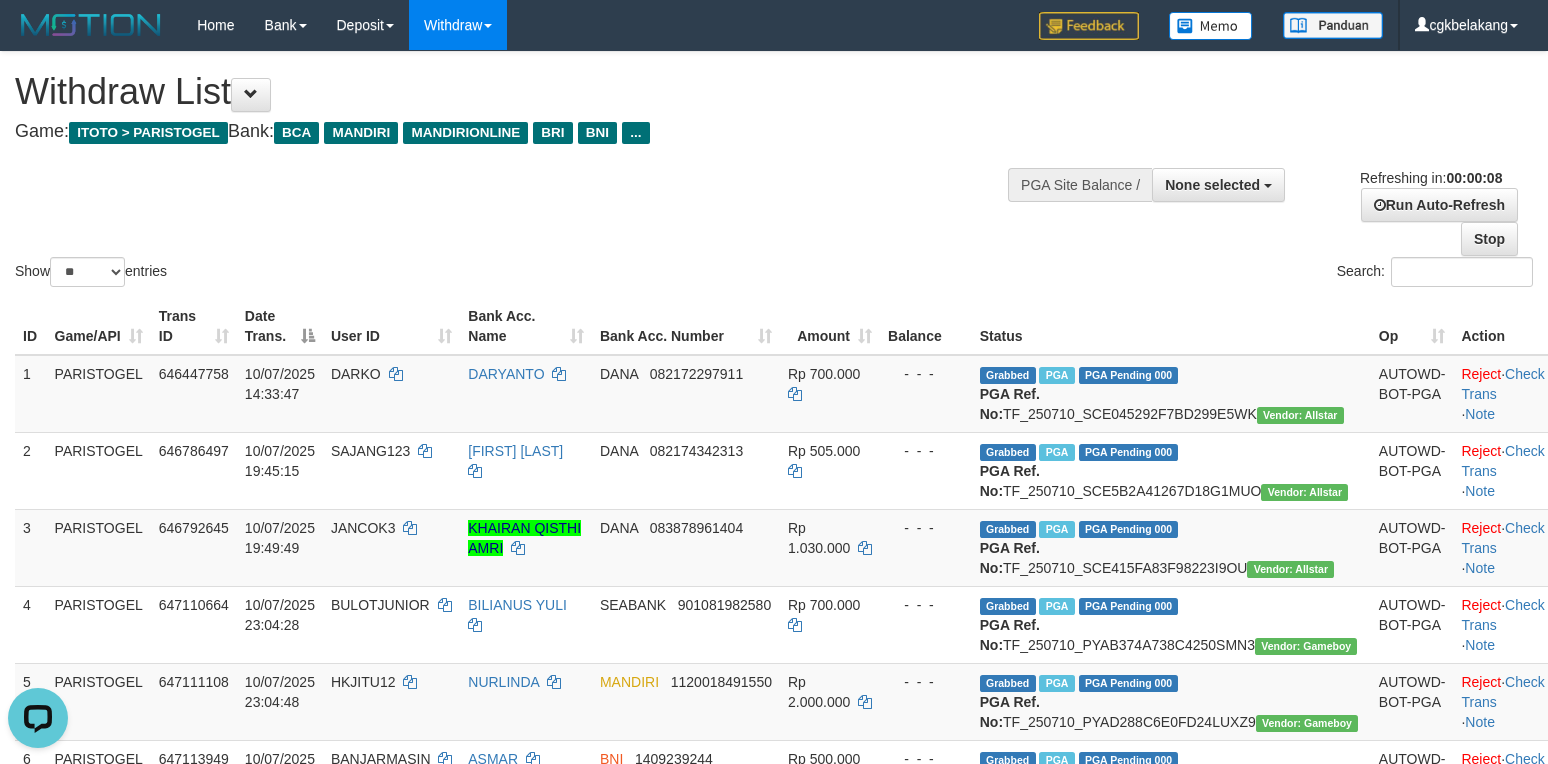 scroll, scrollTop: 0, scrollLeft: 0, axis: both 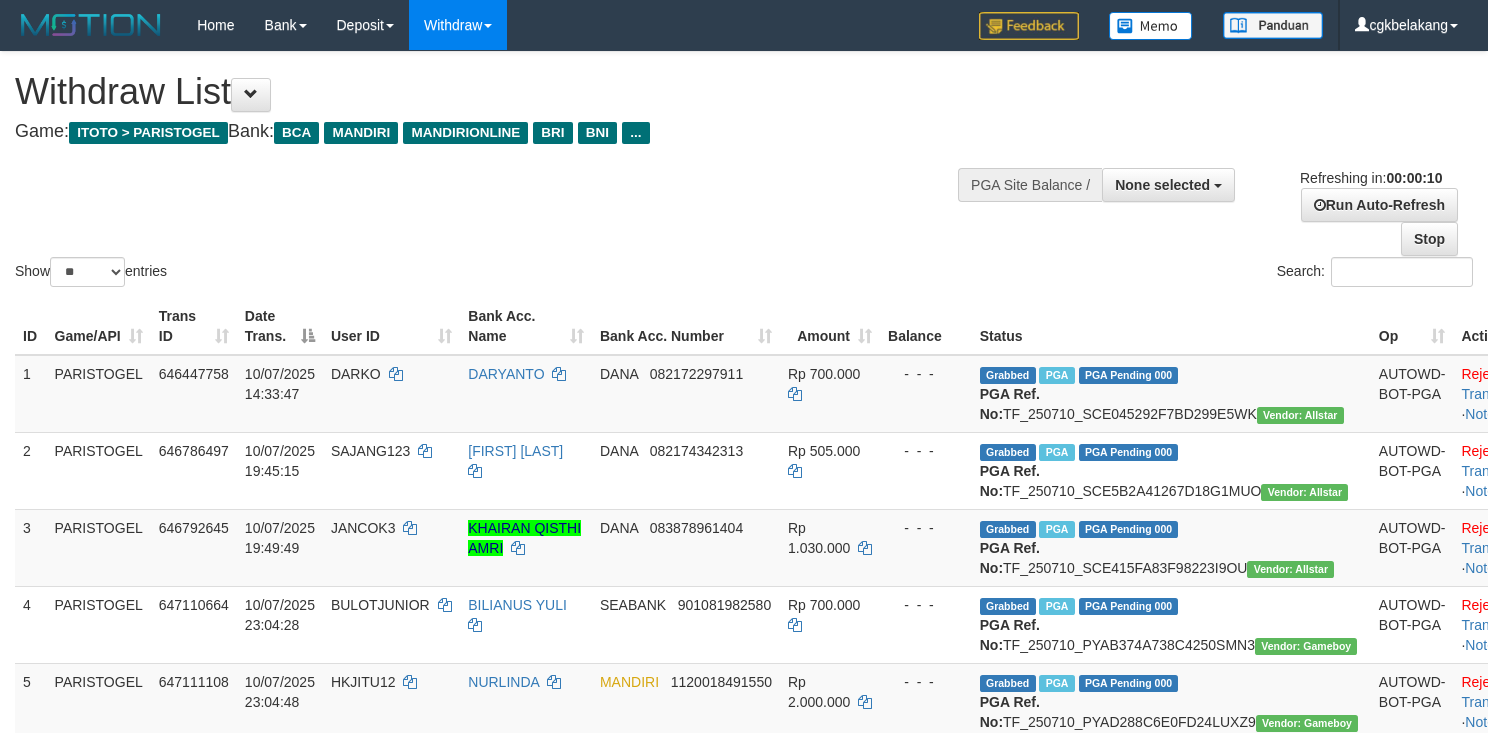 select 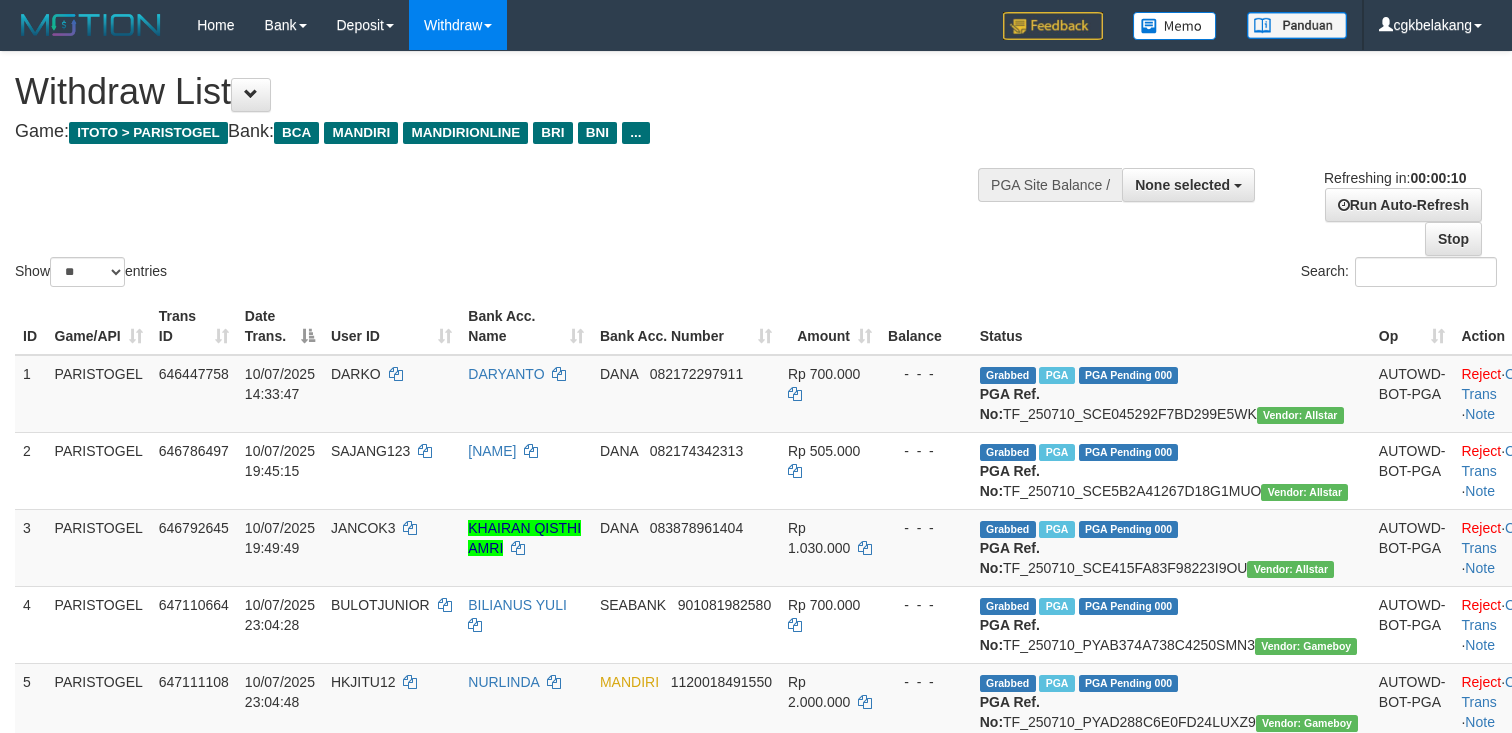 select 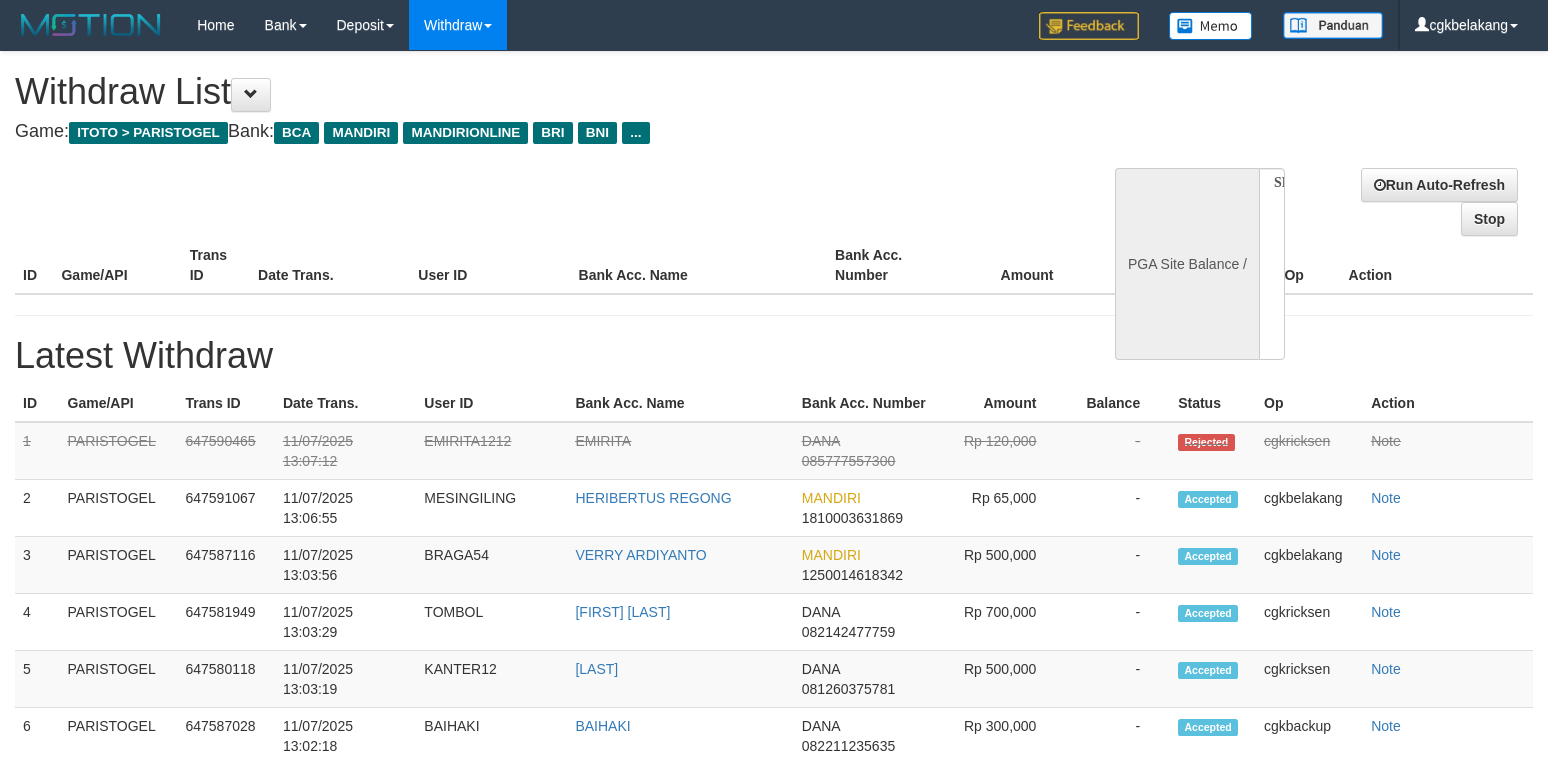 select 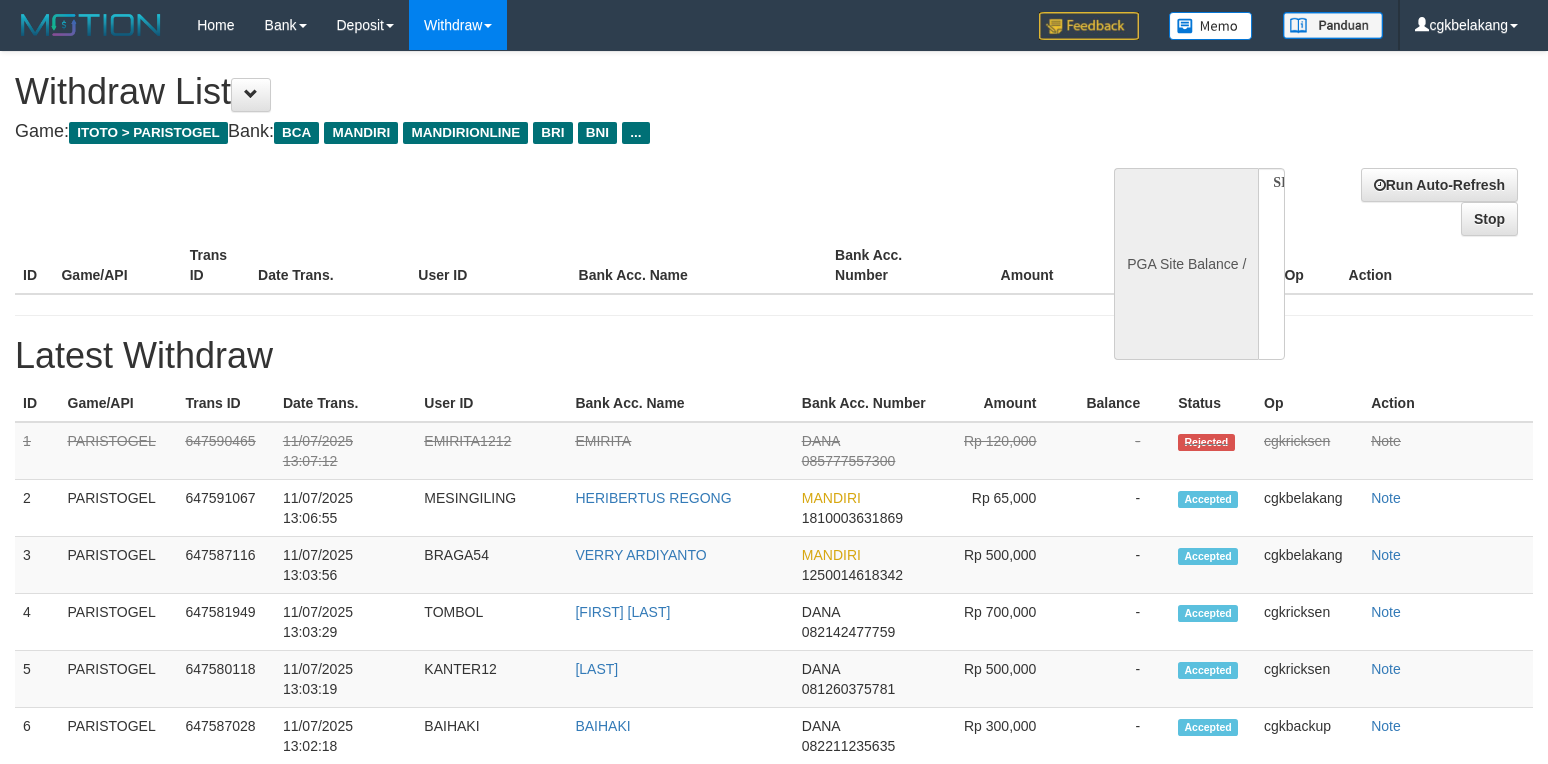 scroll, scrollTop: 0, scrollLeft: 0, axis: both 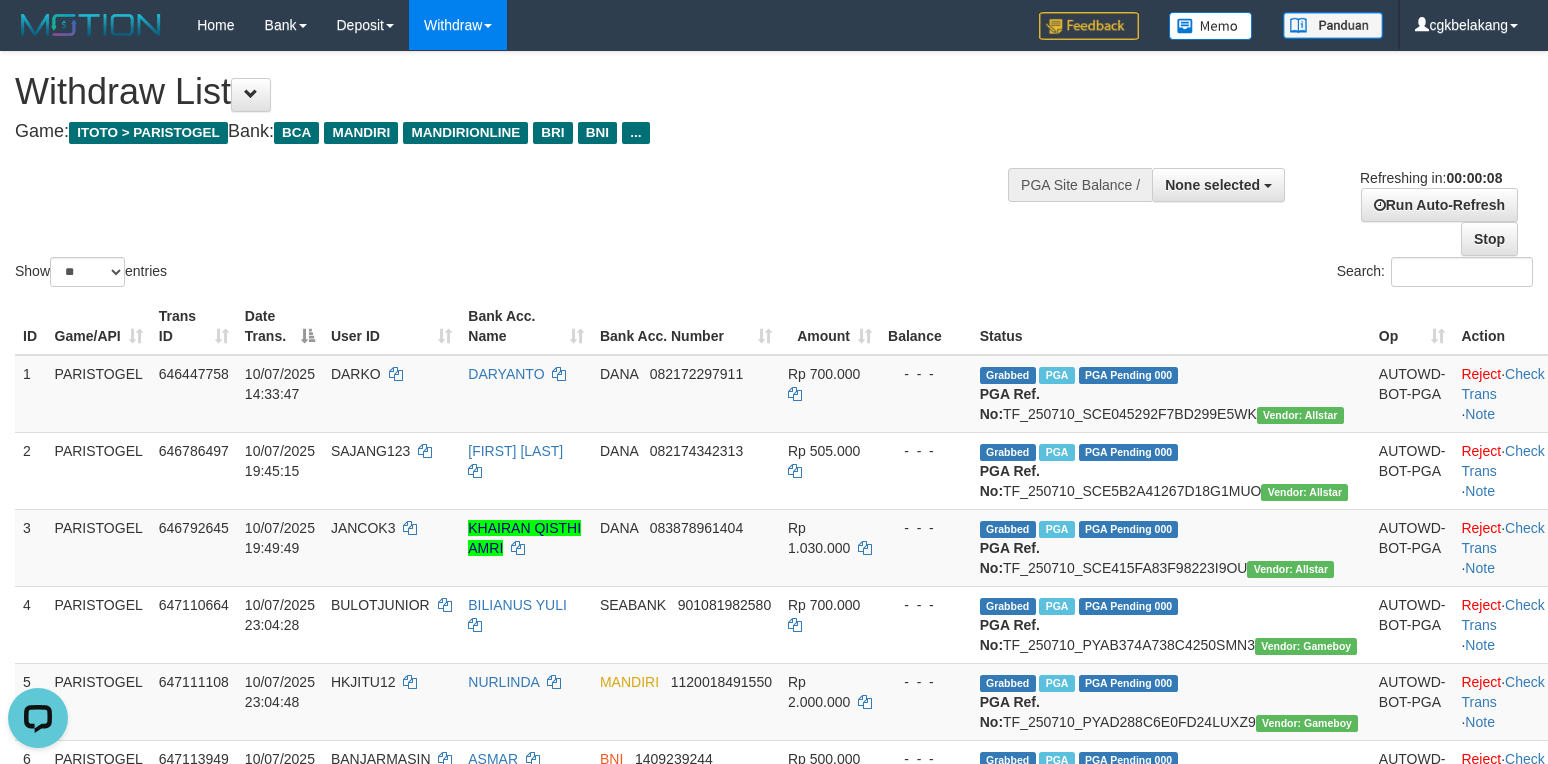 click on "Status" at bounding box center [1171, 326] 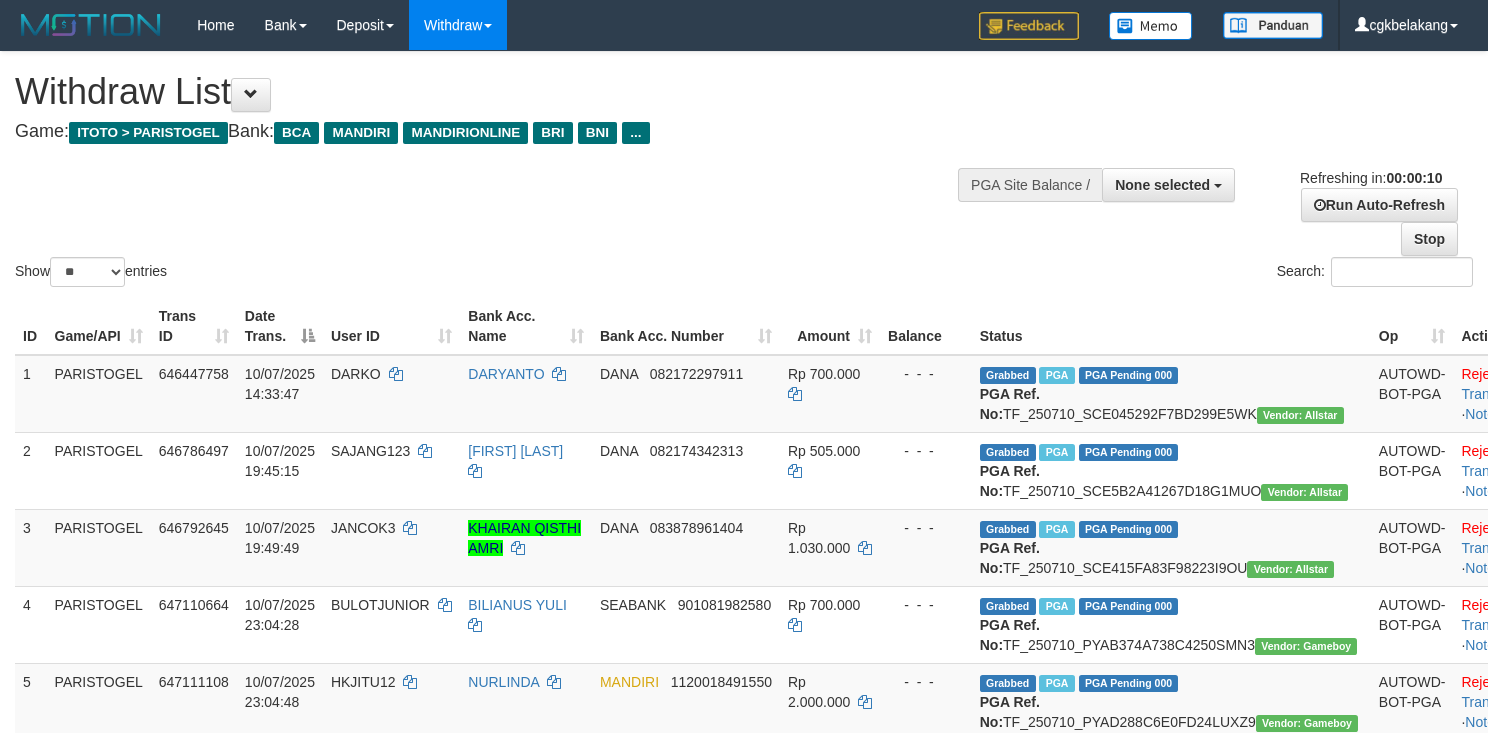 select 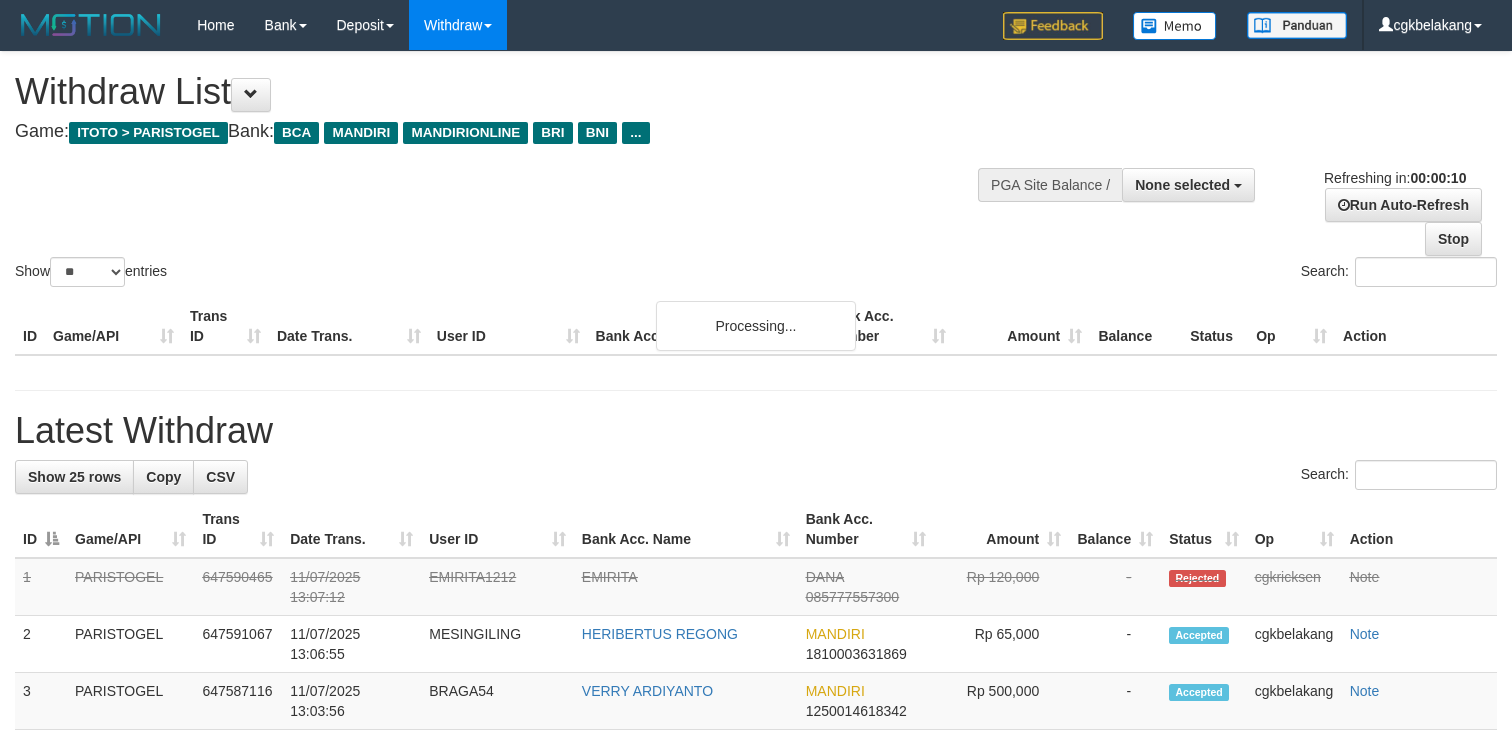 select 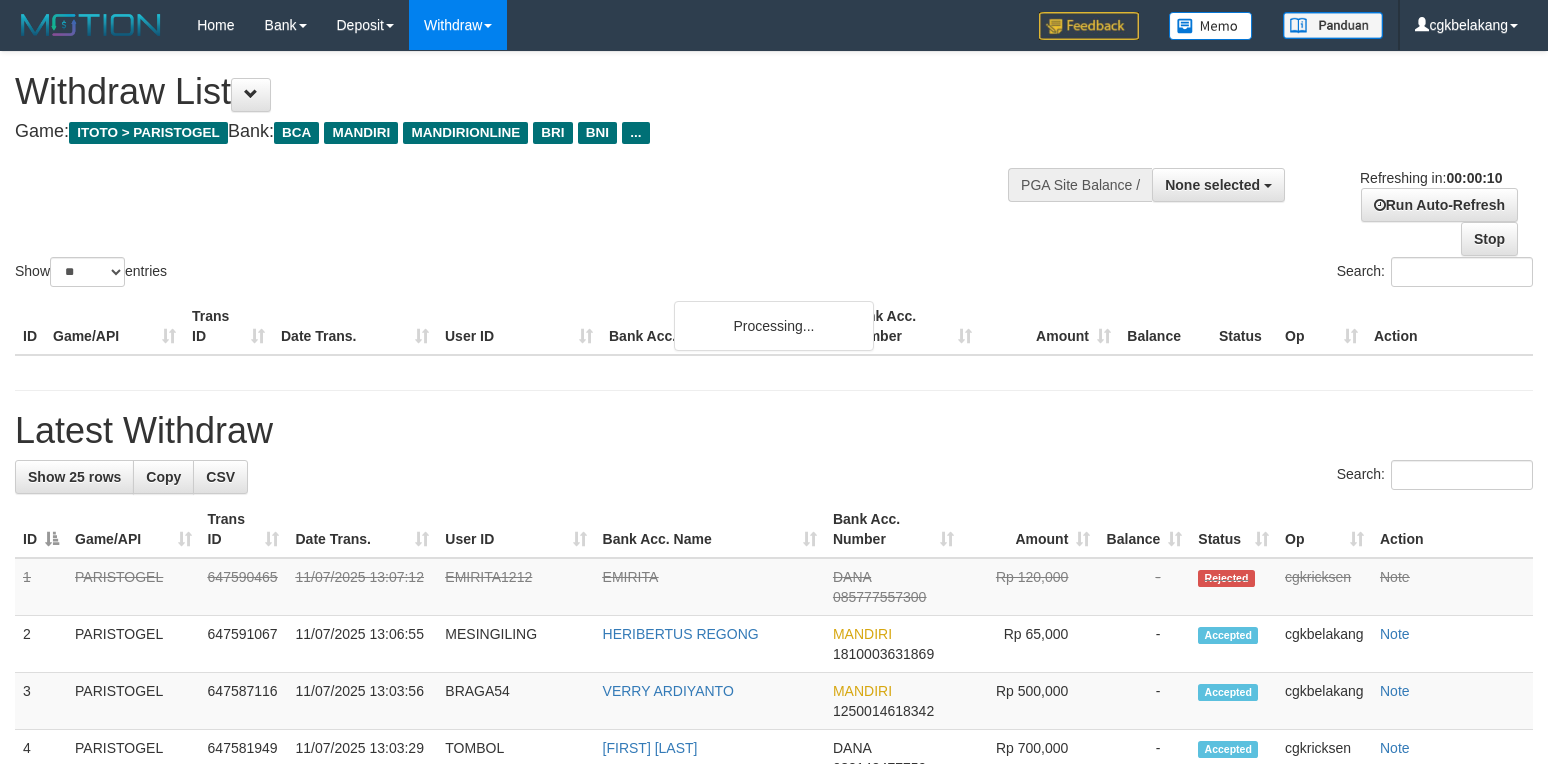select 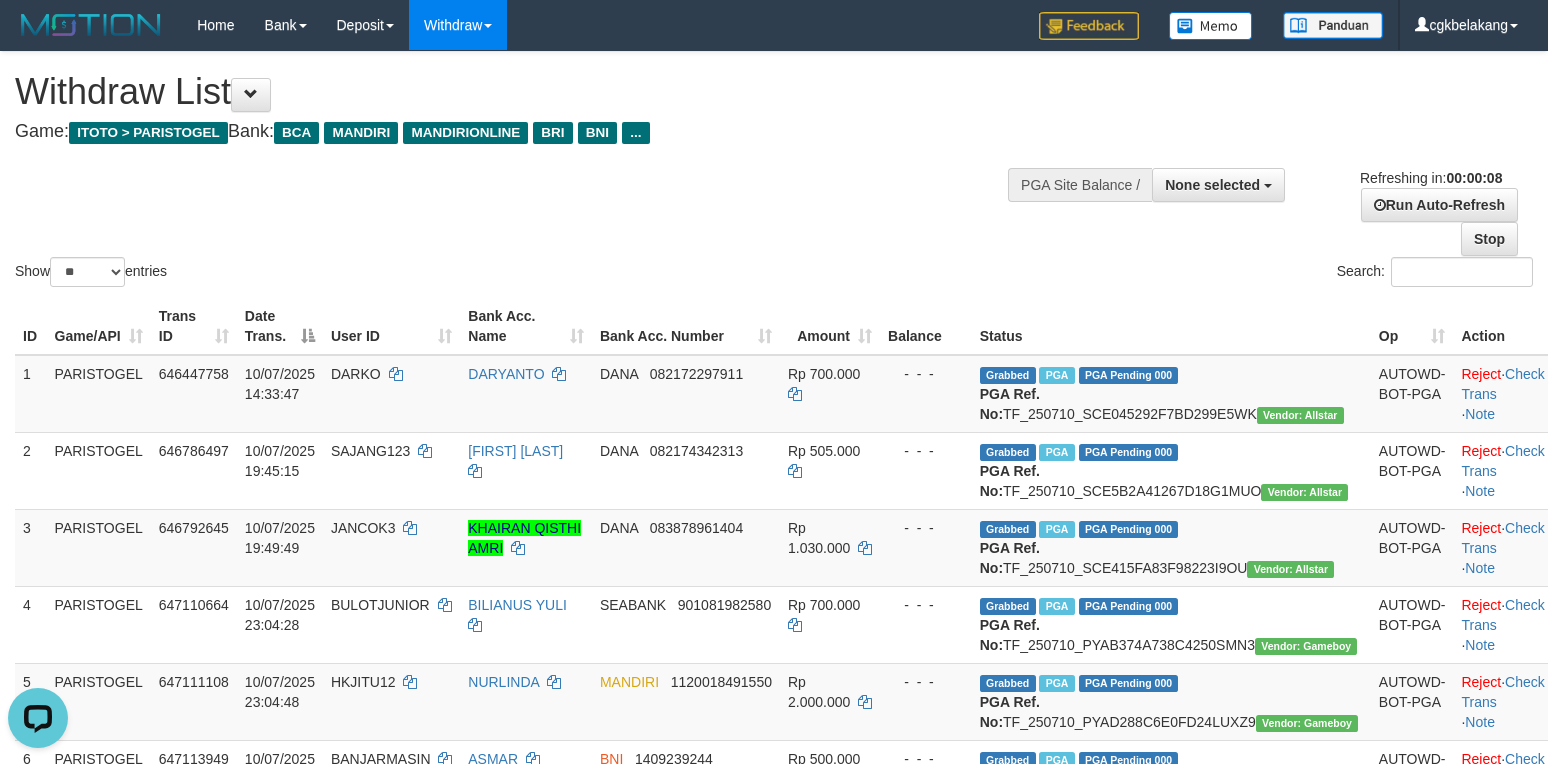 scroll, scrollTop: 0, scrollLeft: 0, axis: both 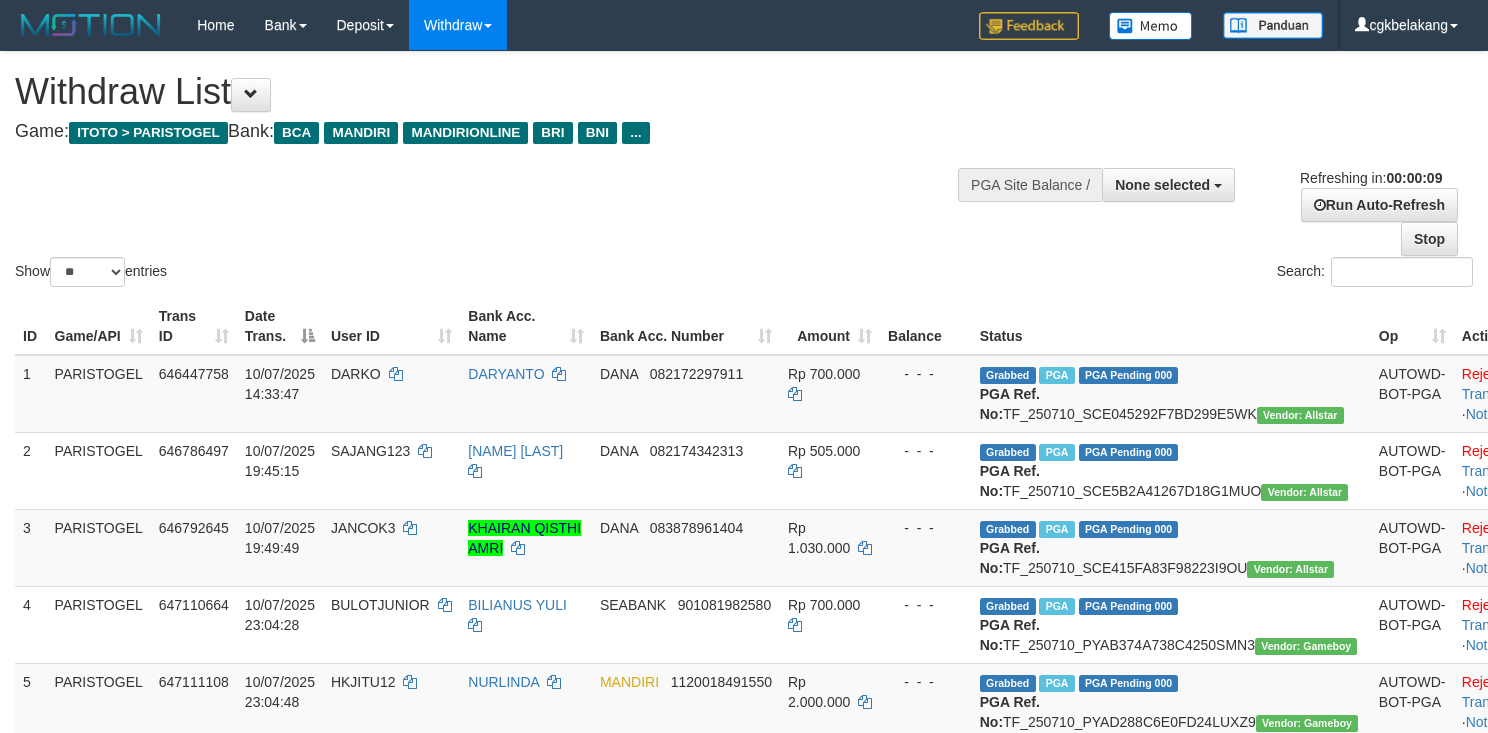 select 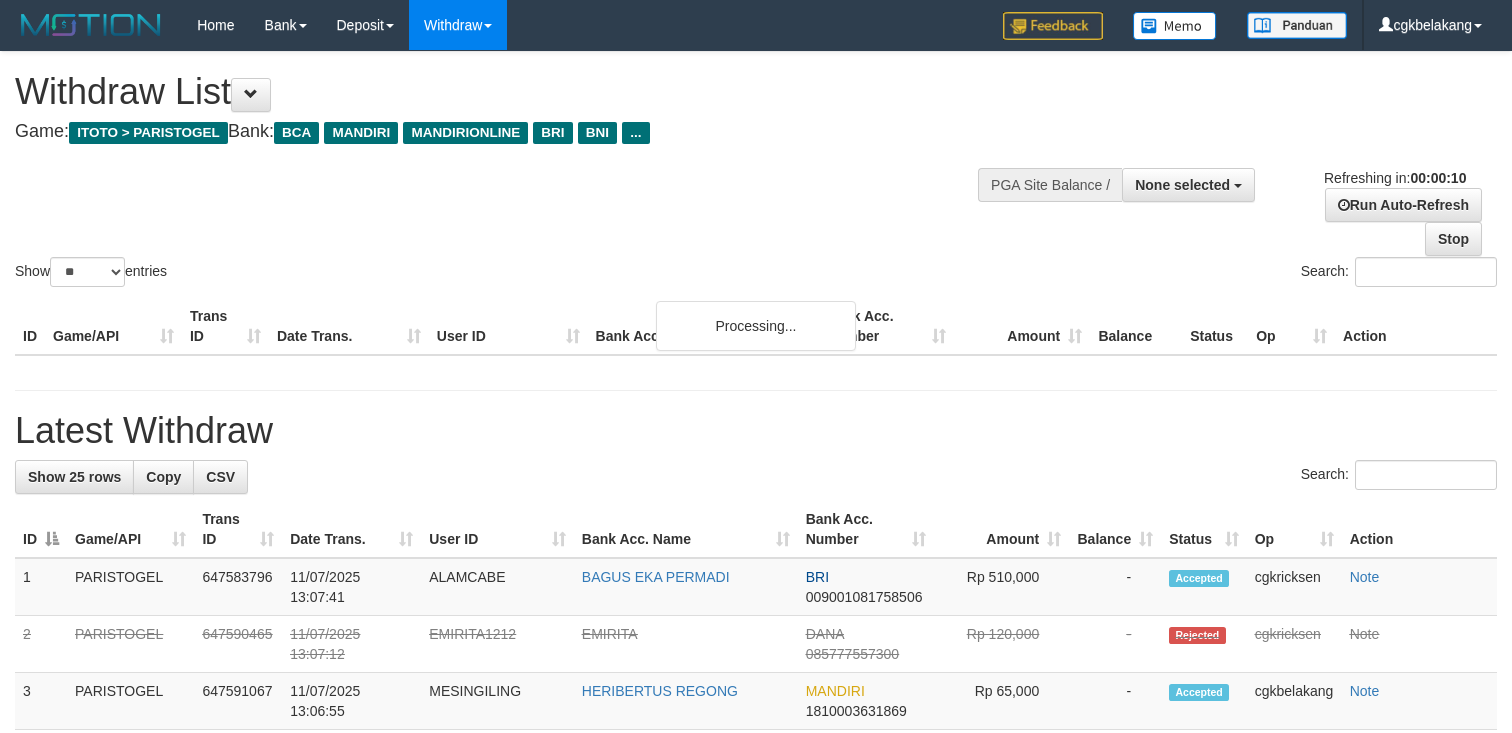 select 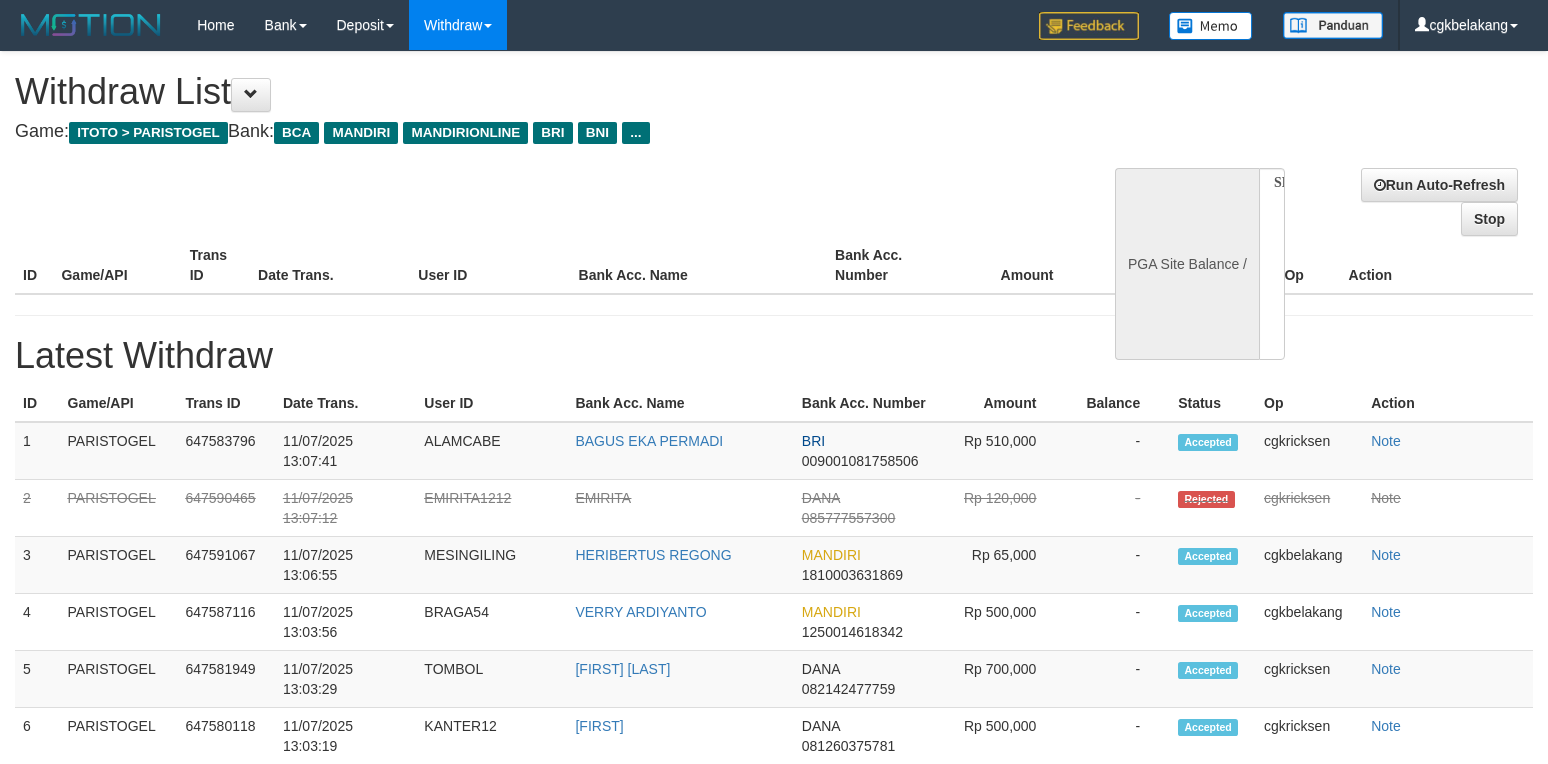 select 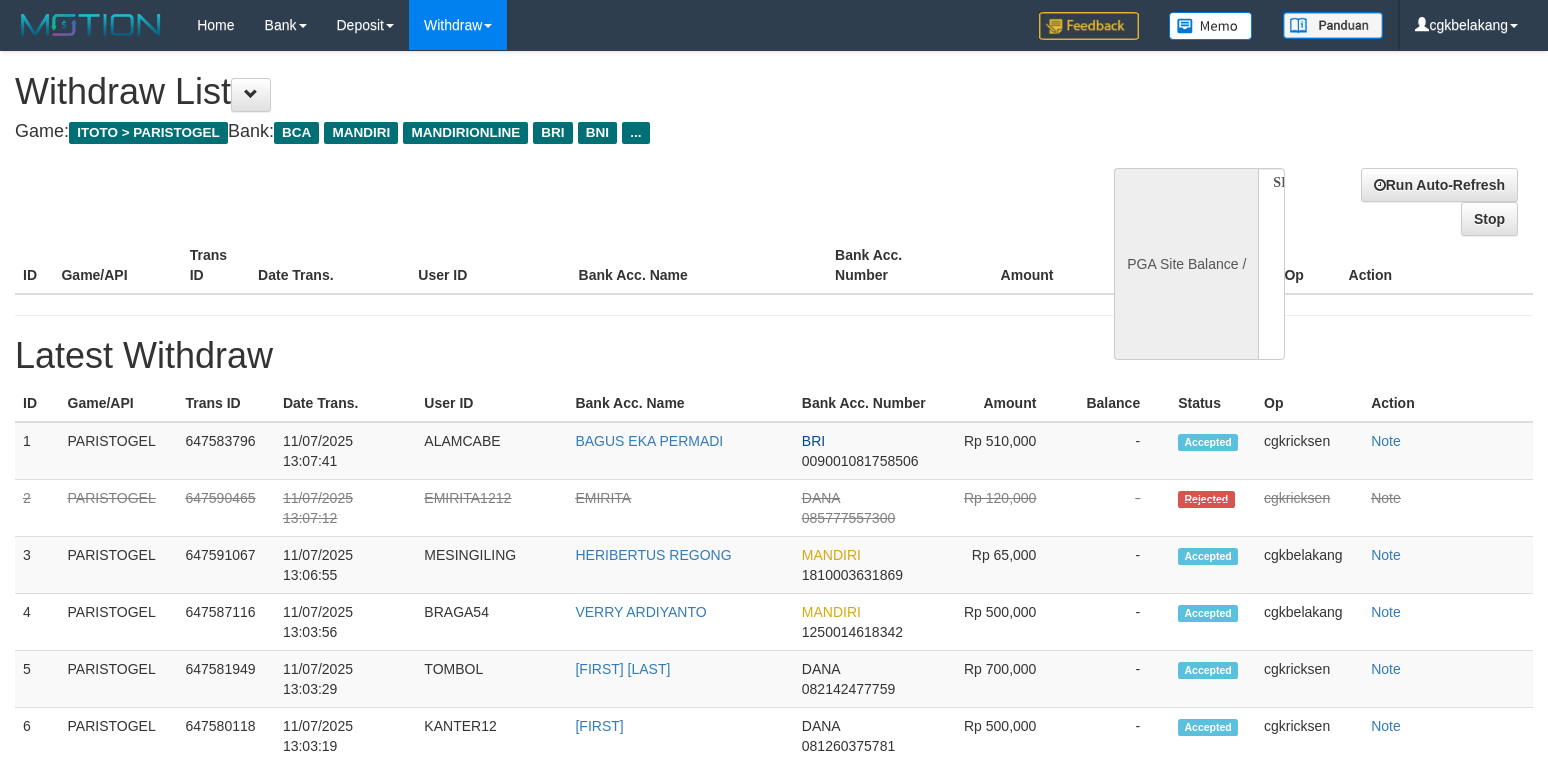 scroll, scrollTop: 0, scrollLeft: 0, axis: both 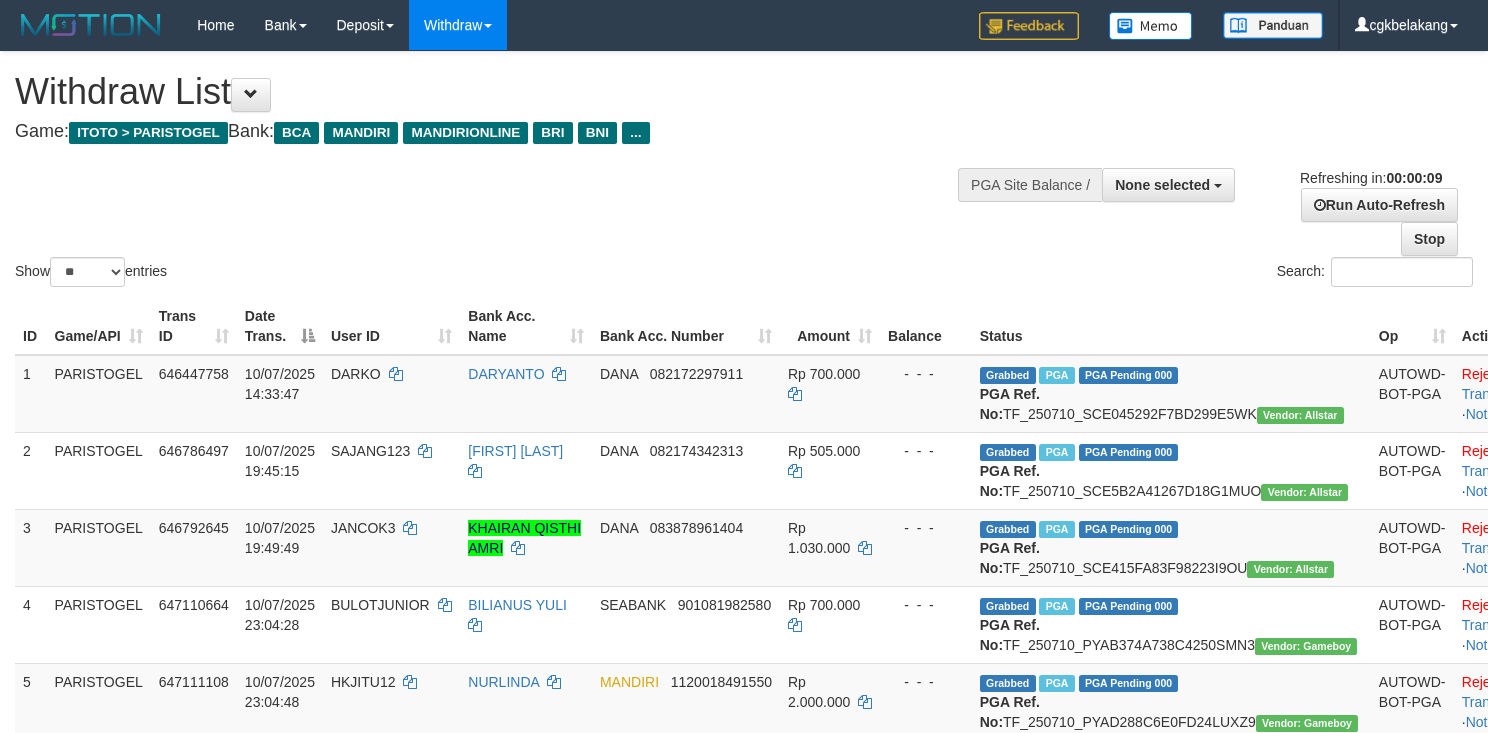 select 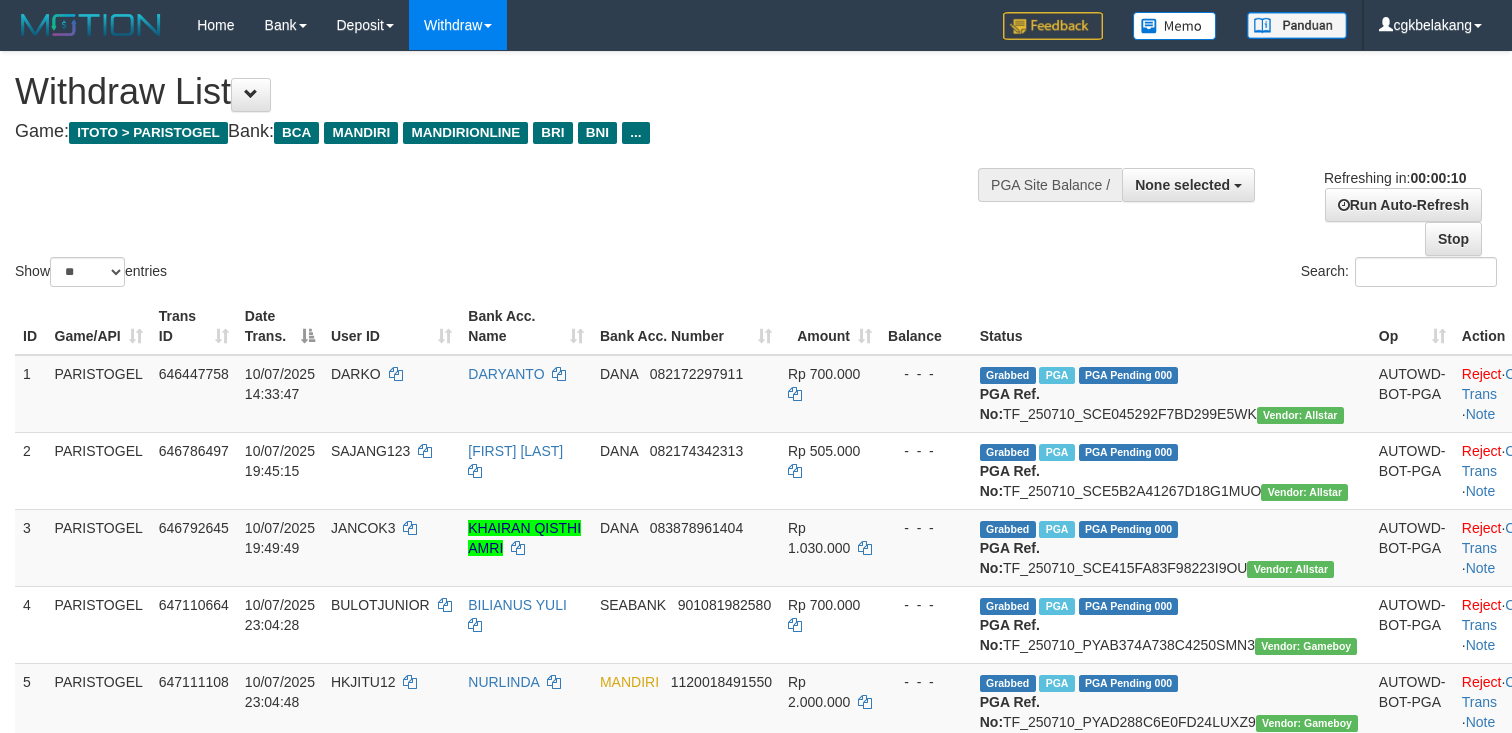 select 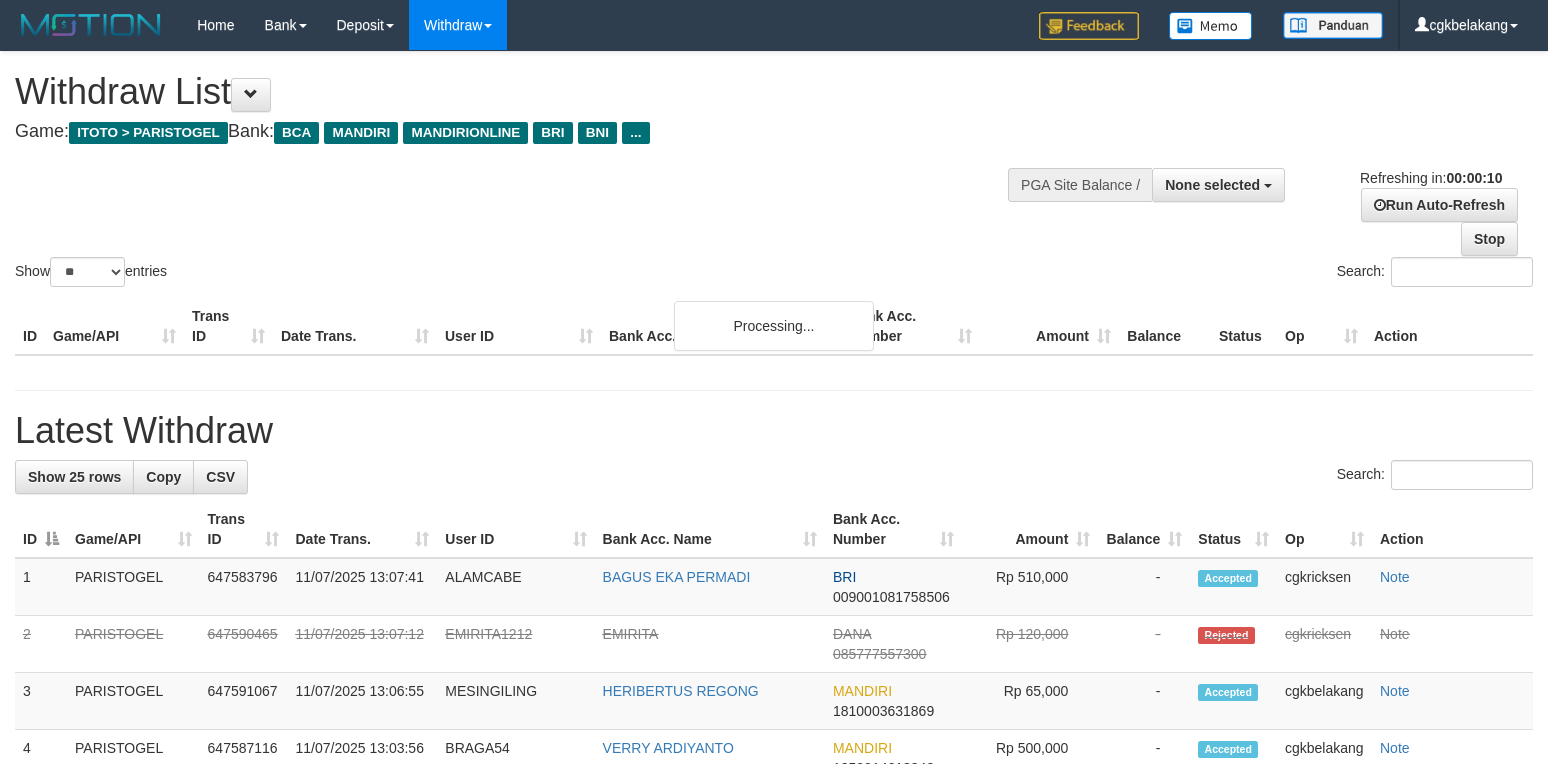 select 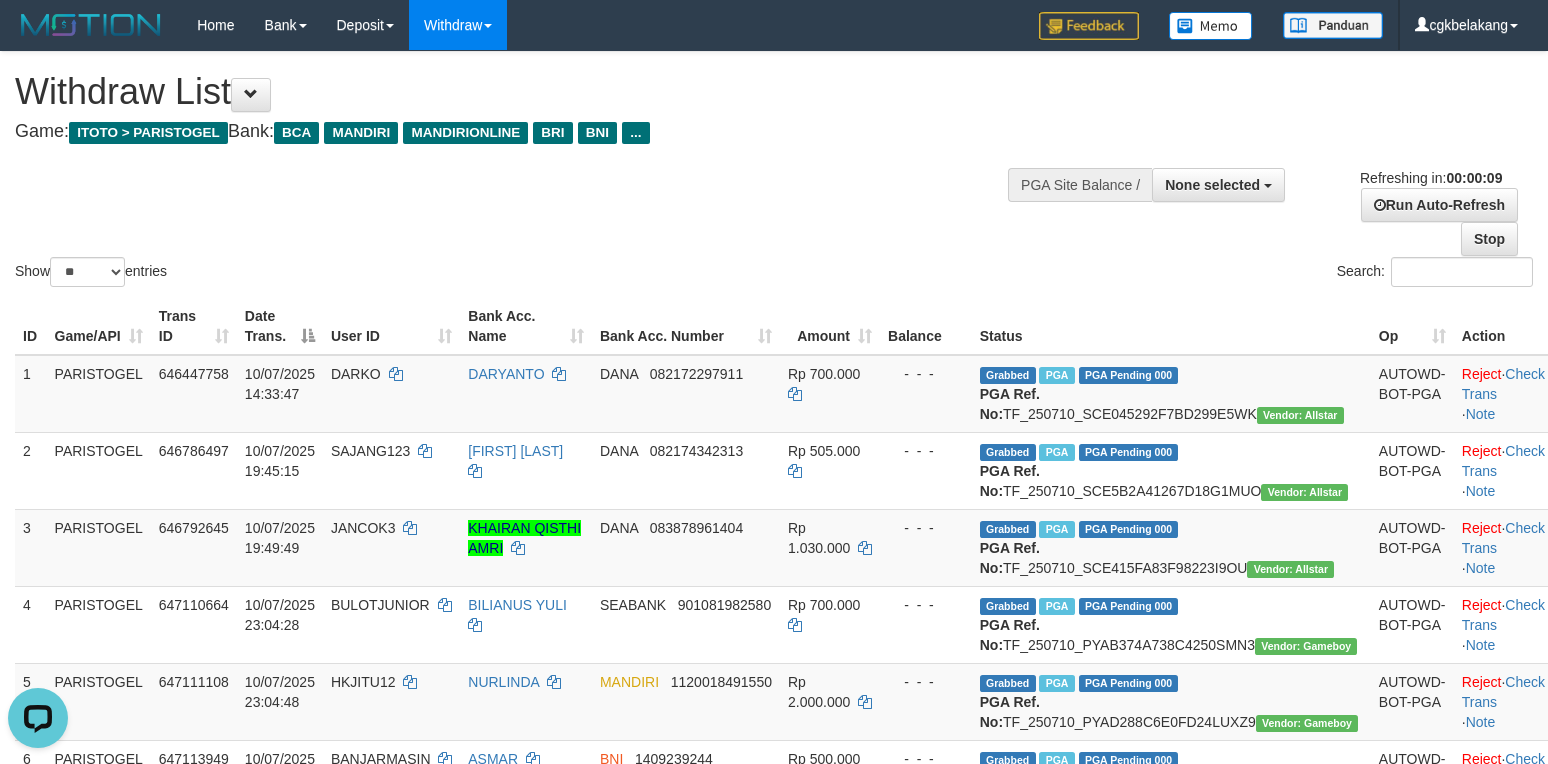 scroll, scrollTop: 0, scrollLeft: 0, axis: both 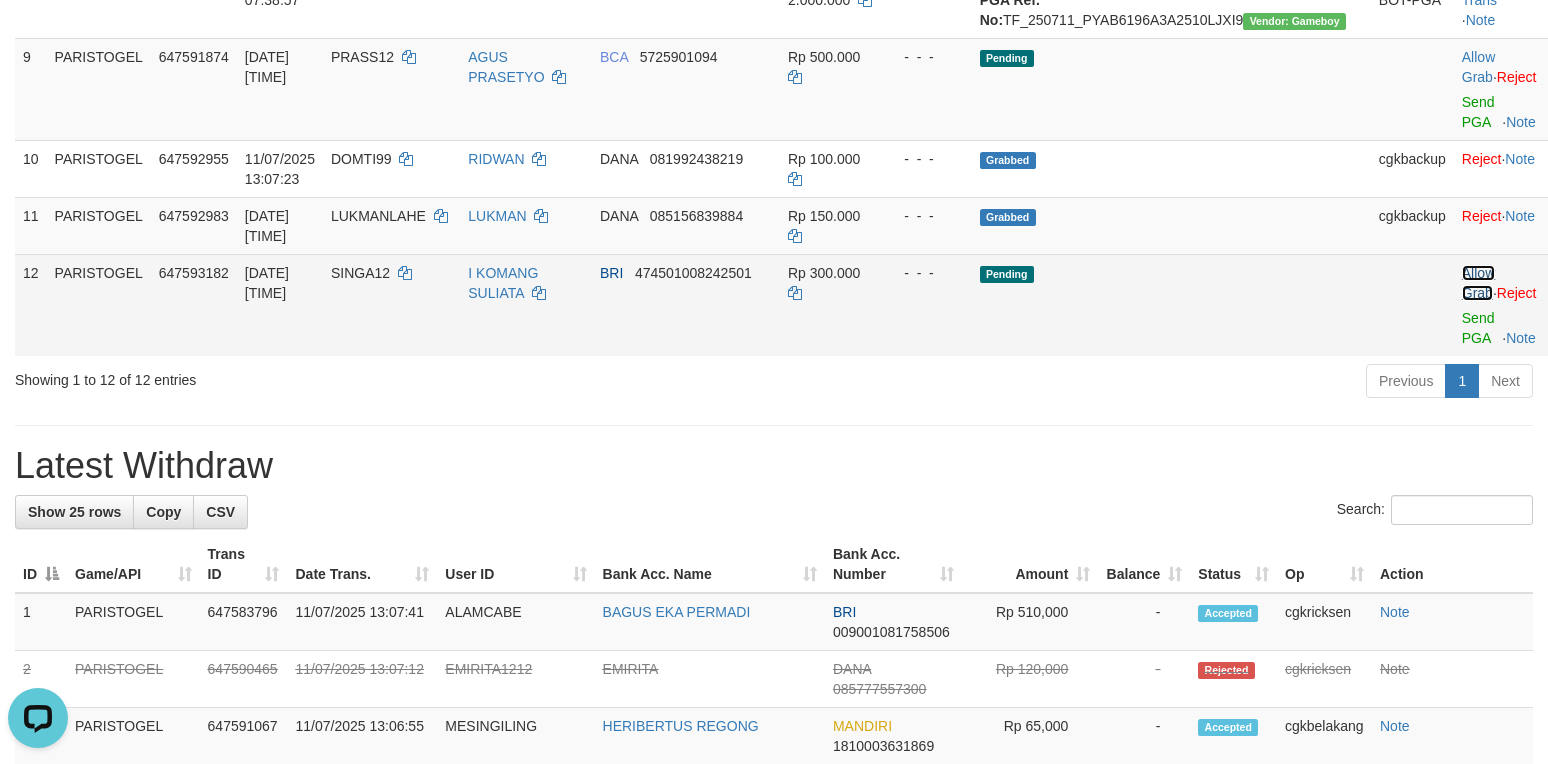 click on "Allow Grab" at bounding box center [1478, 283] 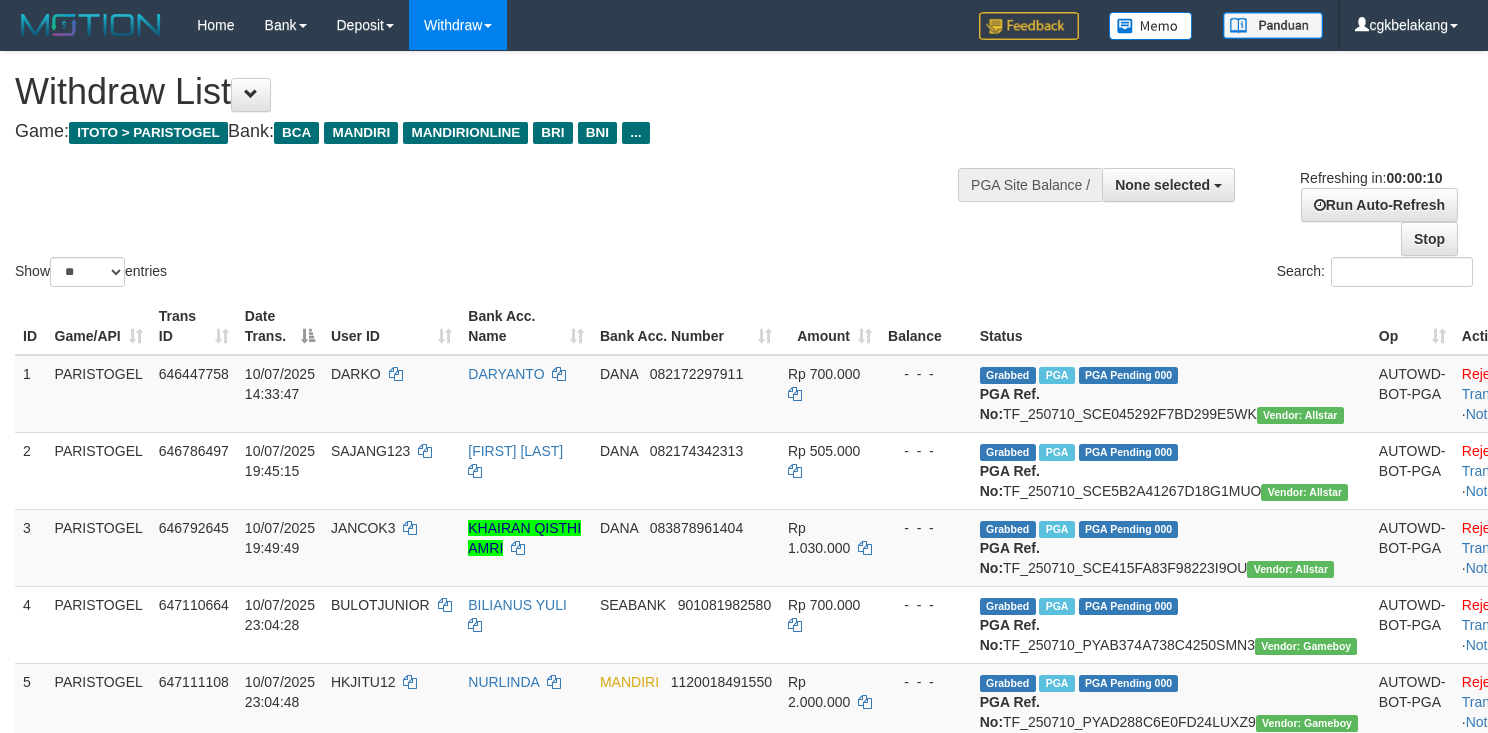 select 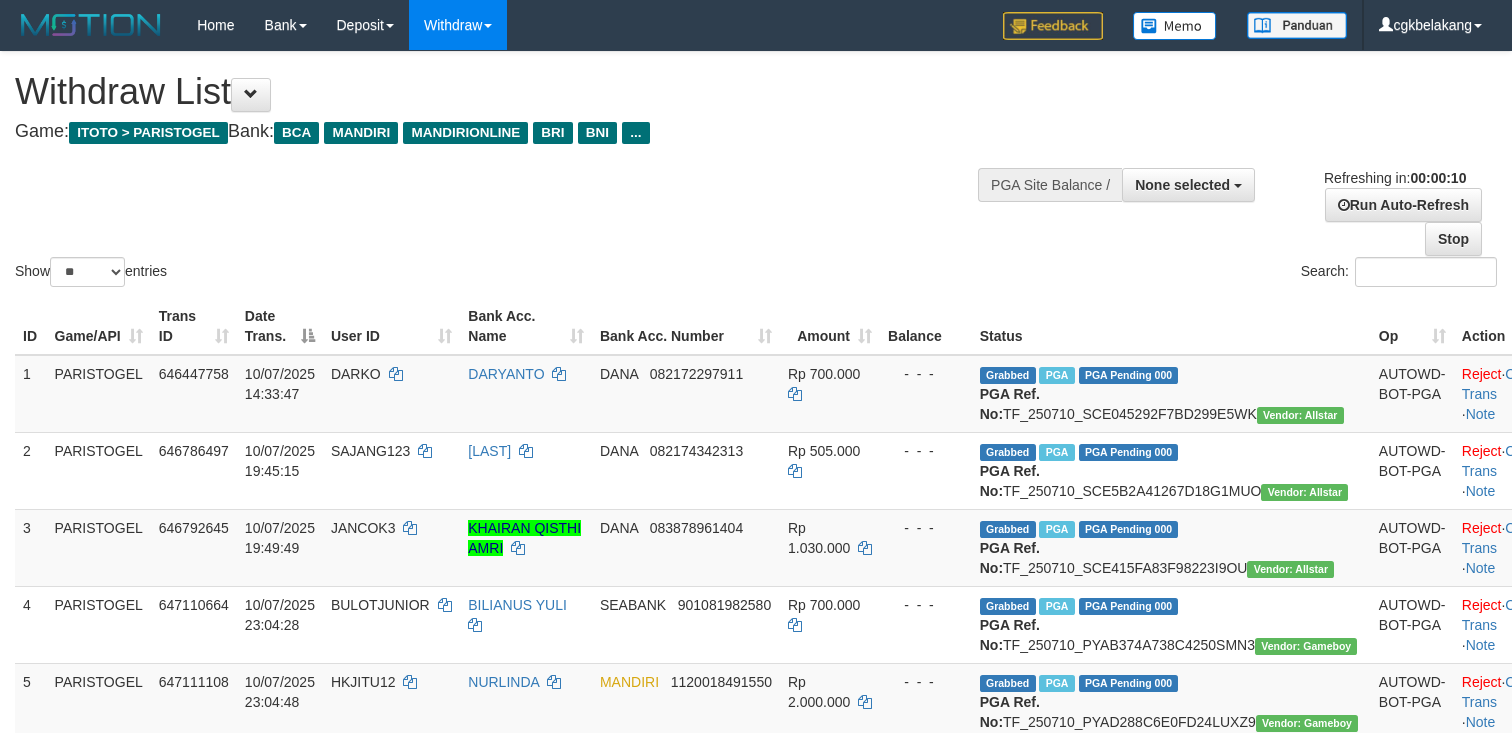 select 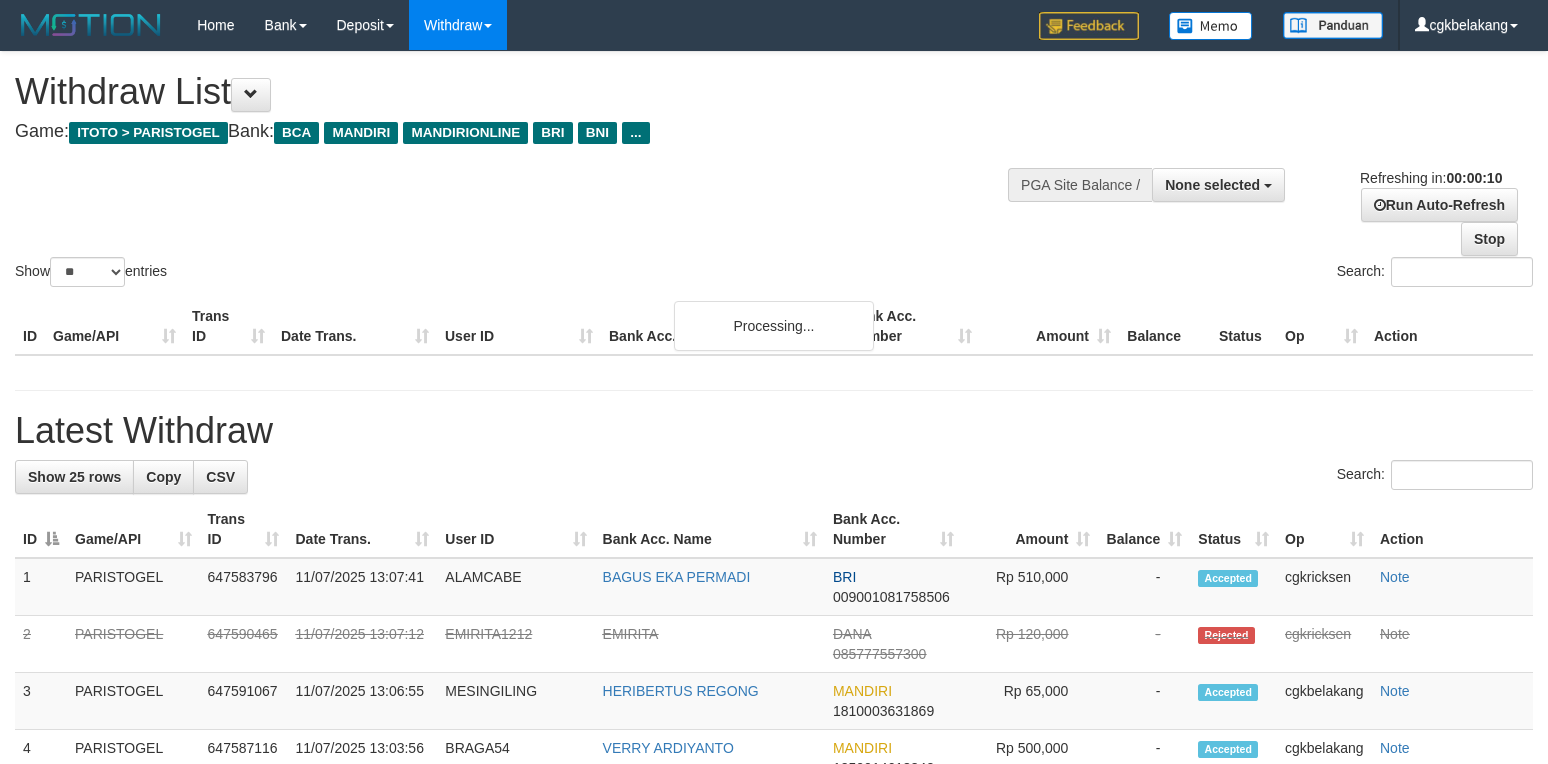 select 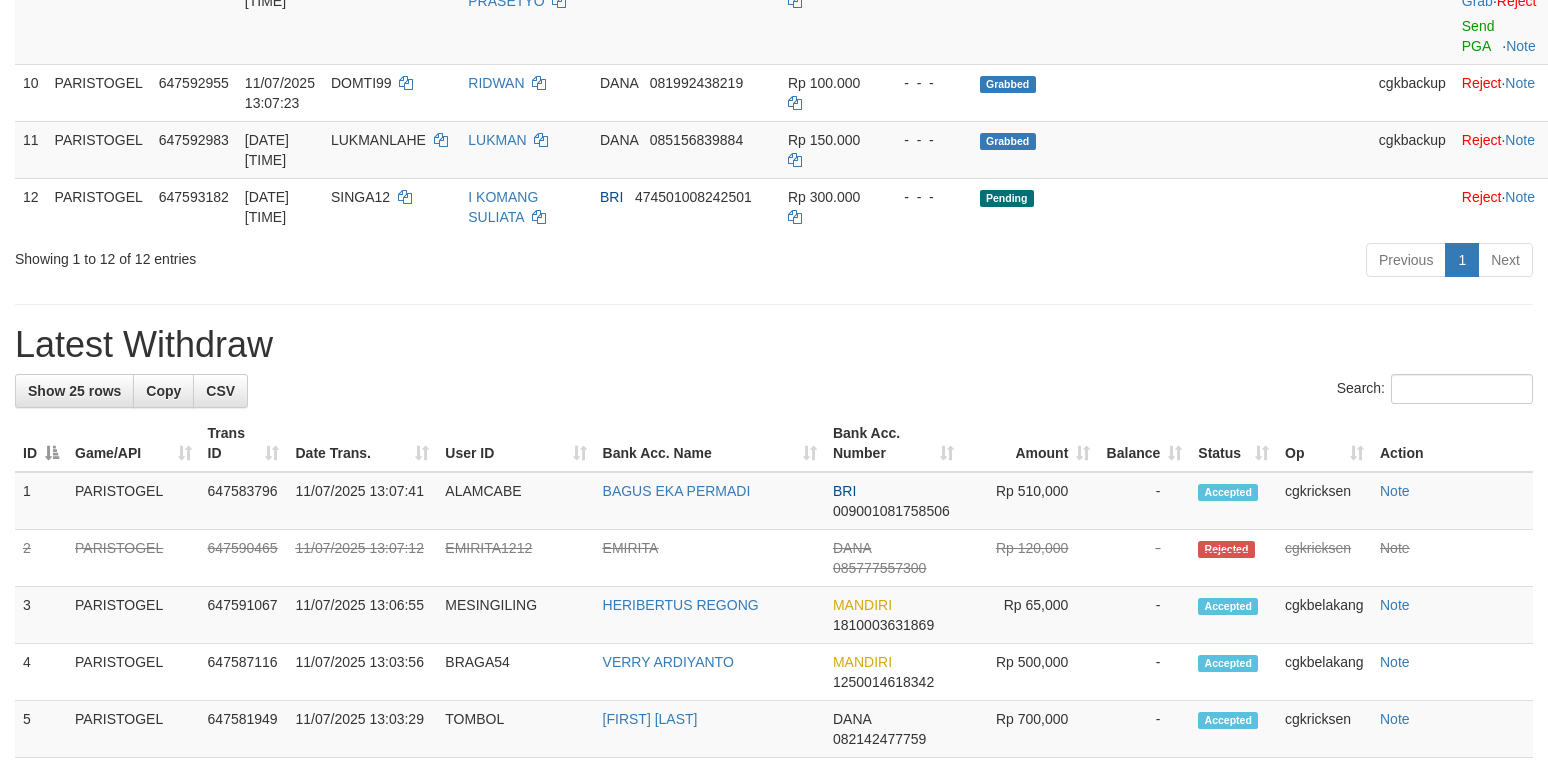 scroll, scrollTop: 933, scrollLeft: 0, axis: vertical 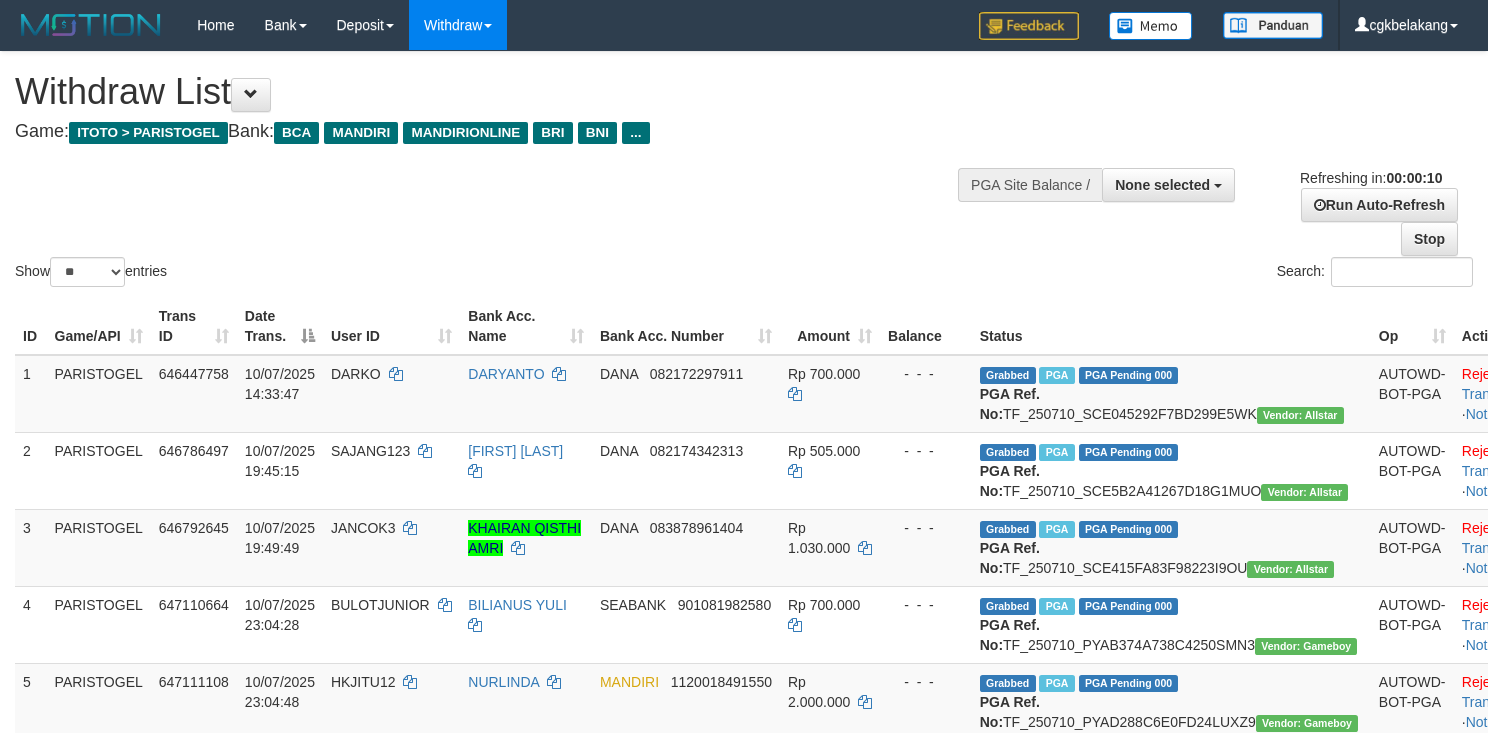 select 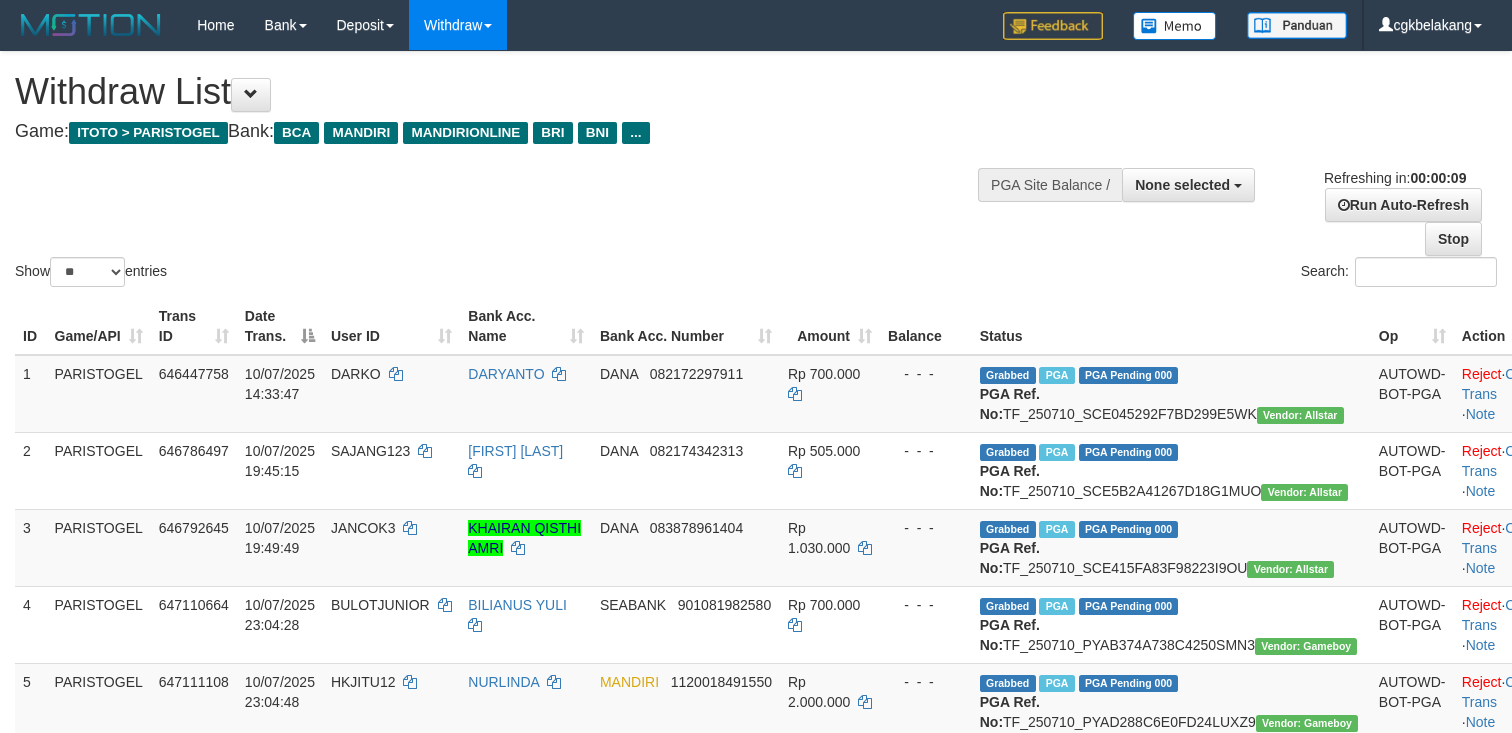 select 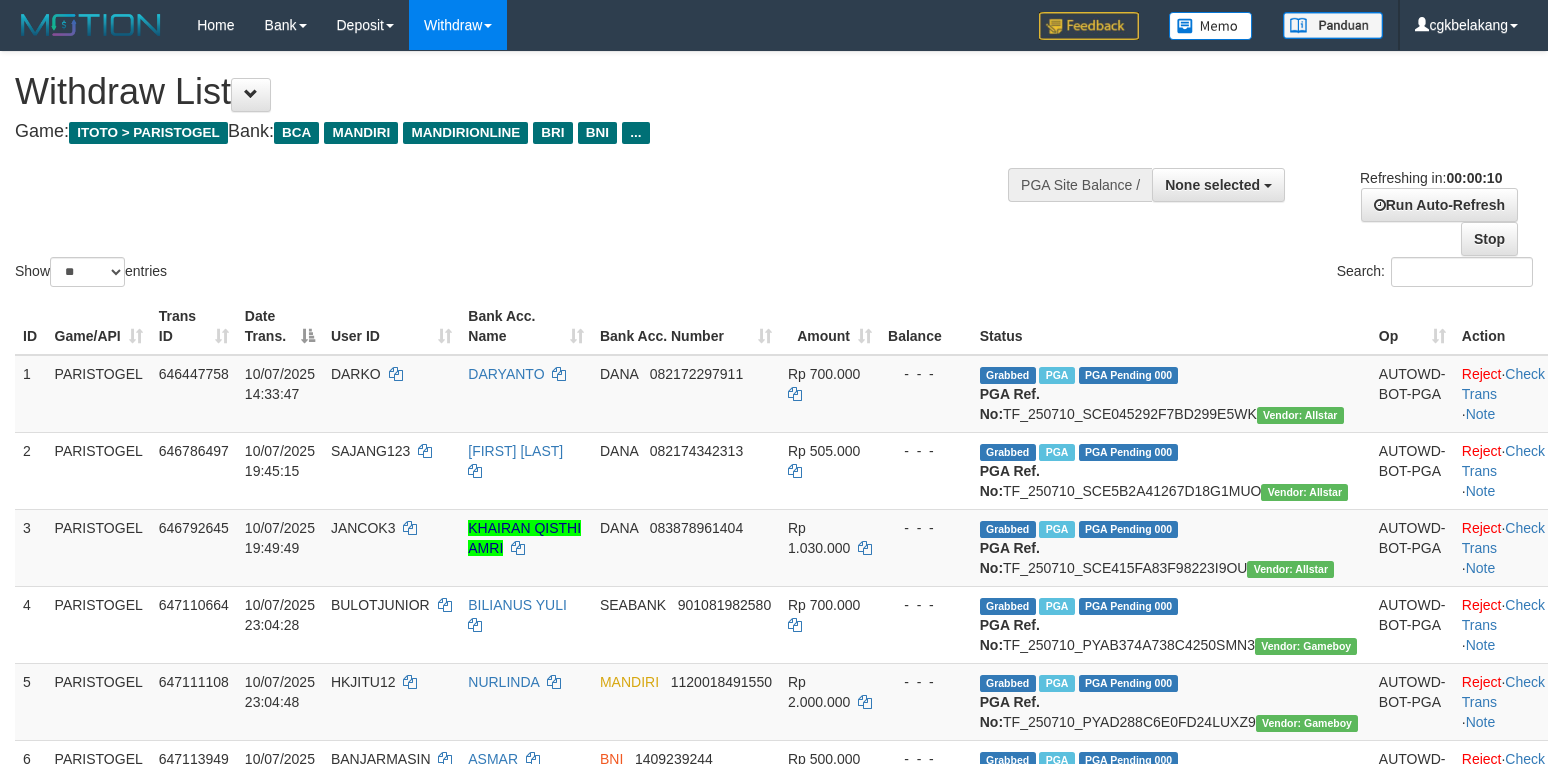 select 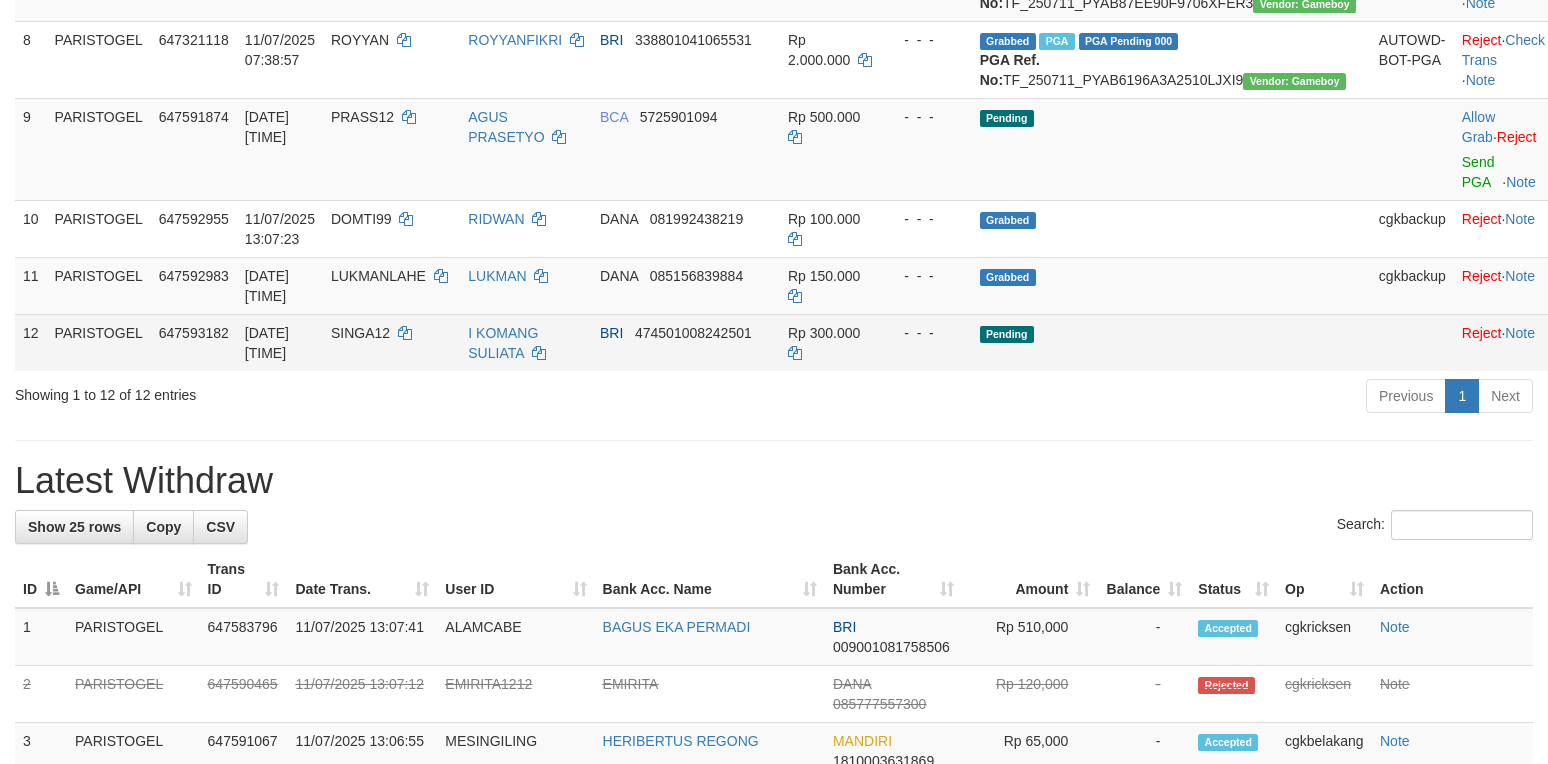 scroll, scrollTop: 876, scrollLeft: 0, axis: vertical 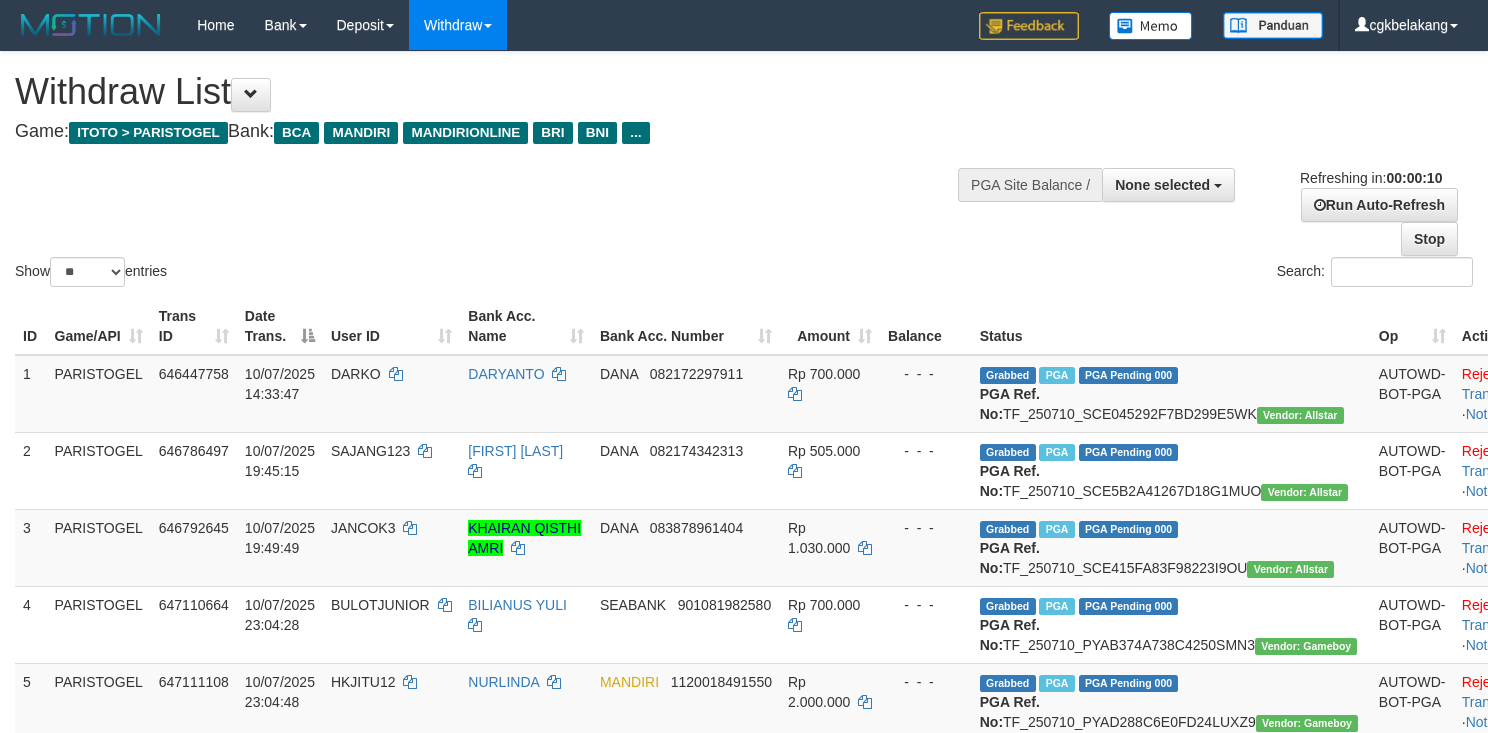 select 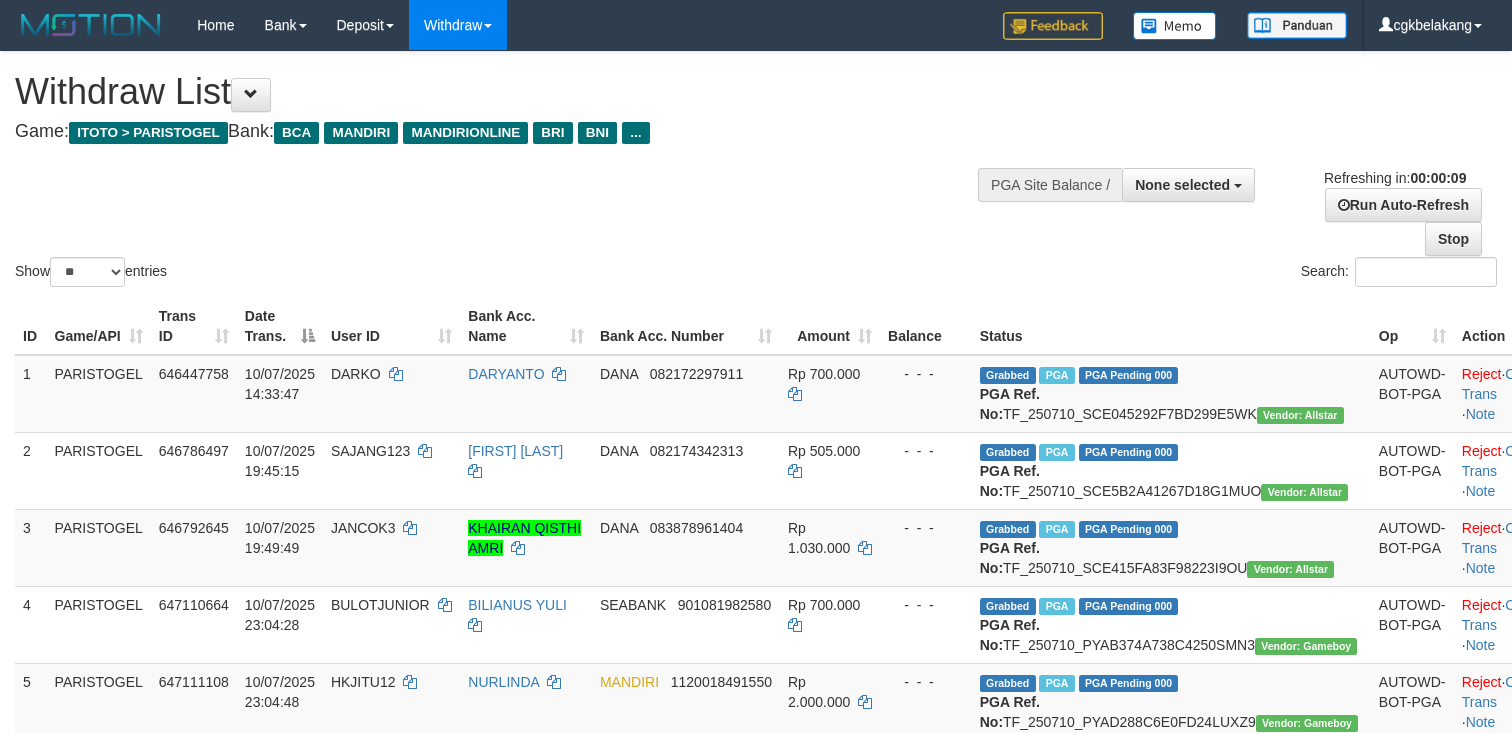 select 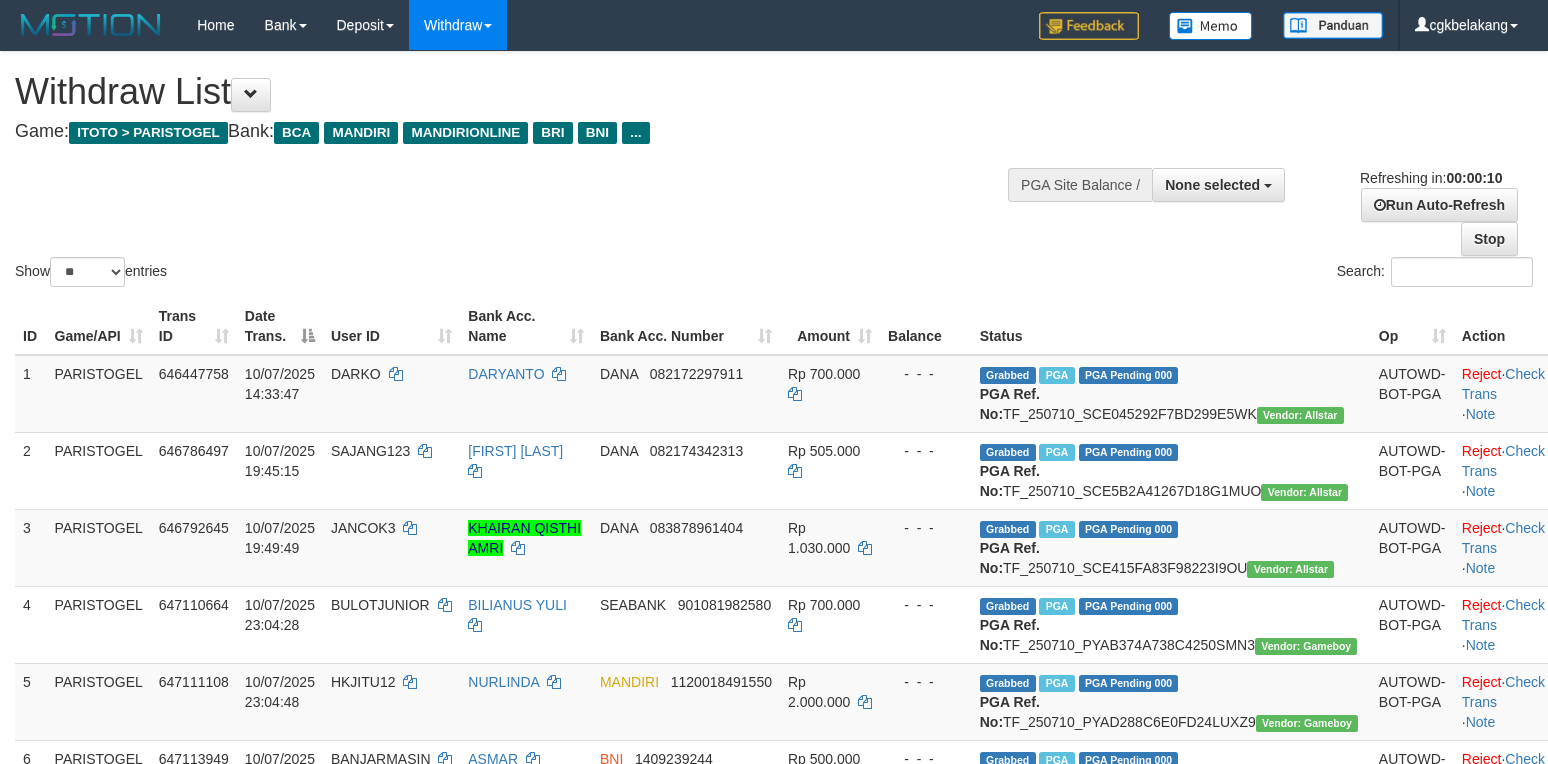 select 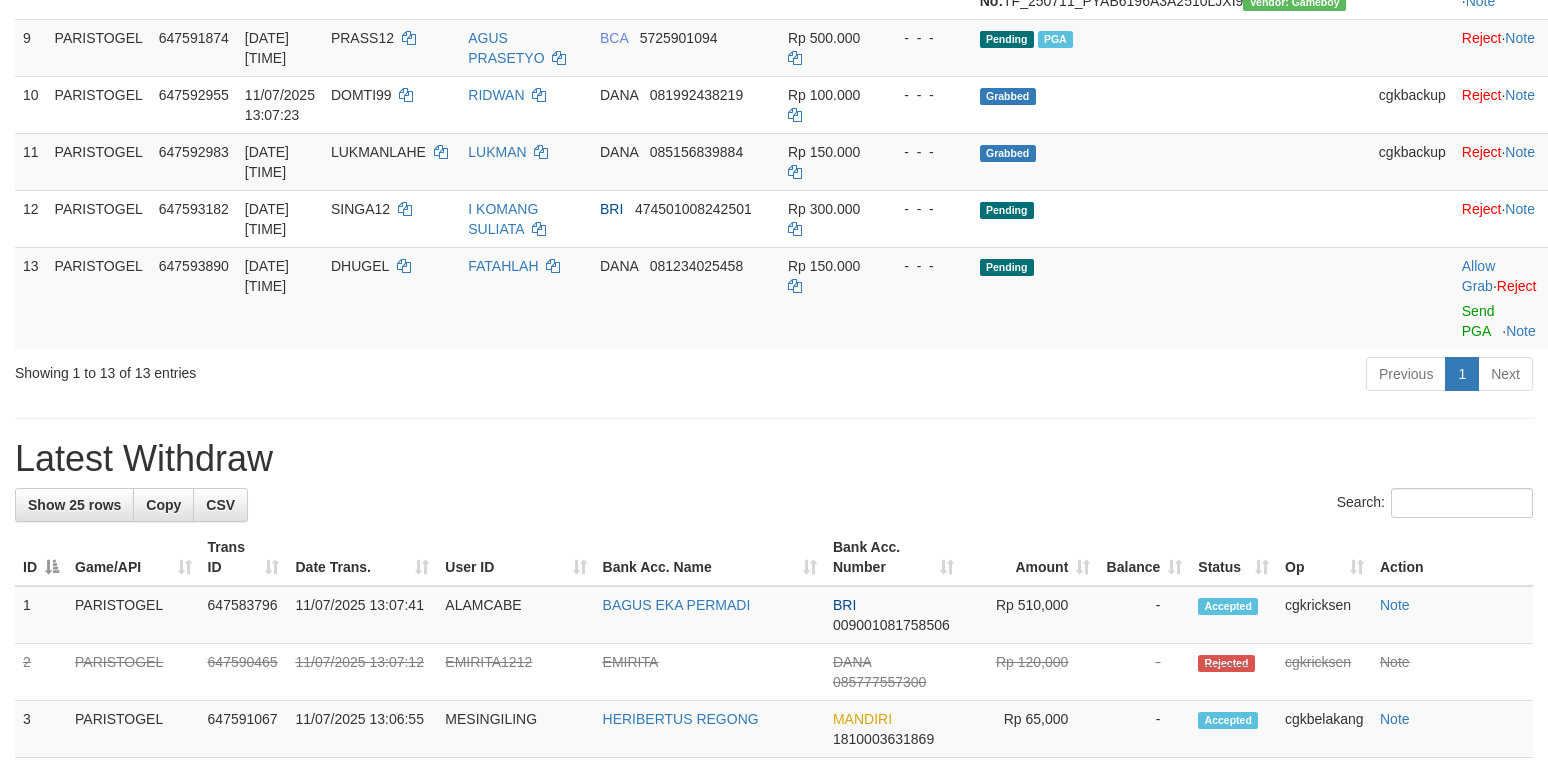 scroll, scrollTop: 876, scrollLeft: 0, axis: vertical 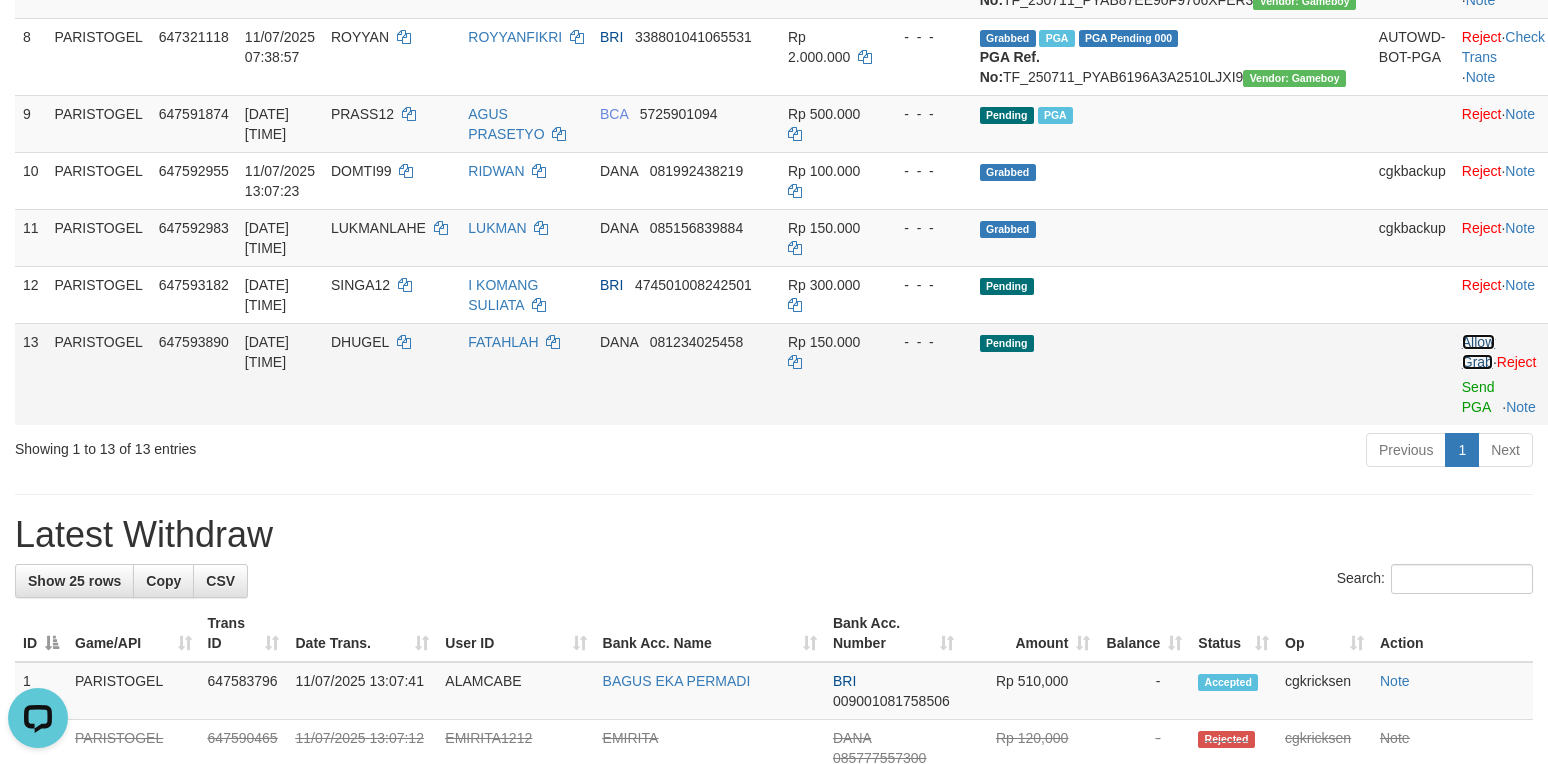 click on "Allow Grab" at bounding box center (1478, 352) 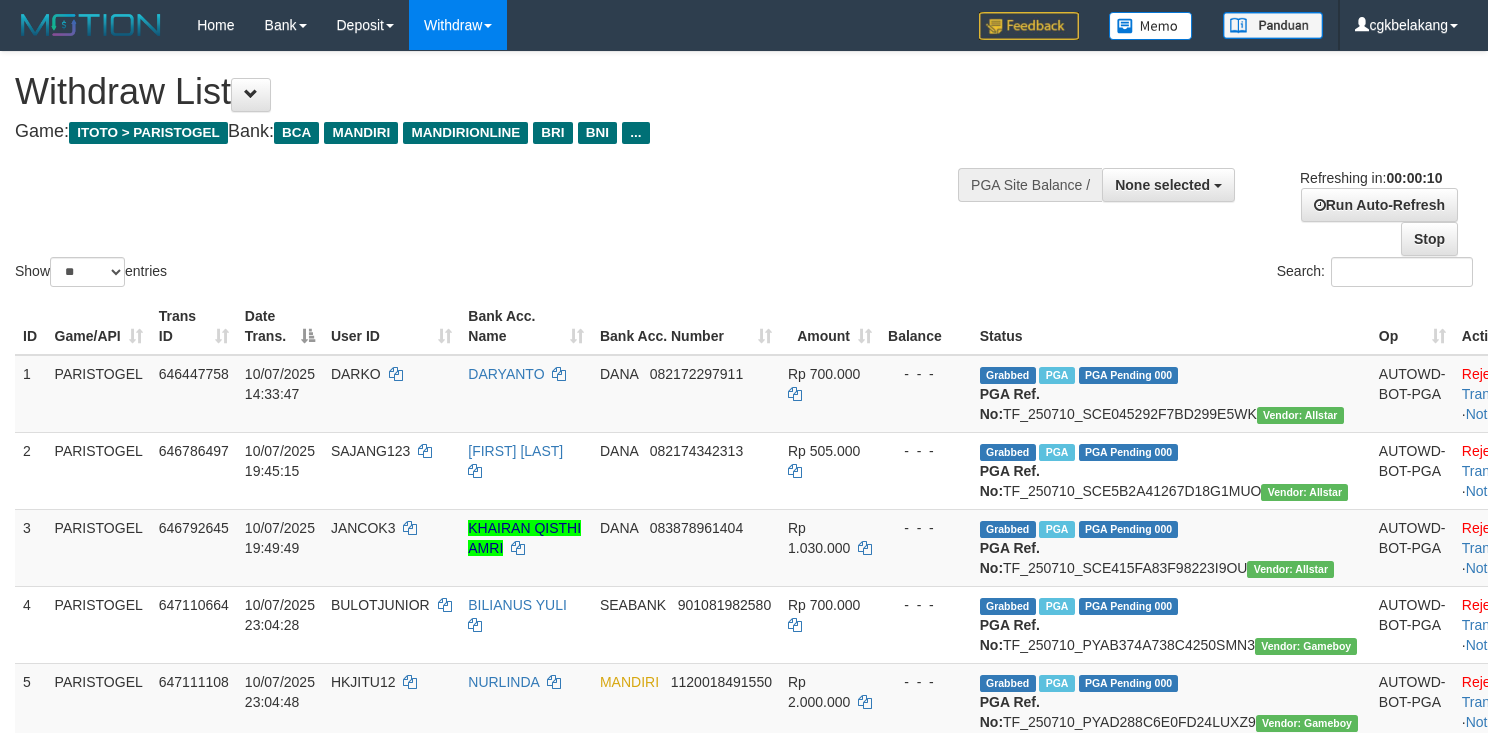 select 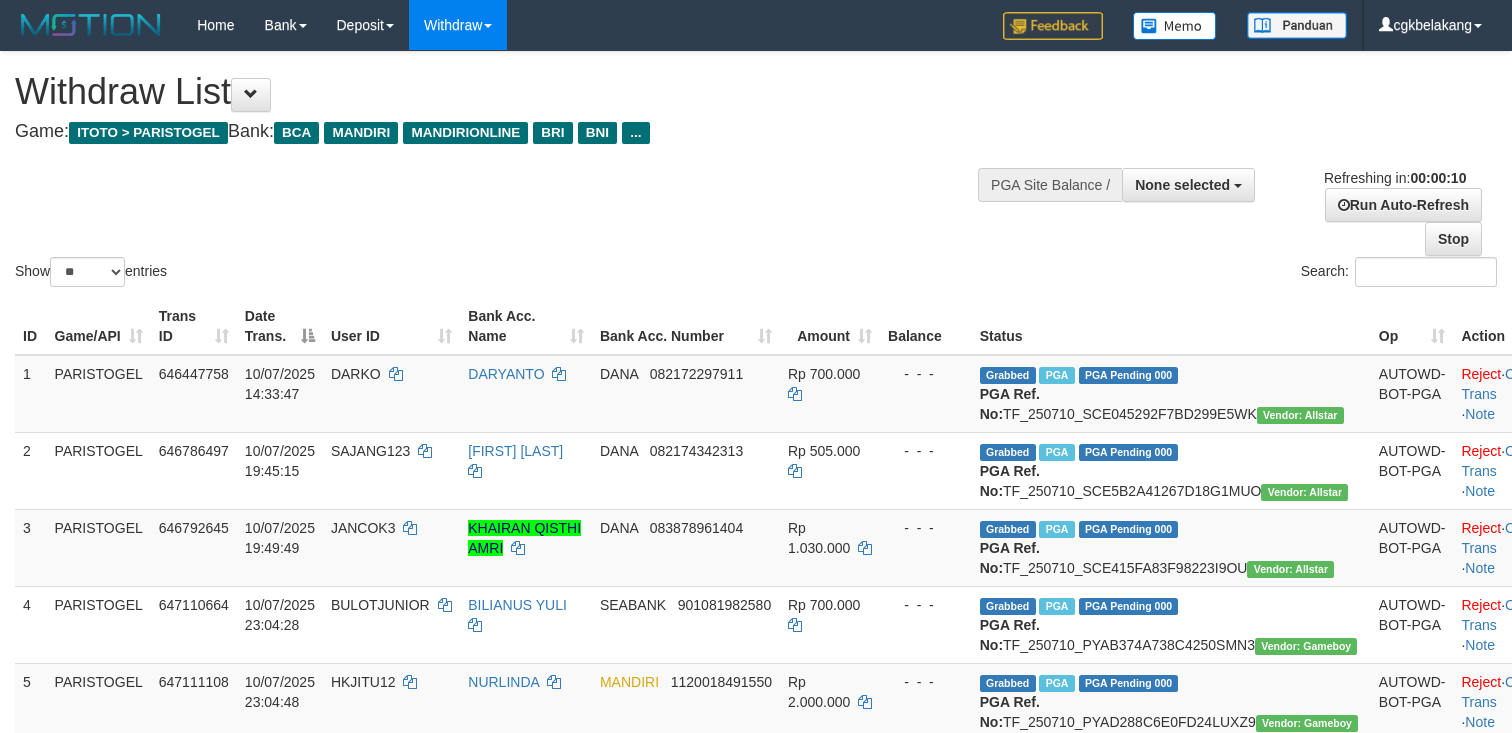 select 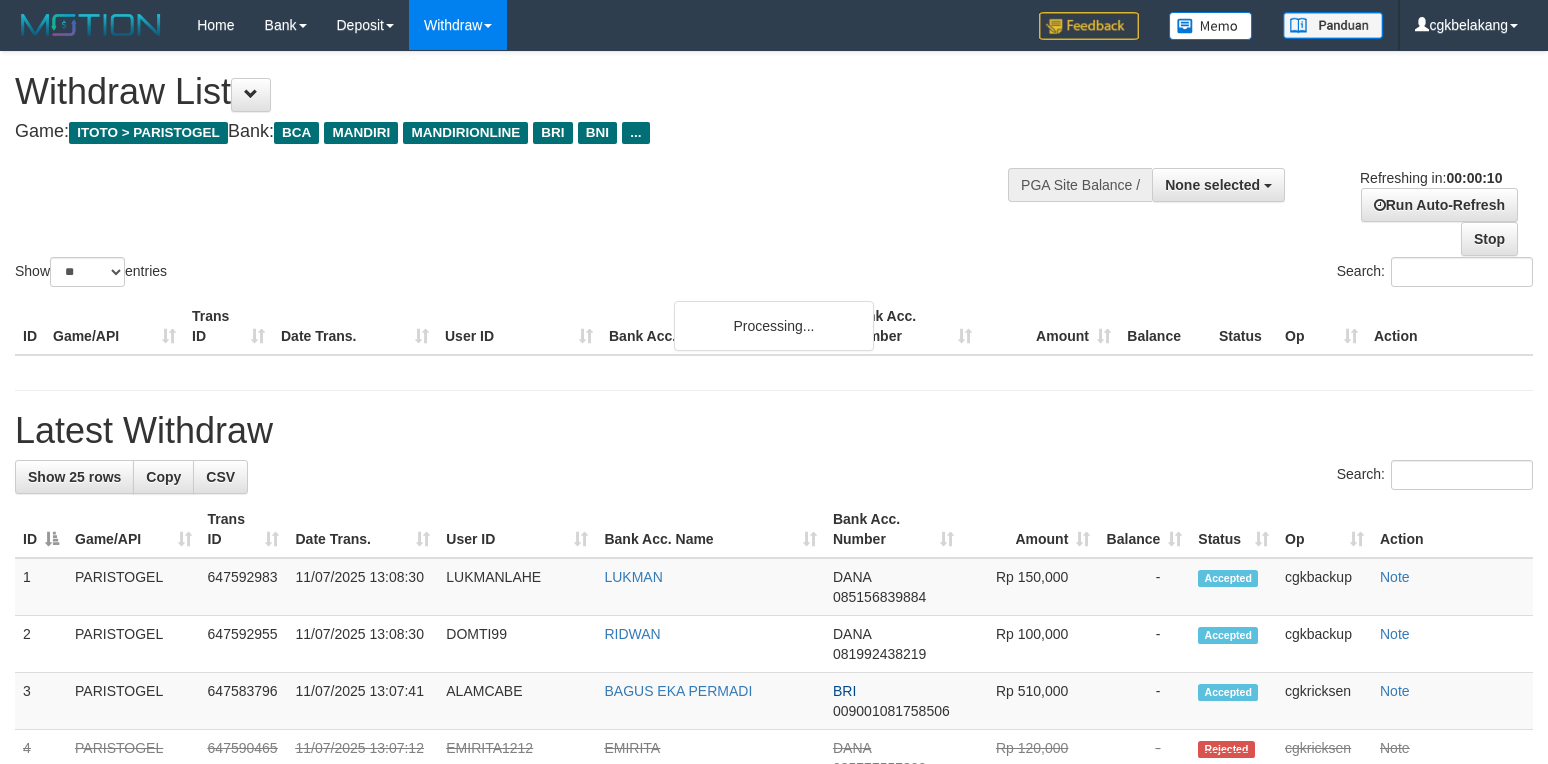 select 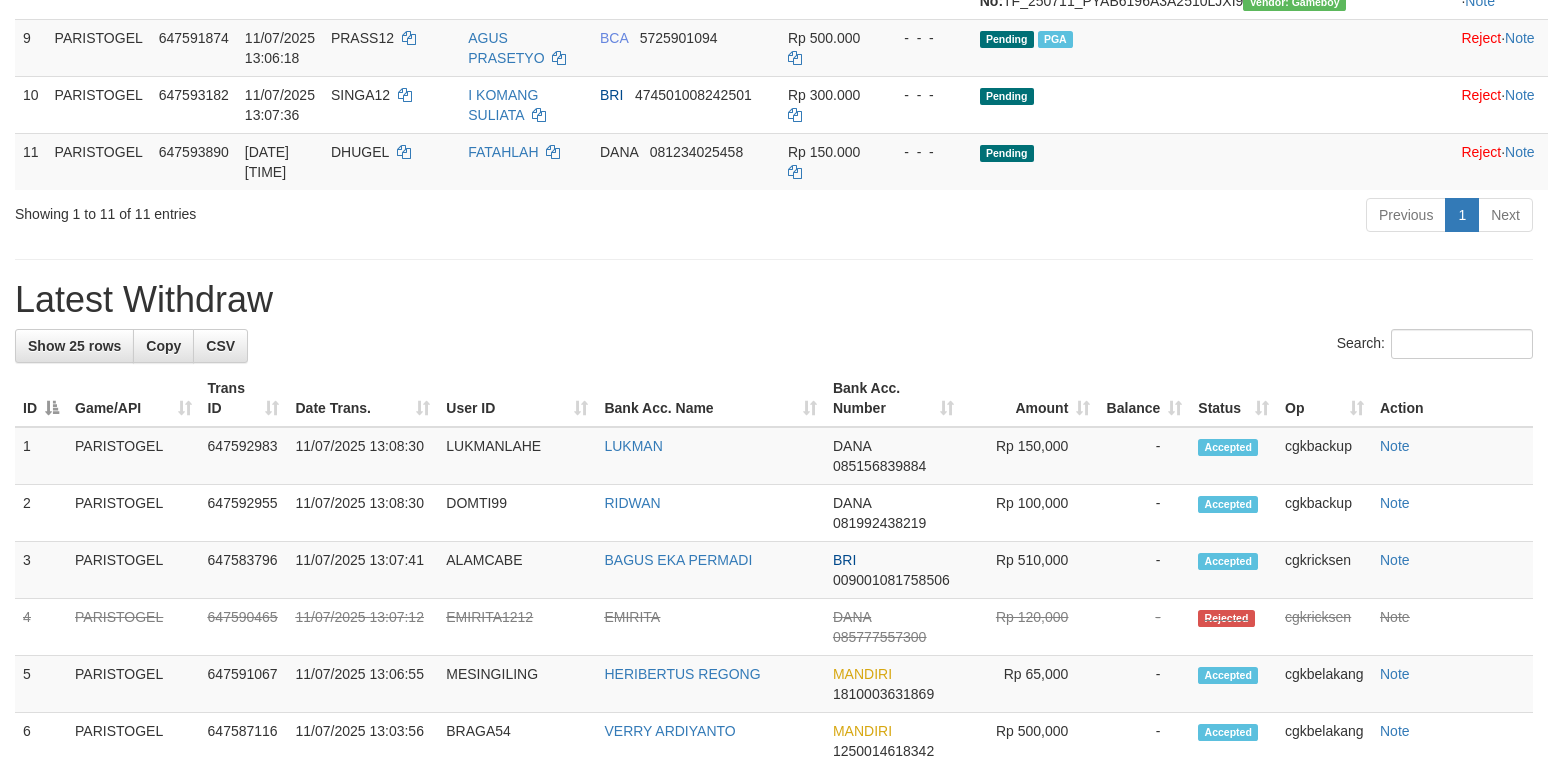 scroll, scrollTop: 876, scrollLeft: 0, axis: vertical 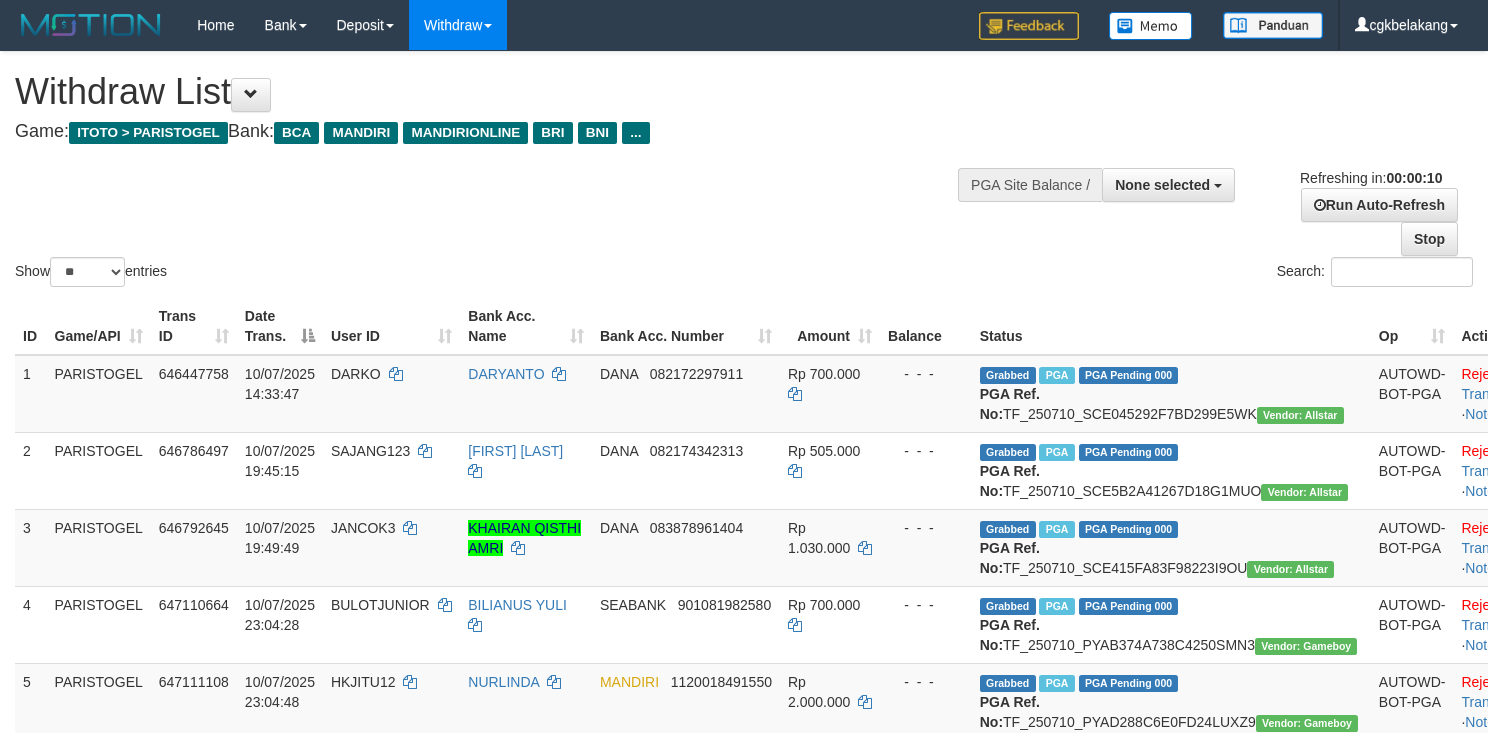 select 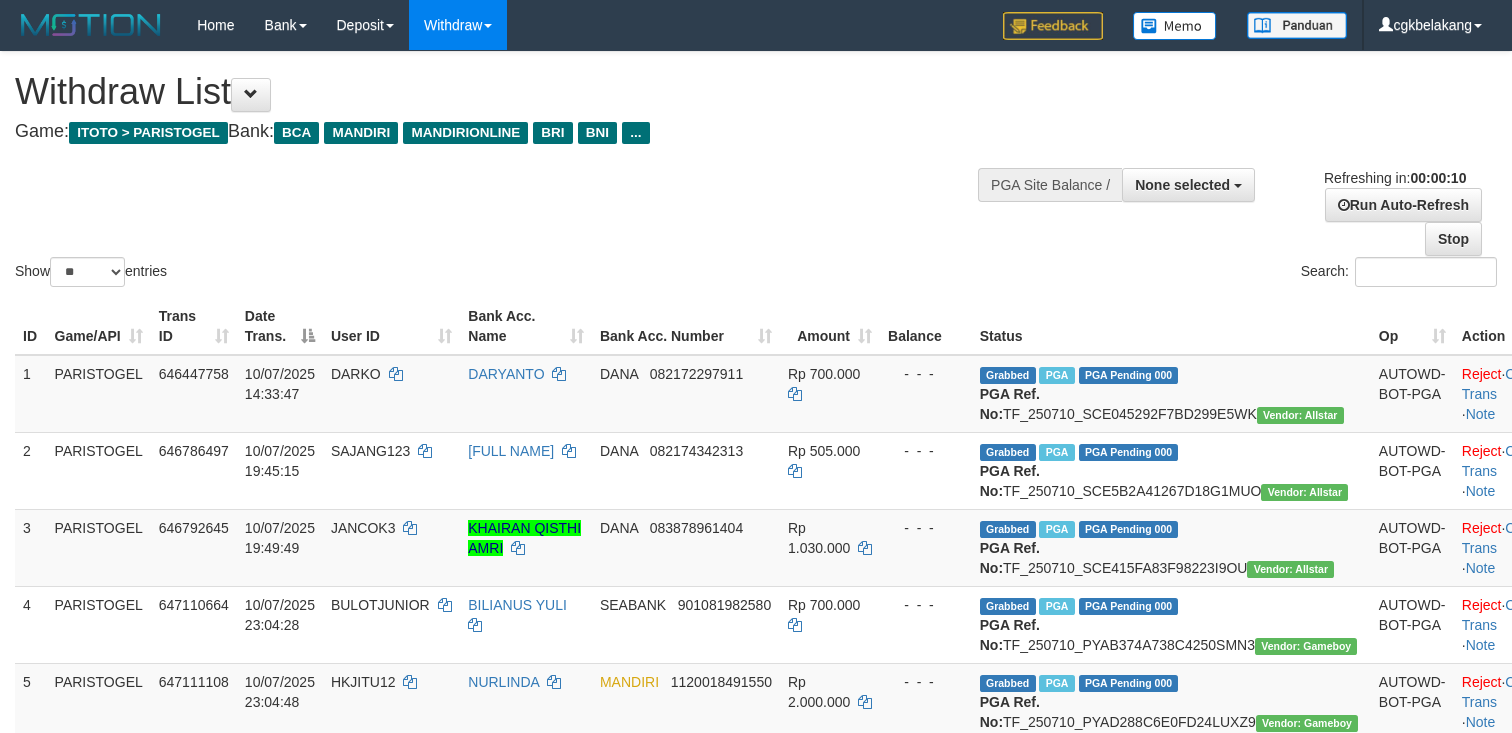 select 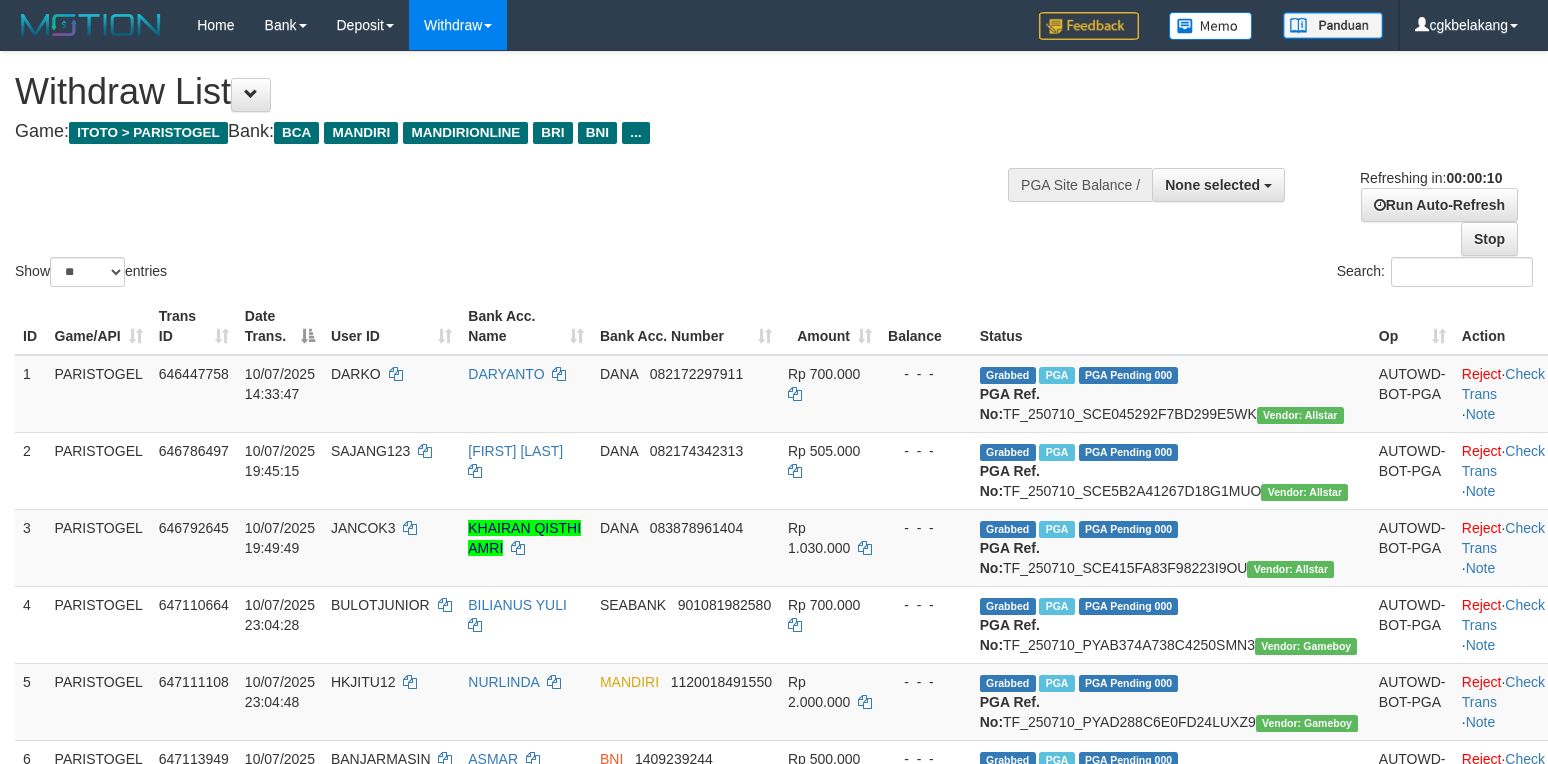 select 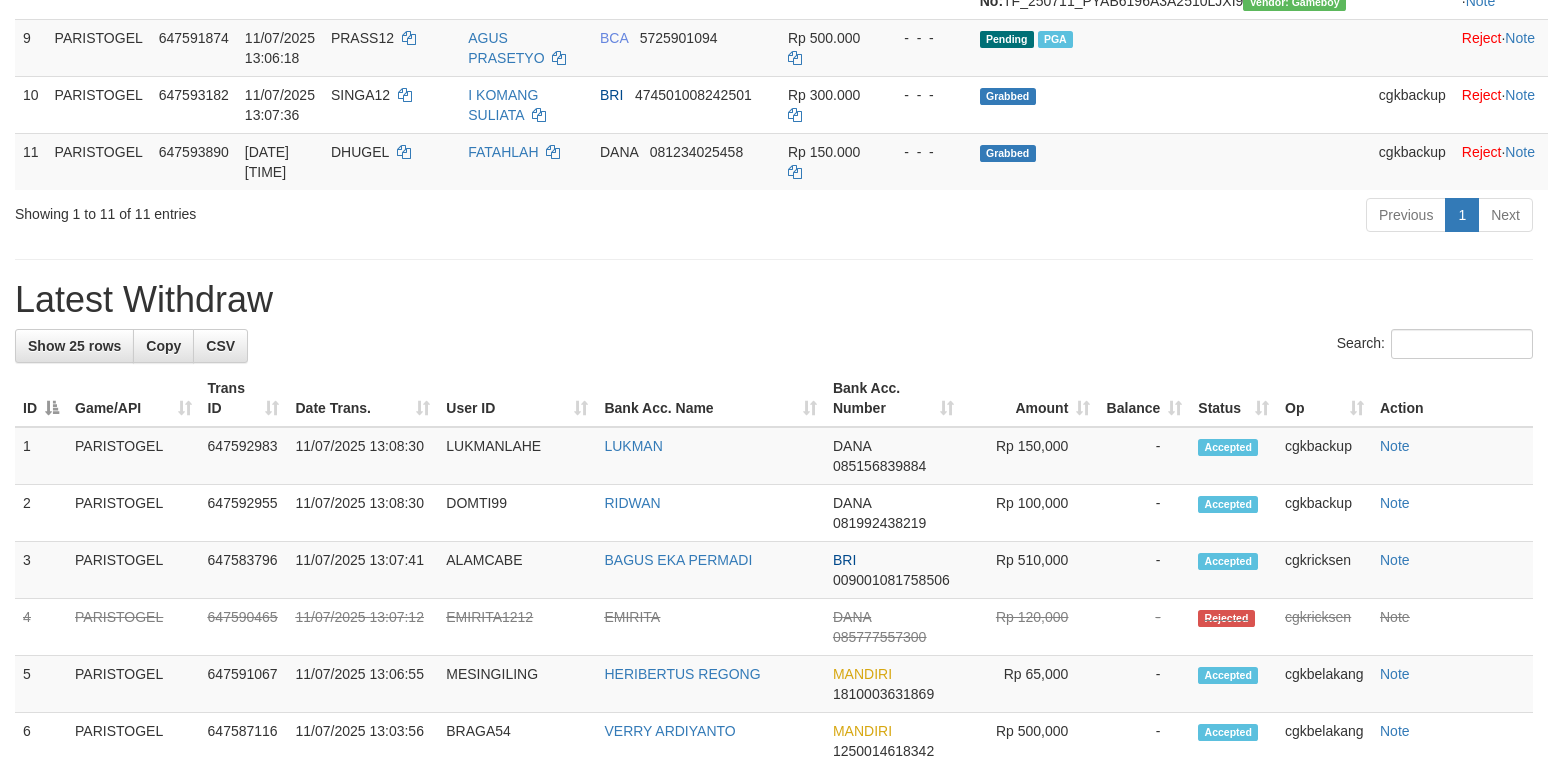 scroll, scrollTop: 876, scrollLeft: 0, axis: vertical 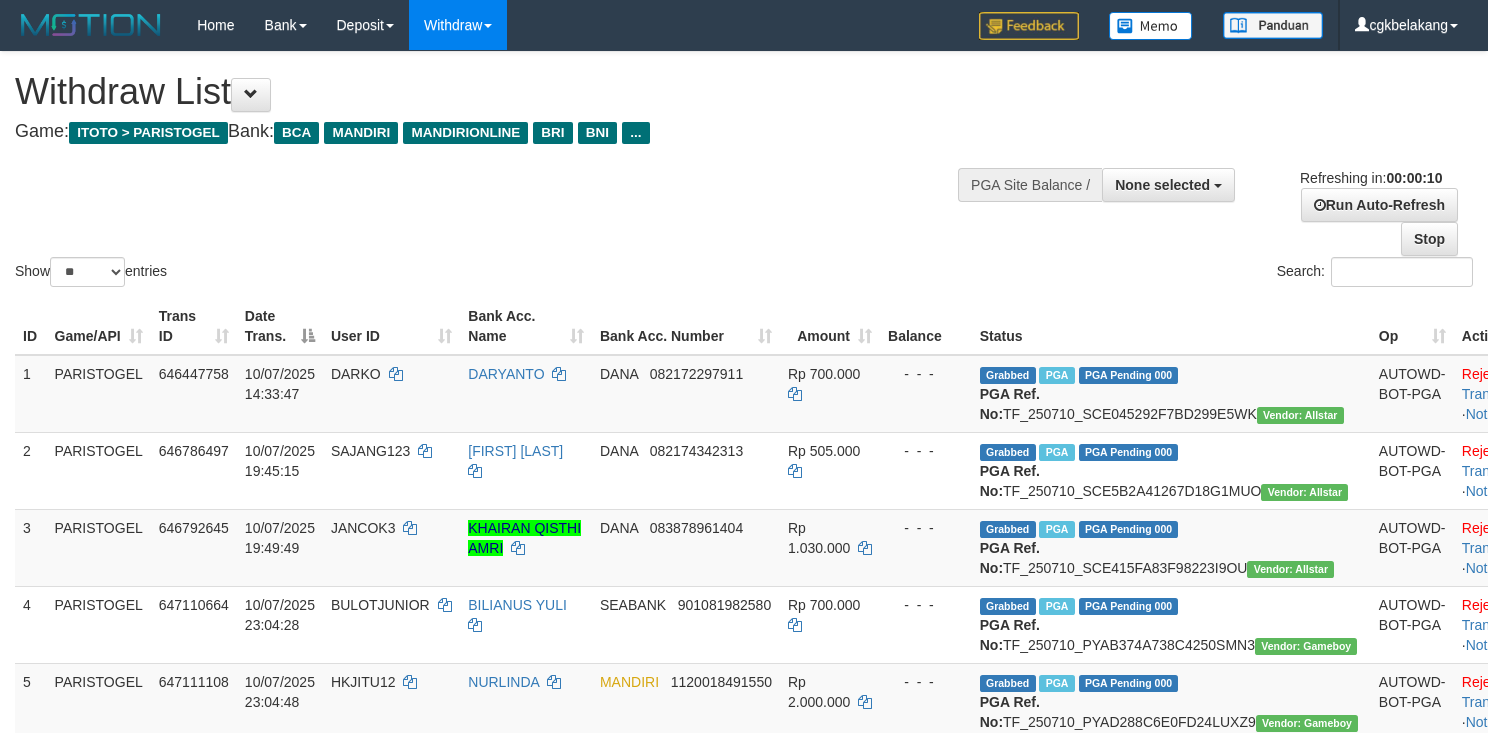 select 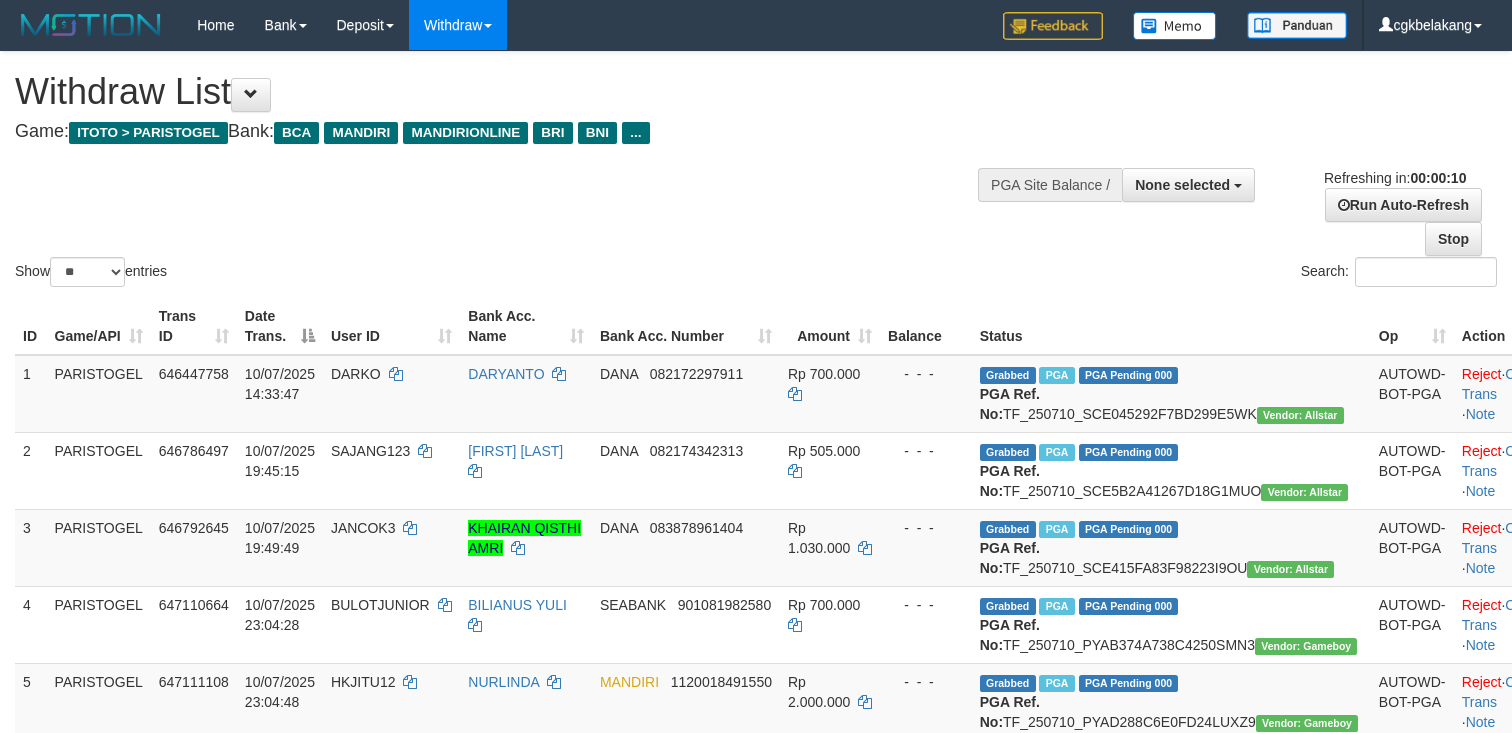 select 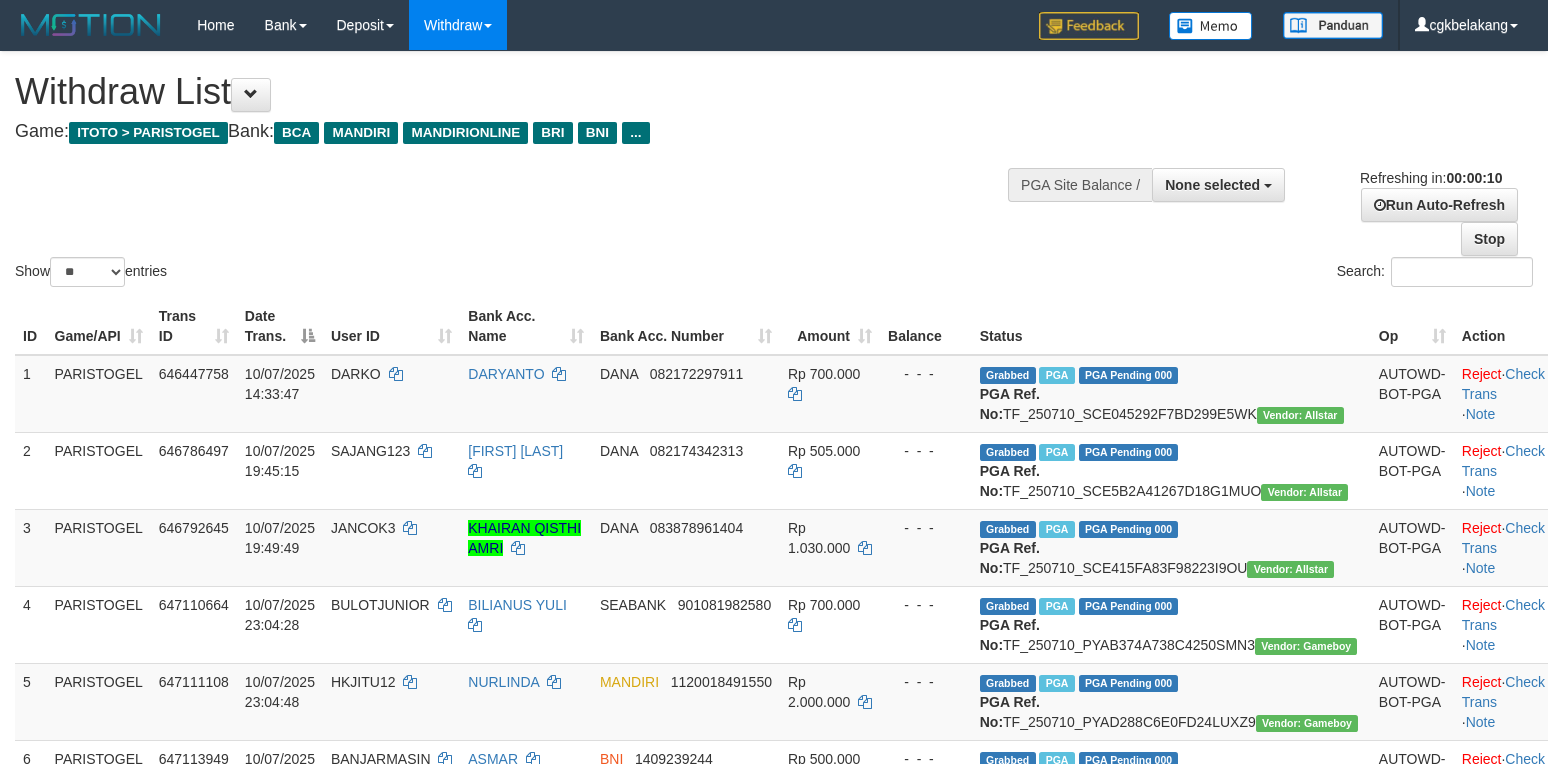 select 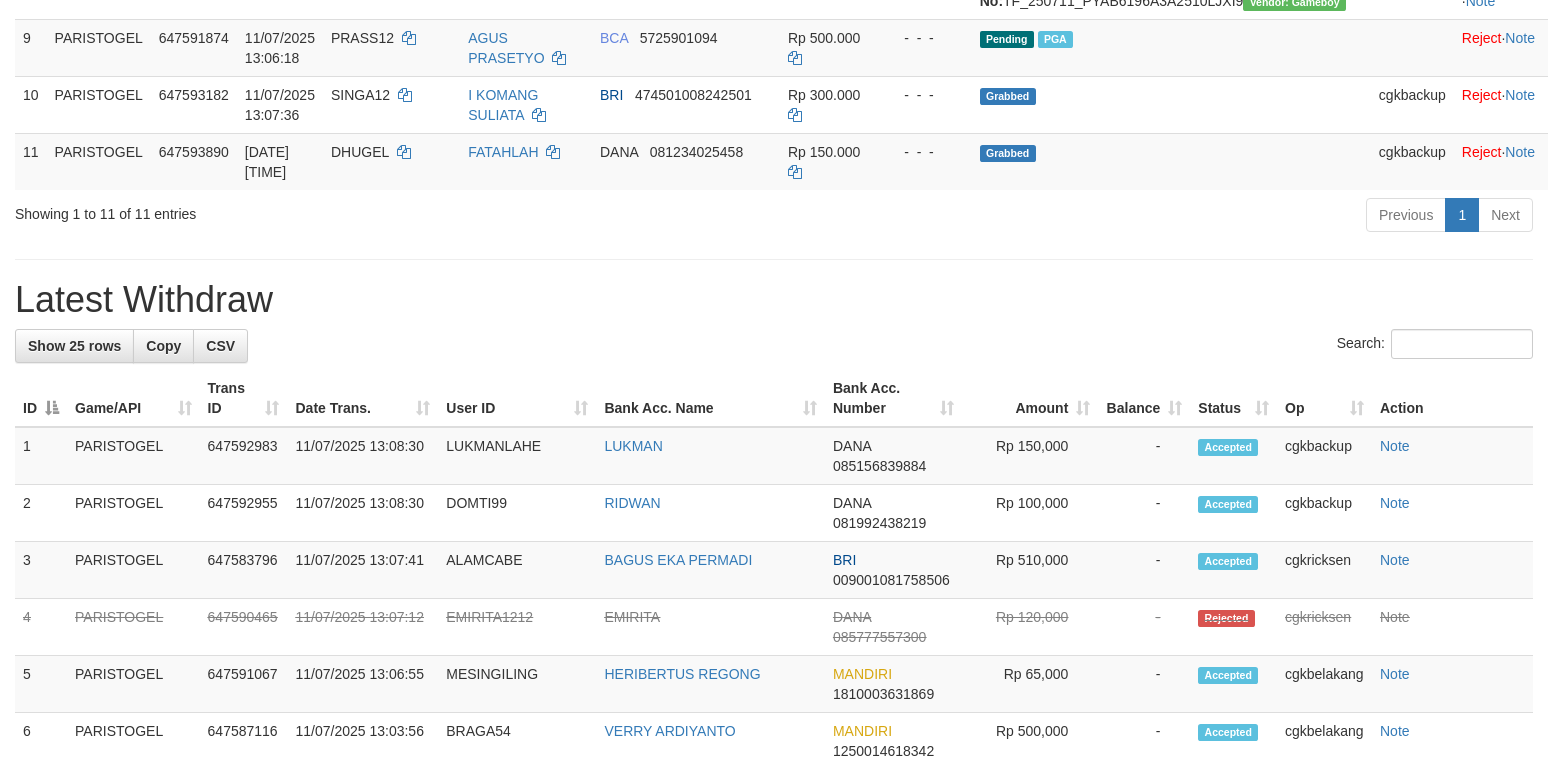 scroll, scrollTop: 876, scrollLeft: 0, axis: vertical 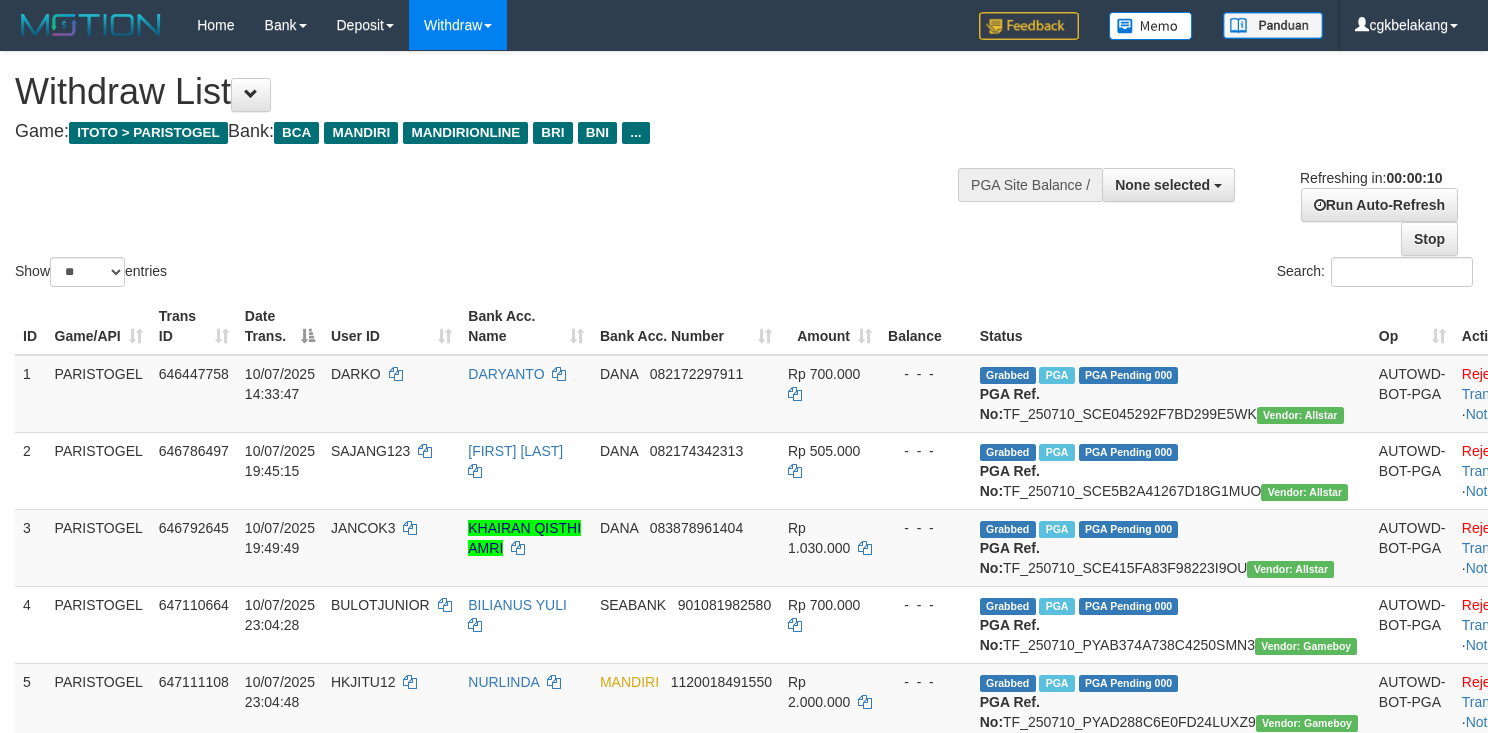 select 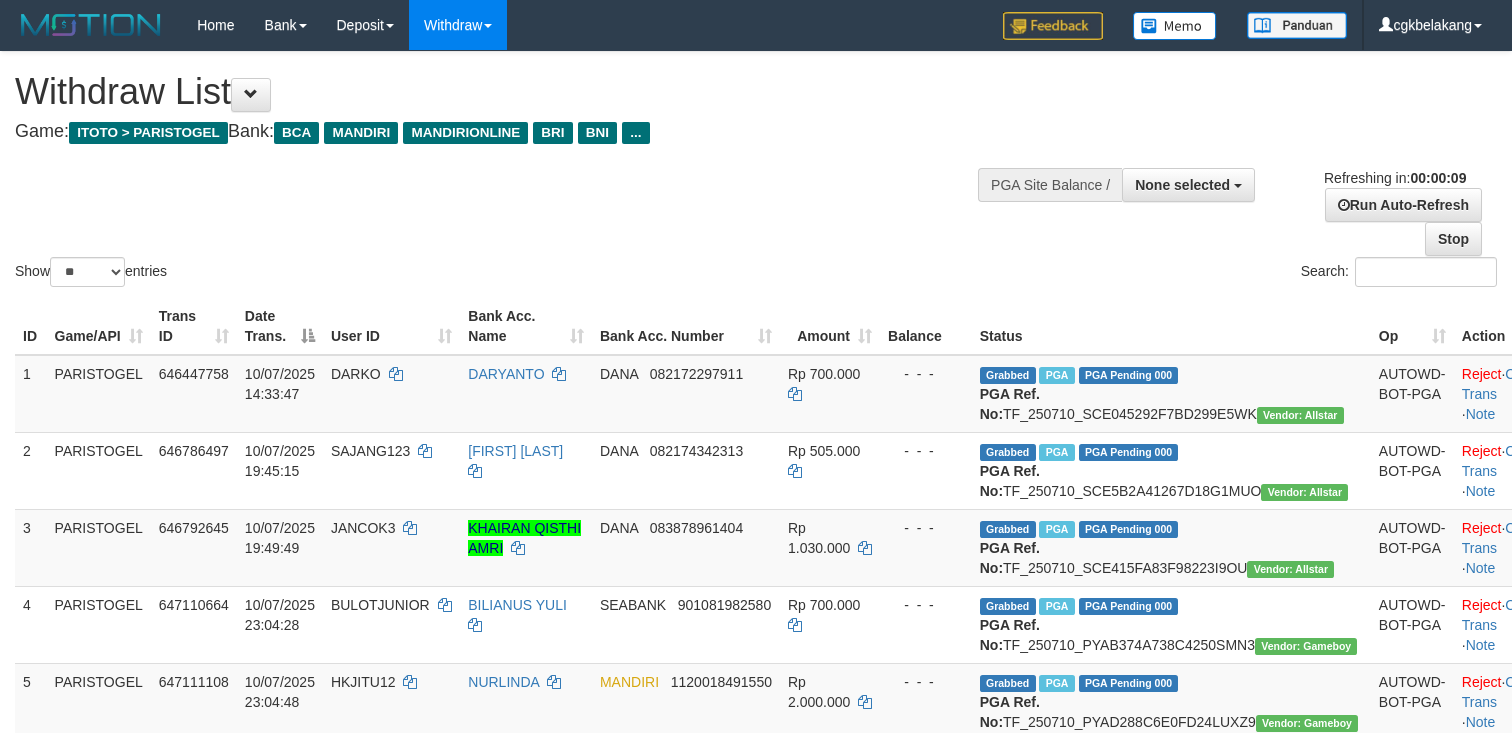 select 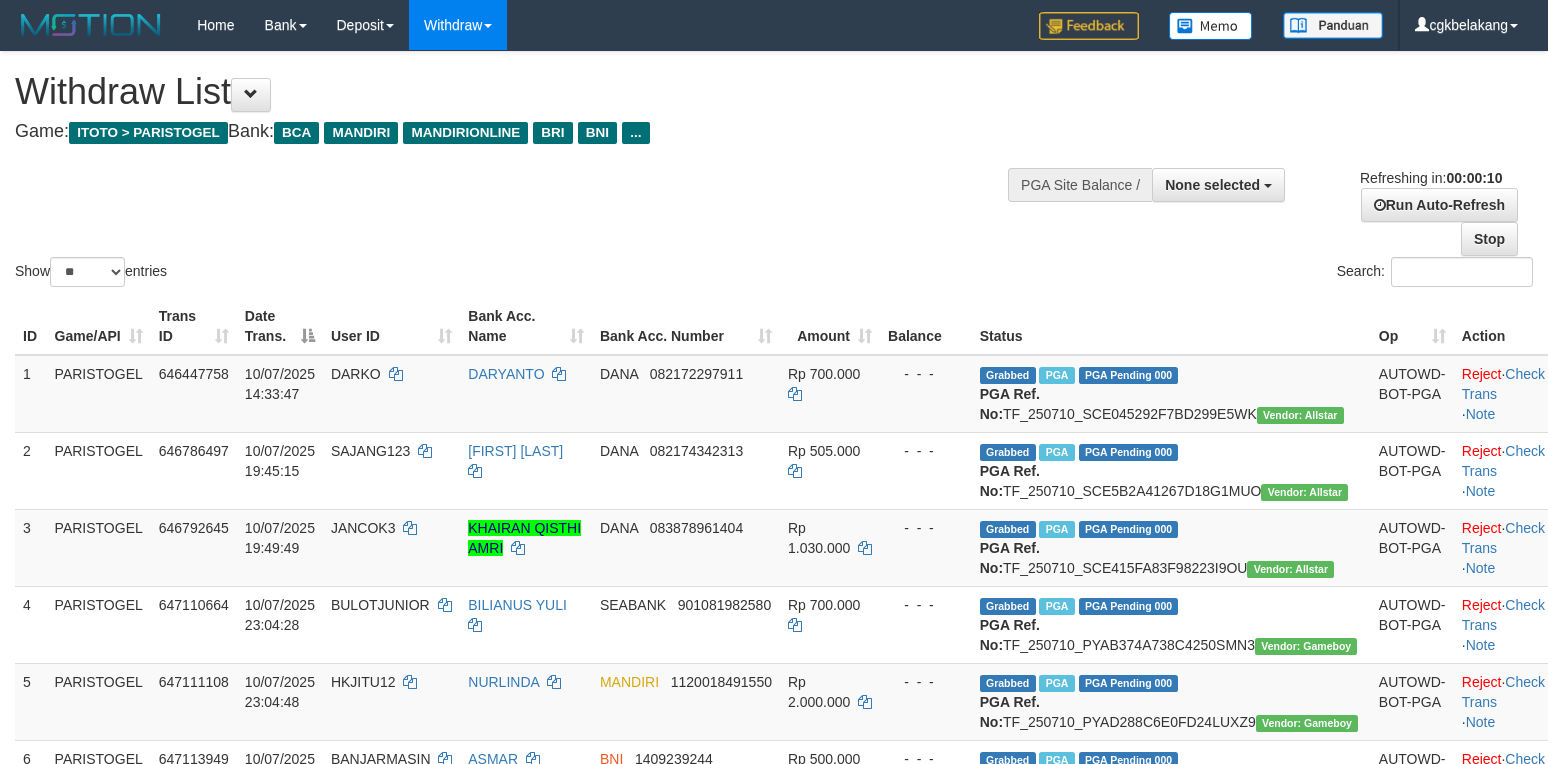 select 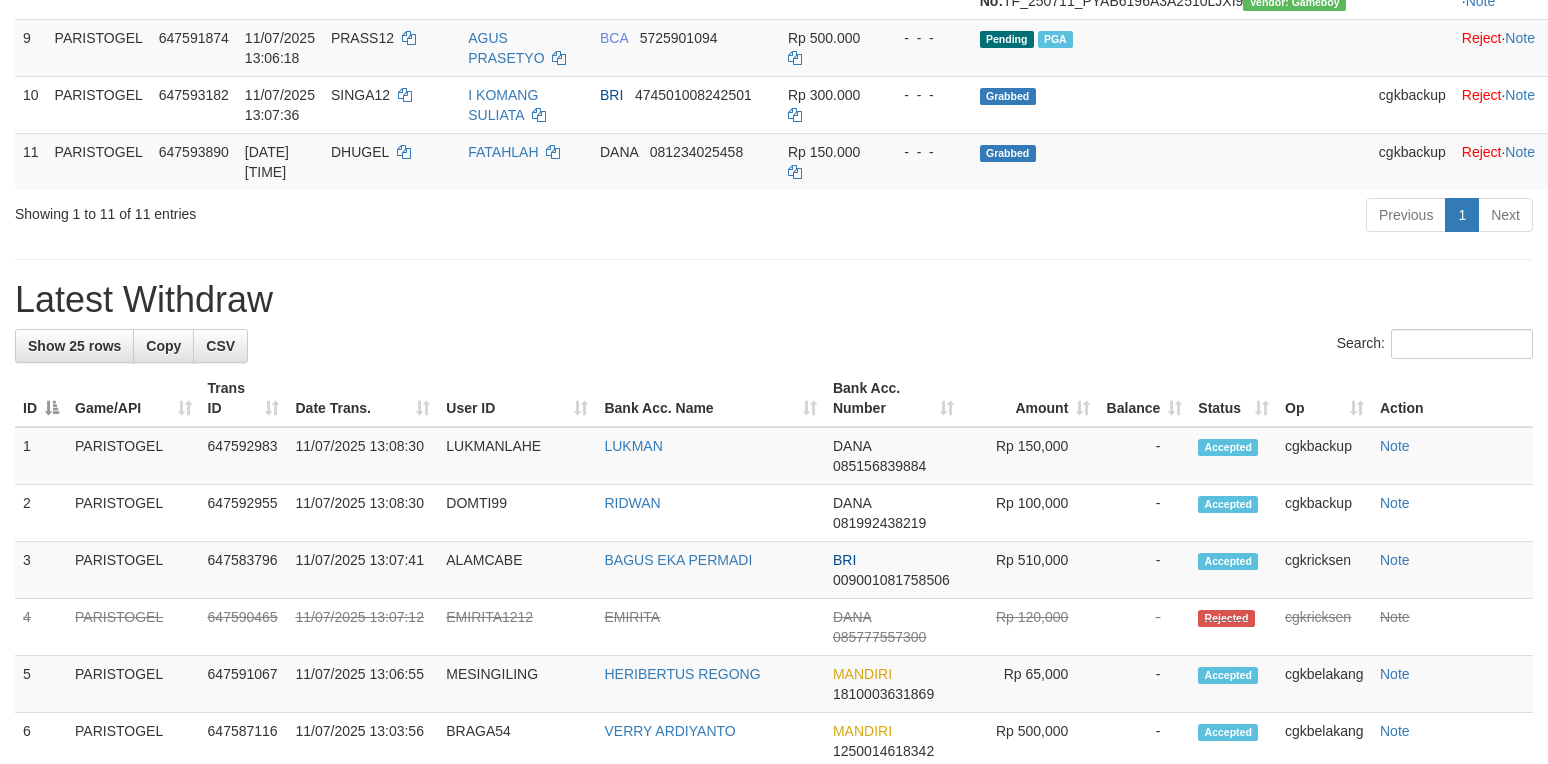 scroll, scrollTop: 876, scrollLeft: 0, axis: vertical 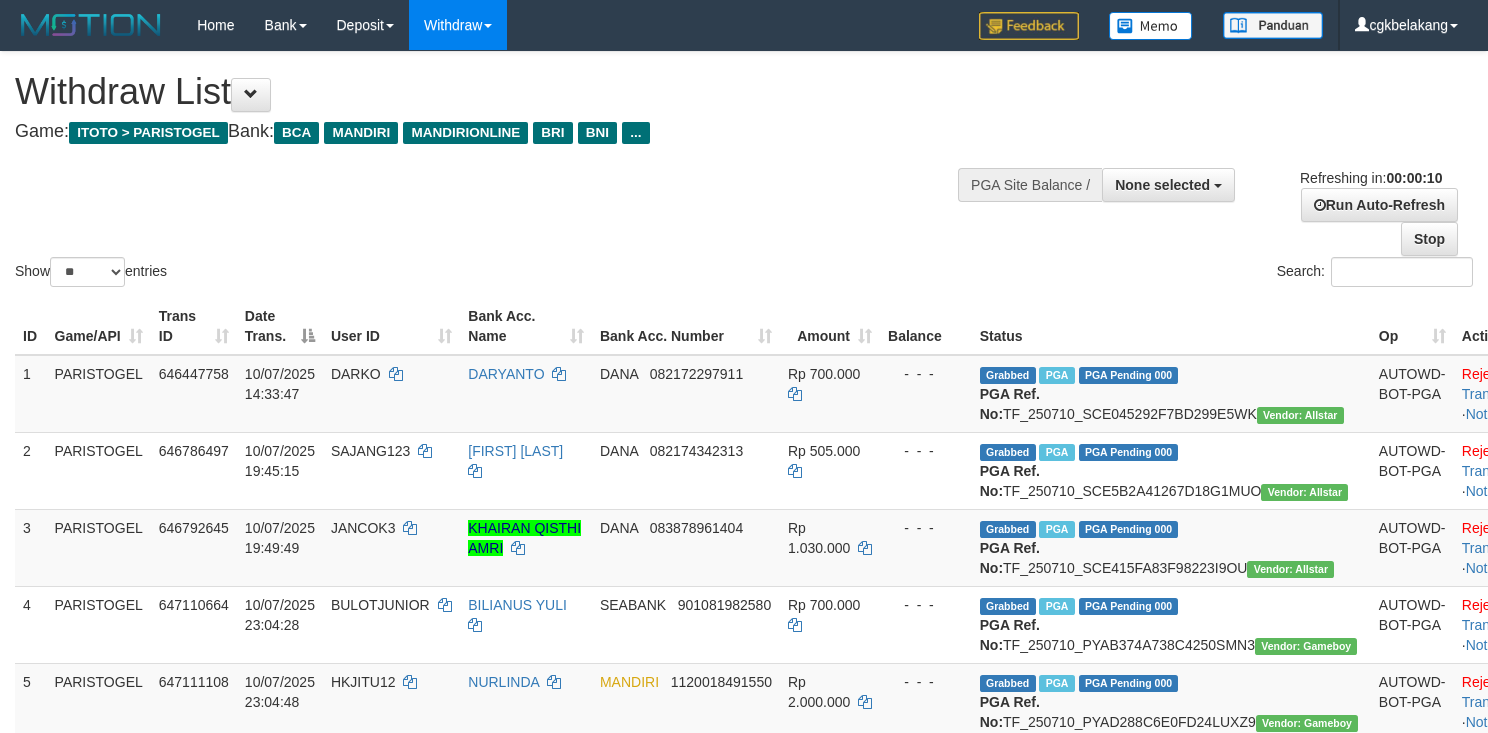select 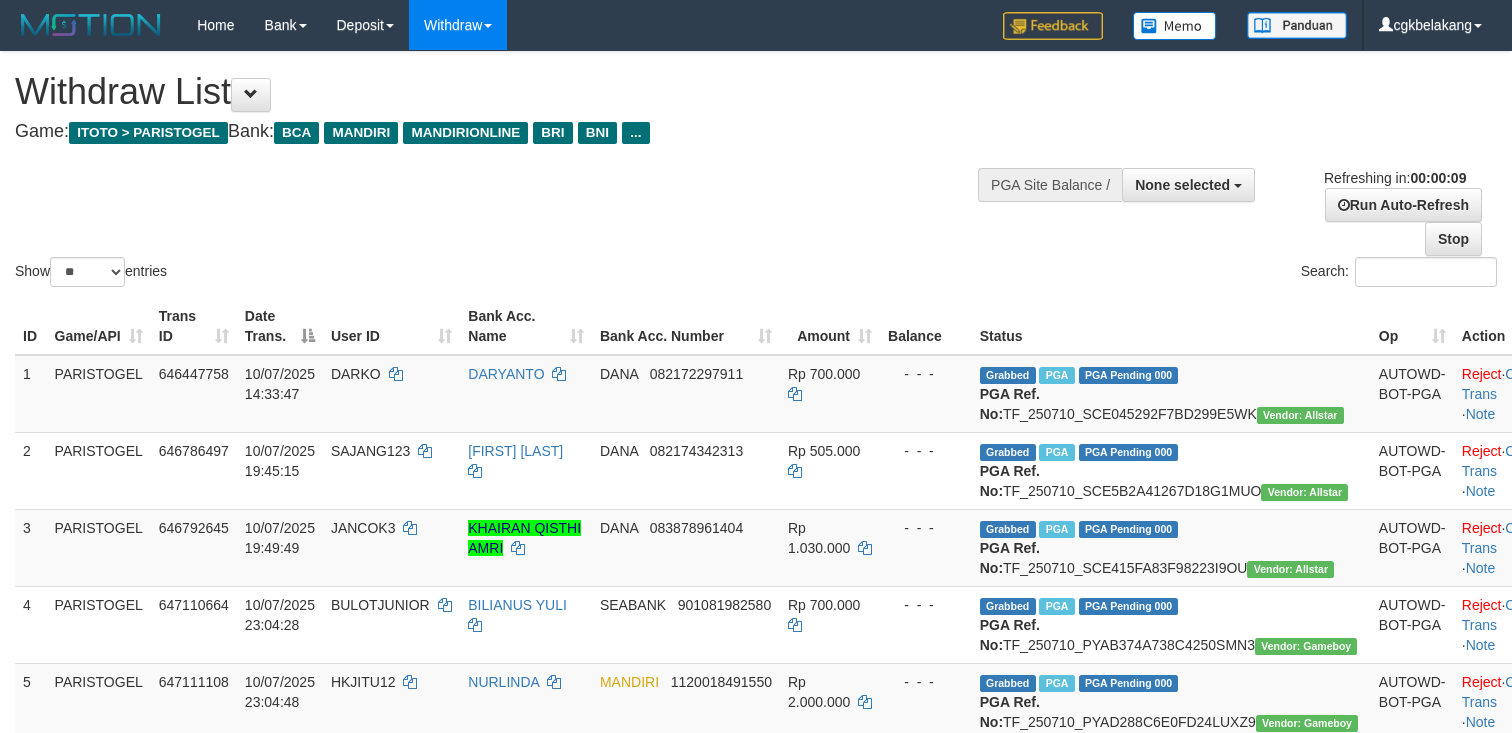 select 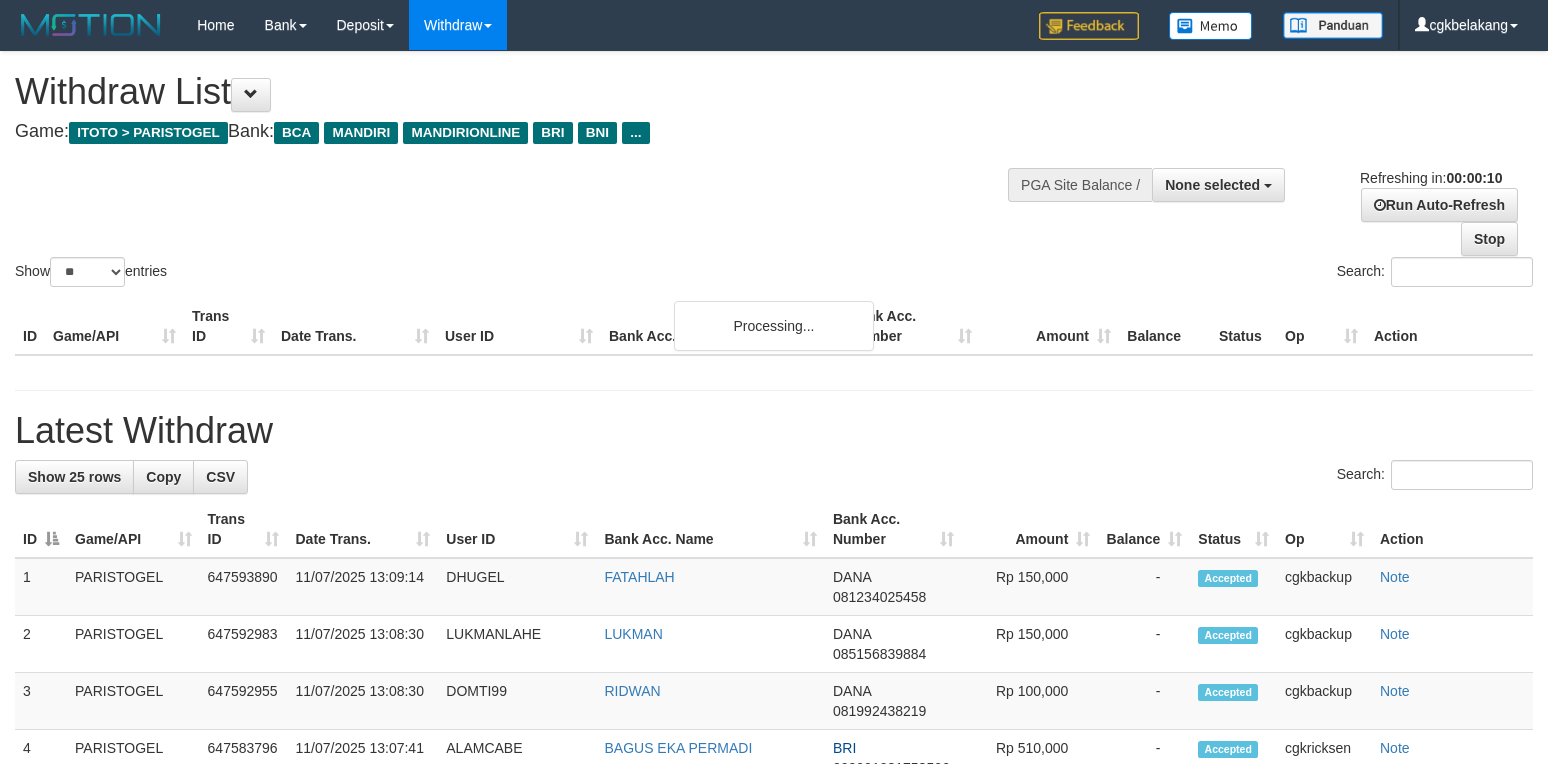select 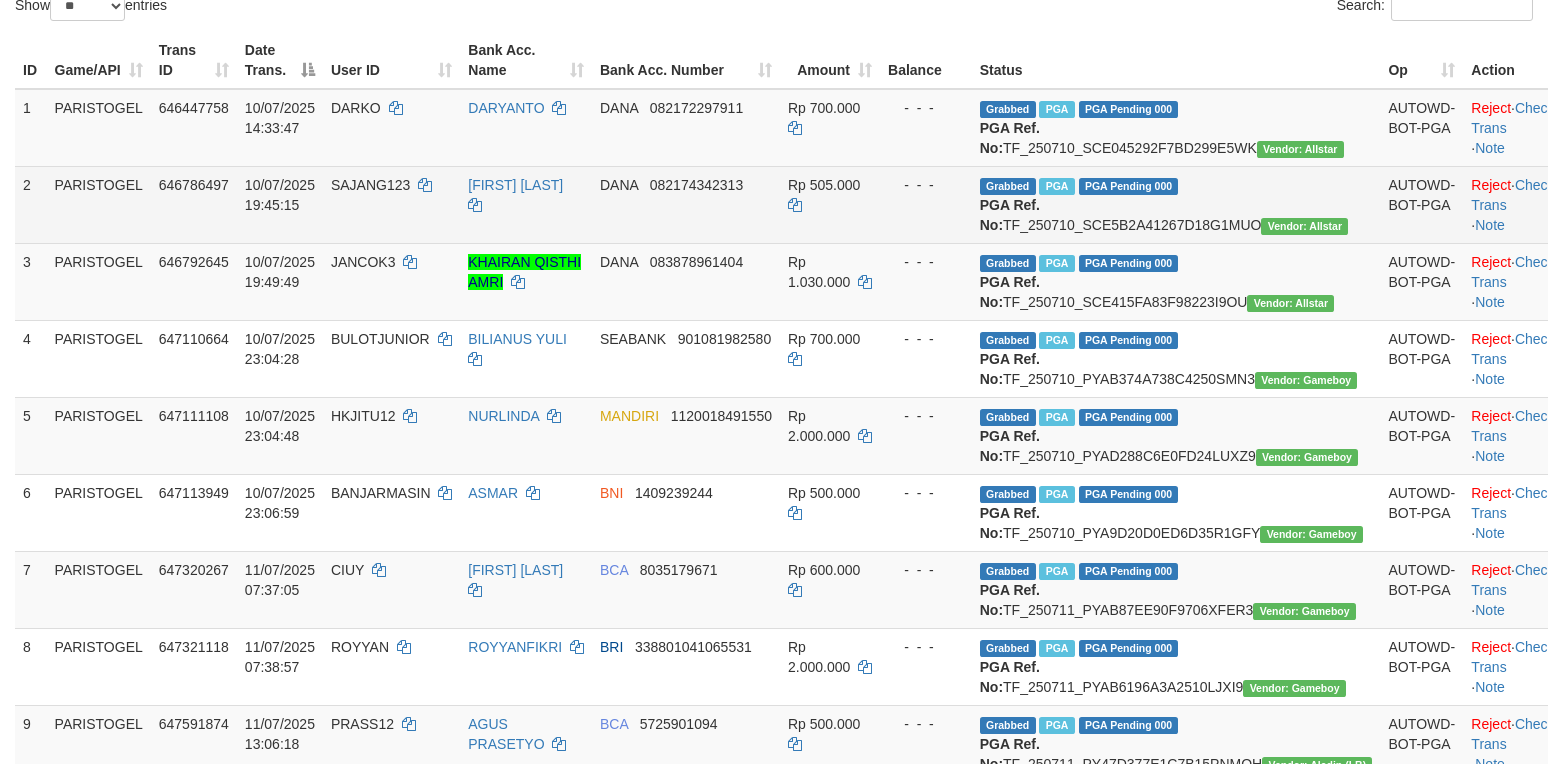 scroll, scrollTop: 356, scrollLeft: 0, axis: vertical 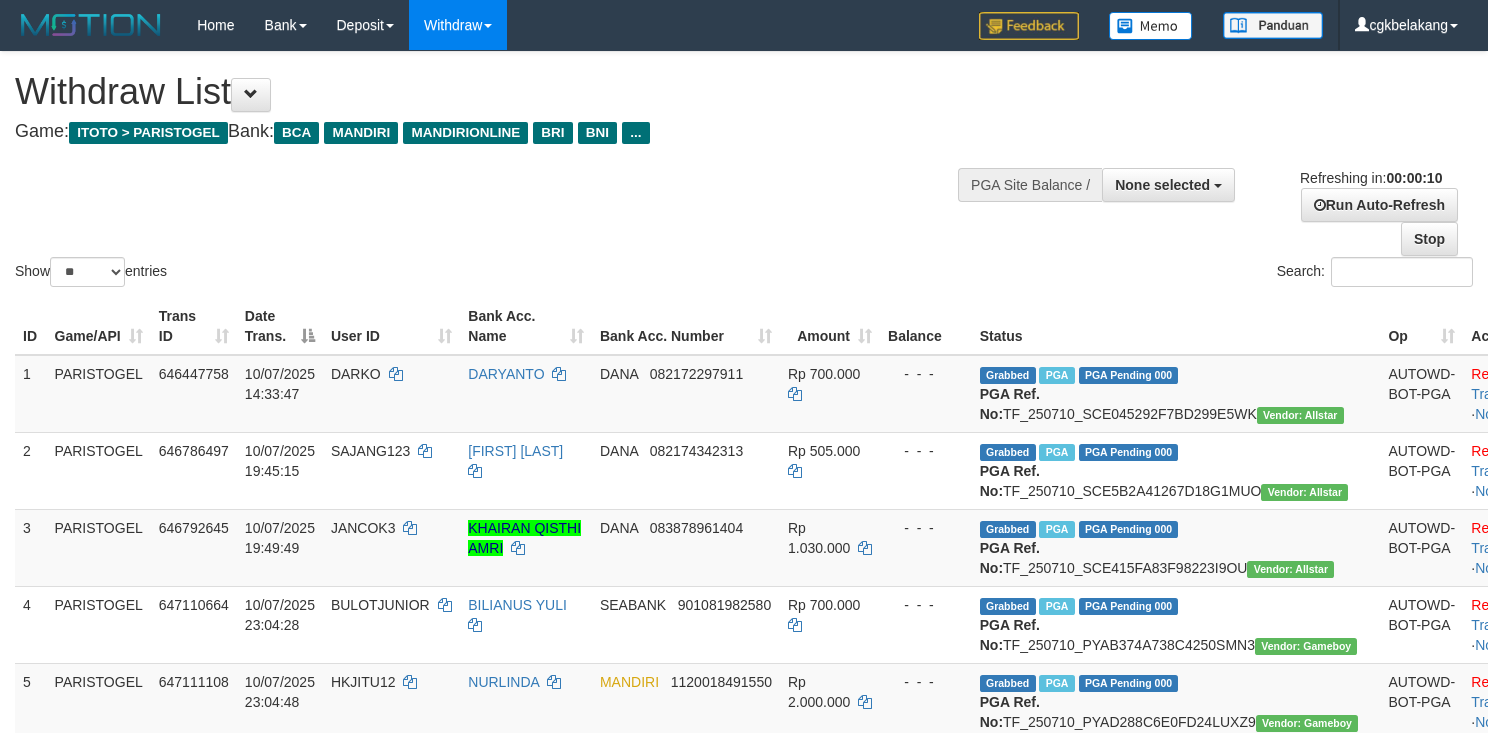 select 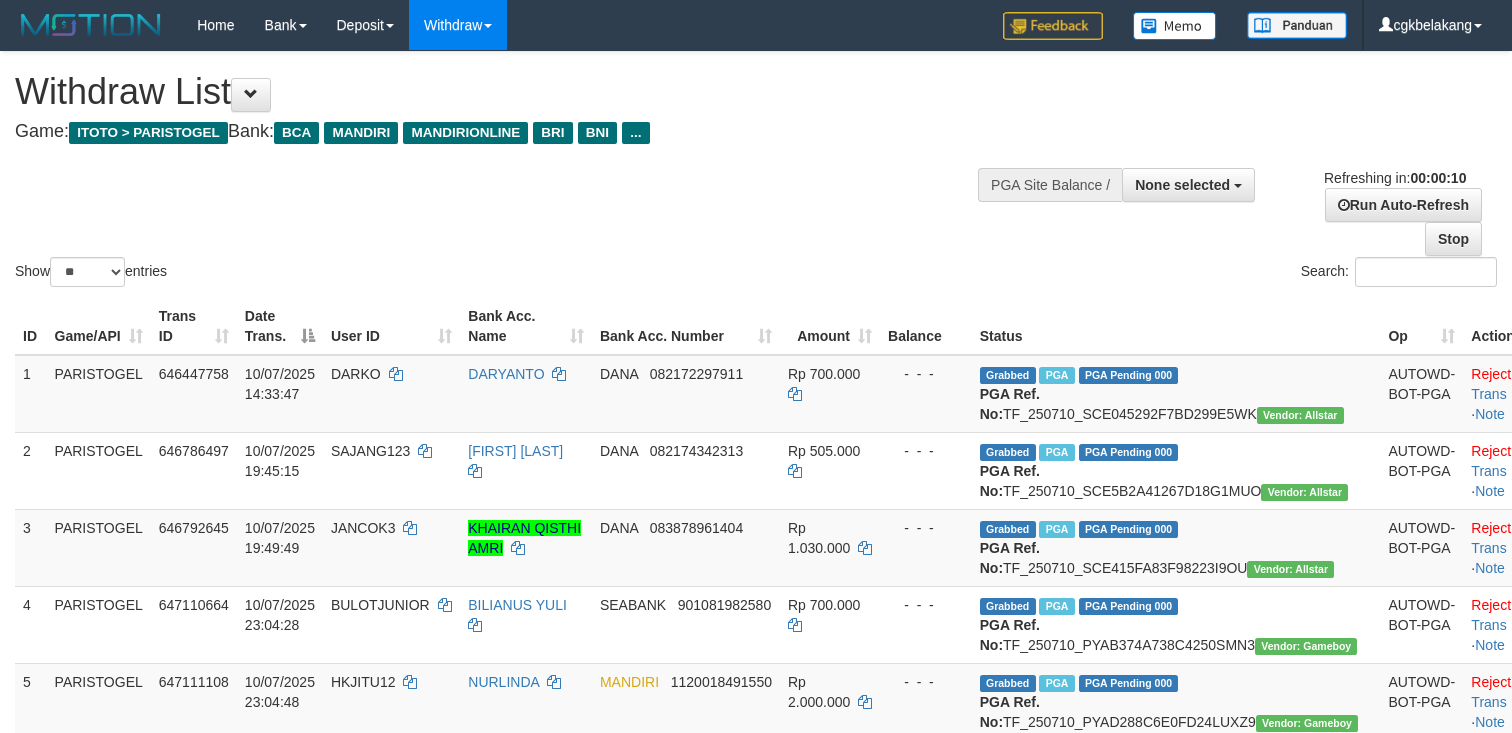 select 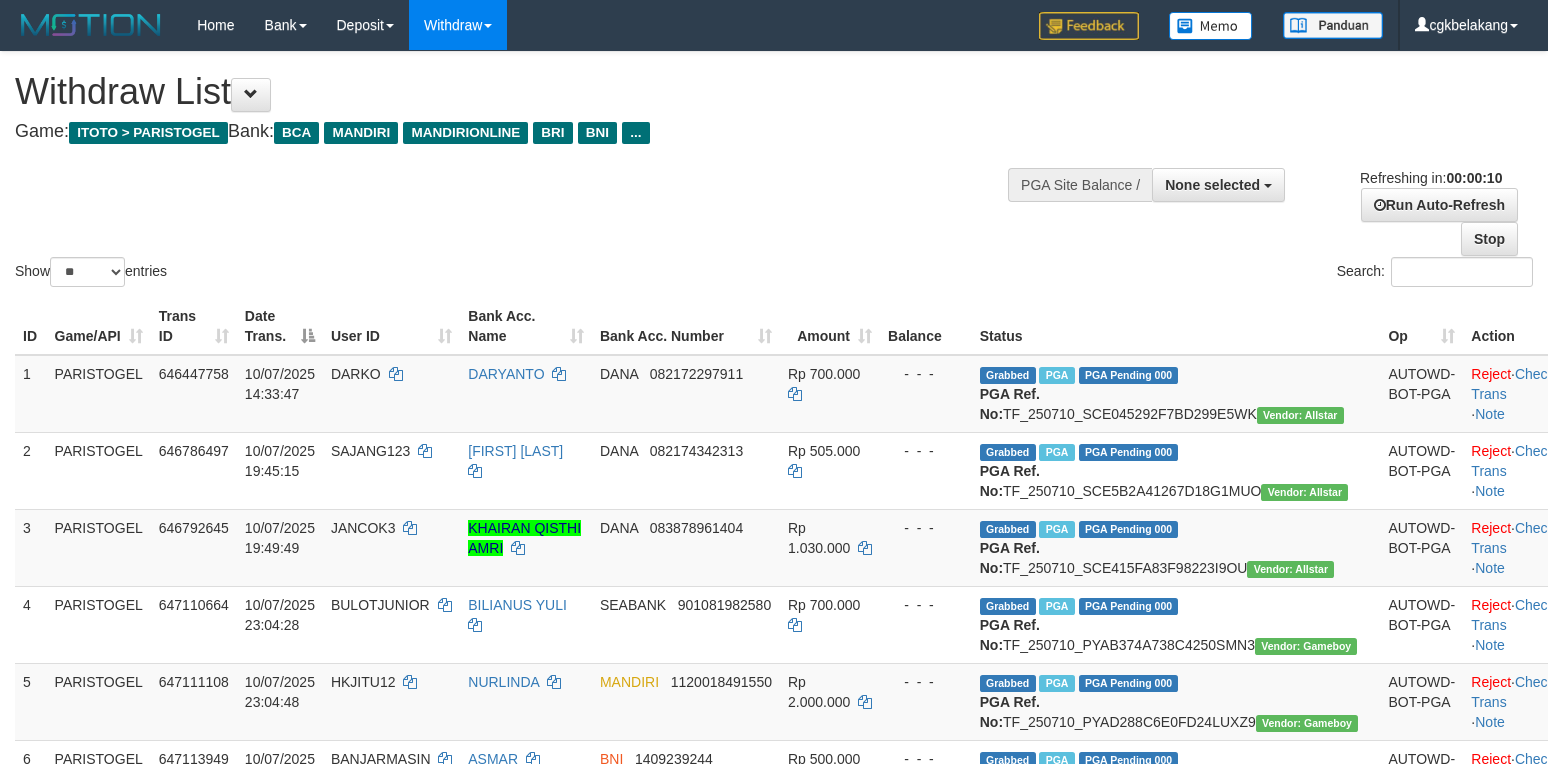 select 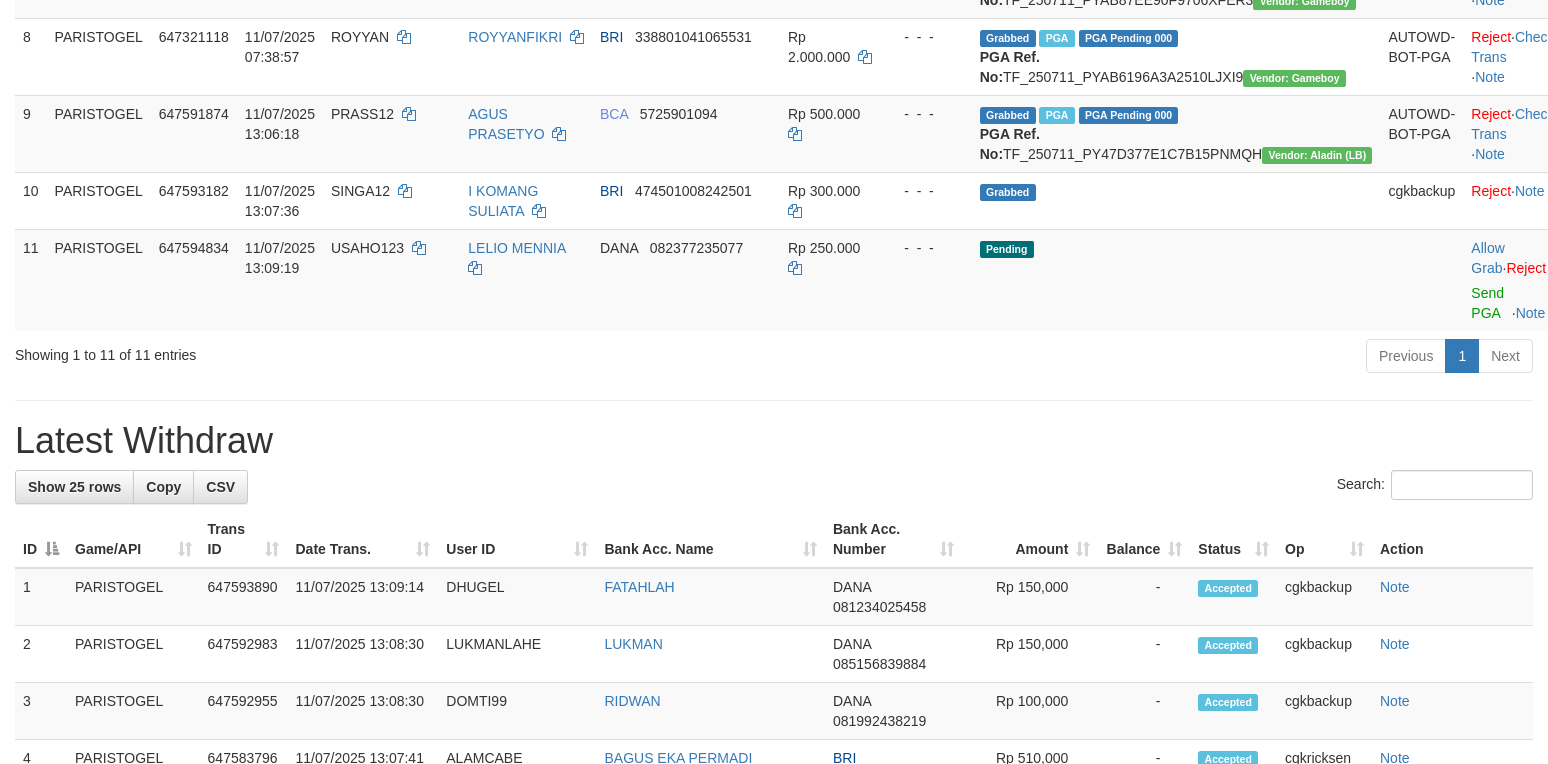 scroll, scrollTop: 800, scrollLeft: 0, axis: vertical 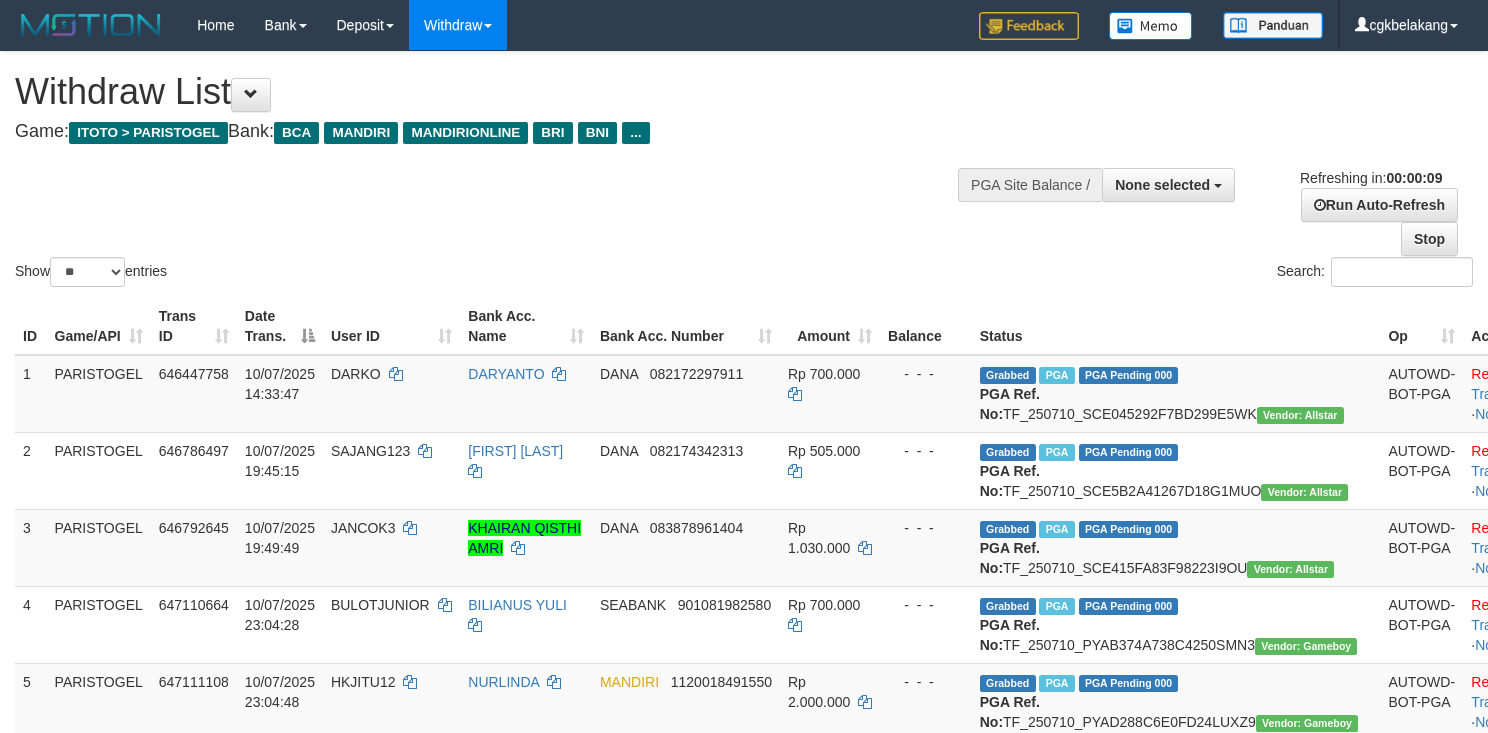 select 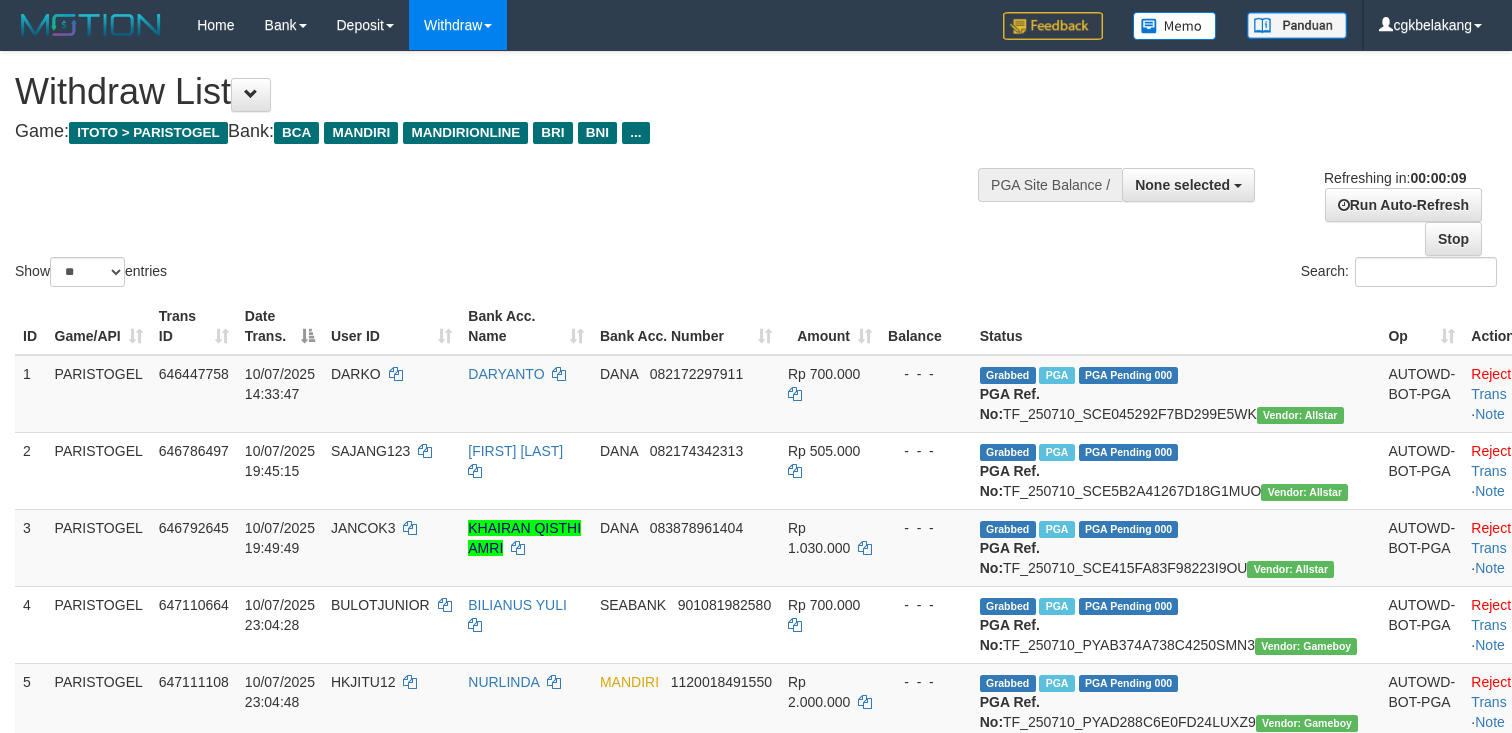 select 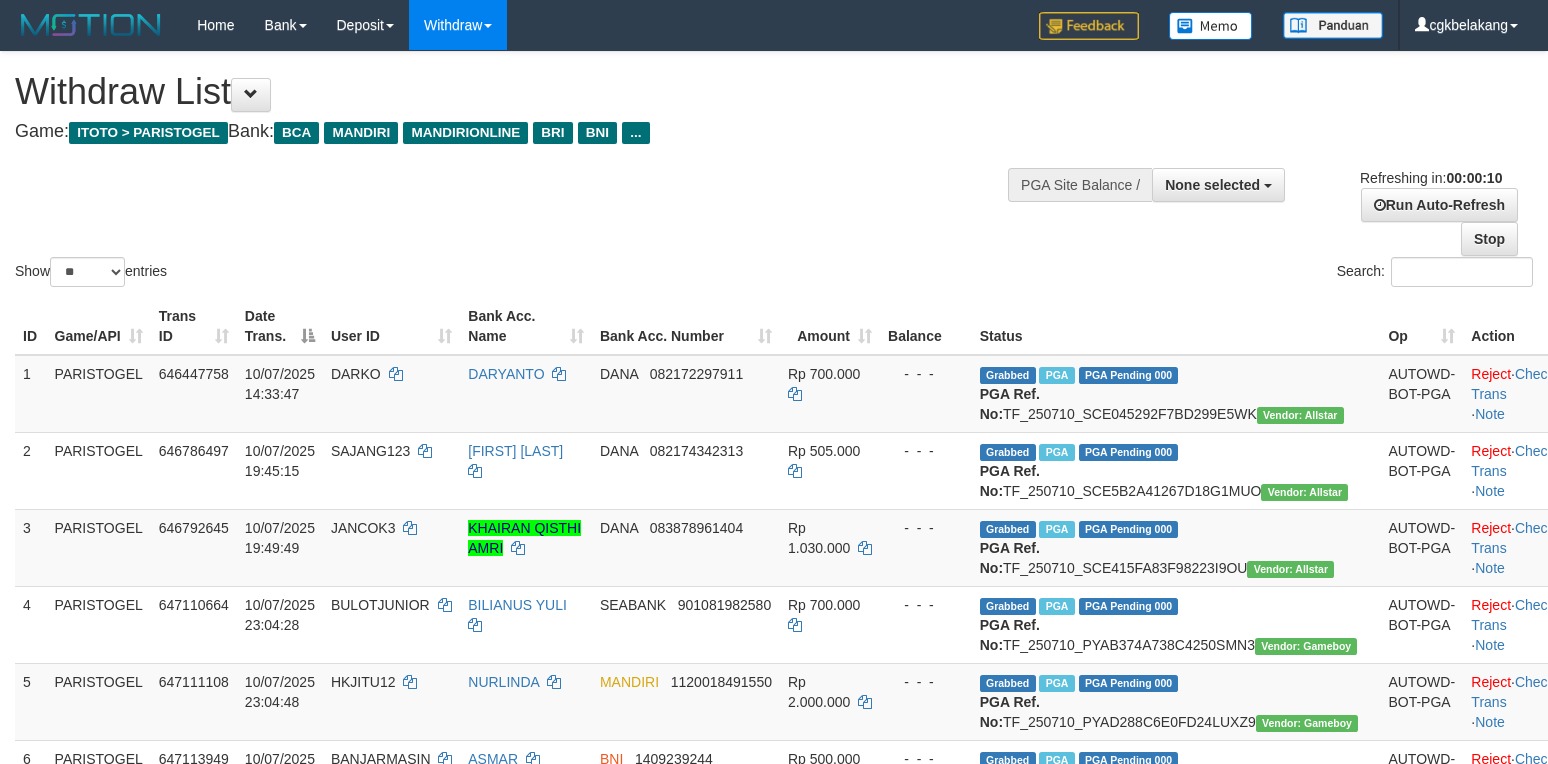 select 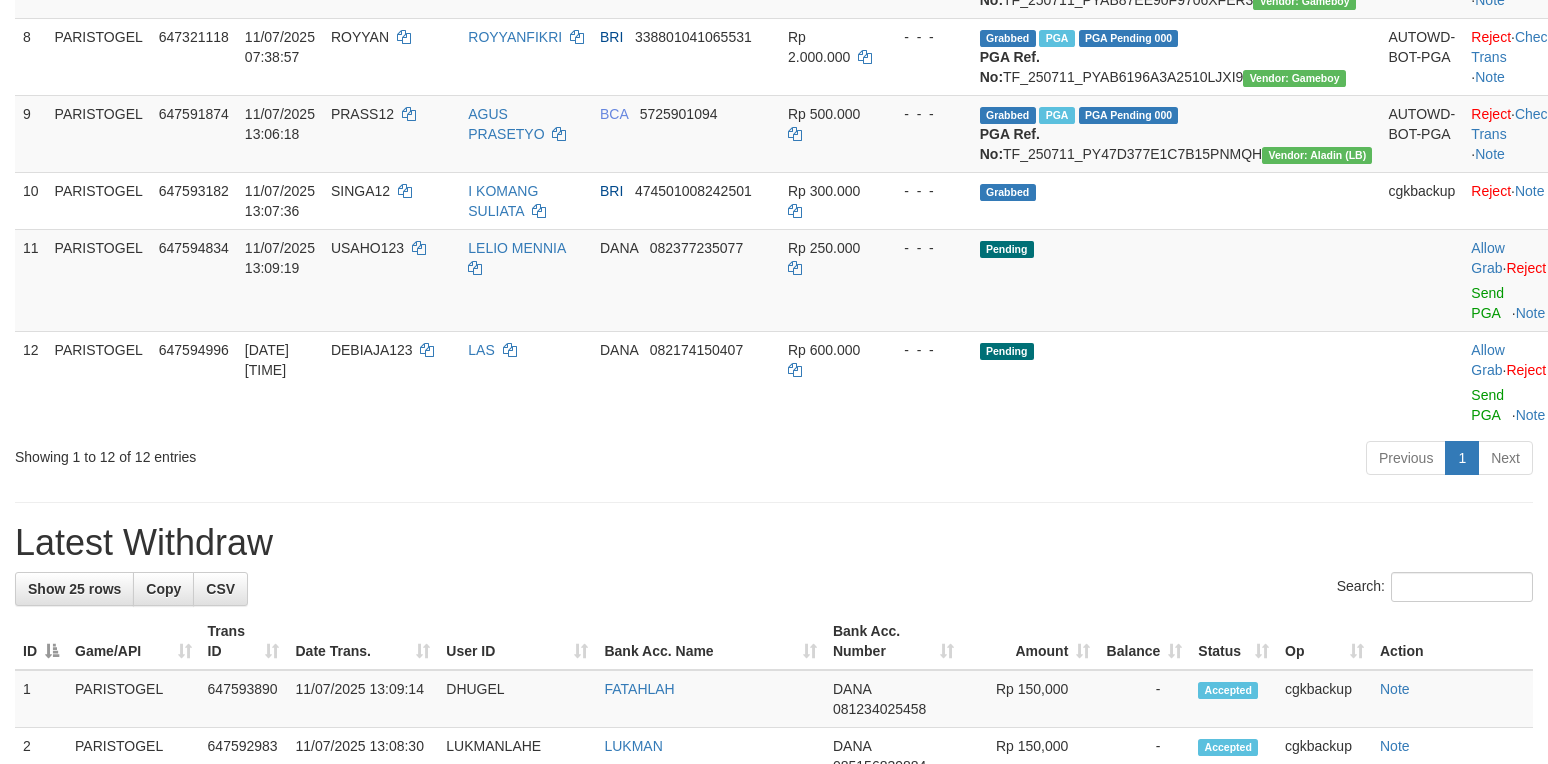 scroll, scrollTop: 800, scrollLeft: 0, axis: vertical 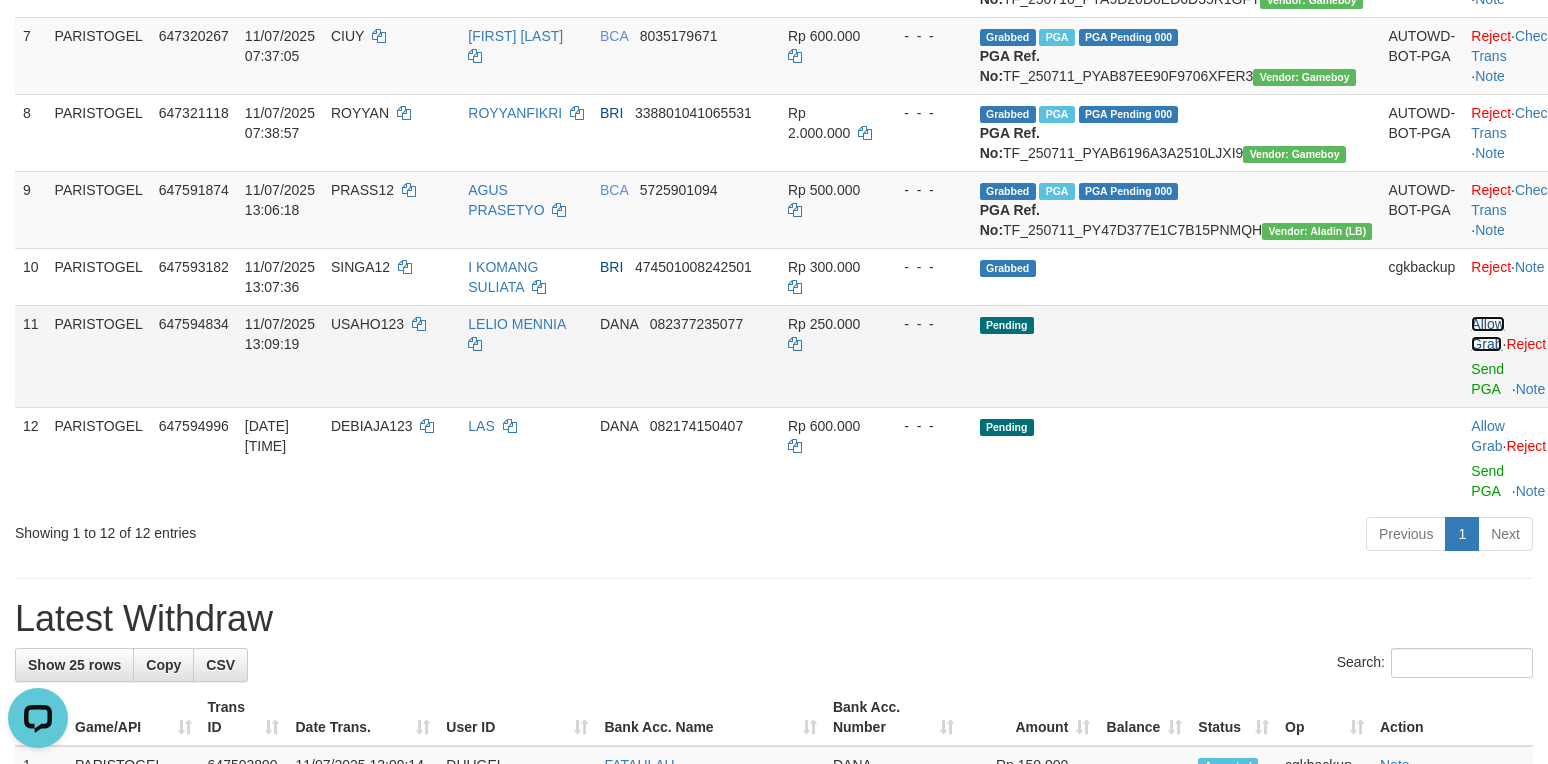 click on "Allow Grab" at bounding box center [1487, 334] 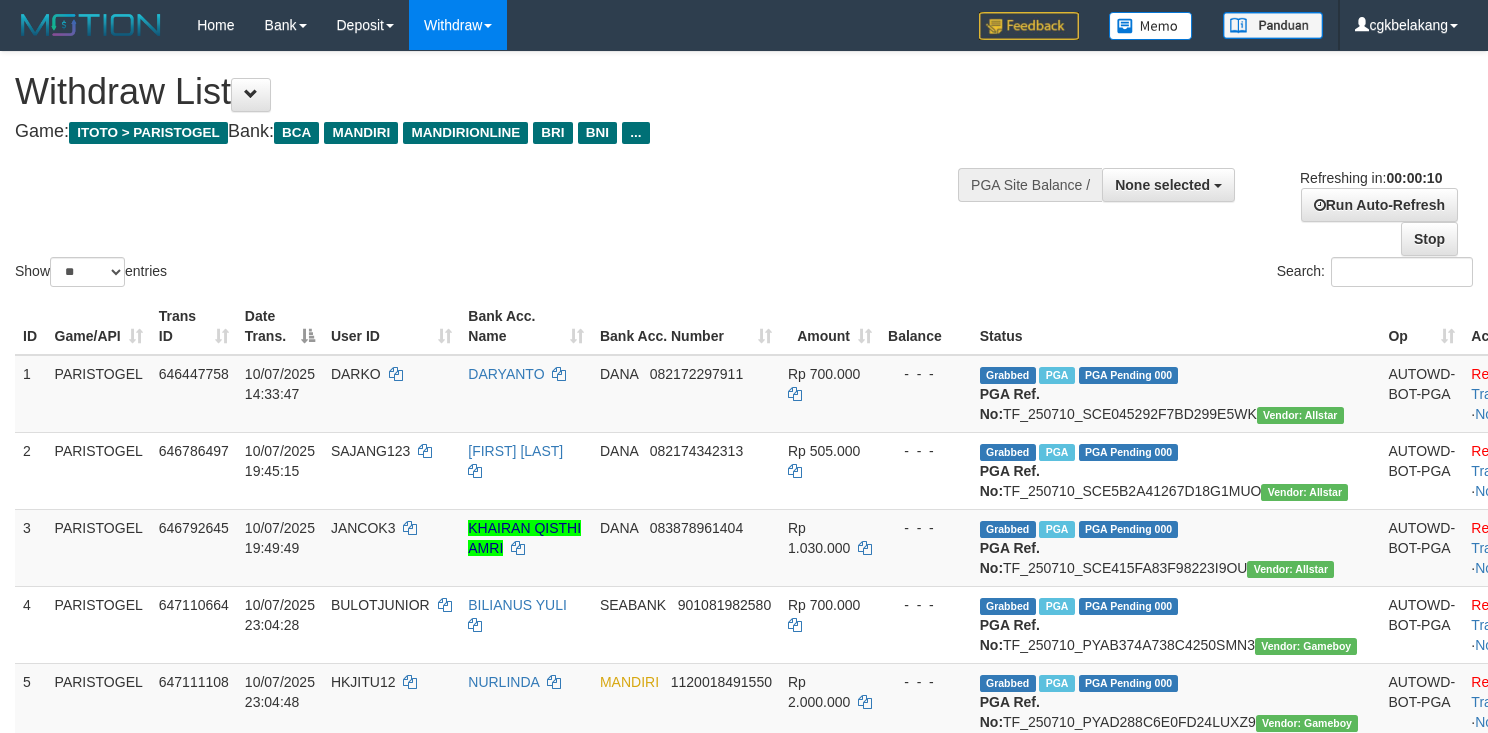 select 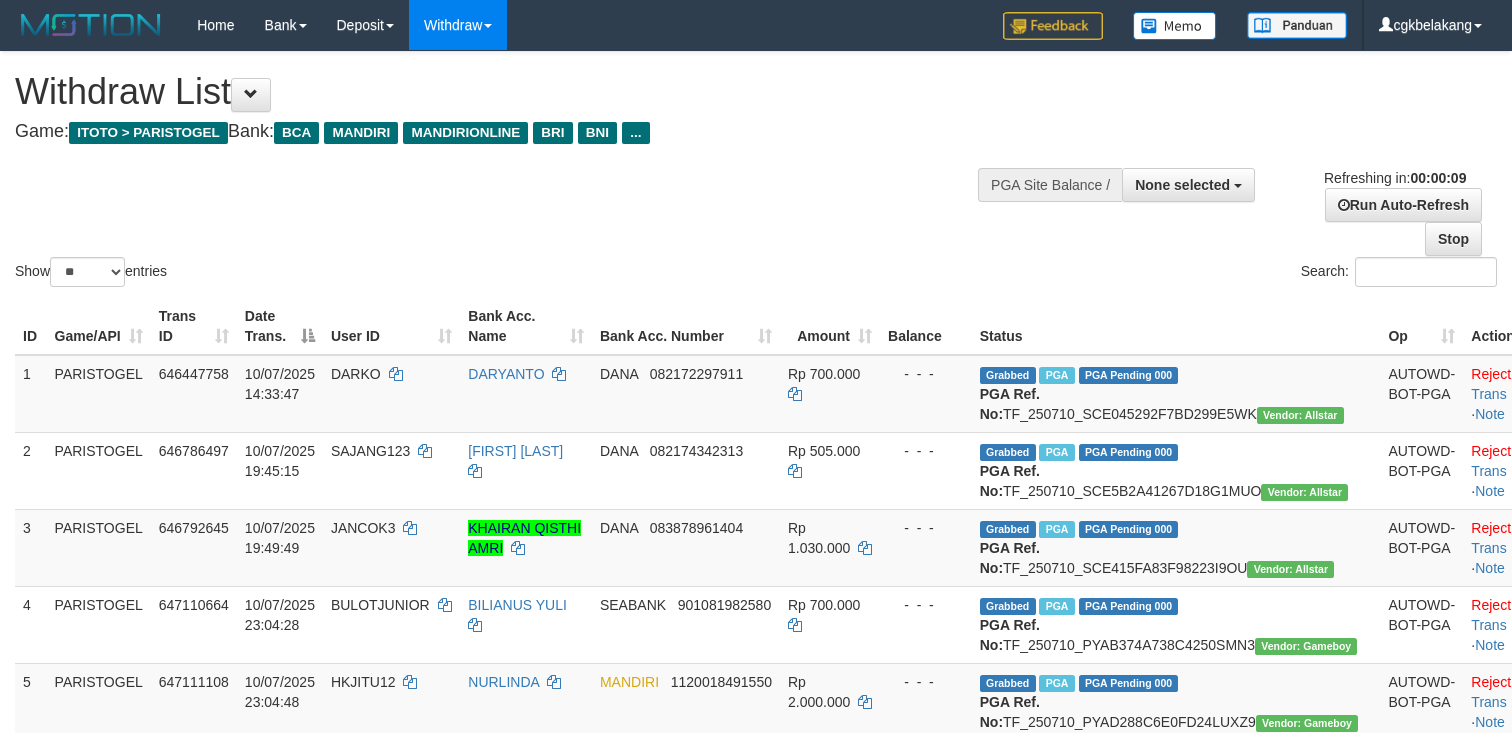 select 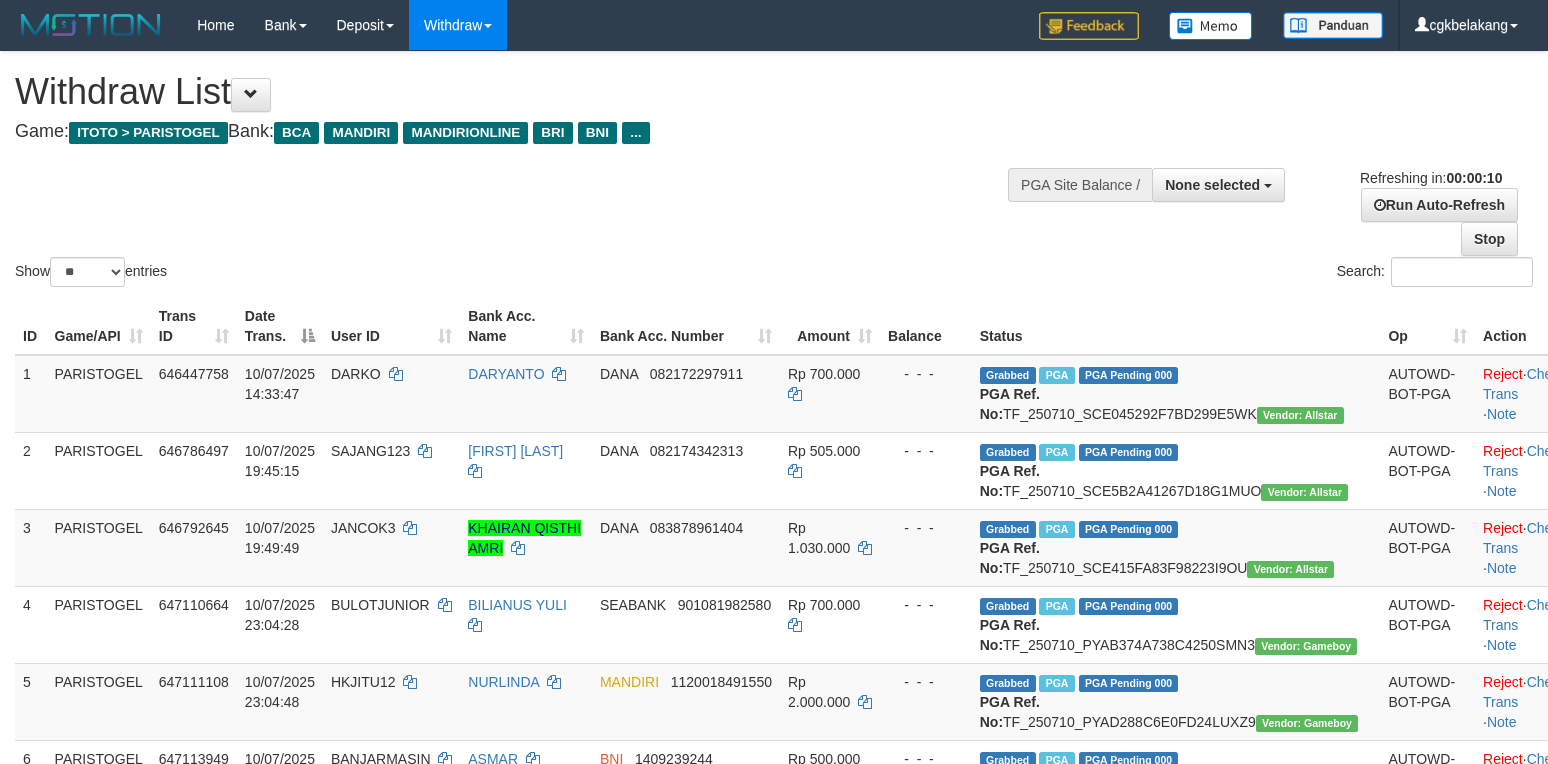 select 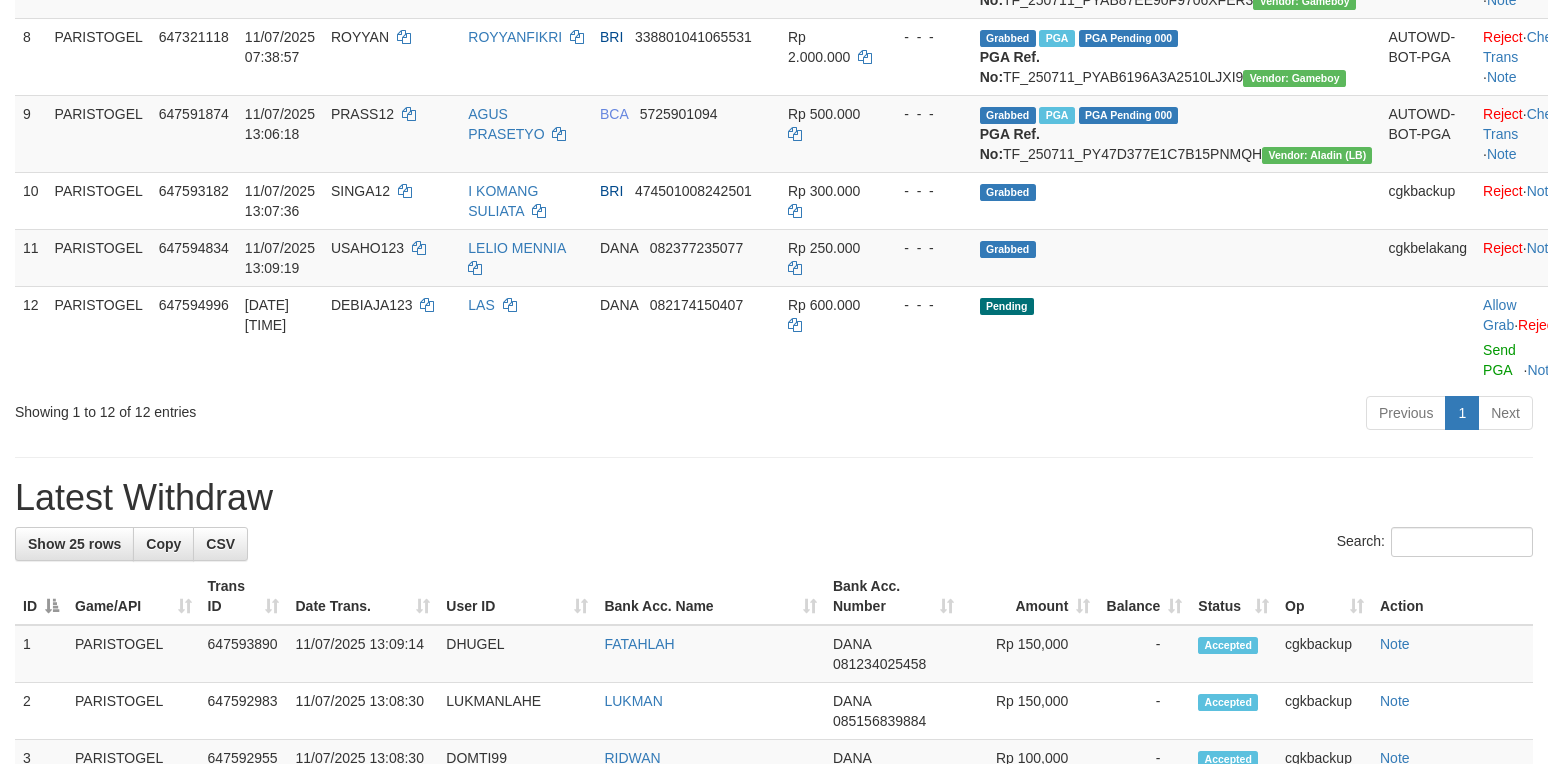 scroll, scrollTop: 800, scrollLeft: 0, axis: vertical 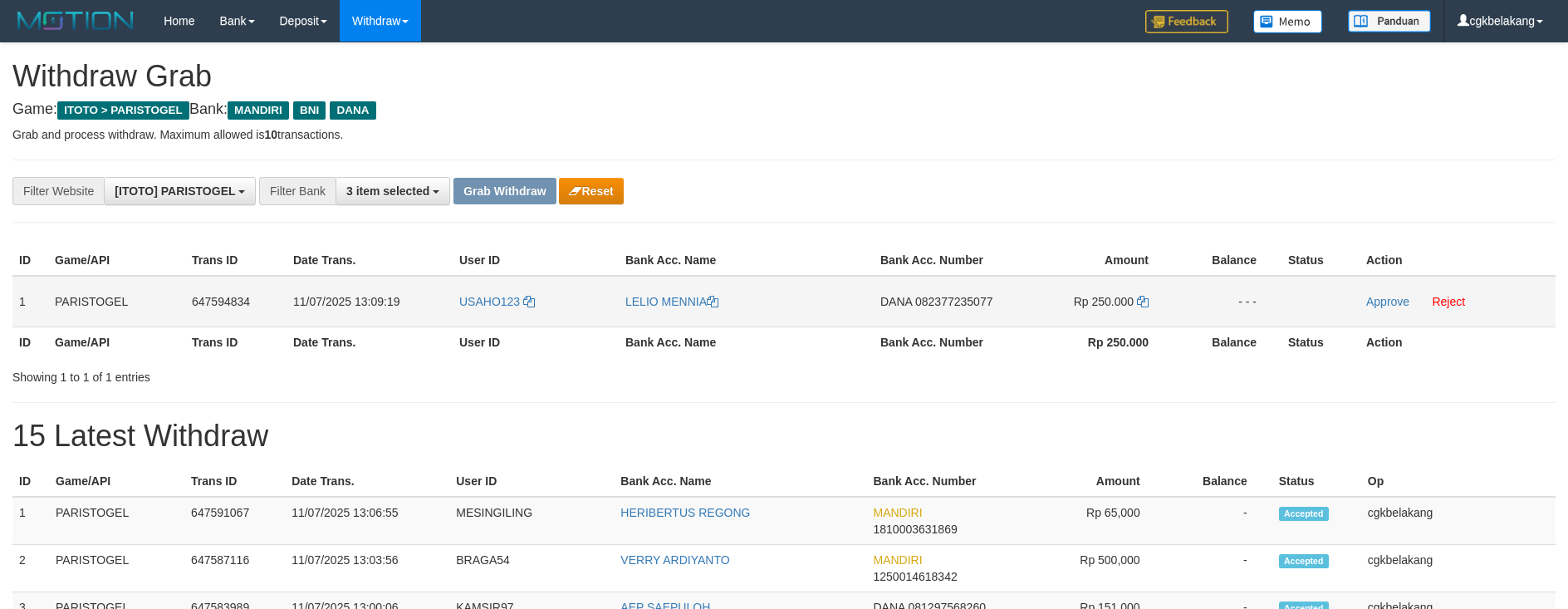 click on "USAHO123" at bounding box center [536, 302] 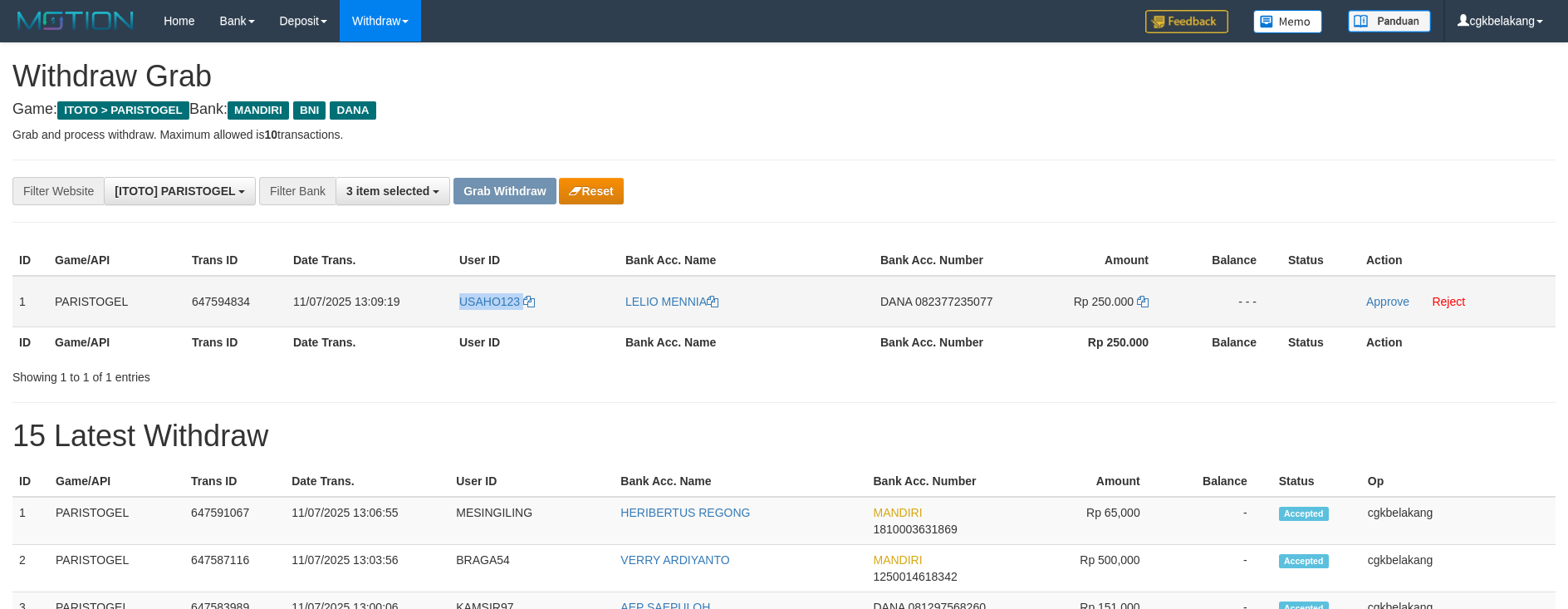 click on "USAHO123" at bounding box center [536, 302] 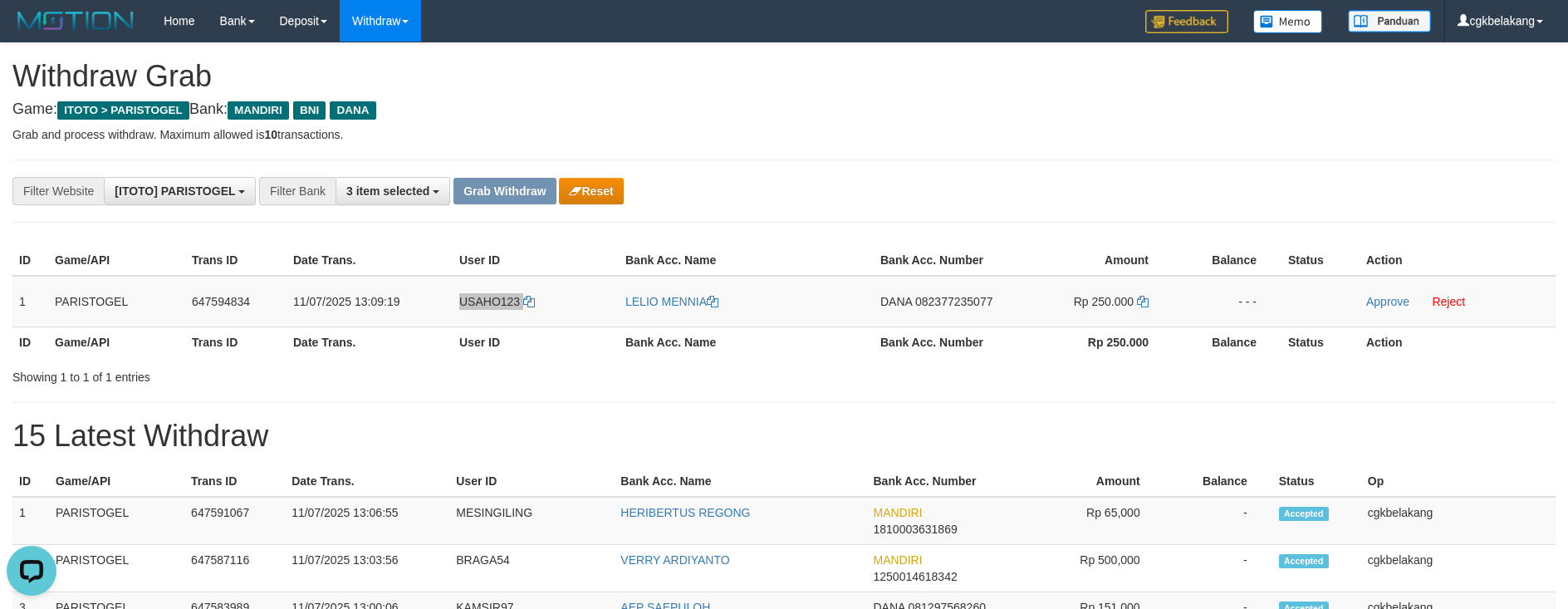 scroll, scrollTop: 0, scrollLeft: 0, axis: both 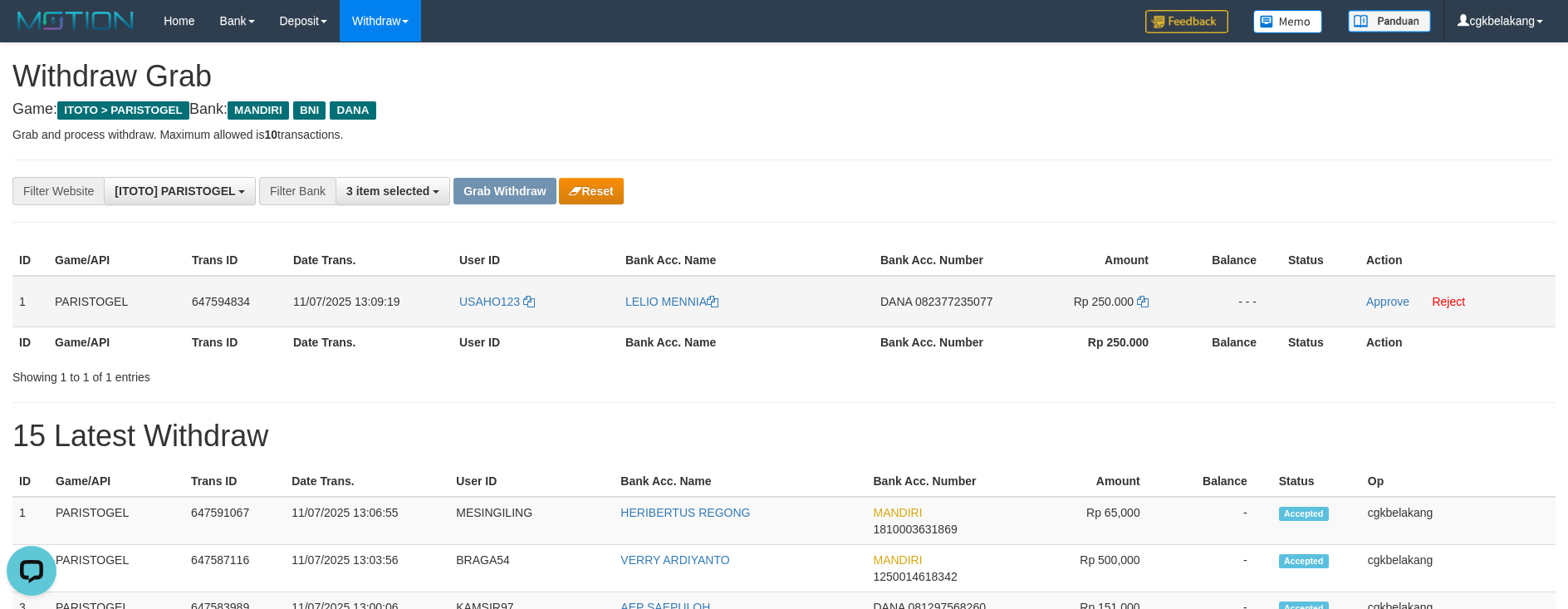 click on "LELIO MENNIA" at bounding box center [746, 302] 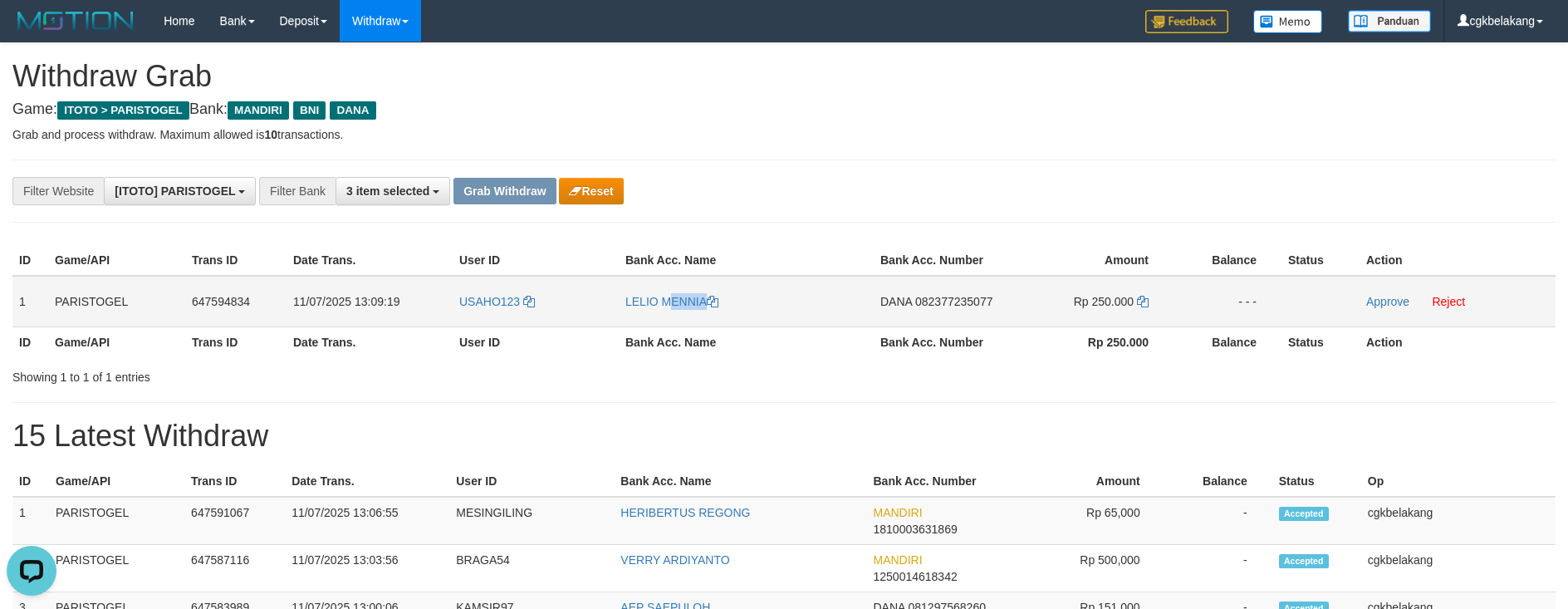 click on "LELIO MENNIA" at bounding box center [746, 302] 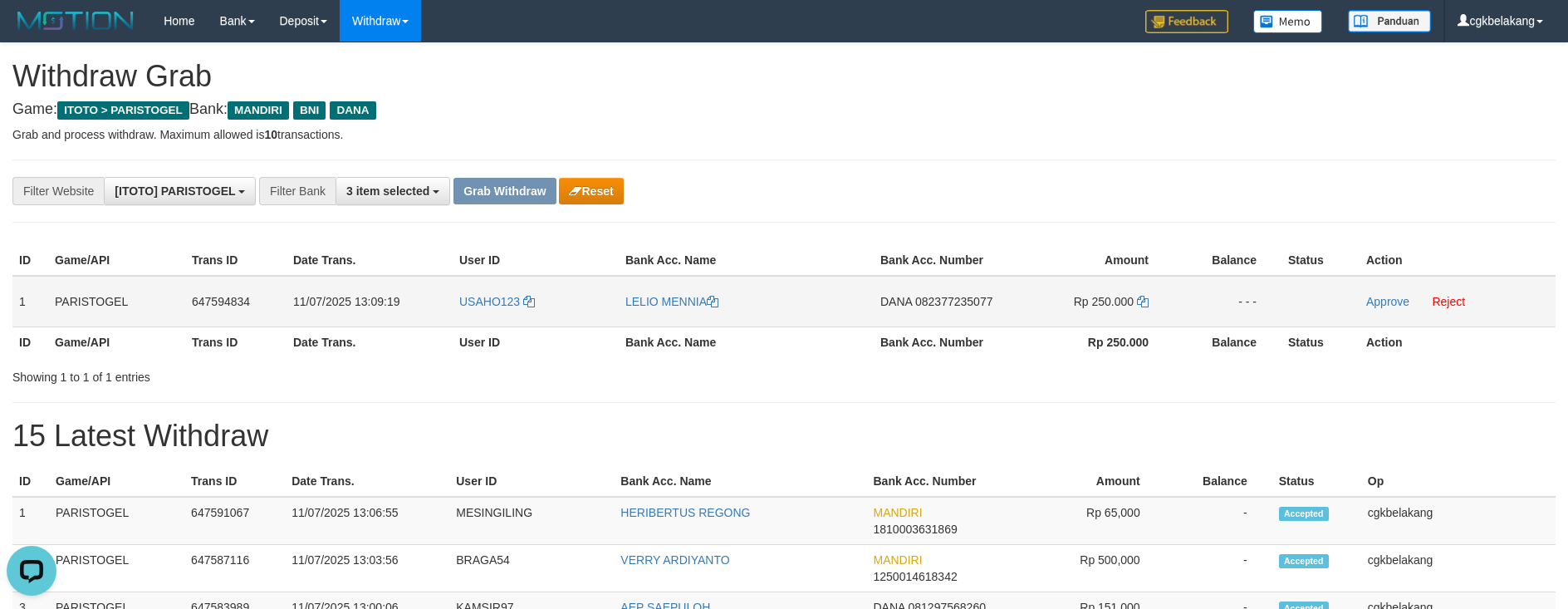 click on "DANA
082377235077" at bounding box center [942, 302] 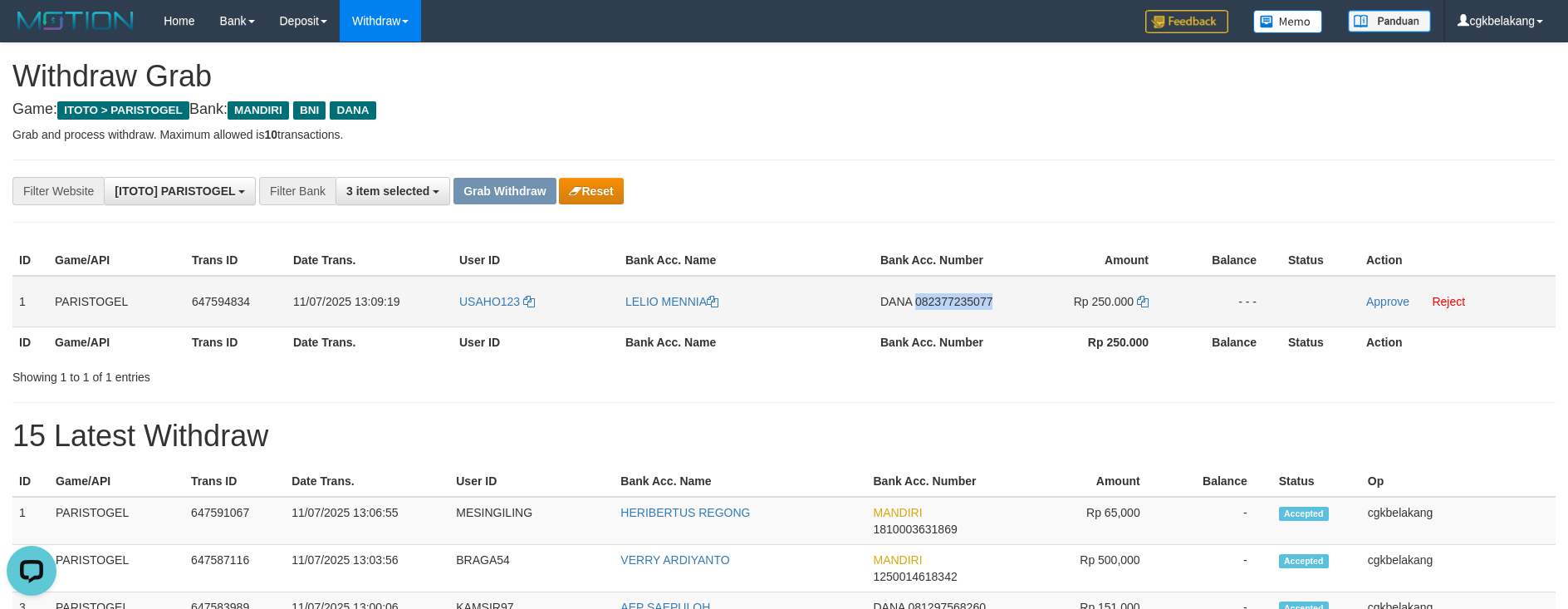 copy on "082377235077" 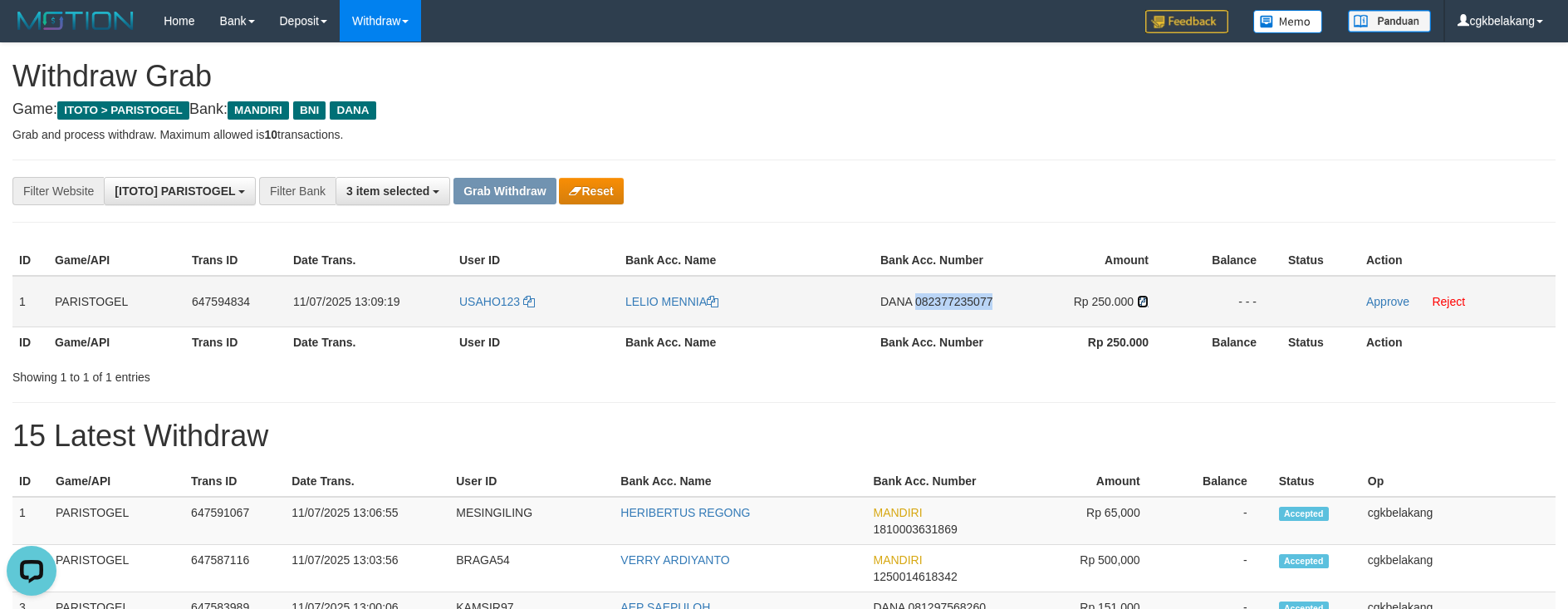 click at bounding box center [1143, 302] 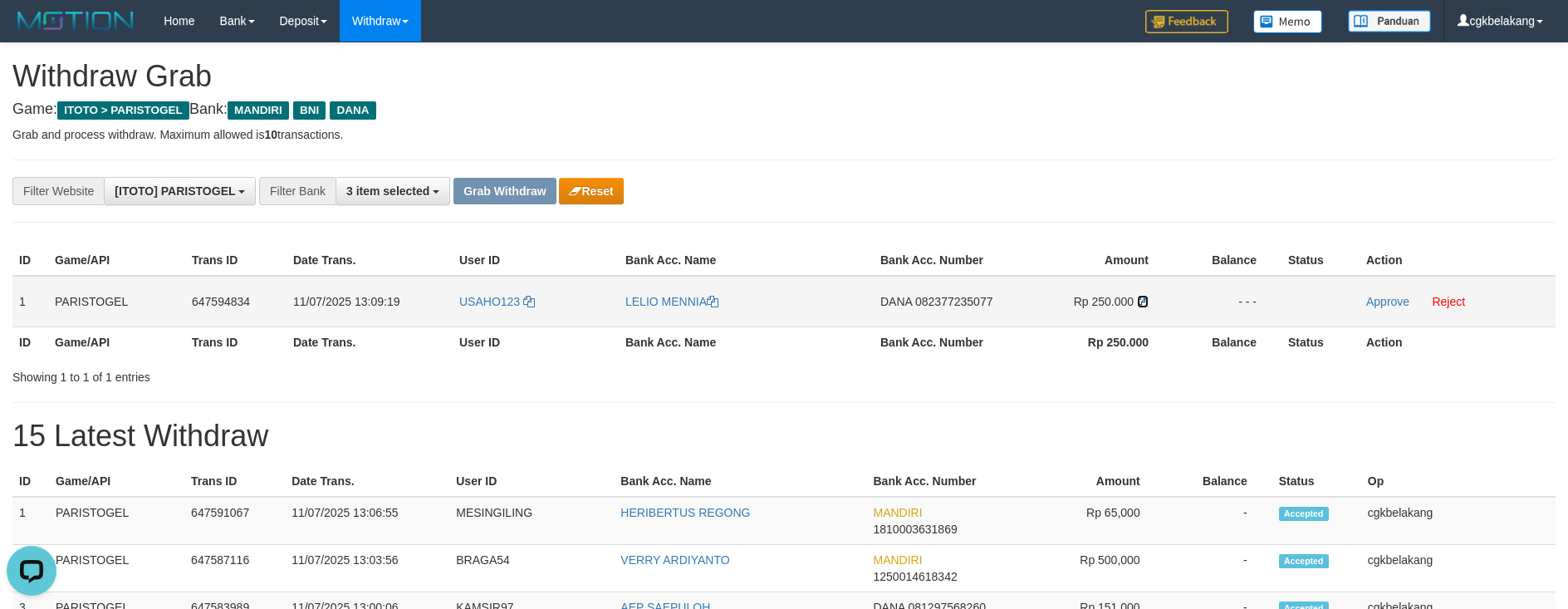 click at bounding box center [1143, 302] 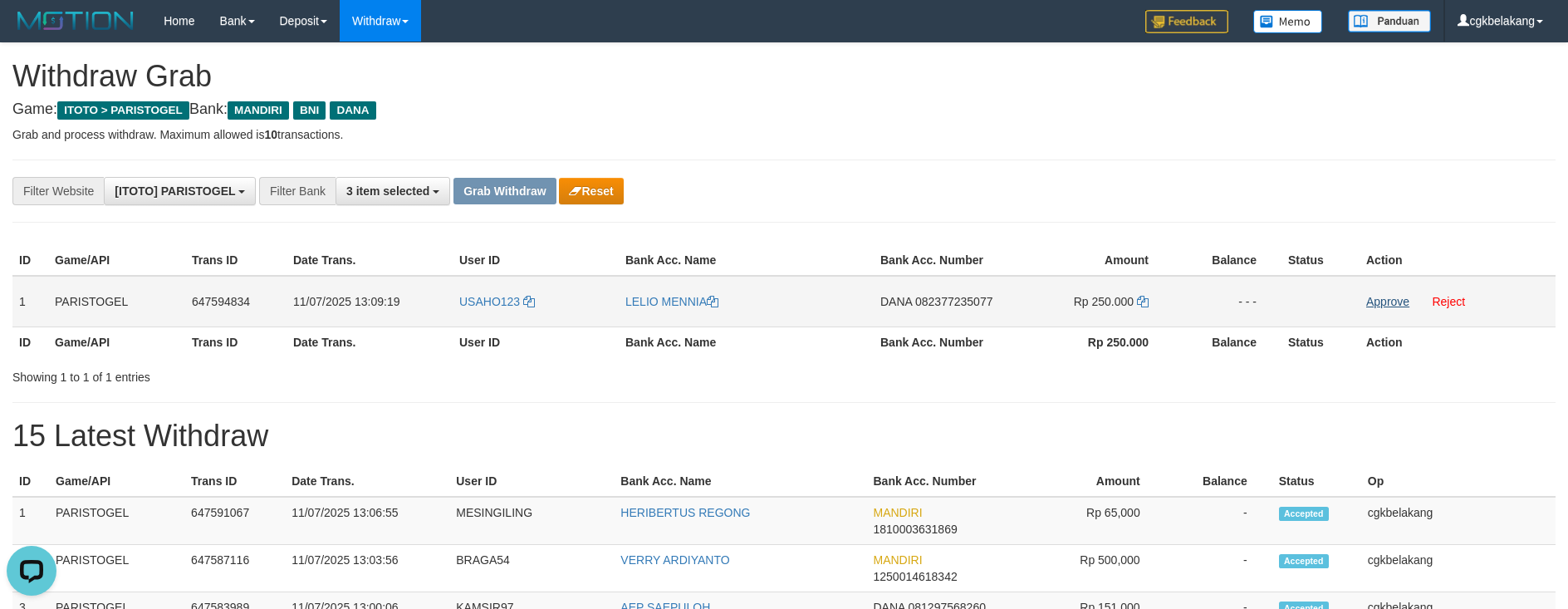 click on "Approve
Reject" at bounding box center [1458, 302] 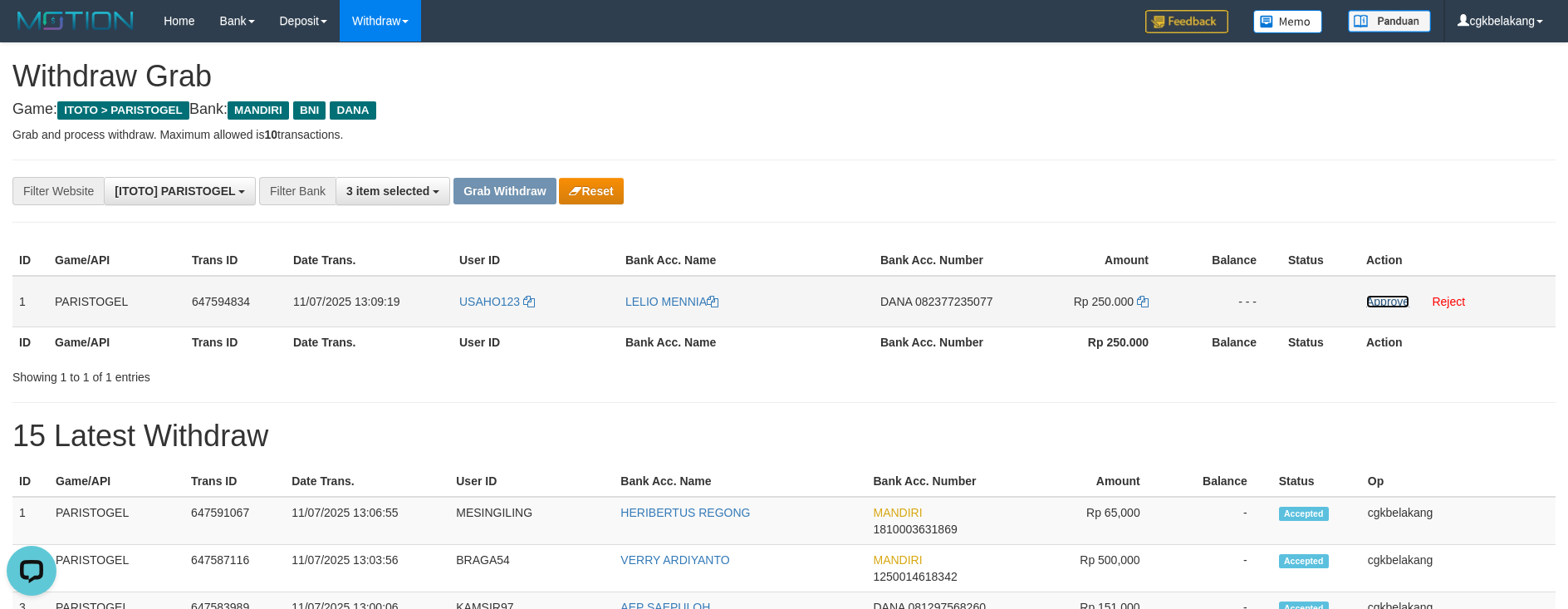 click on "Approve" at bounding box center [1388, 302] 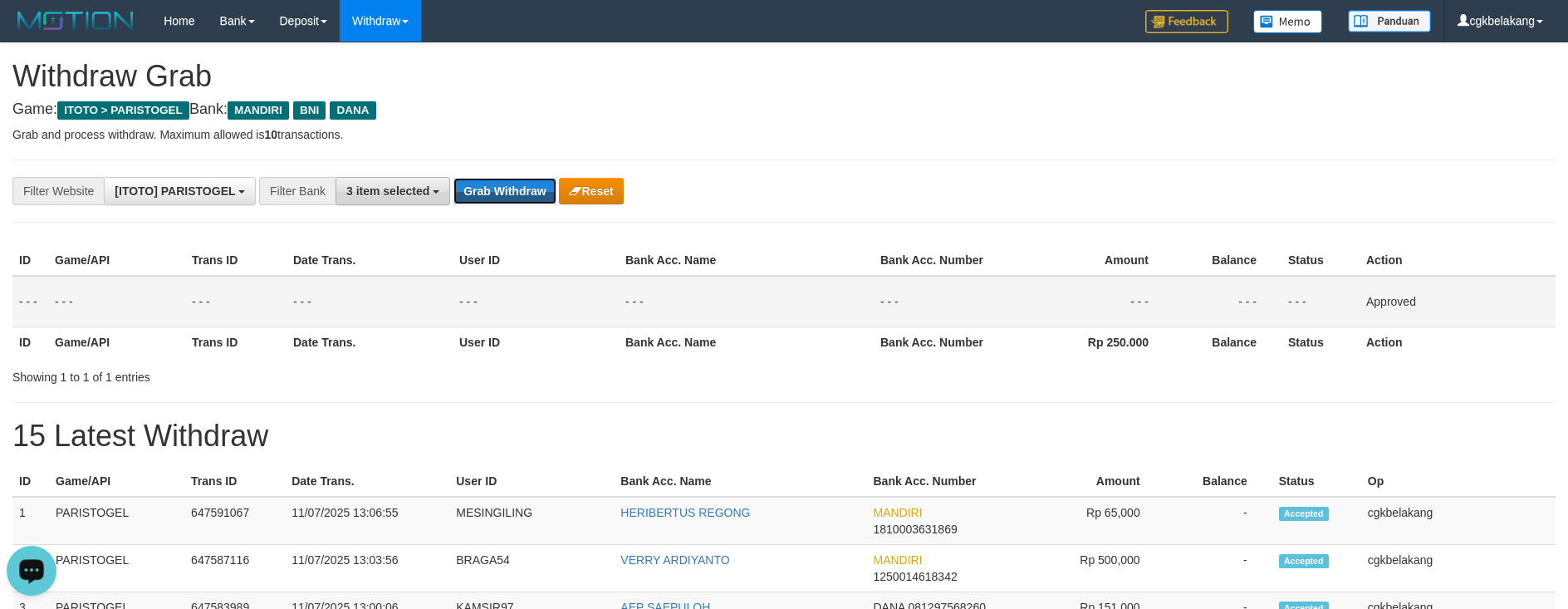 drag, startPoint x: 508, startPoint y: 187, endPoint x: 404, endPoint y: 204, distance: 105.38026 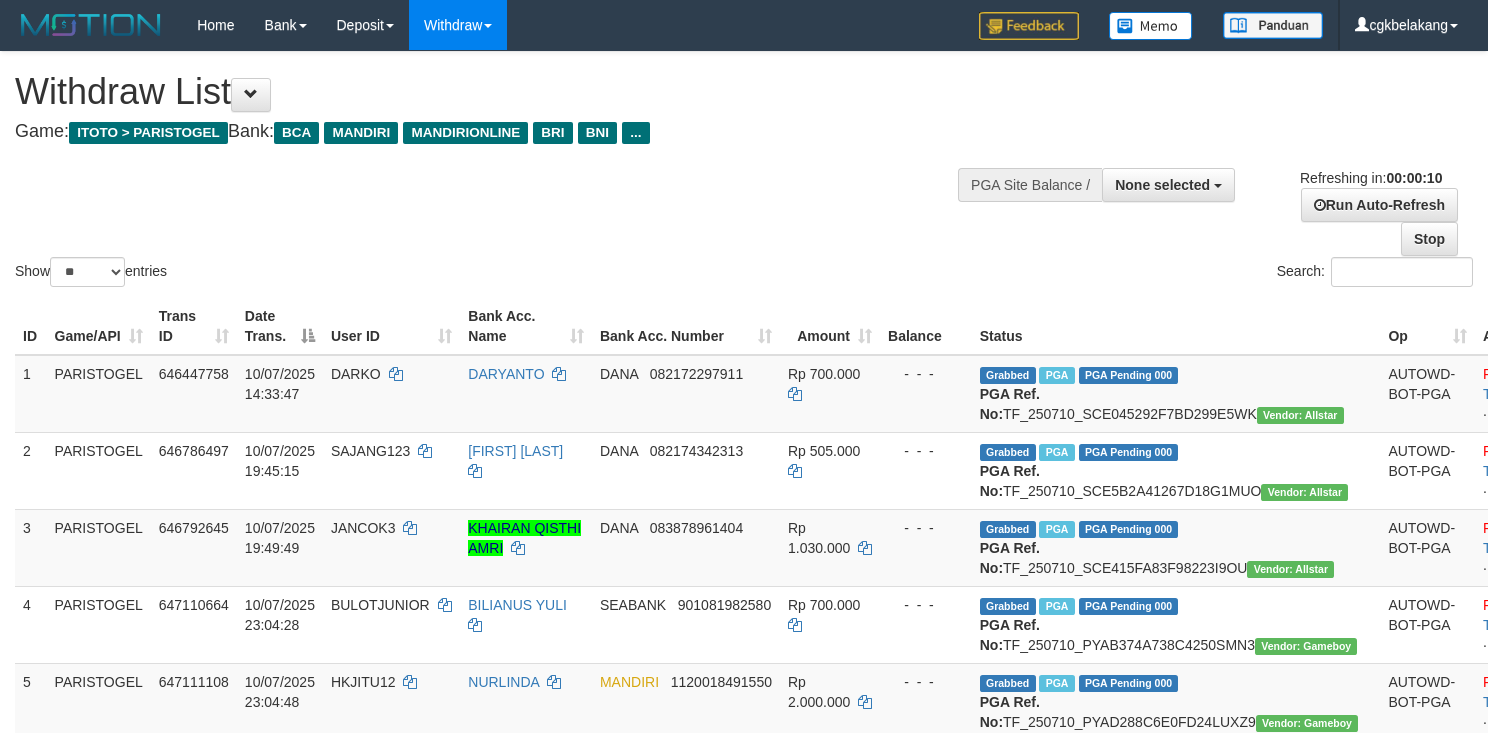 select 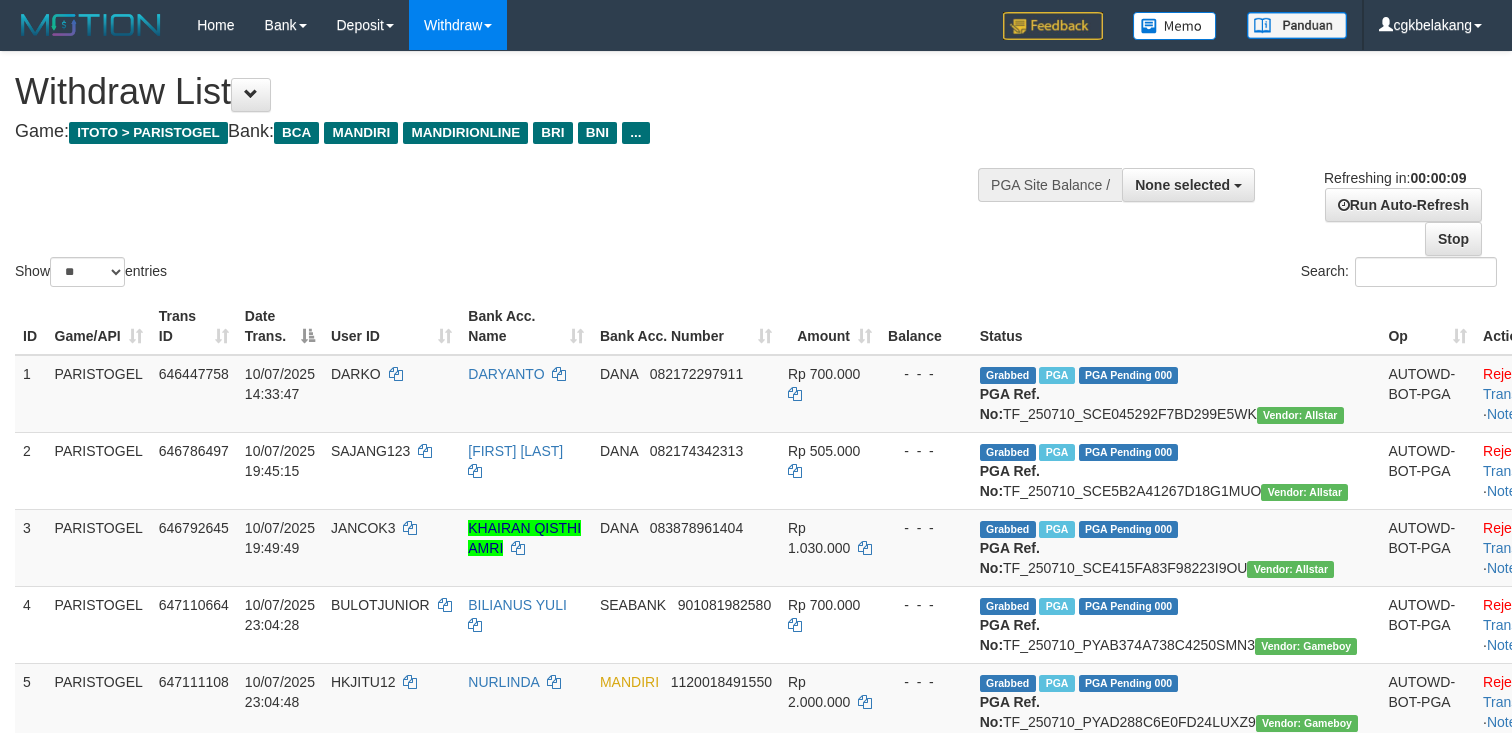 select 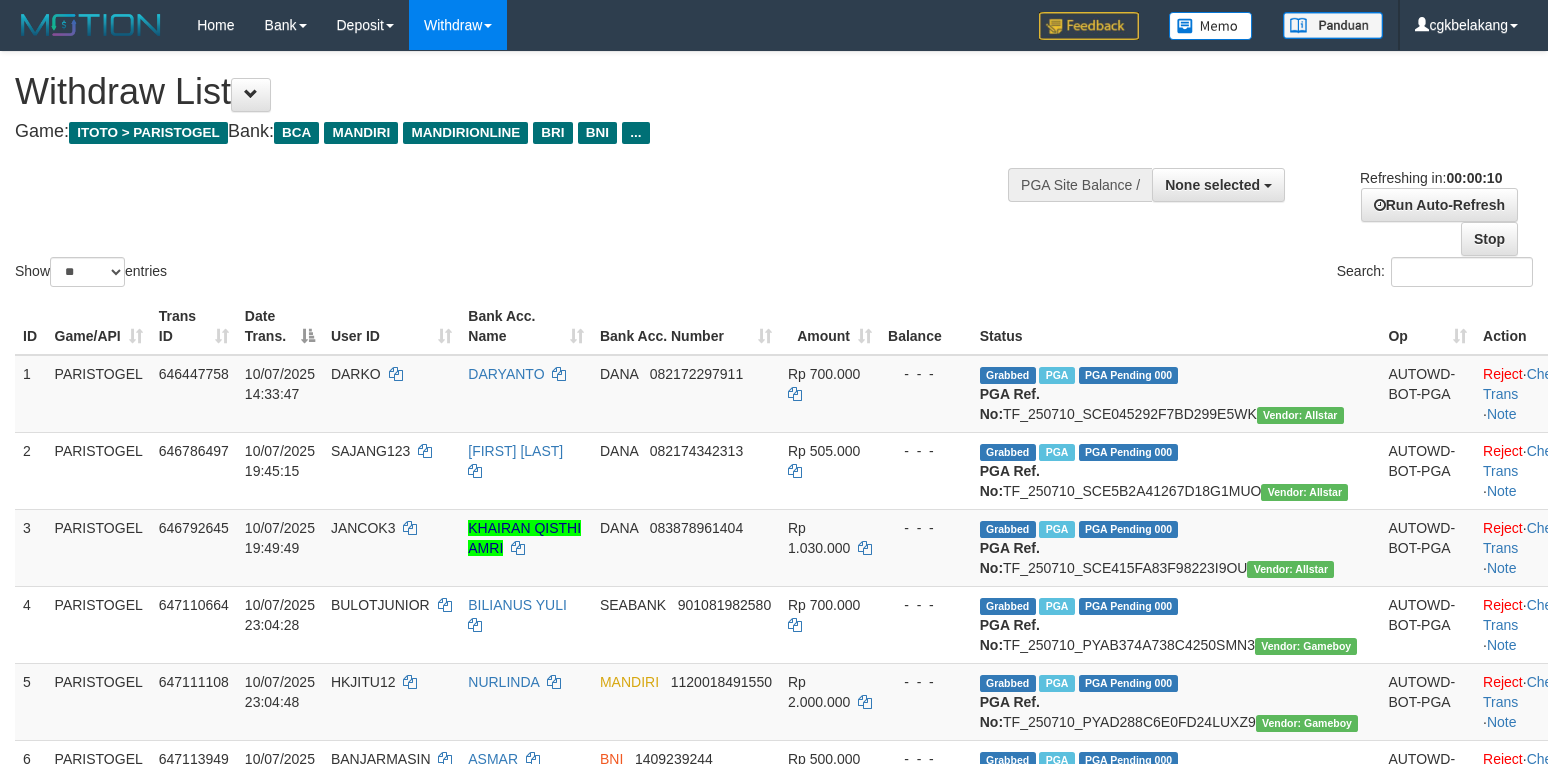 select 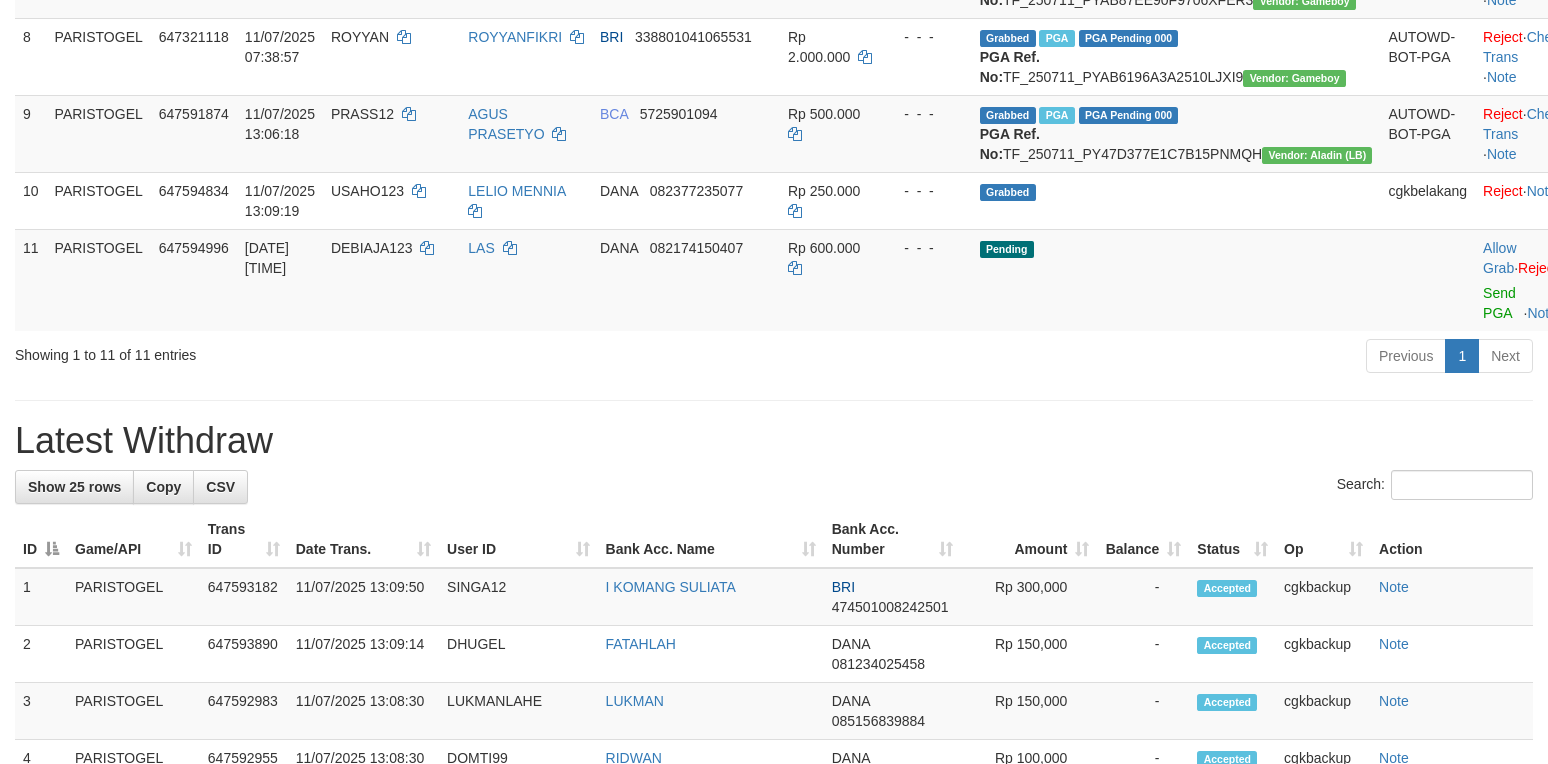 scroll, scrollTop: 800, scrollLeft: 0, axis: vertical 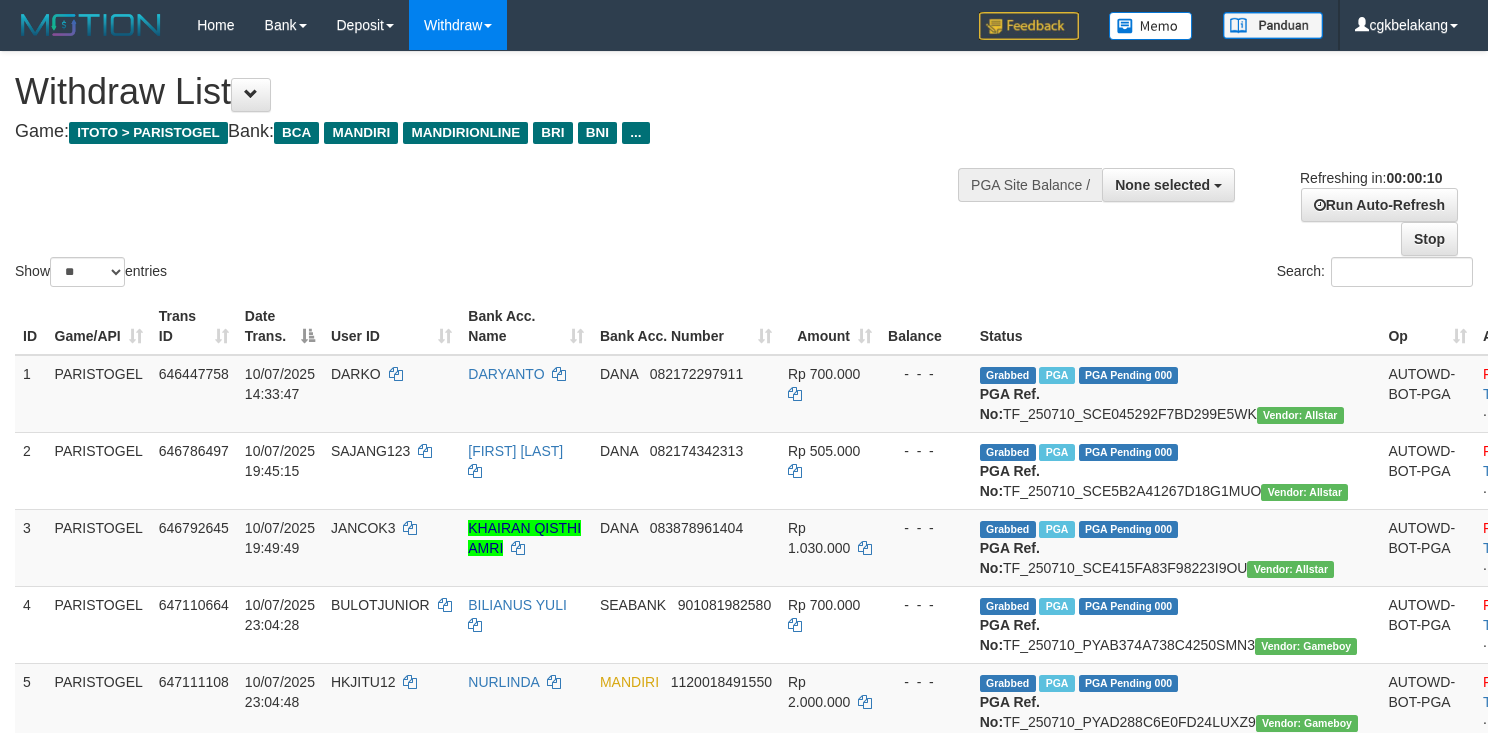 select 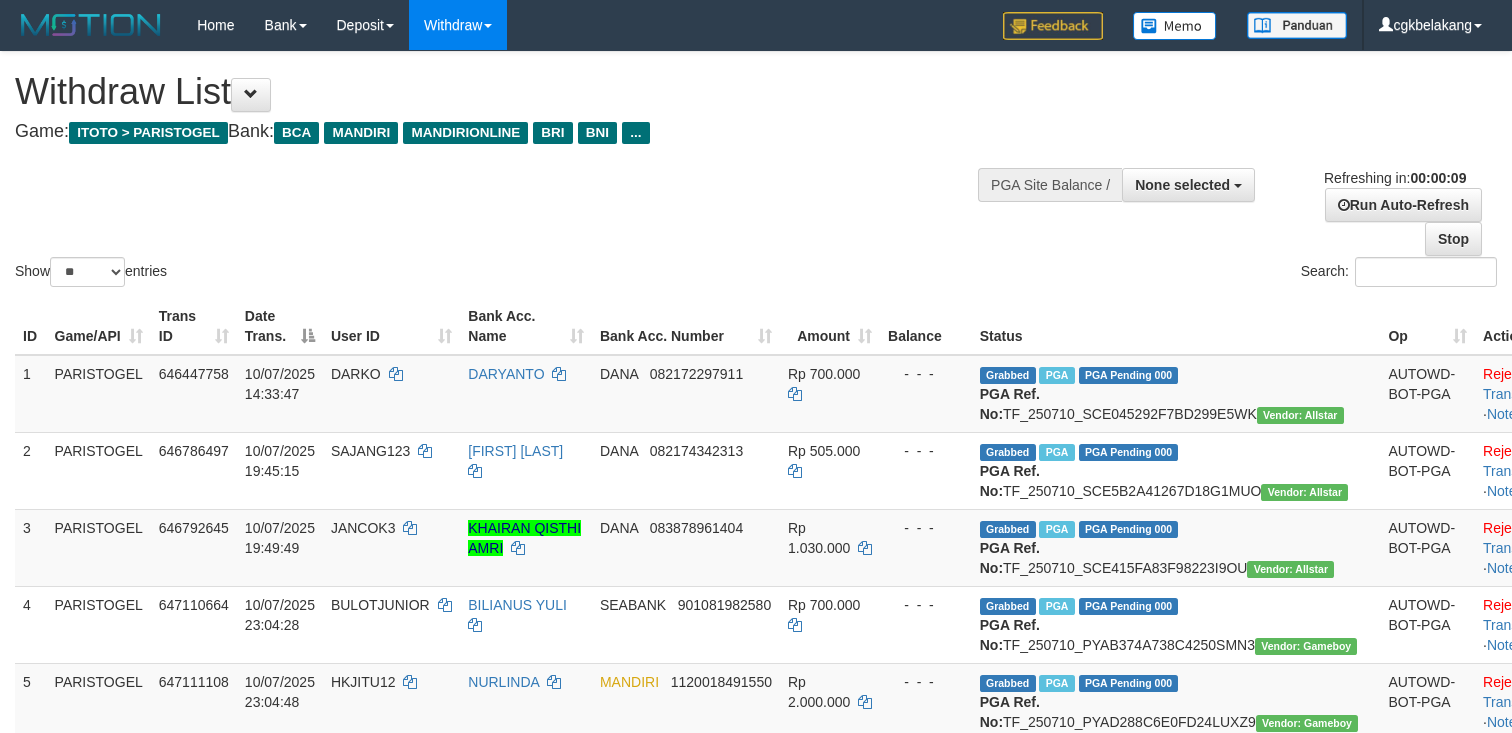 select 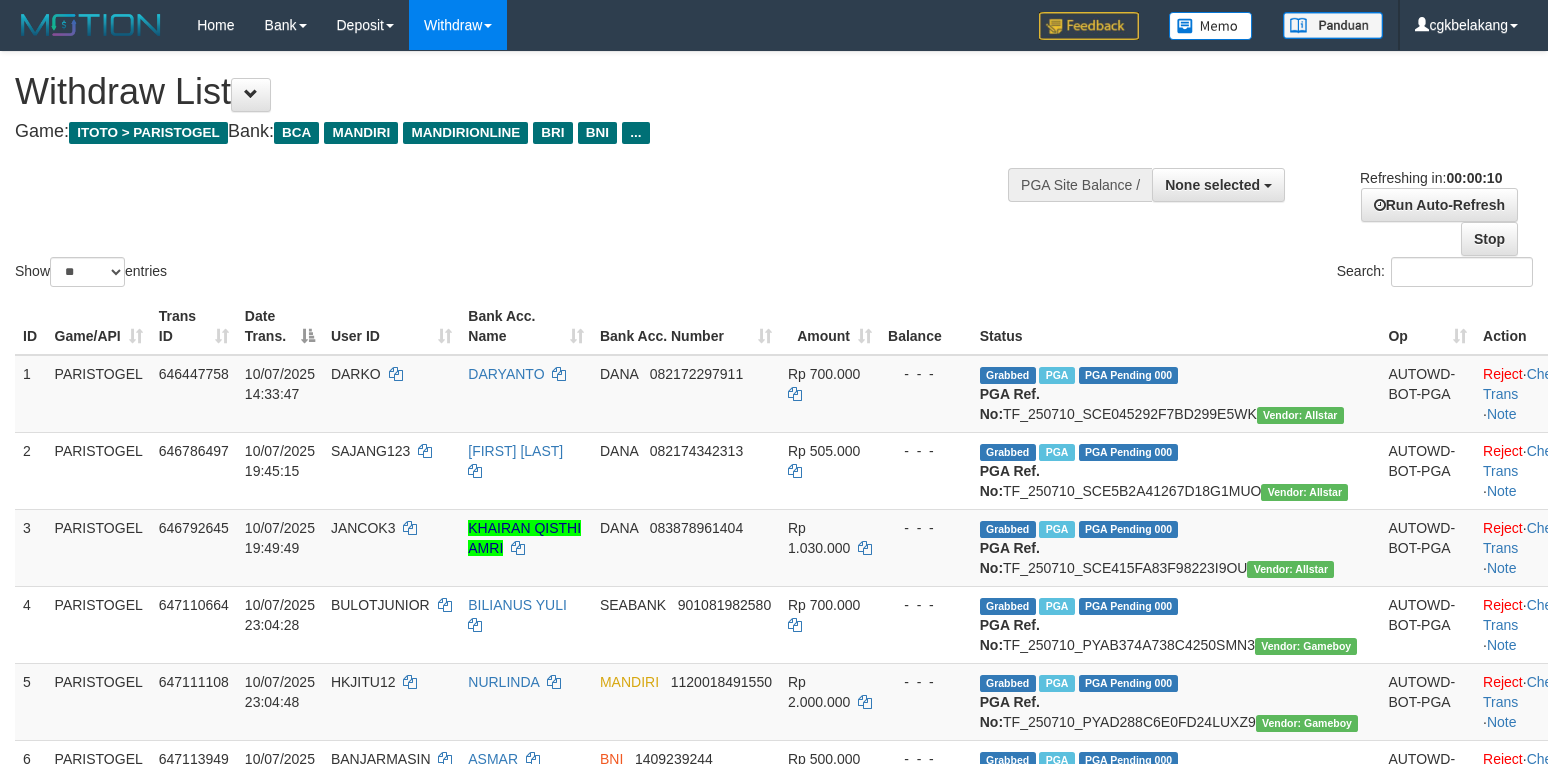 select 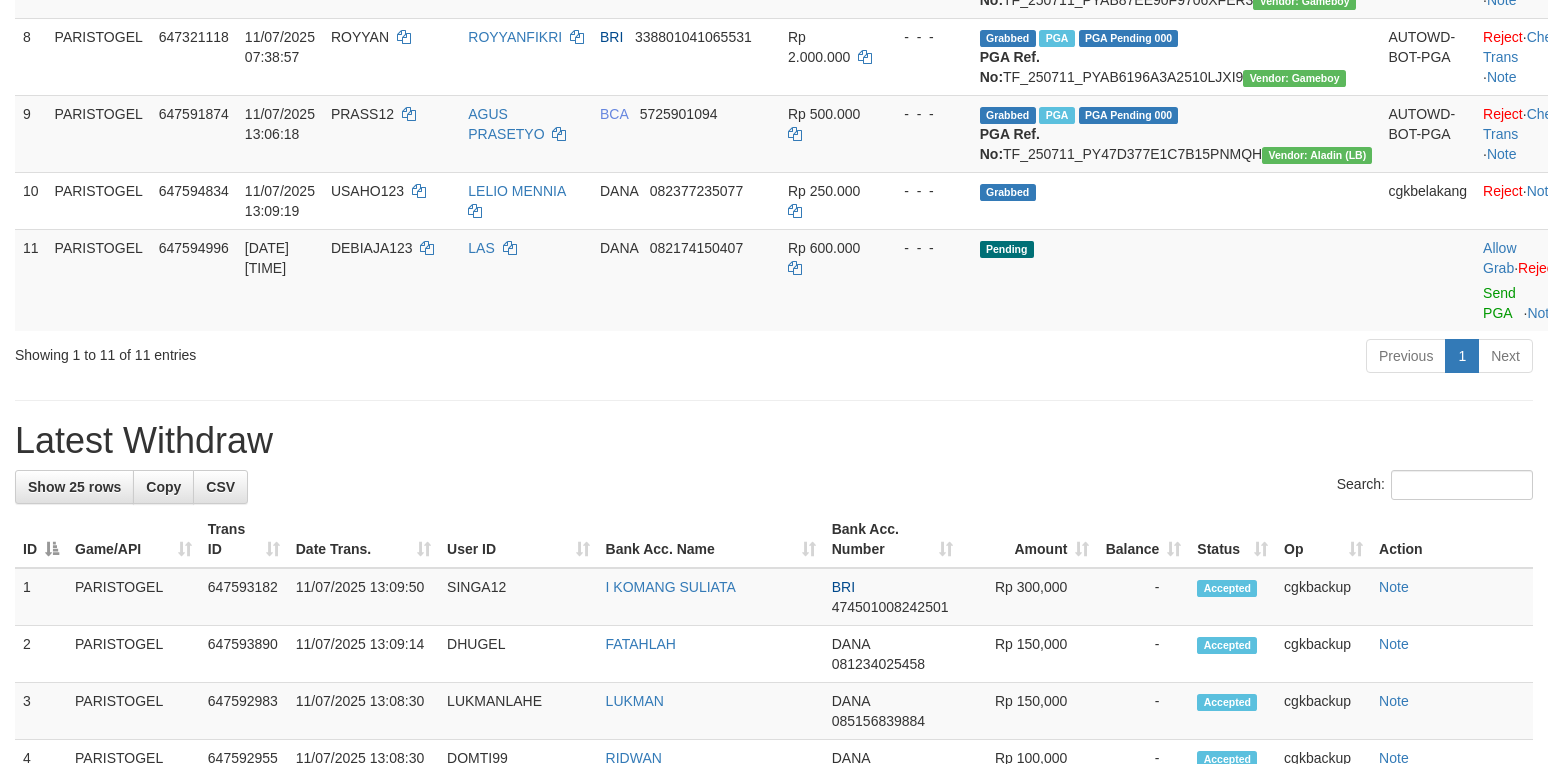 scroll, scrollTop: 800, scrollLeft: 0, axis: vertical 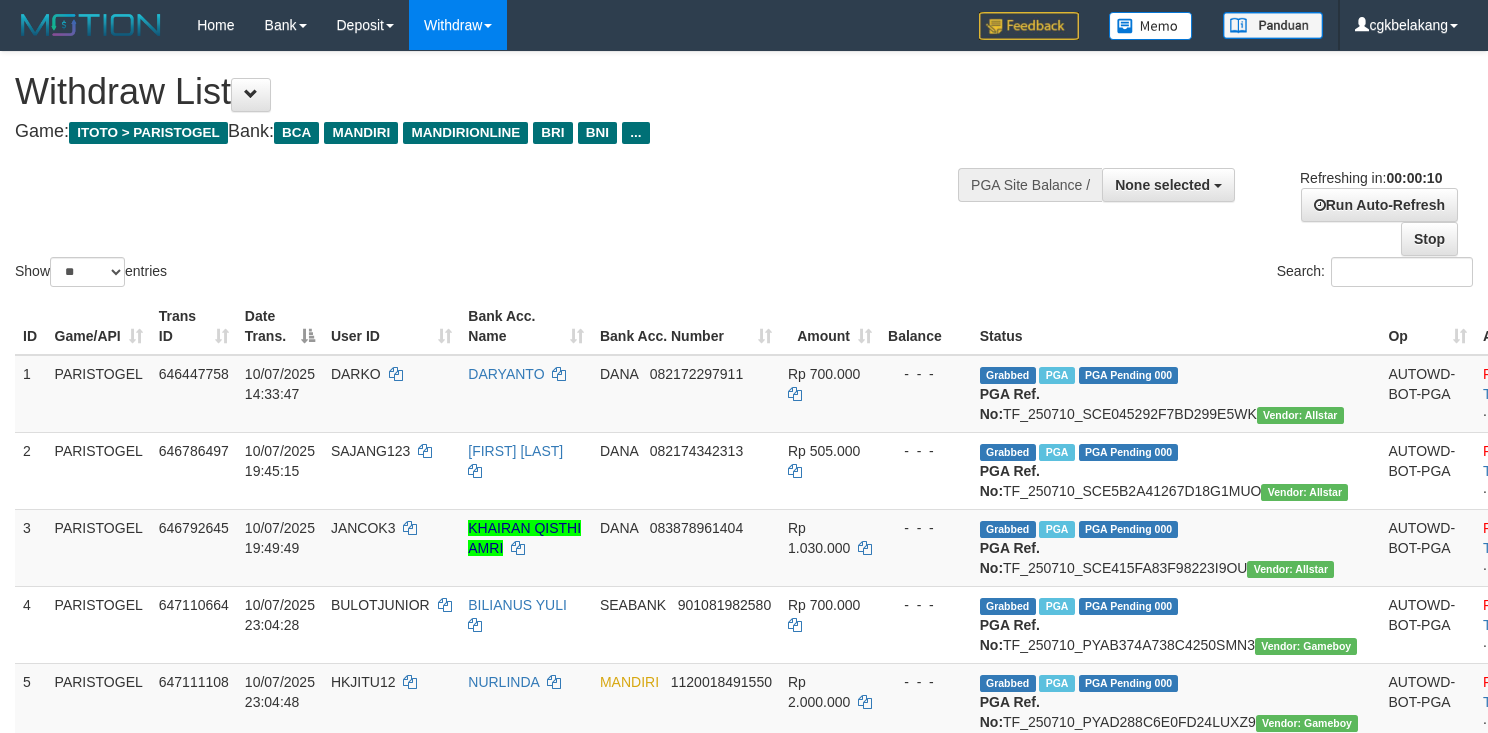 select 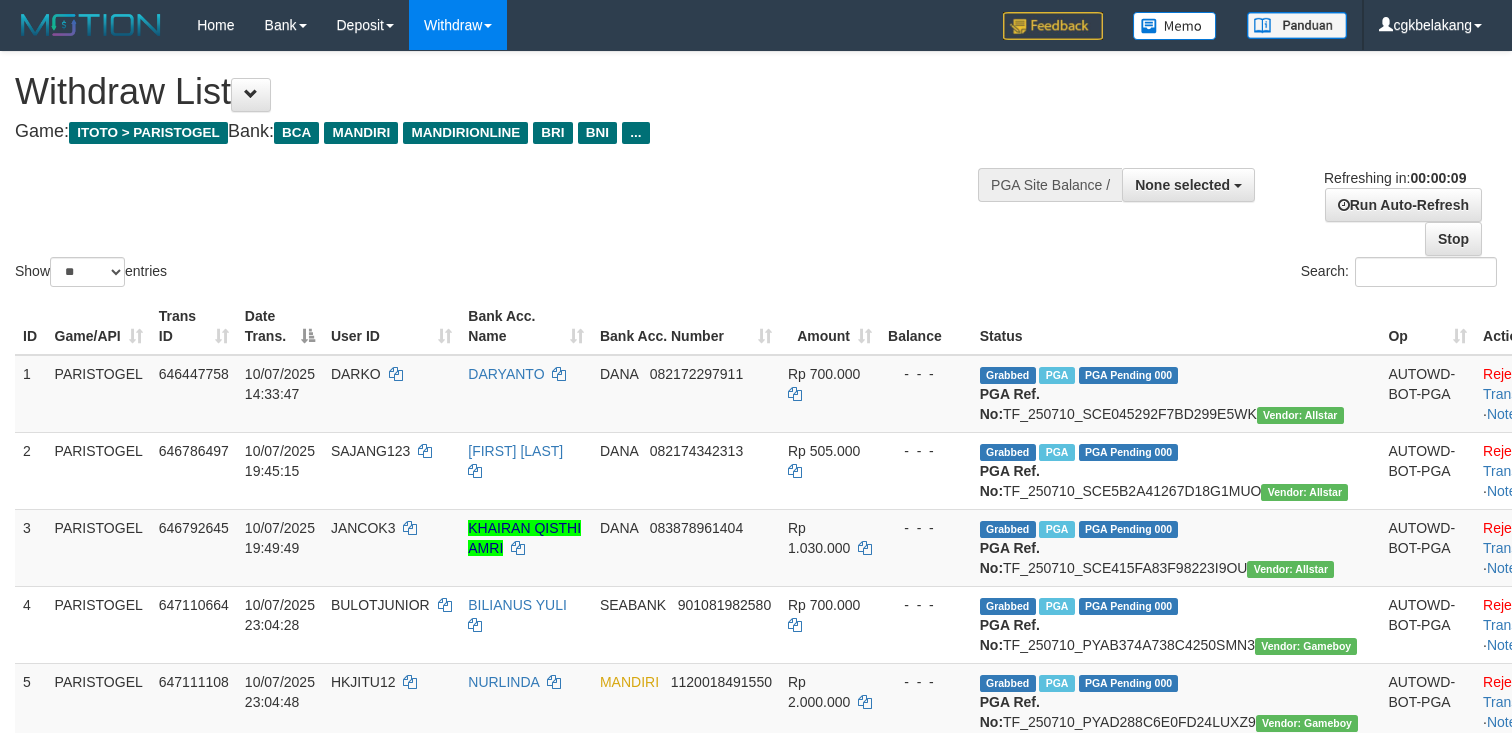 select 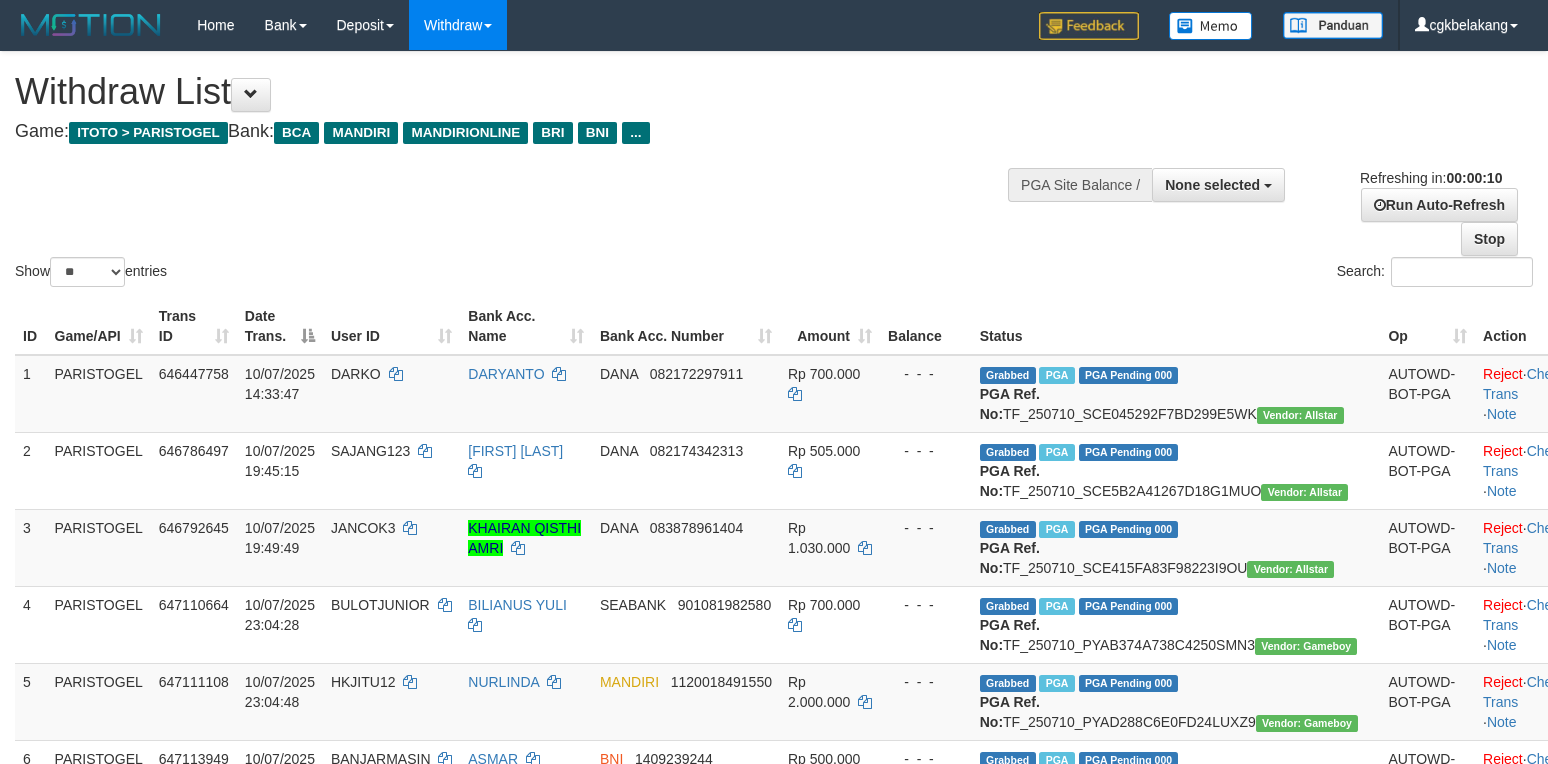 select 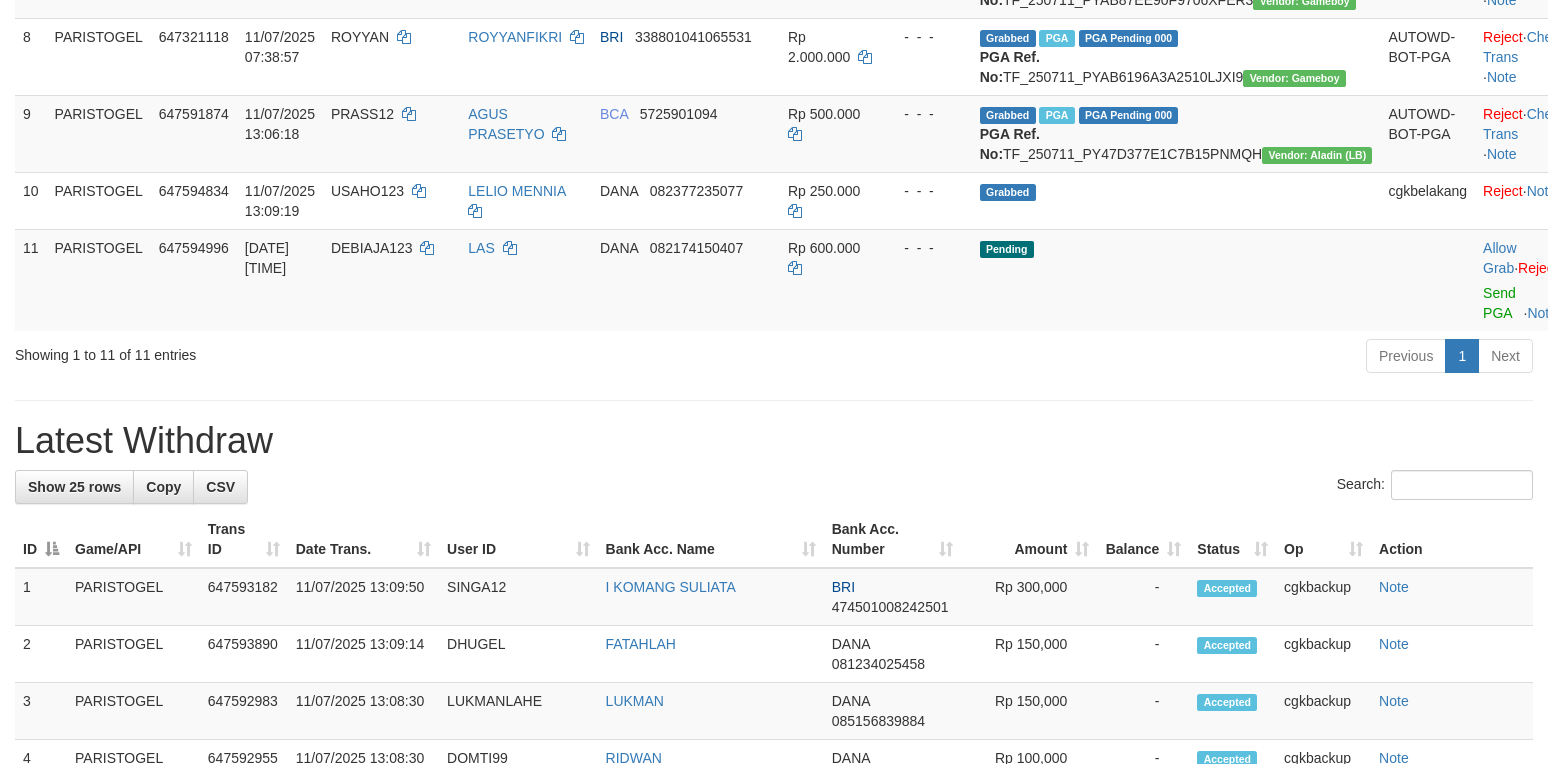 scroll, scrollTop: 800, scrollLeft: 0, axis: vertical 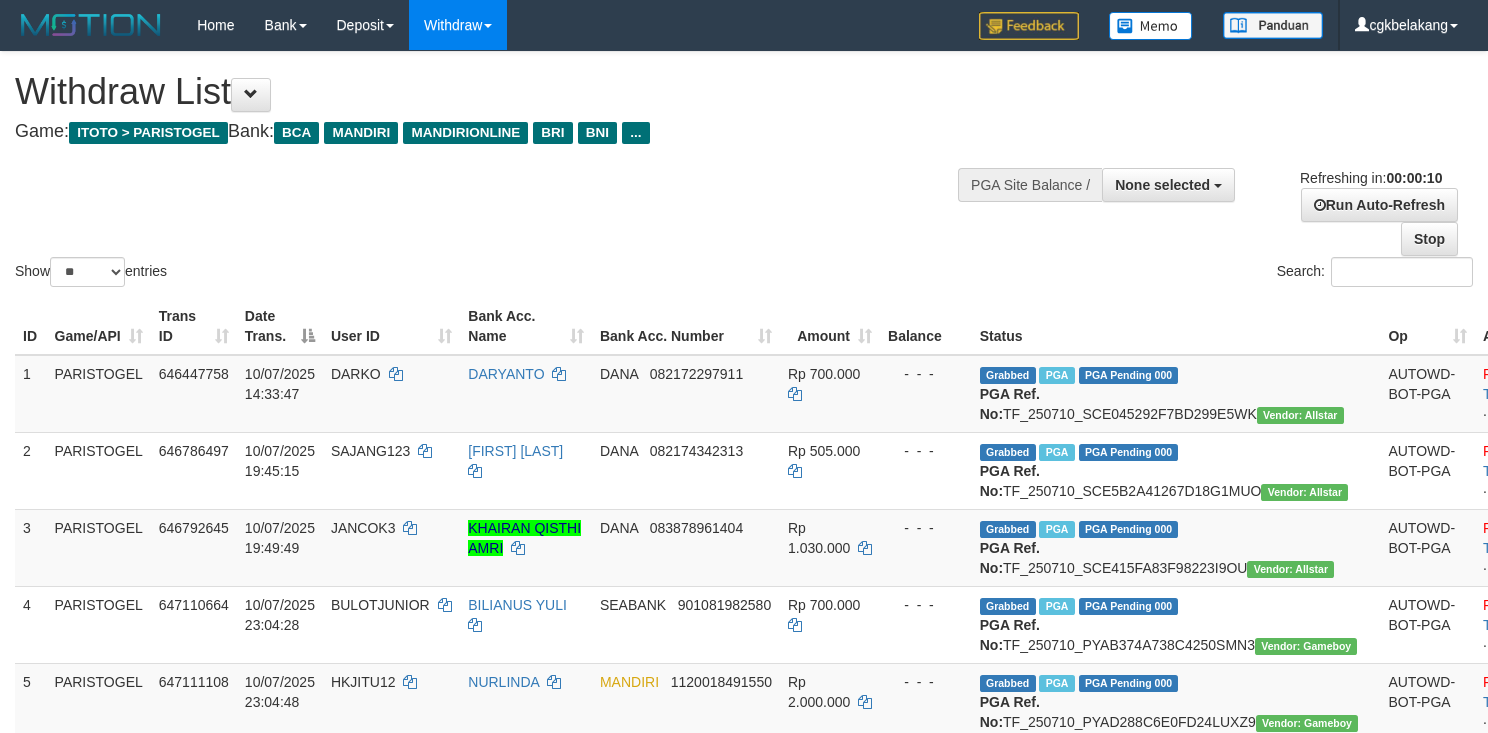 select 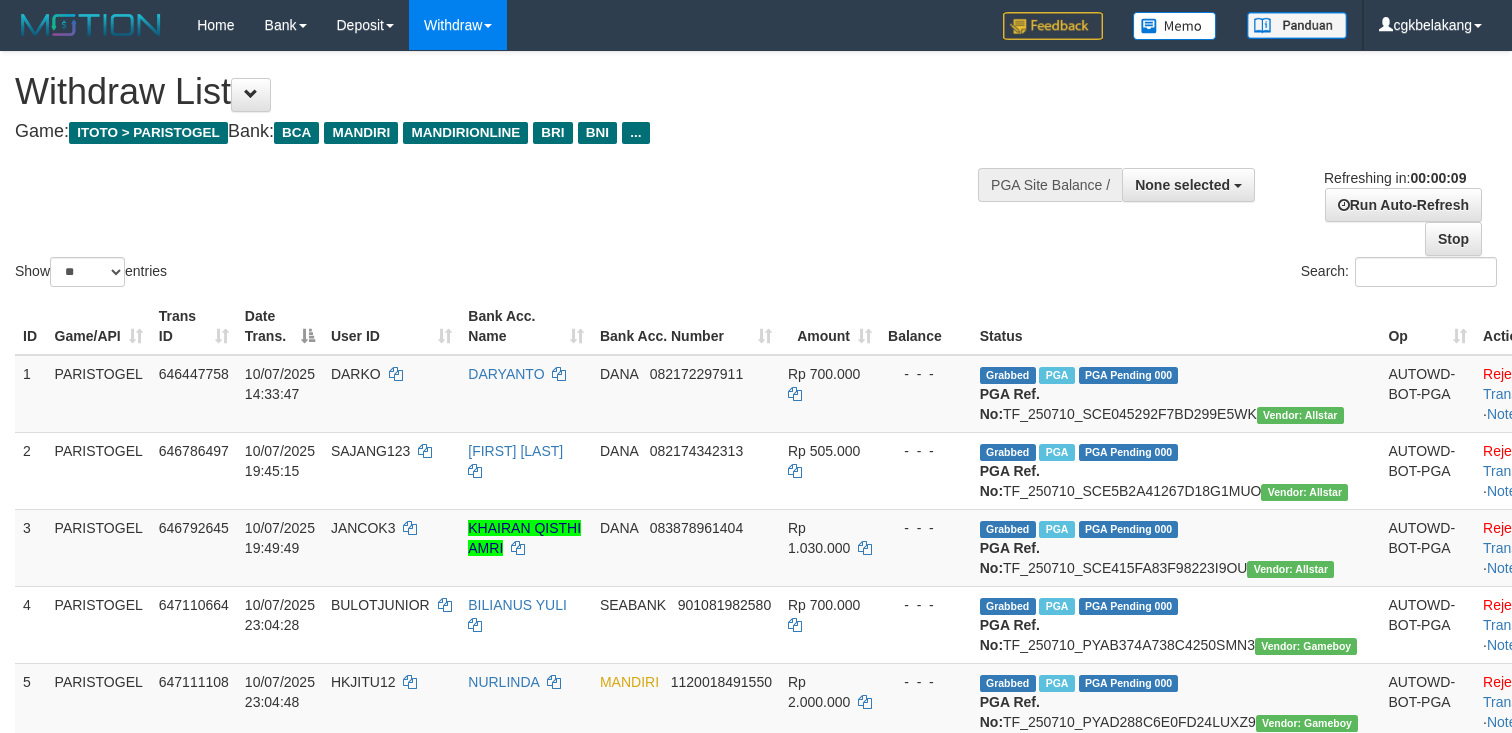 select 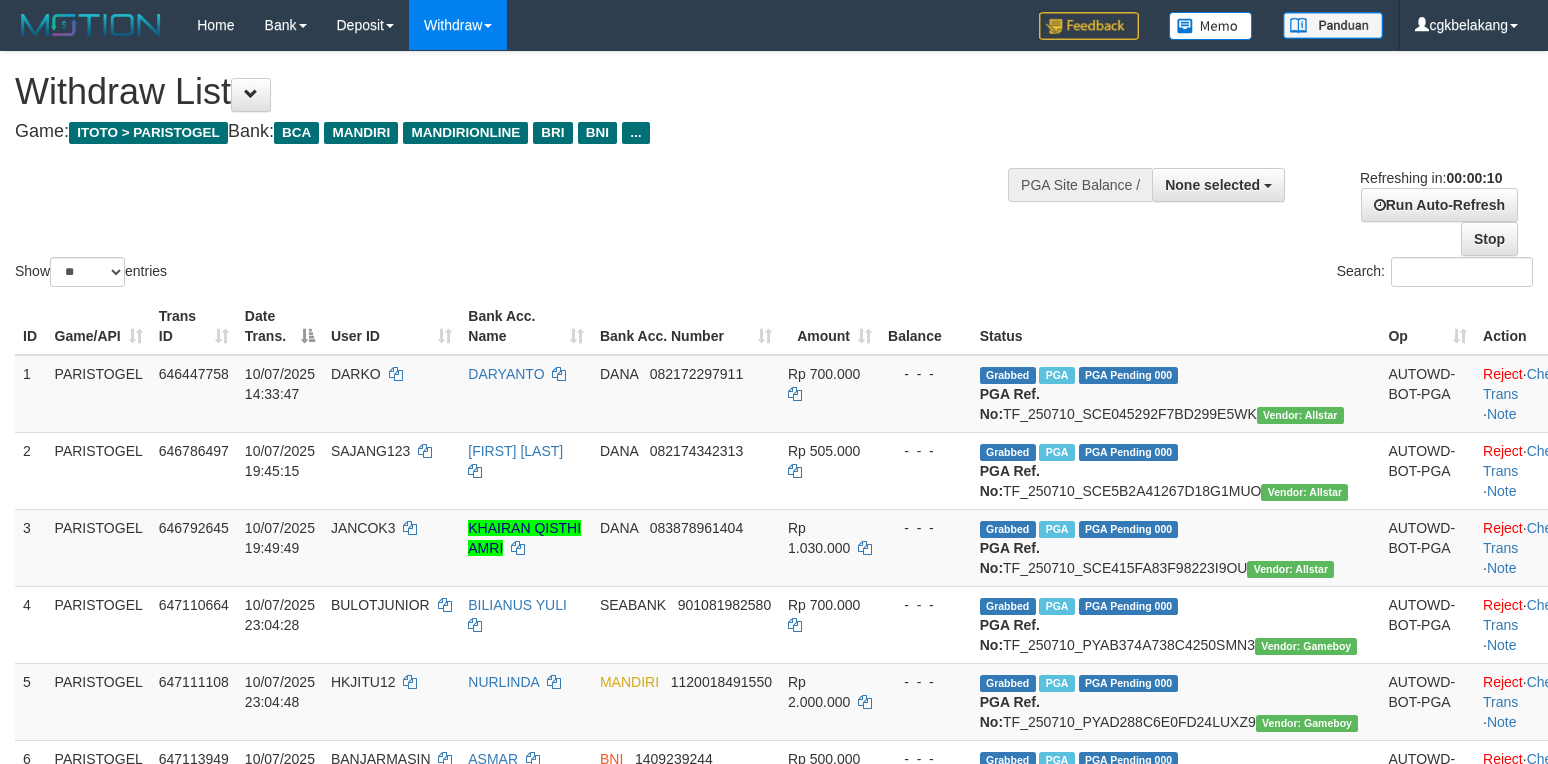 select 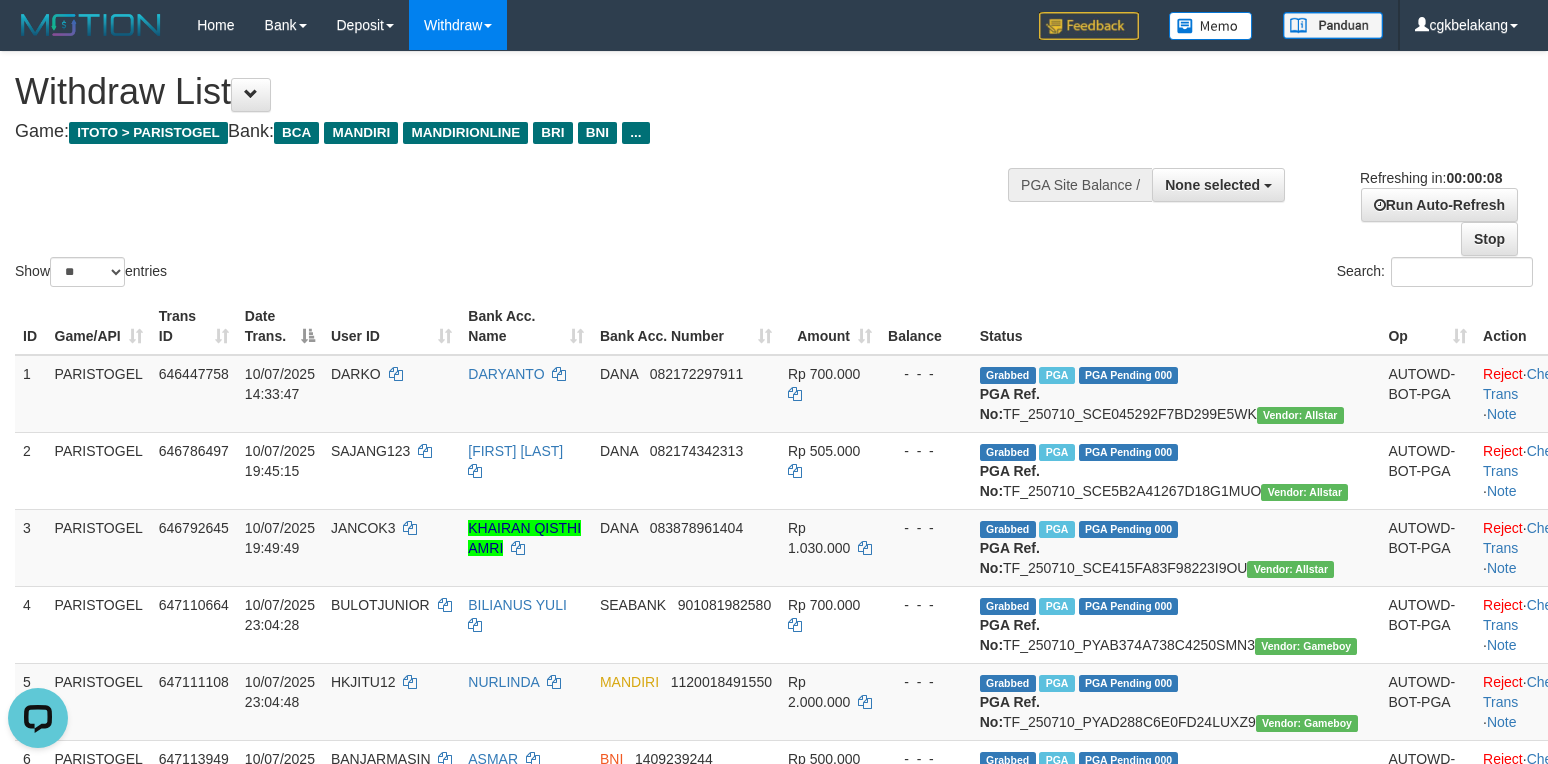 scroll, scrollTop: 0, scrollLeft: 0, axis: both 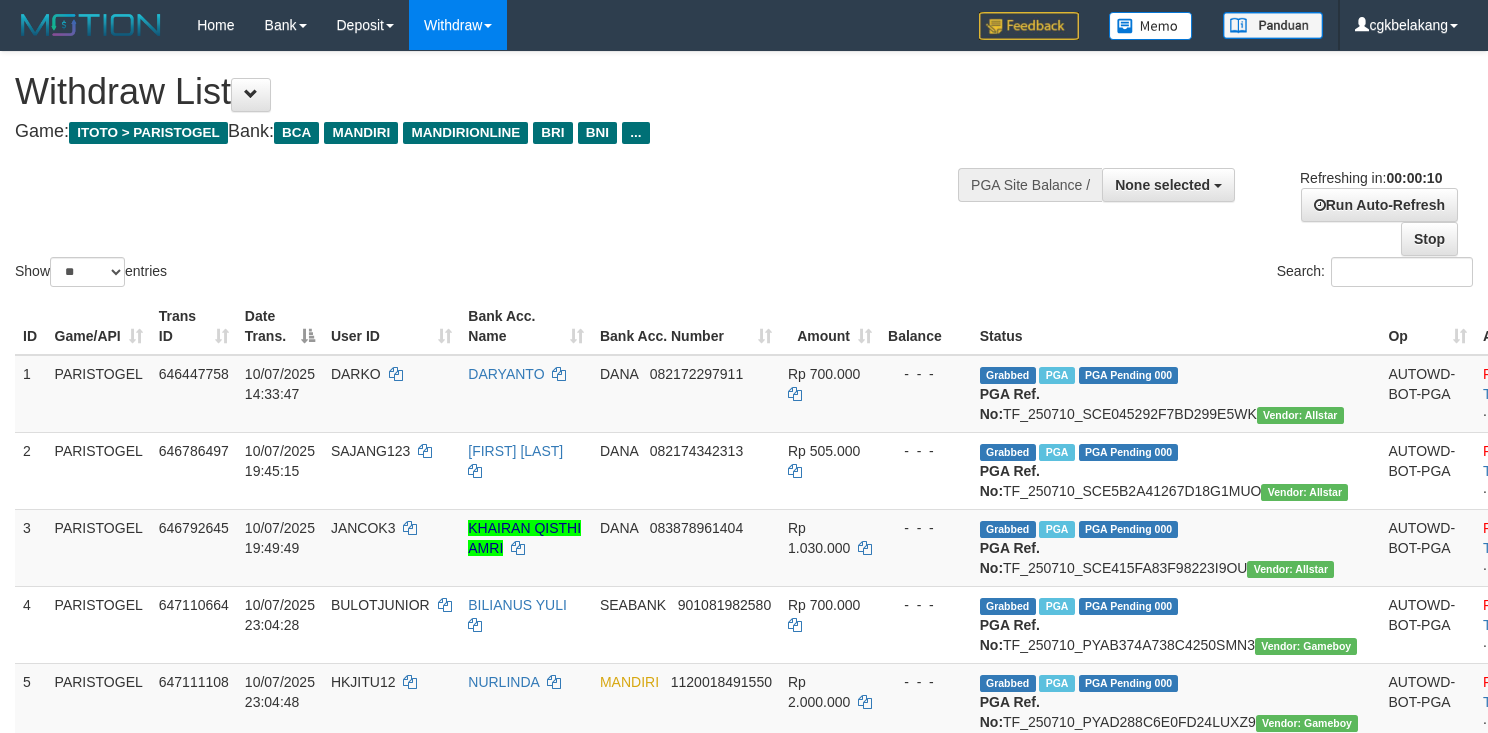 select 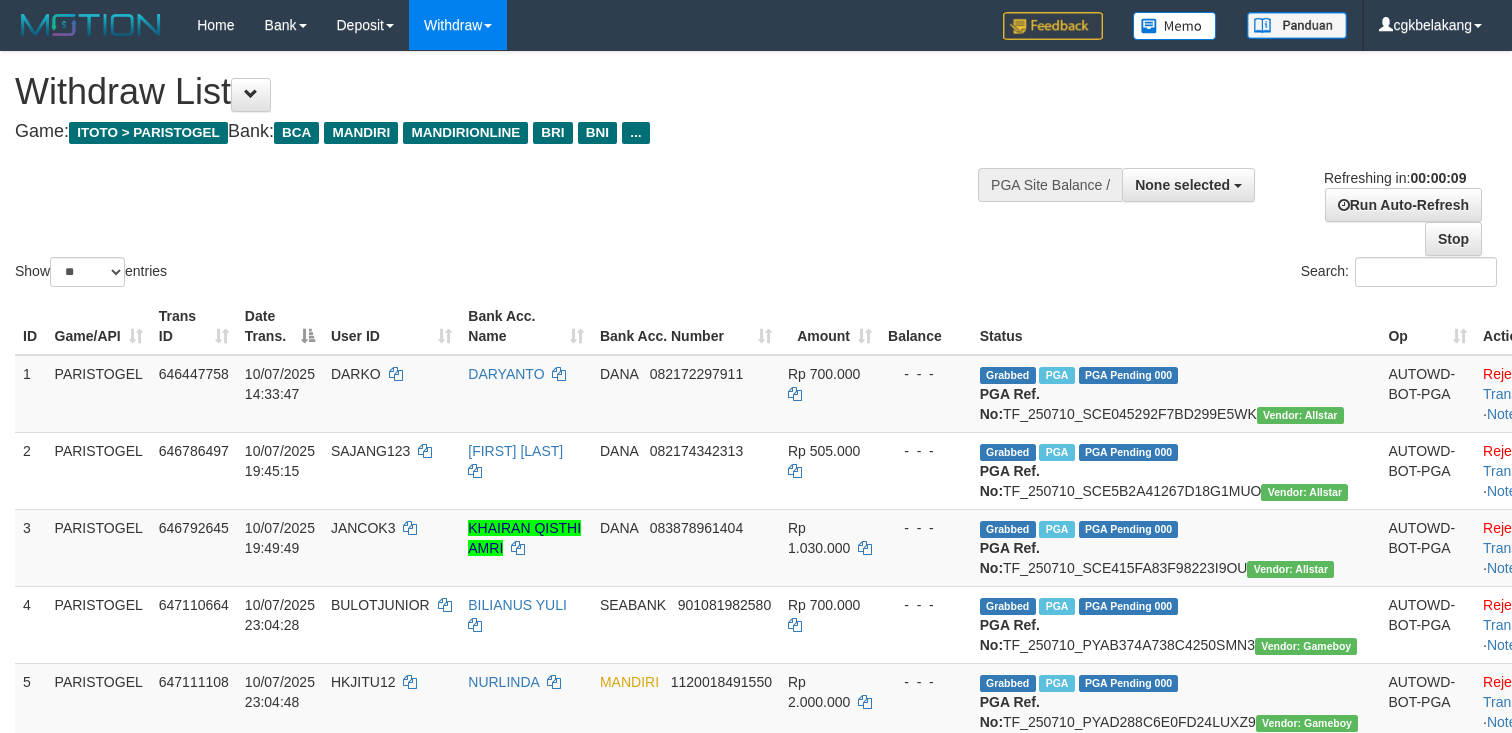 select 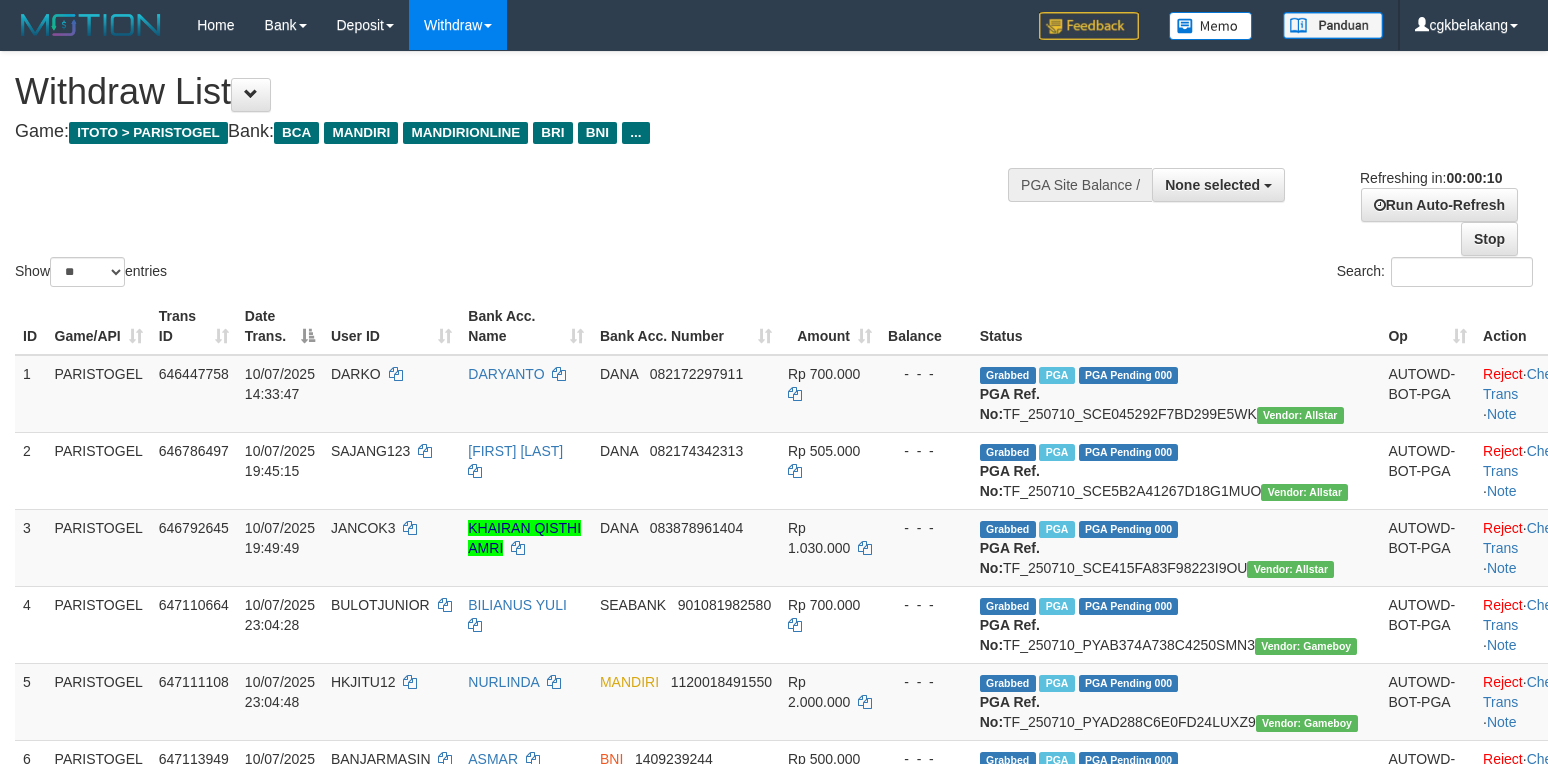 select 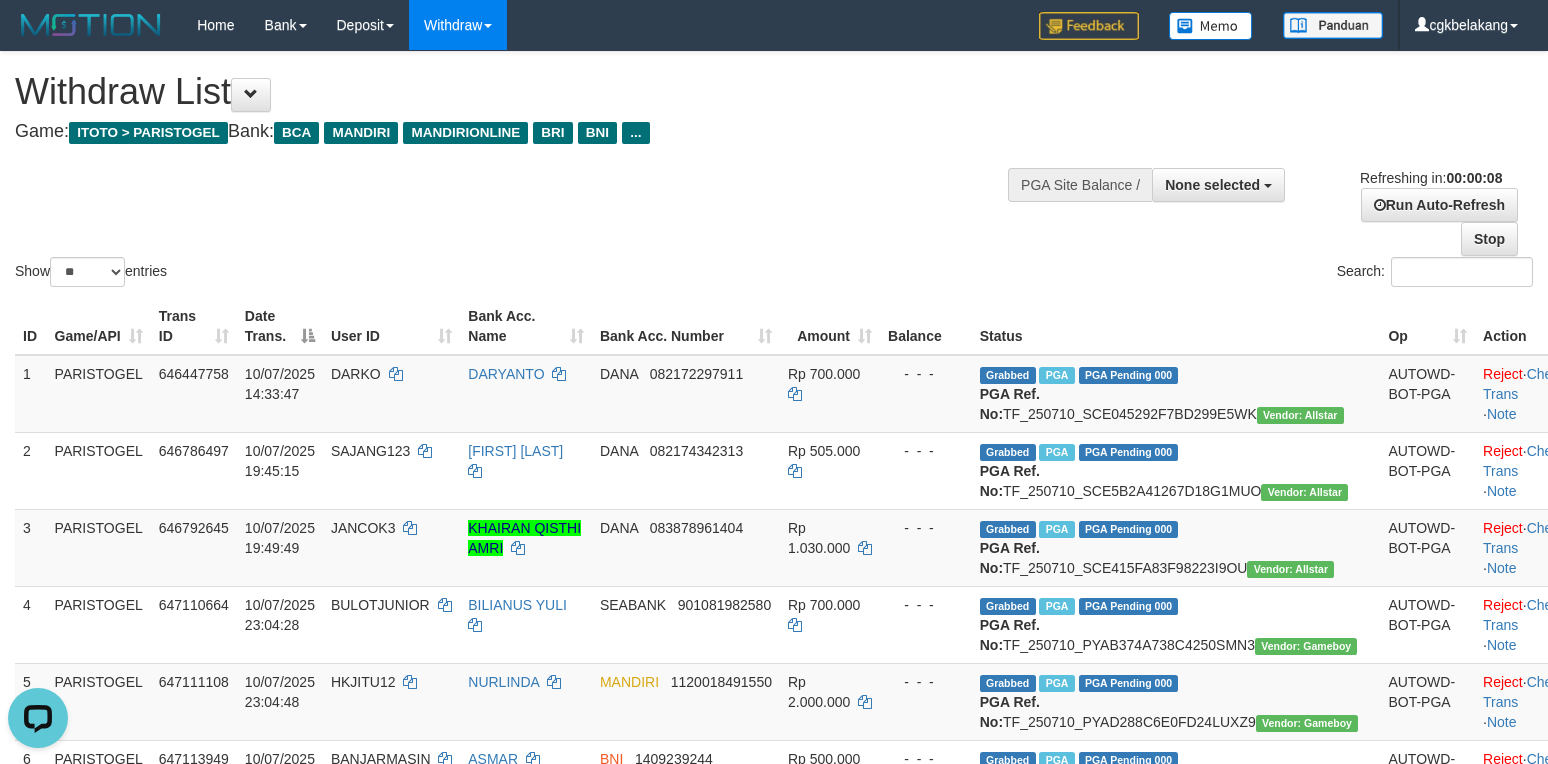 scroll, scrollTop: 0, scrollLeft: 0, axis: both 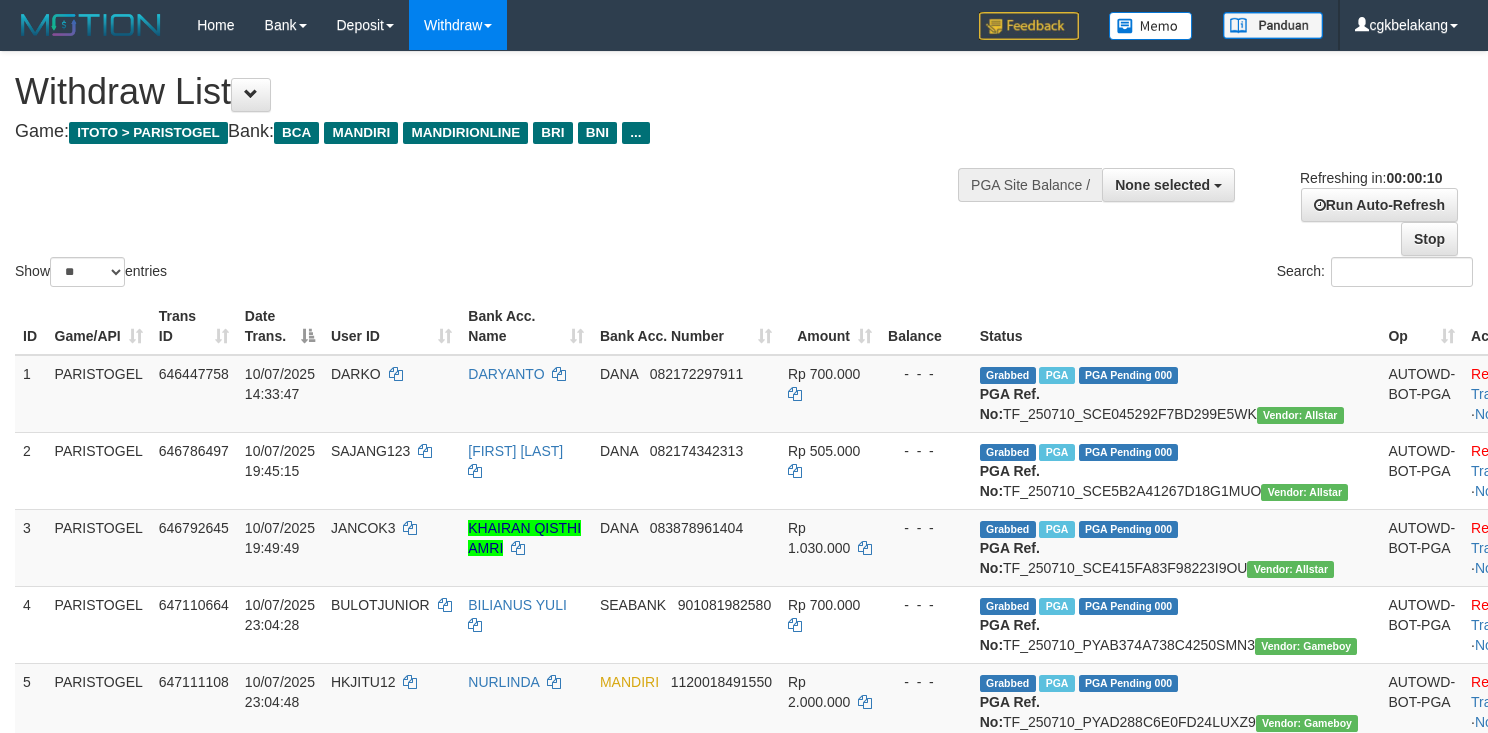 select 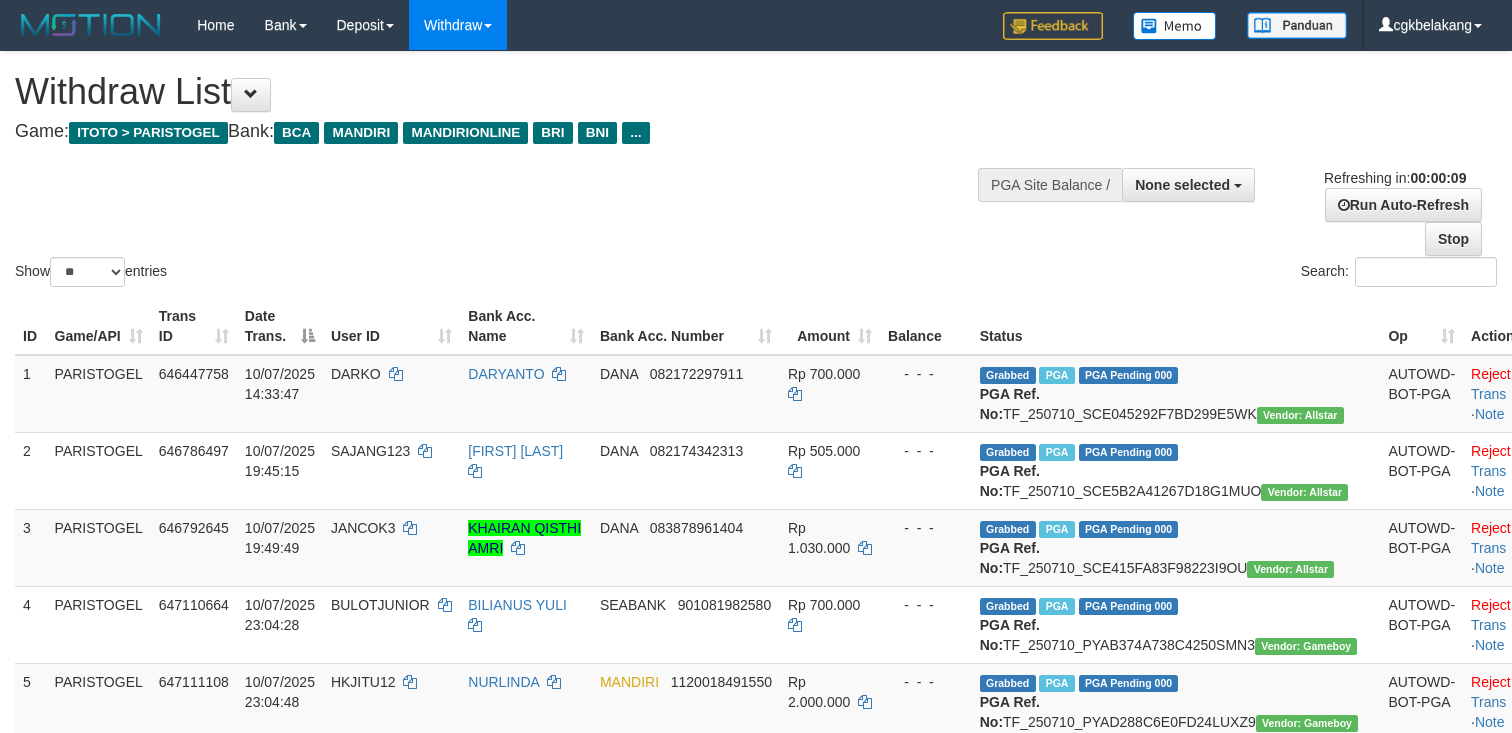 select 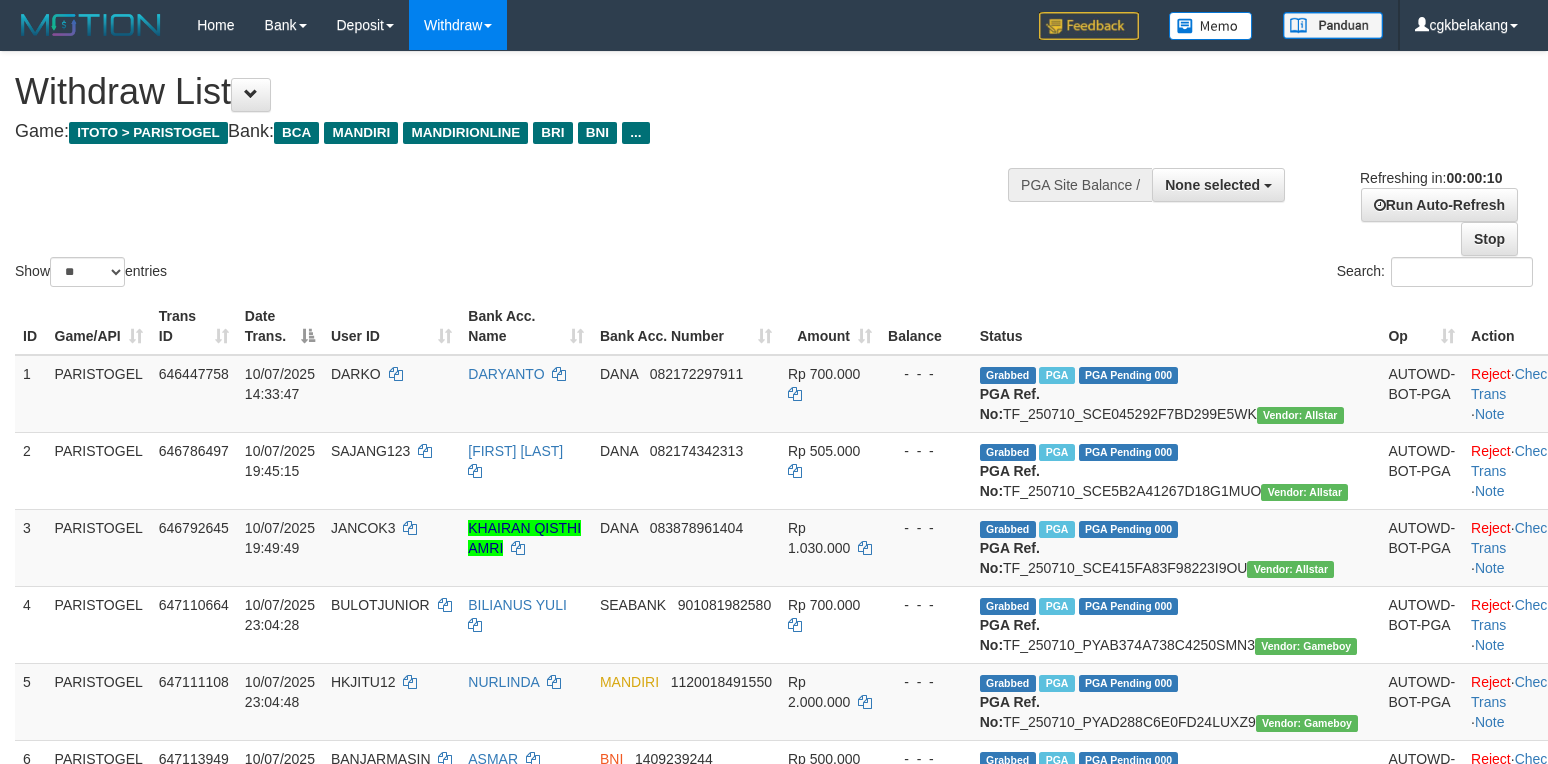 select 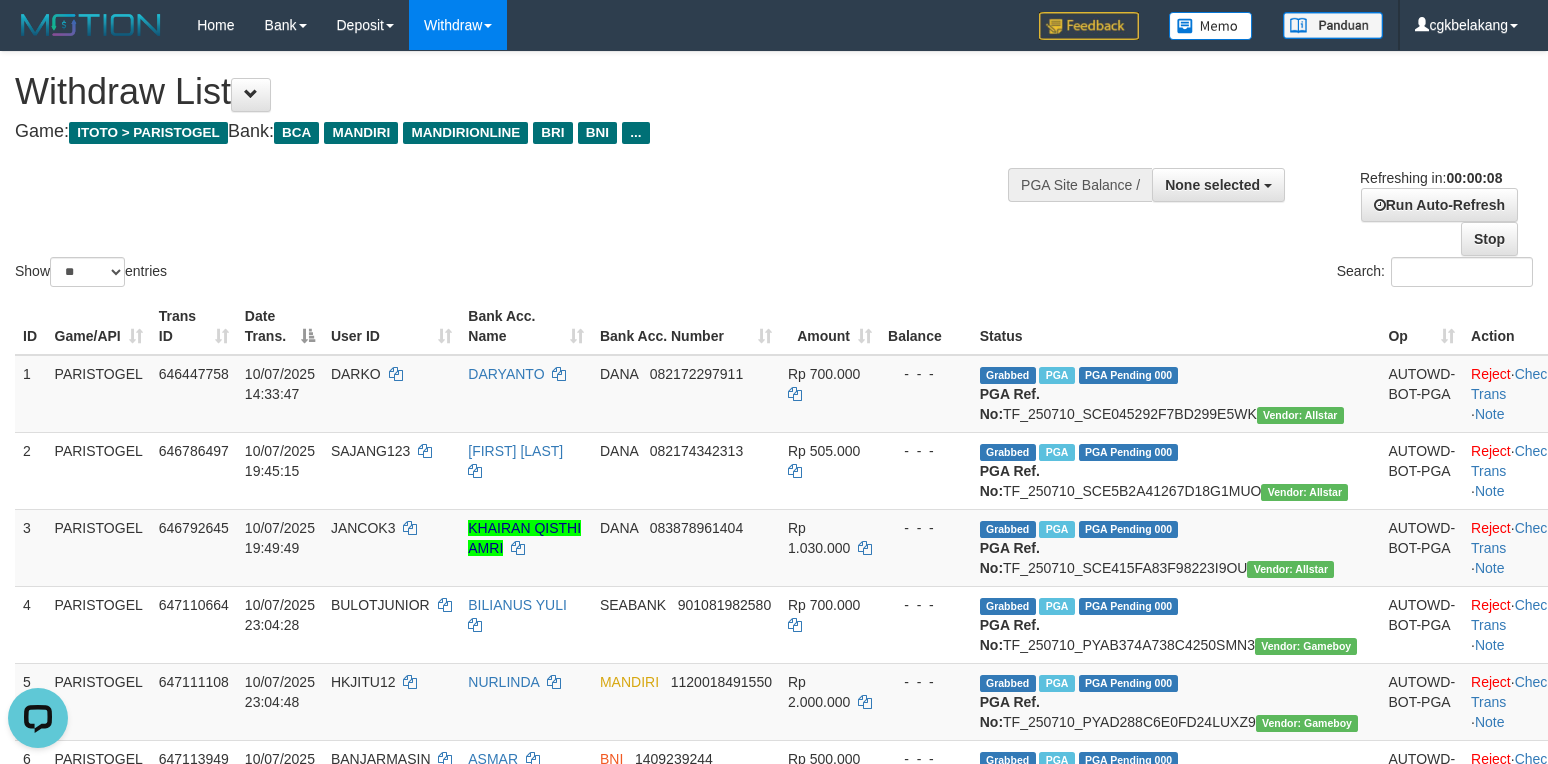 scroll, scrollTop: 0, scrollLeft: 0, axis: both 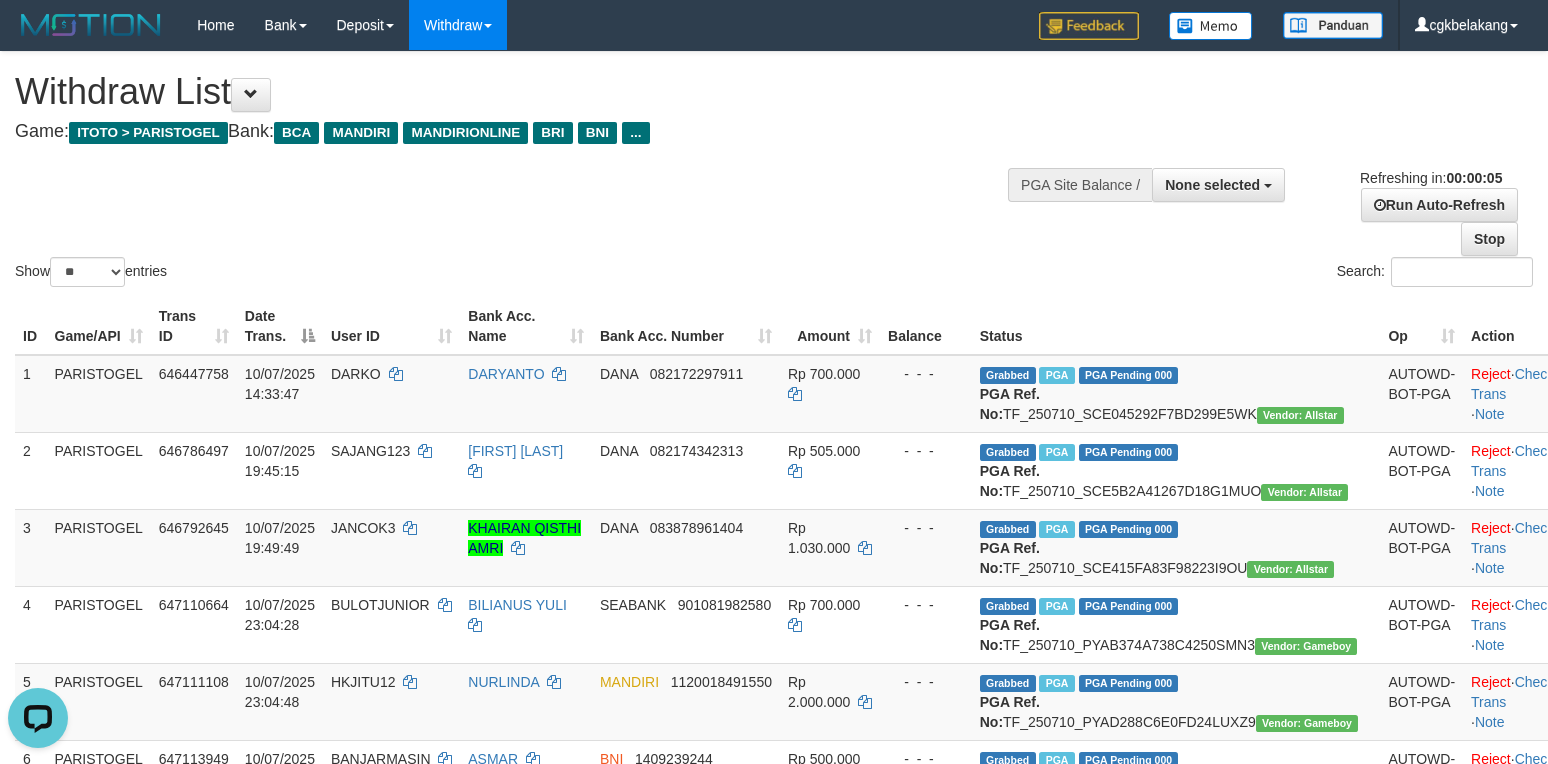 click on "Status" at bounding box center [1176, 326] 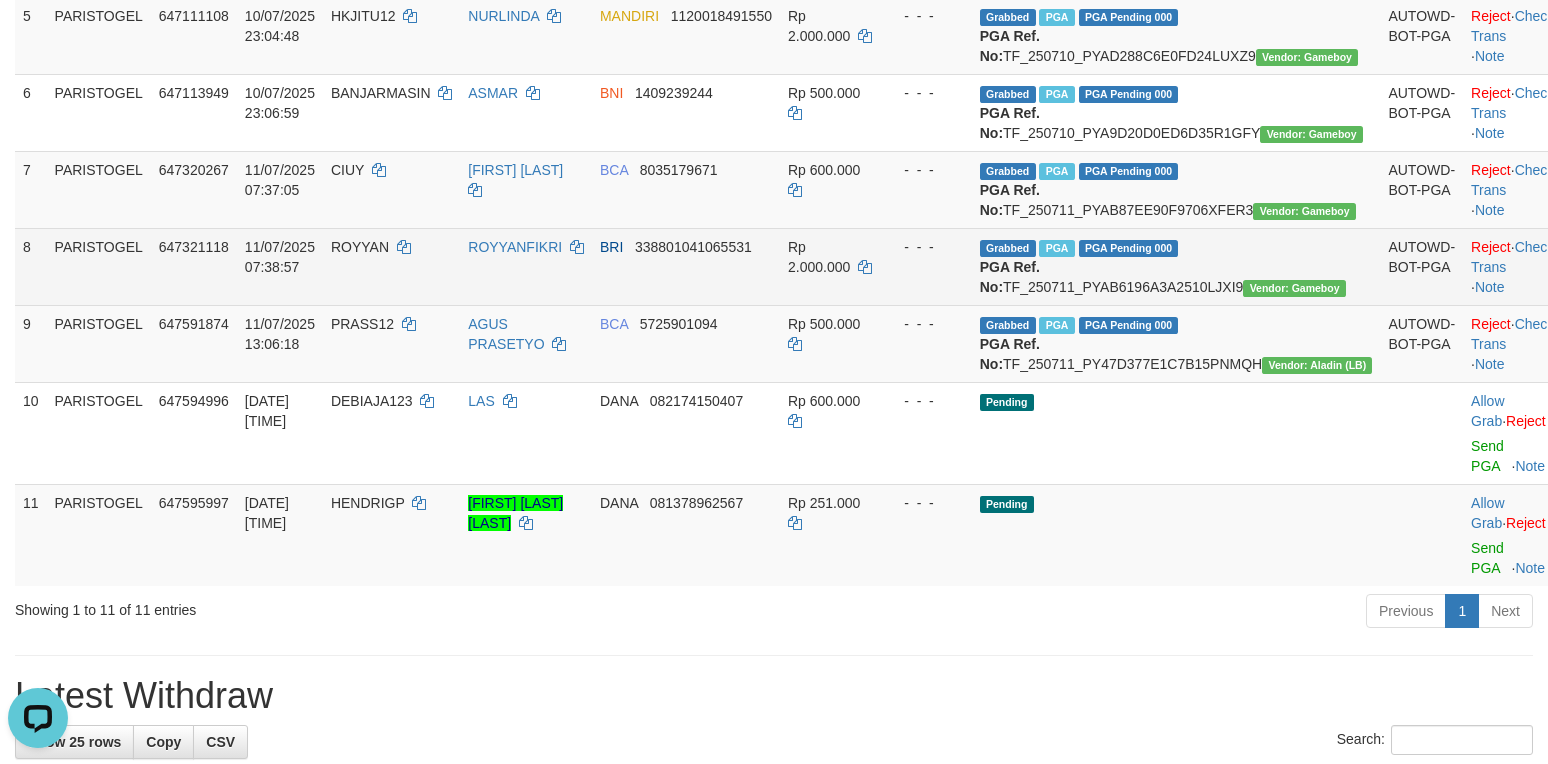 scroll, scrollTop: 800, scrollLeft: 0, axis: vertical 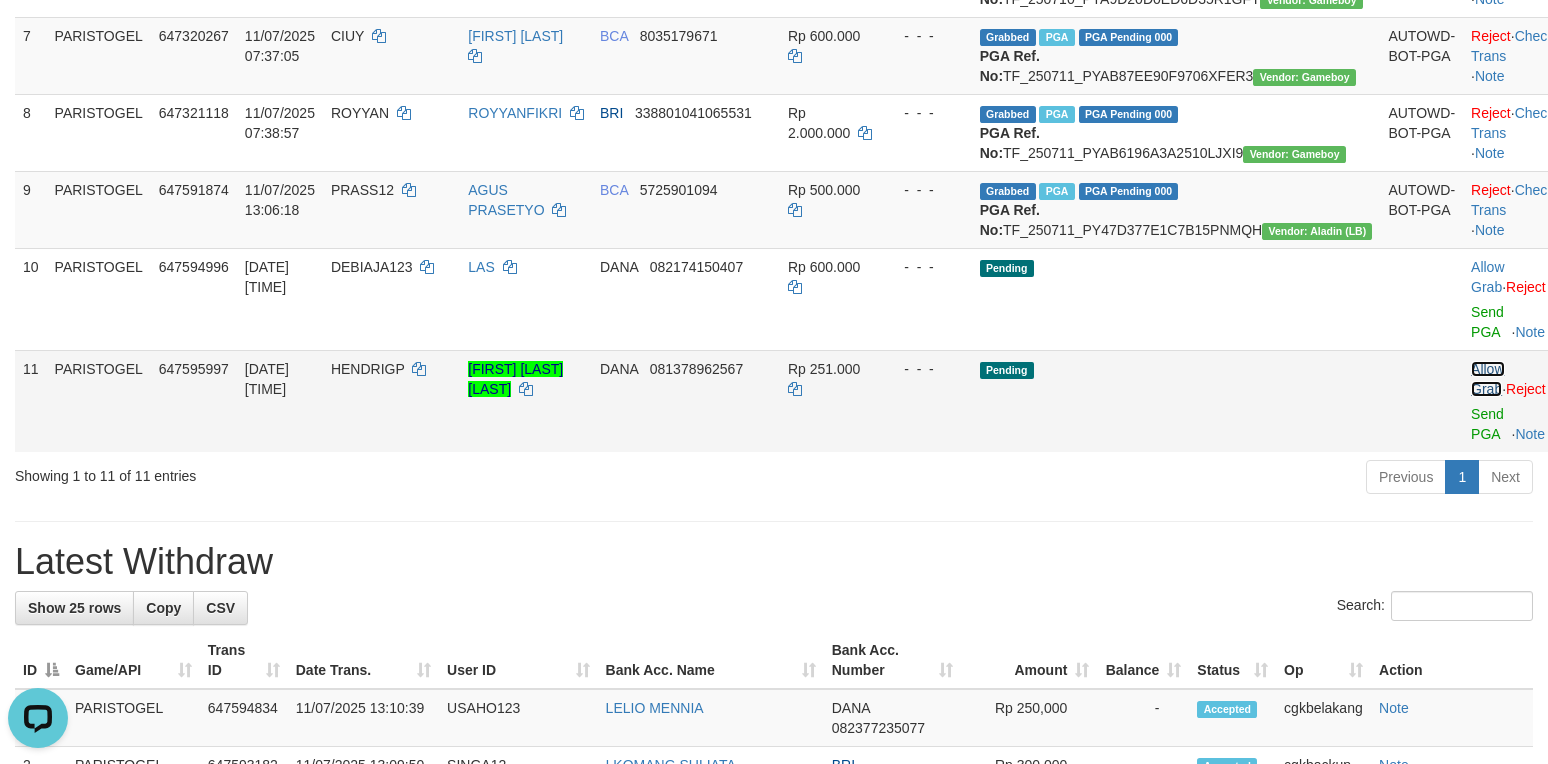 click on "Allow Grab" at bounding box center [1487, 379] 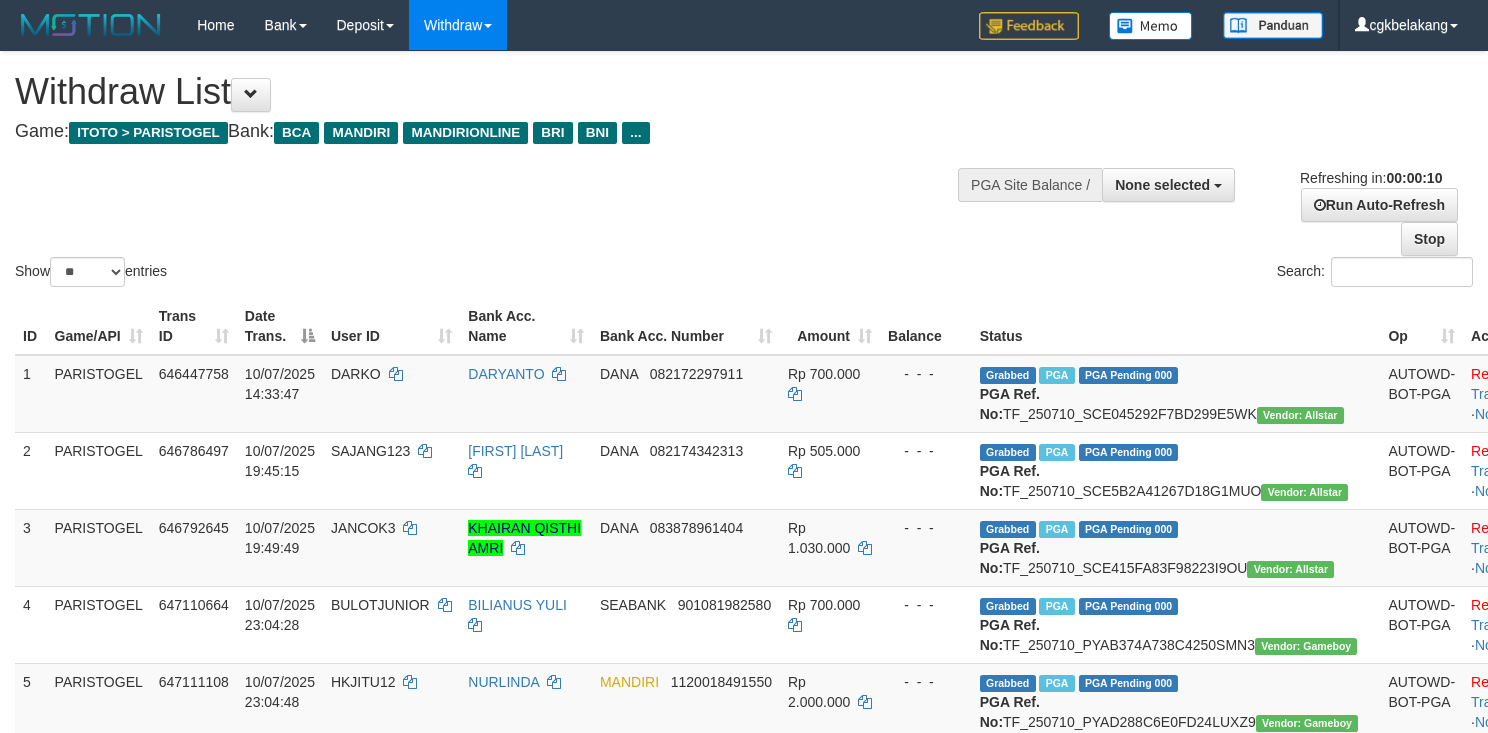 select 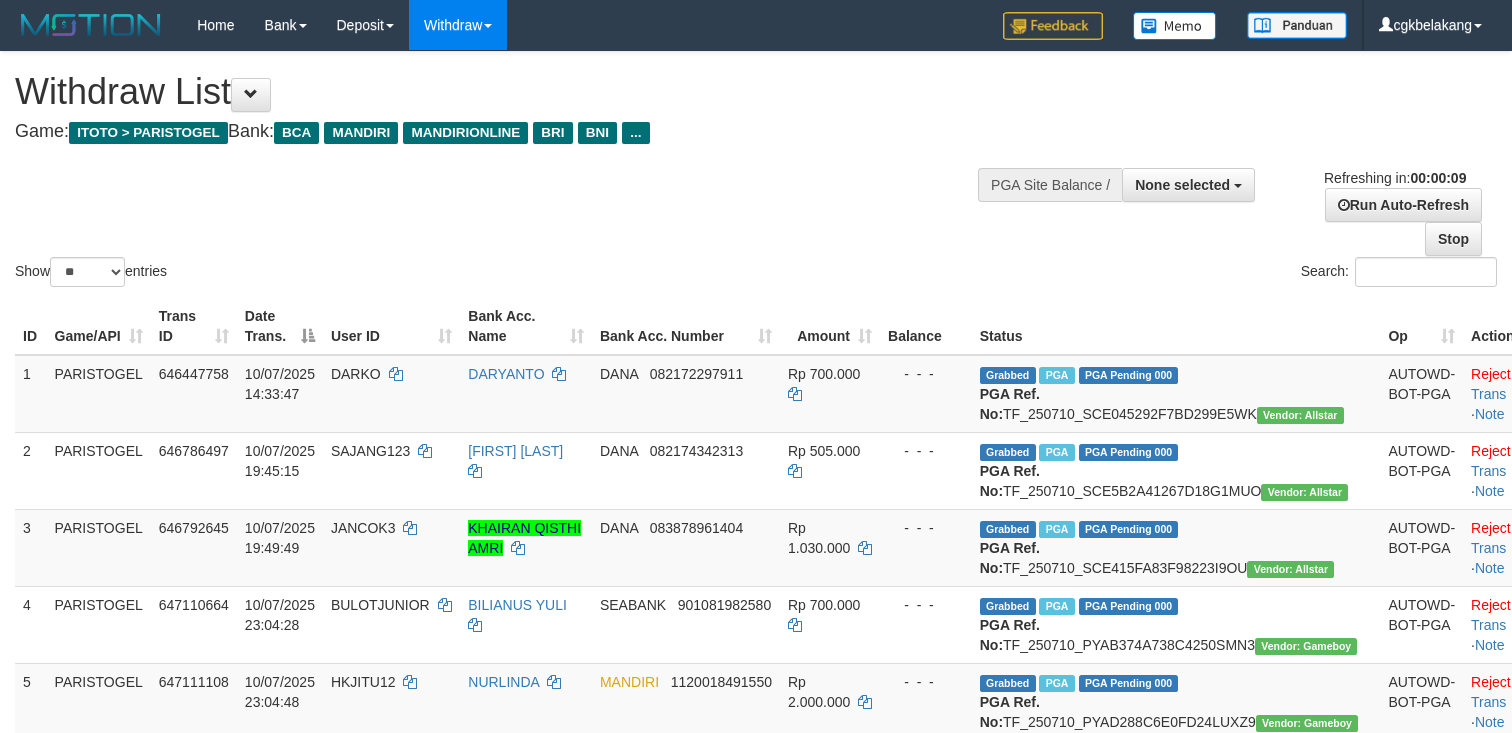 select 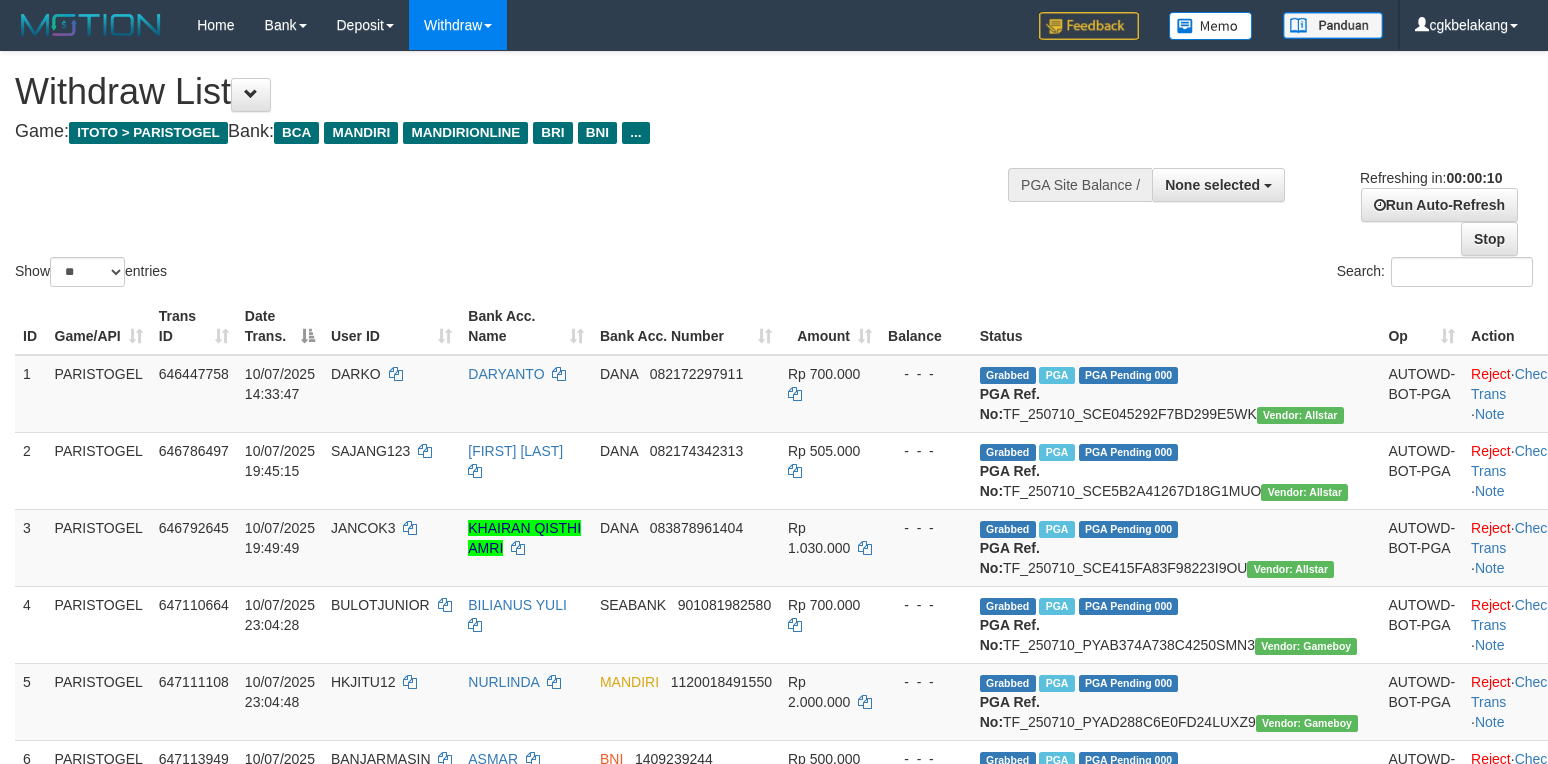 select 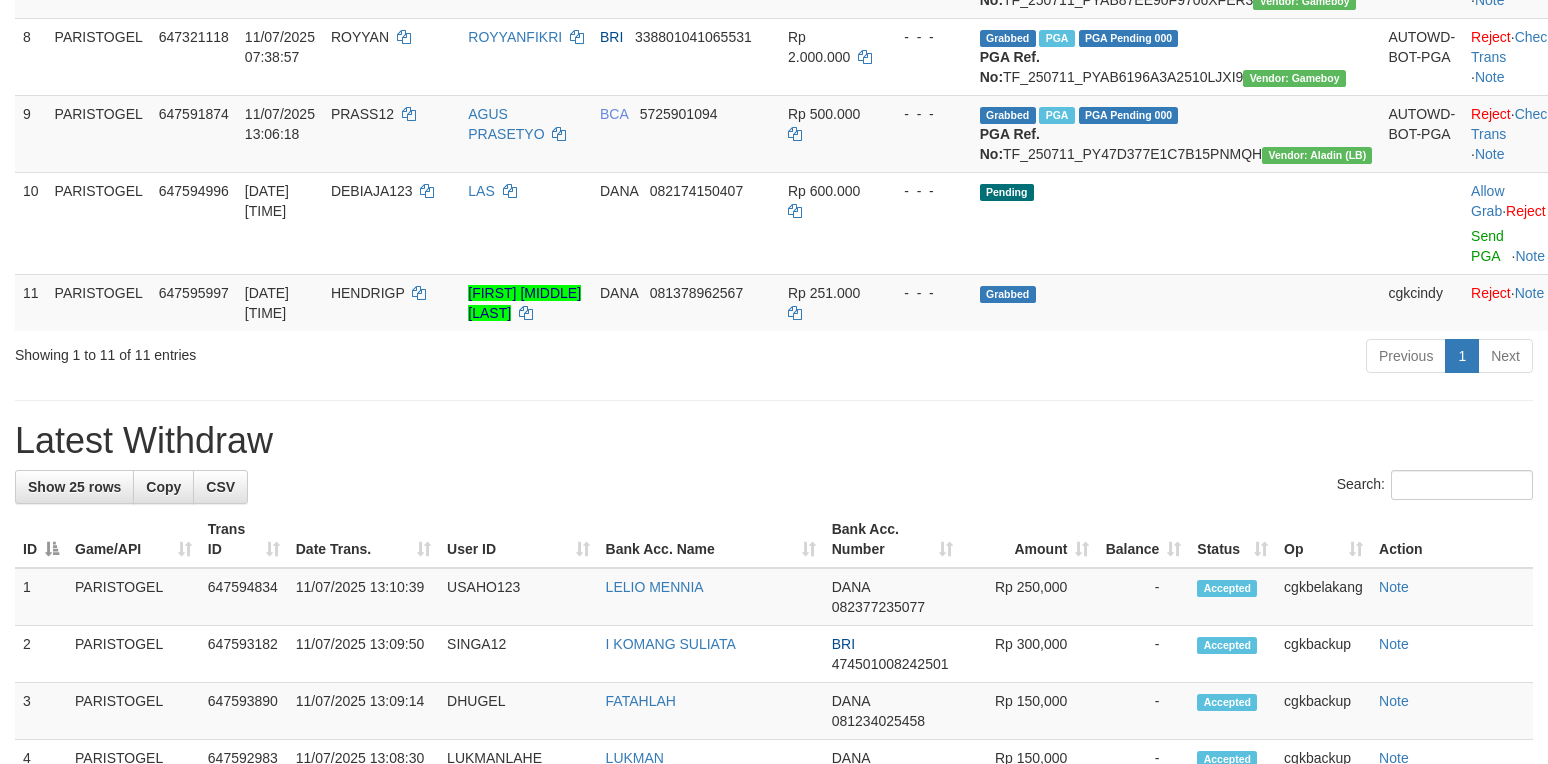 scroll, scrollTop: 800, scrollLeft: 0, axis: vertical 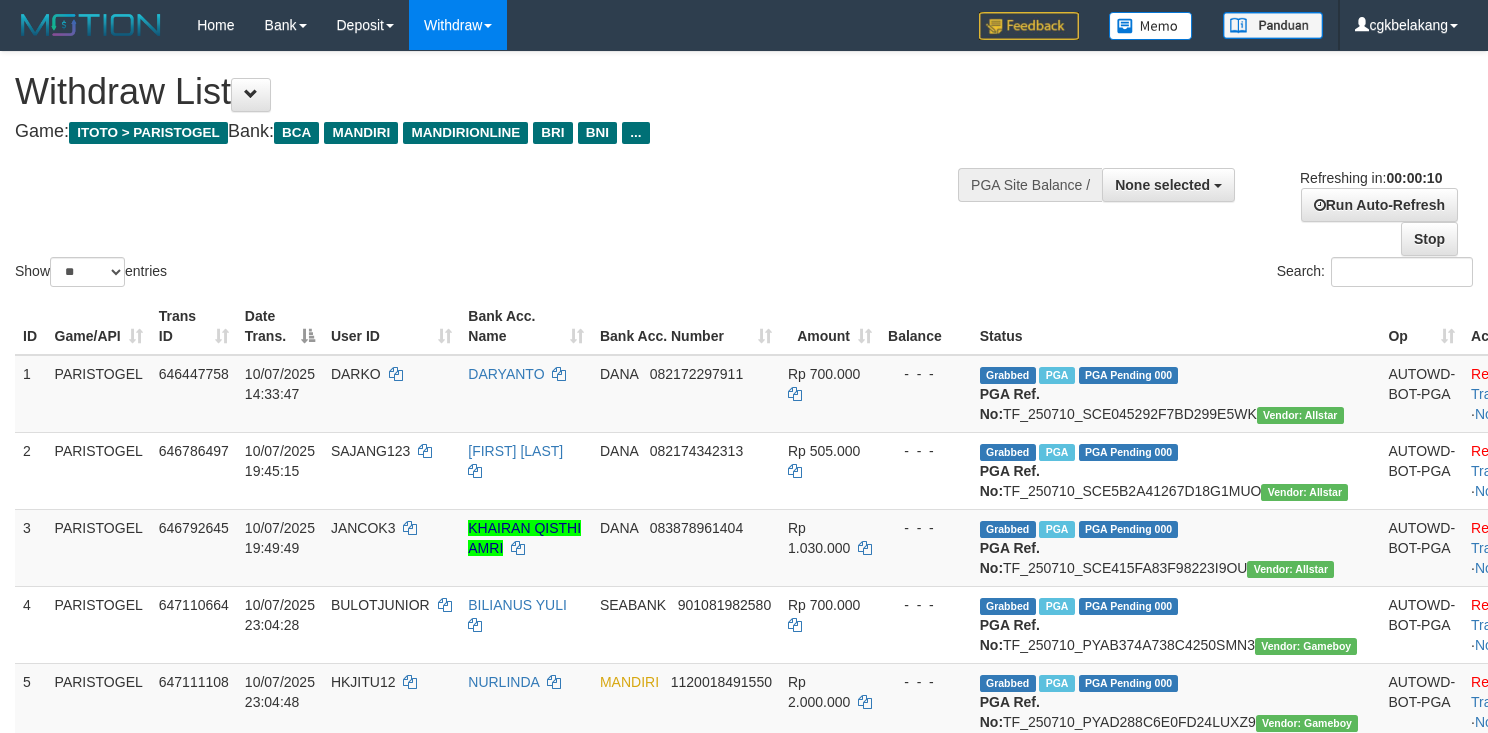 select 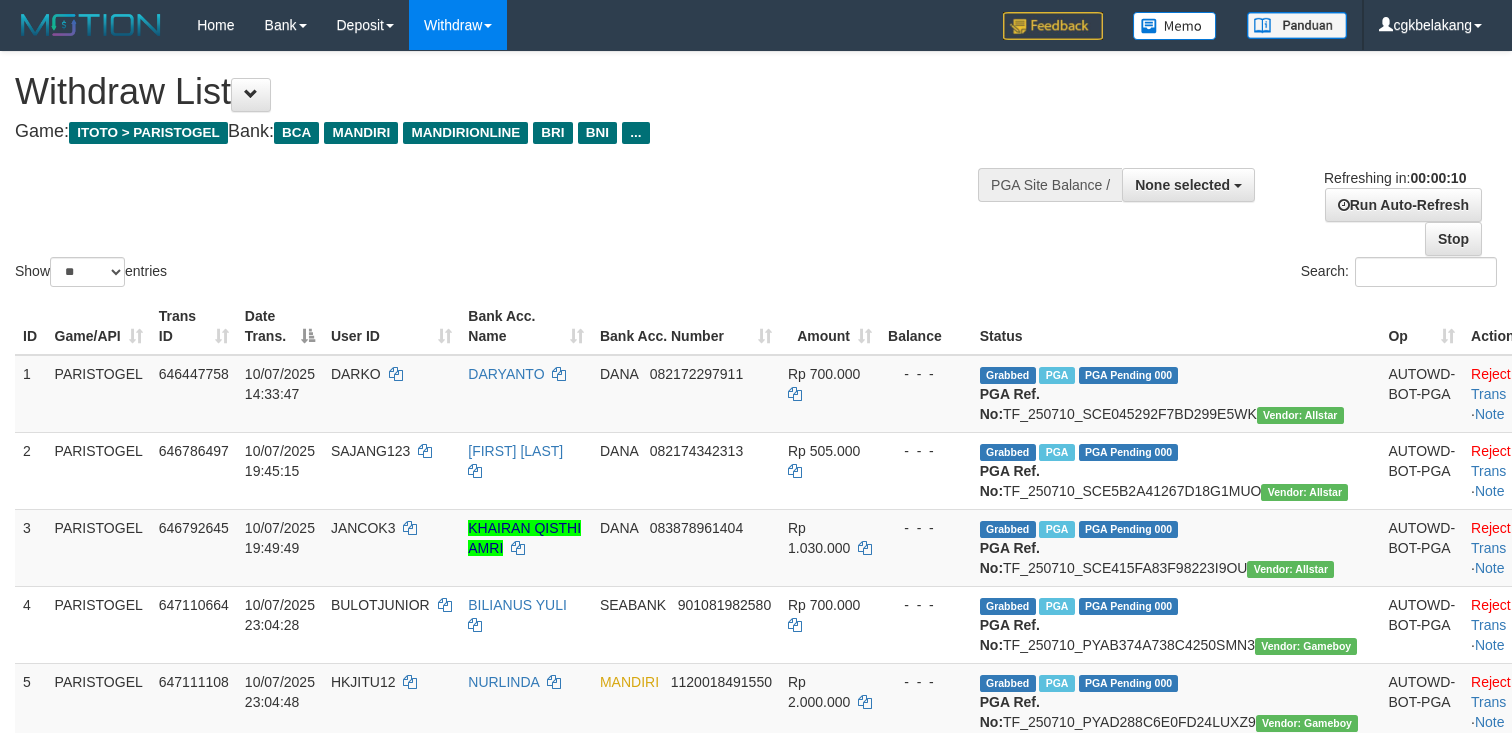 select 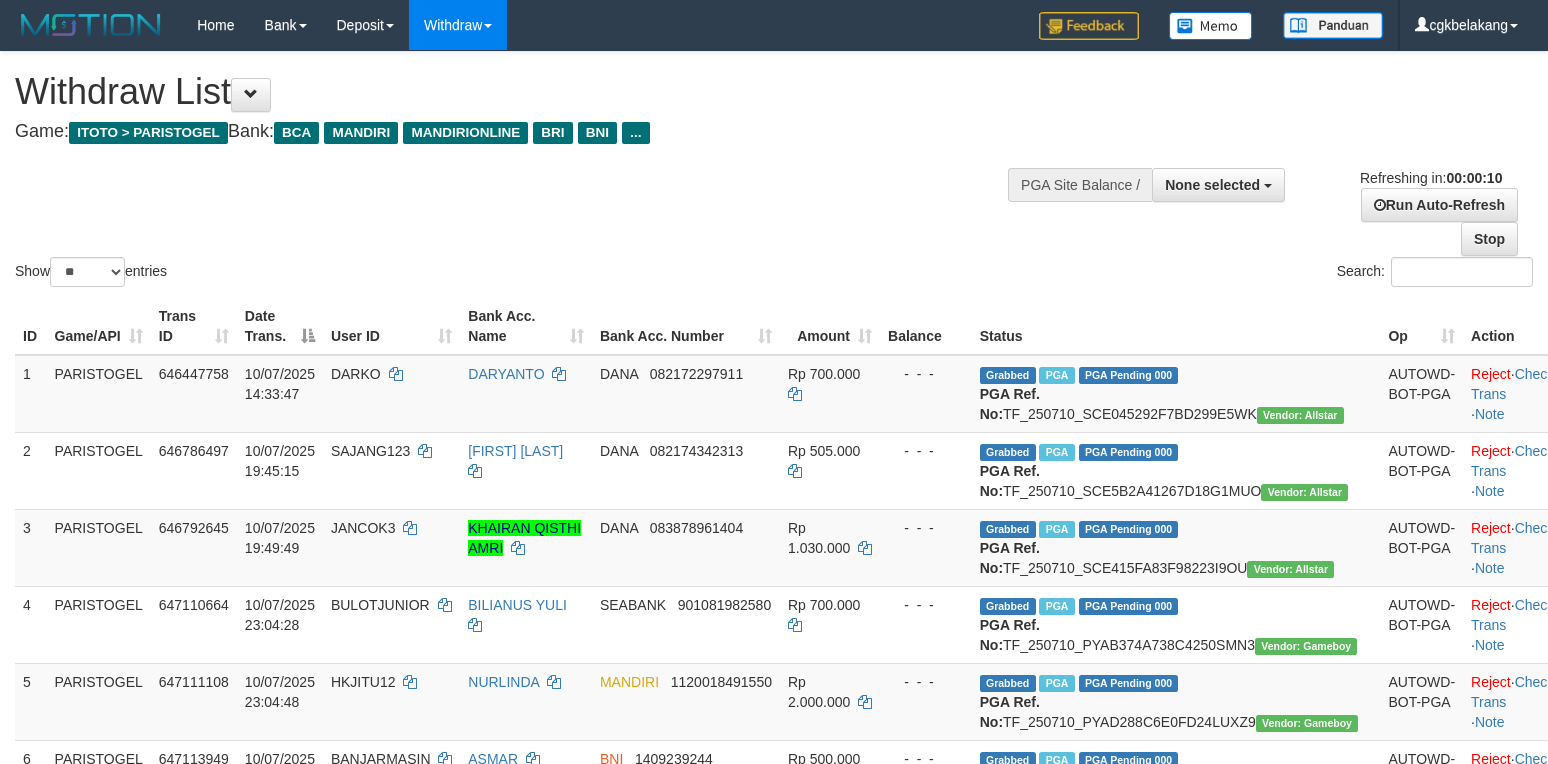select 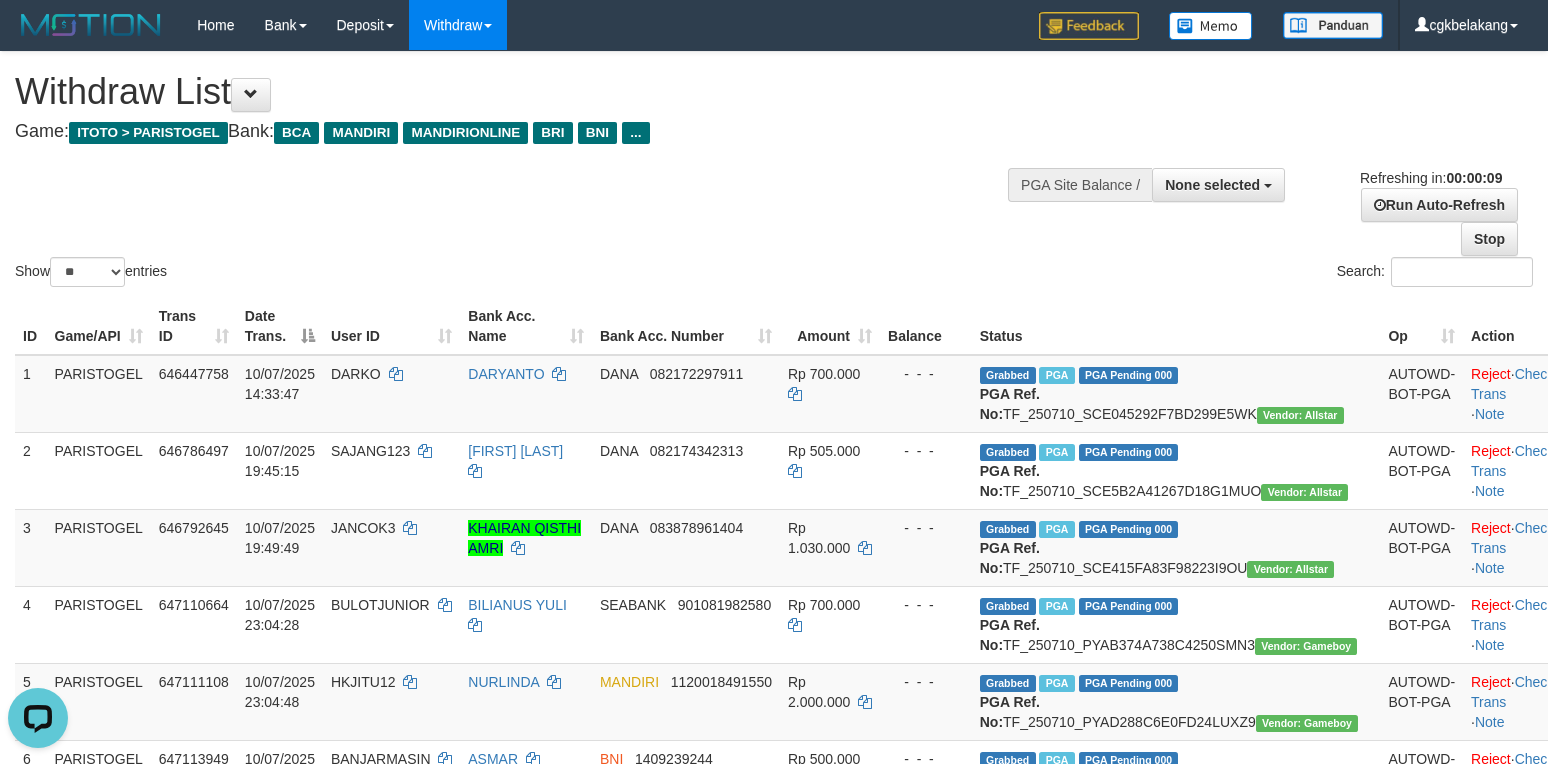 scroll, scrollTop: 0, scrollLeft: 0, axis: both 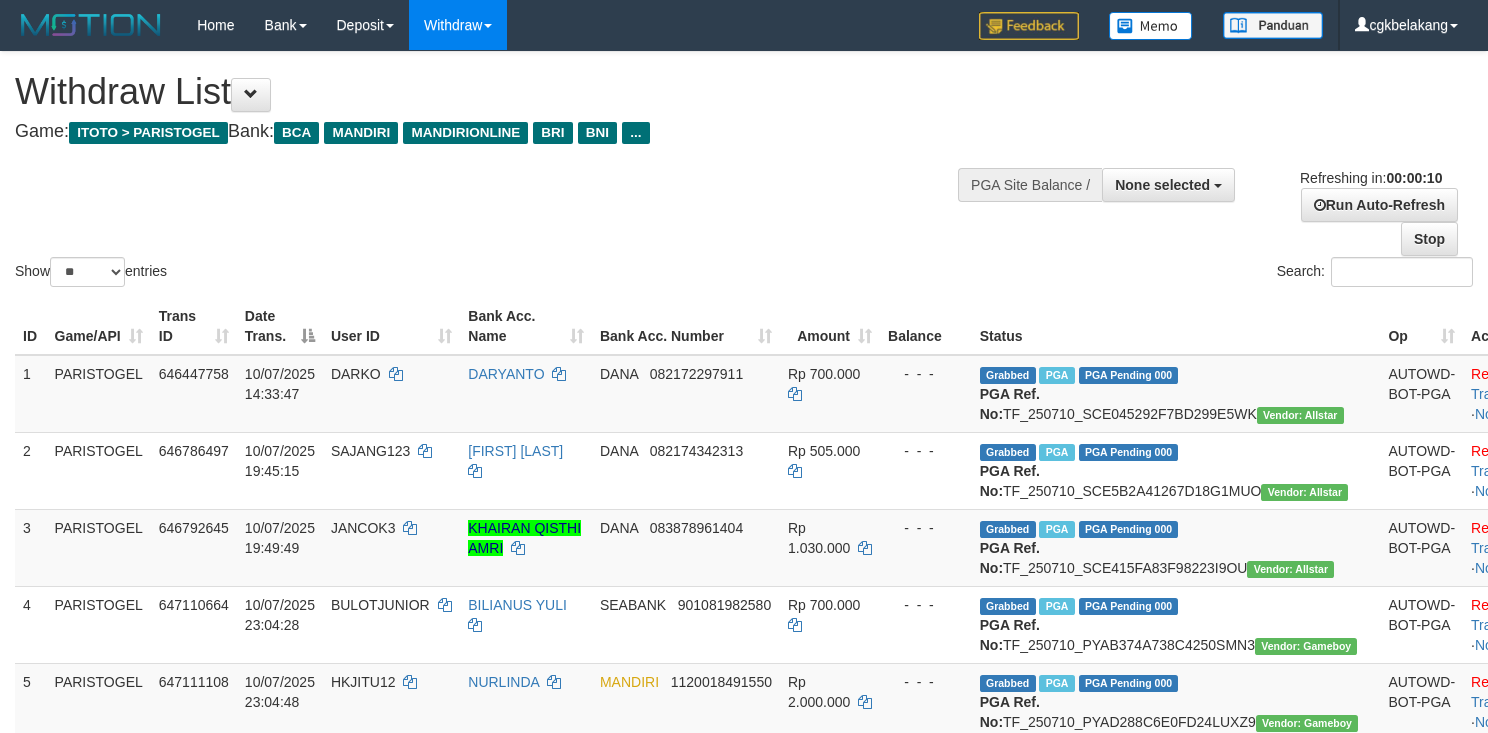 select 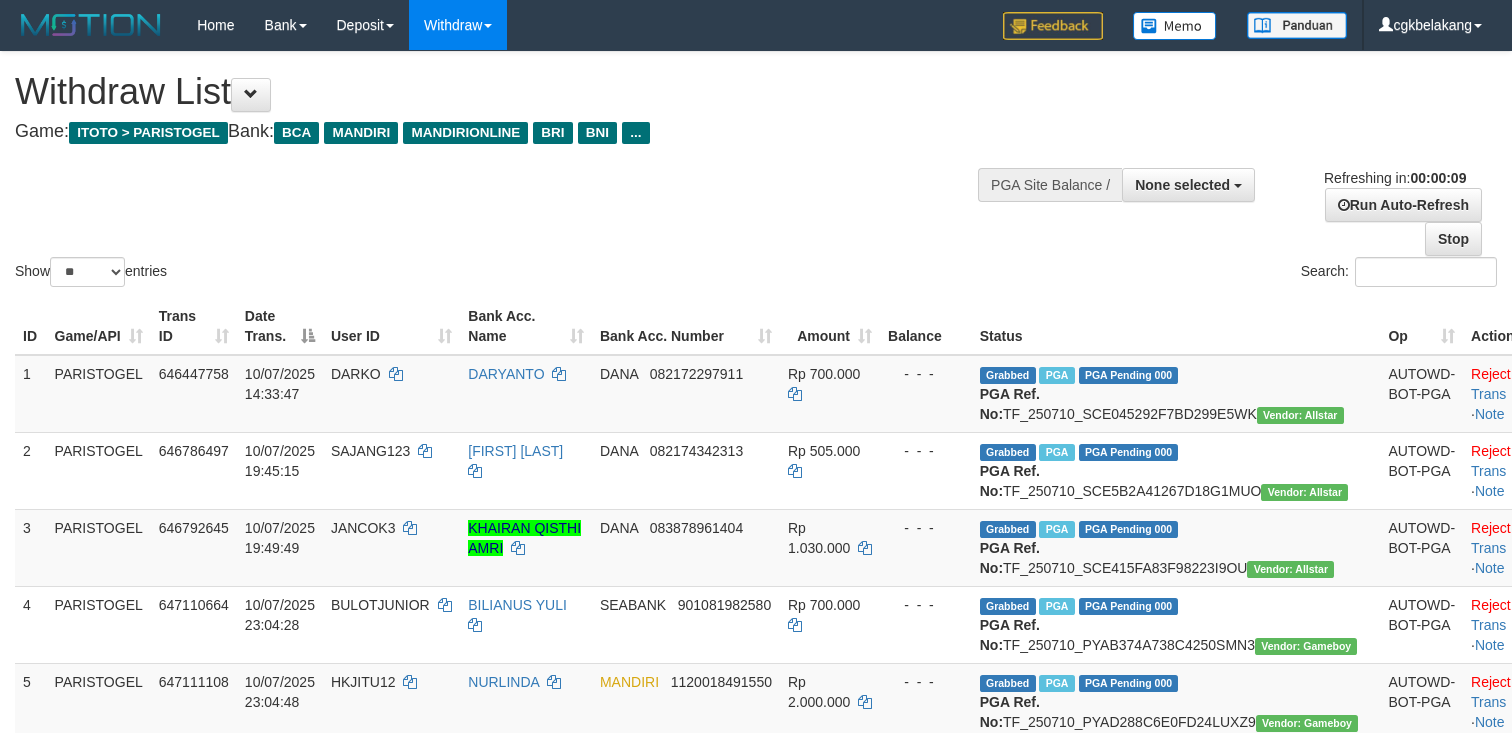 select 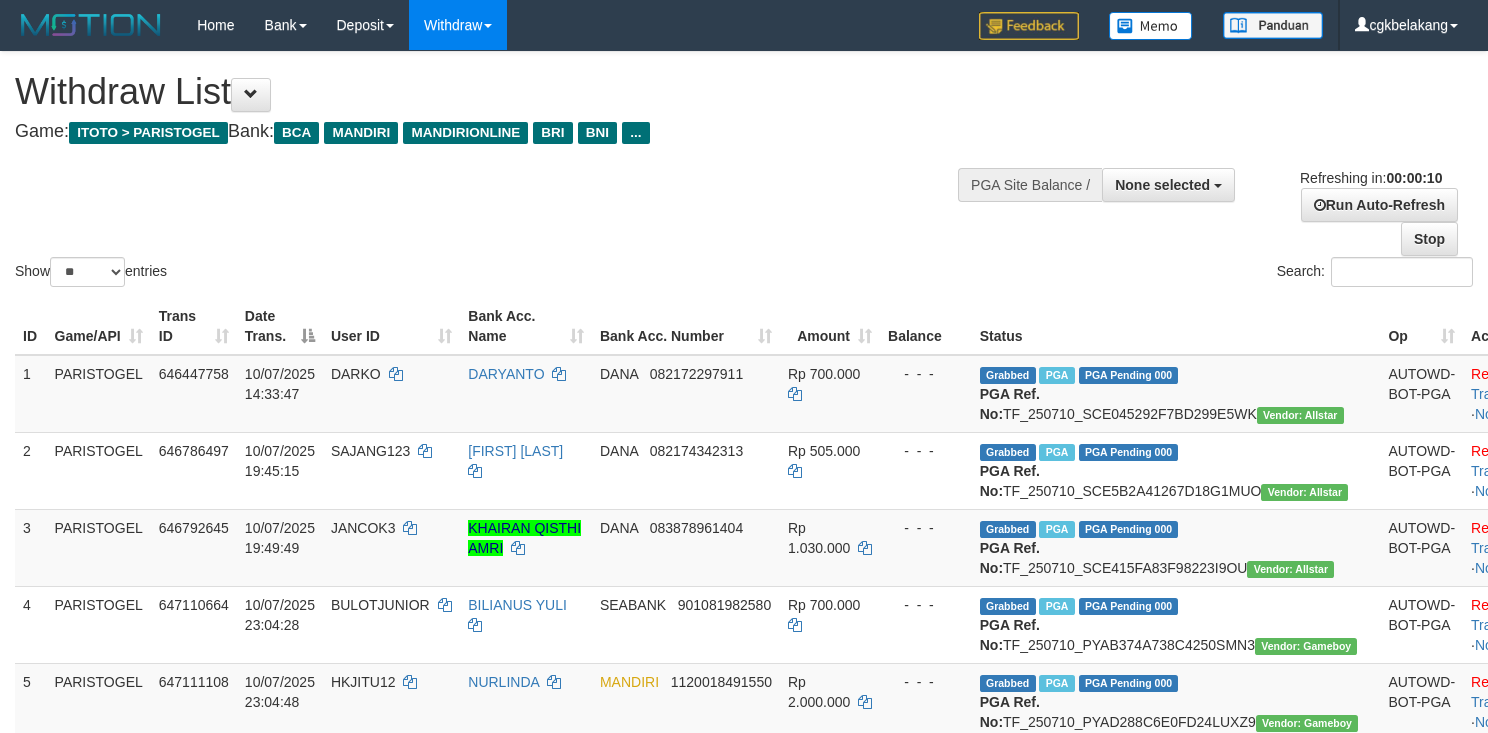 select 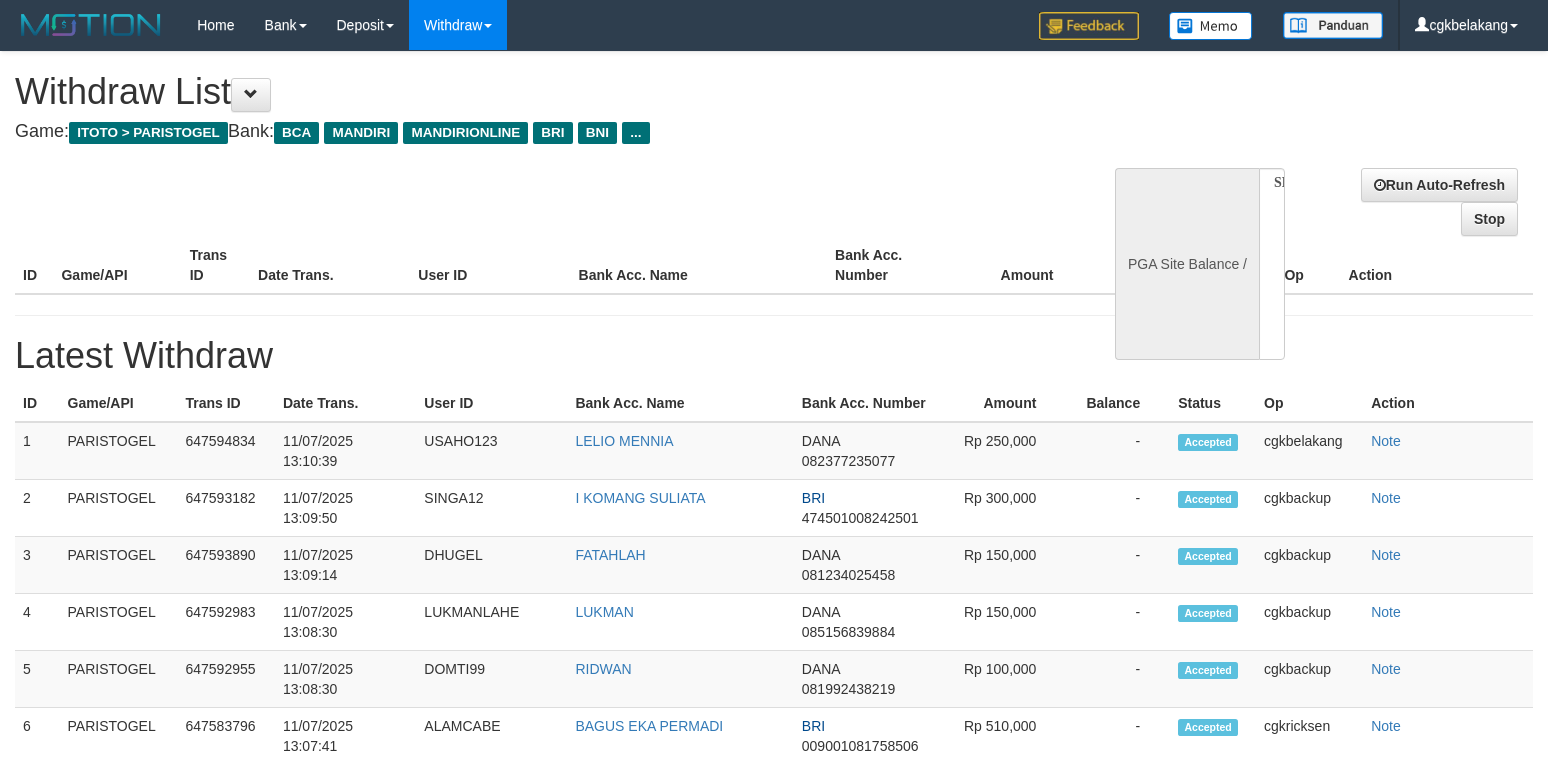select 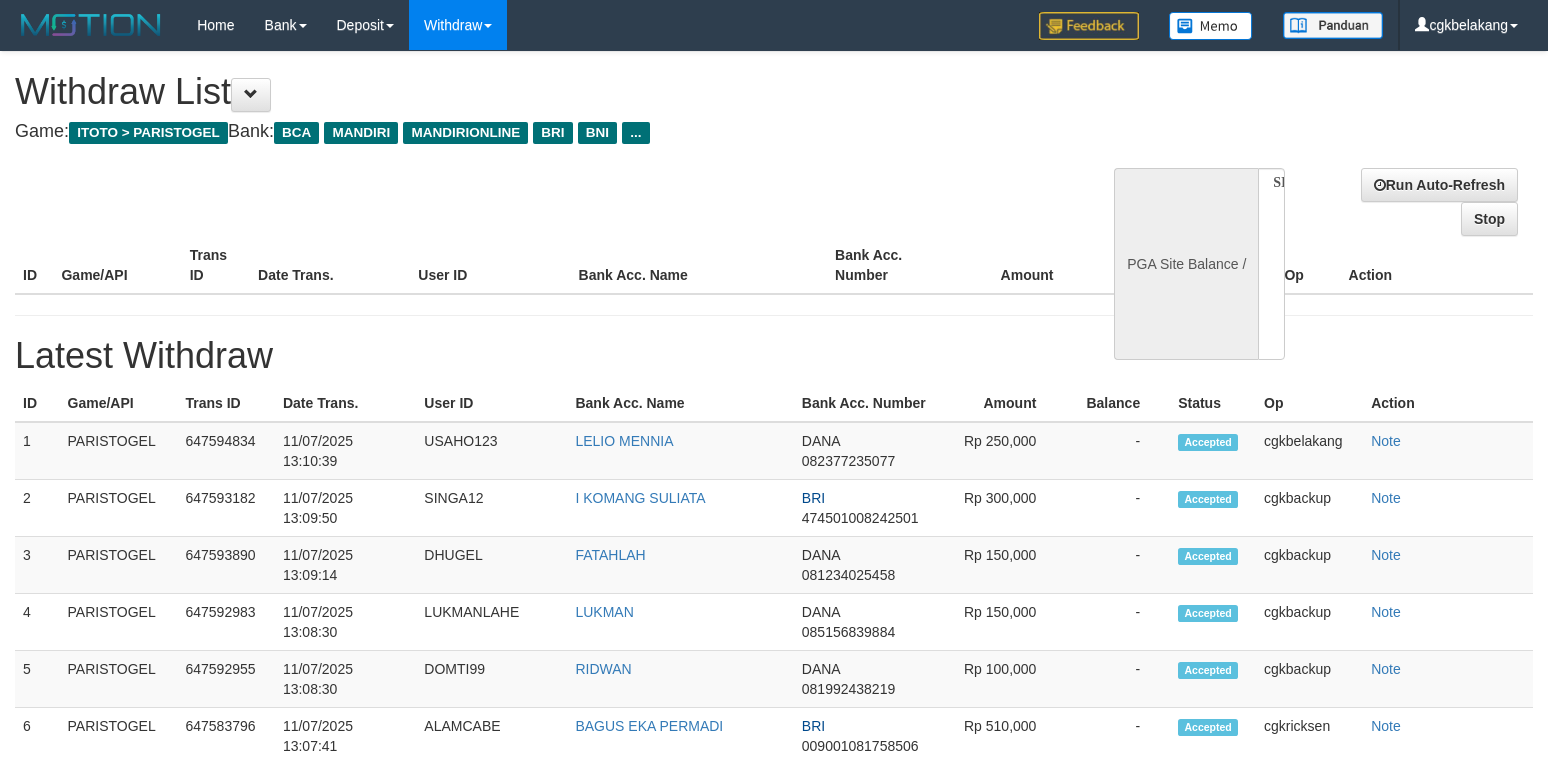 scroll, scrollTop: 0, scrollLeft: 0, axis: both 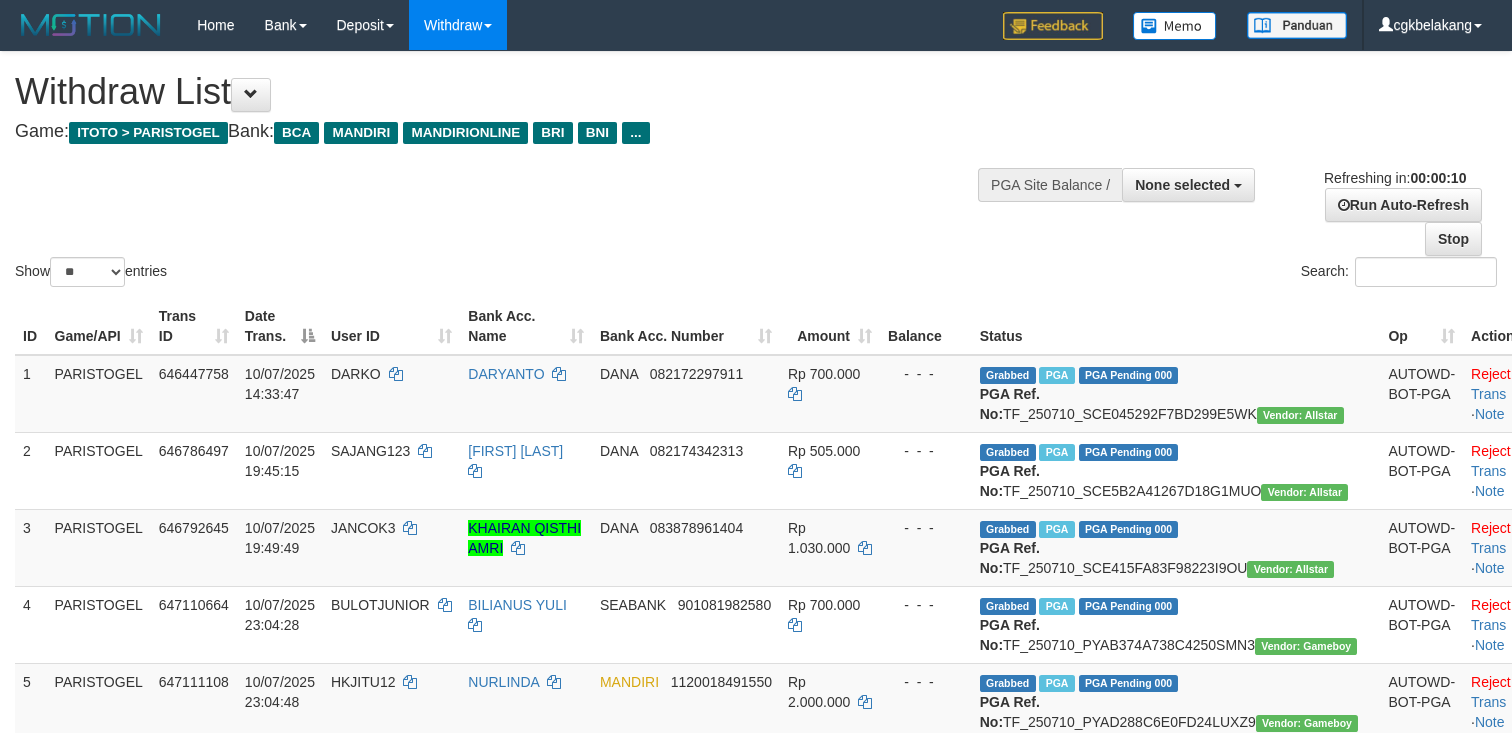 select 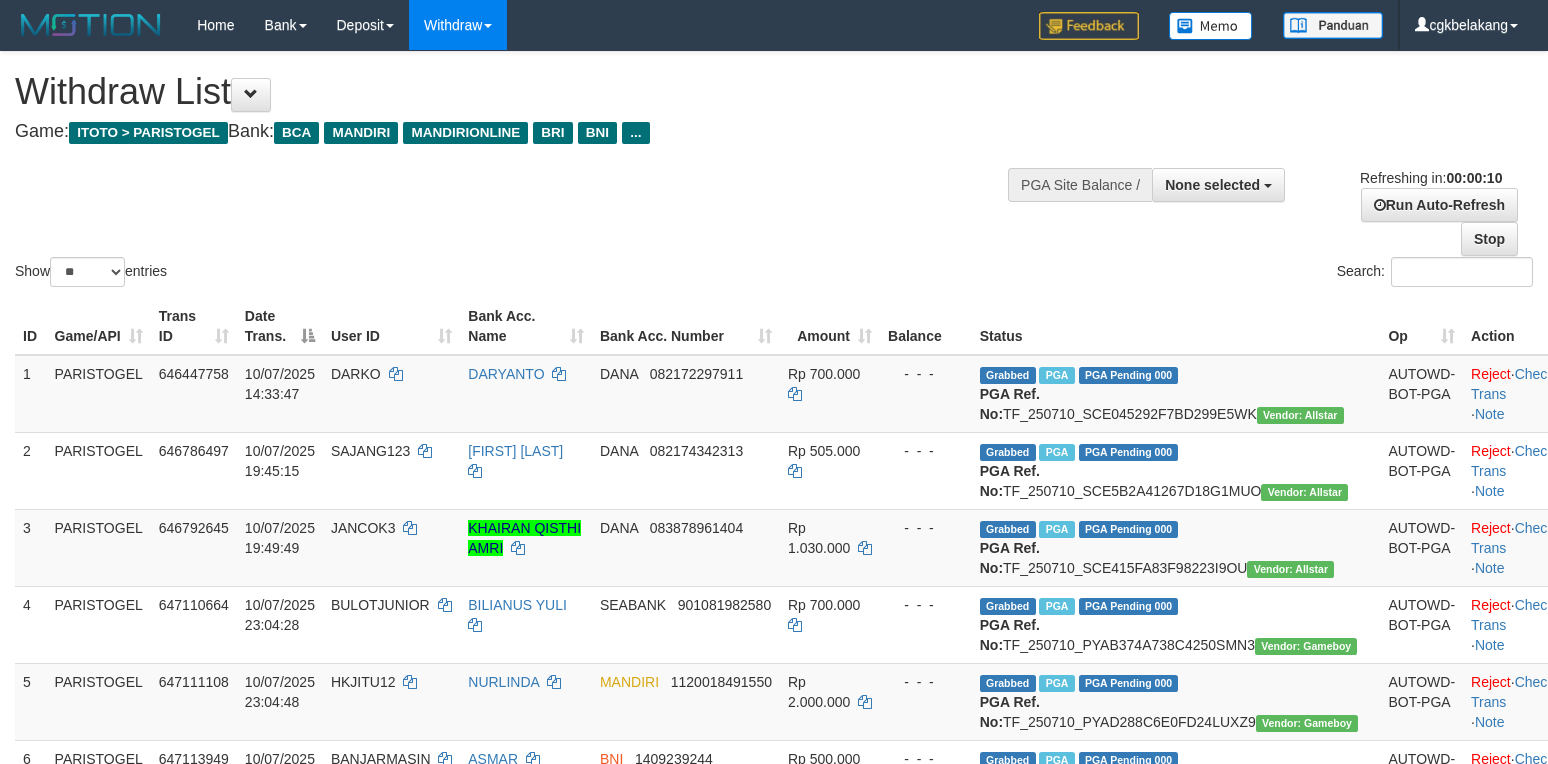 select 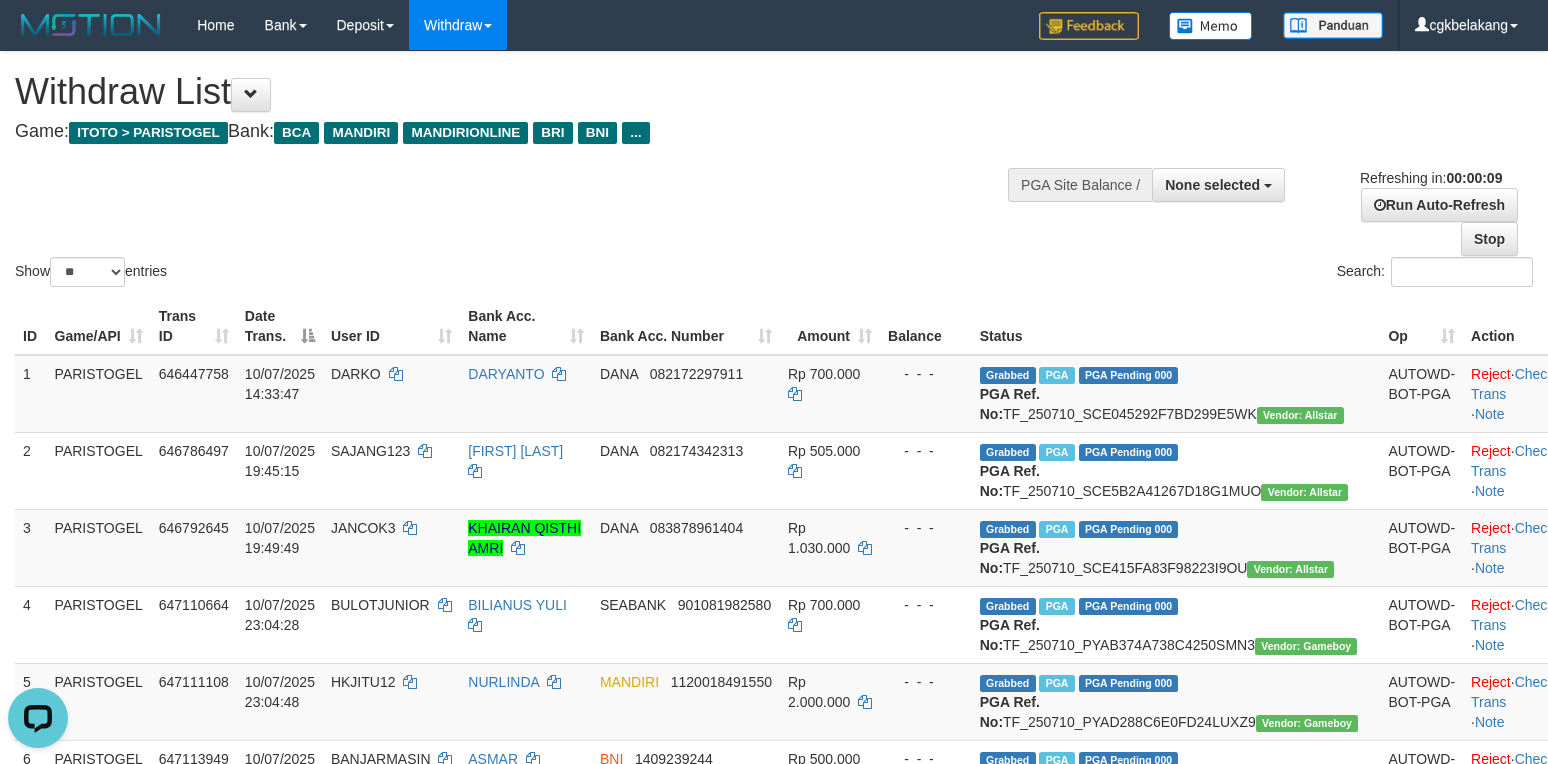 scroll, scrollTop: 0, scrollLeft: 0, axis: both 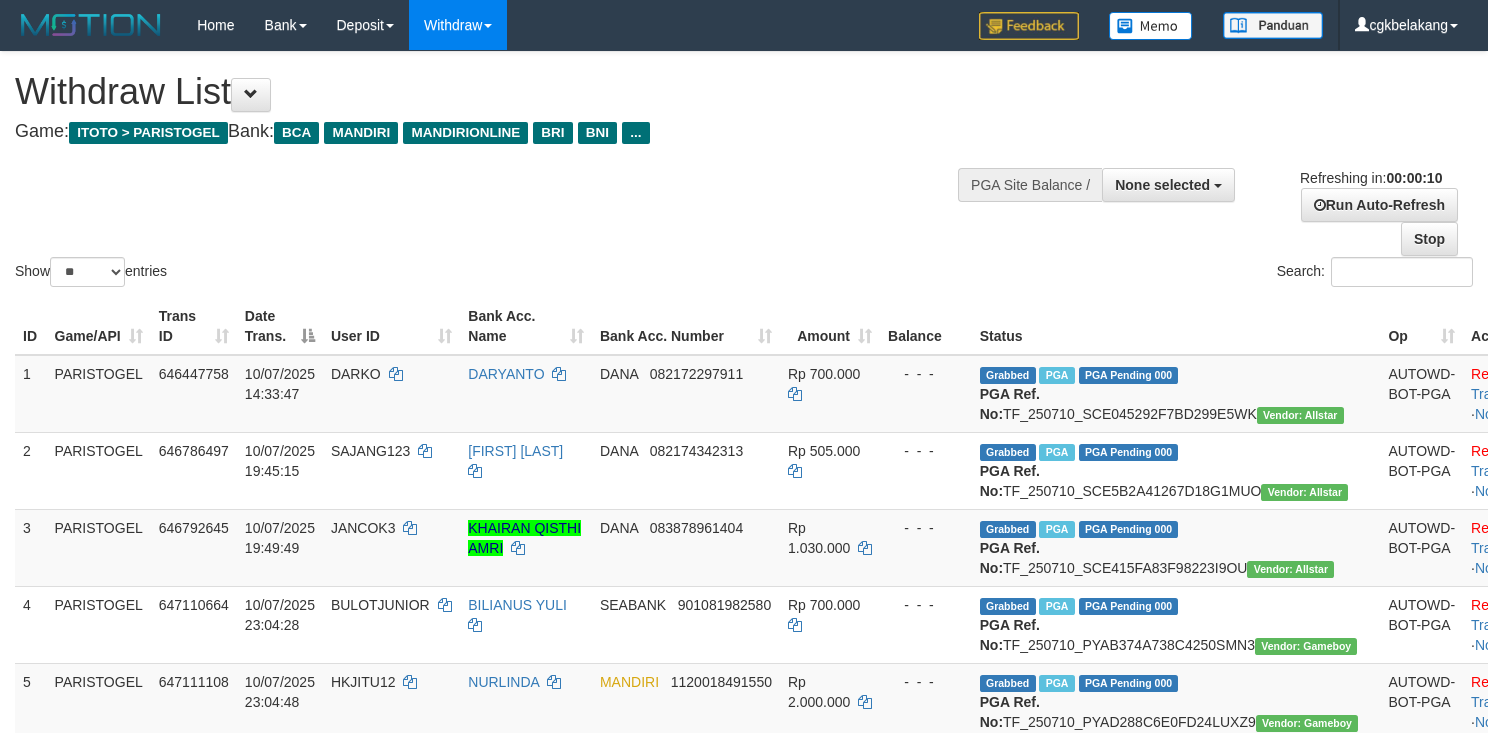 select 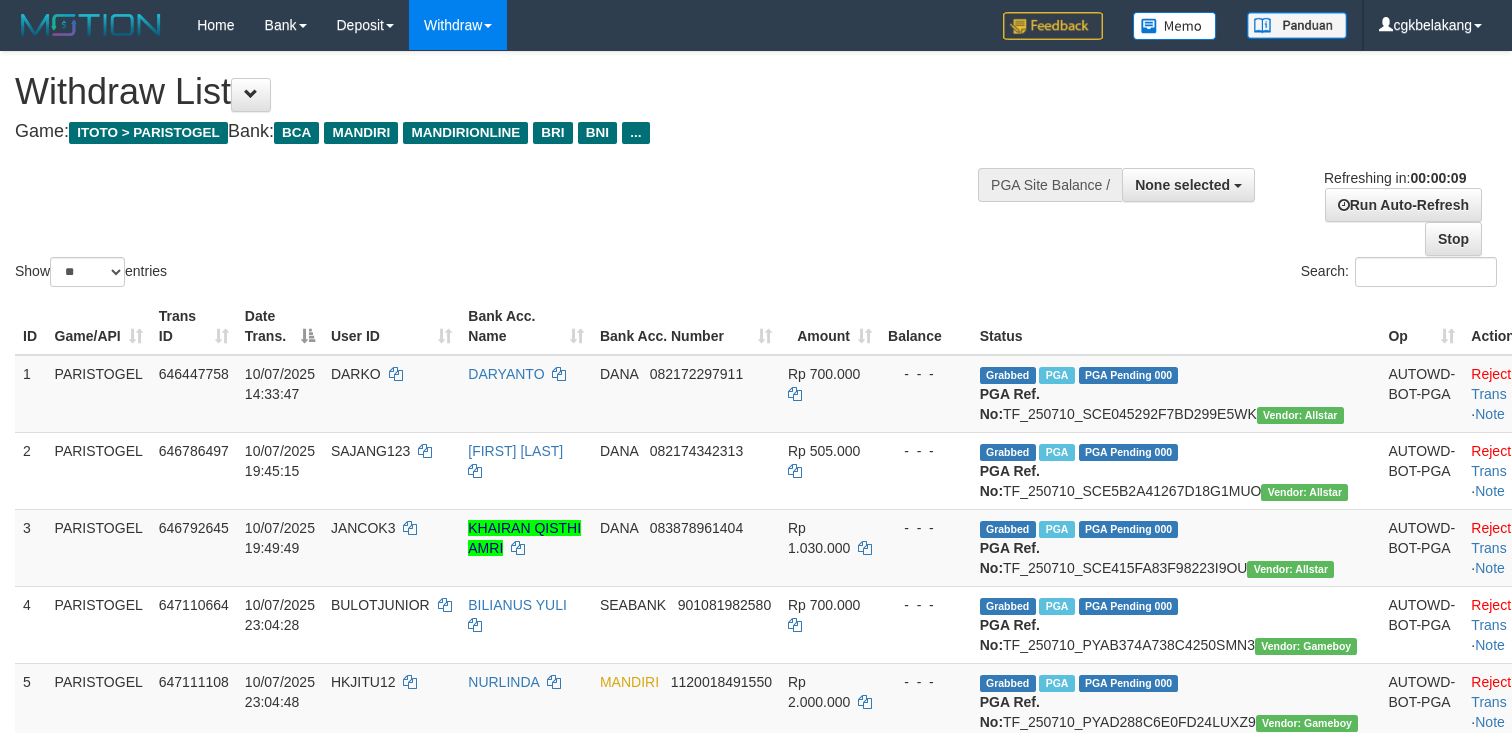 select 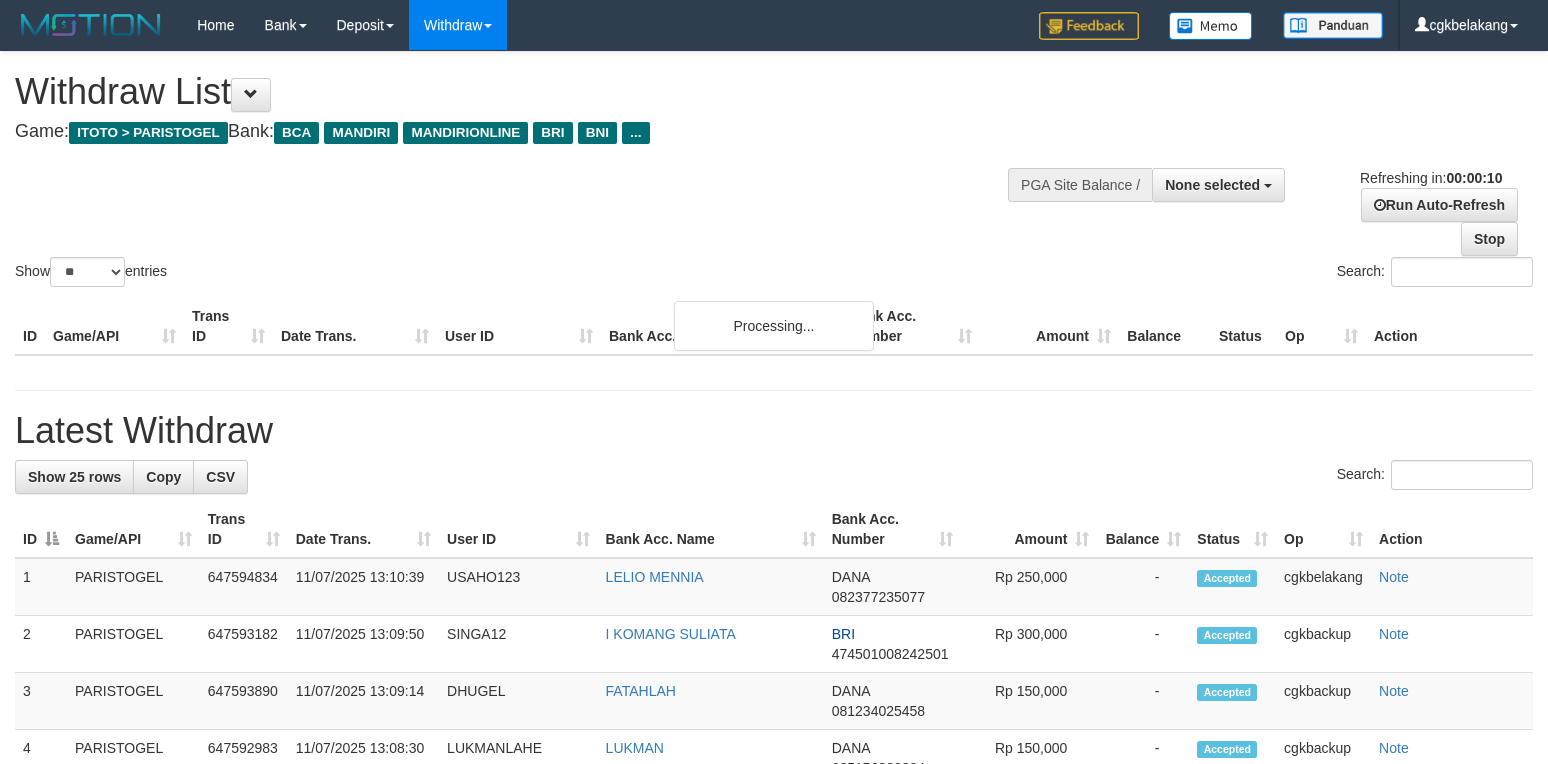 select 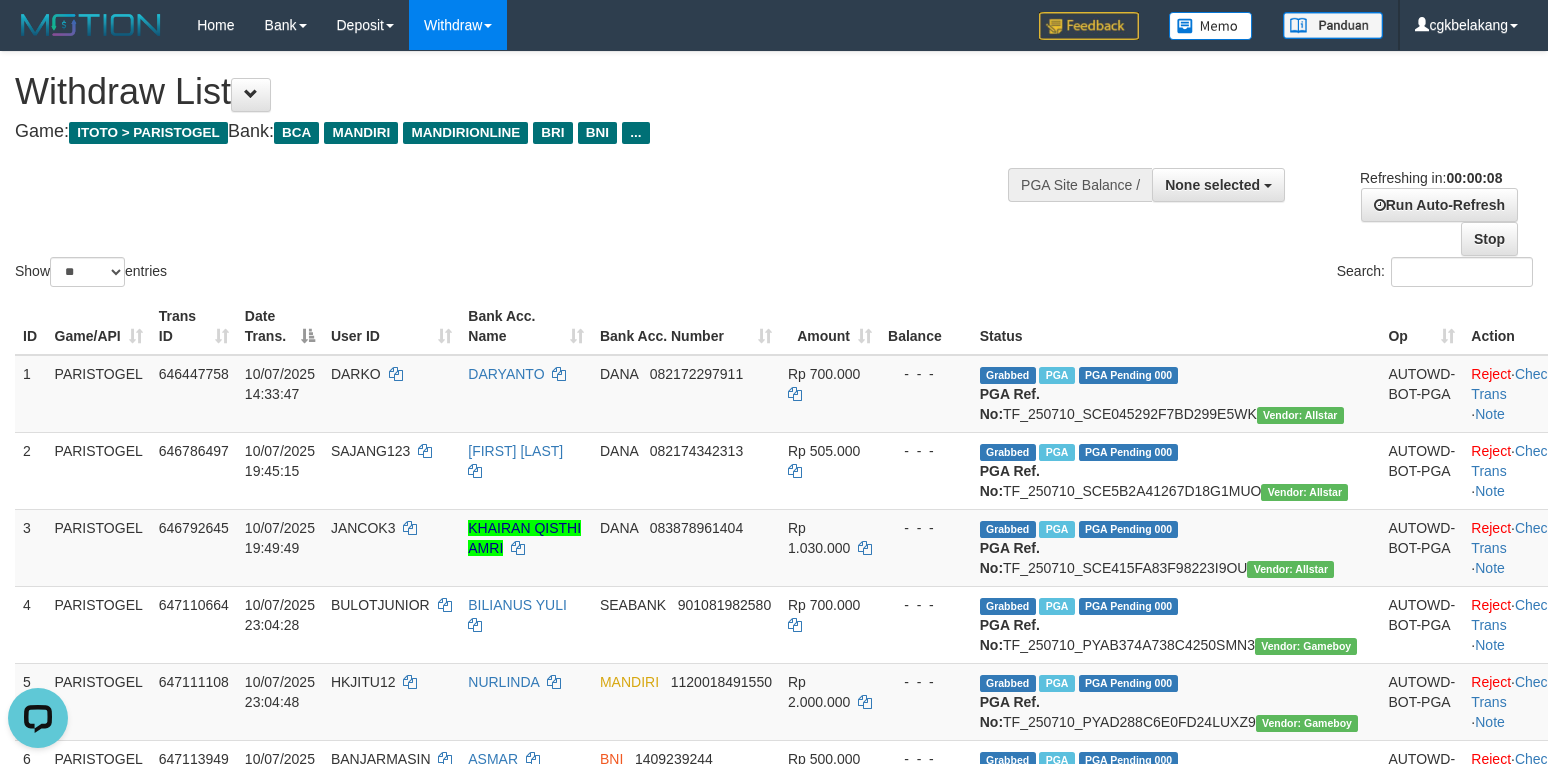 scroll, scrollTop: 0, scrollLeft: 0, axis: both 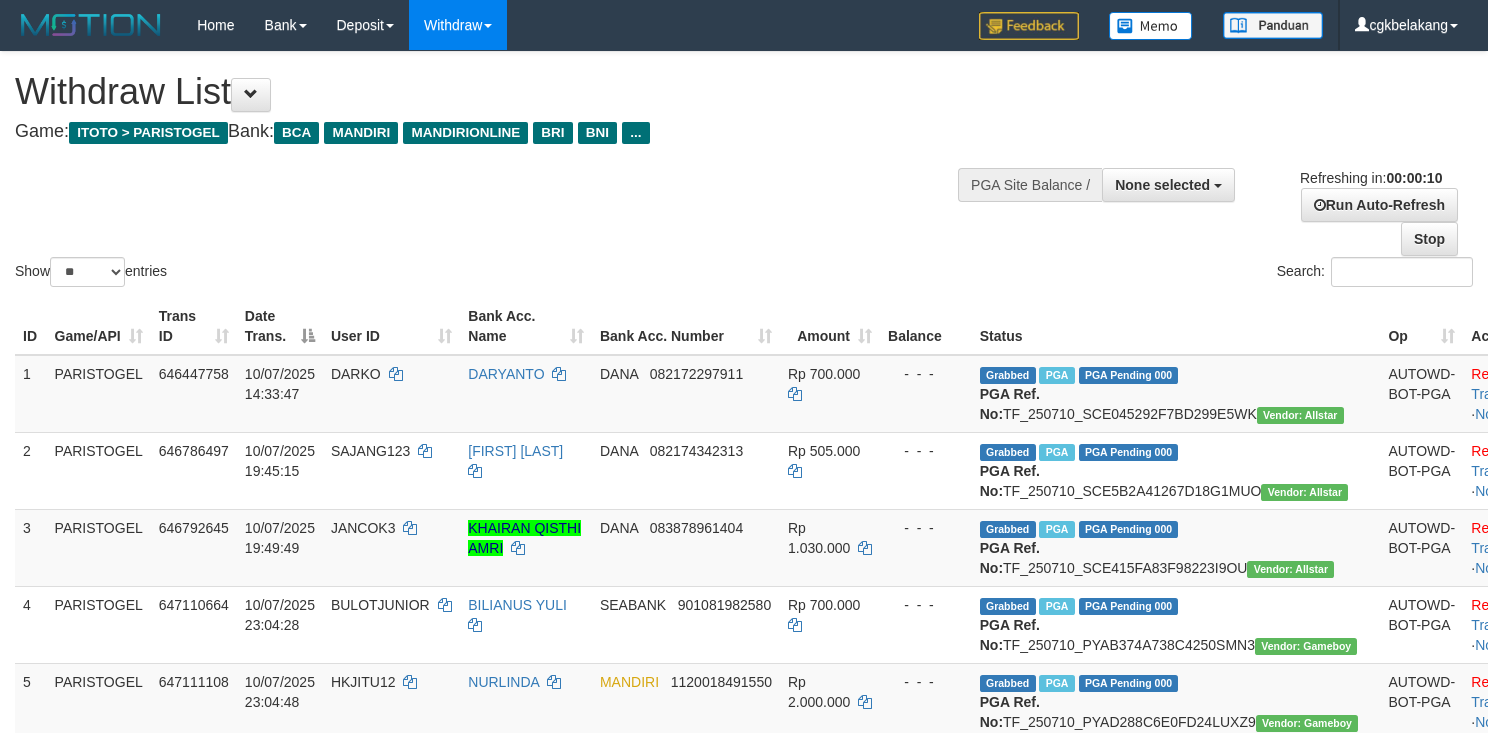 select 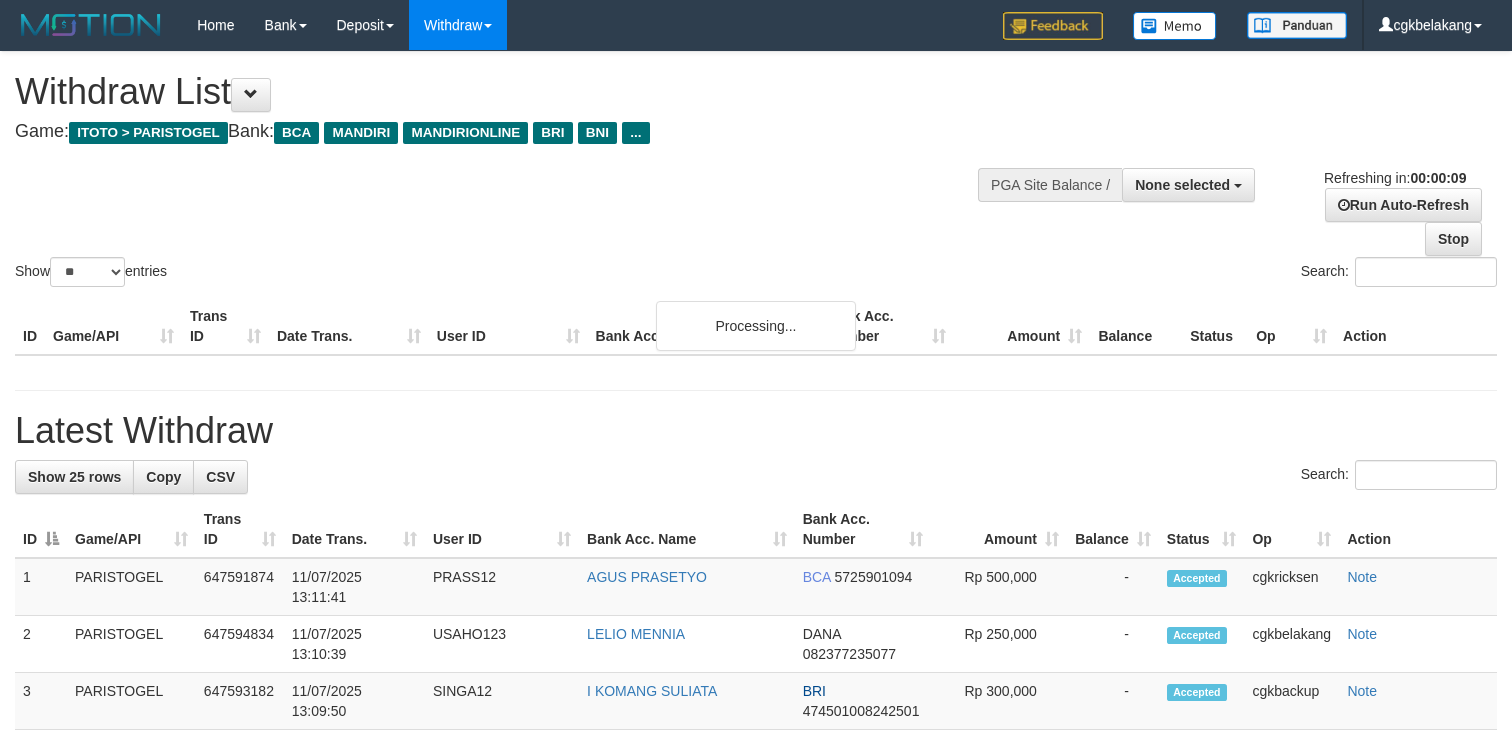 select 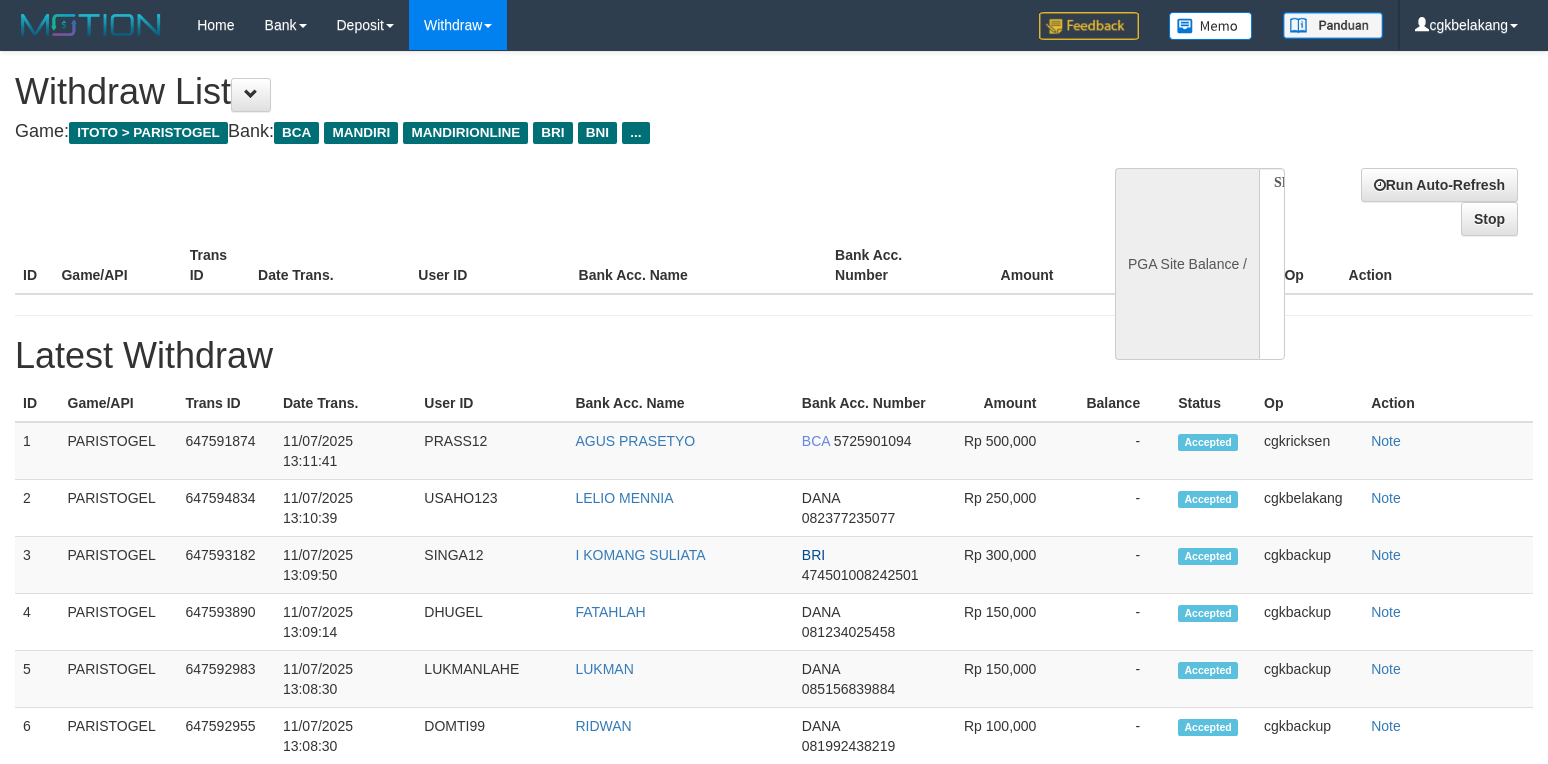 select 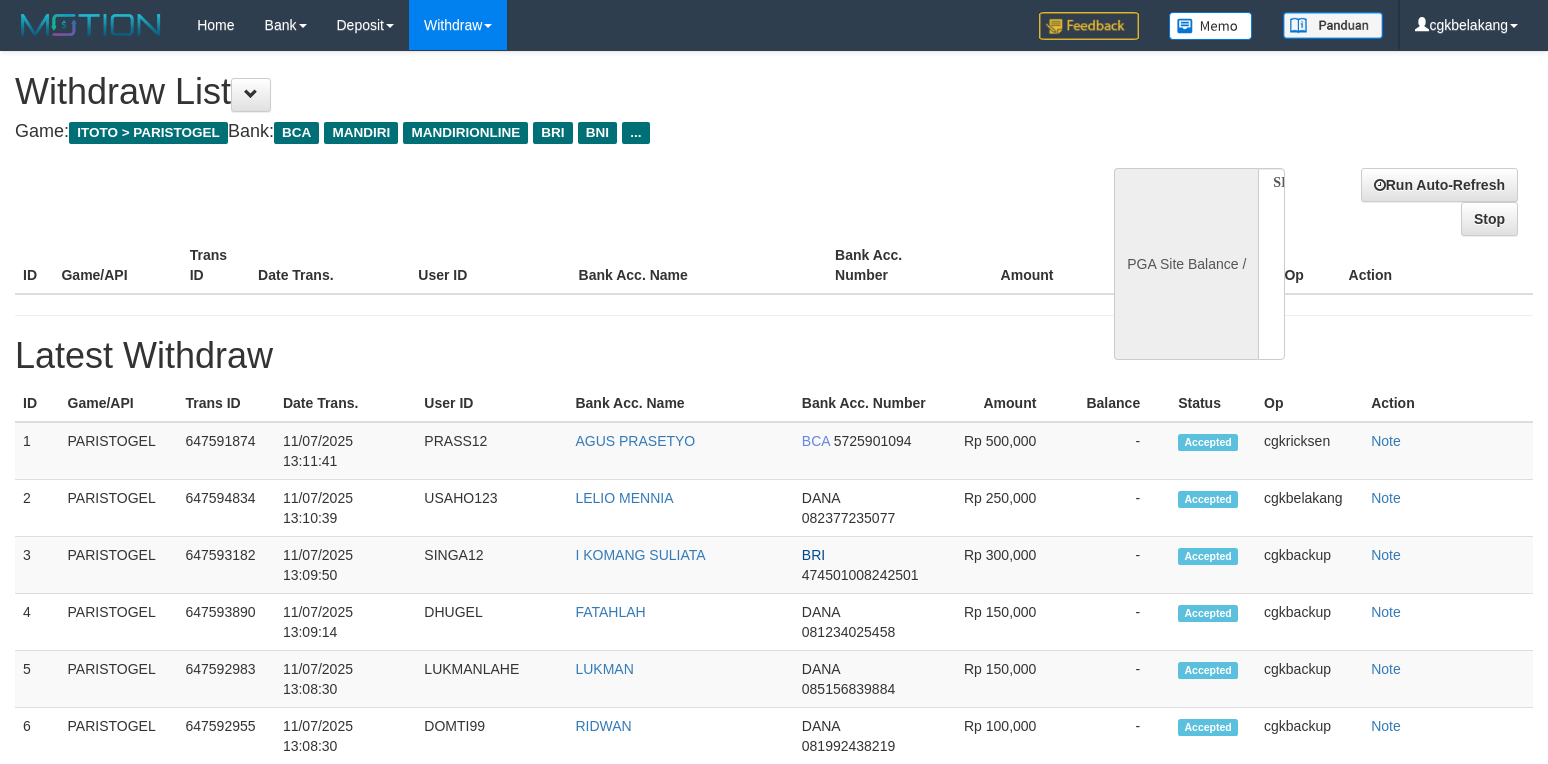scroll, scrollTop: 876, scrollLeft: 0, axis: vertical 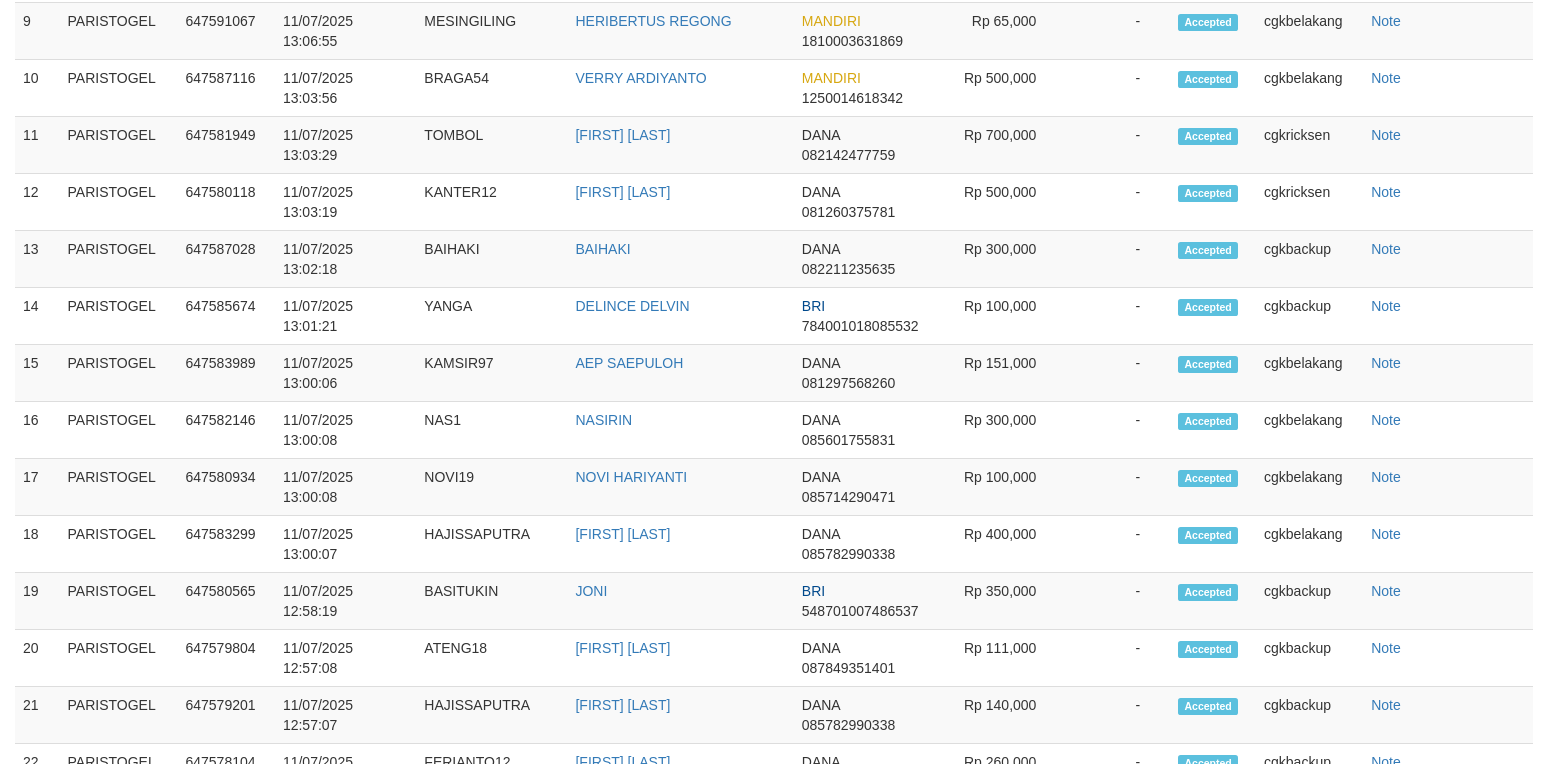 select on "**" 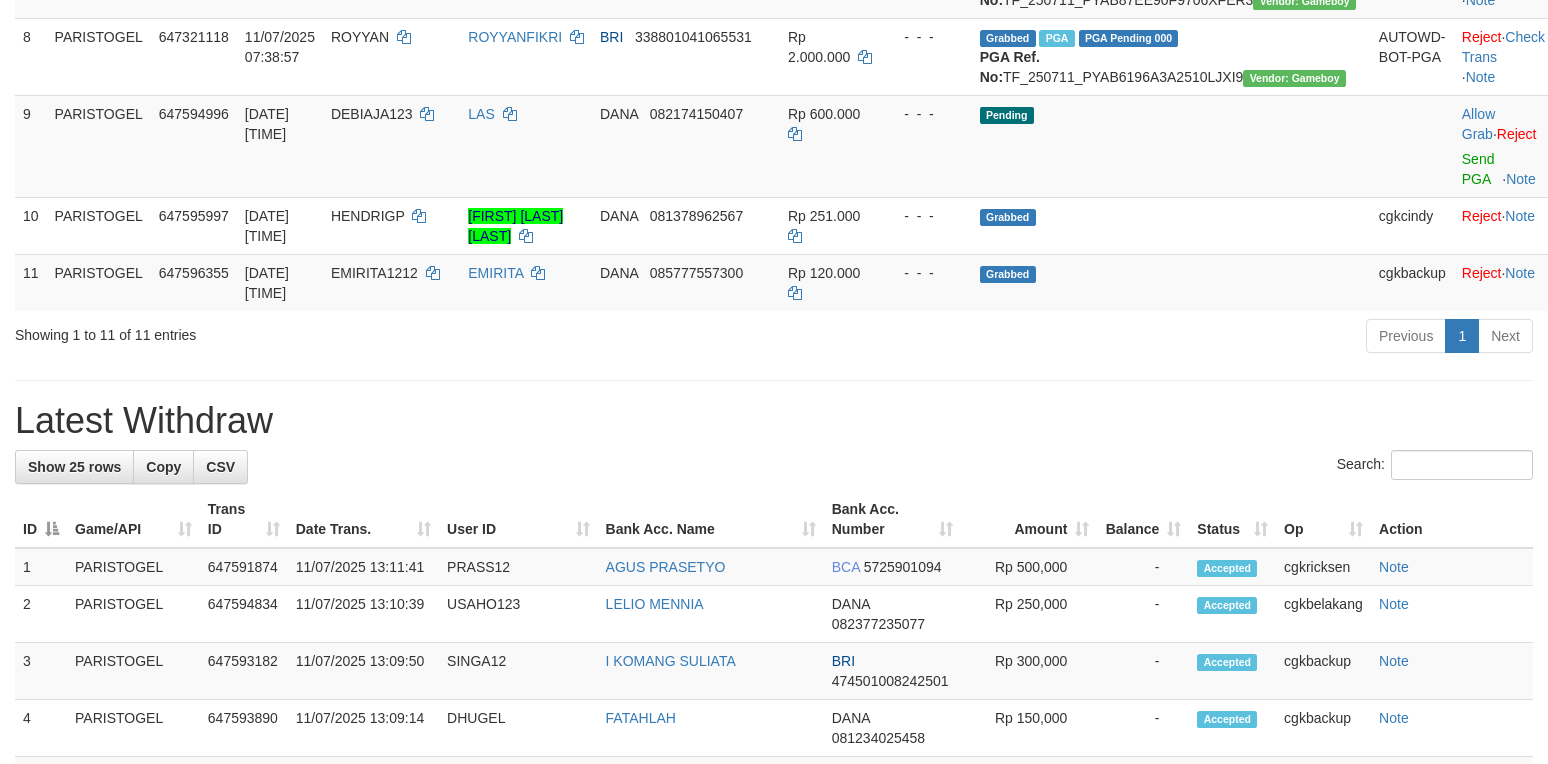 scroll, scrollTop: 800, scrollLeft: 0, axis: vertical 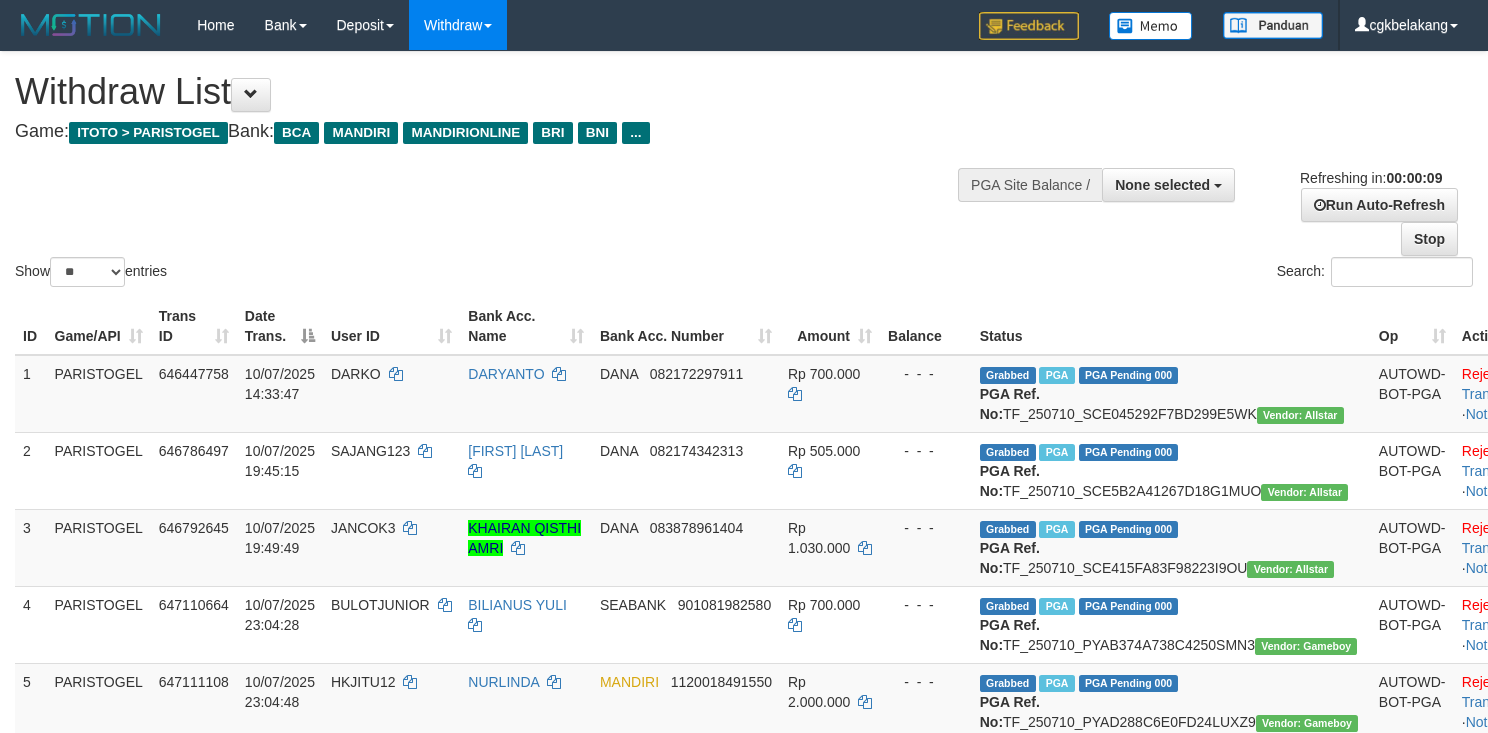 select 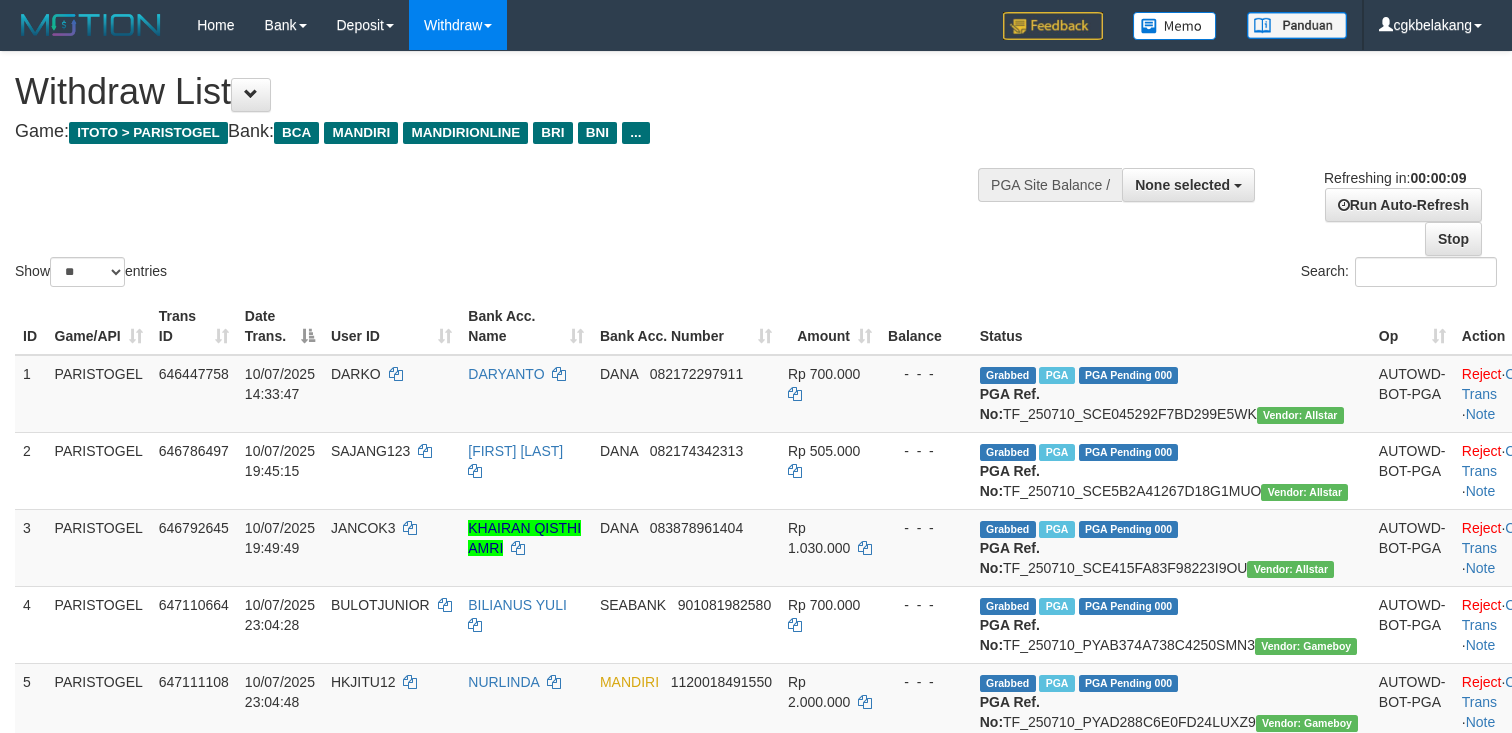 select 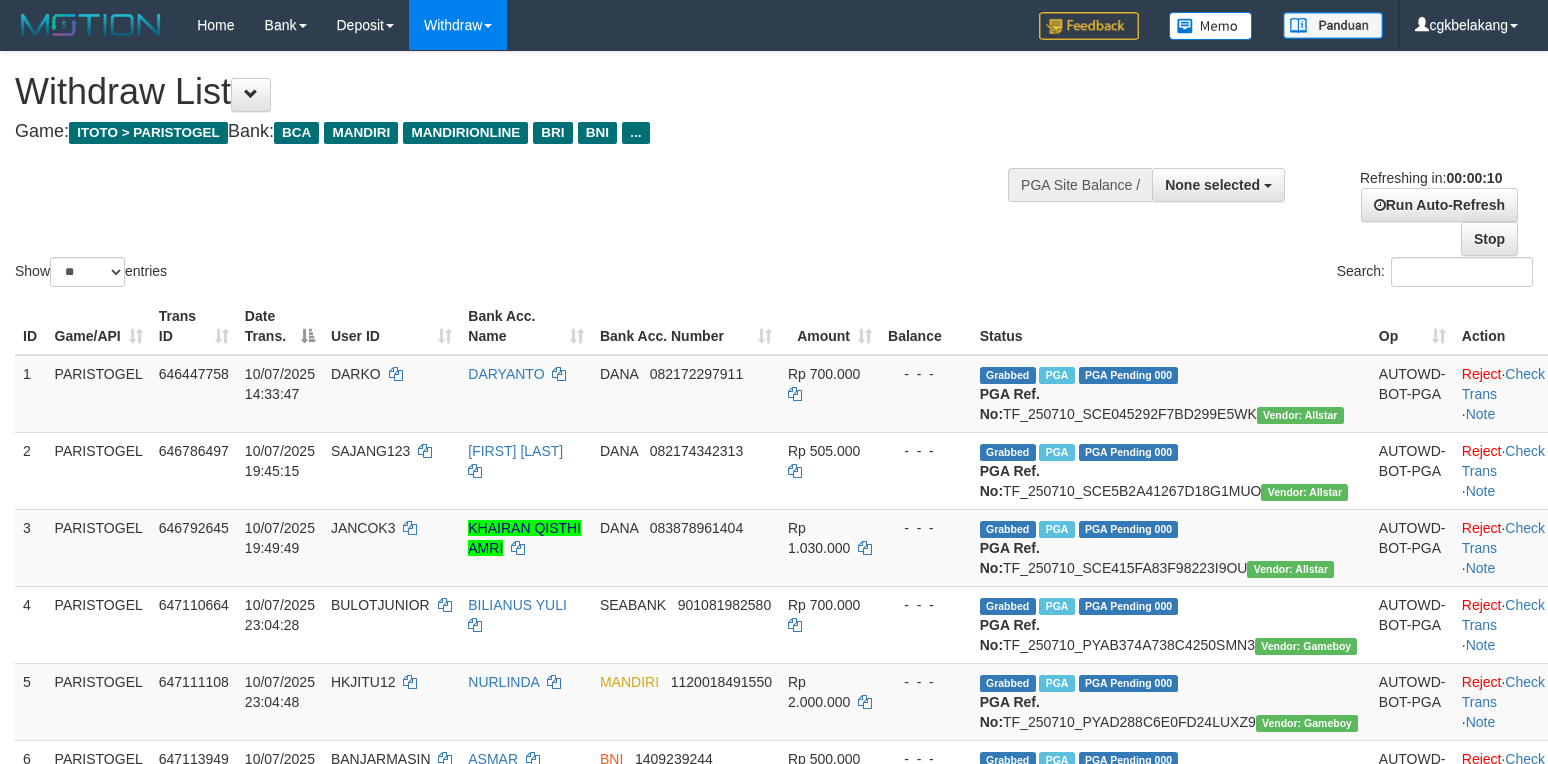 select 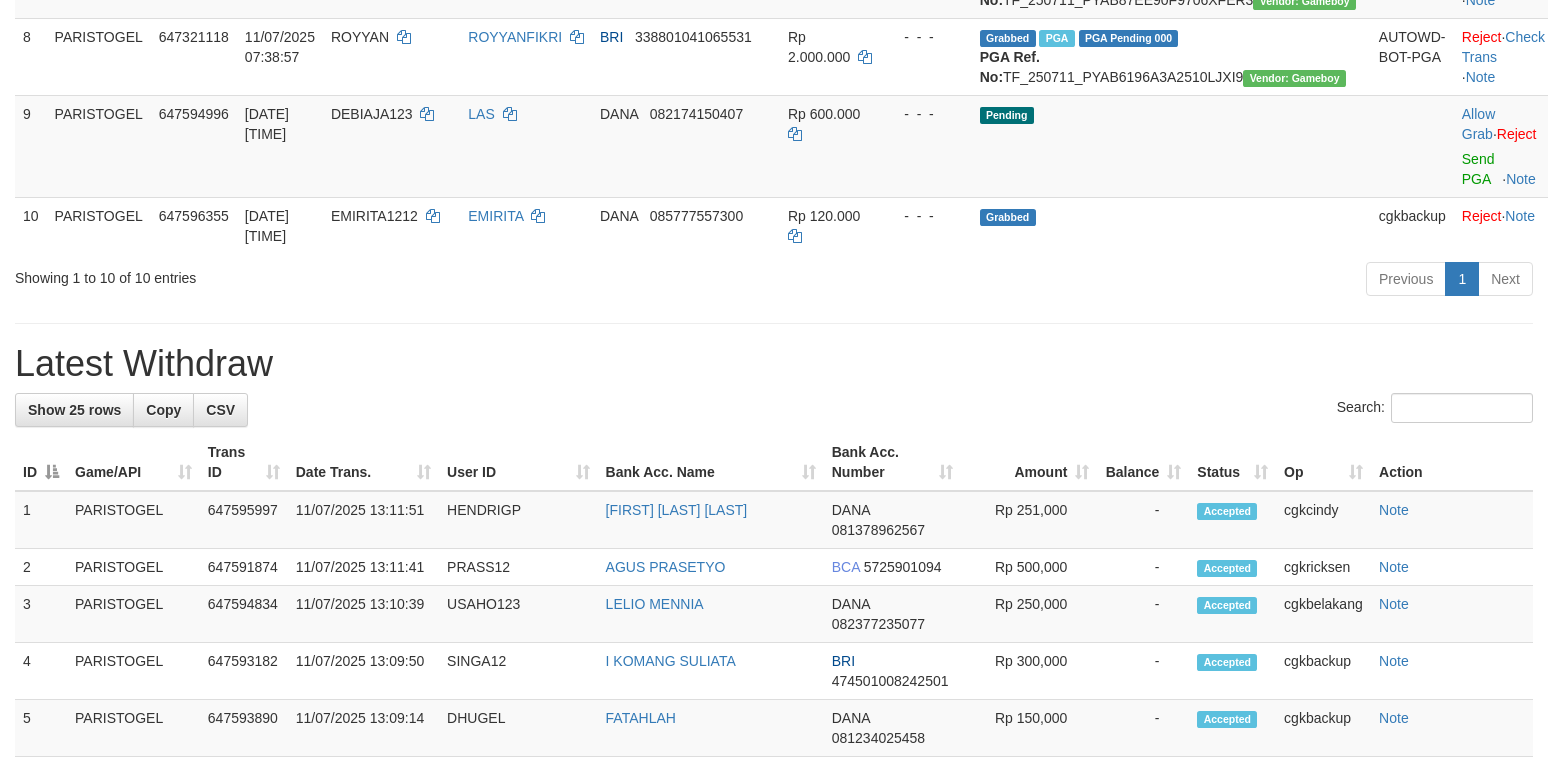scroll, scrollTop: 800, scrollLeft: 0, axis: vertical 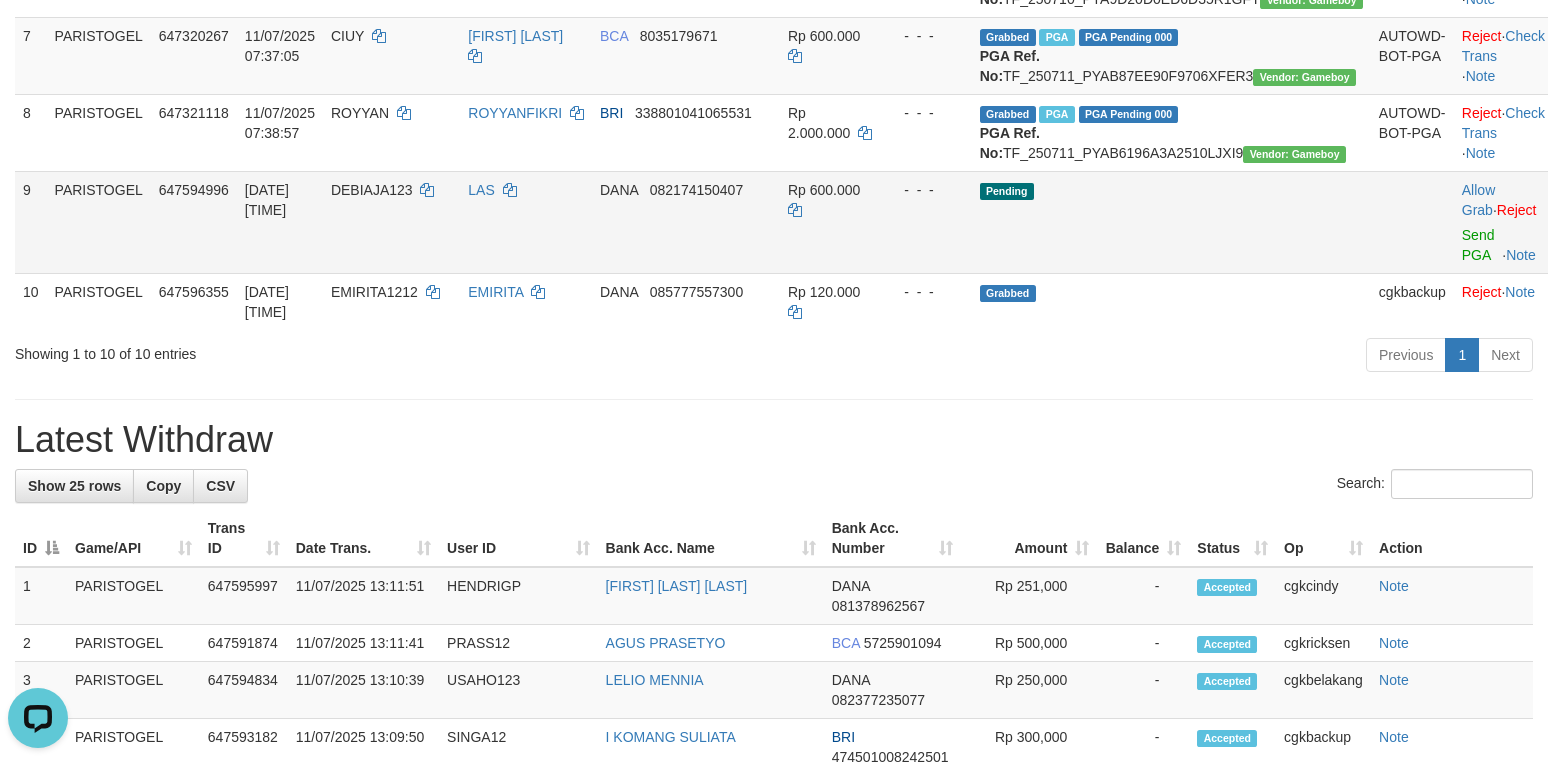 click at bounding box center (1412, 222) 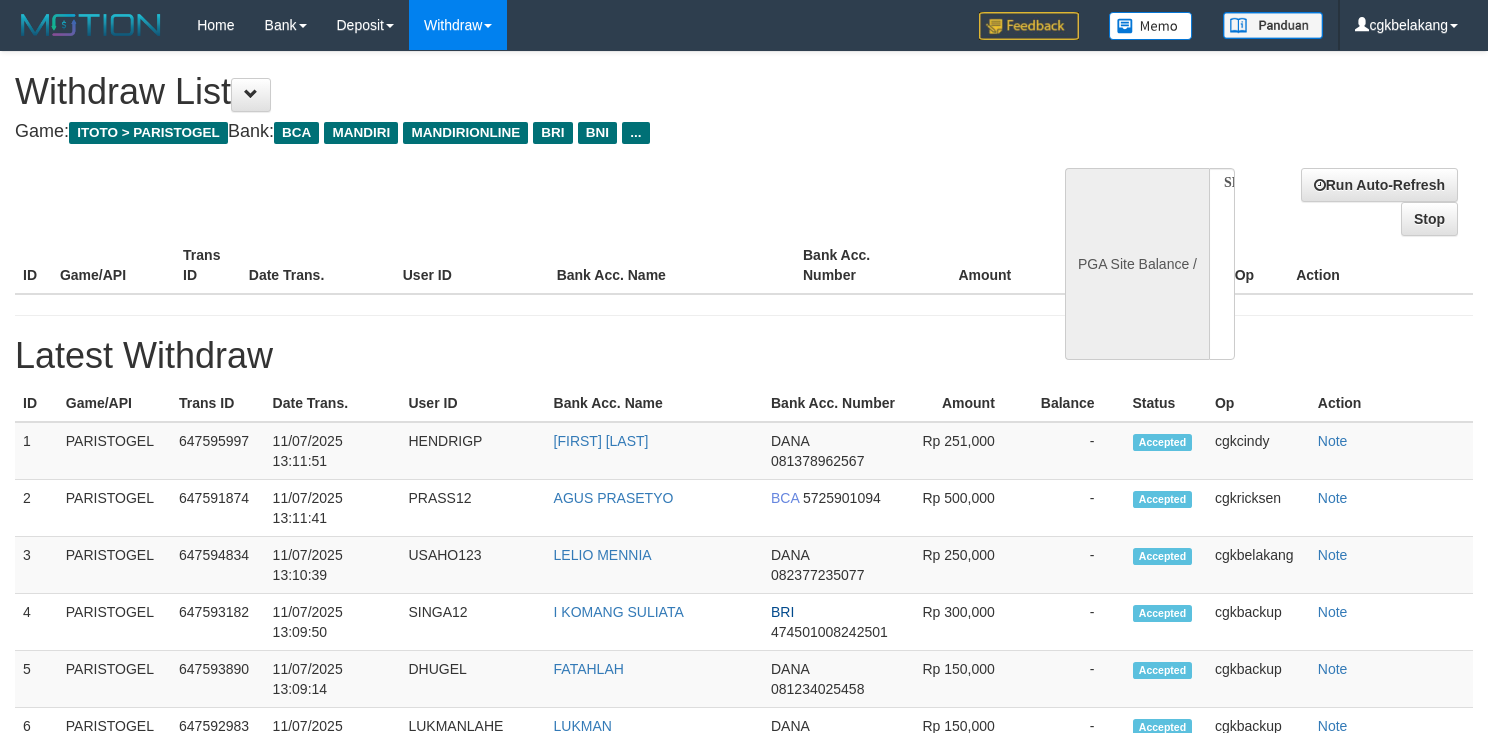 select 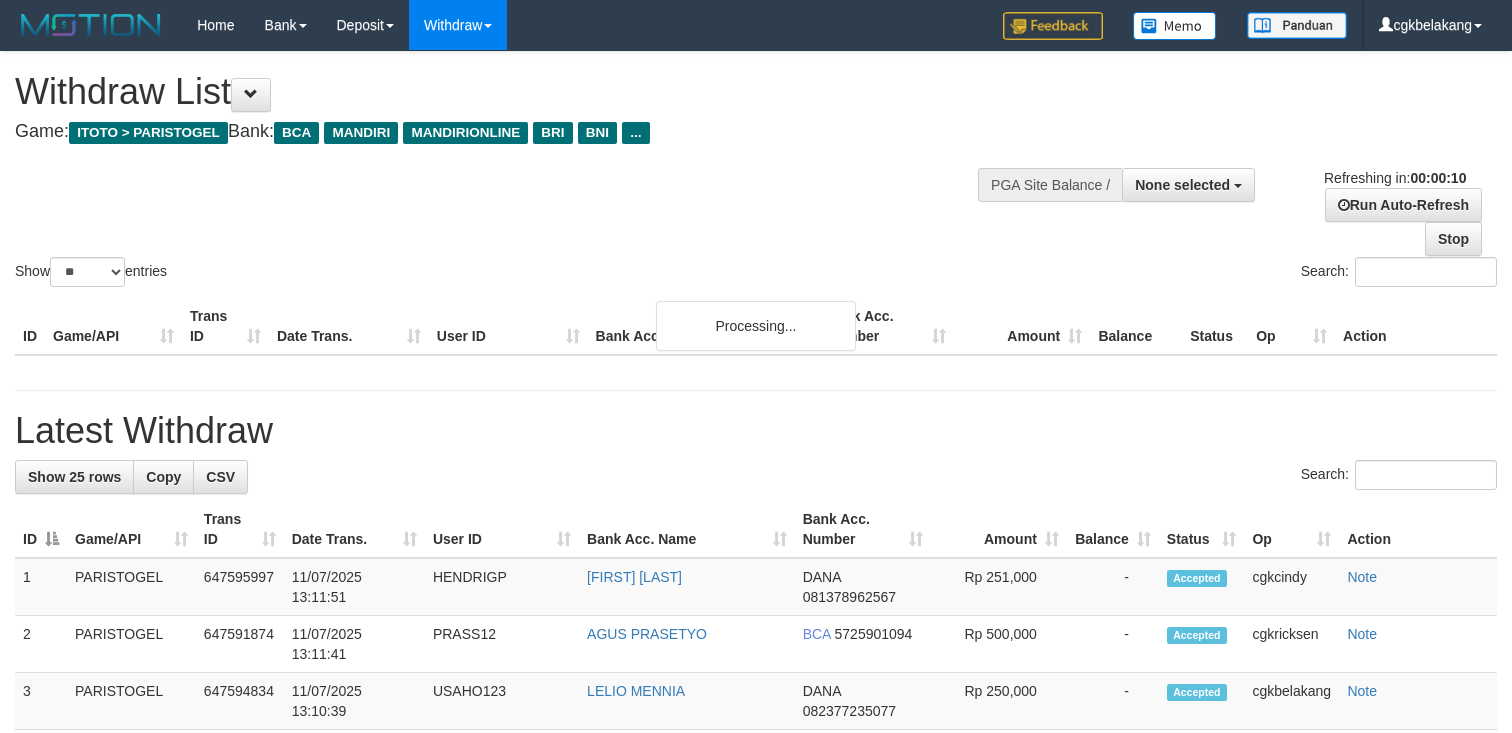 select 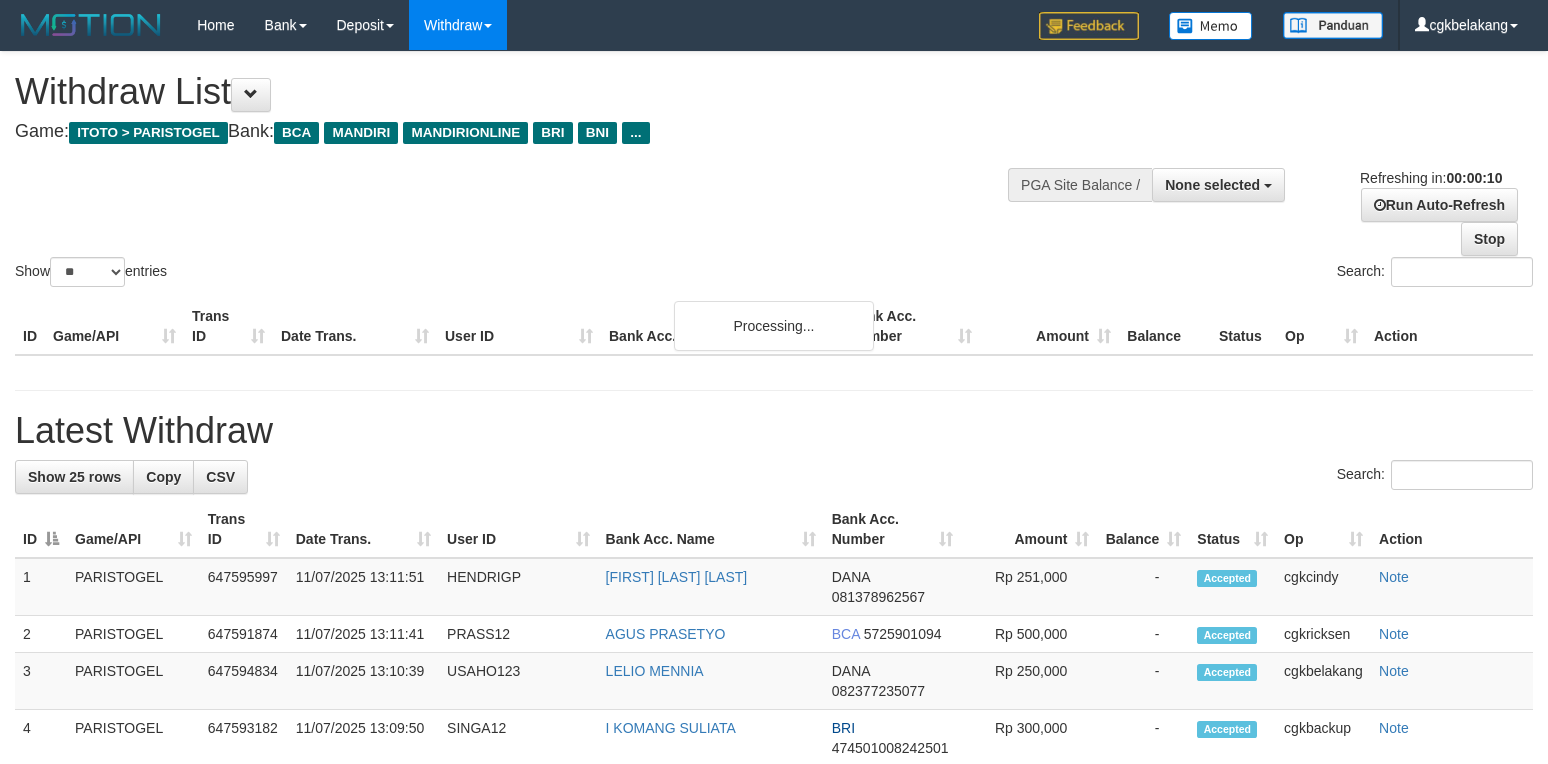 select 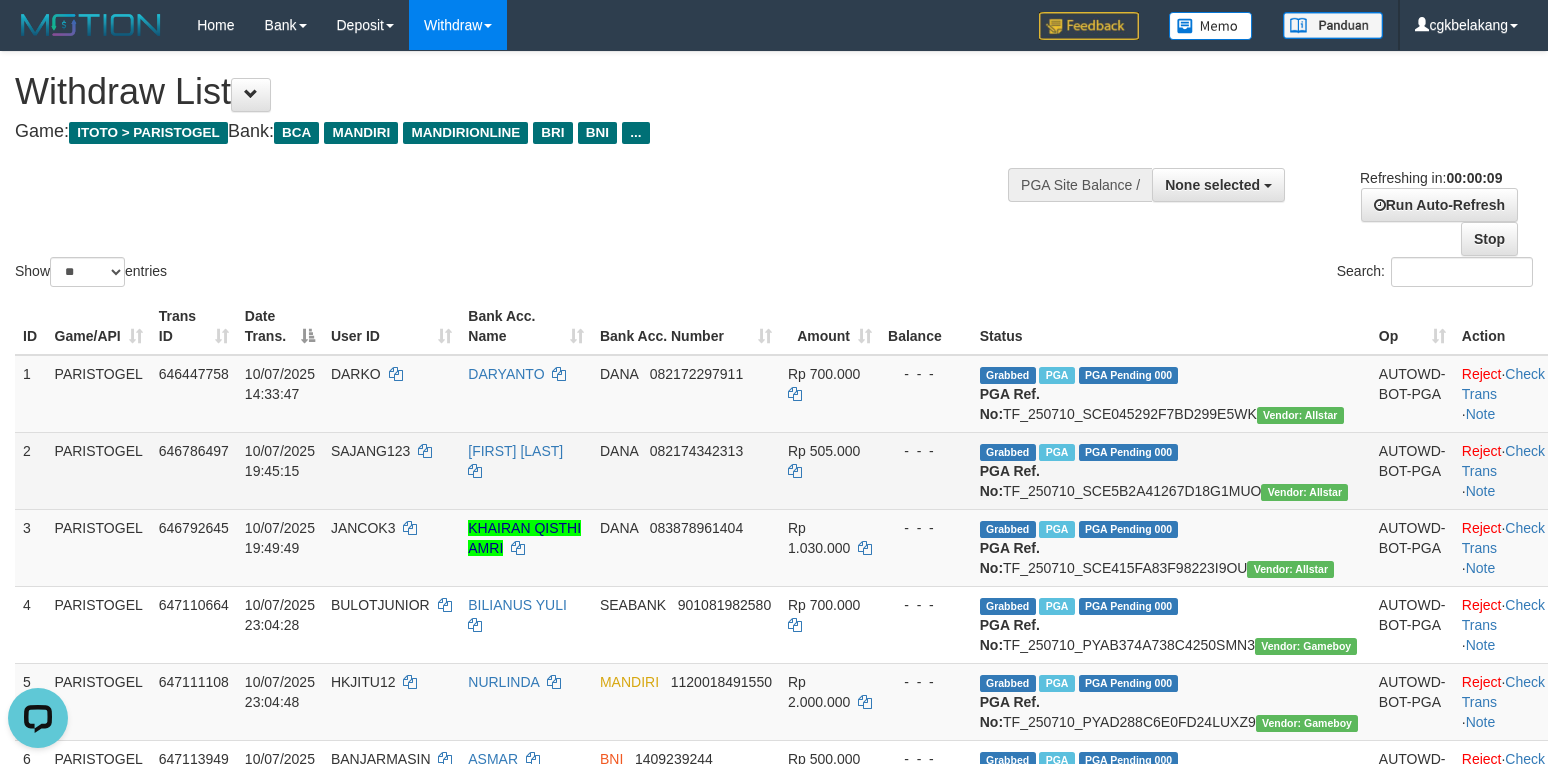 scroll, scrollTop: 0, scrollLeft: 0, axis: both 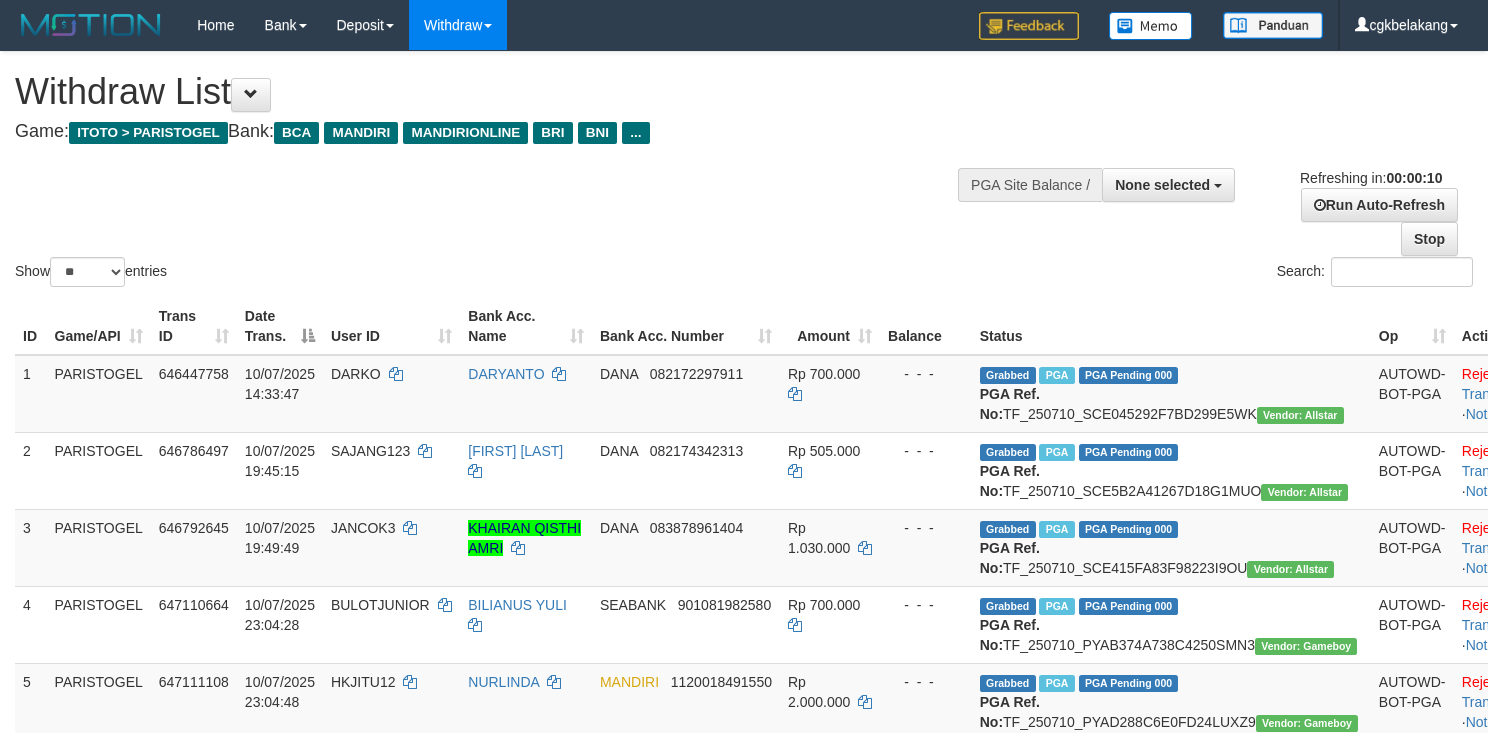 select 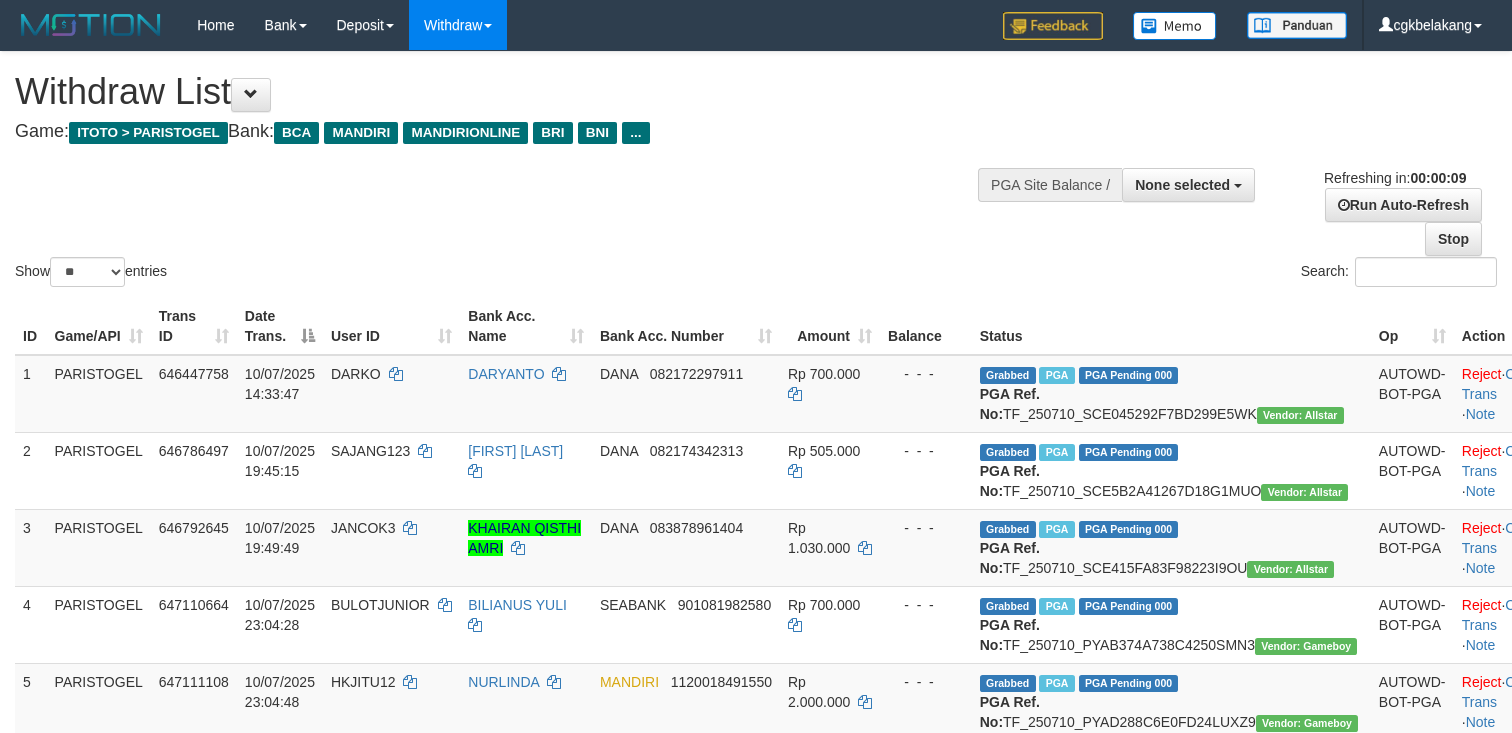 select 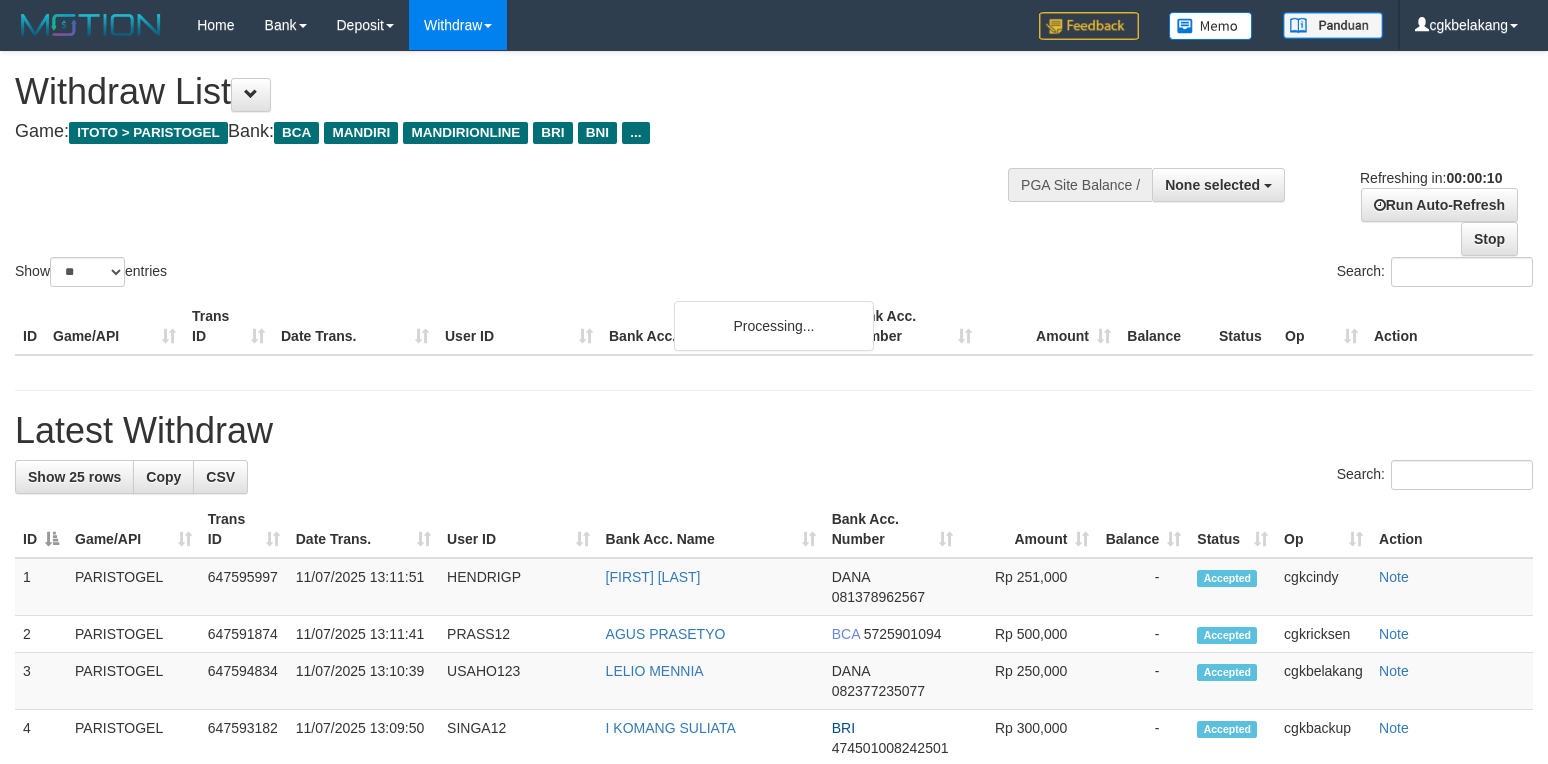 select 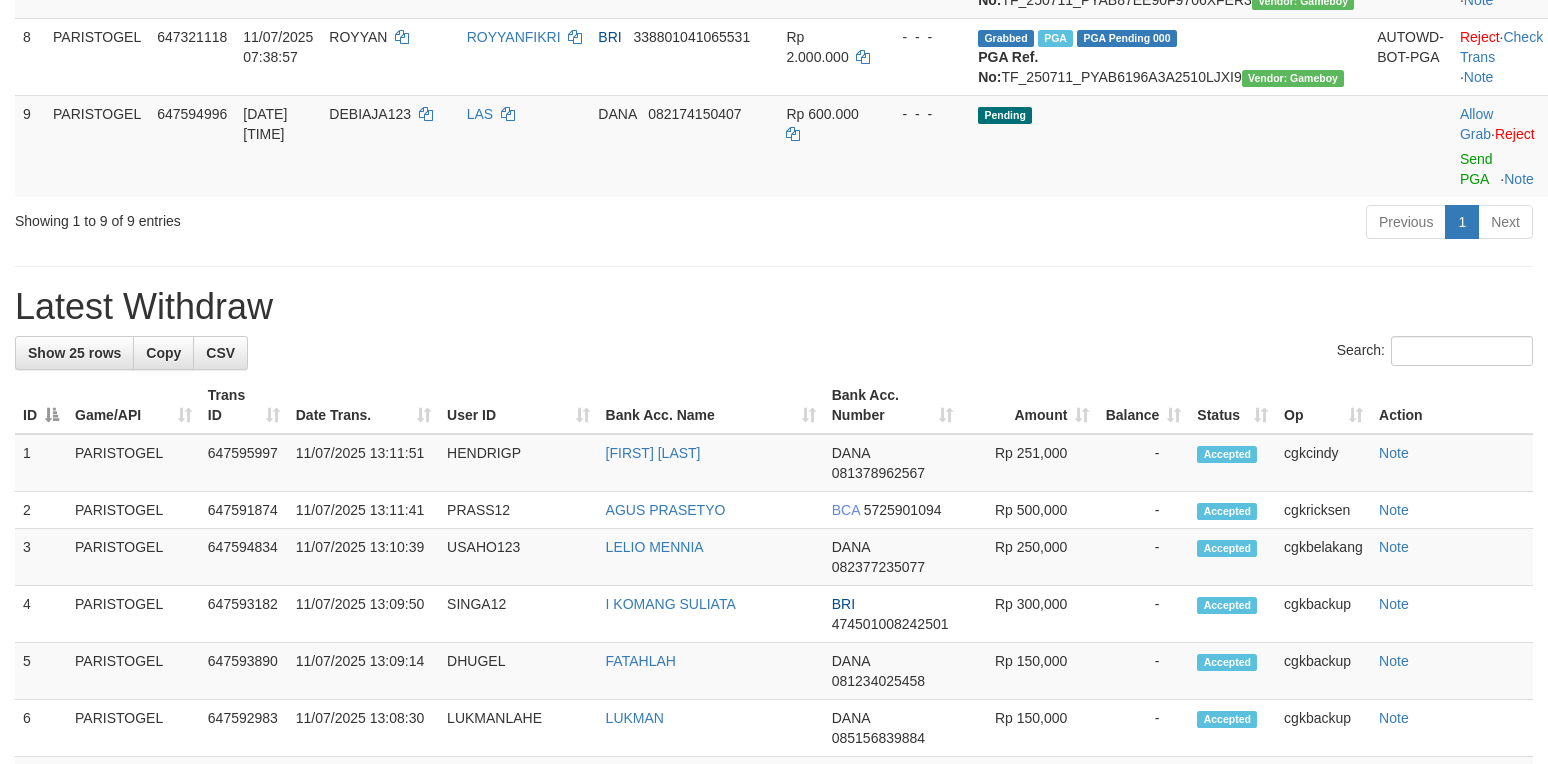 scroll, scrollTop: 800, scrollLeft: 0, axis: vertical 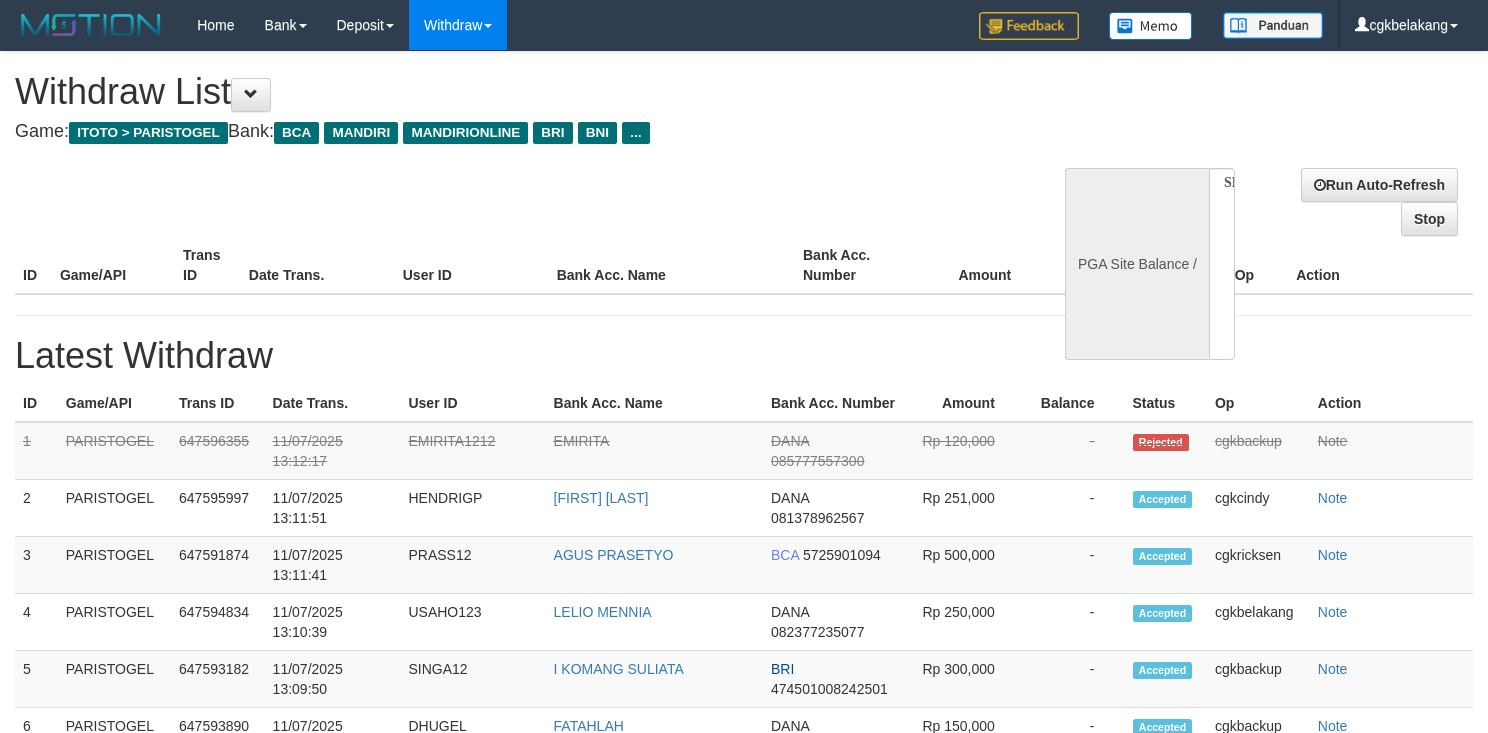 select 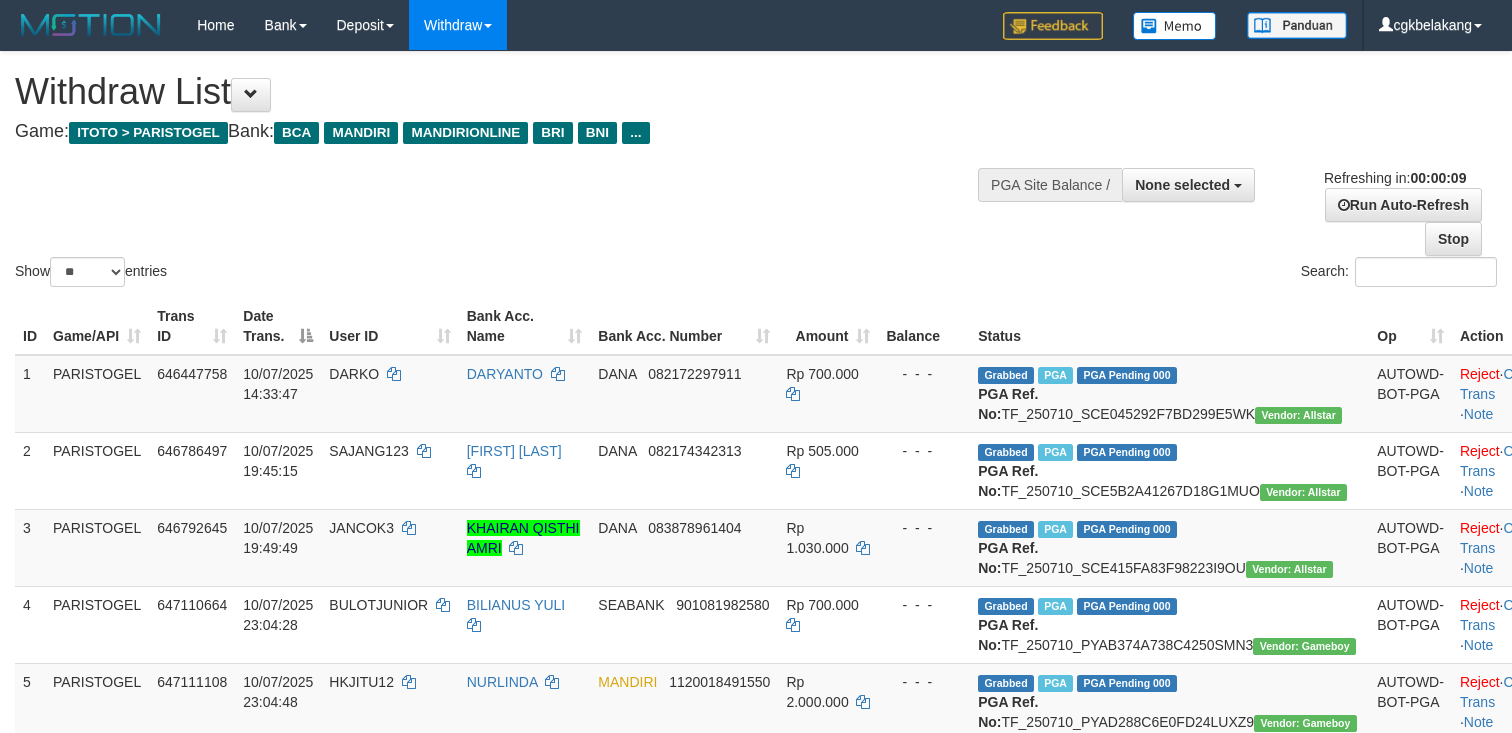 select 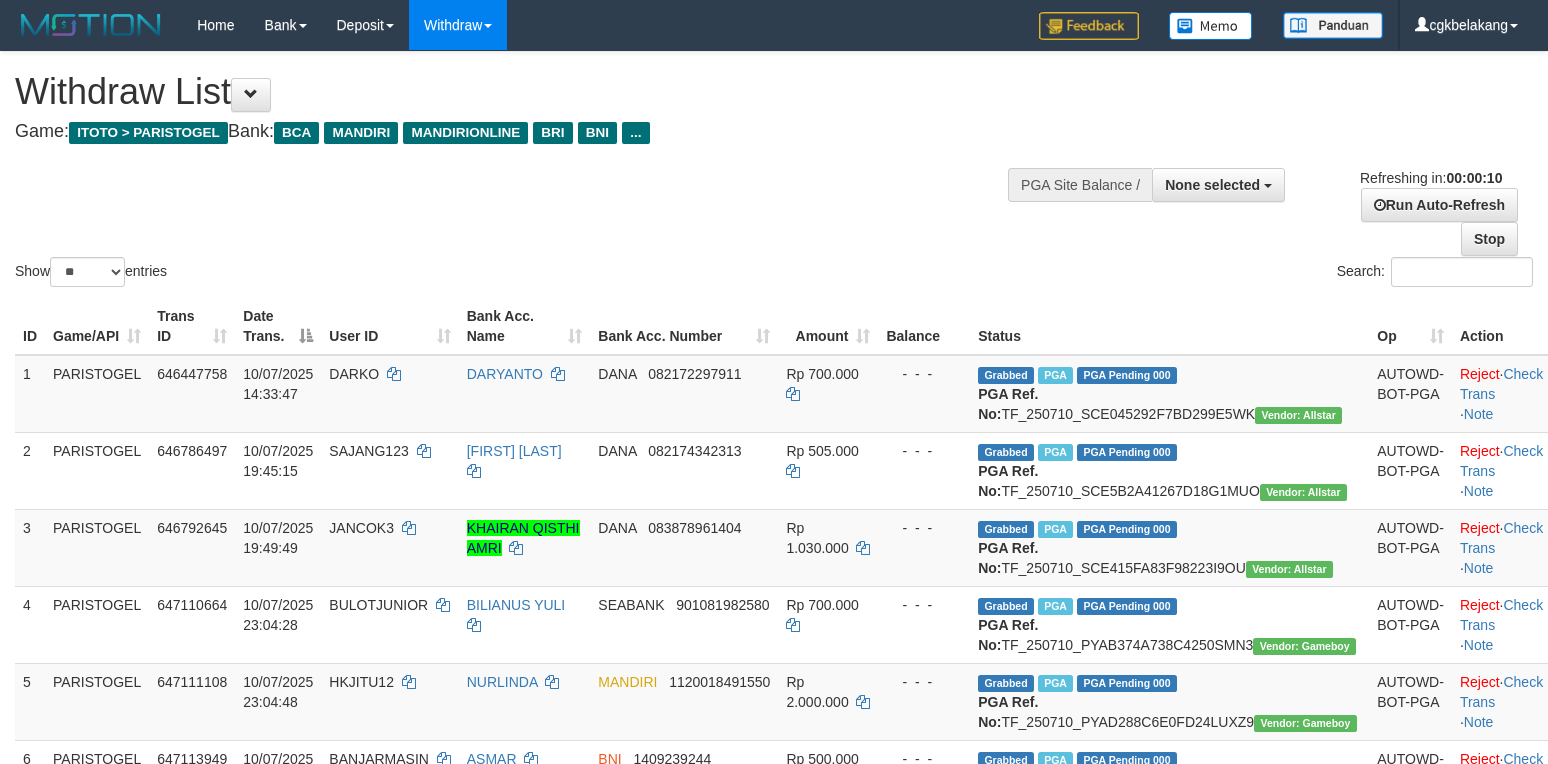 select 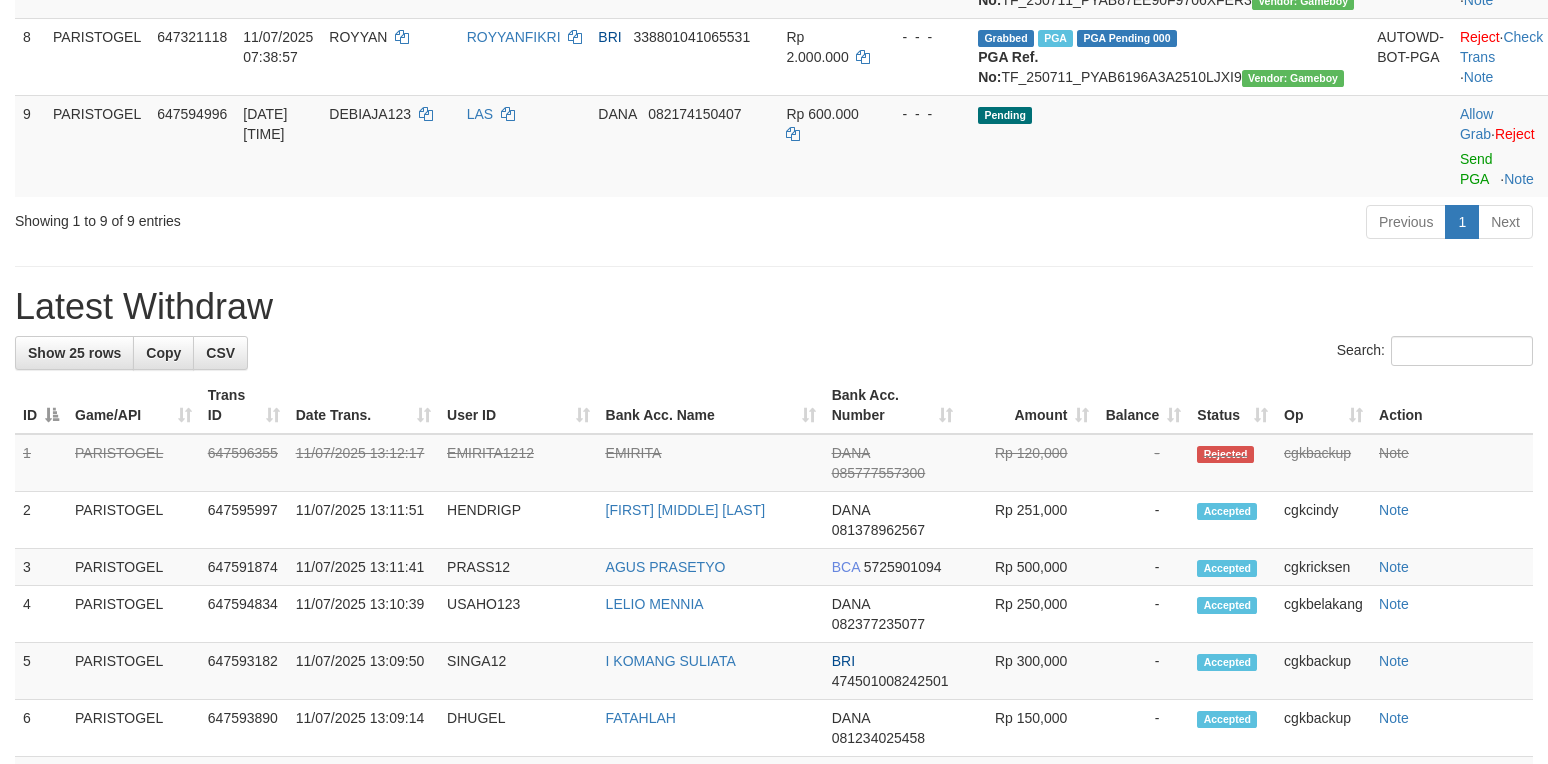 scroll, scrollTop: 800, scrollLeft: 0, axis: vertical 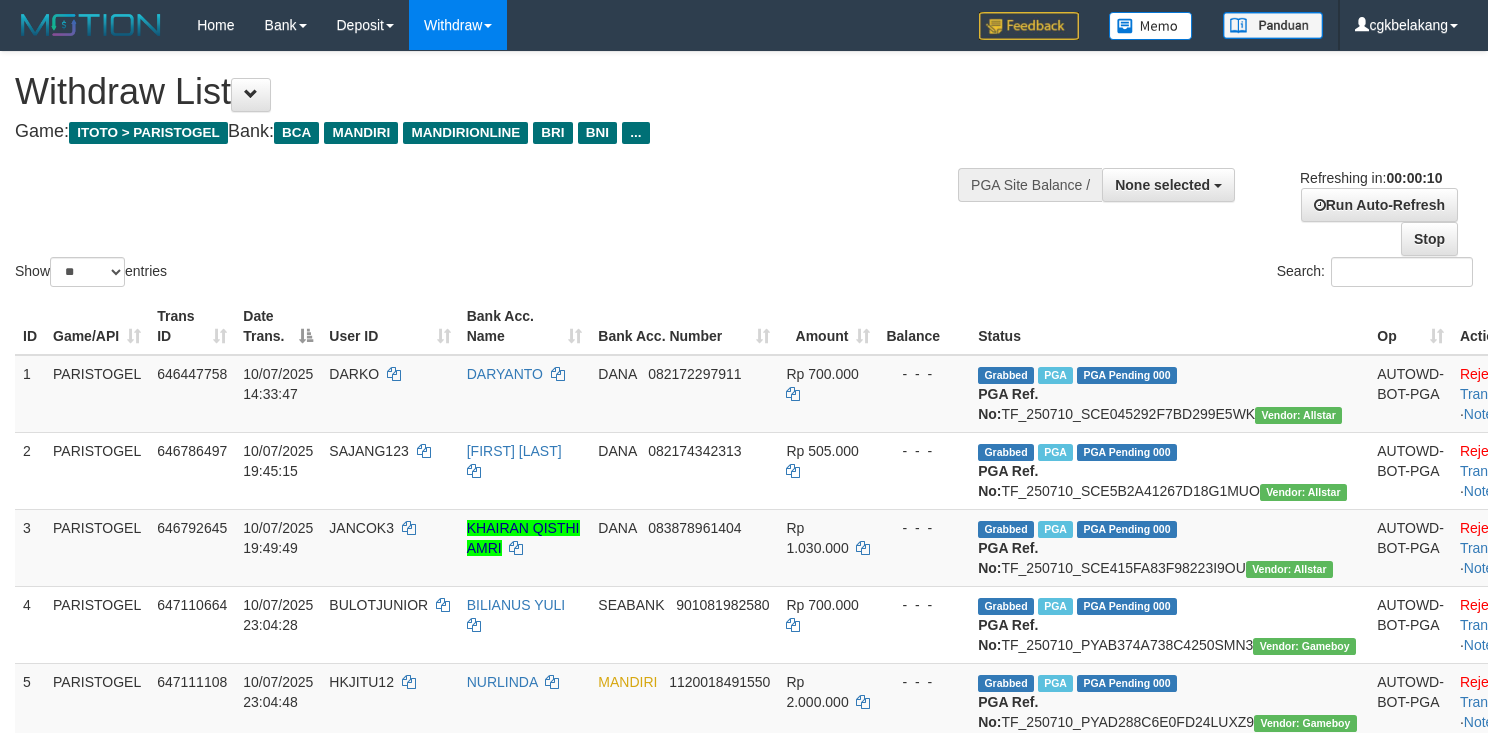 select 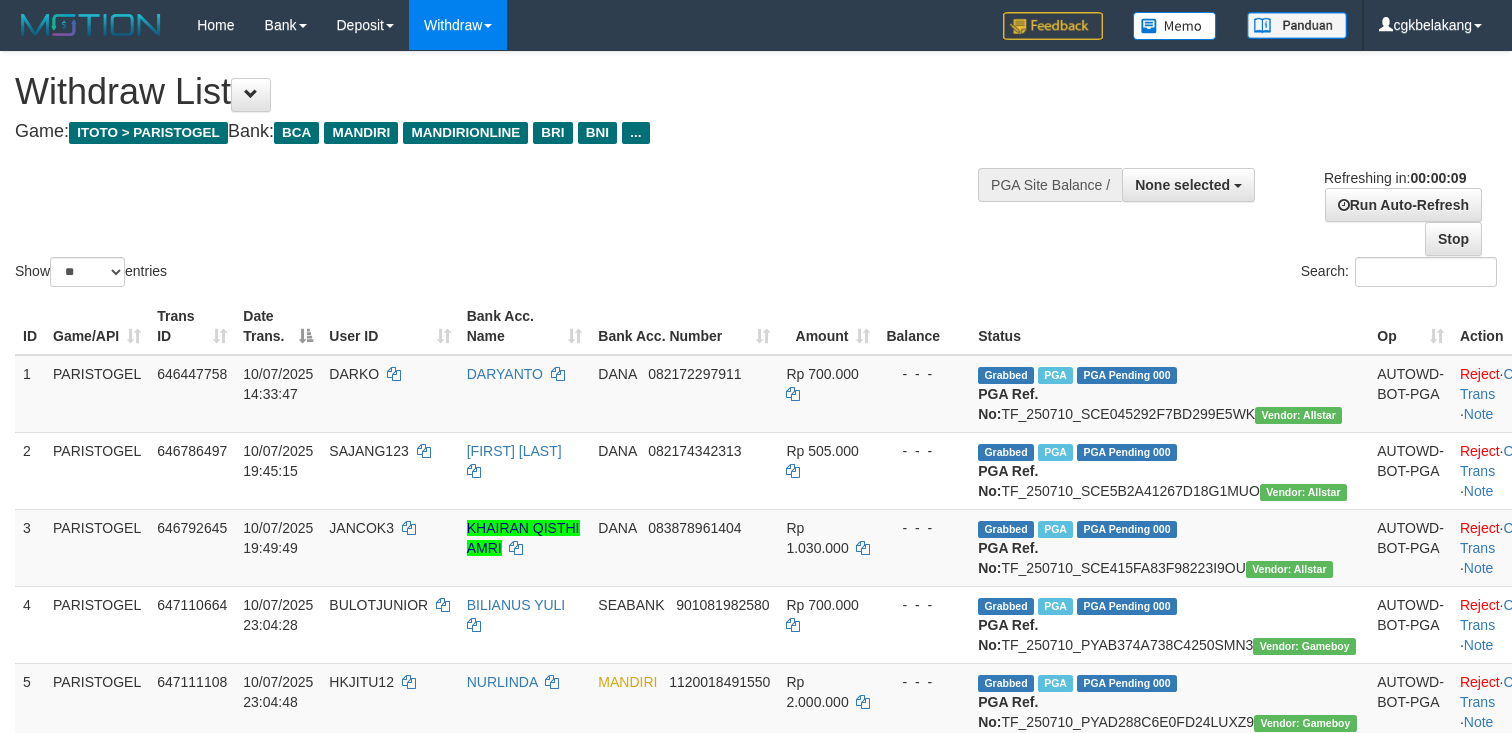 select 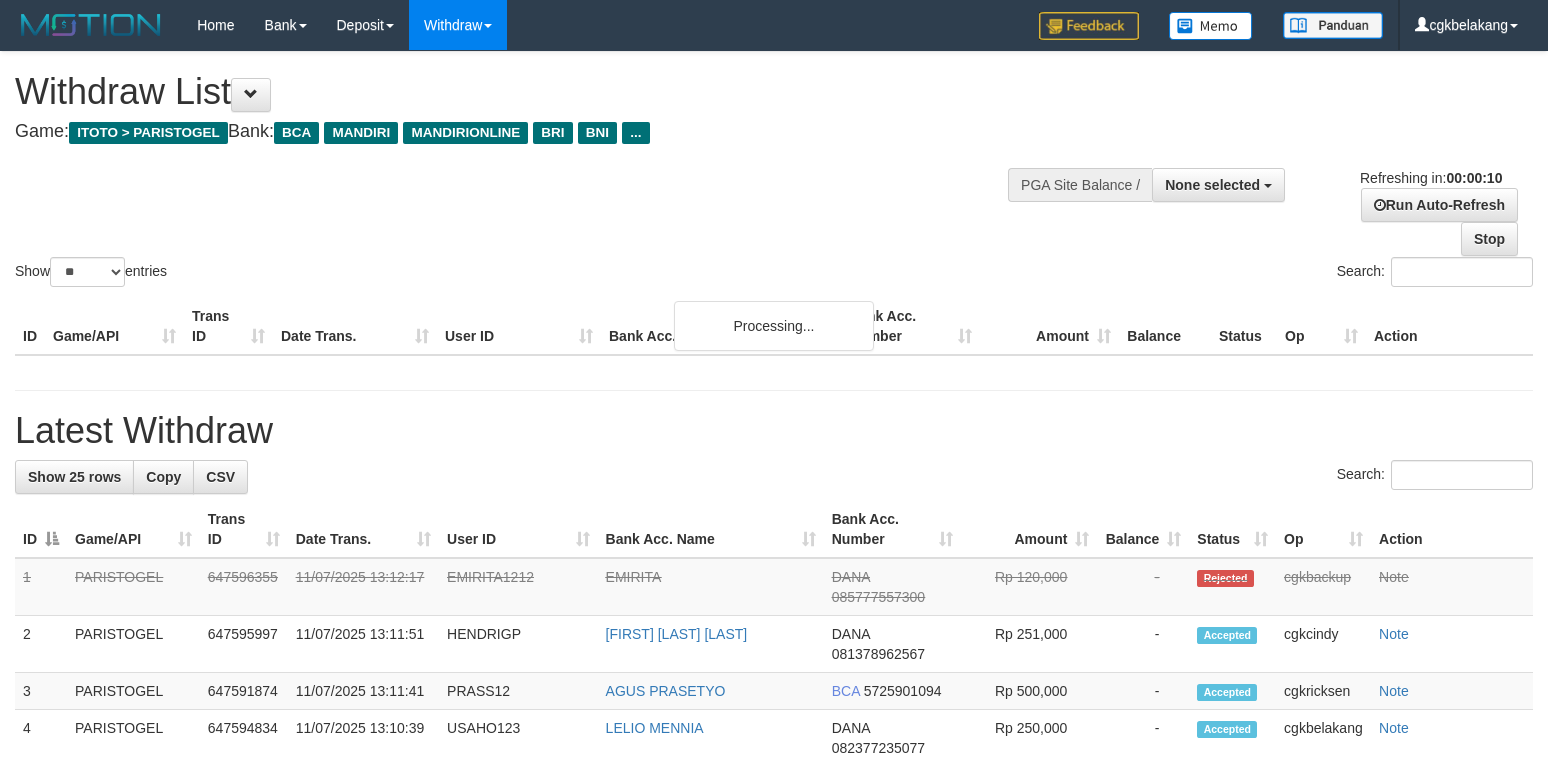 select 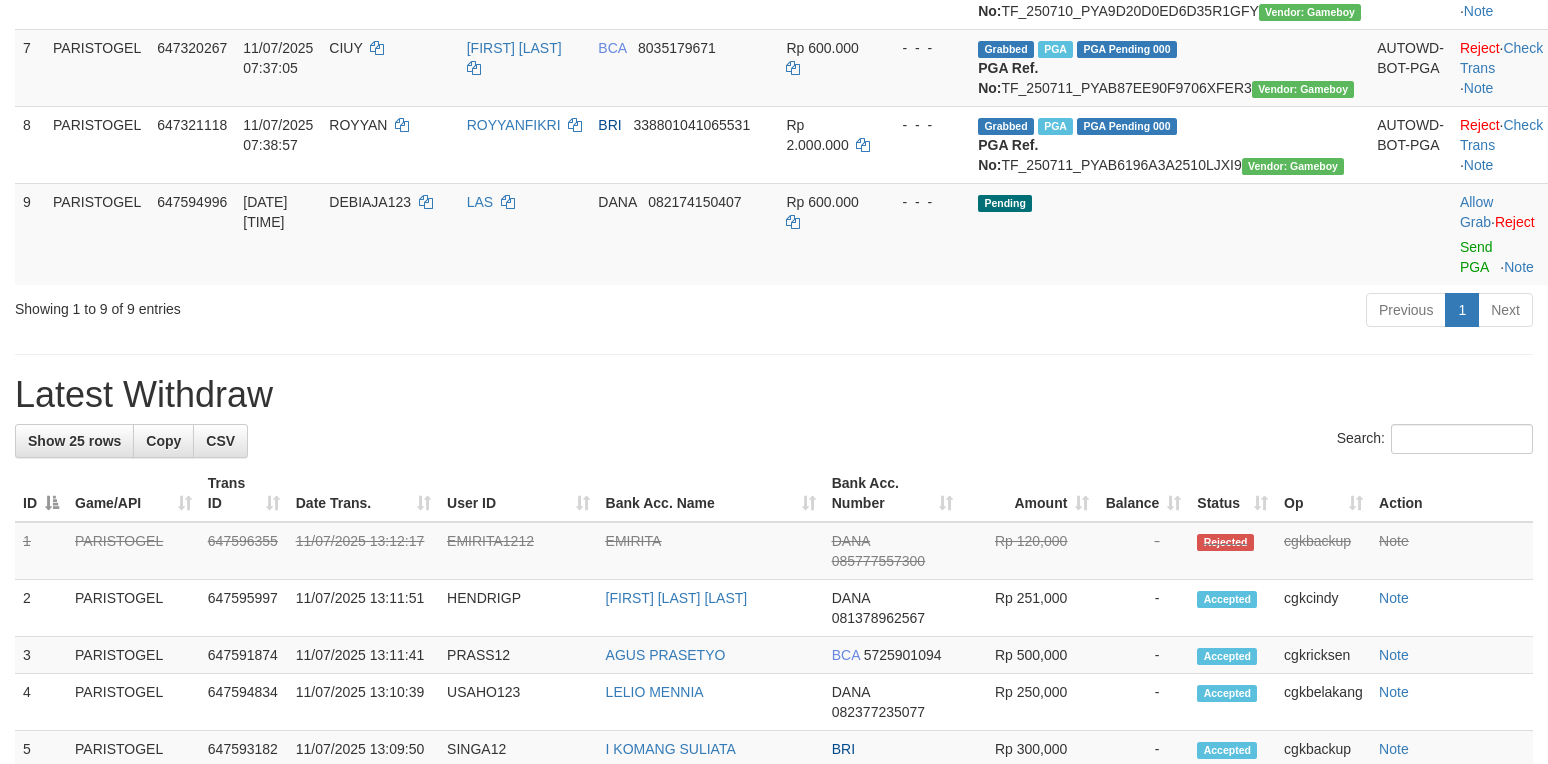scroll, scrollTop: 800, scrollLeft: 0, axis: vertical 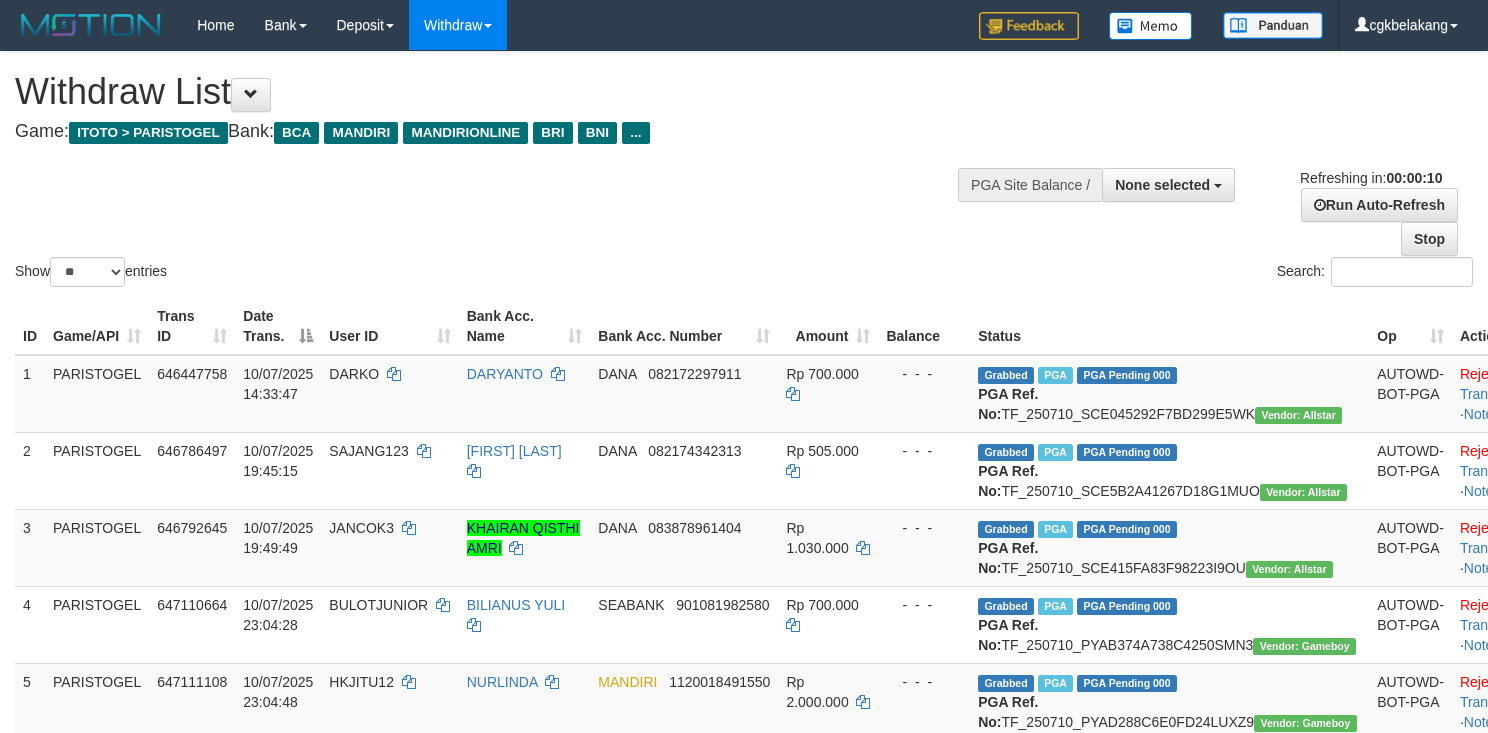 select 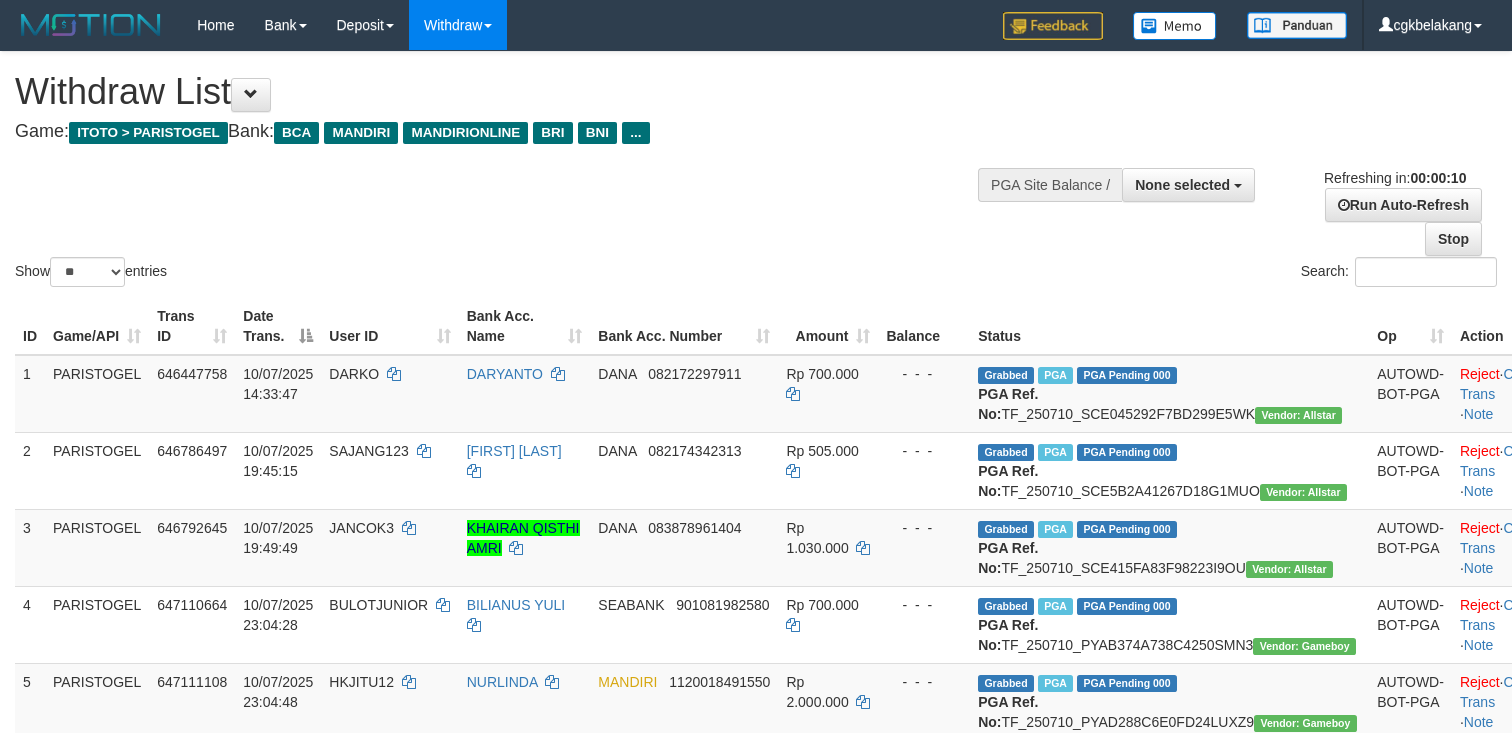 select 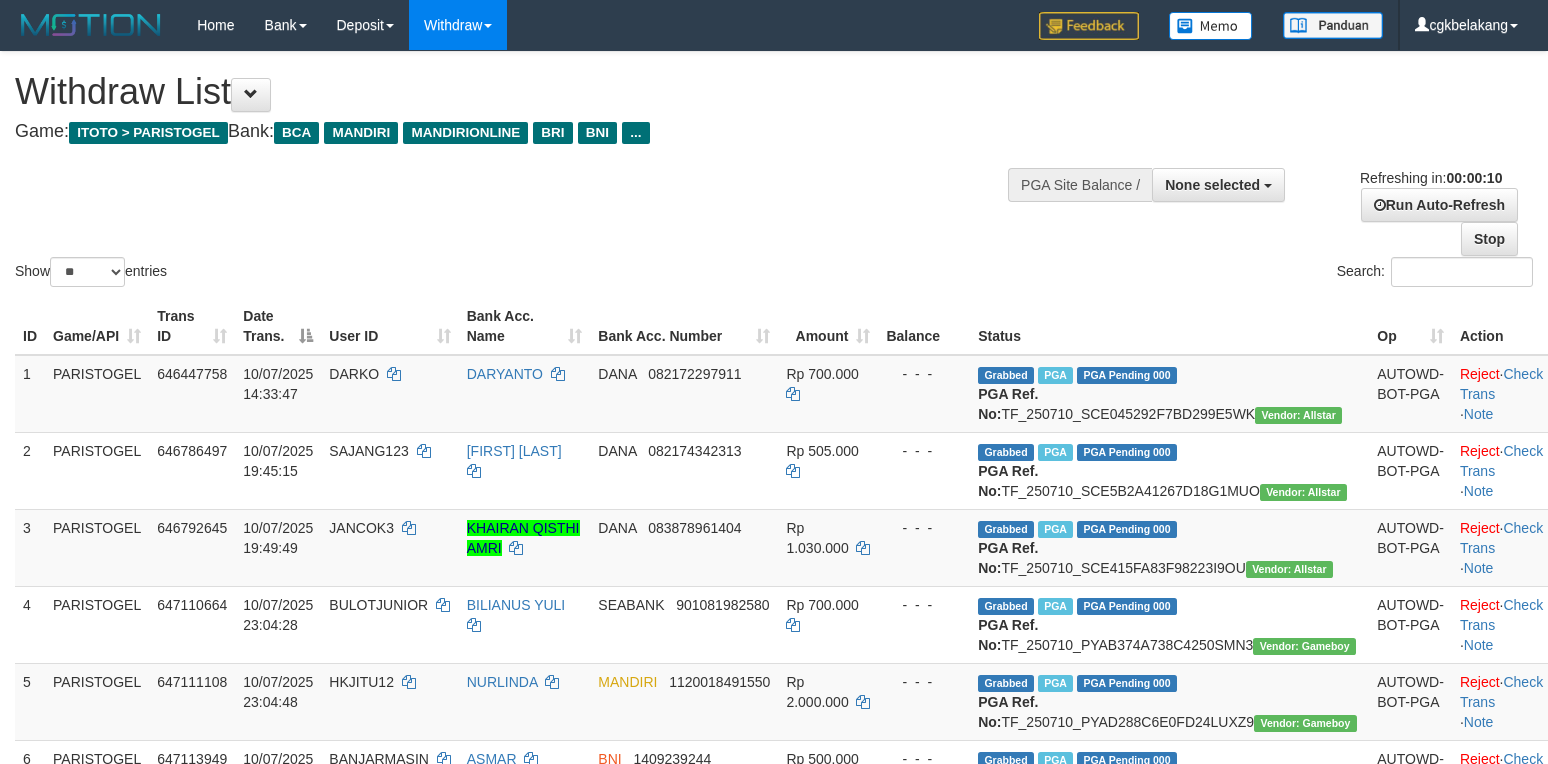 select 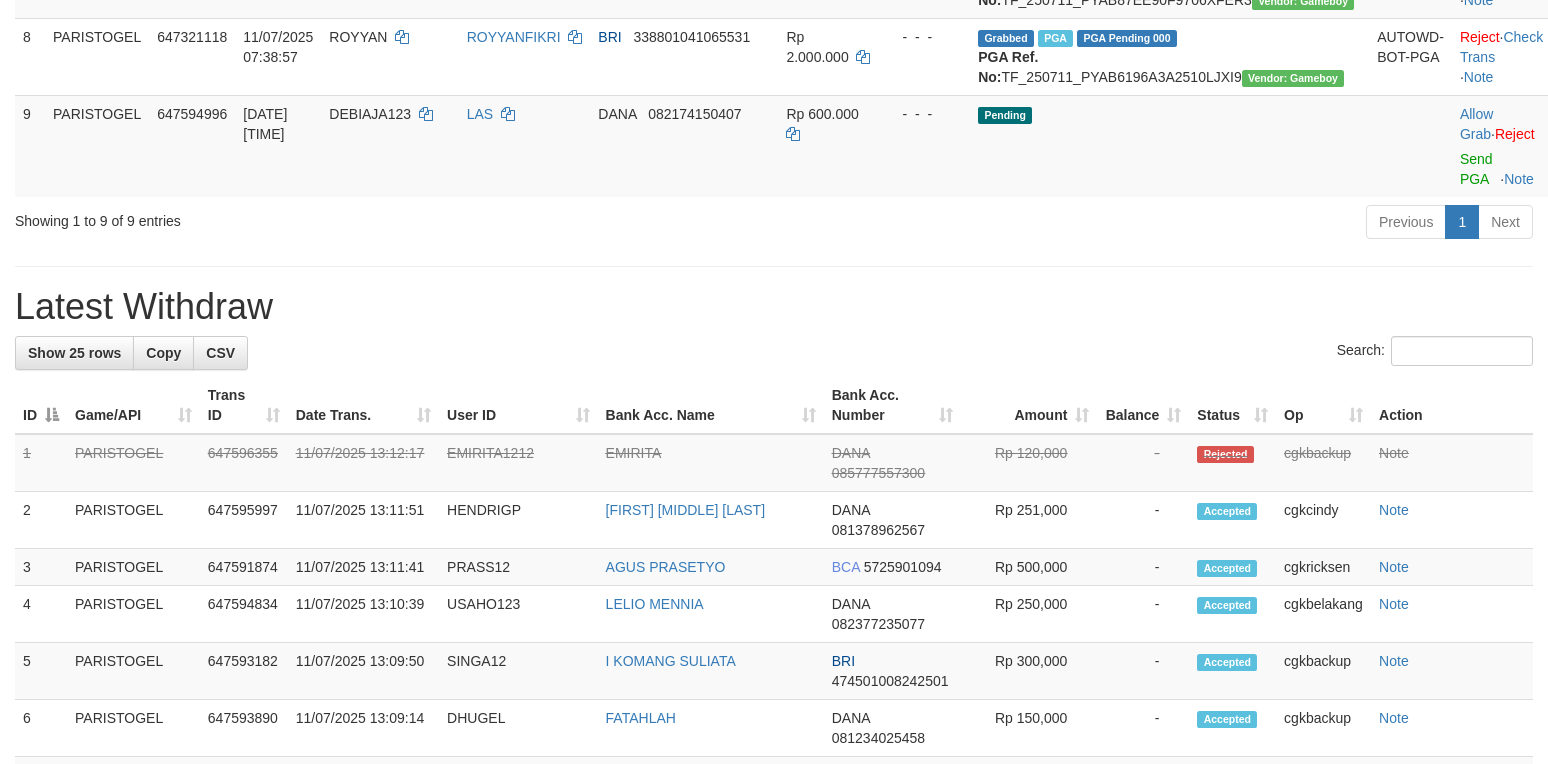 scroll, scrollTop: 800, scrollLeft: 0, axis: vertical 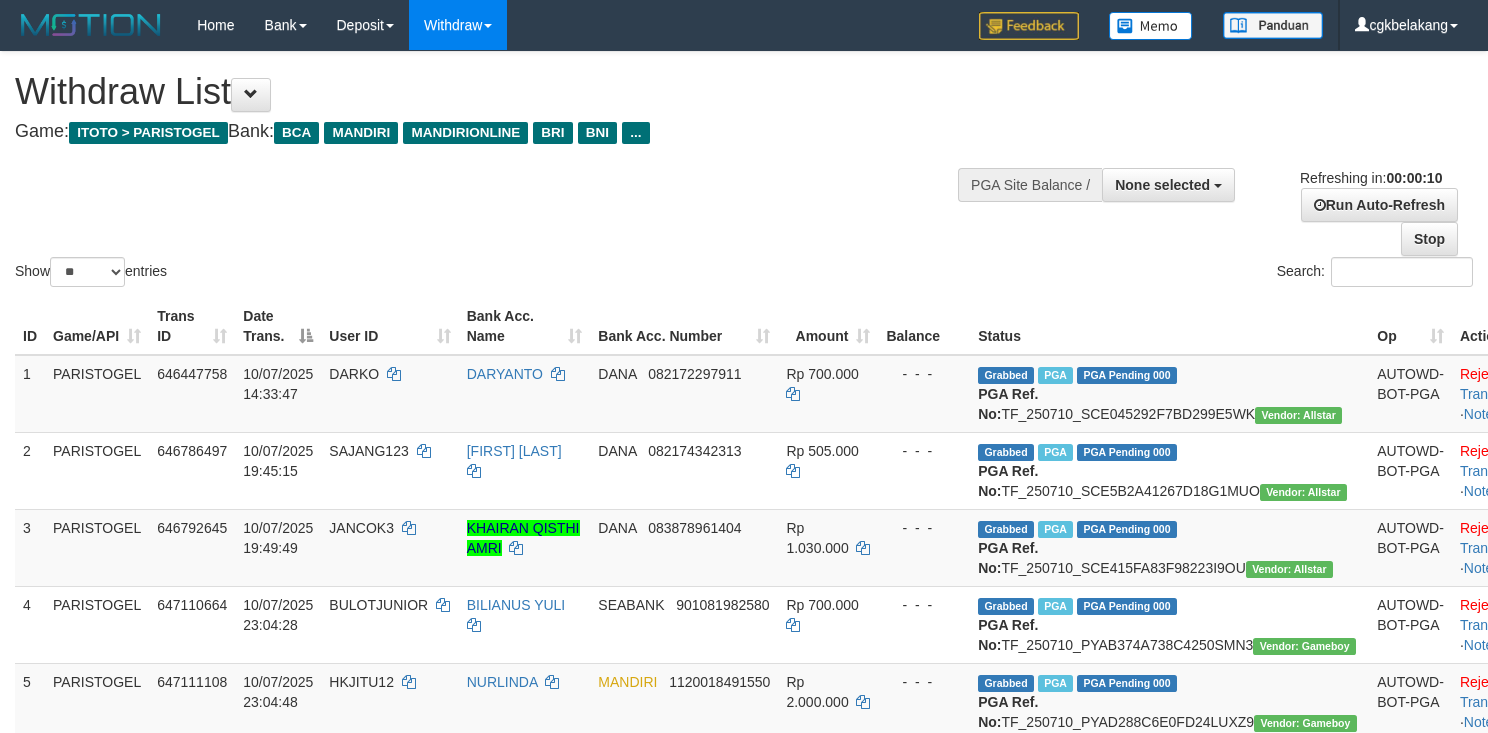 select 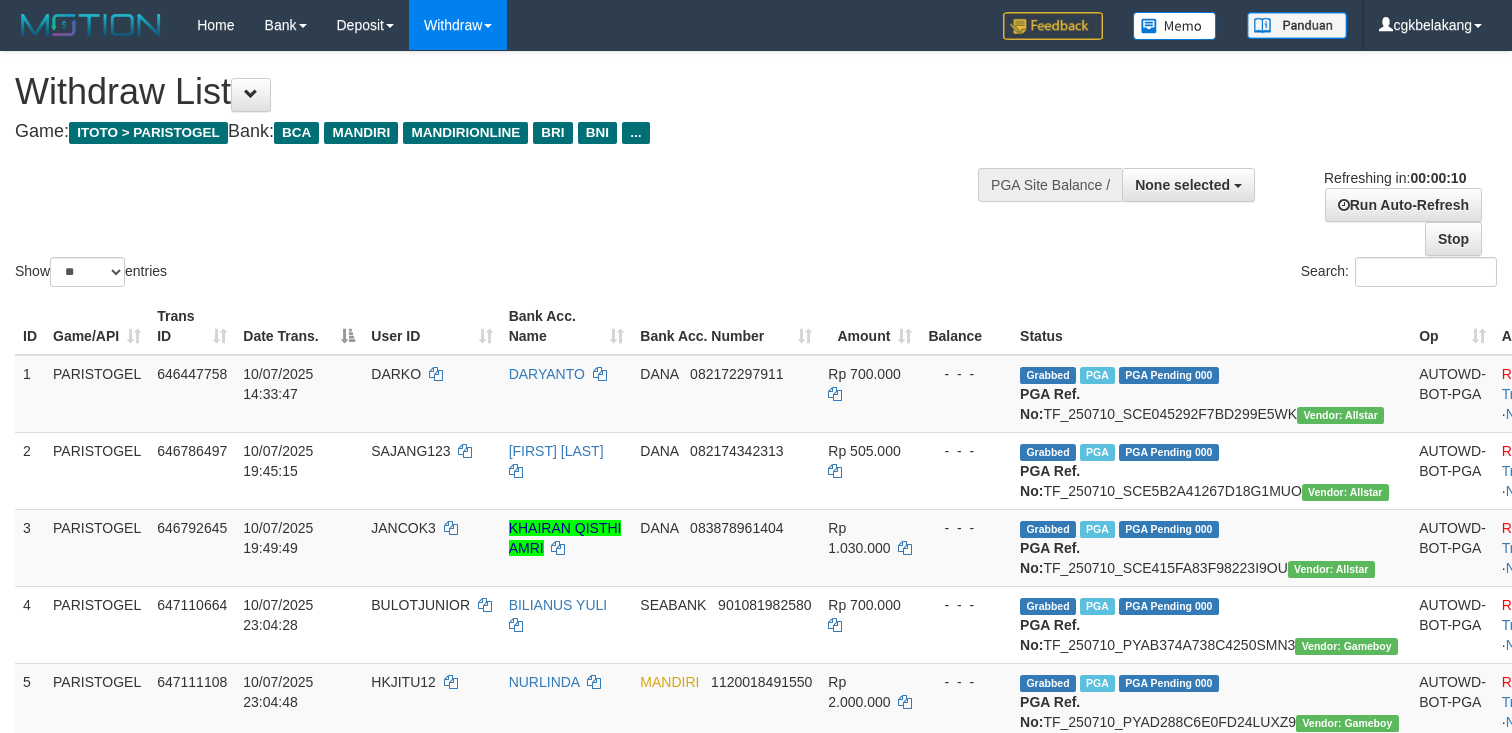 select 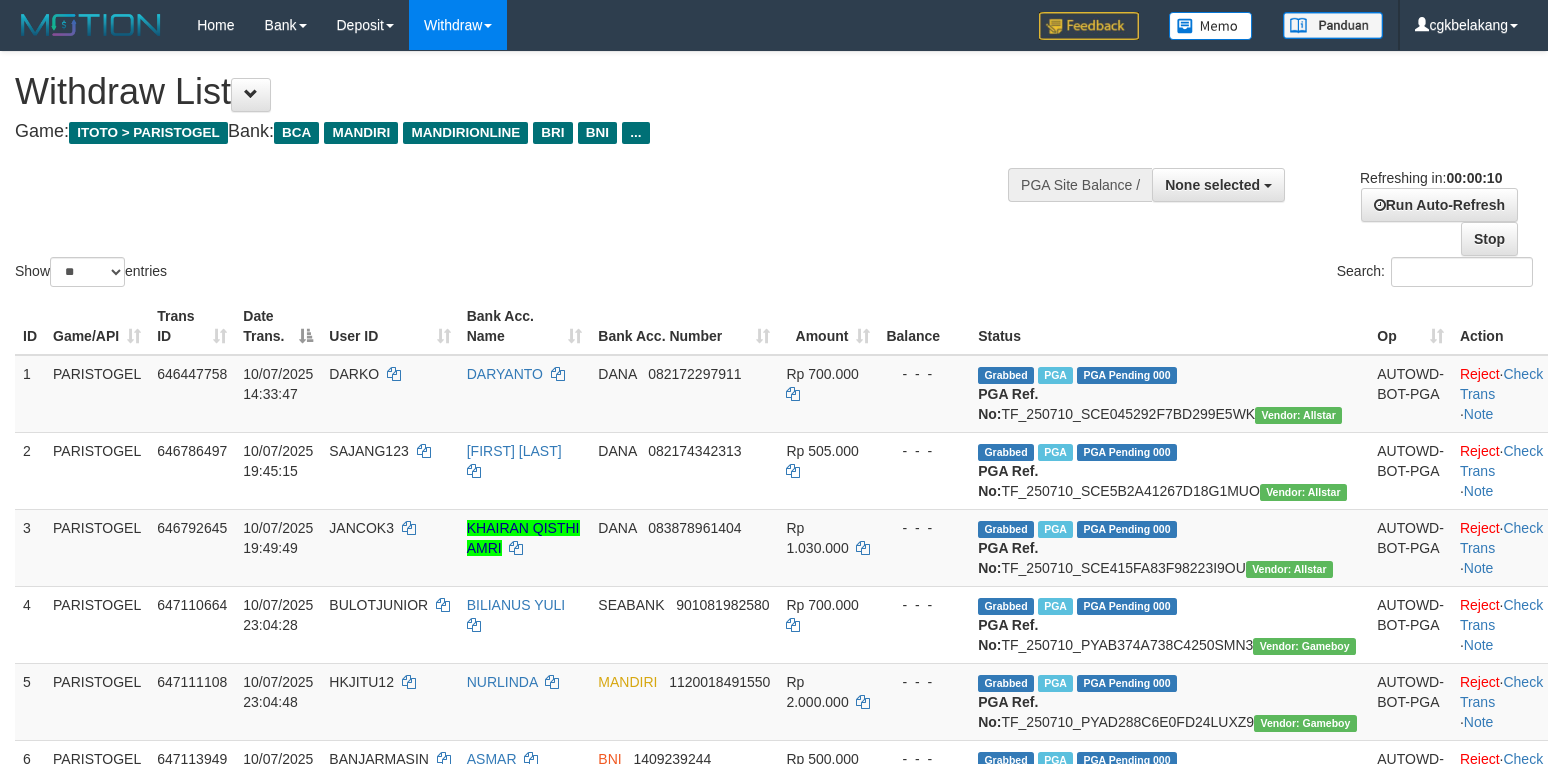 select 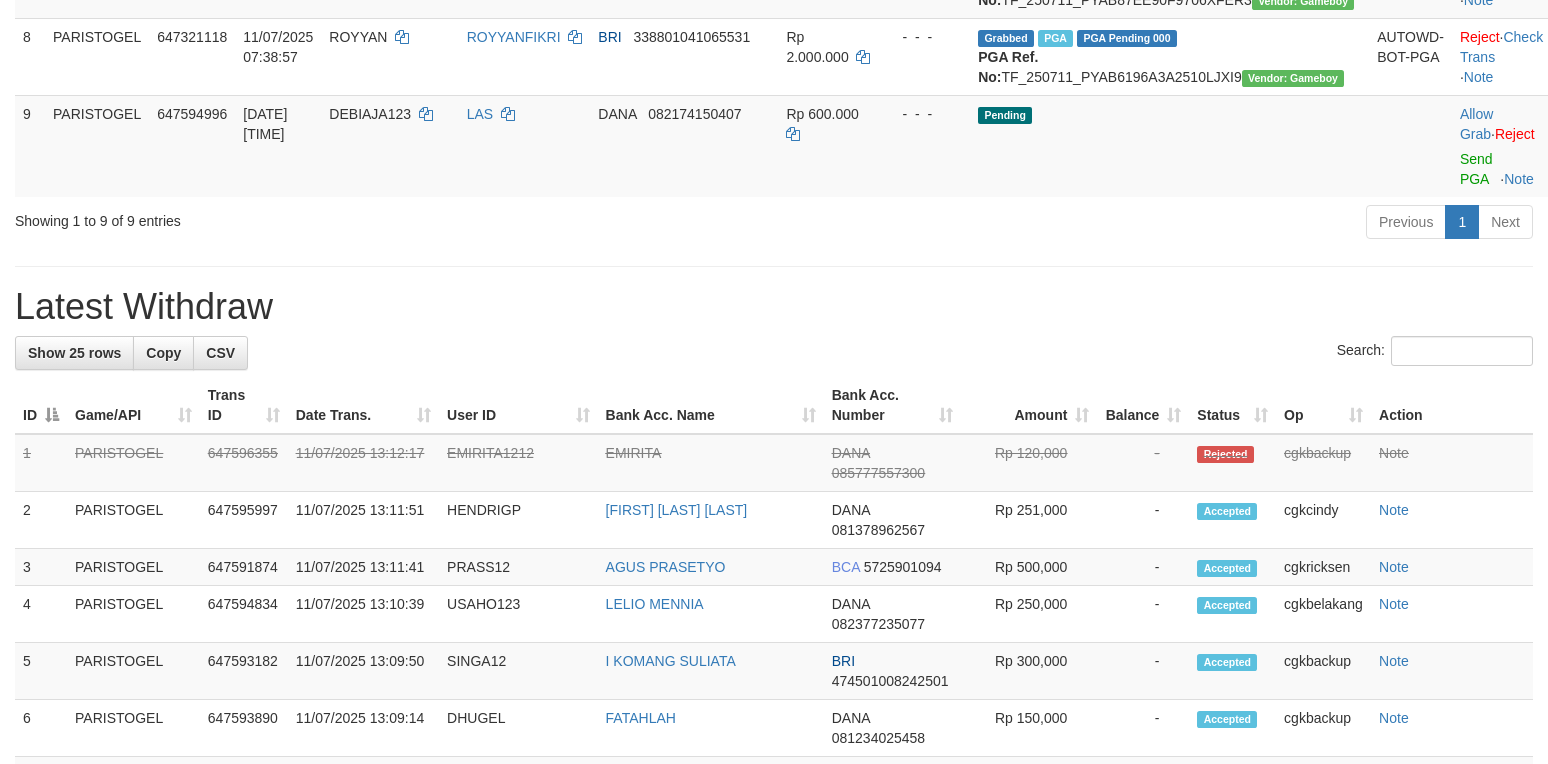 scroll, scrollTop: 800, scrollLeft: 0, axis: vertical 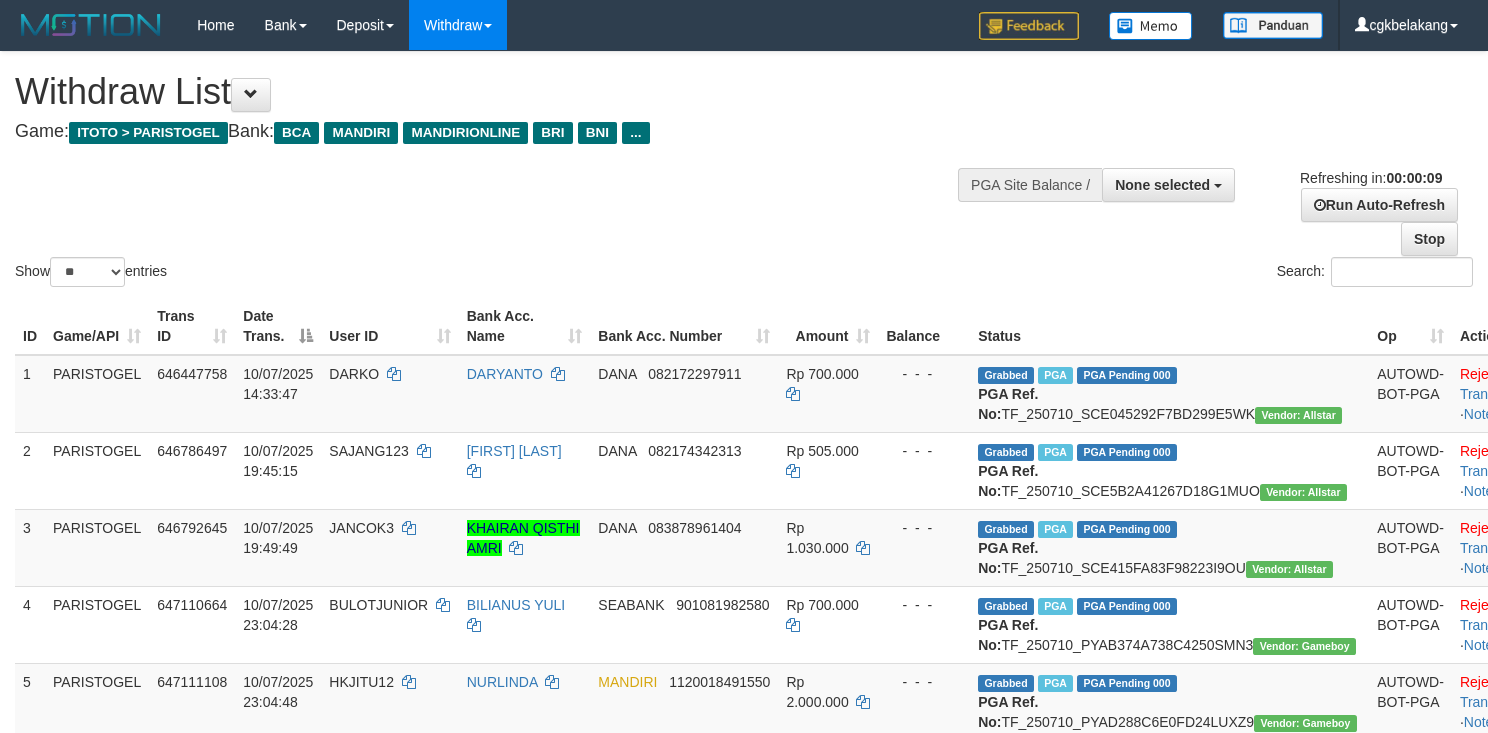 select 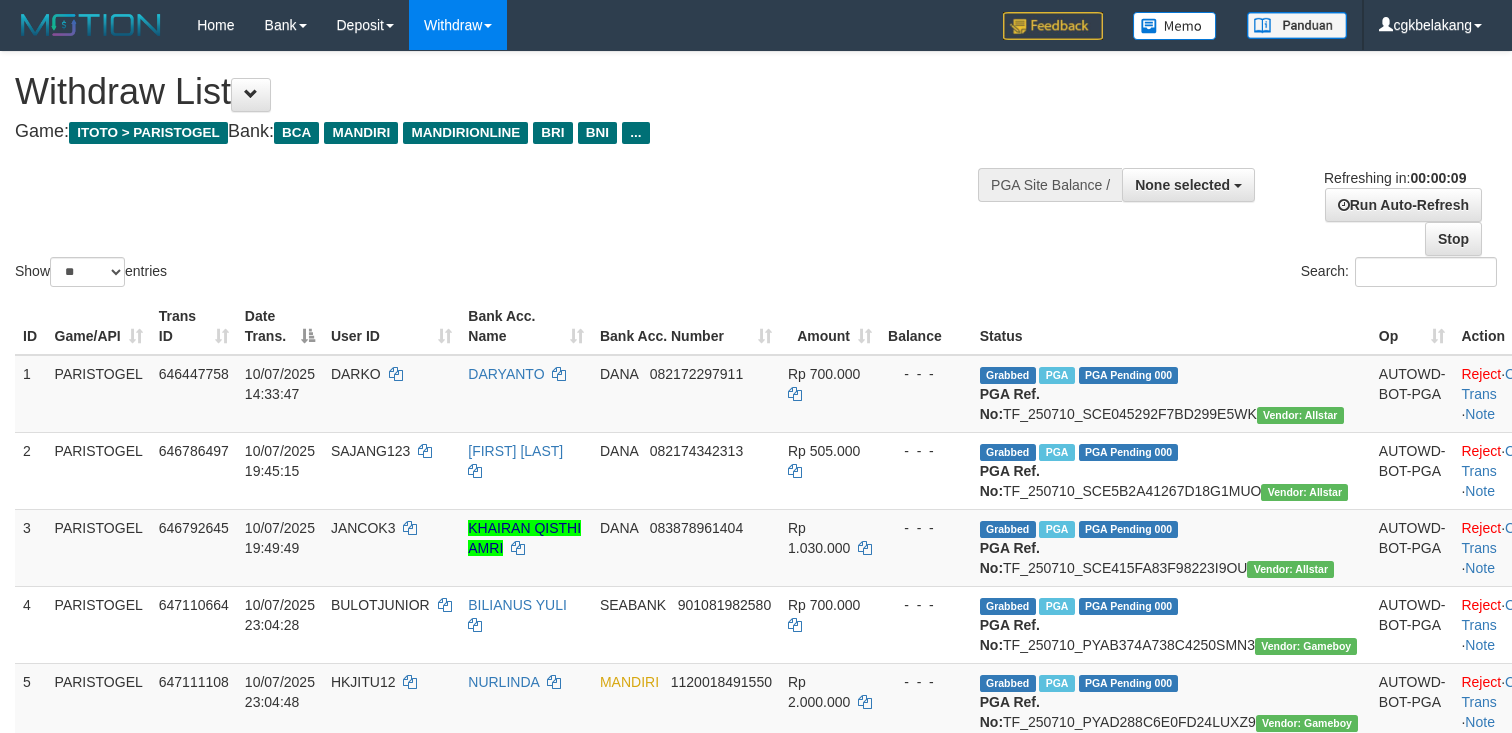 select 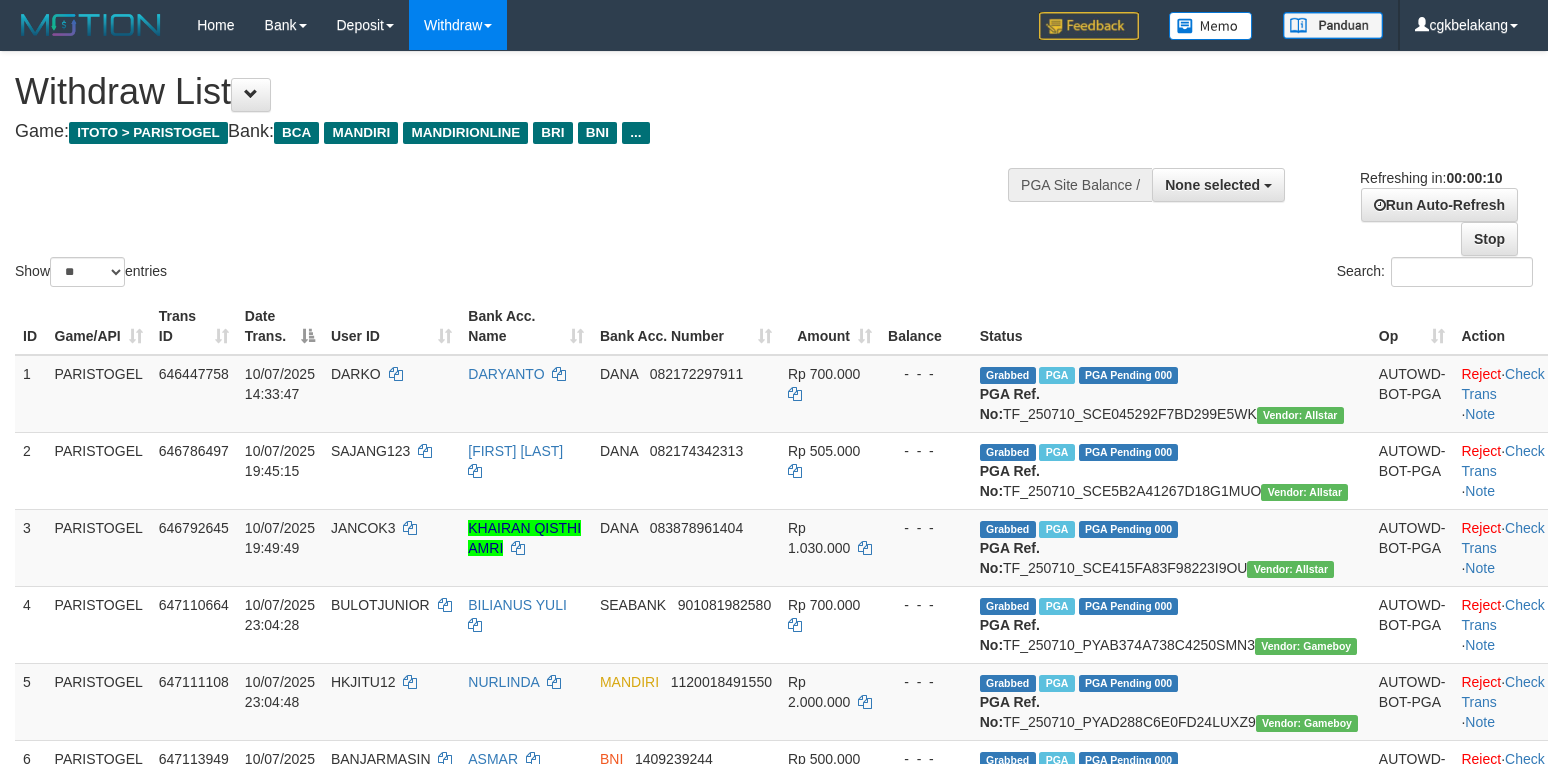 select 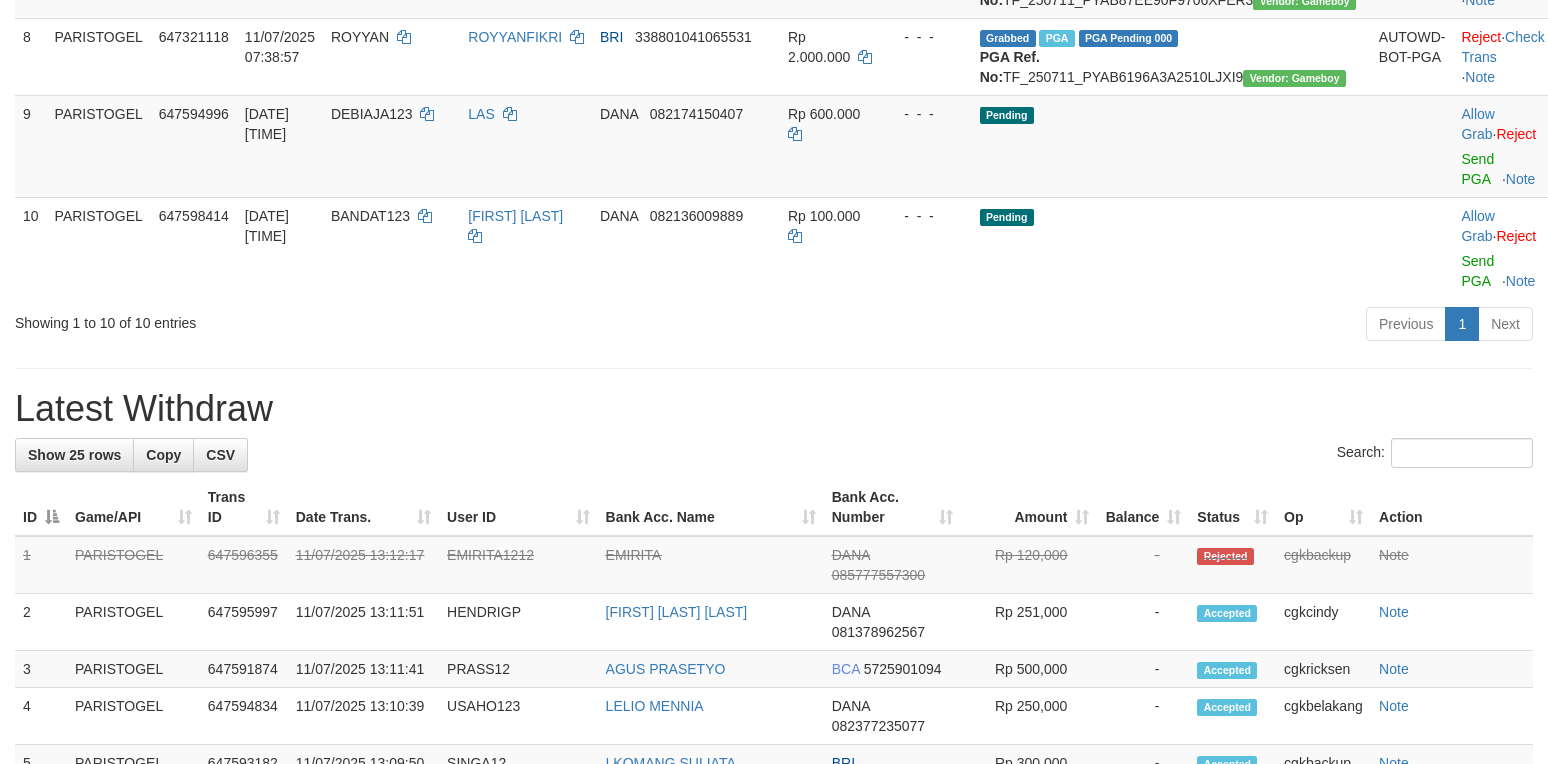 scroll, scrollTop: 800, scrollLeft: 0, axis: vertical 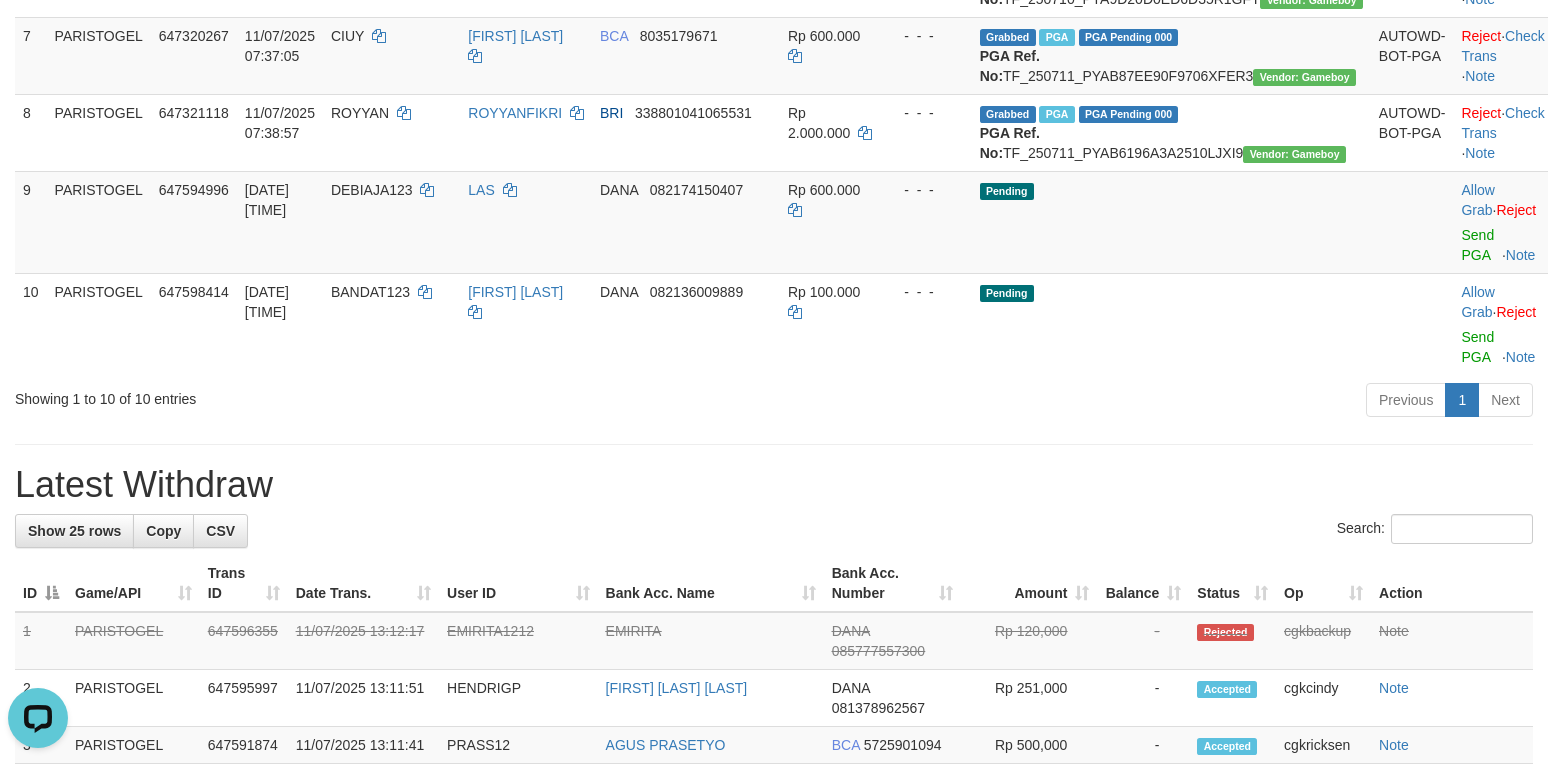 click on "ID Game/API Trans ID Date Trans. User ID Bank Acc. Name Bank Acc. Number Amount Balance Status Op Action
1 PARISTOGEL 646447758 10/07/2025 14:33:47 DARKO    DARYANTO    DANA     082172297911 Rp 700.000    -  -  - Grabbed   PGA   PGA Pending 000 {"status":"000","data":{"unique_id":"1867-646447758-20250710","reference_no":"TF_250710_SCE045292F7BD299E5WK","amount":"700000.00","fee":"0.00","merchant_surcharge_rate":"0.00","charge_to":"MERC","payout_amount":"700000.00","disbursement_status":0,"disbursement_description":"ON PROCESS","created_at":"2025-07-10 14:42:29","executed_at":"2025-07-10 14:42:29","bank":{"code":"dana","name":"DANA","account_number":"082172297911","account_name":"DARYANTO"},"note":"cgkricksen","merchant_balance":{"balance_effective":240000002,"balance_pending":0,"balance_disbursement":14074000,"balance_collection":238379050}}} PGA Ref. No:  TF_250710_SCE045292F7BD299E5WK  Vendor: Allstar AUTOWD-BOT-PGA Reject ·    Check Trans    ·    Note 2 PARISTOGEL" at bounding box center (774, -64) 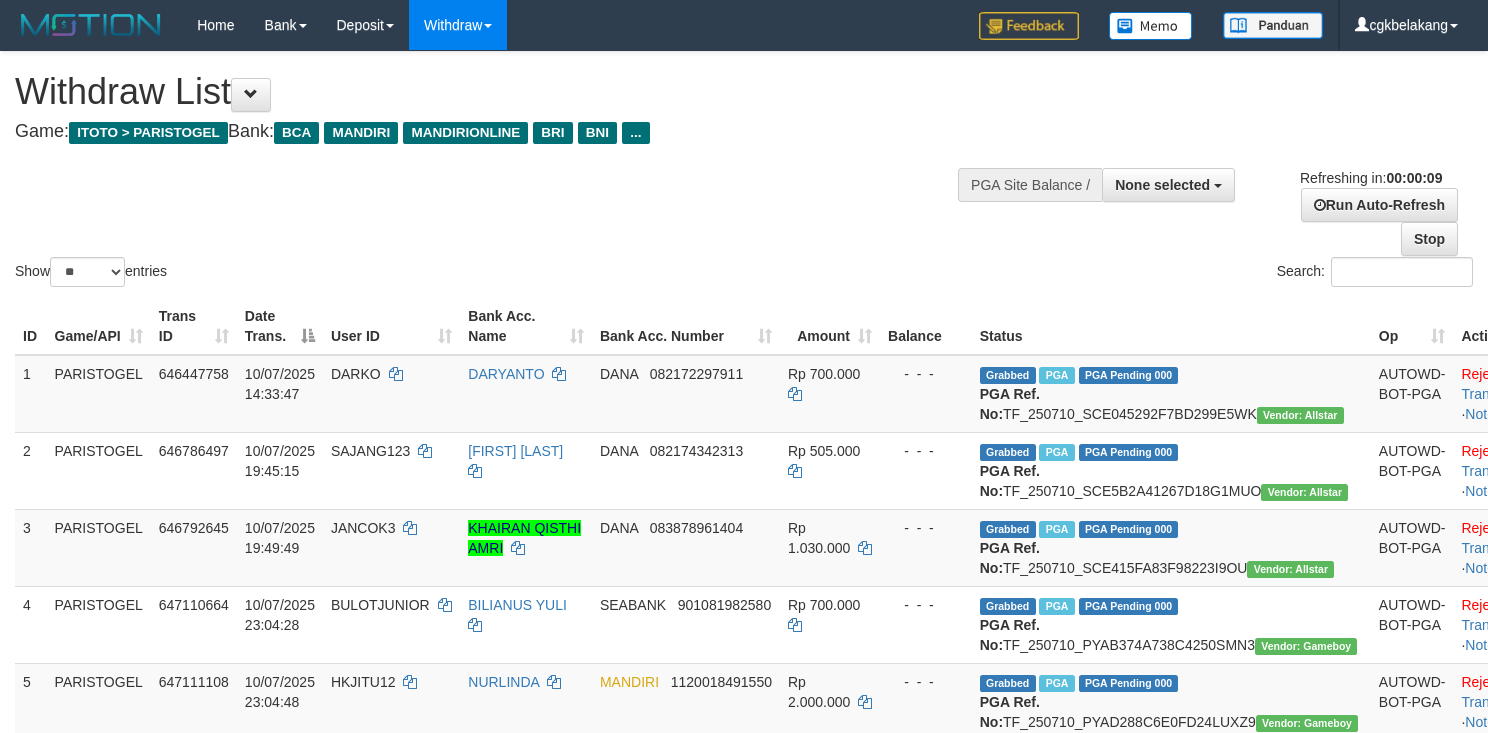 select 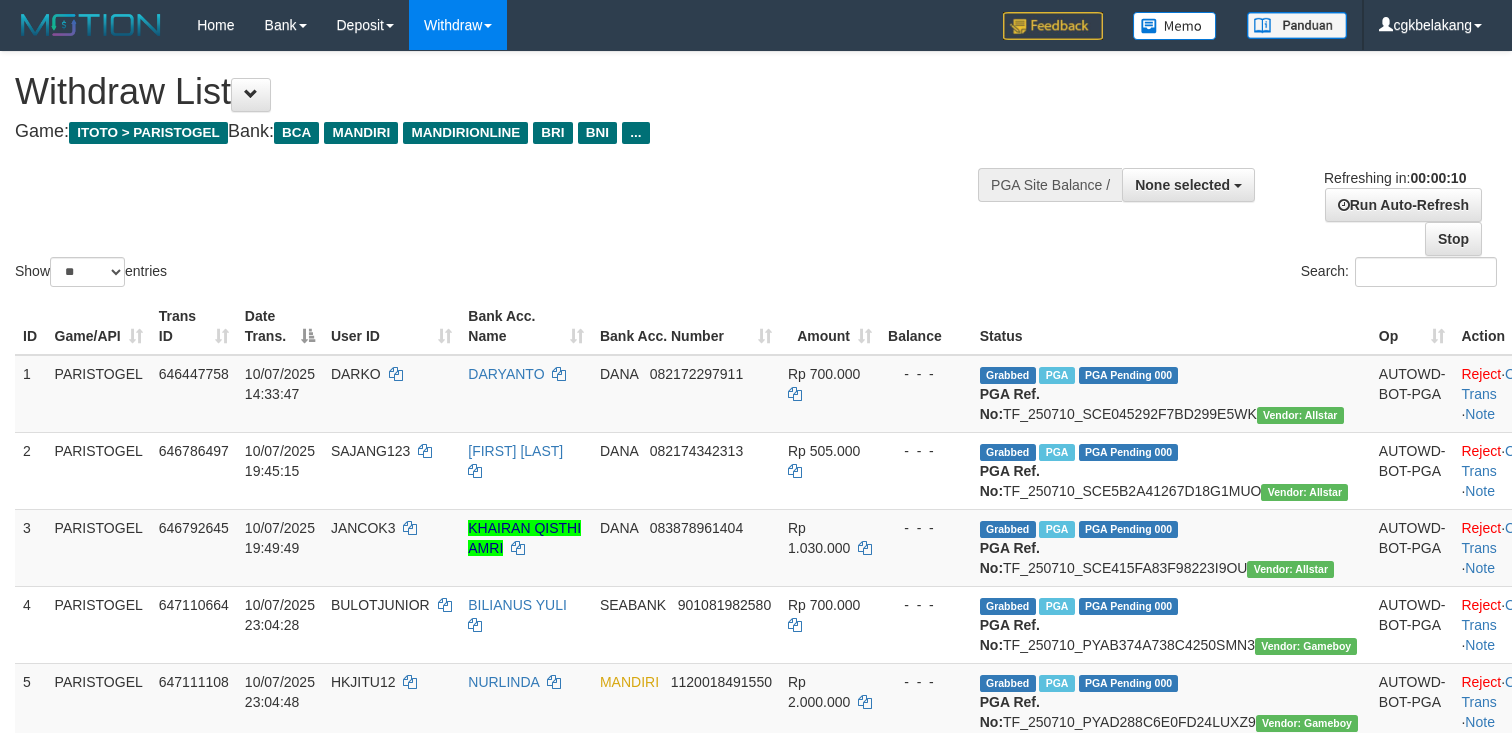 select 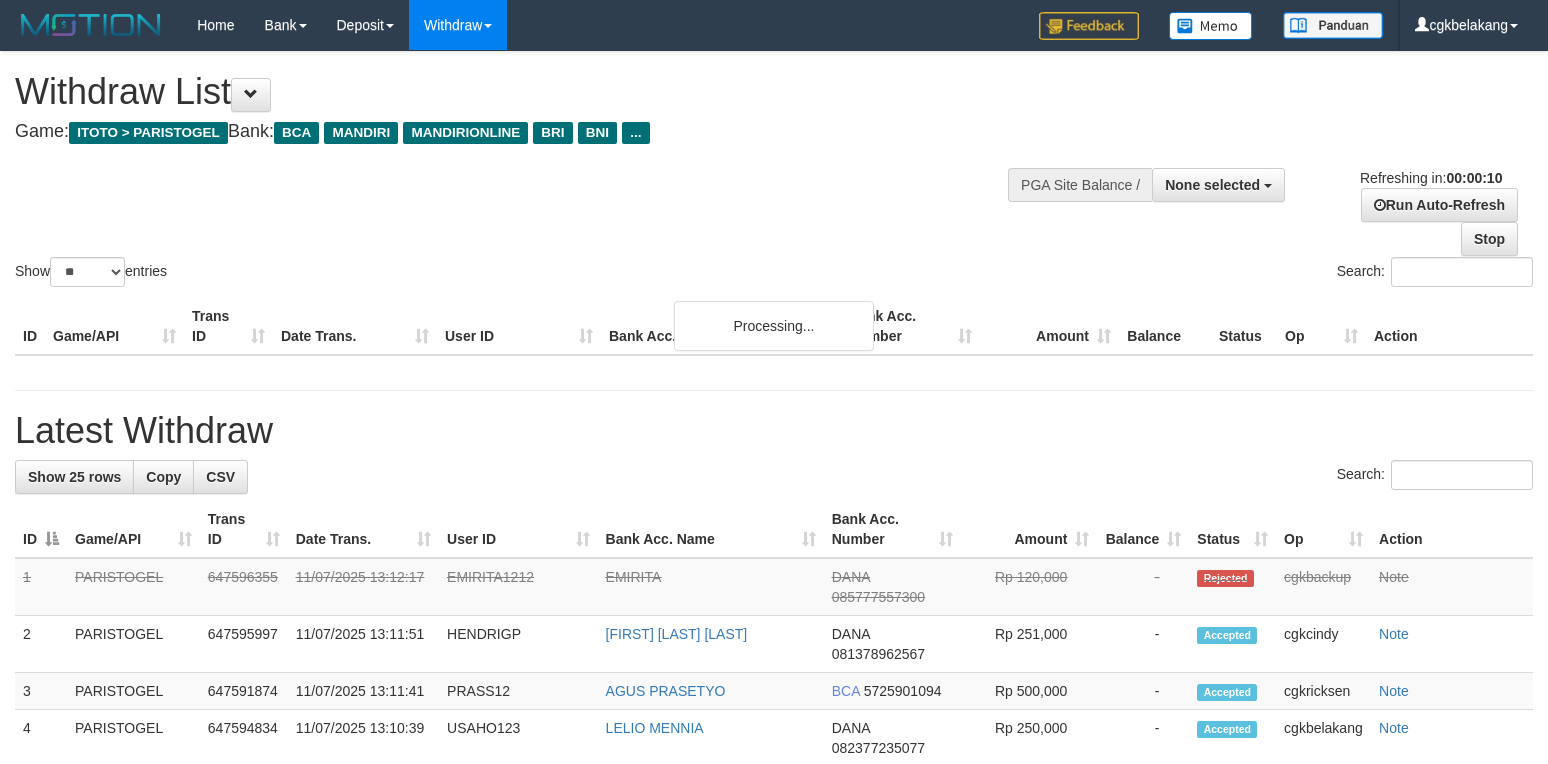 select 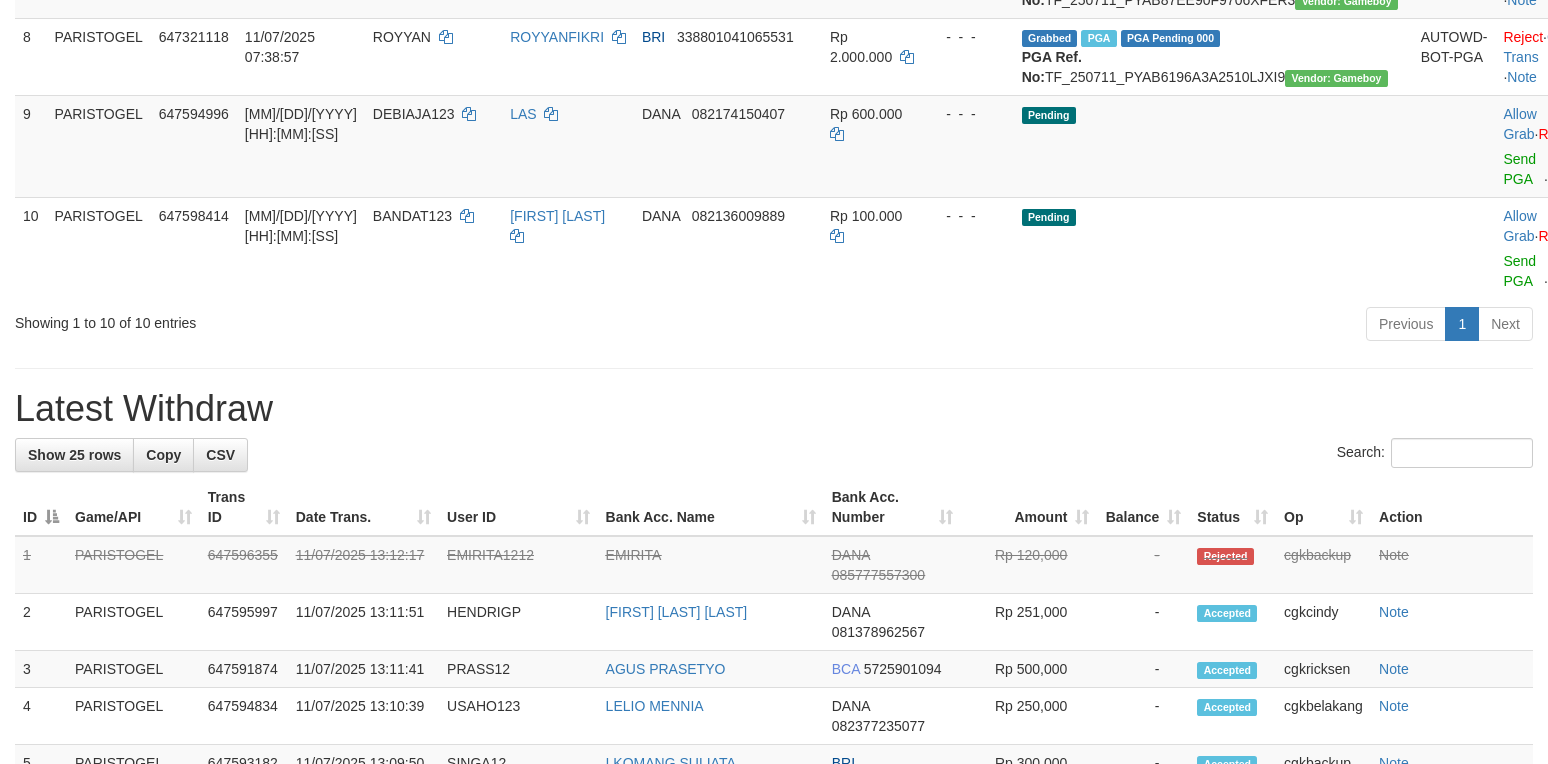 scroll, scrollTop: 800, scrollLeft: 0, axis: vertical 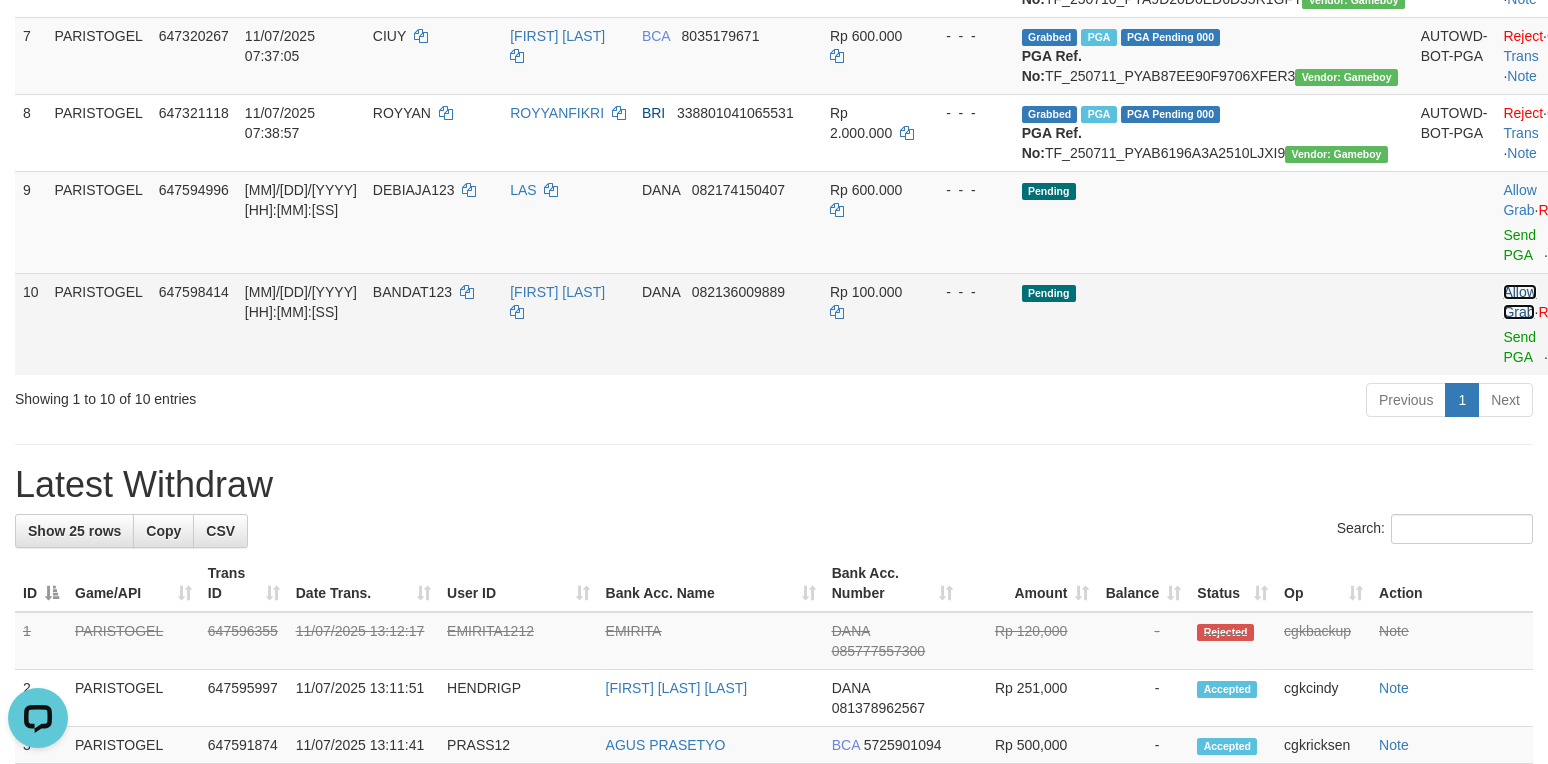 click on "Allow Grab" at bounding box center [1519, 302] 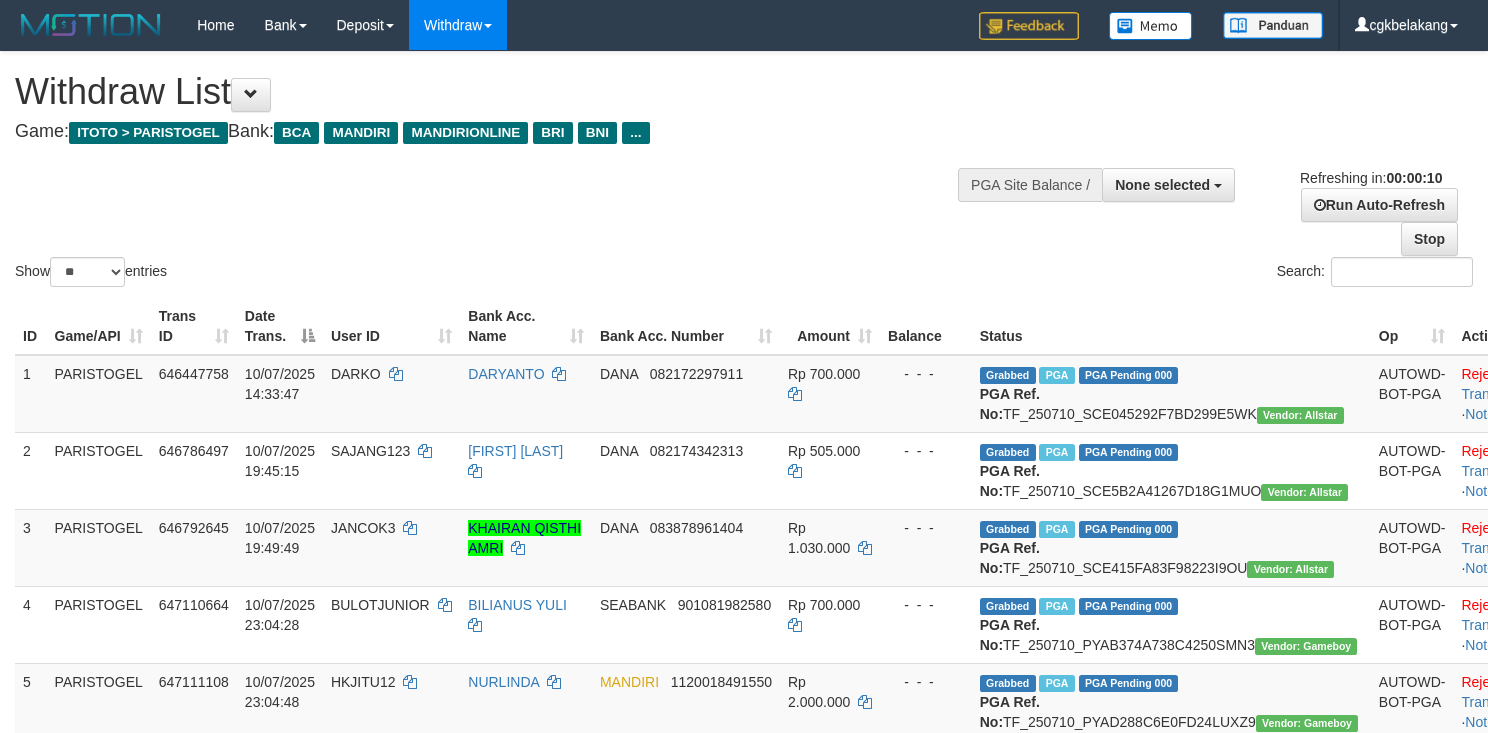 select 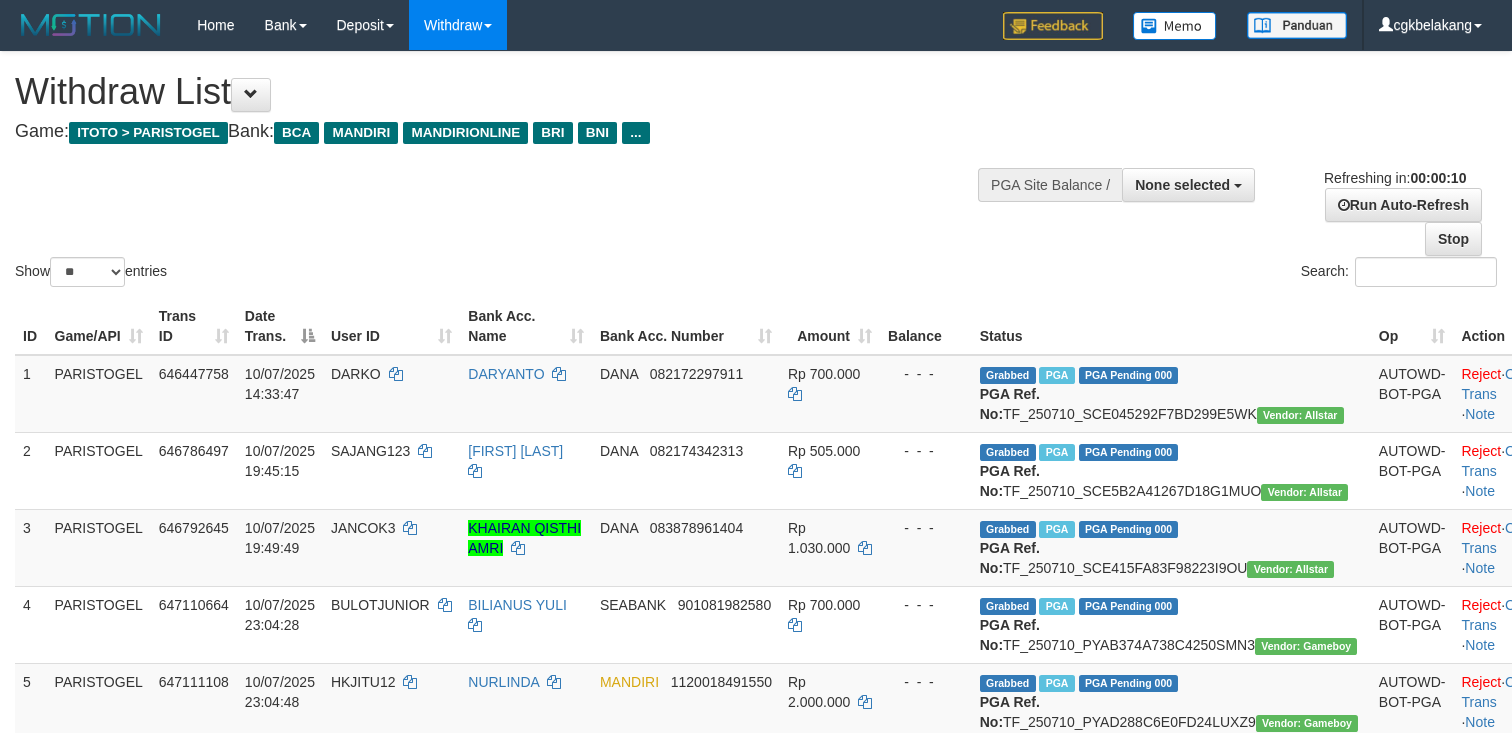 select 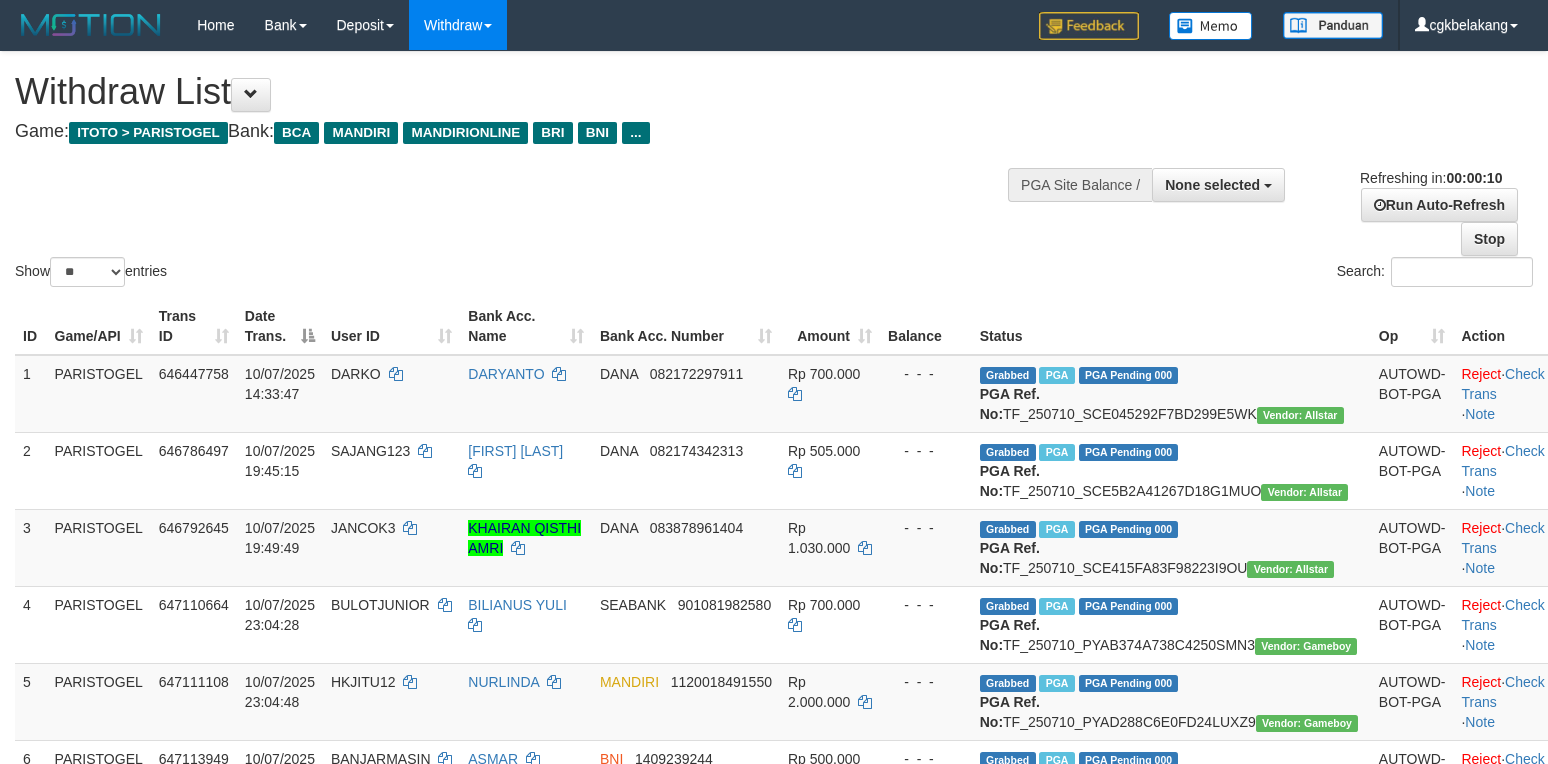 select 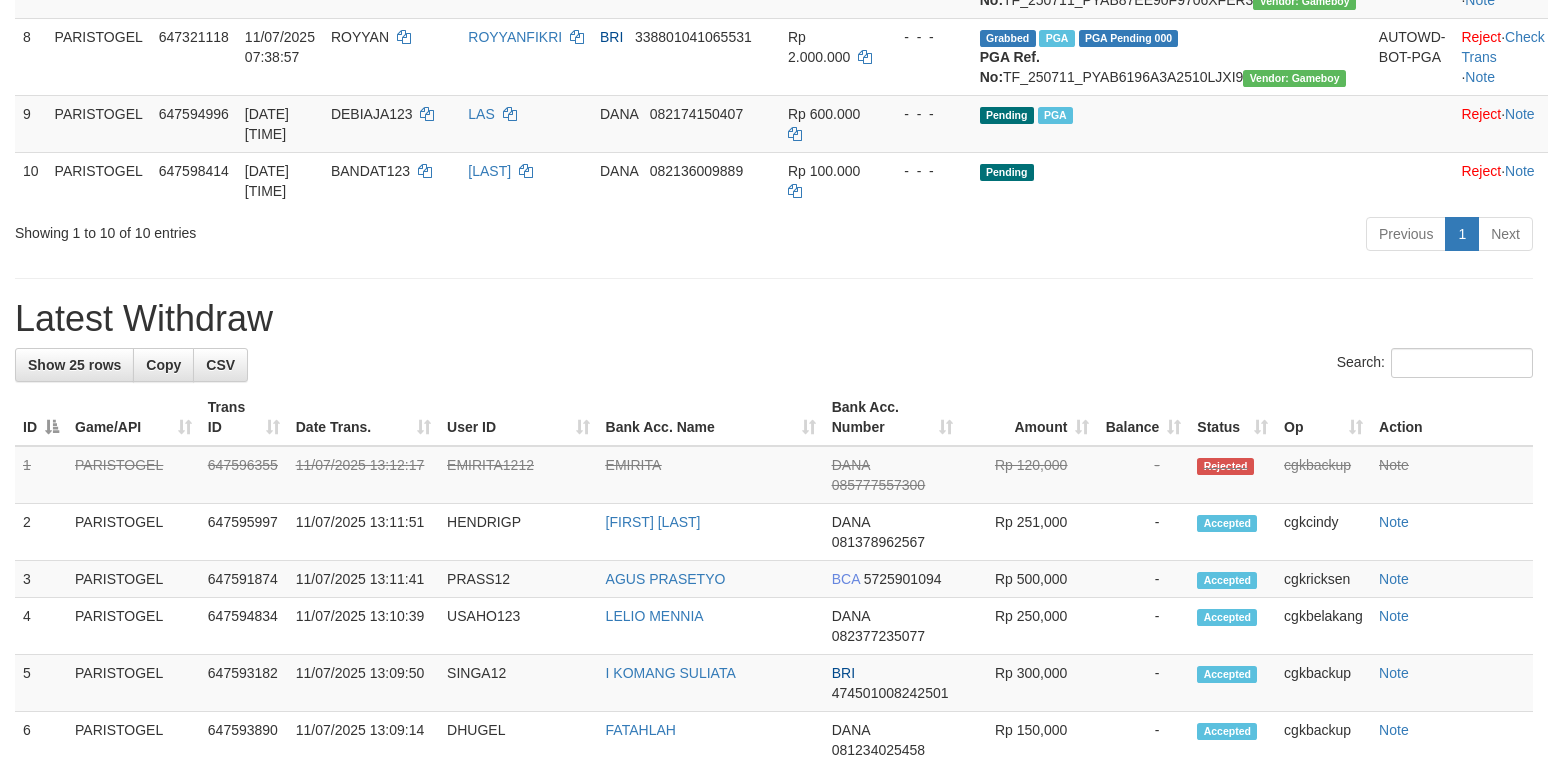 scroll, scrollTop: 800, scrollLeft: 0, axis: vertical 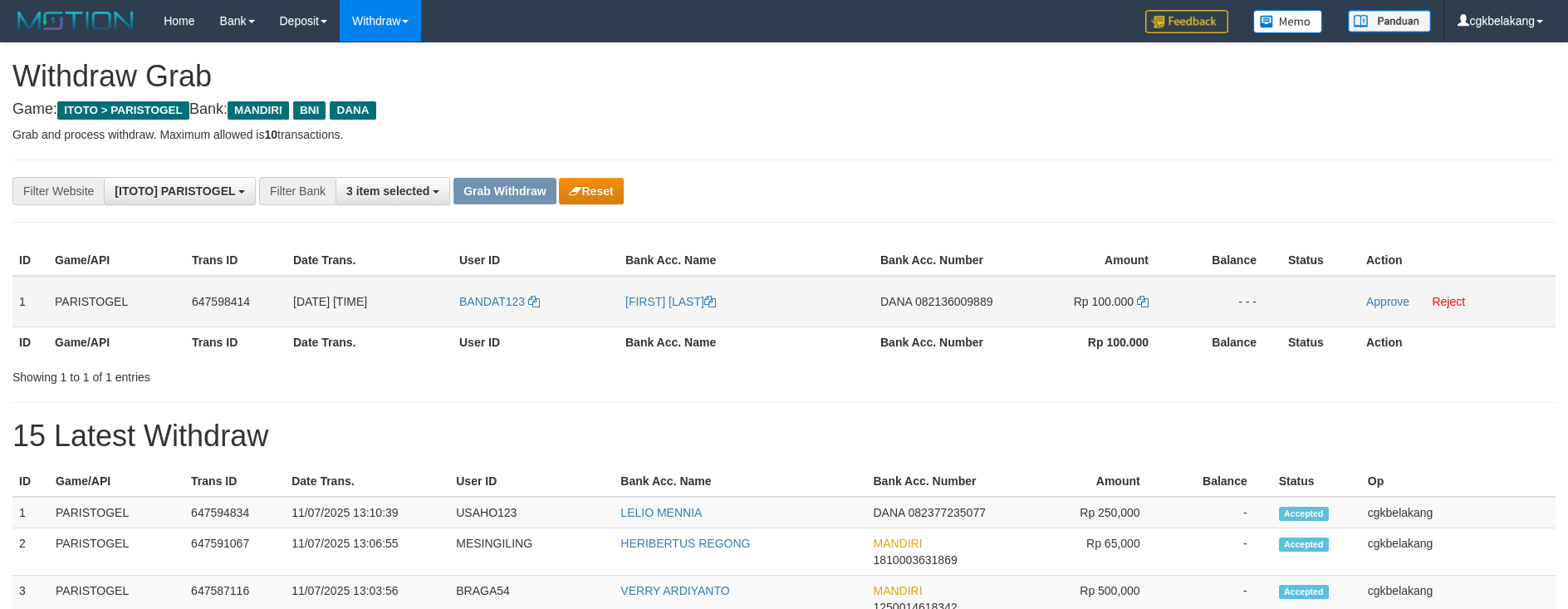click on "BANDAT123" at bounding box center [536, 302] 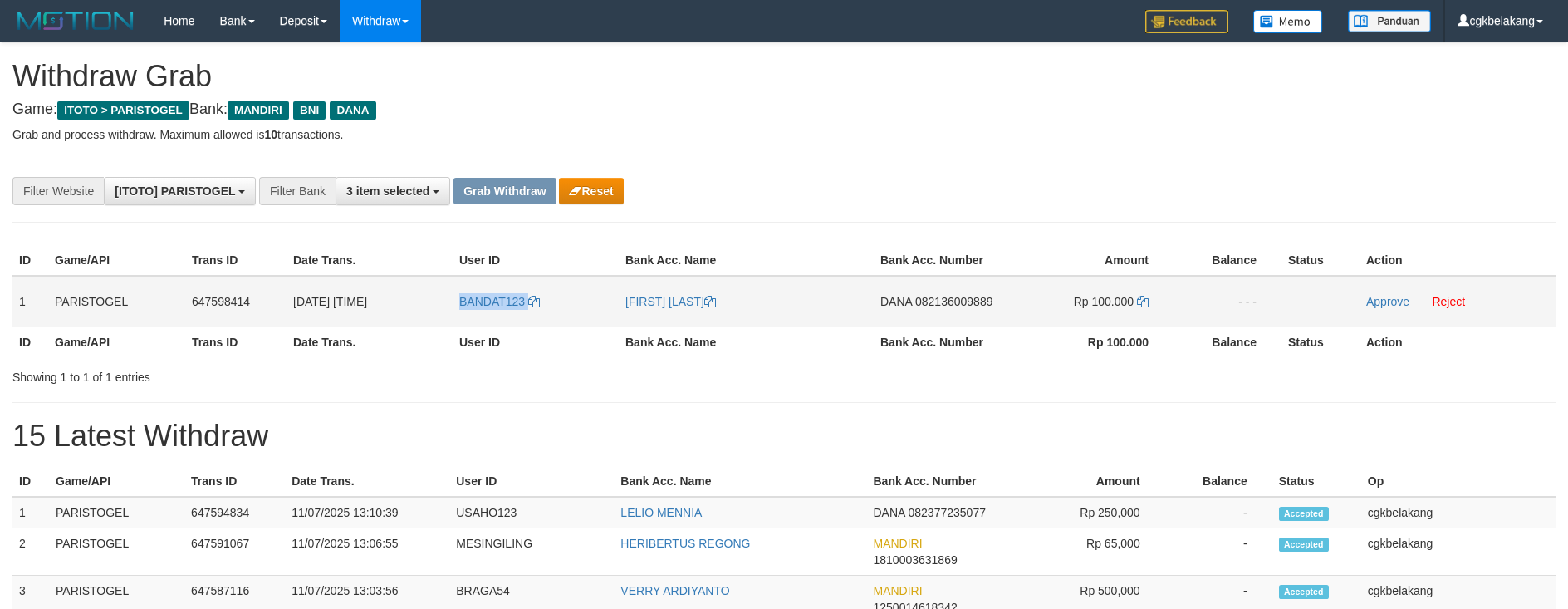 click on "BANDAT123" at bounding box center (536, 302) 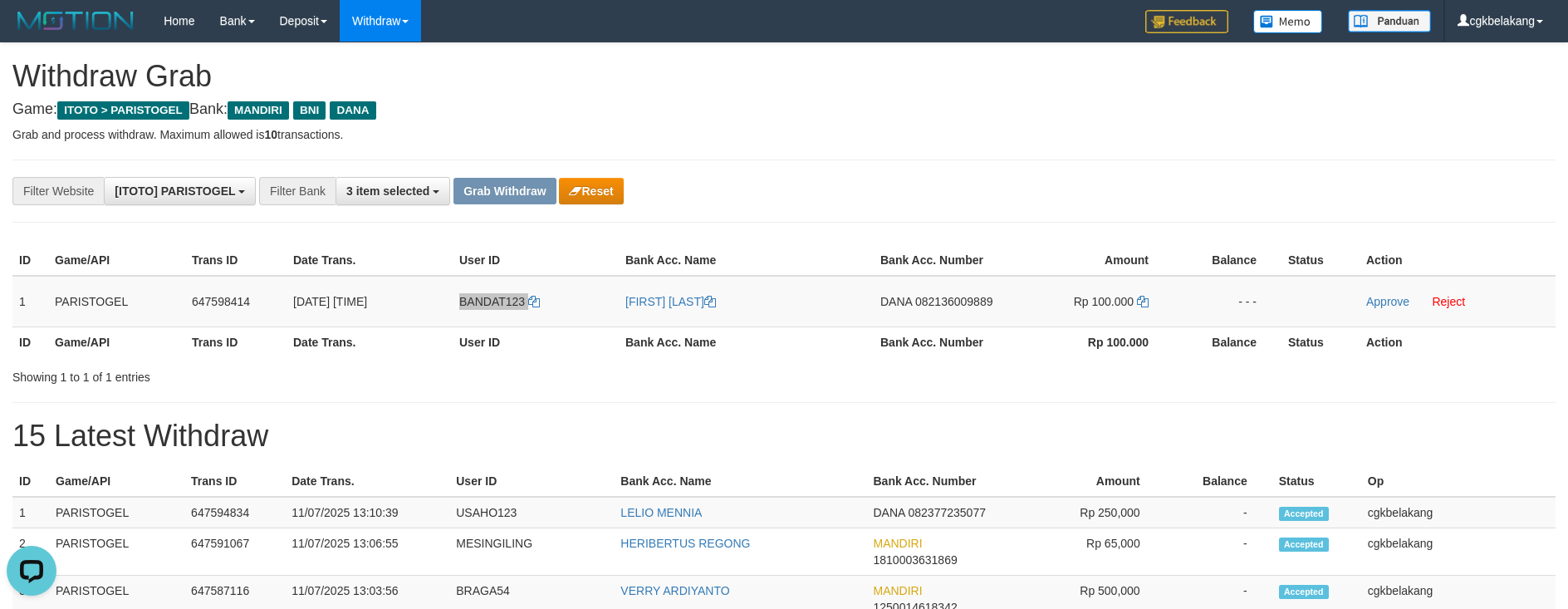 scroll, scrollTop: 0, scrollLeft: 0, axis: both 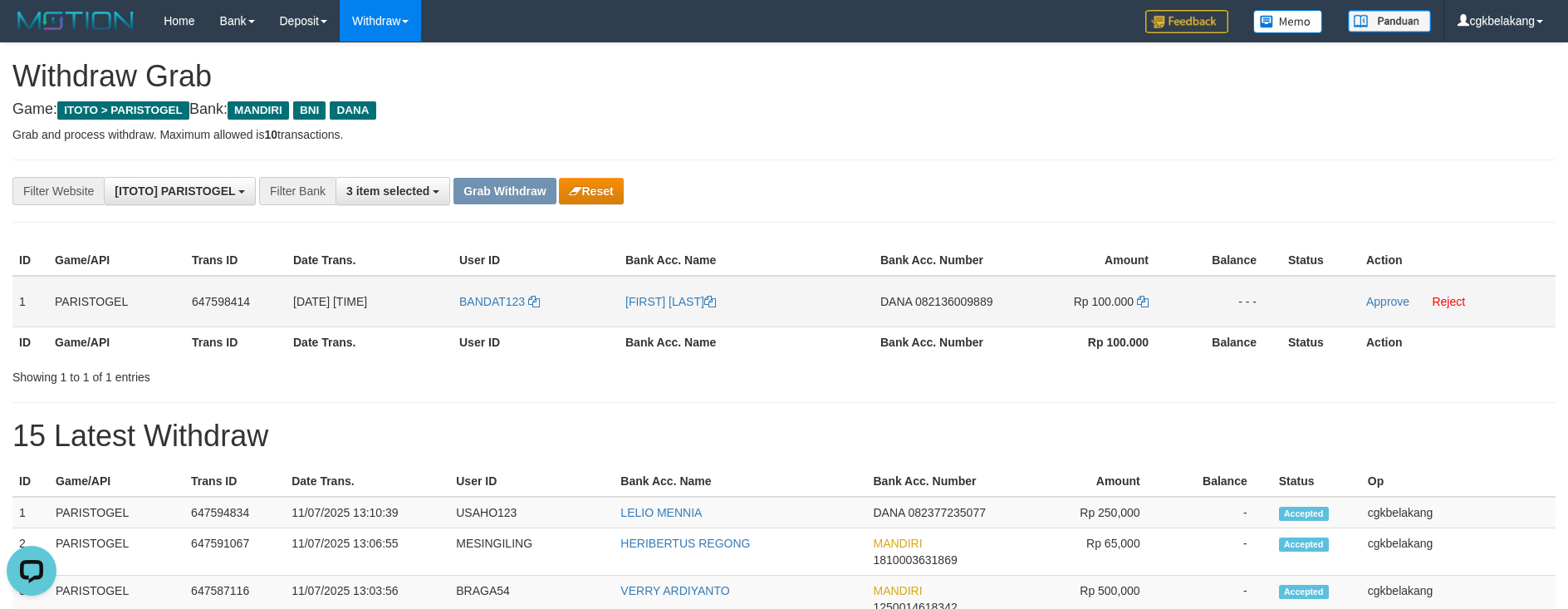 click on "[FIRST] [LAST]" at bounding box center [746, 302] 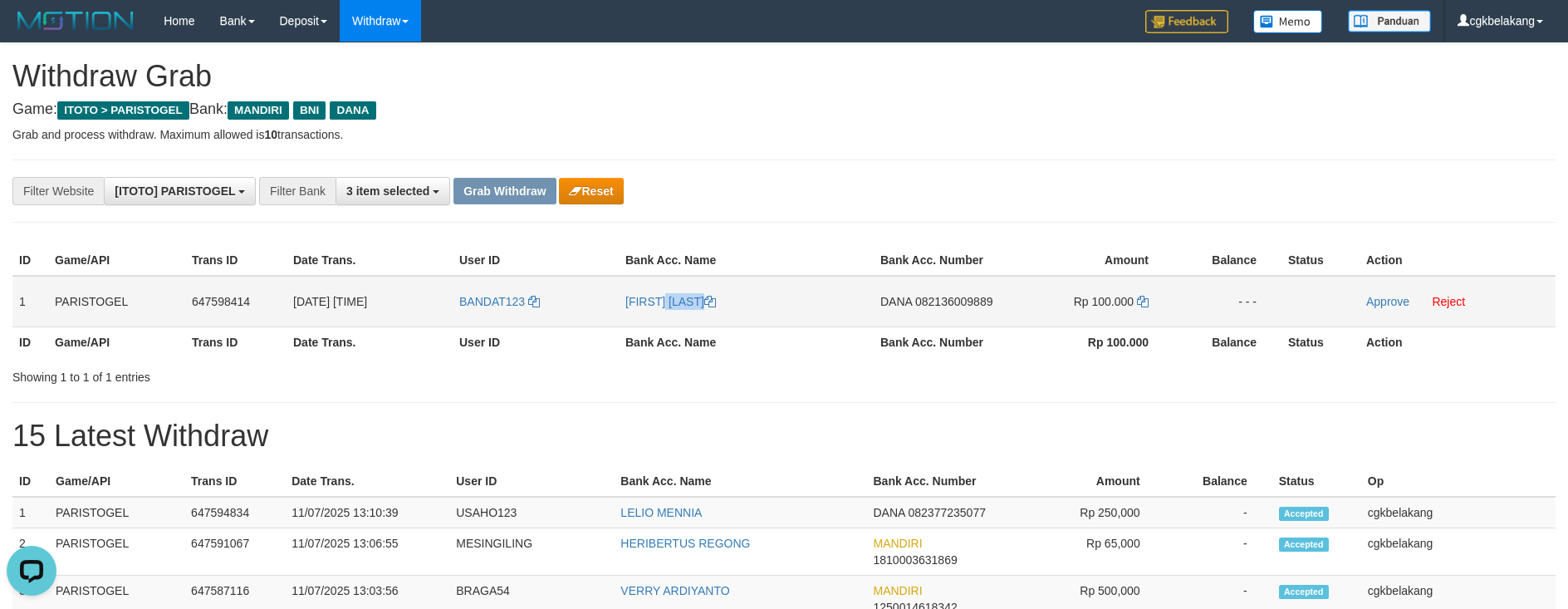 click on "[FULL NAME]" at bounding box center [746, 302] 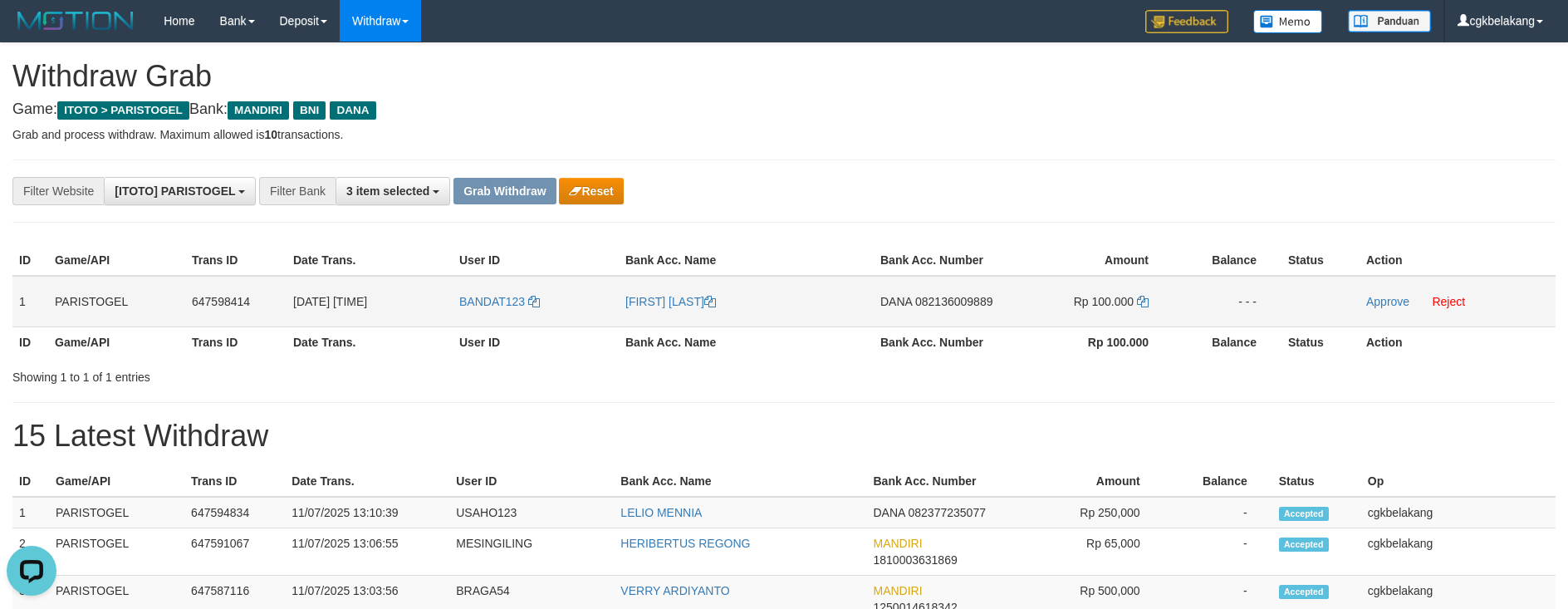click on "DANA
082136009889" at bounding box center (942, 302) 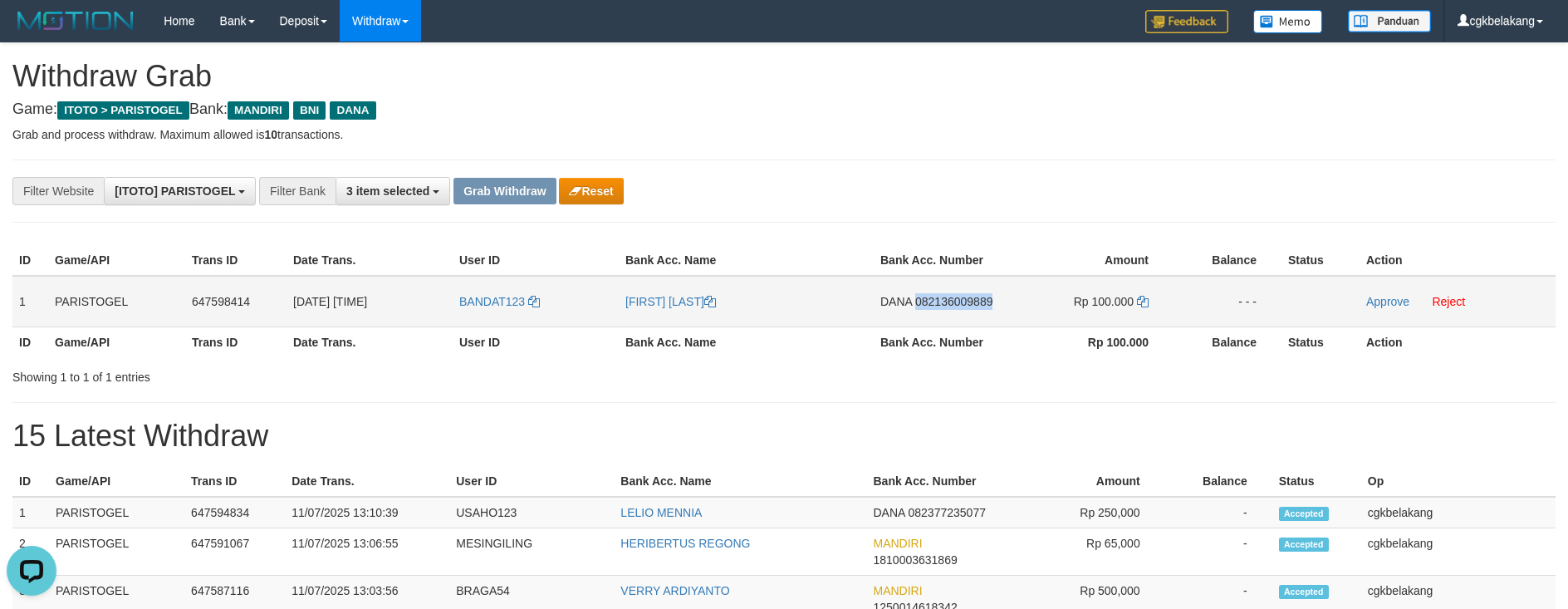 click on "DANA
082136009889" at bounding box center (942, 302) 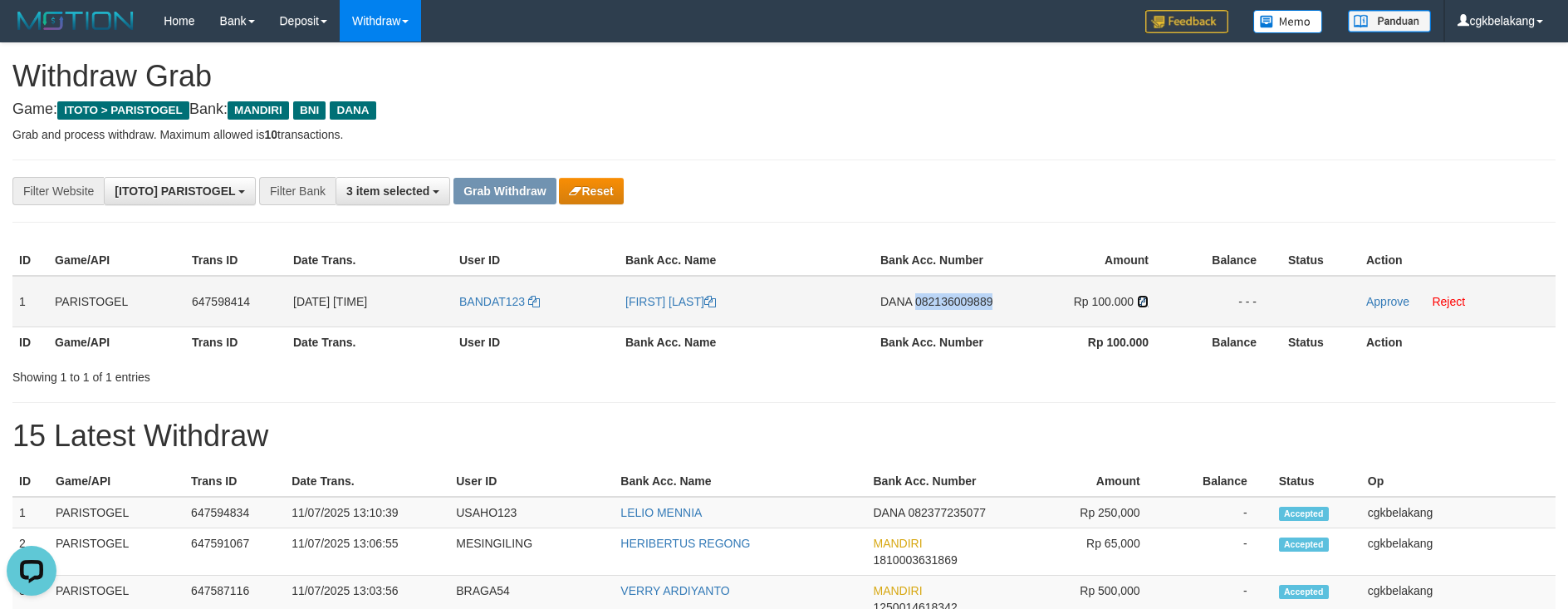 click at bounding box center [1143, 302] 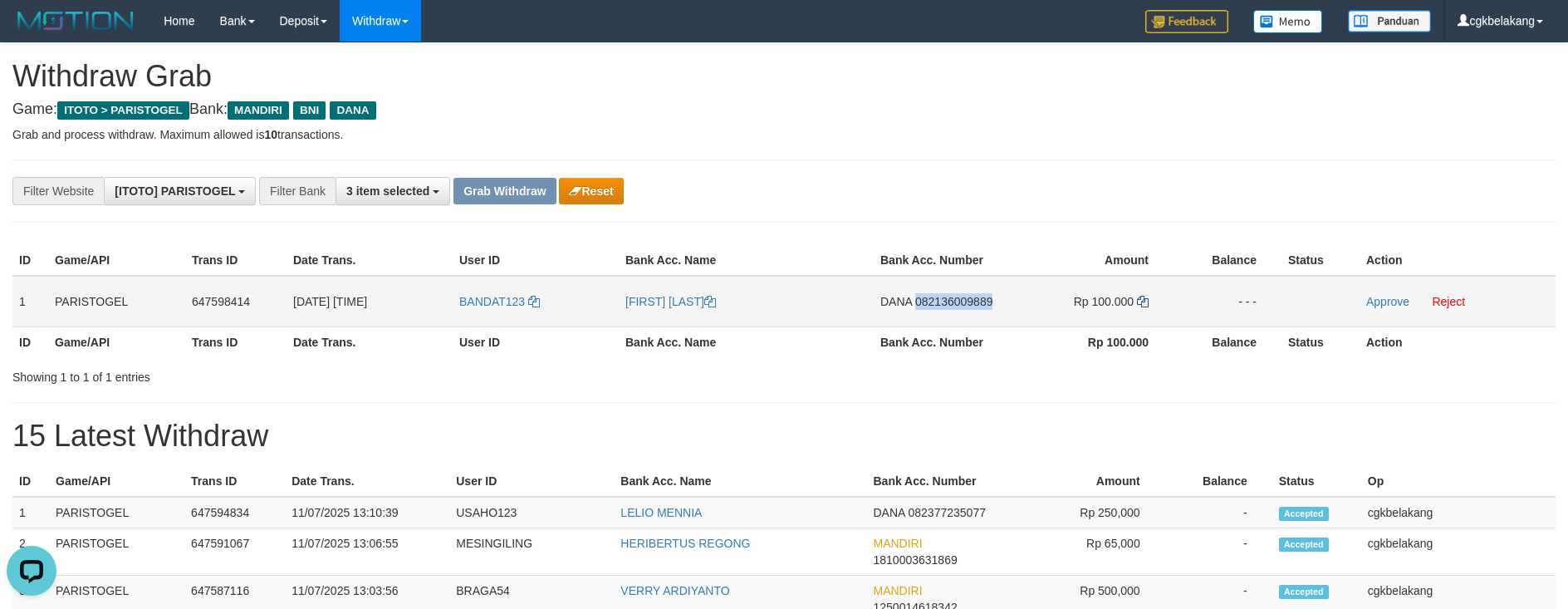 copy on "082136009889" 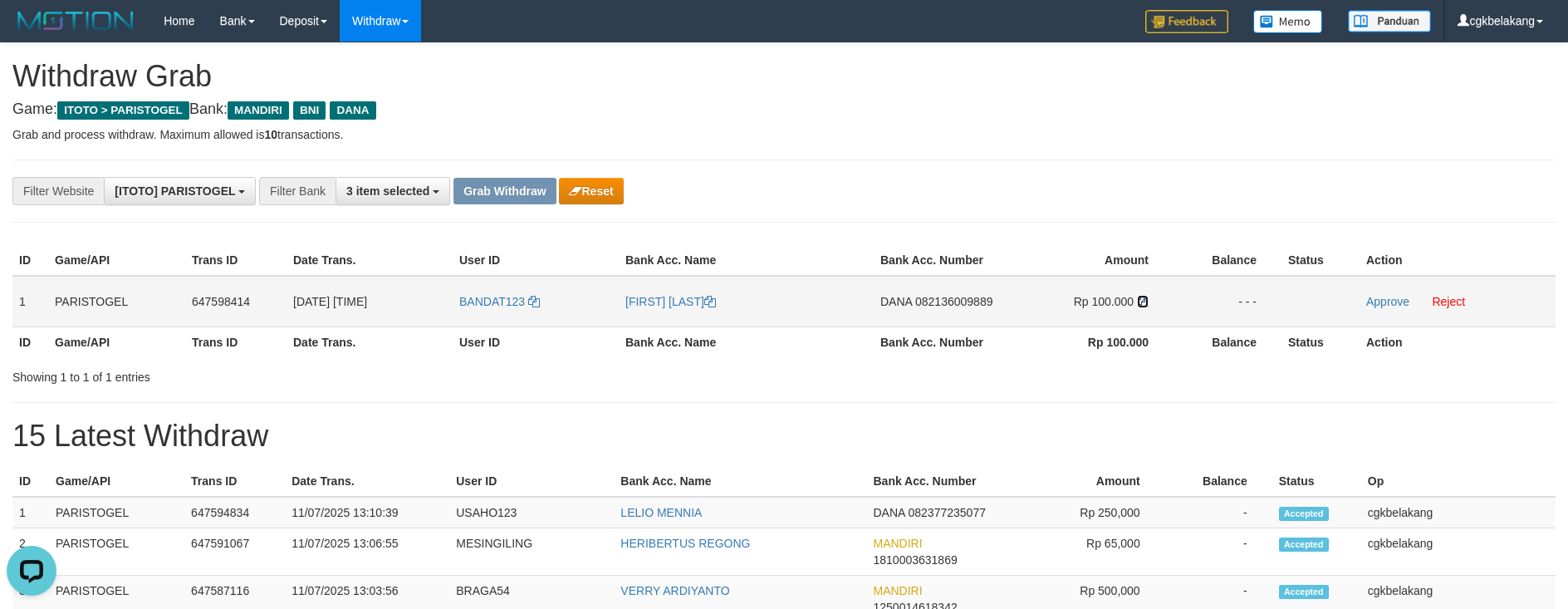 click at bounding box center (1143, 302) 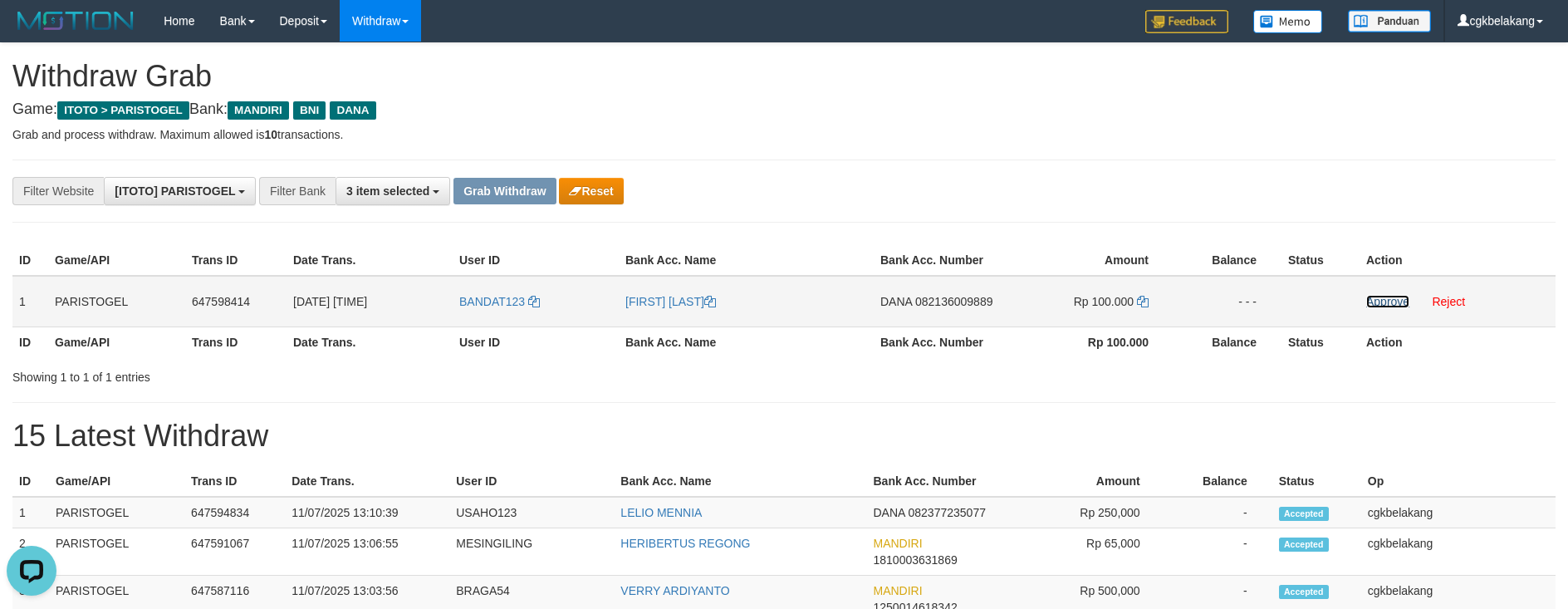 click on "Approve" at bounding box center [1388, 302] 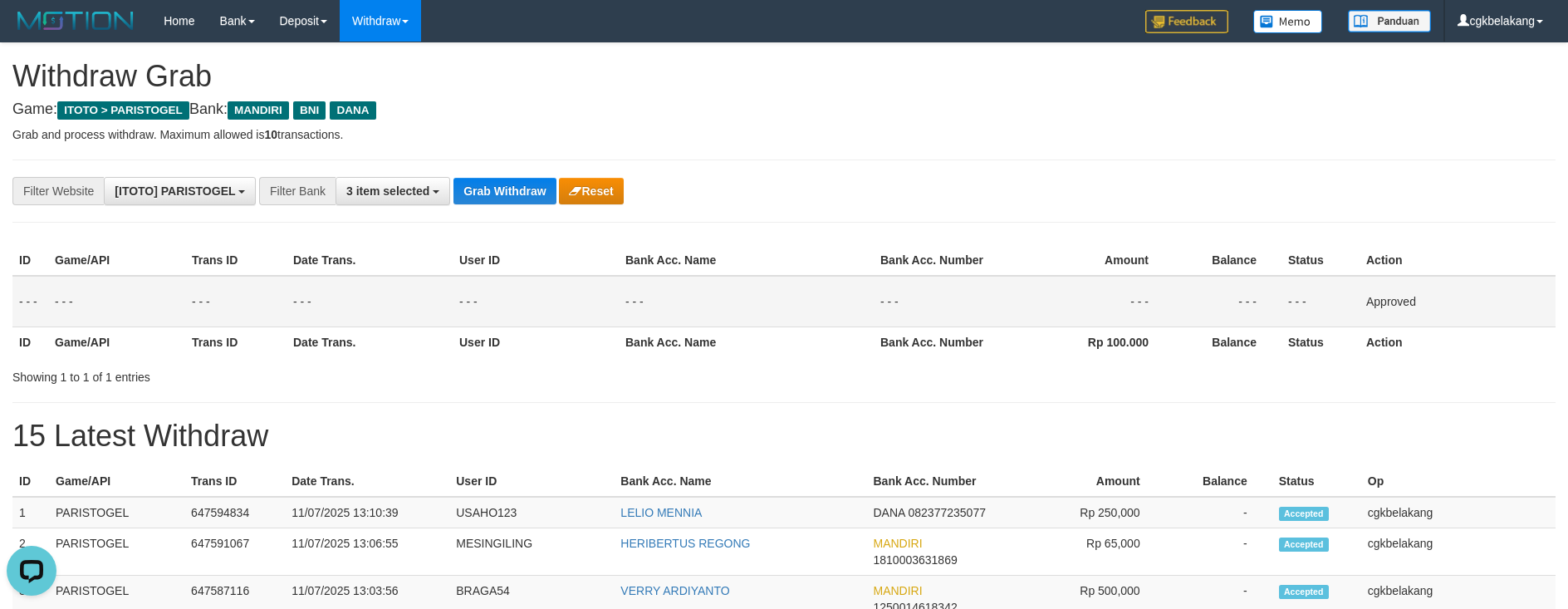 click on "15 Latest Withdraw" at bounding box center [784, 436] 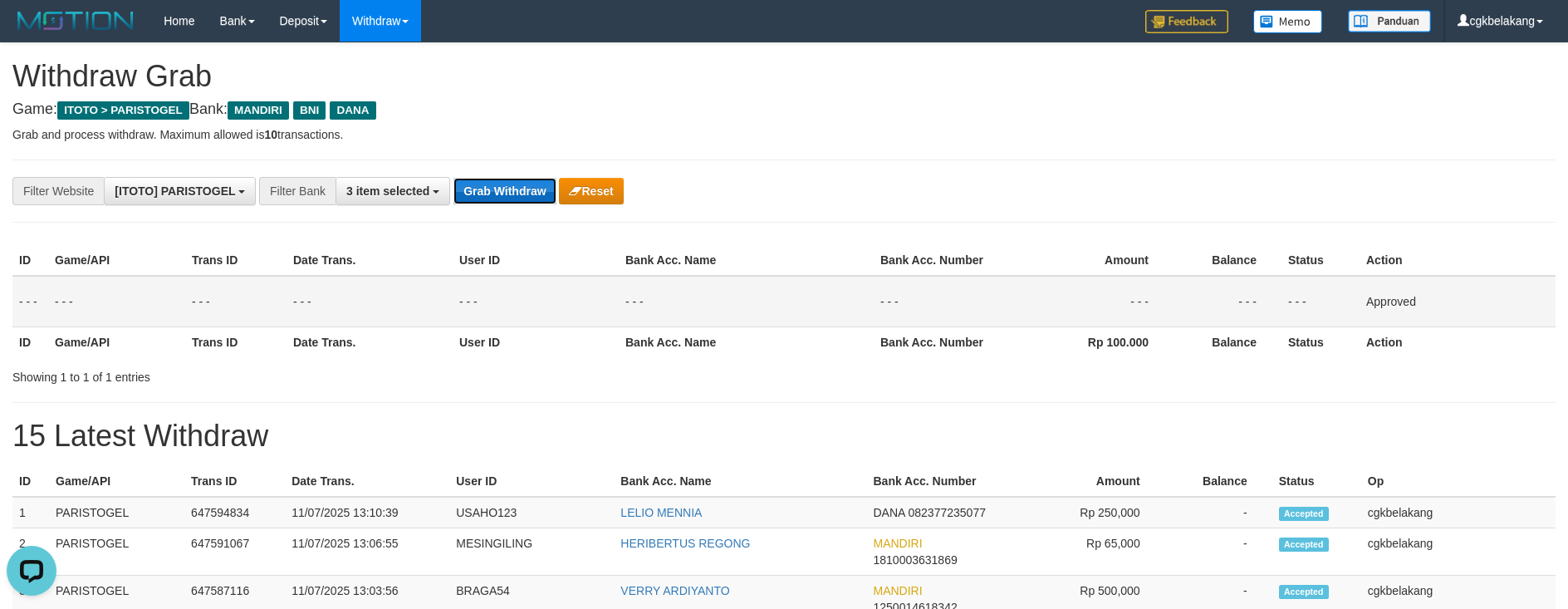 click on "Grab Withdraw" at bounding box center (504, 191) 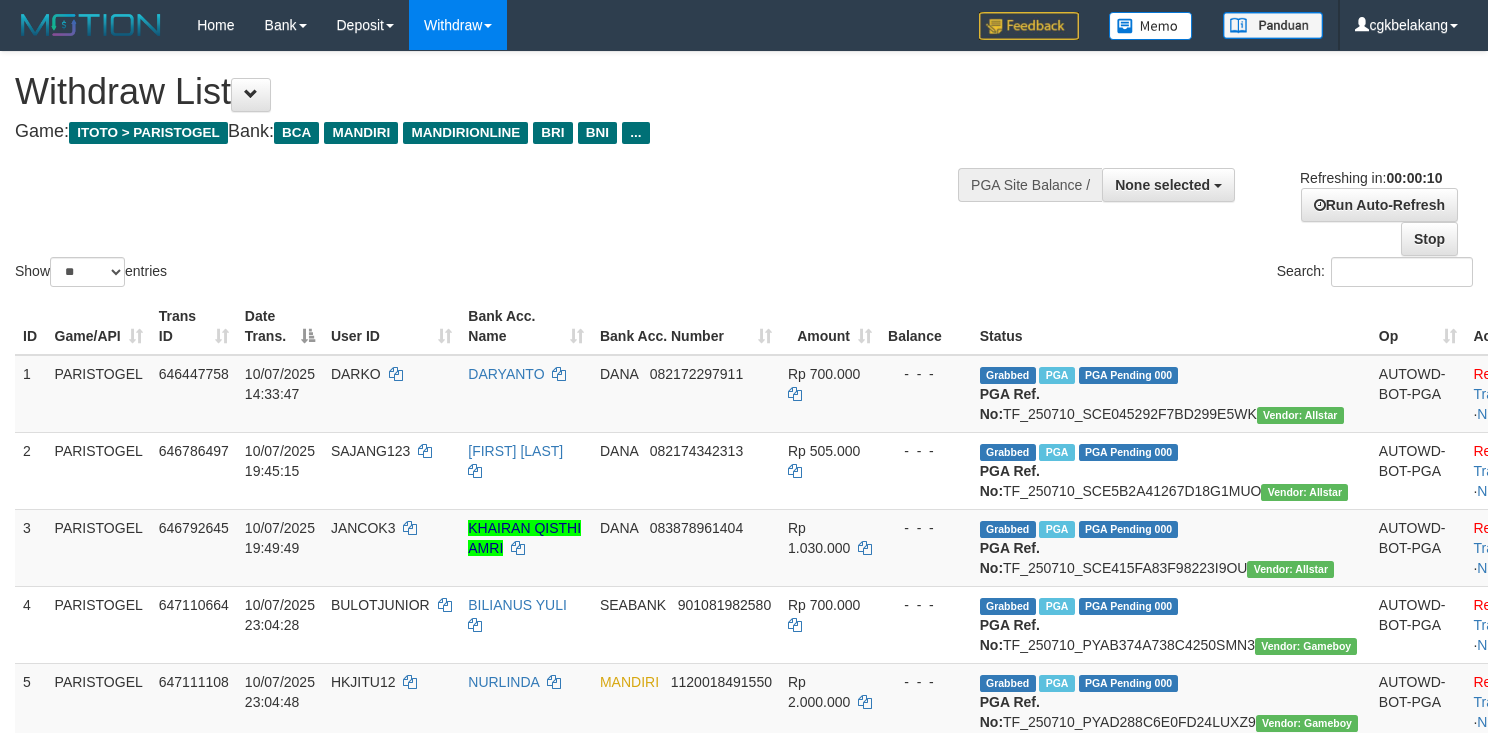 select 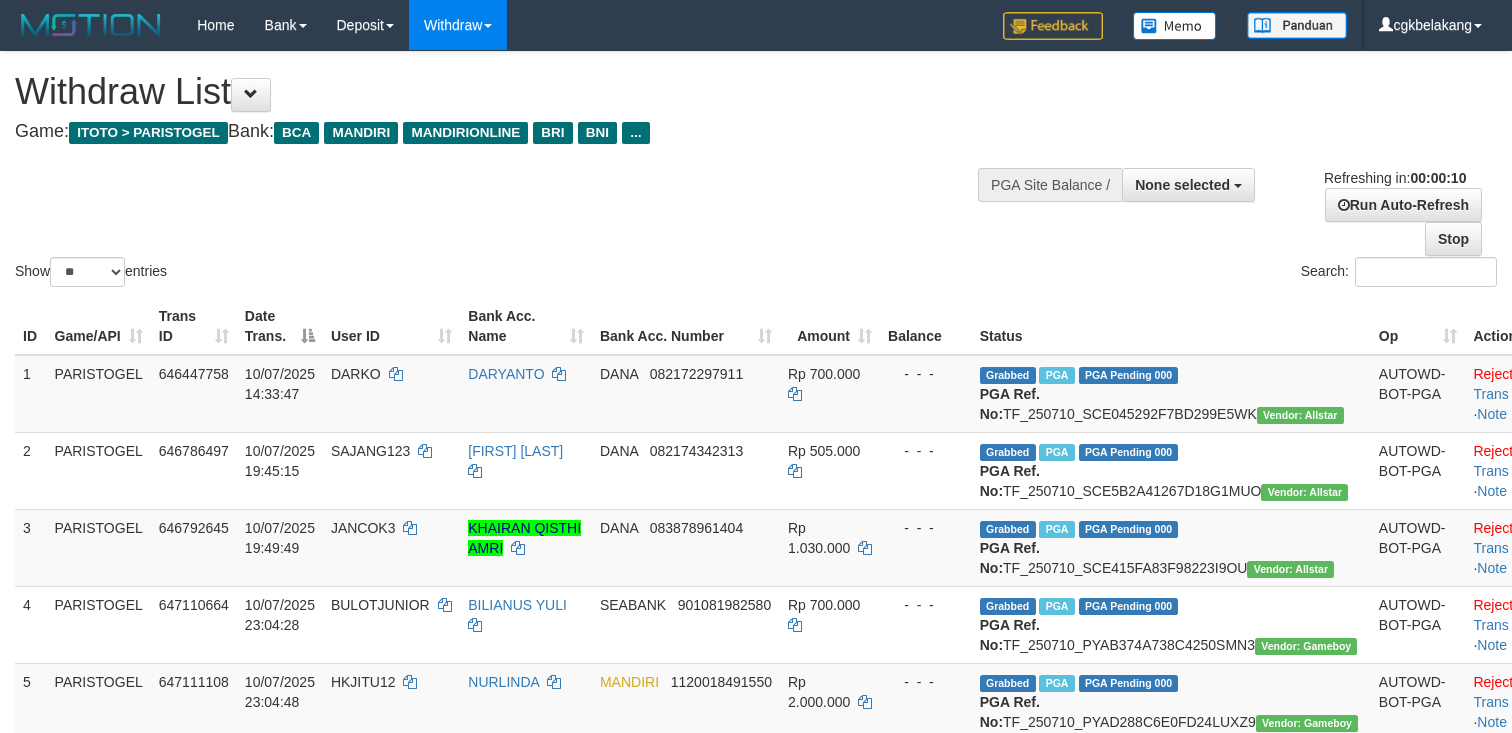 select 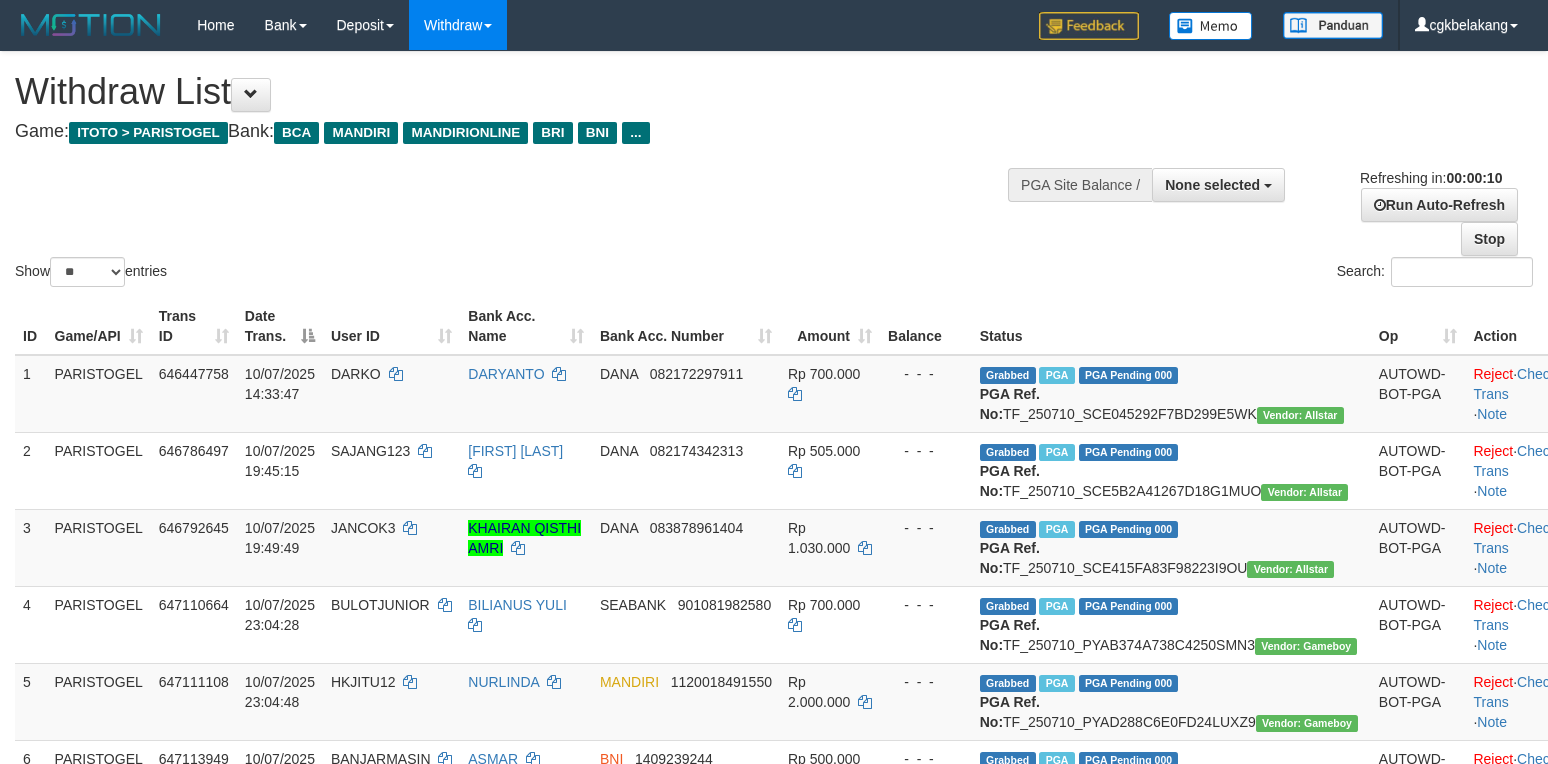select 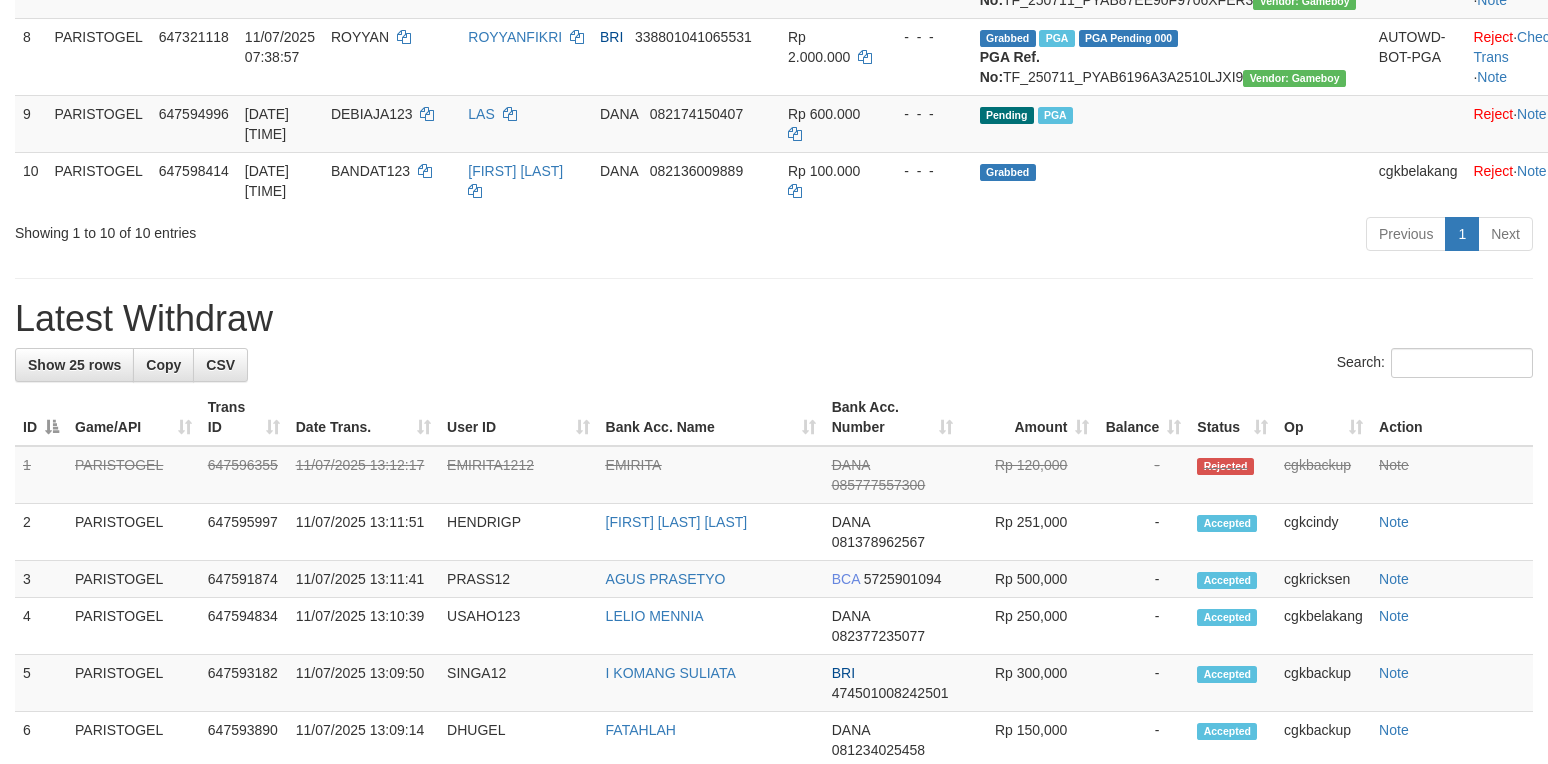 scroll, scrollTop: 800, scrollLeft: 0, axis: vertical 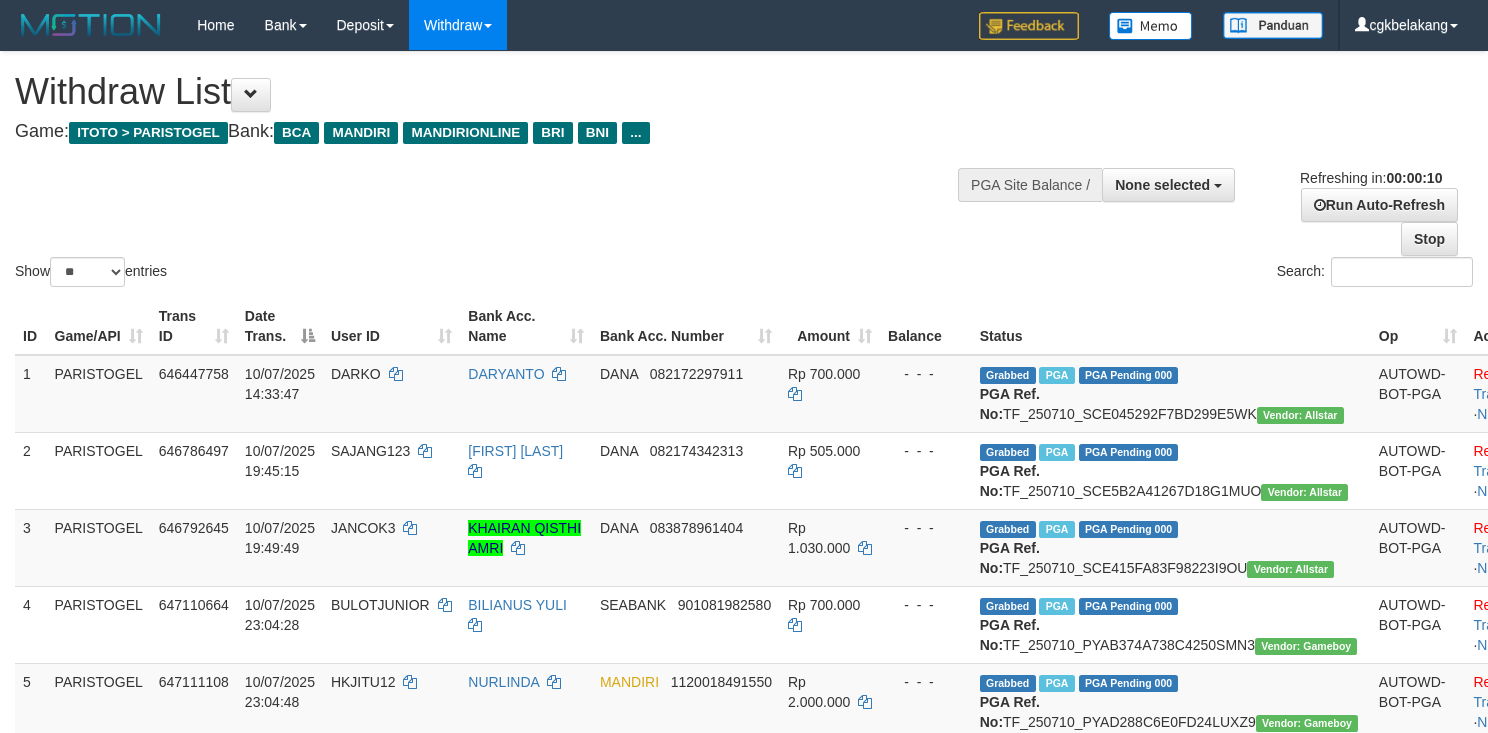 select 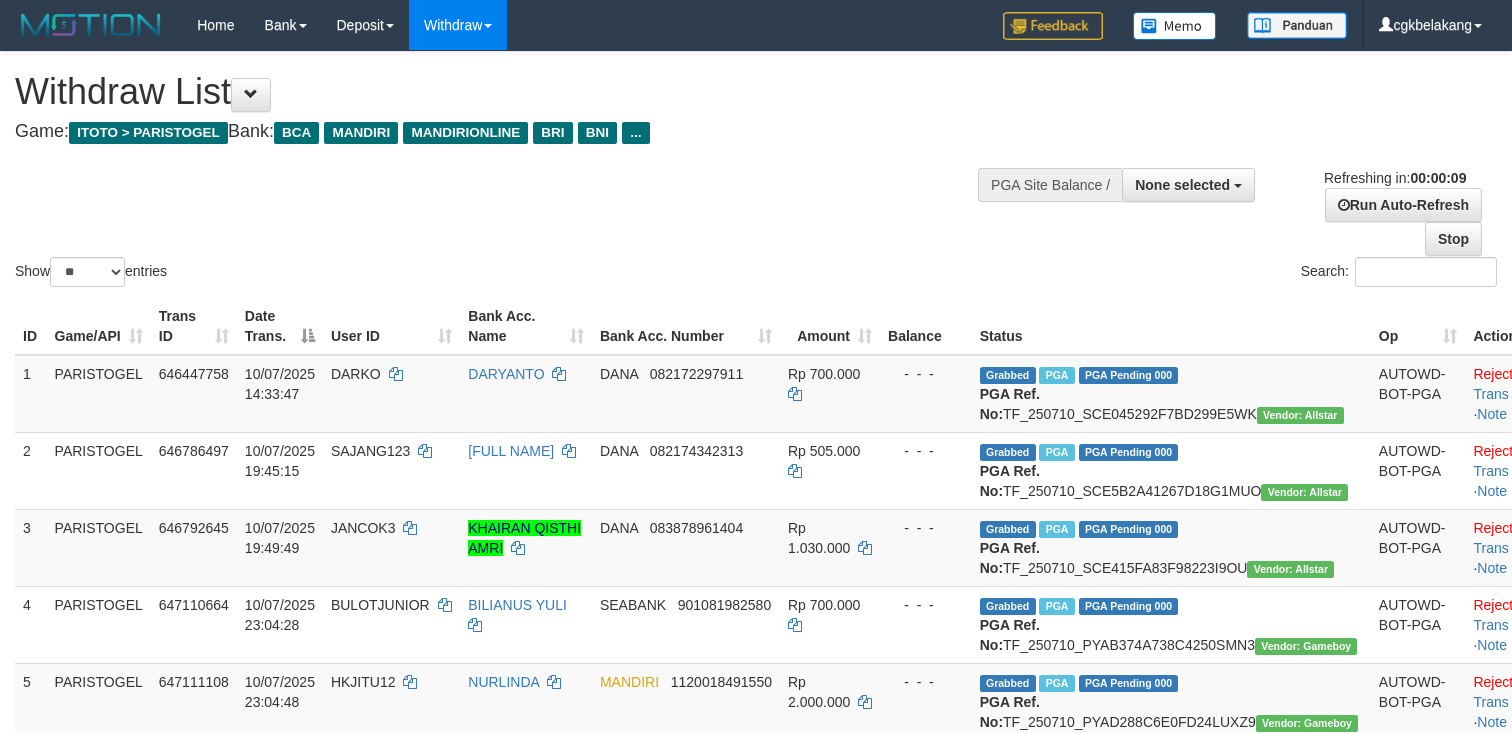 select 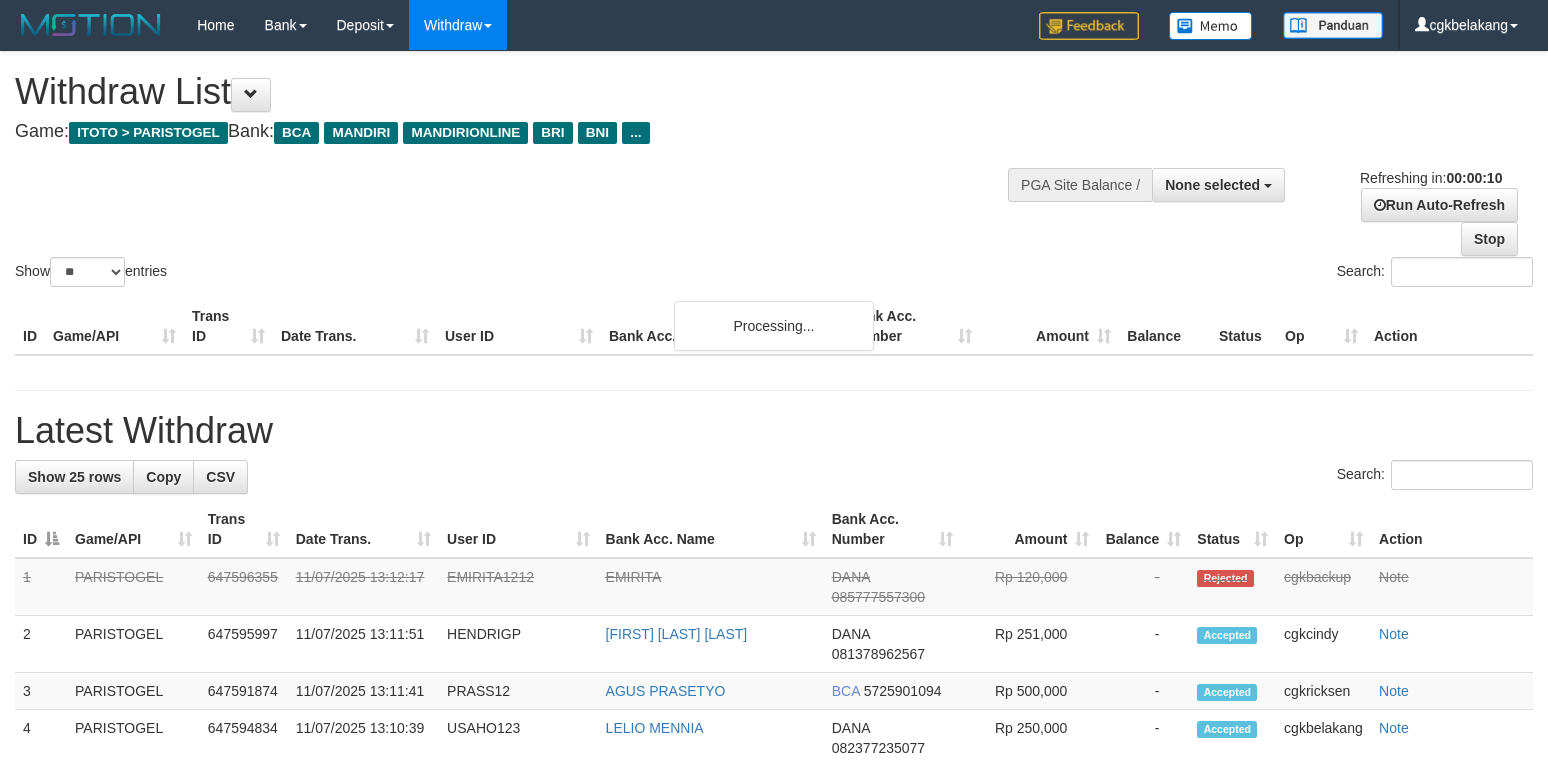 select 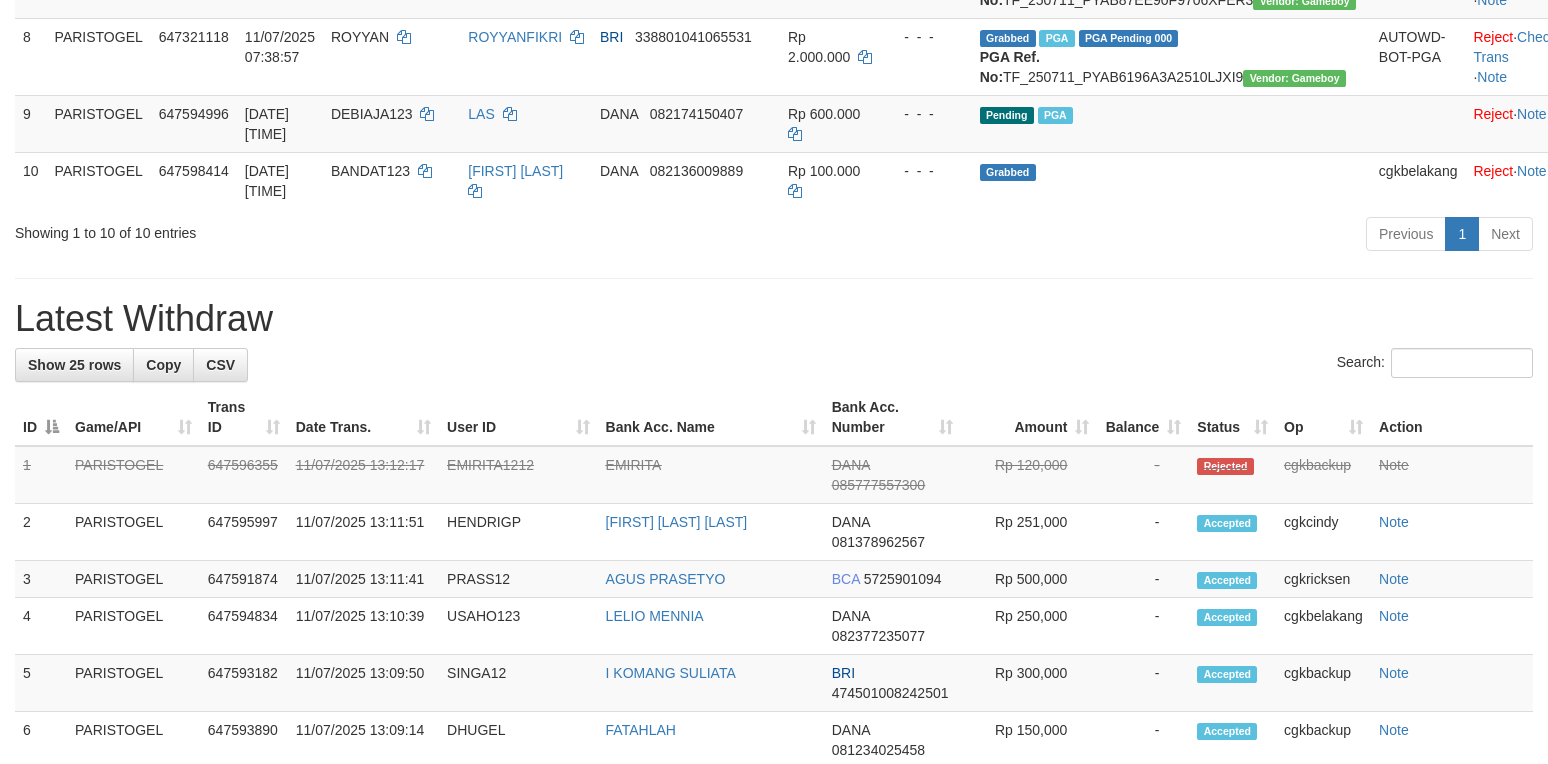 scroll, scrollTop: 800, scrollLeft: 0, axis: vertical 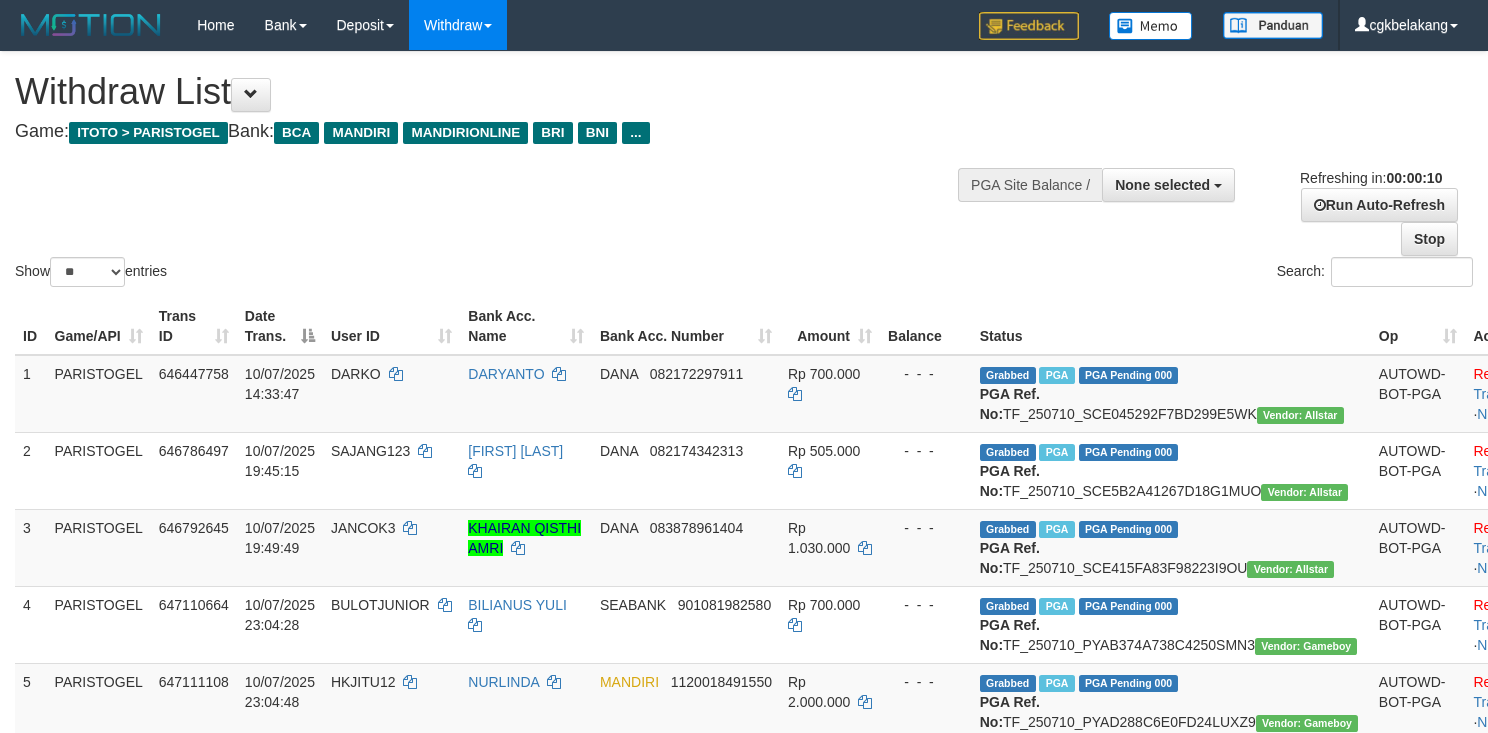 select 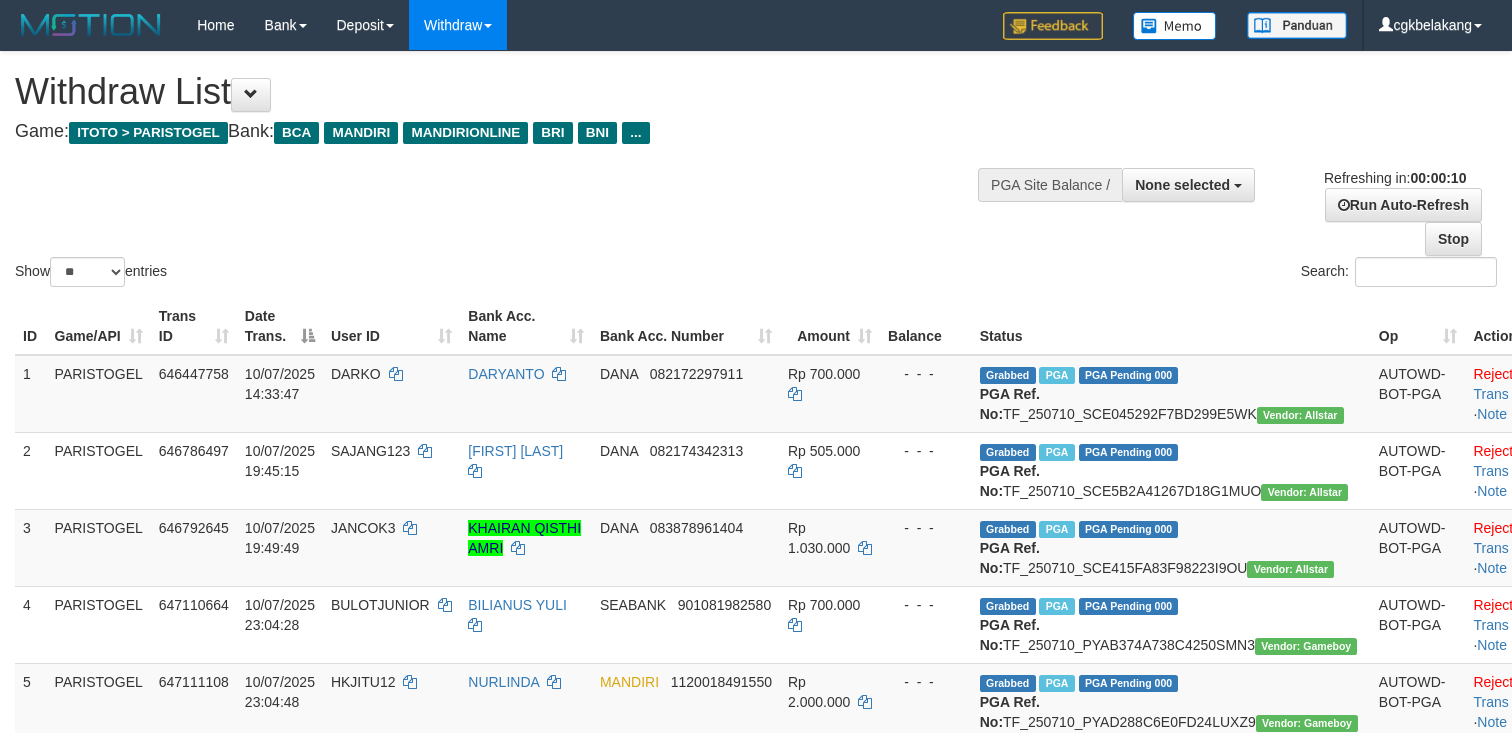 select 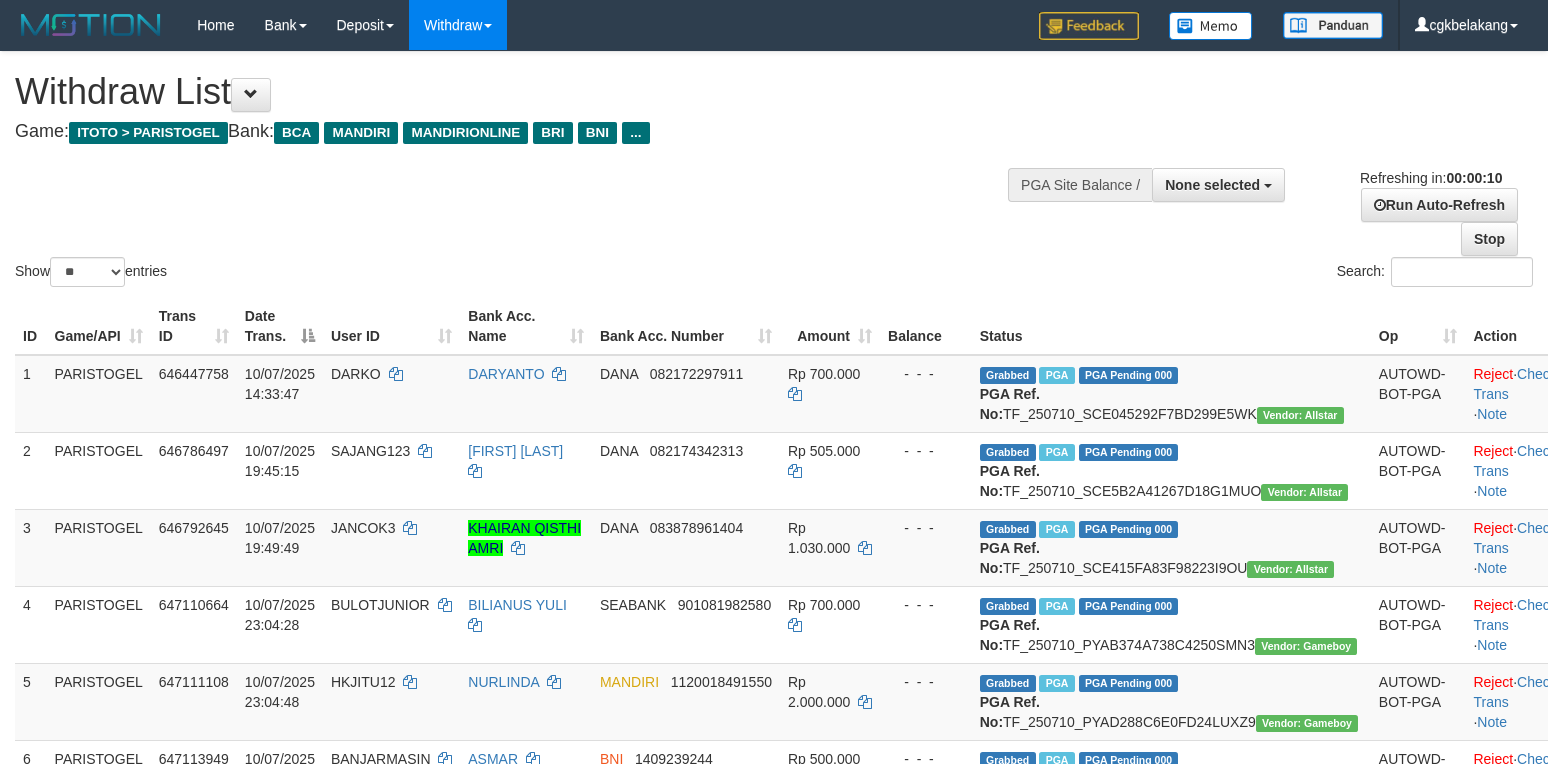 select 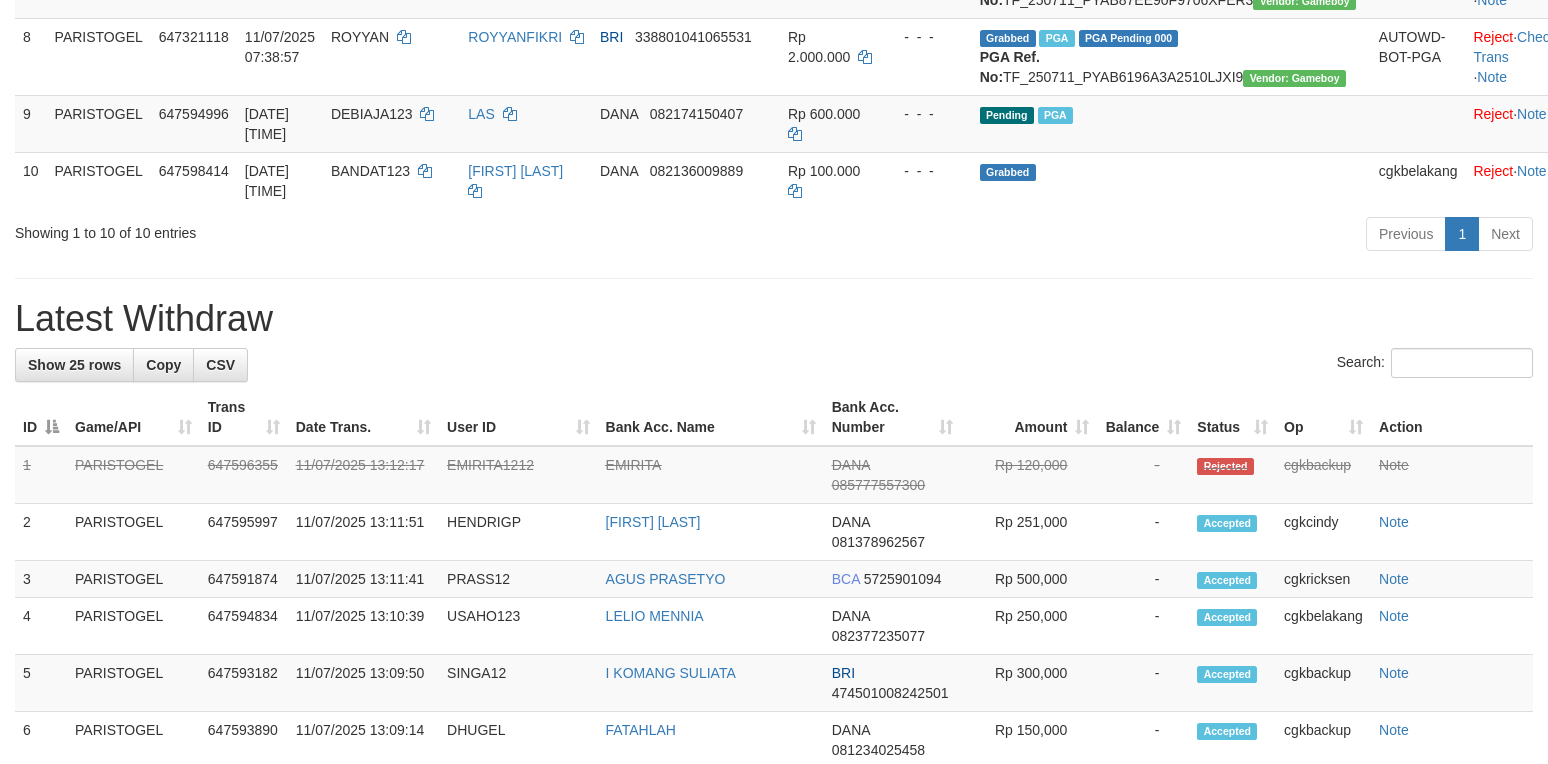 scroll, scrollTop: 800, scrollLeft: 0, axis: vertical 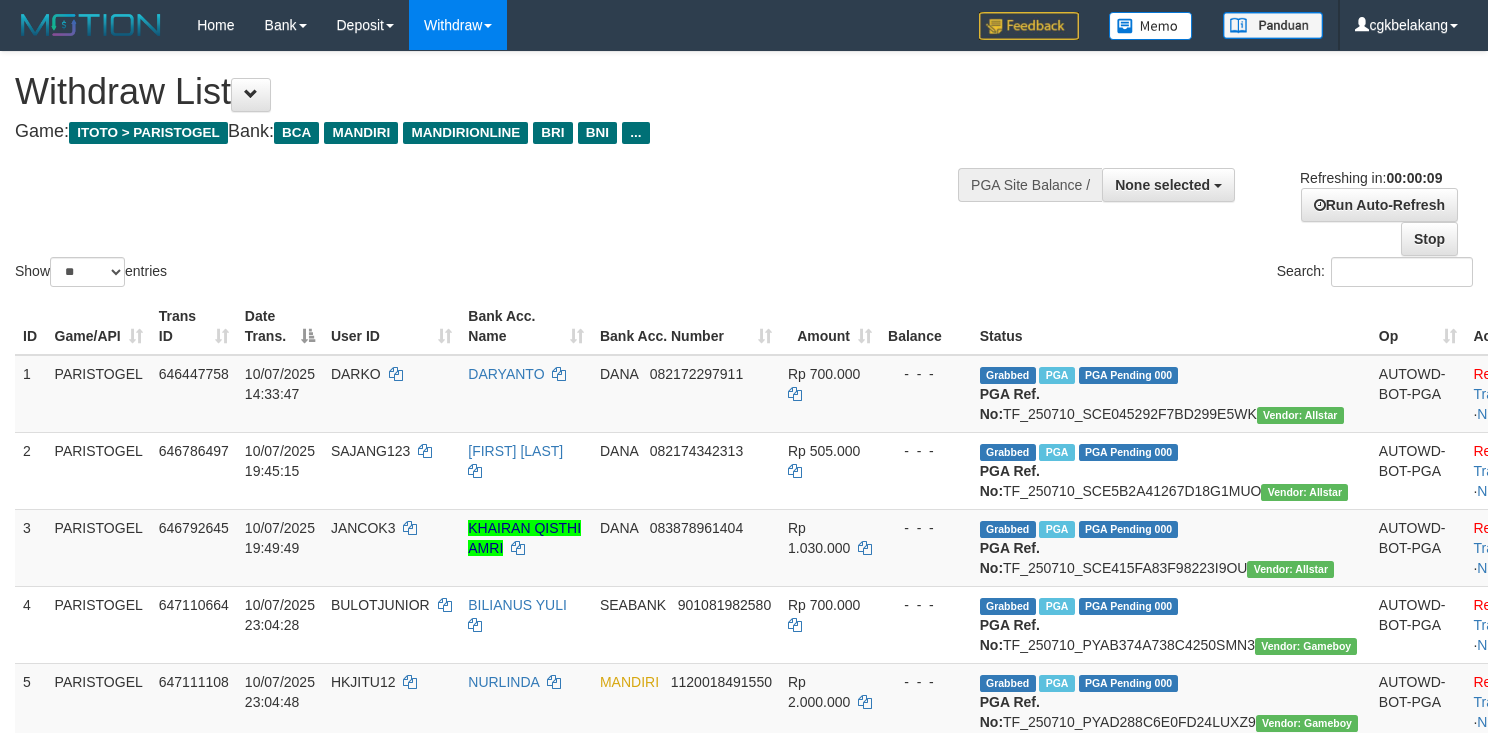 select 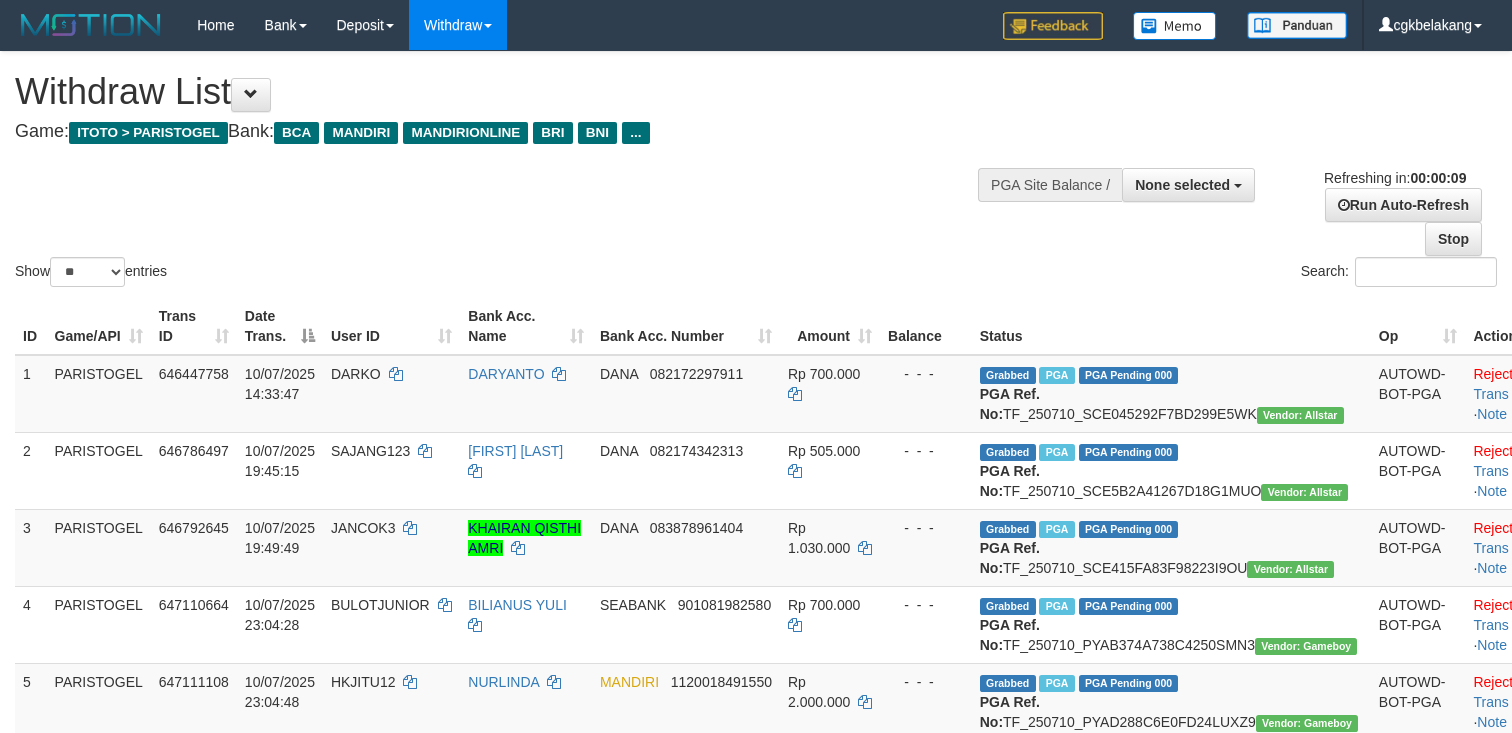 select 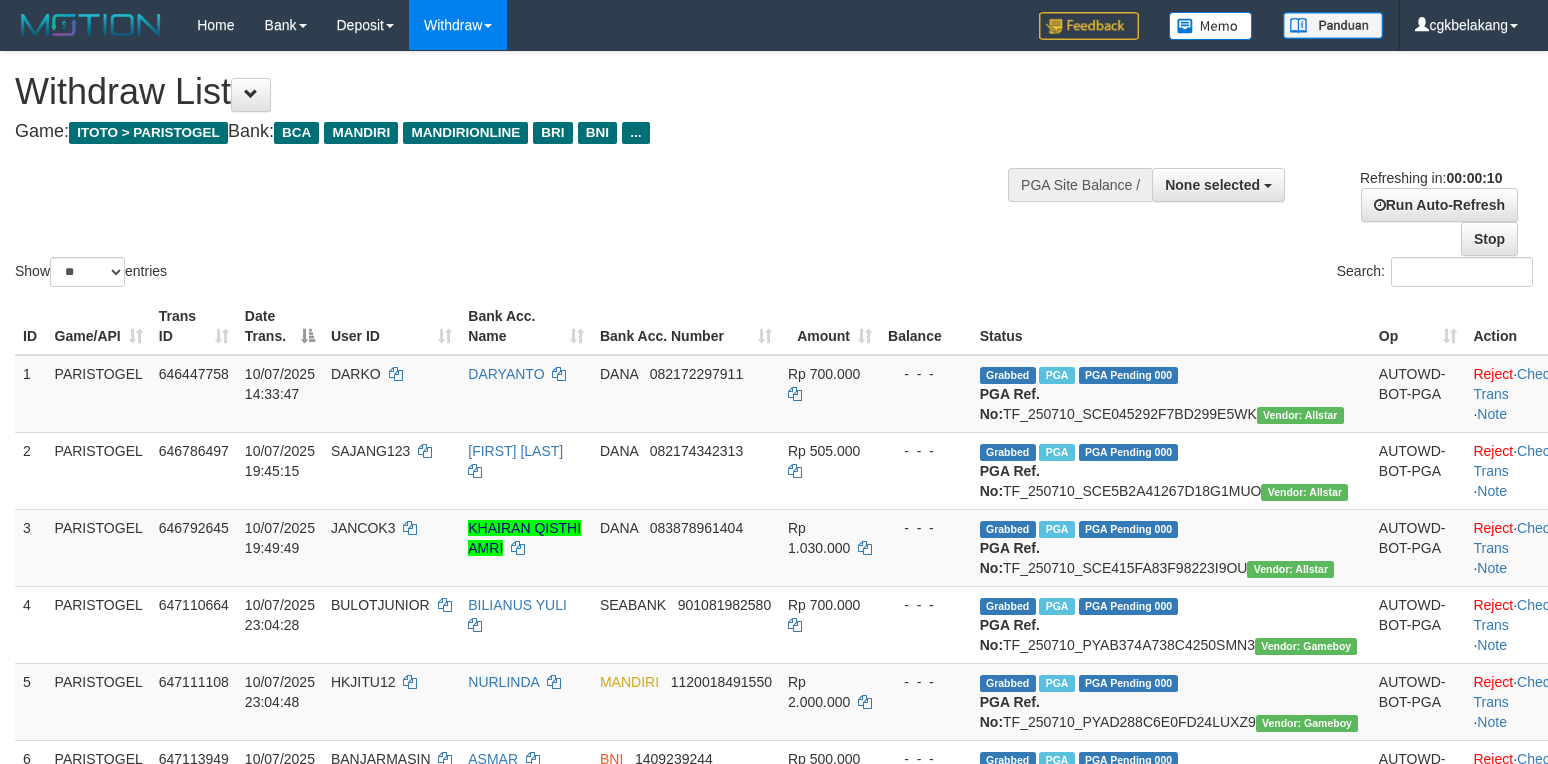 select 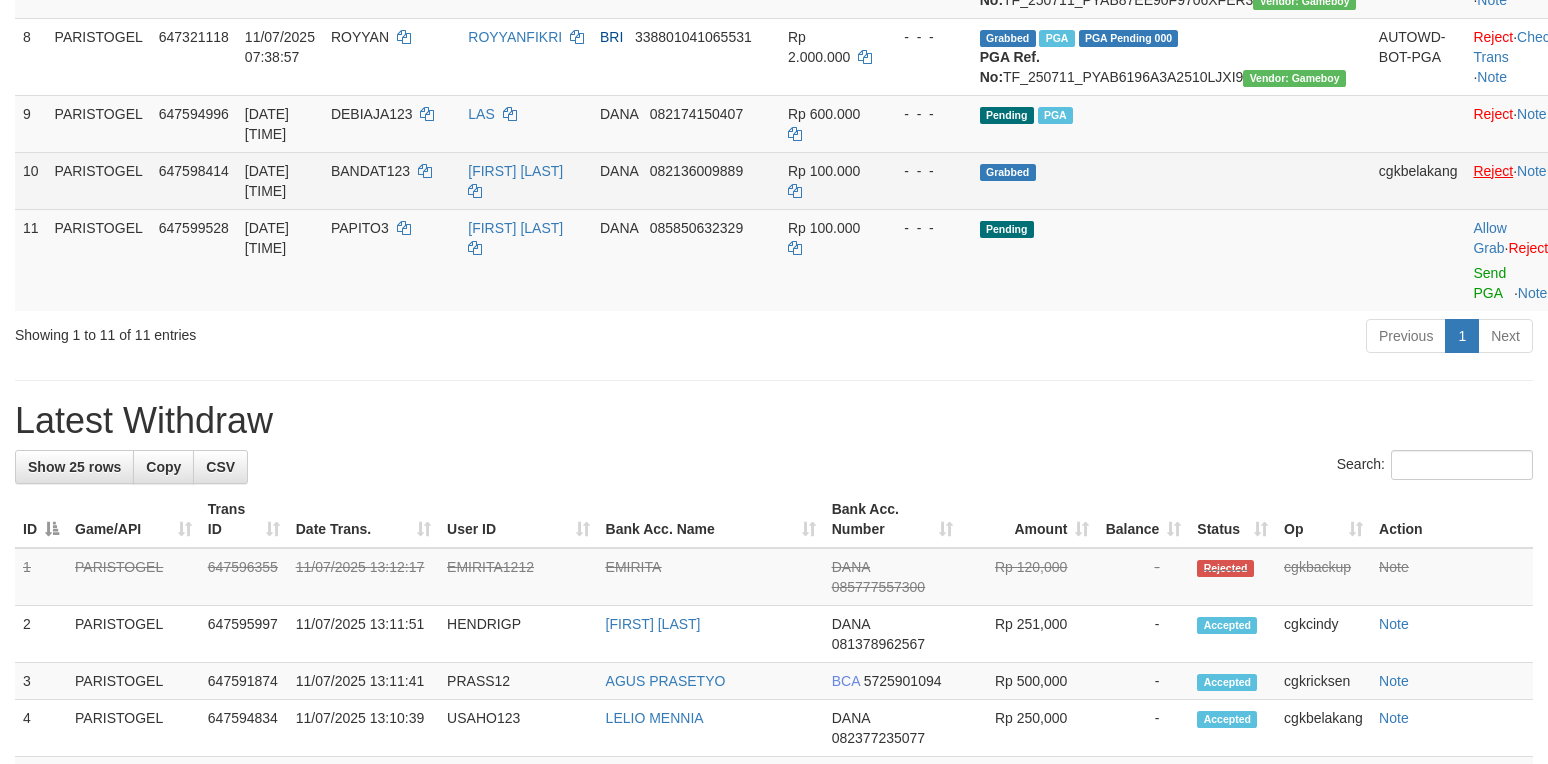 scroll, scrollTop: 800, scrollLeft: 0, axis: vertical 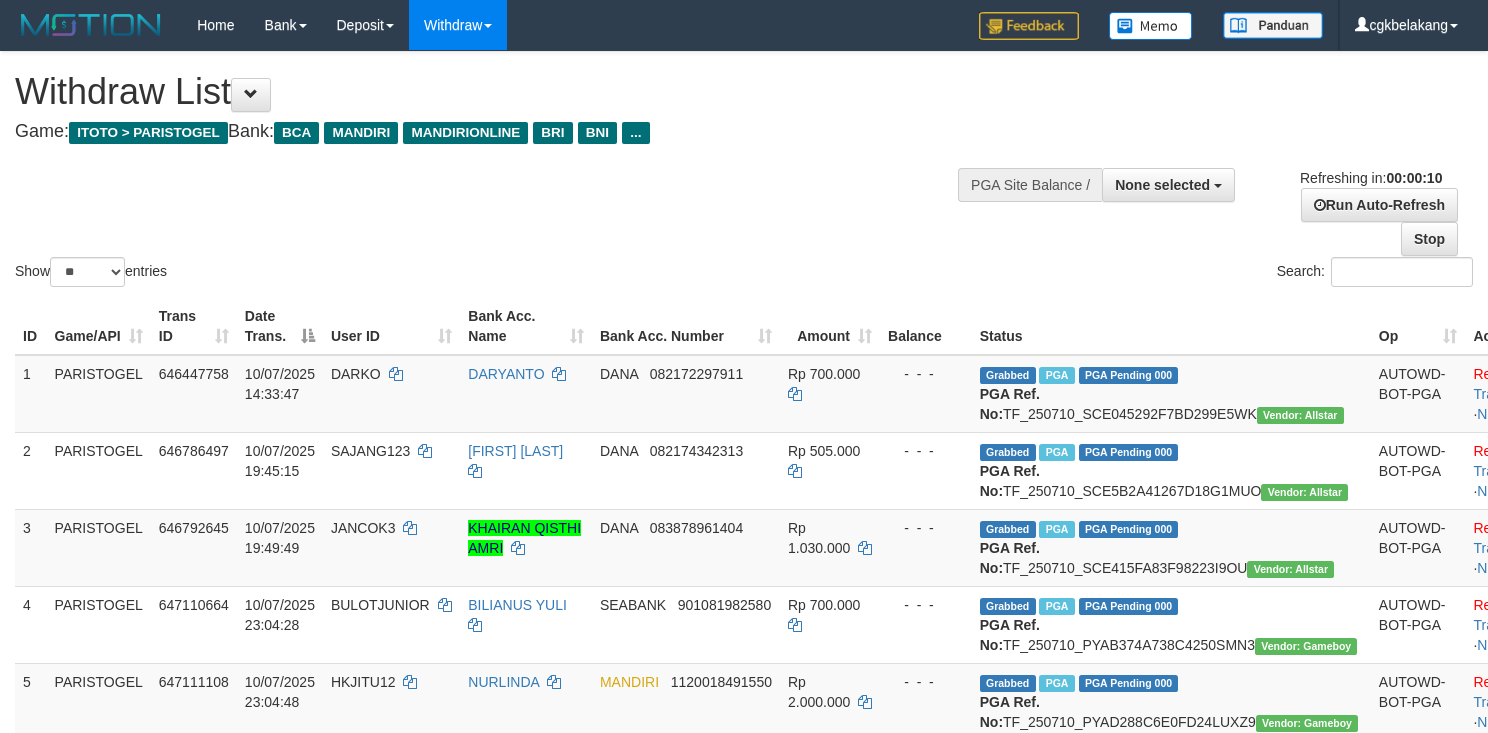 select 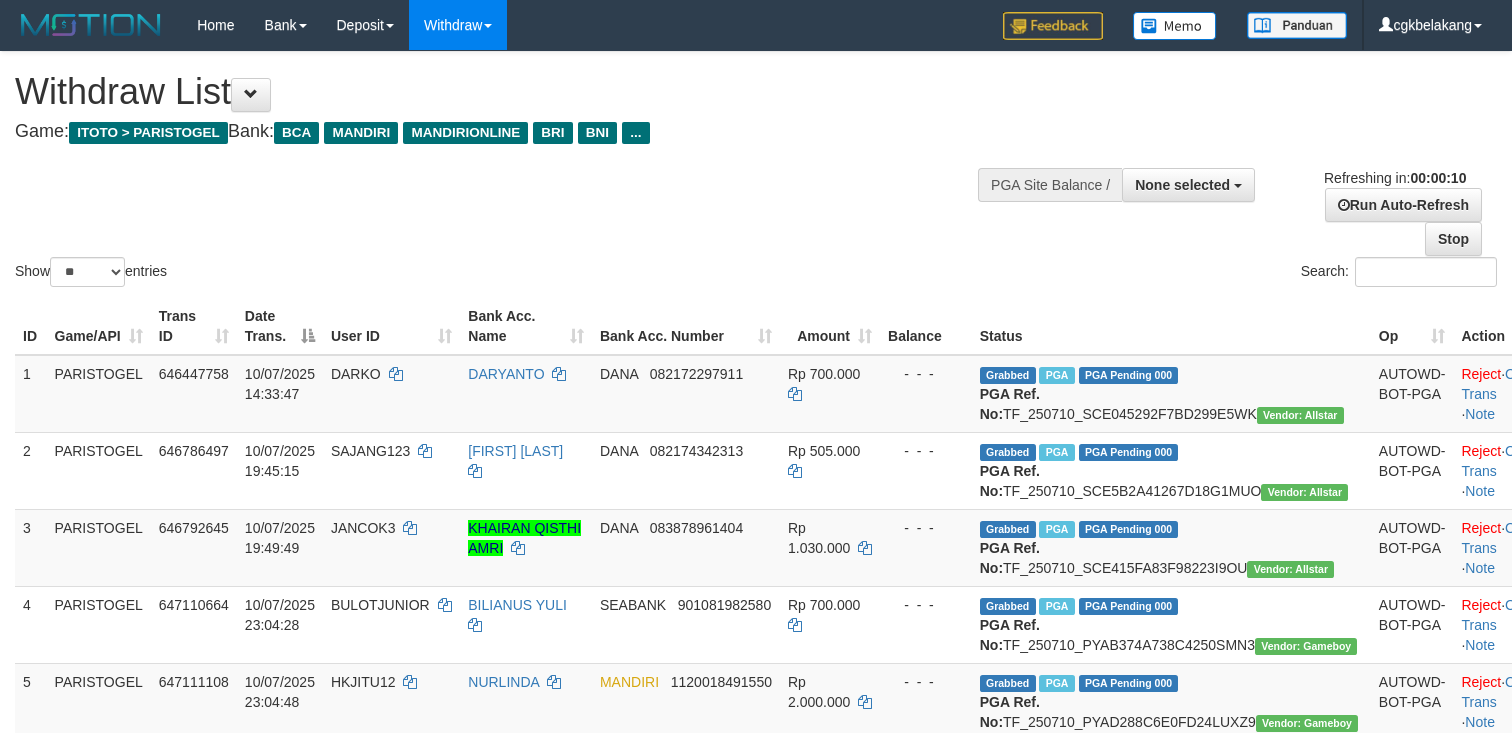 select 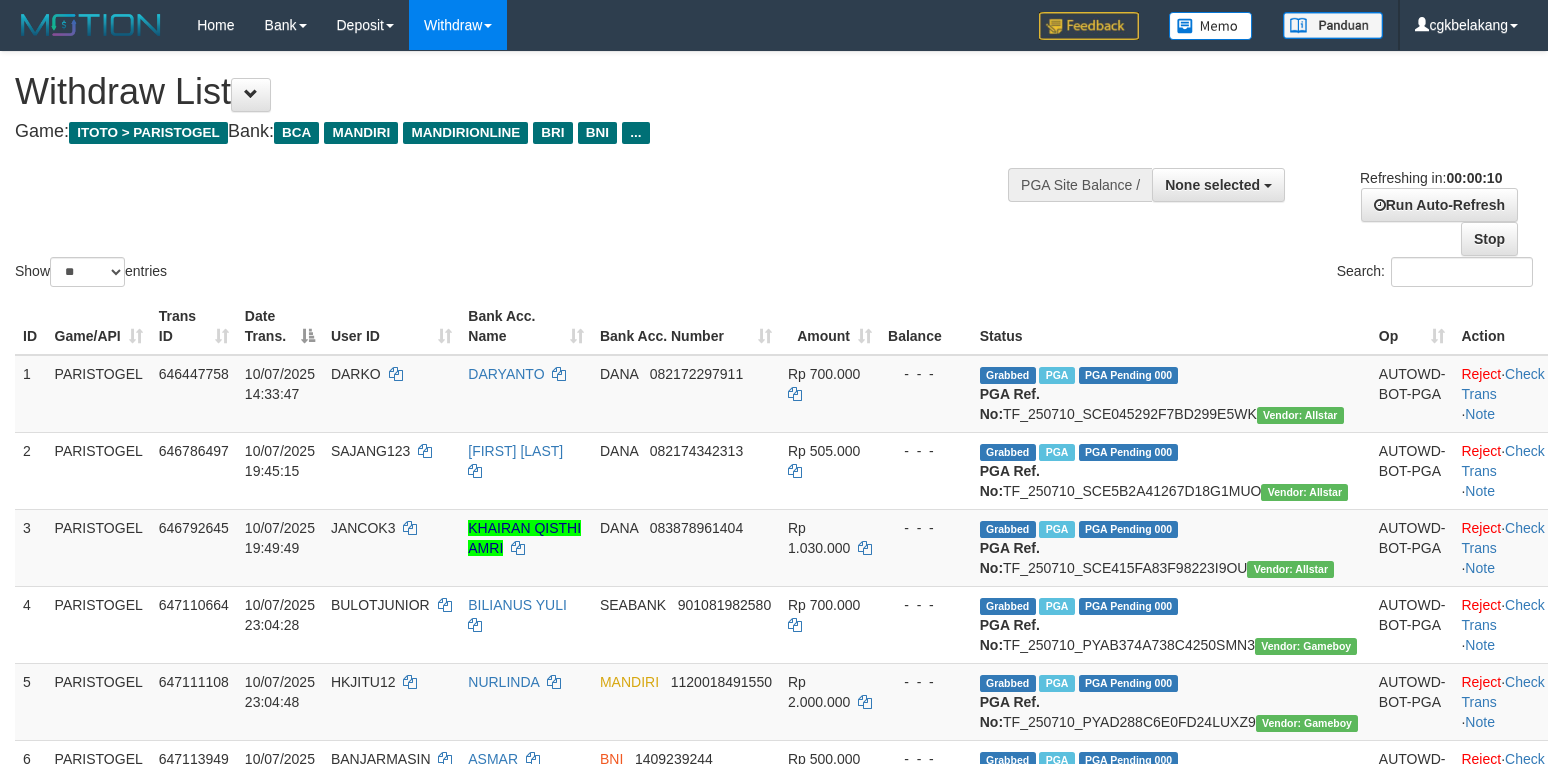 select 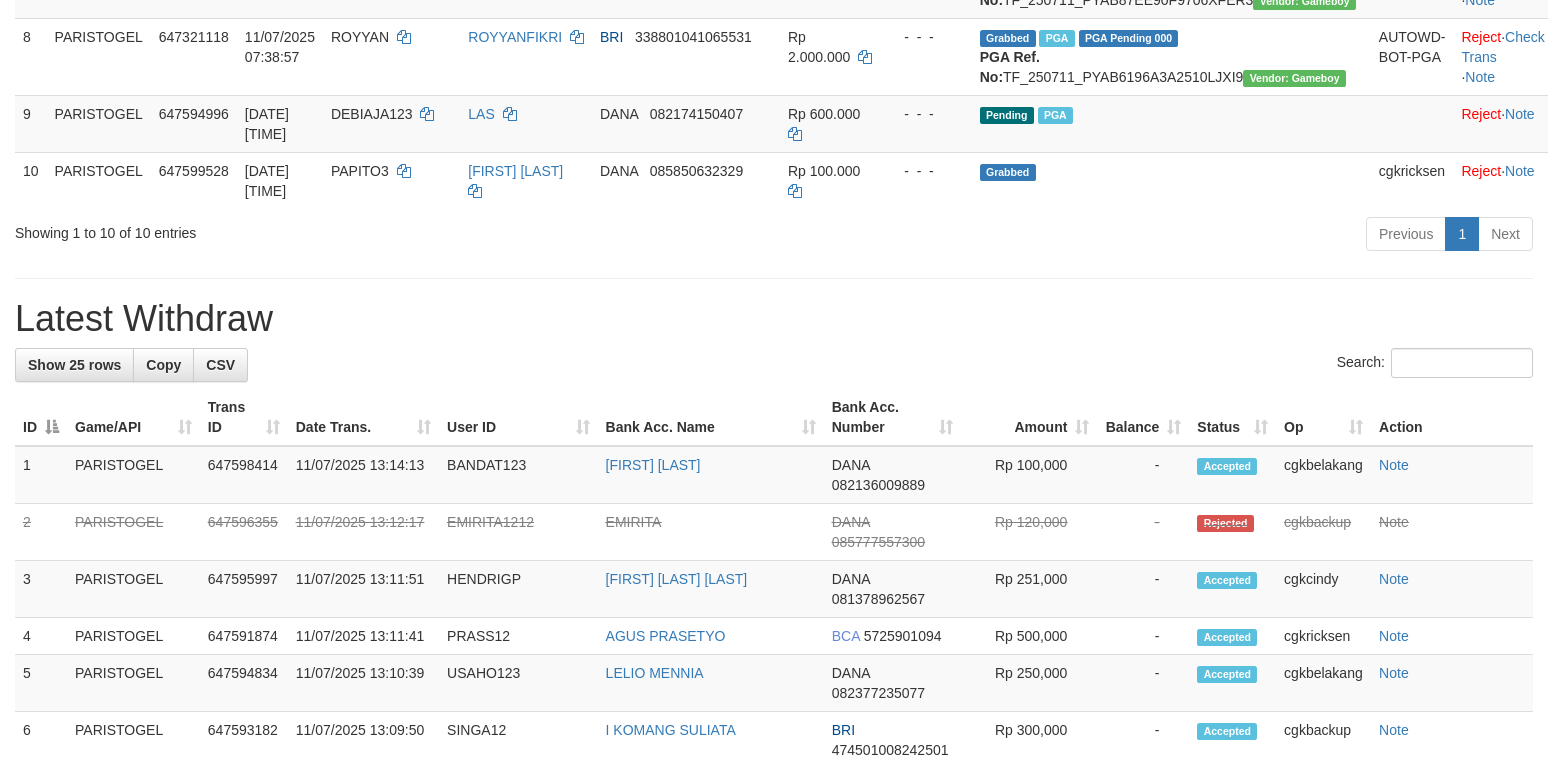 scroll, scrollTop: 800, scrollLeft: 0, axis: vertical 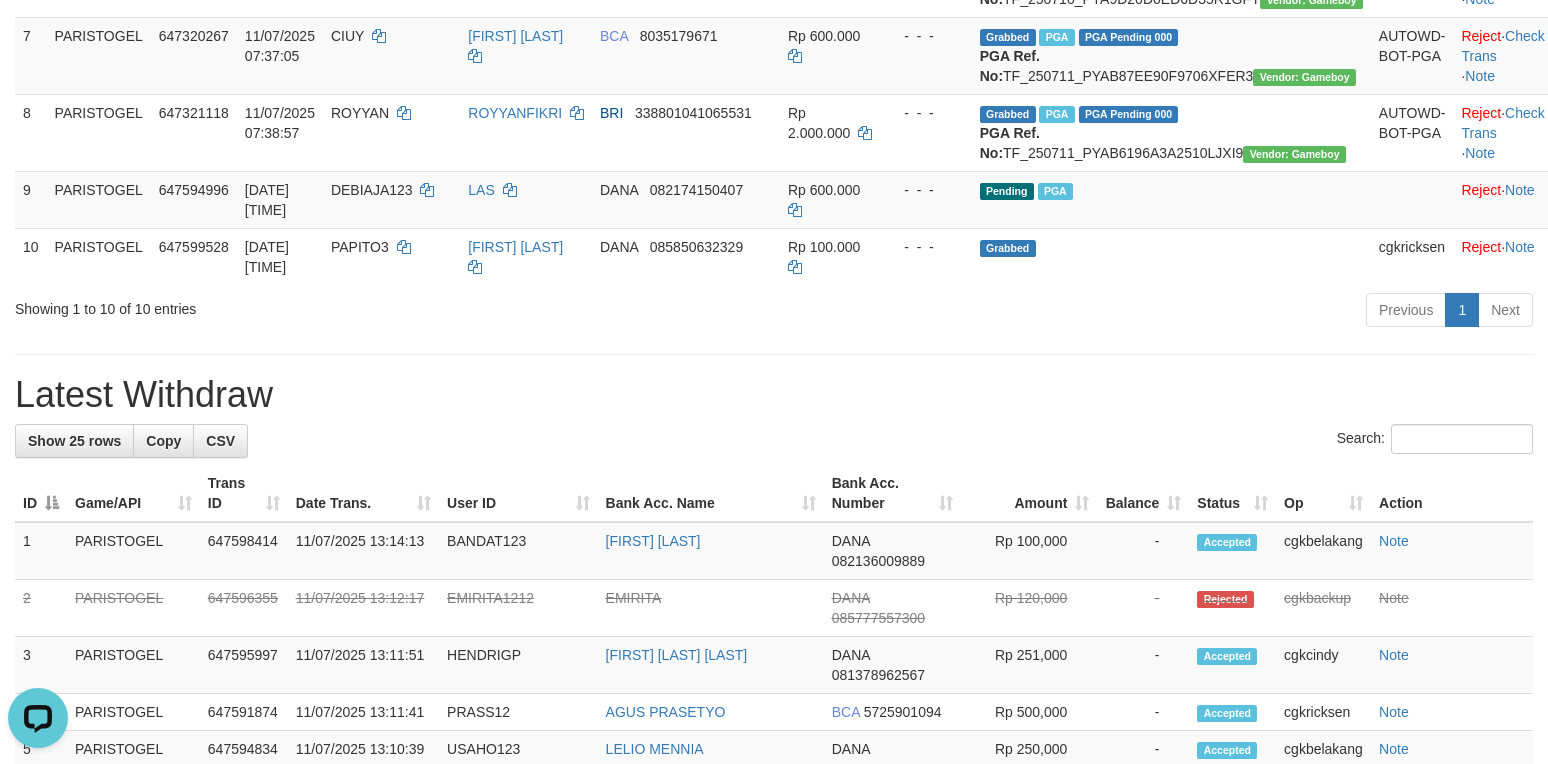 click on "**********" at bounding box center [774, 656] 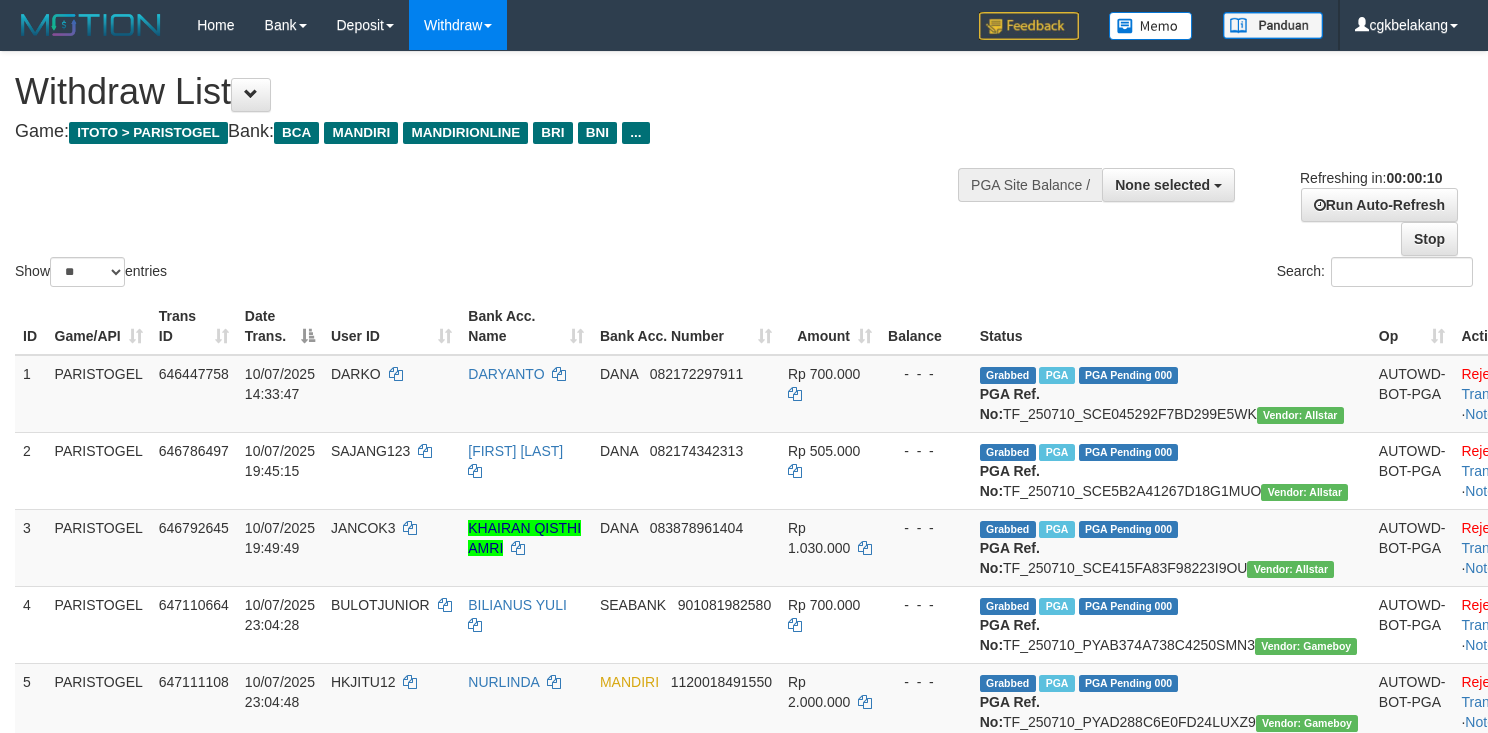select 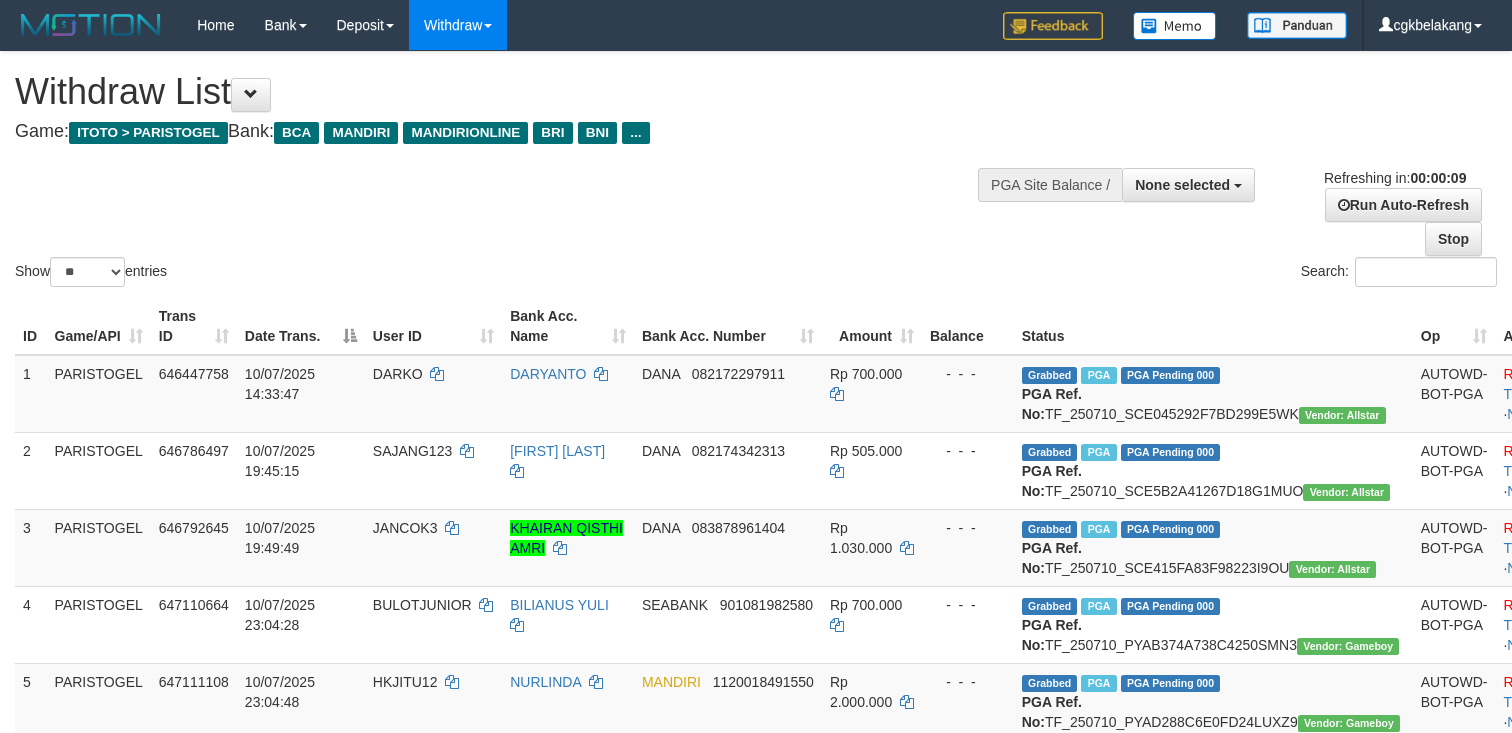 select 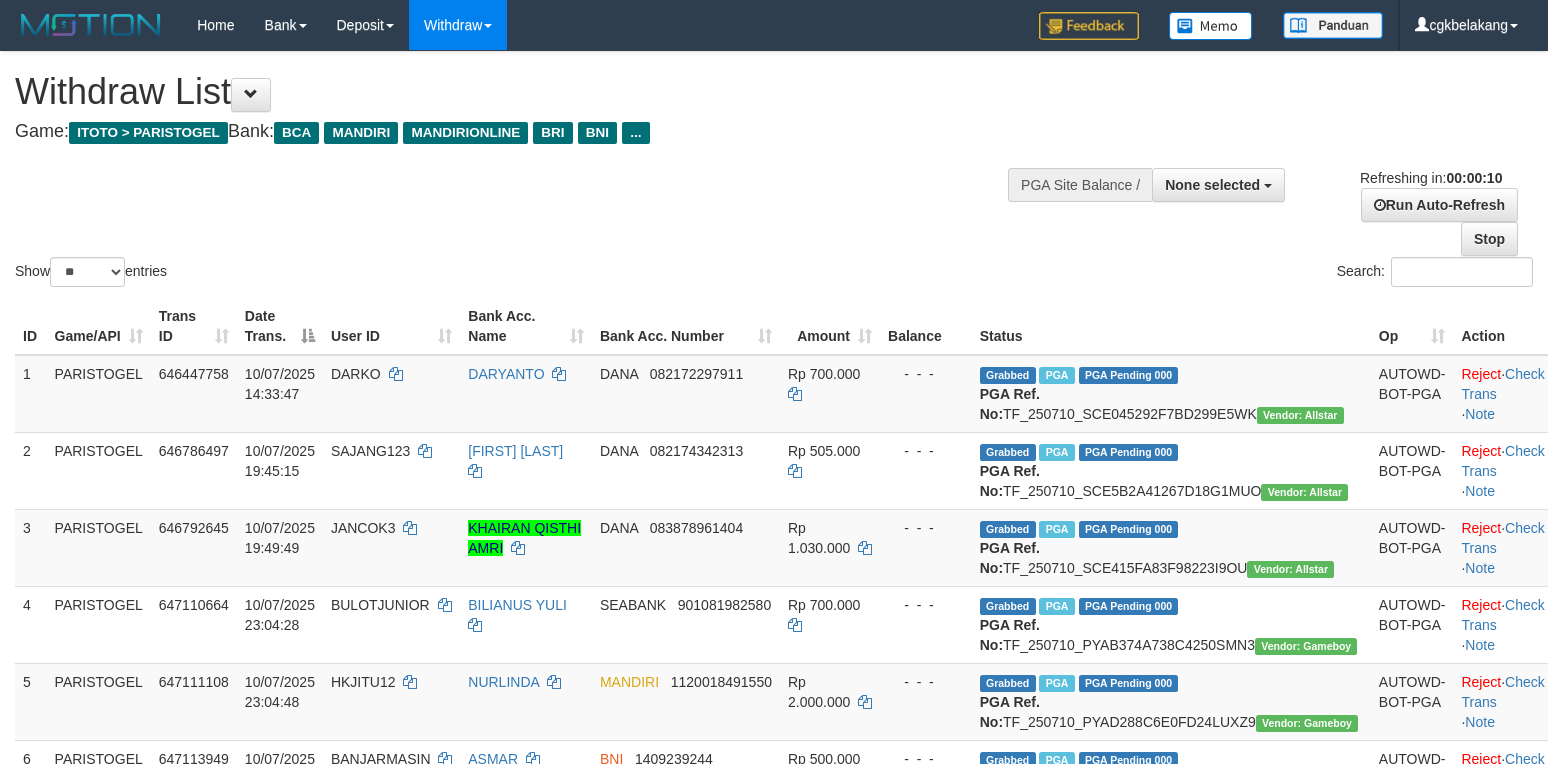 select 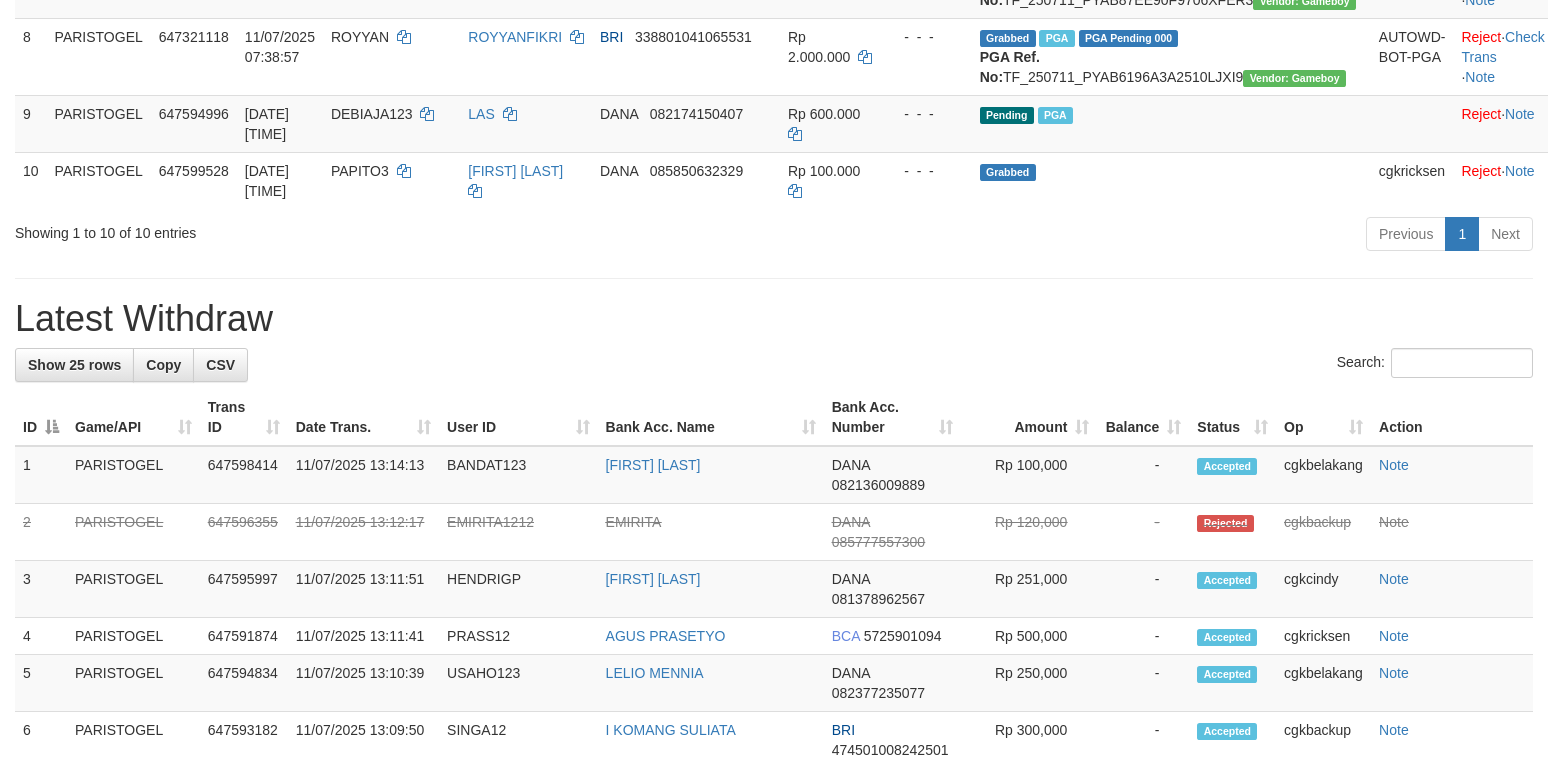 scroll, scrollTop: 800, scrollLeft: 0, axis: vertical 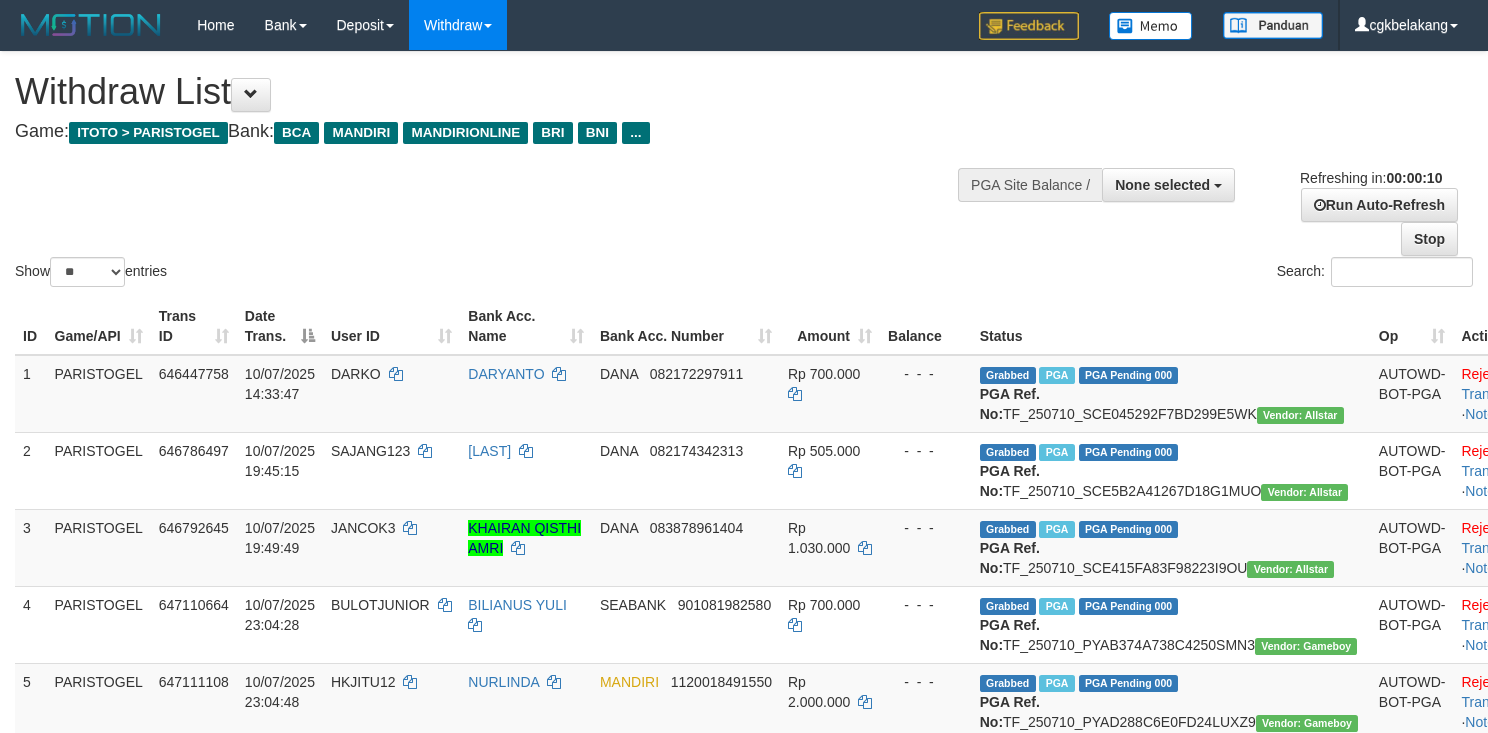 select 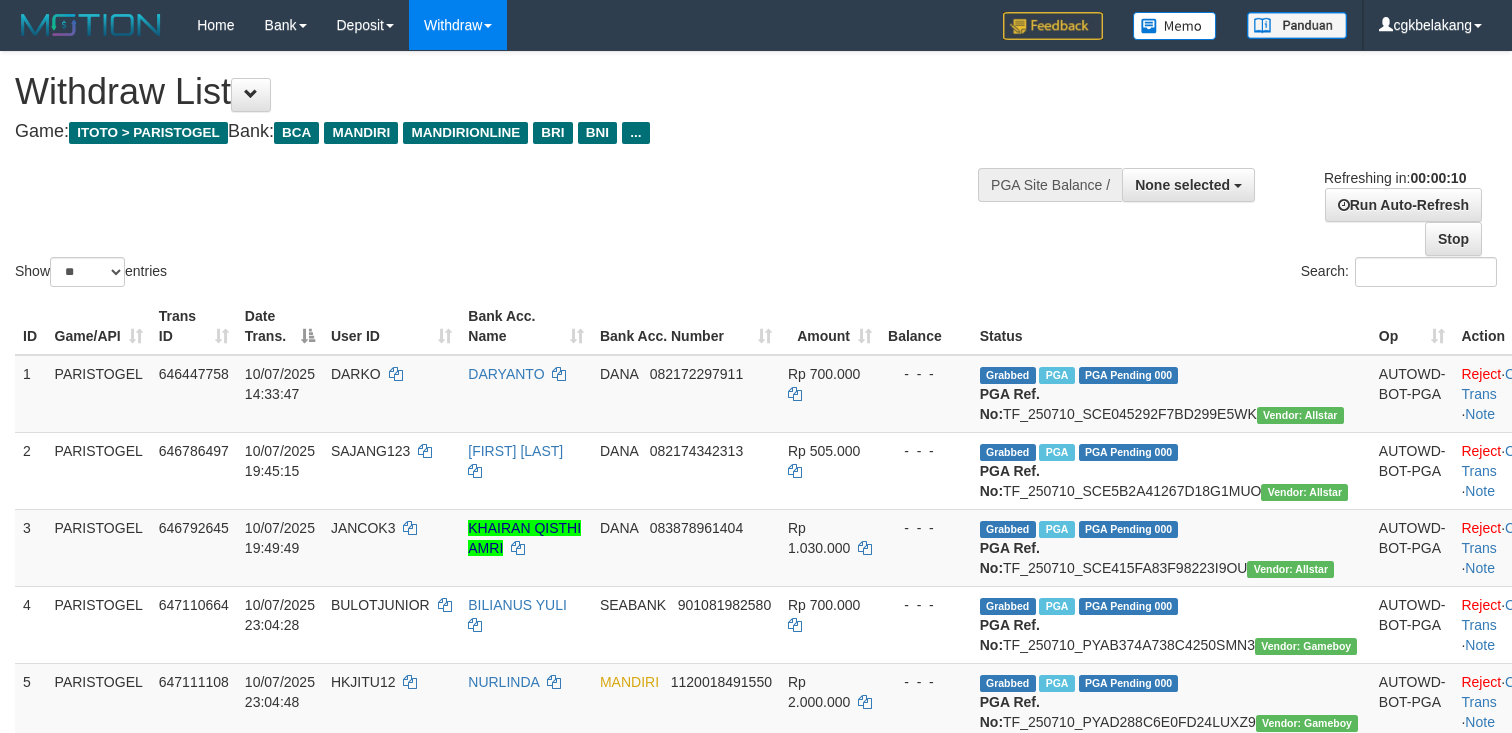 select 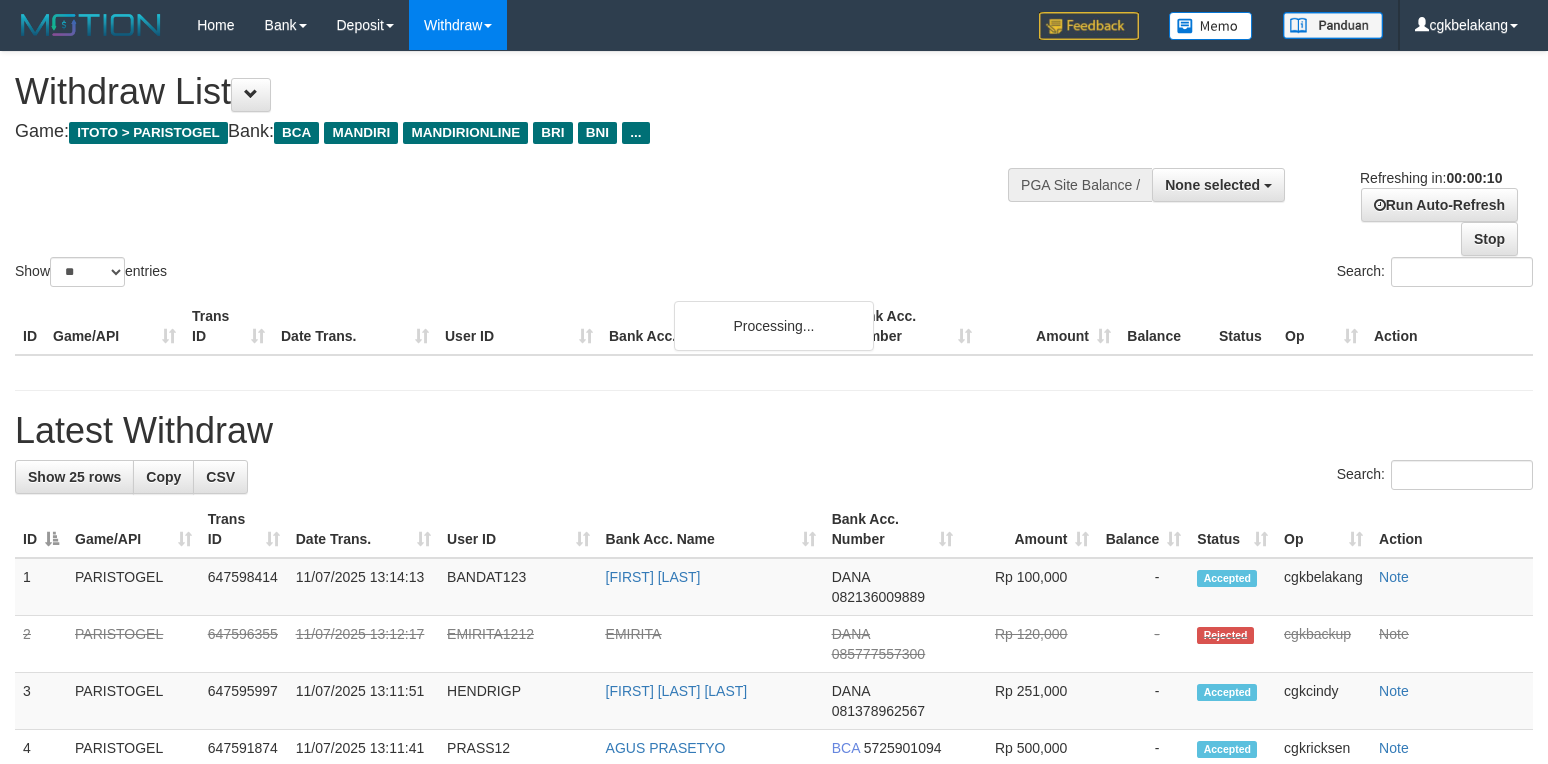 select 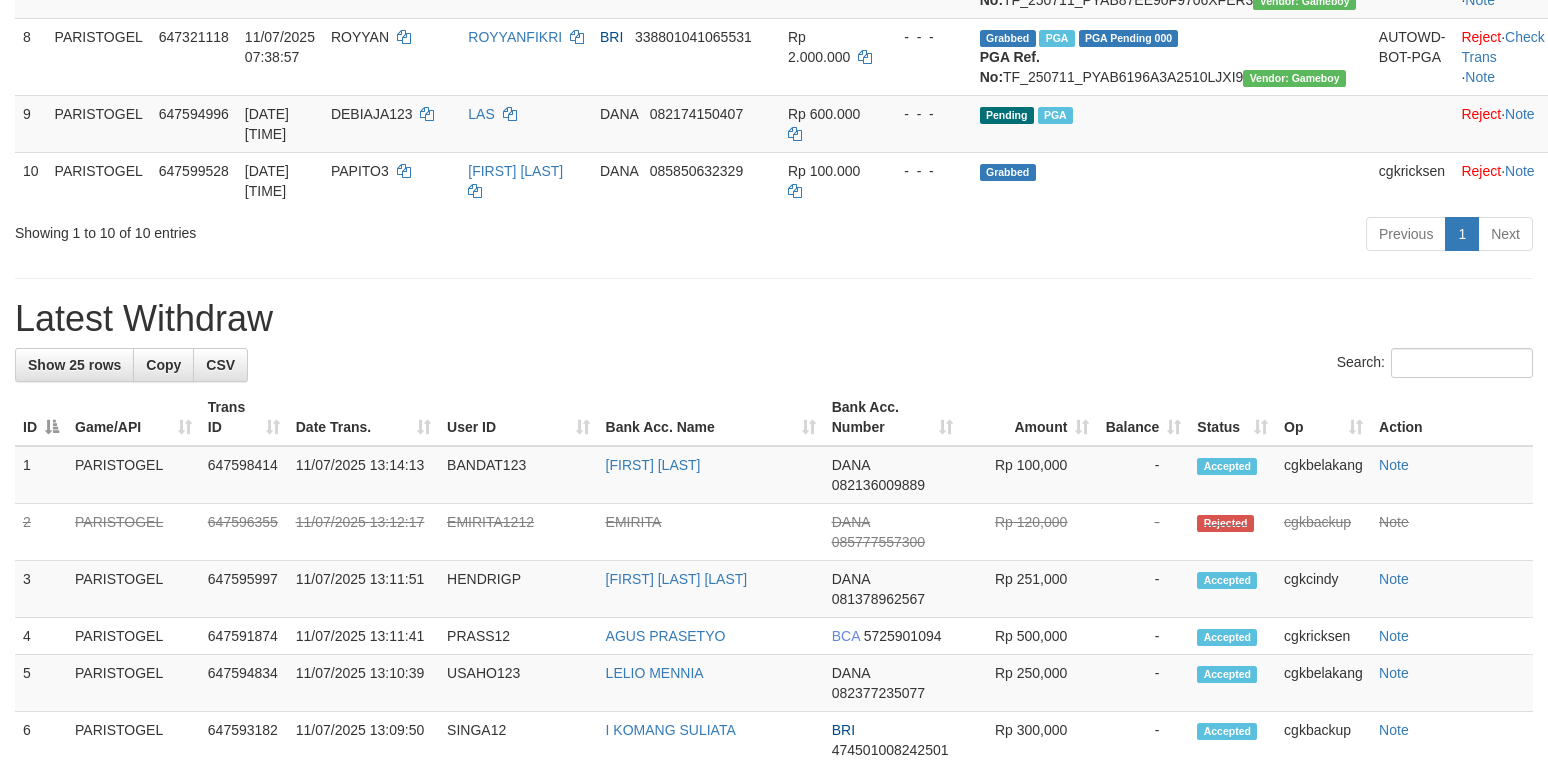 scroll, scrollTop: 800, scrollLeft: 0, axis: vertical 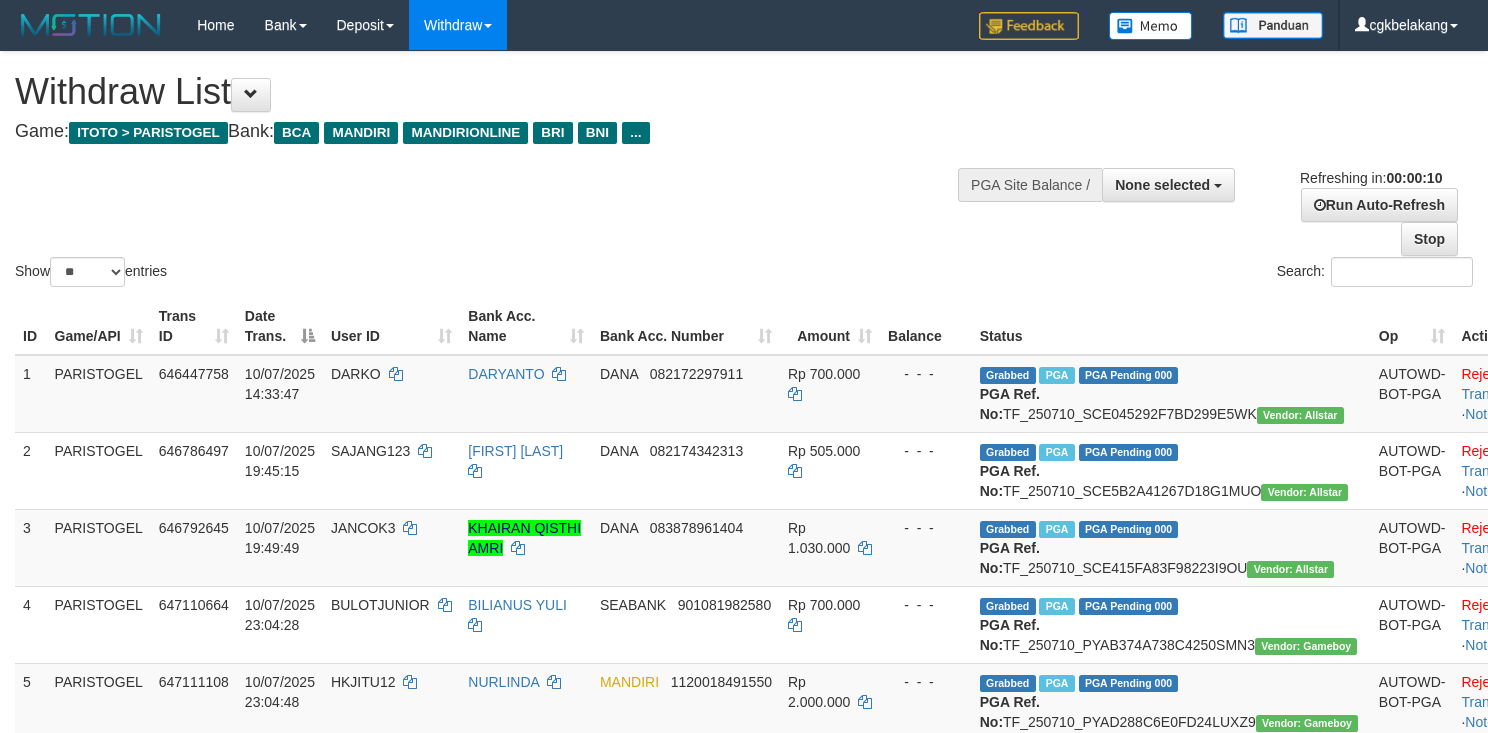 select 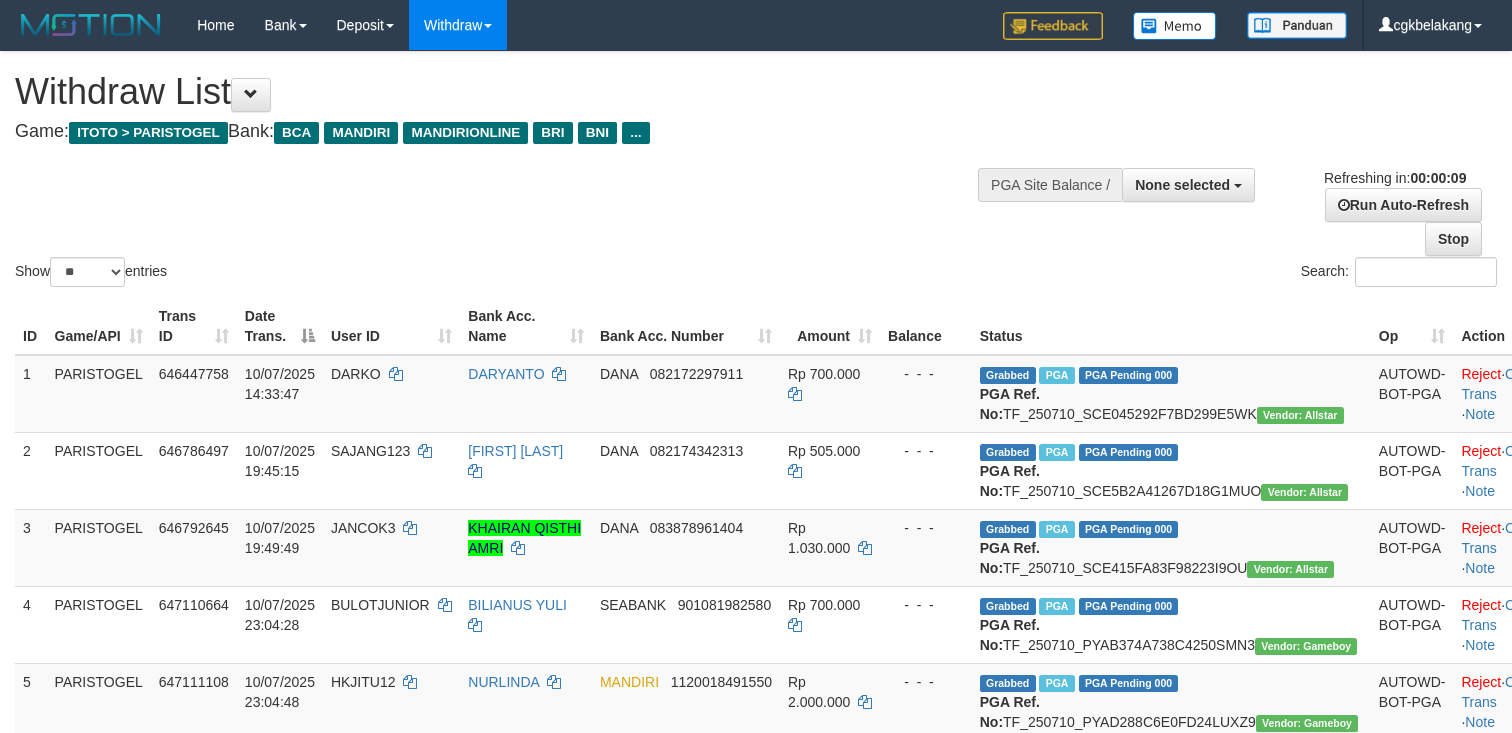 select 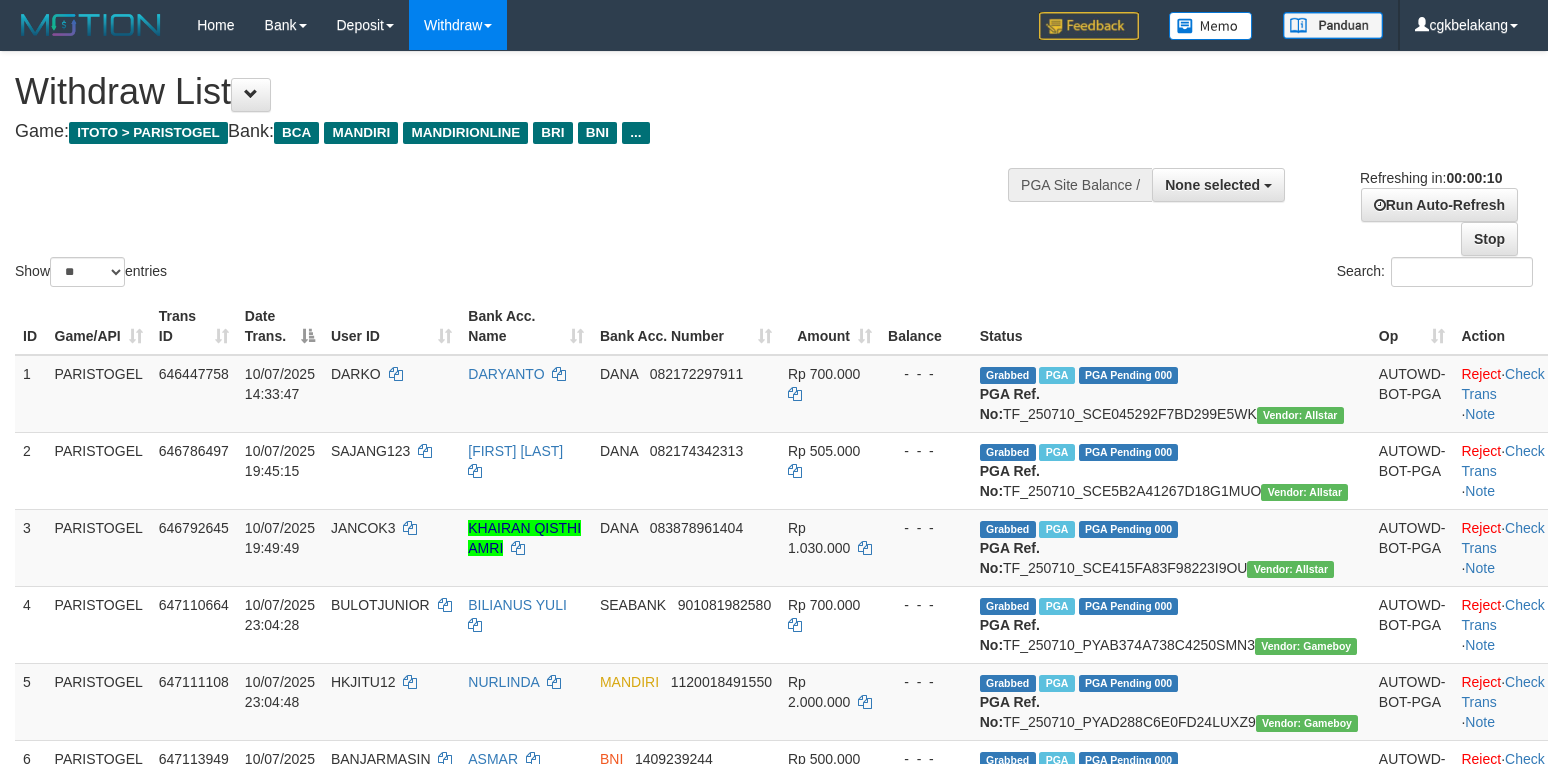select 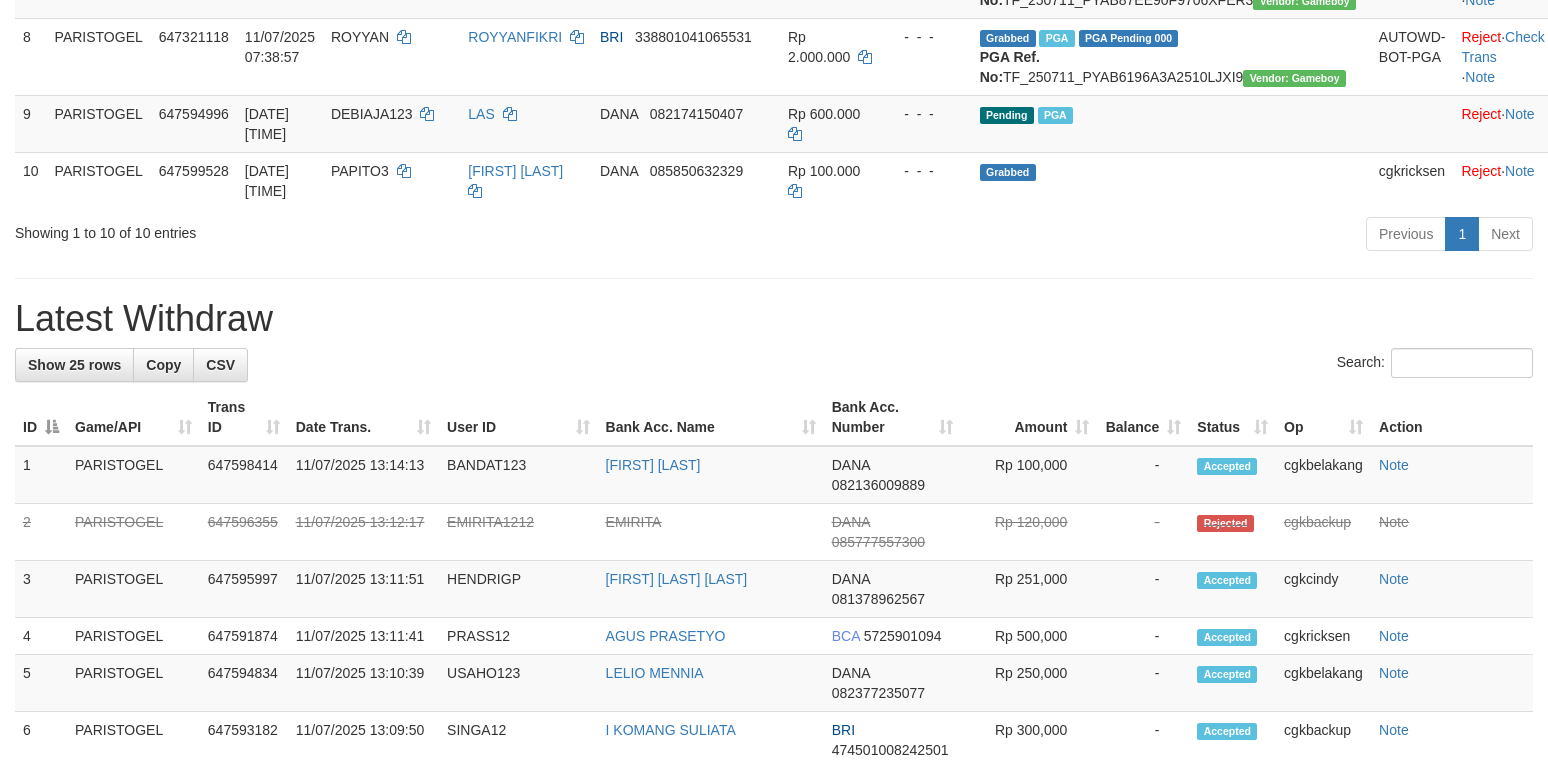 scroll, scrollTop: 800, scrollLeft: 0, axis: vertical 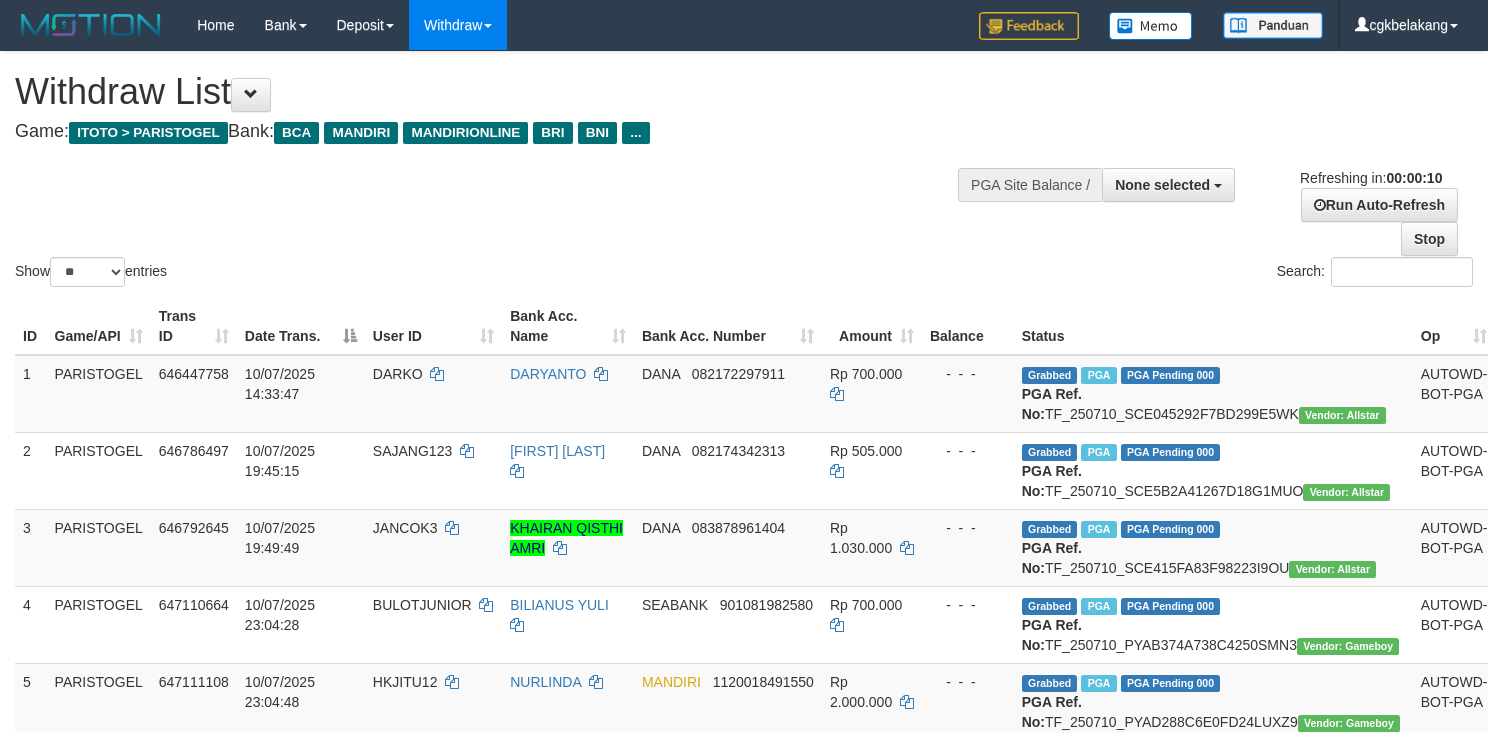 select 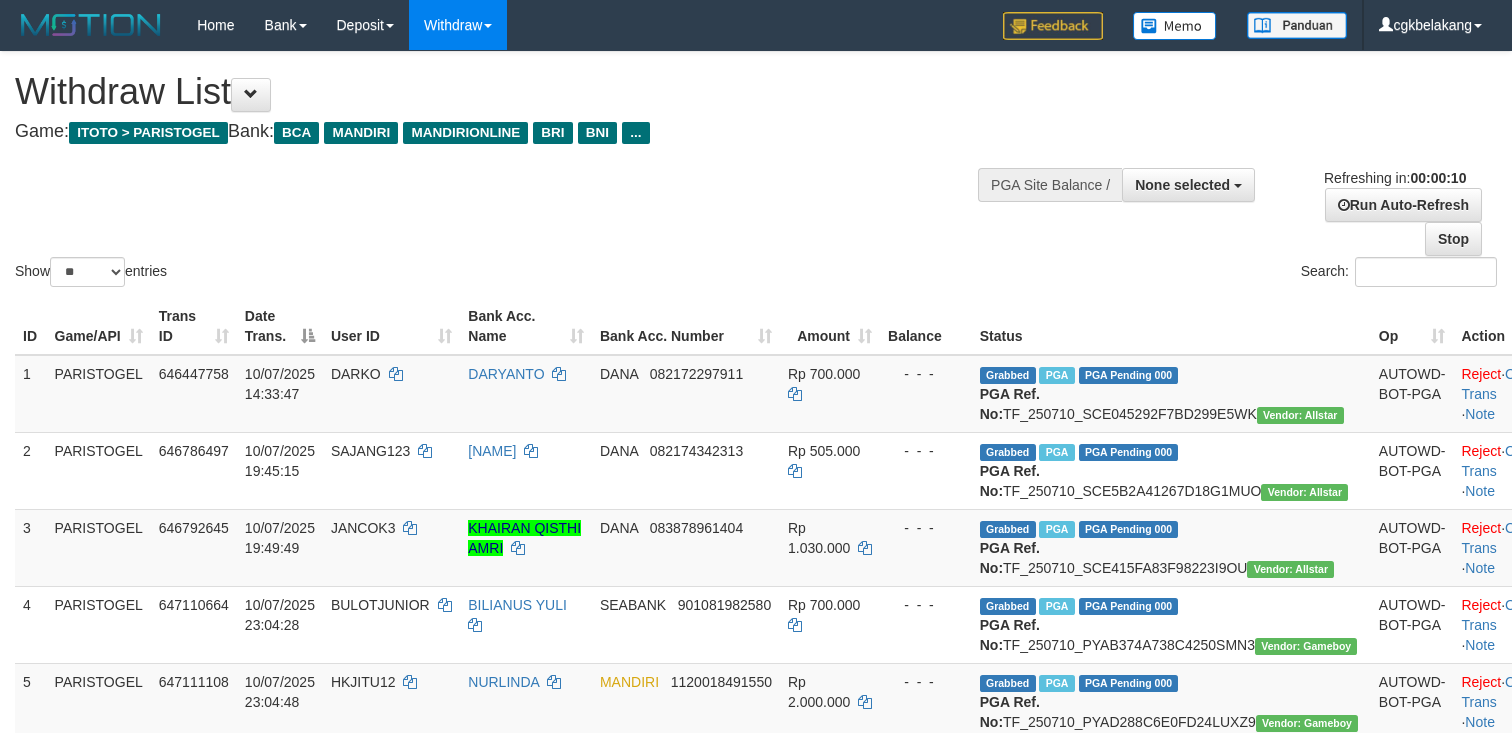 select 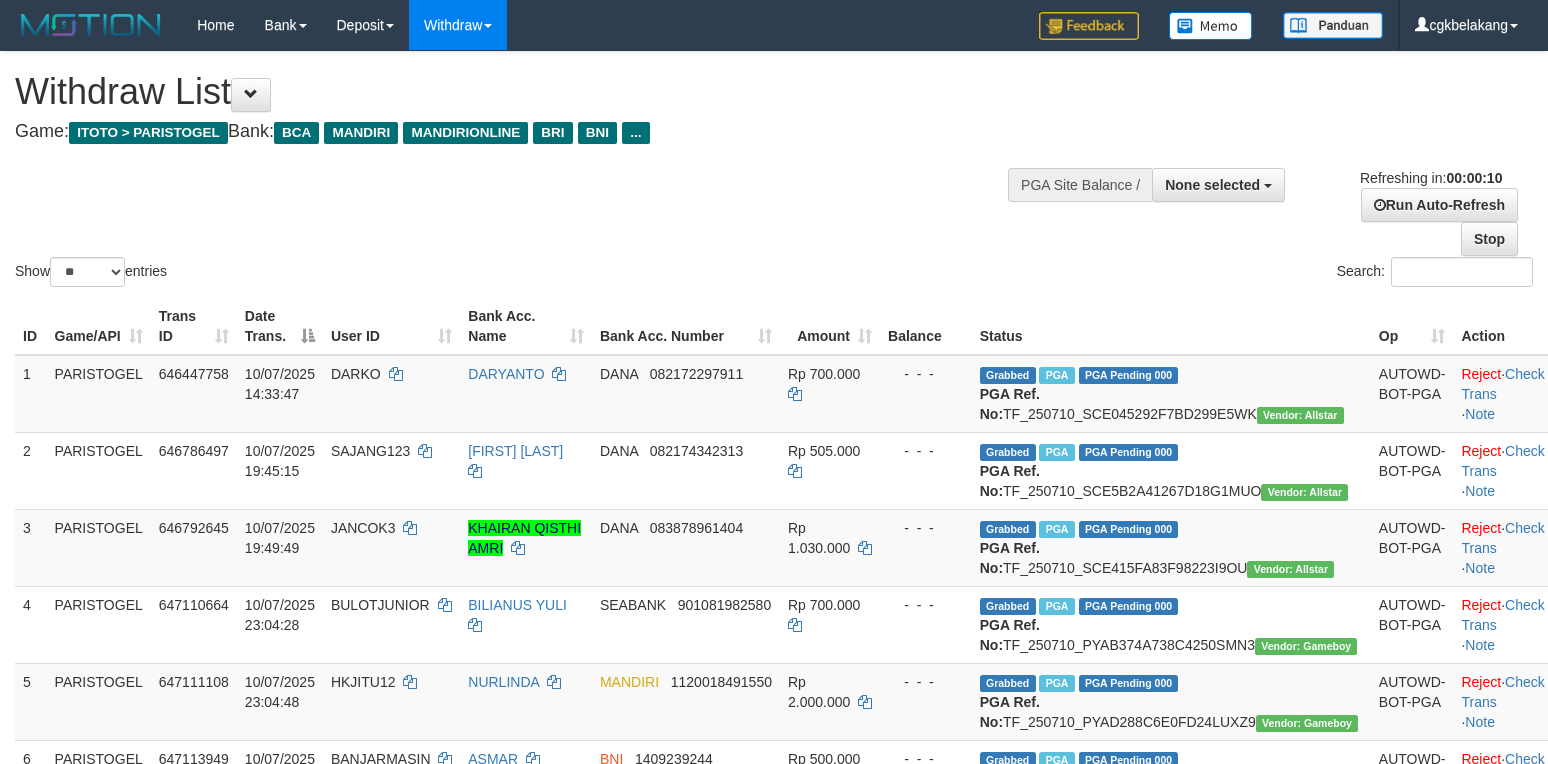 select 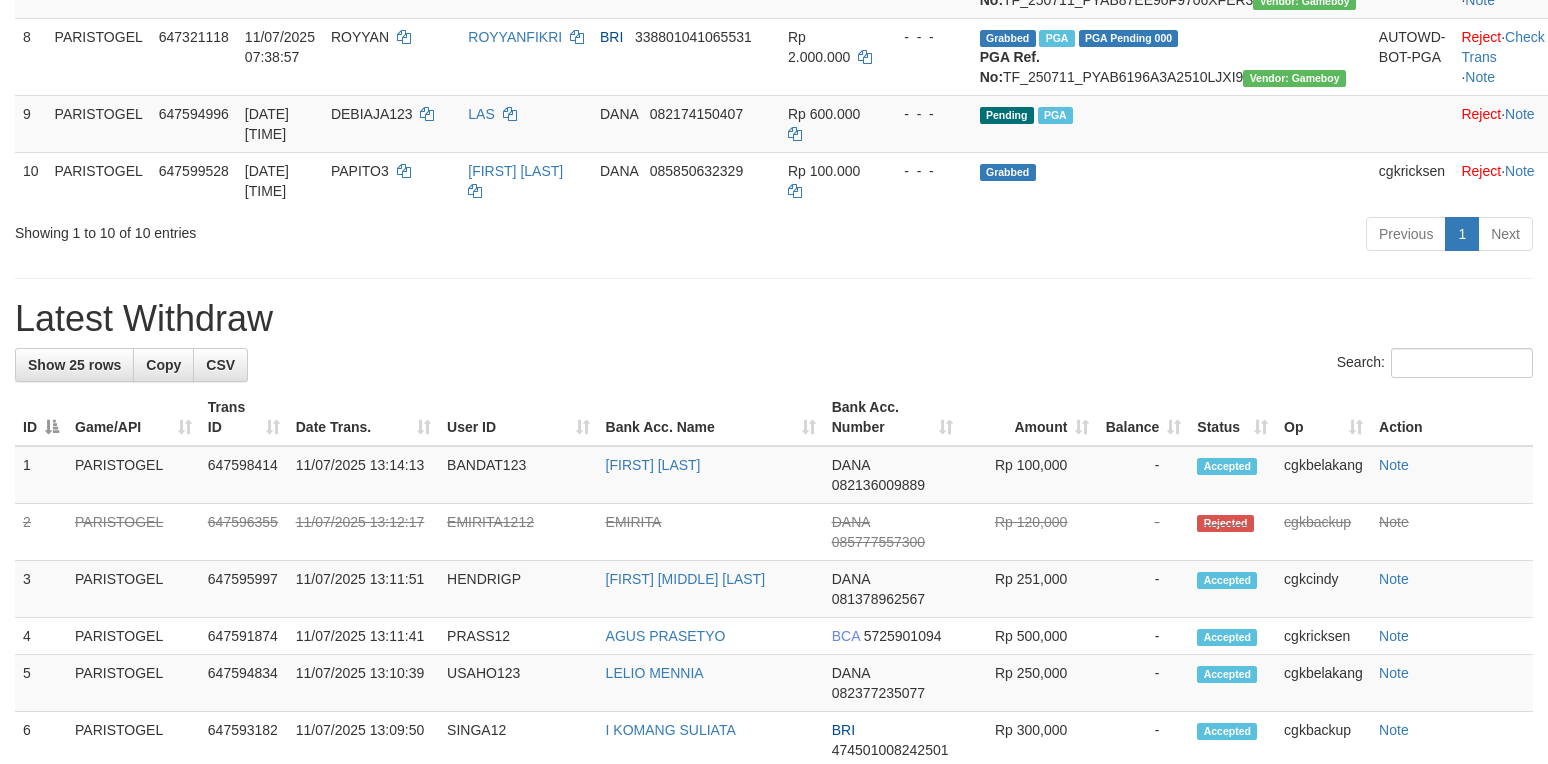 scroll, scrollTop: 800, scrollLeft: 0, axis: vertical 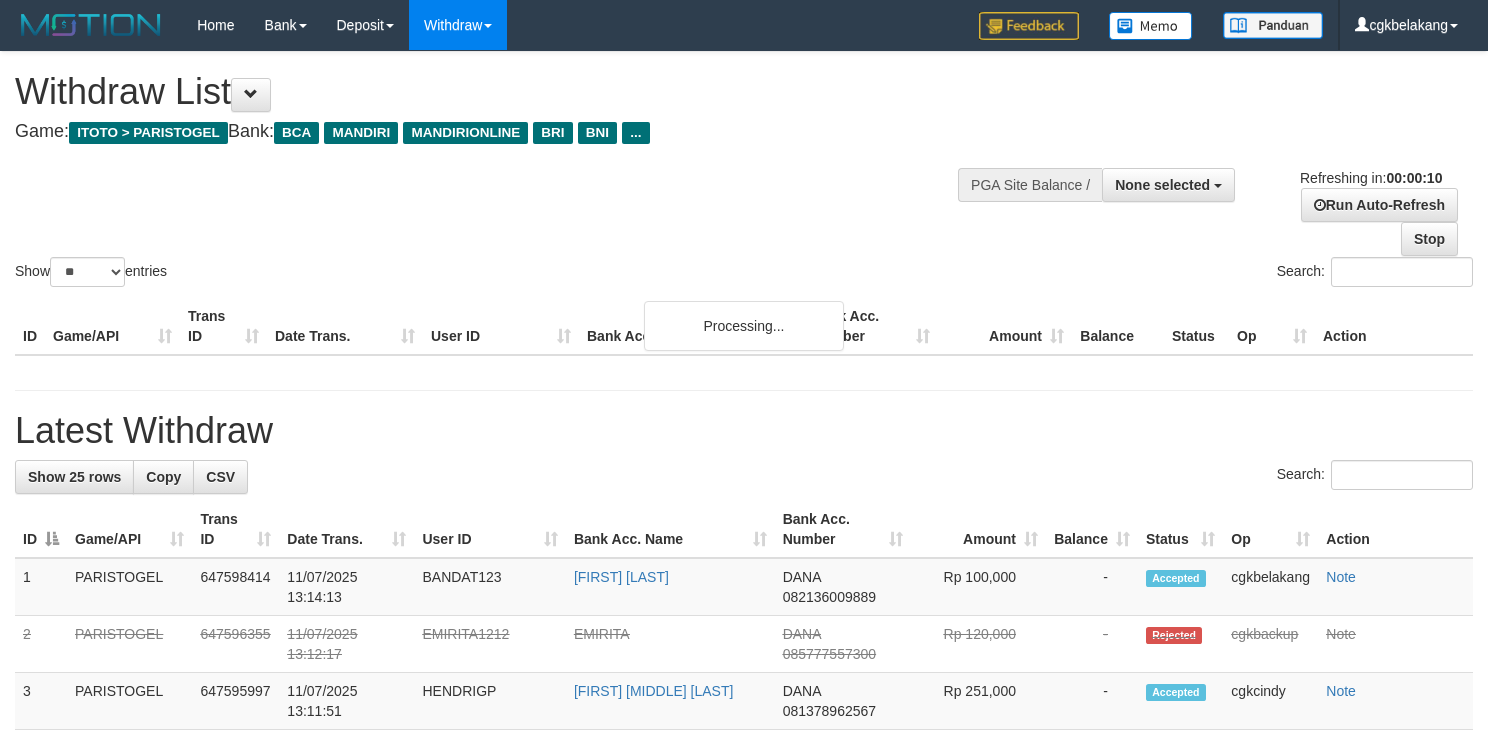 select 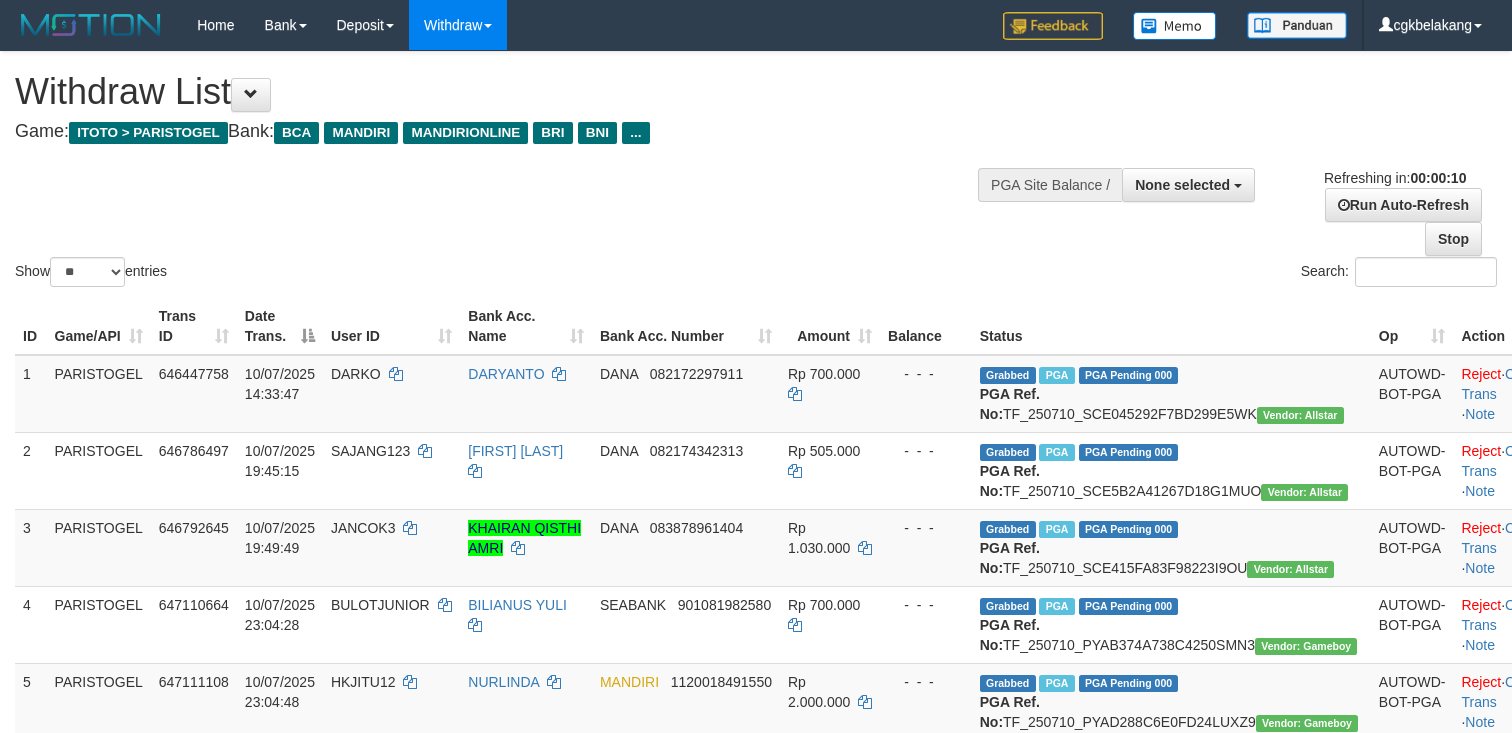 select 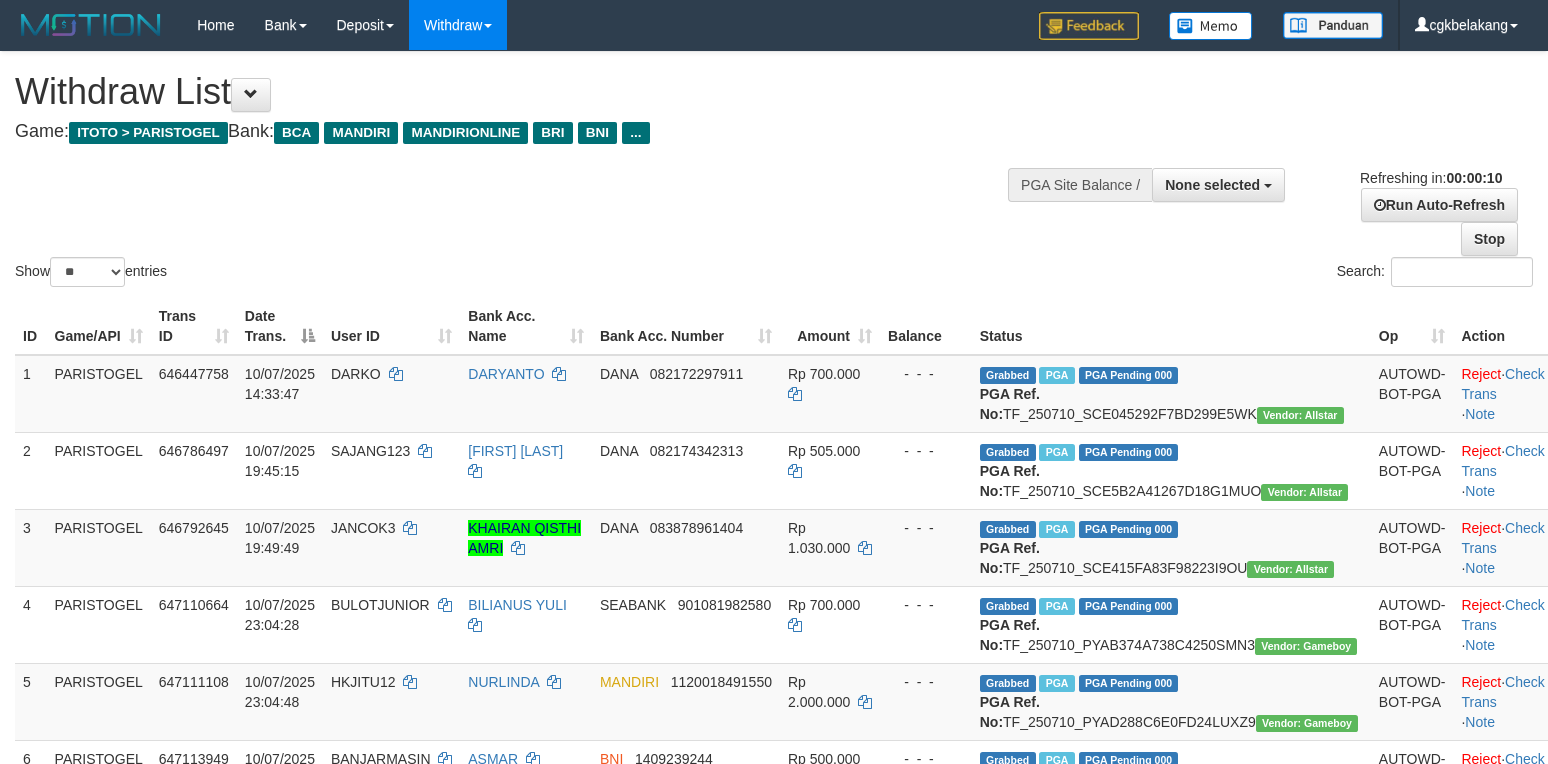 select 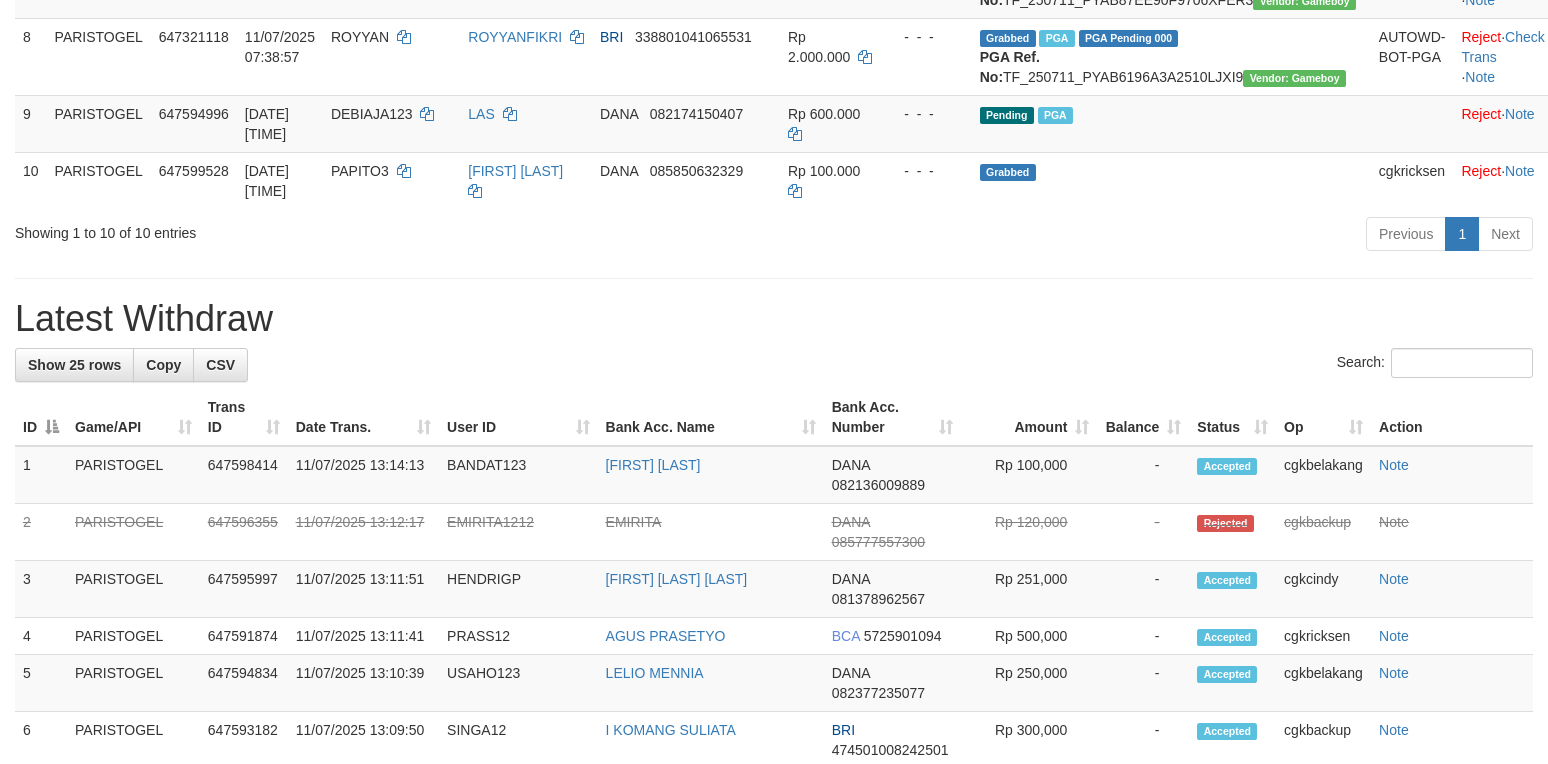 scroll, scrollTop: 800, scrollLeft: 0, axis: vertical 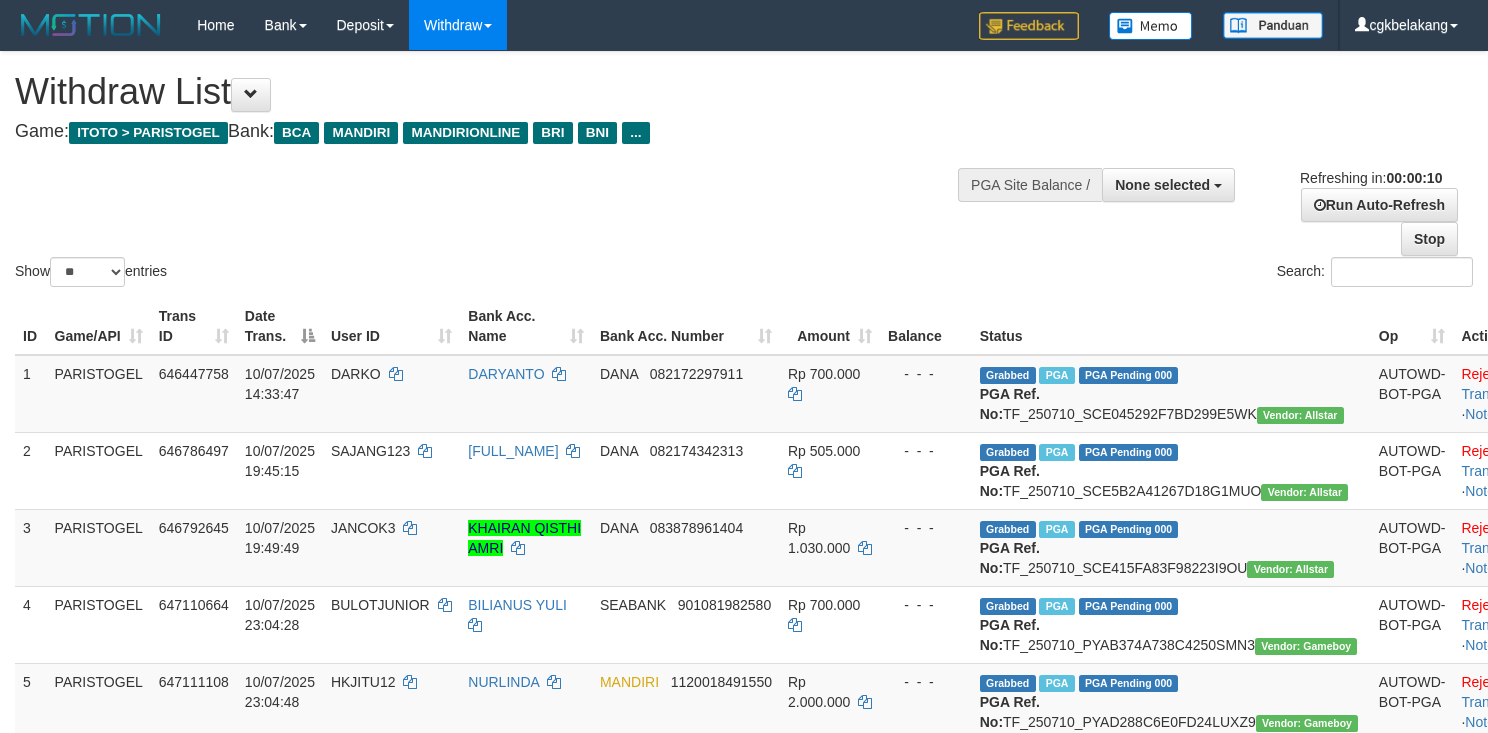select 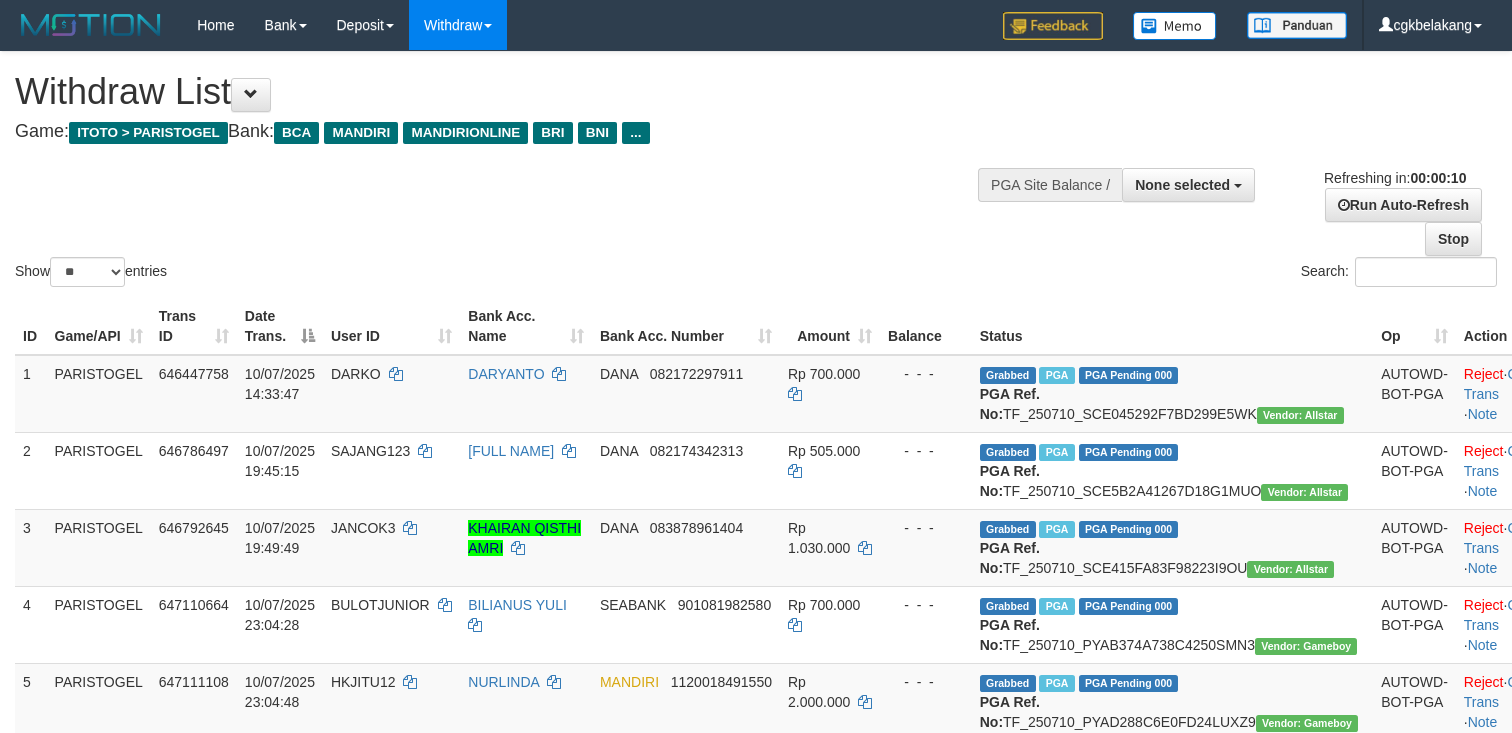 select 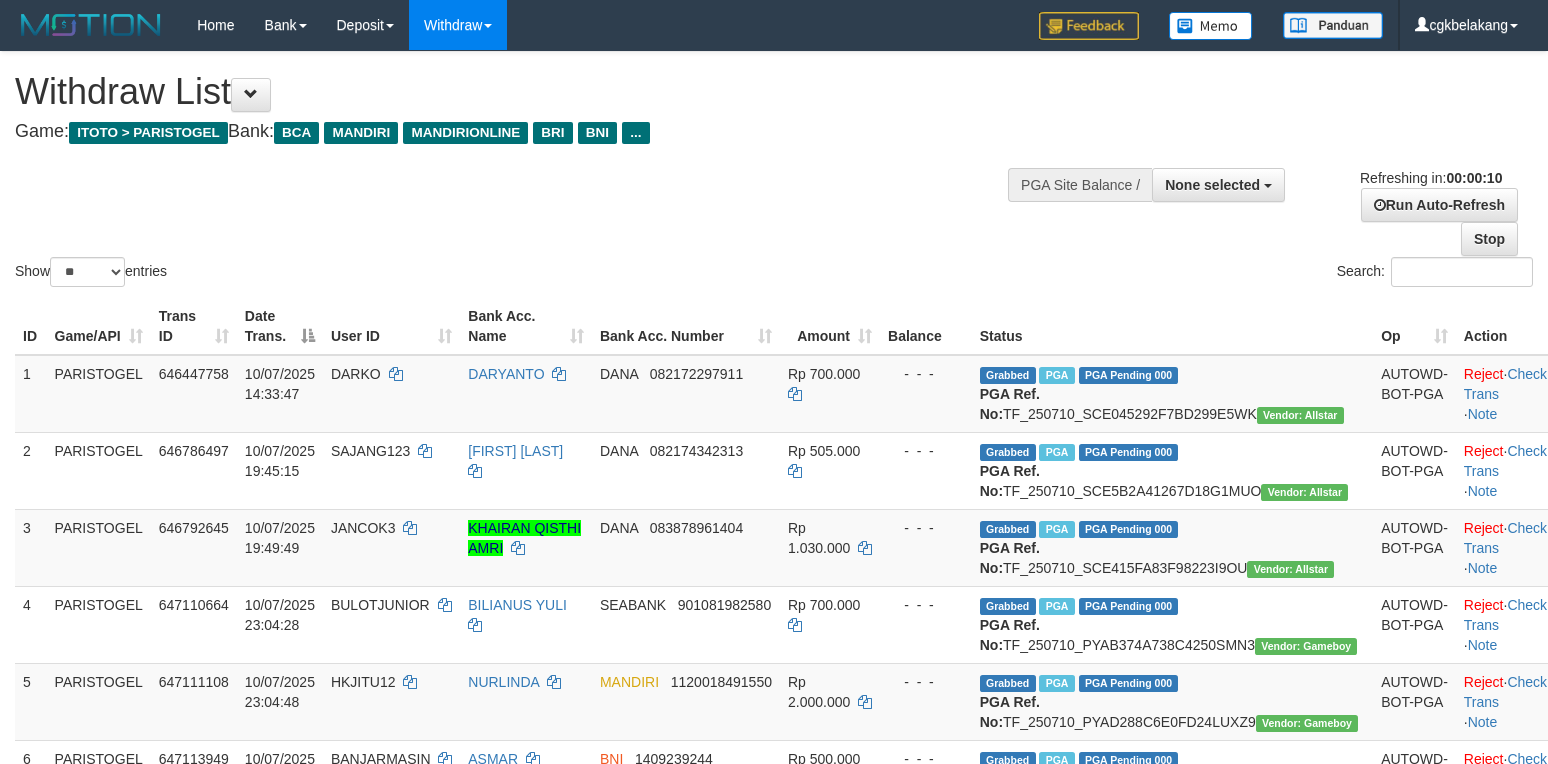 select 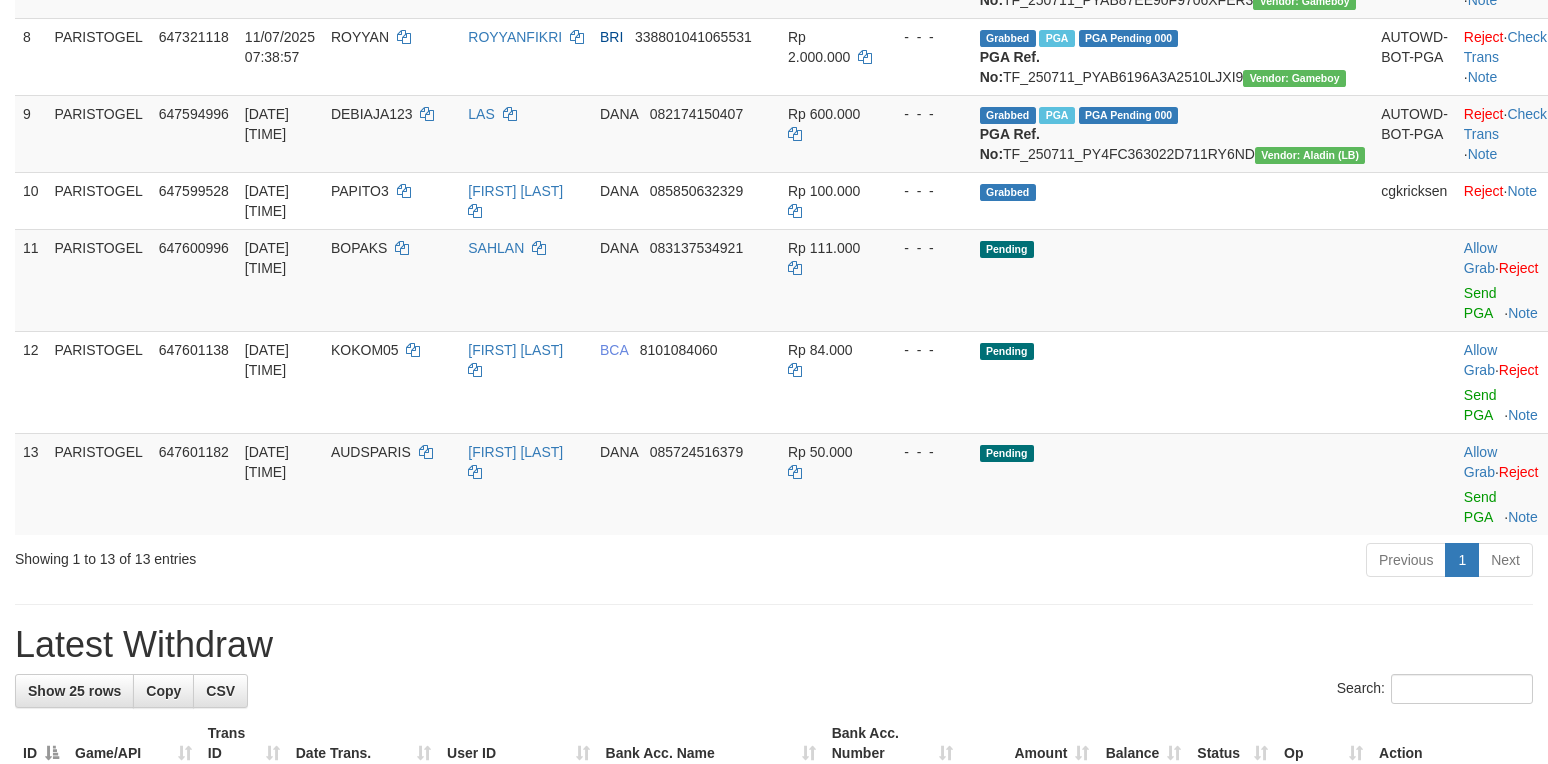 scroll, scrollTop: 800, scrollLeft: 0, axis: vertical 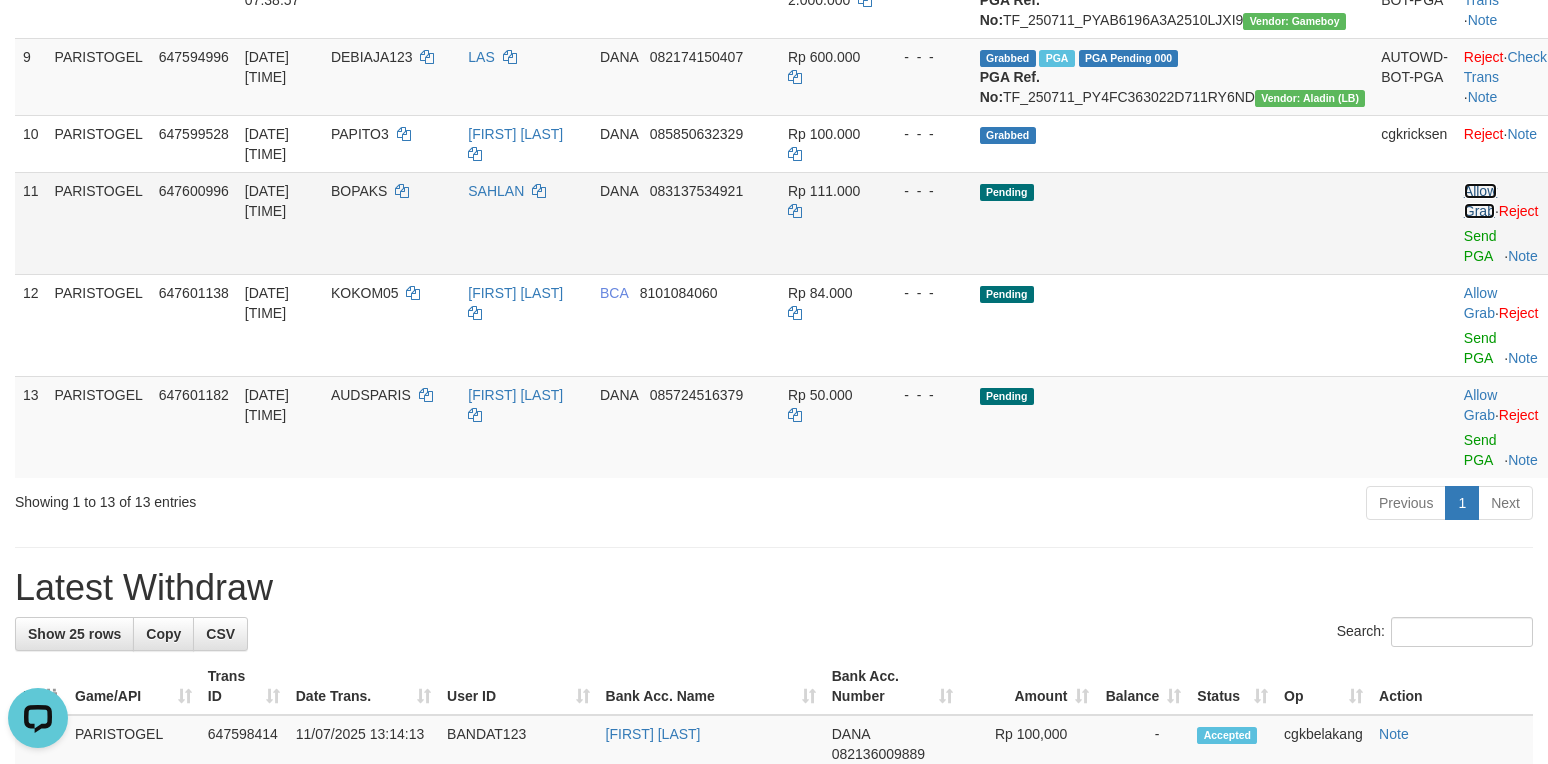 click on "Allow Grab" at bounding box center [1480, 201] 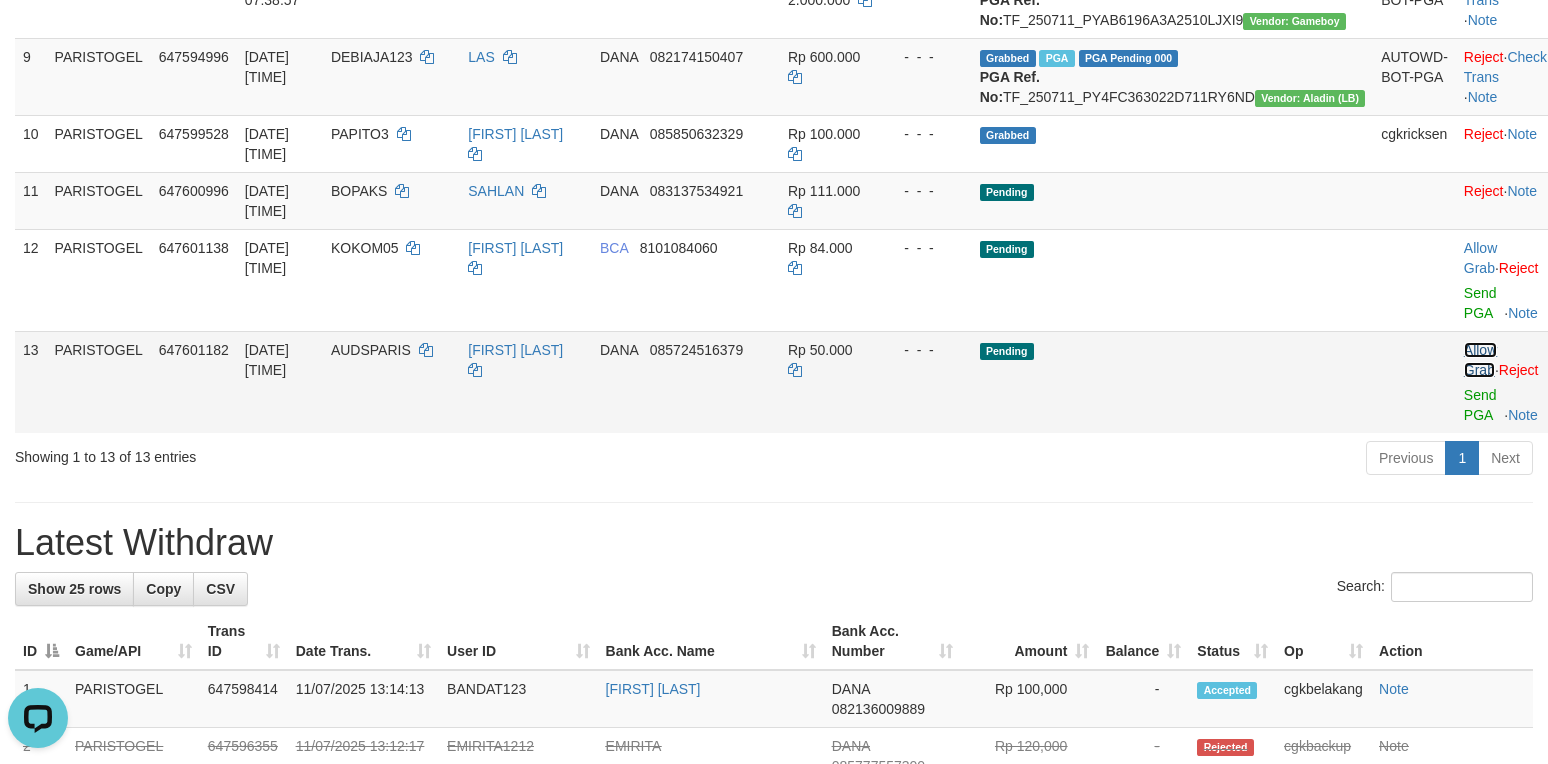 click on "Allow Grab" at bounding box center [1480, 360] 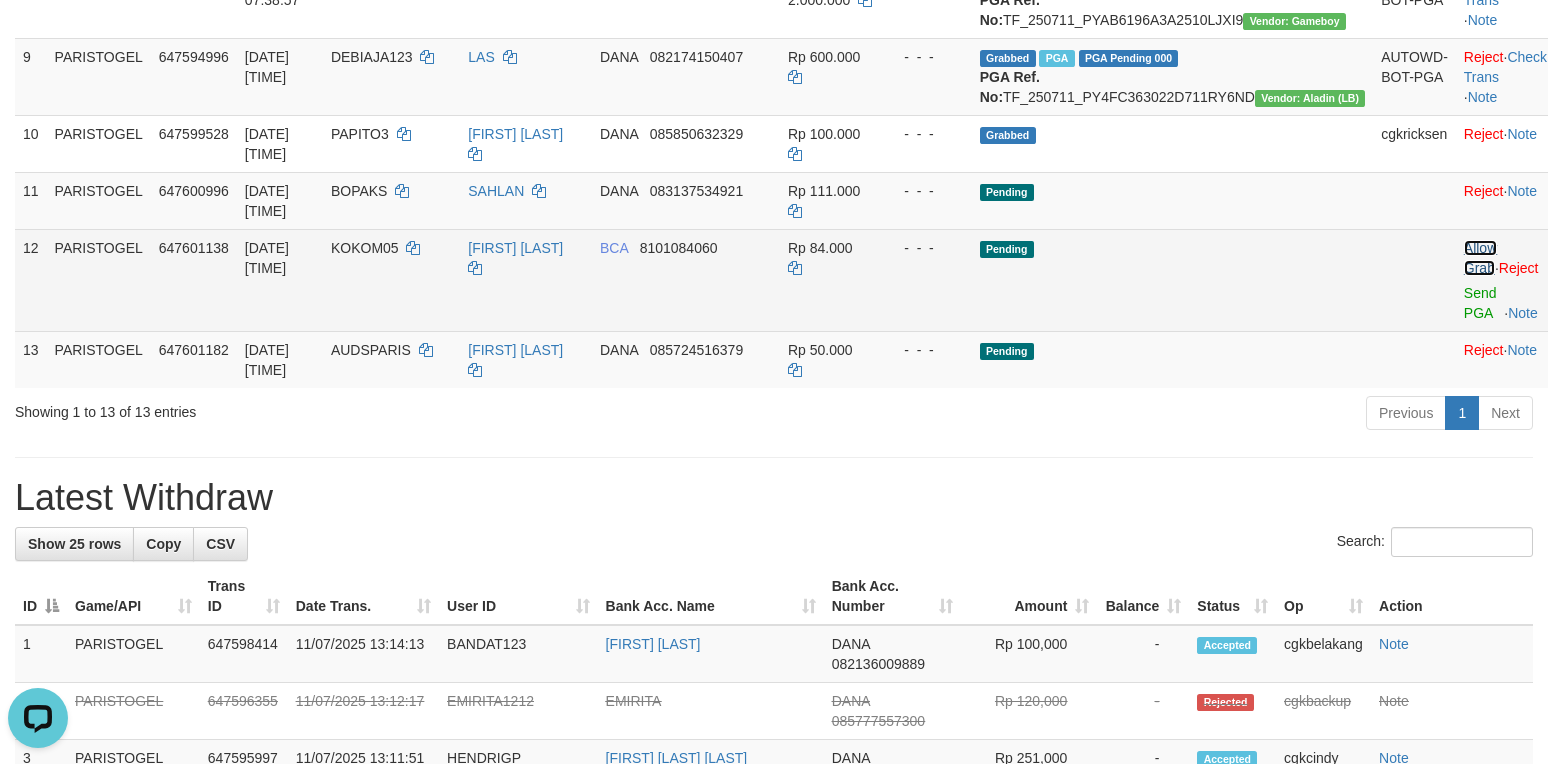 click on "Allow Grab" at bounding box center (1480, 258) 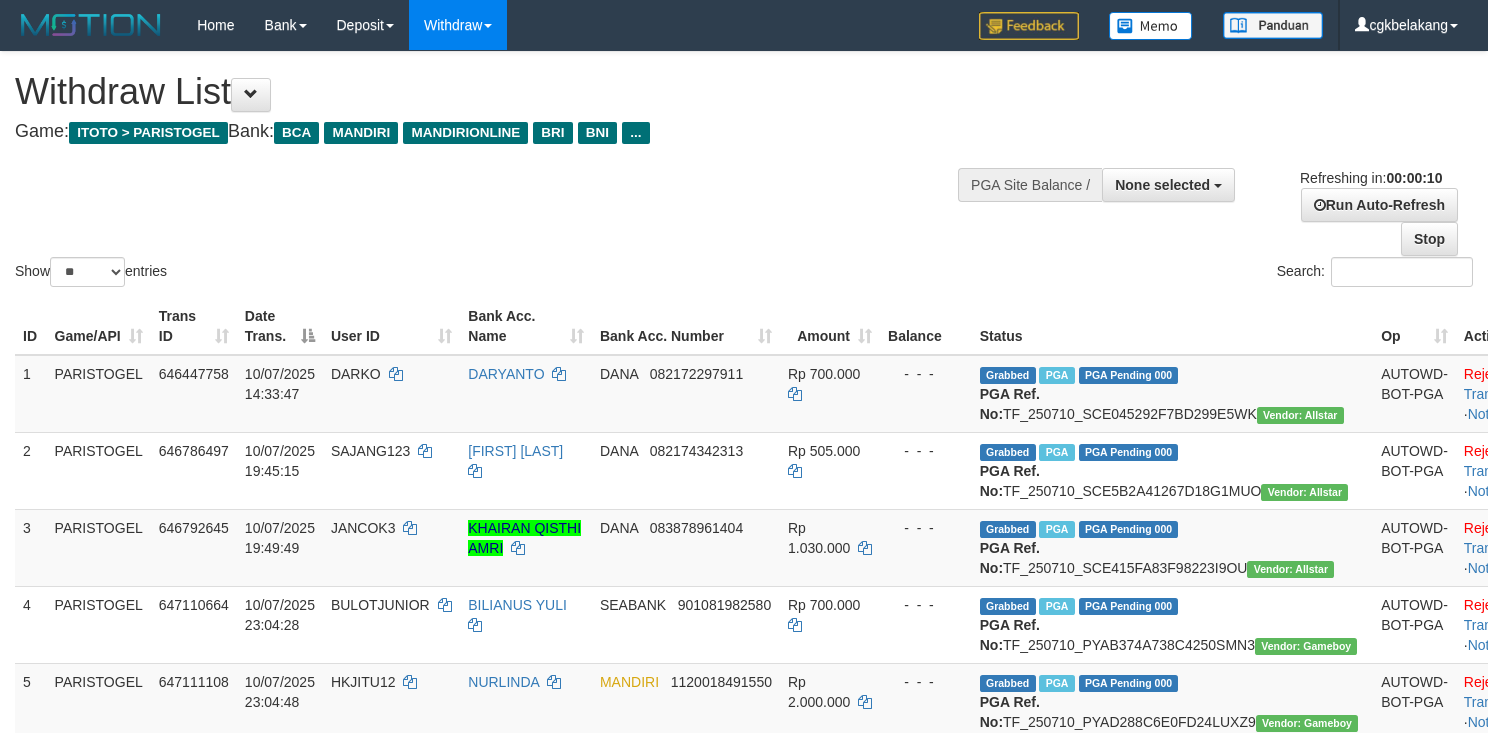select 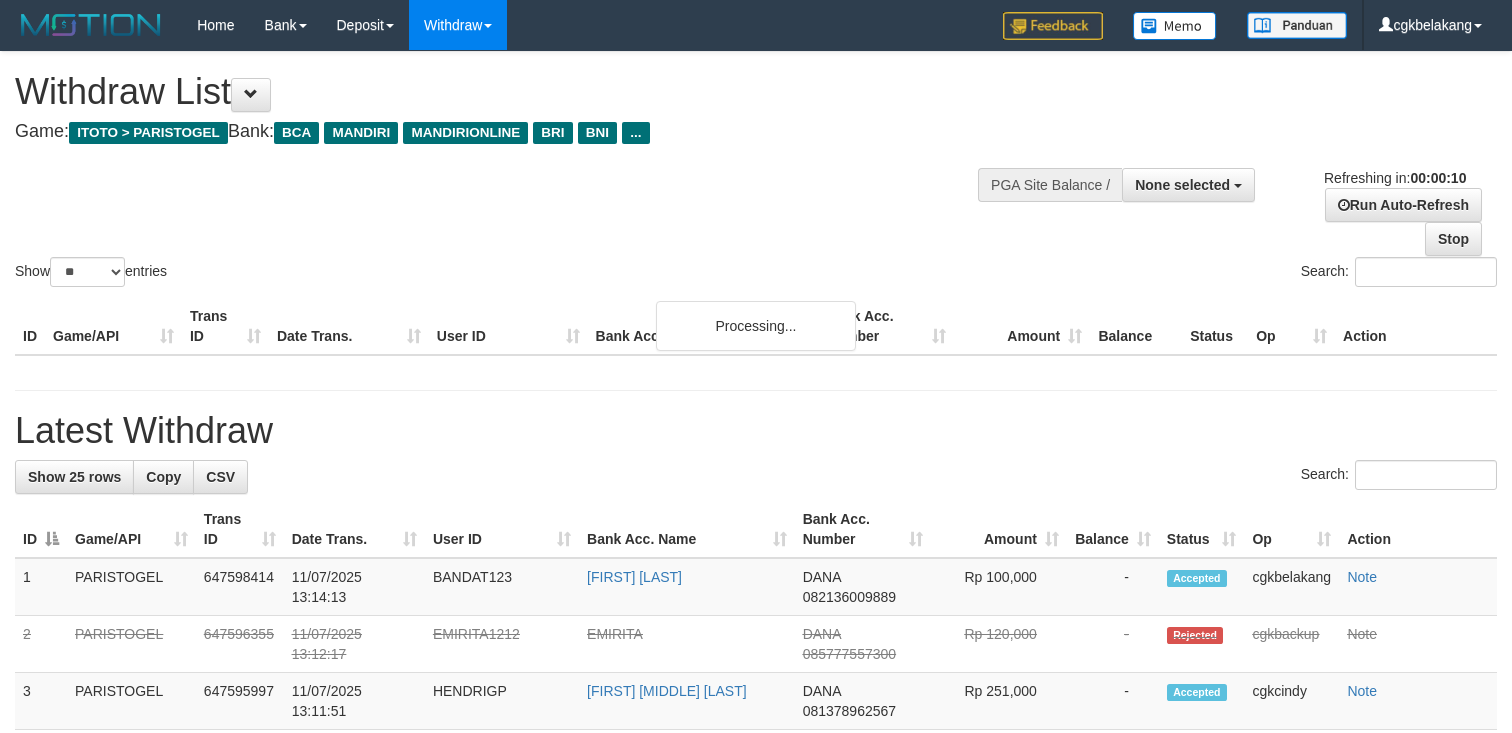 select 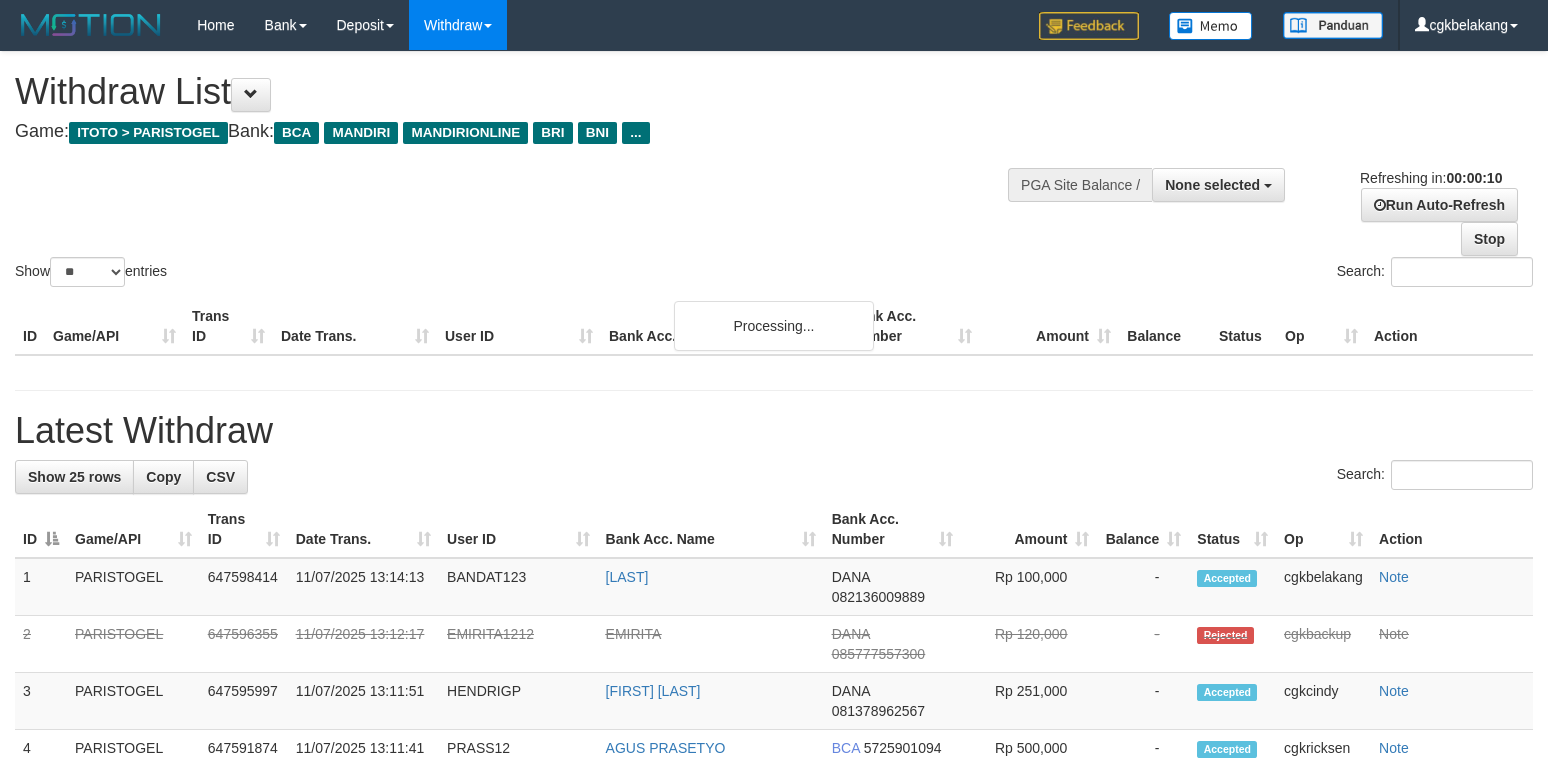 select 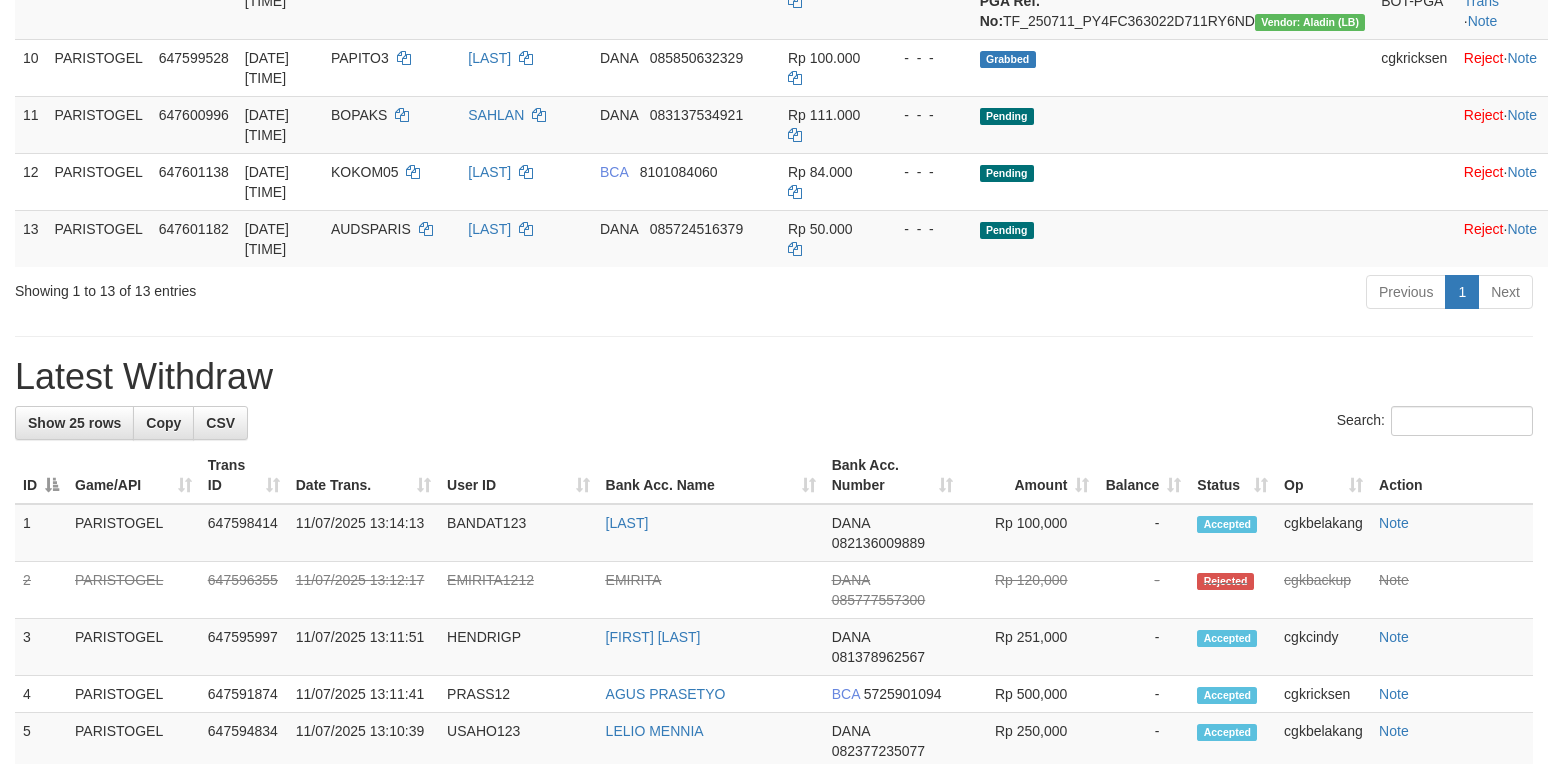 scroll, scrollTop: 933, scrollLeft: 0, axis: vertical 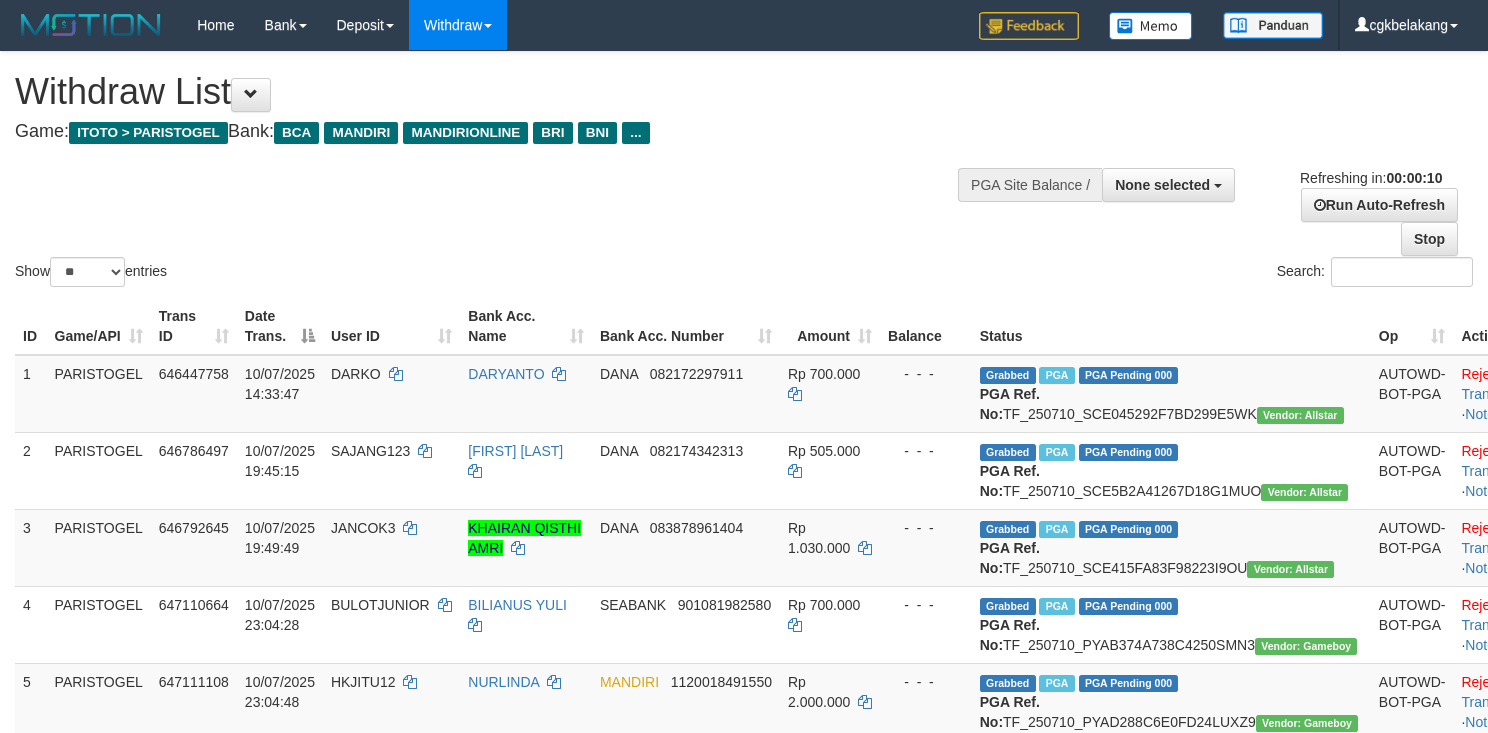 select 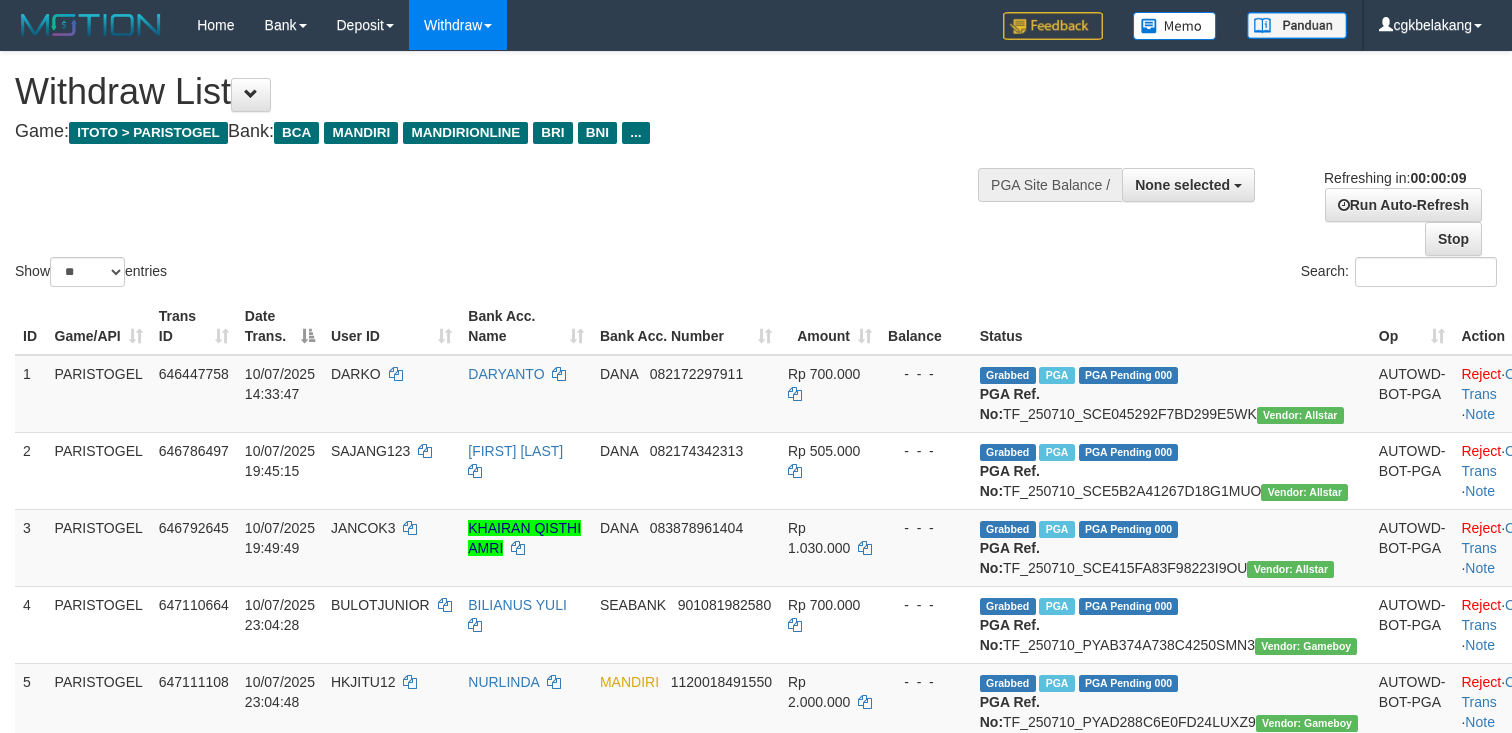 select 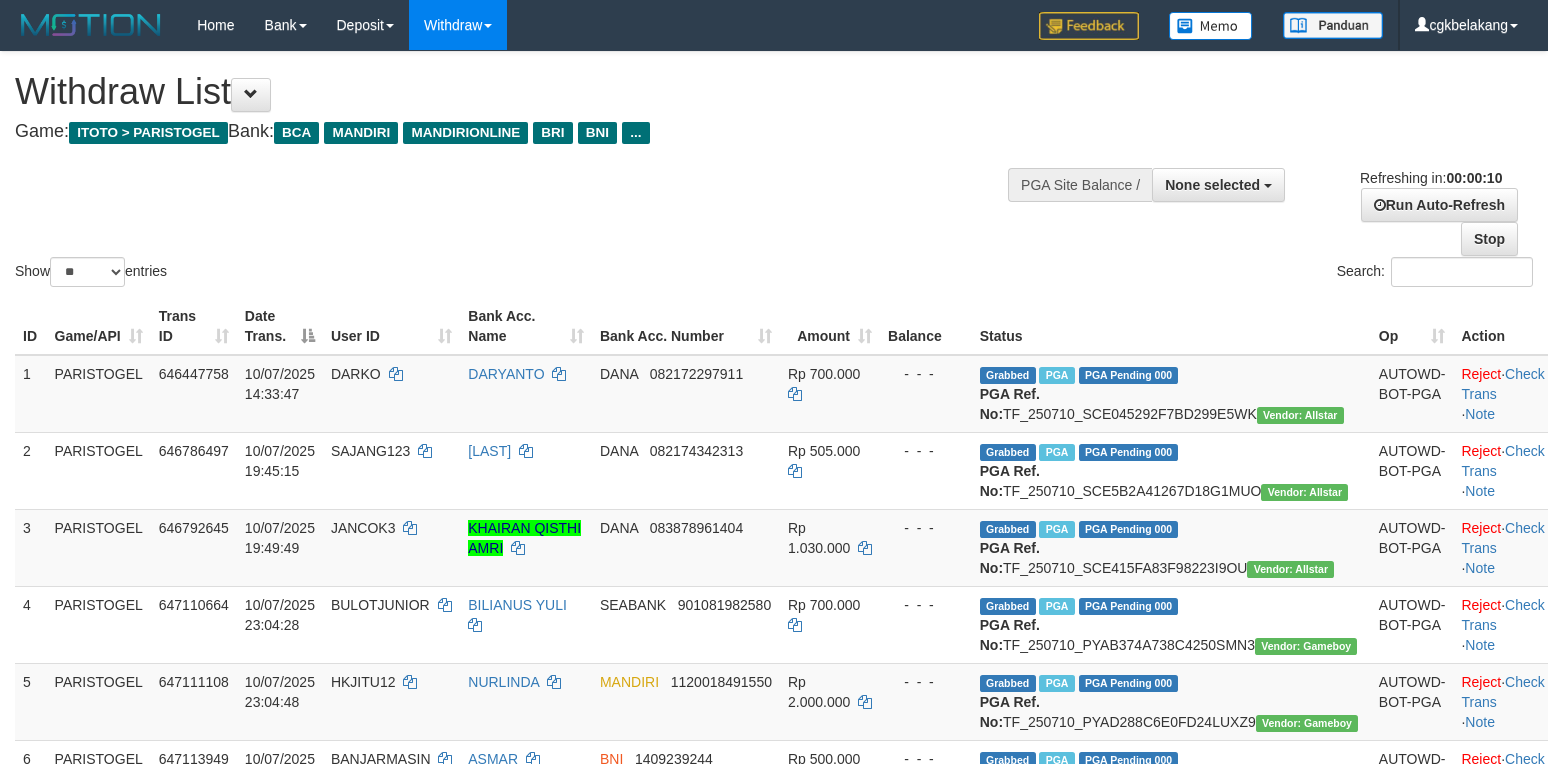 select 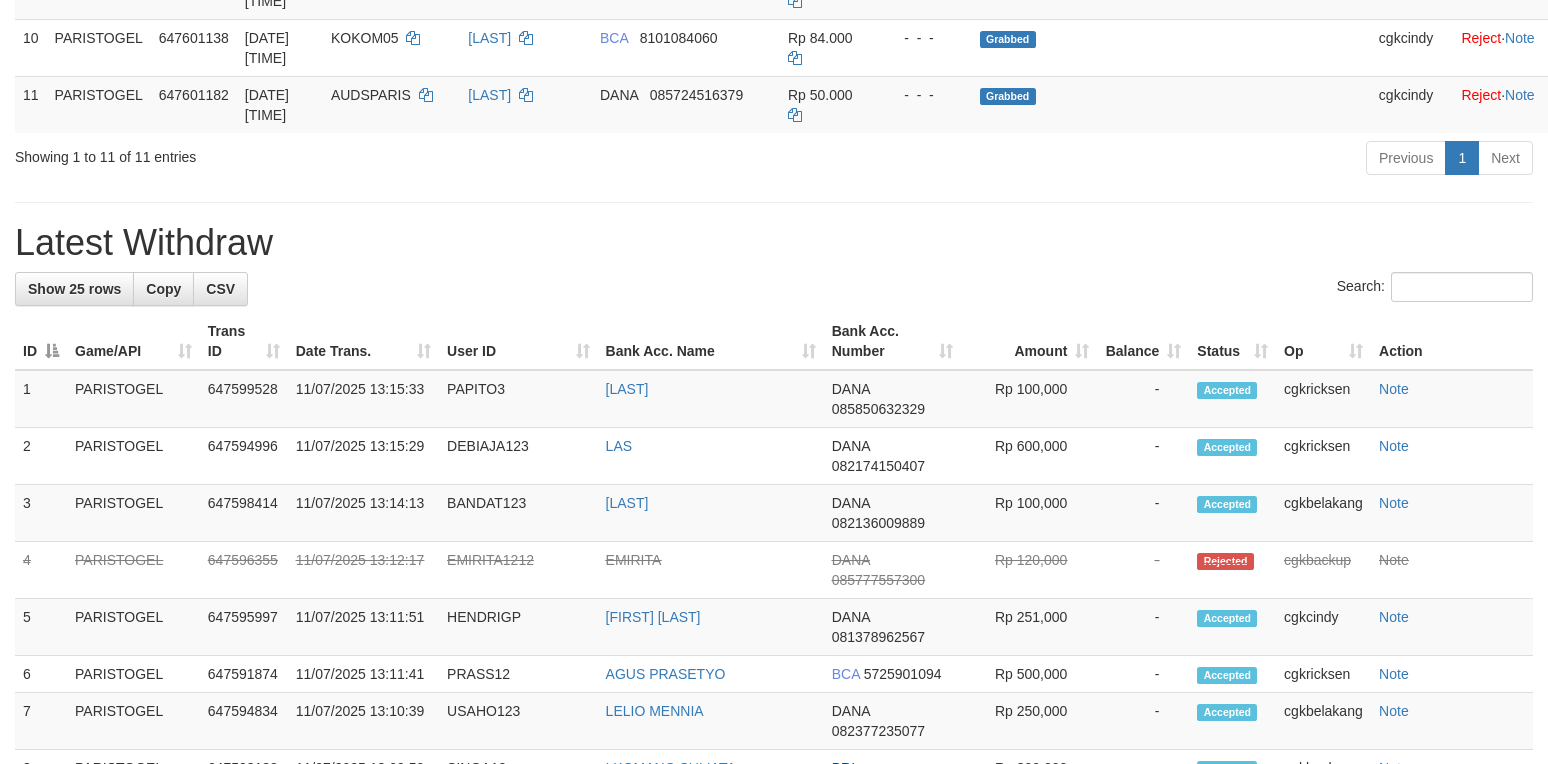 scroll, scrollTop: 933, scrollLeft: 0, axis: vertical 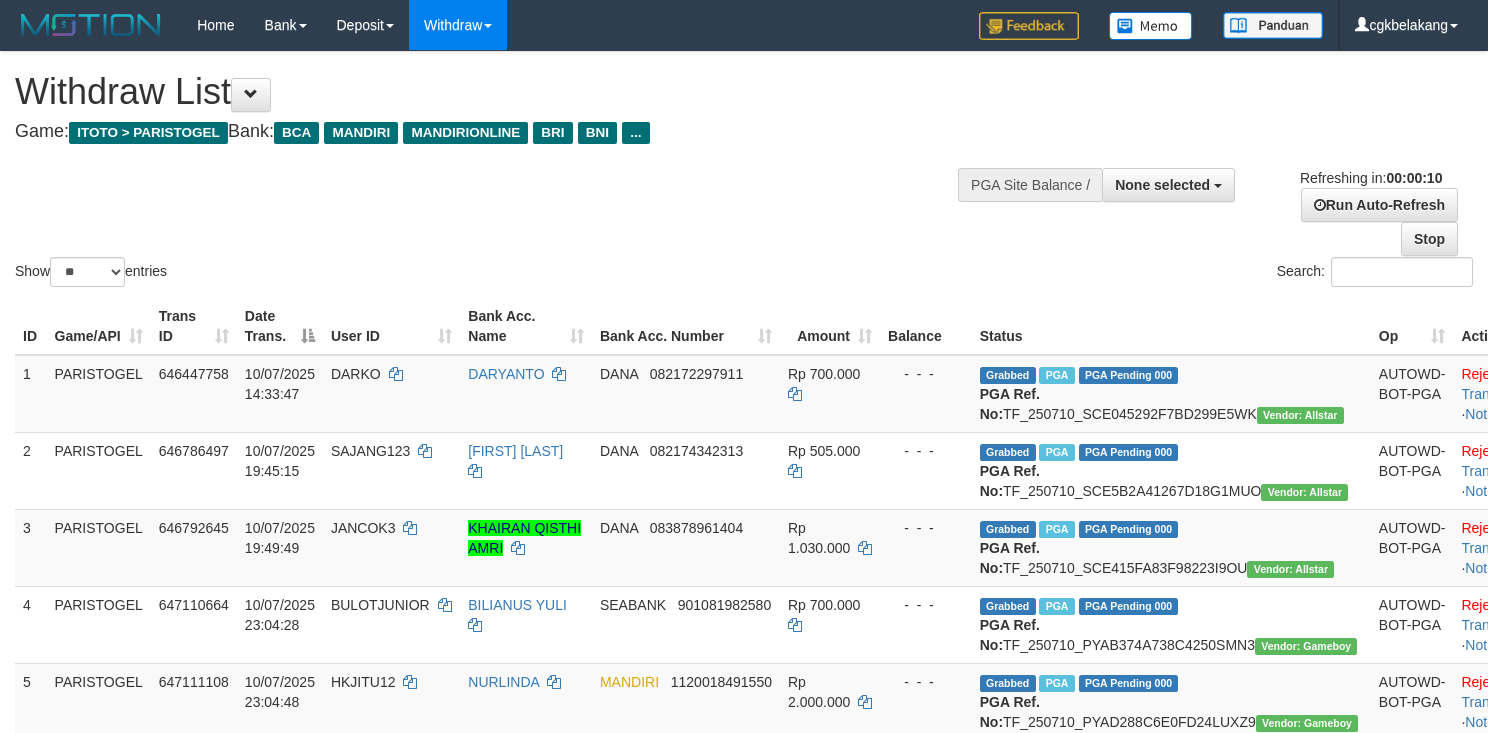 select 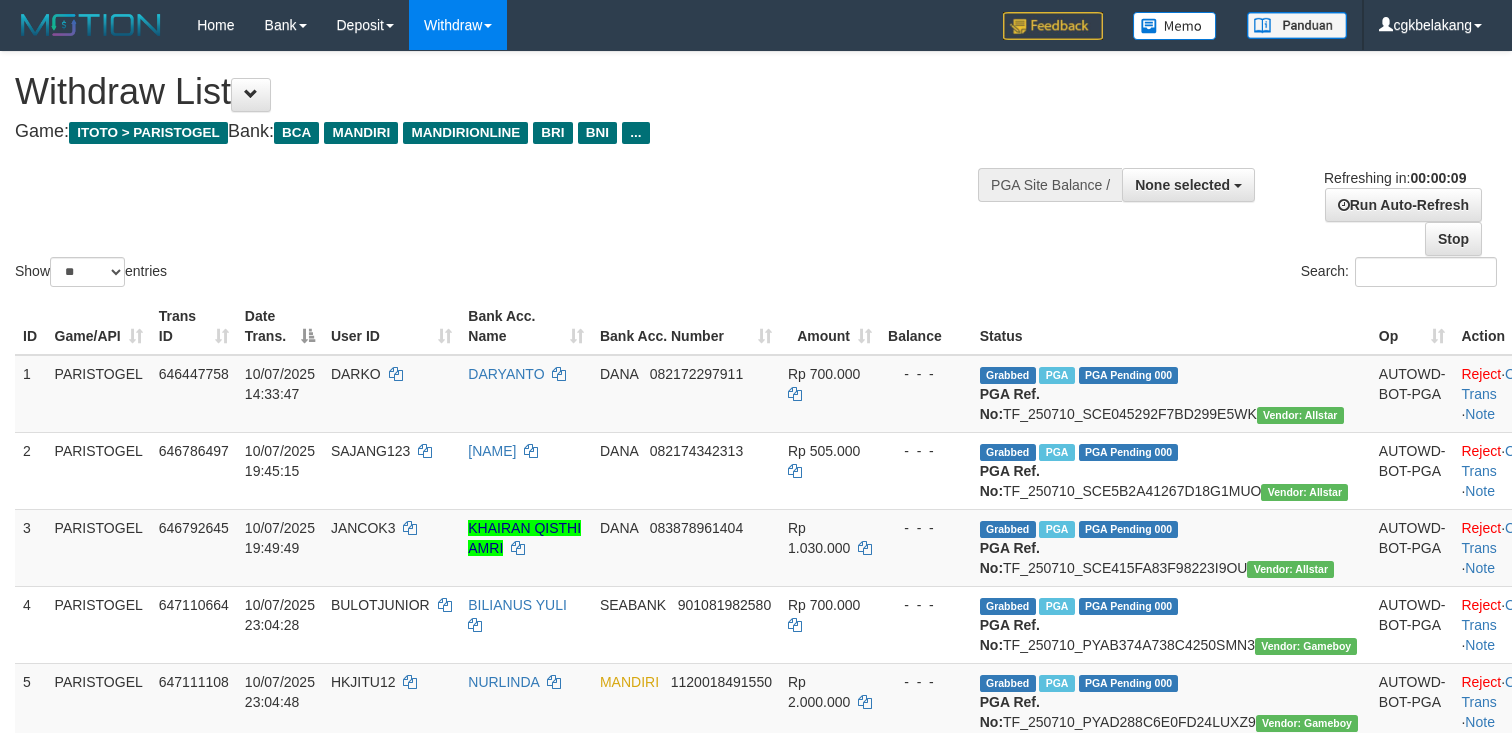 select 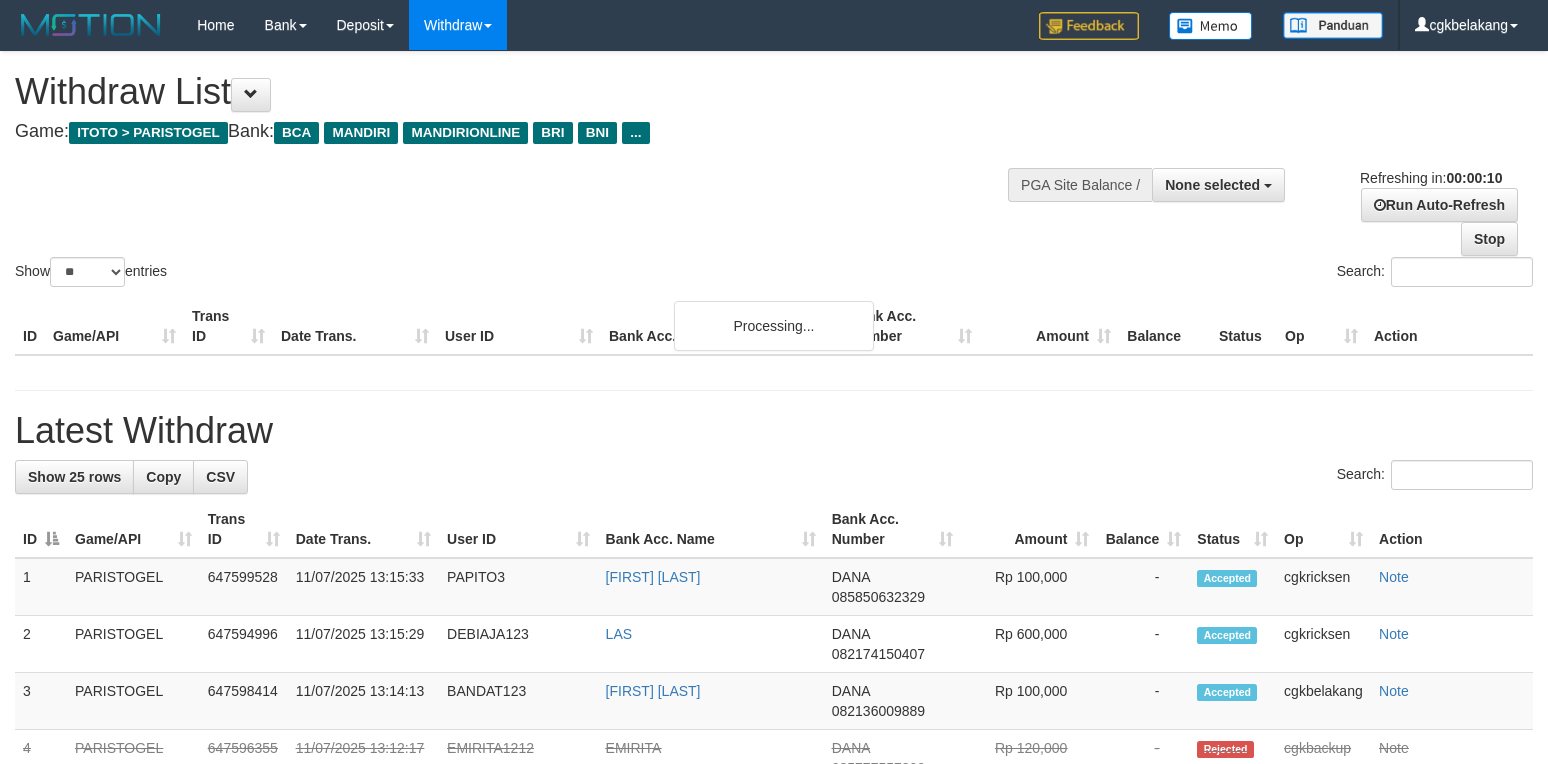 select 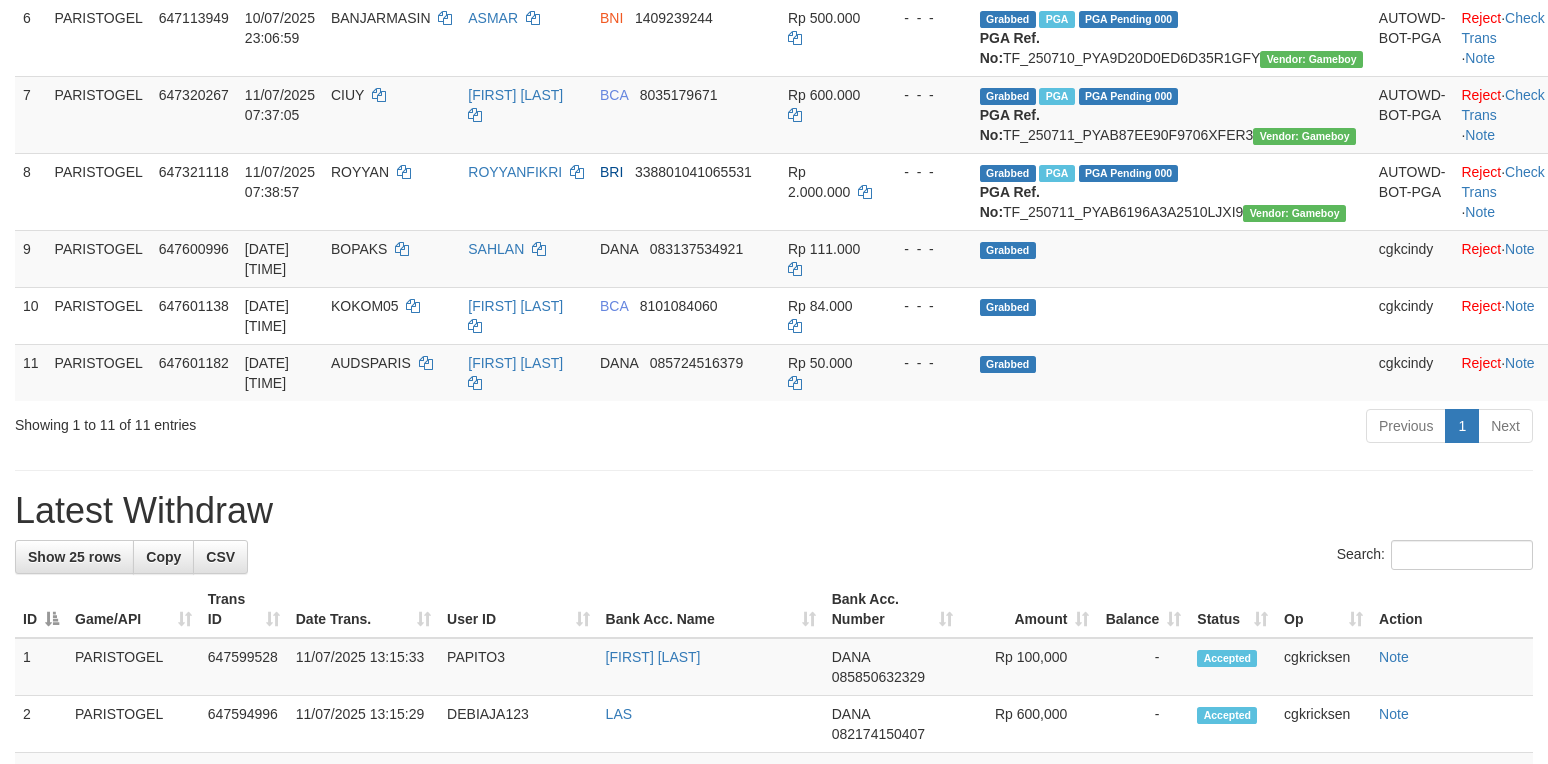 scroll, scrollTop: 666, scrollLeft: 0, axis: vertical 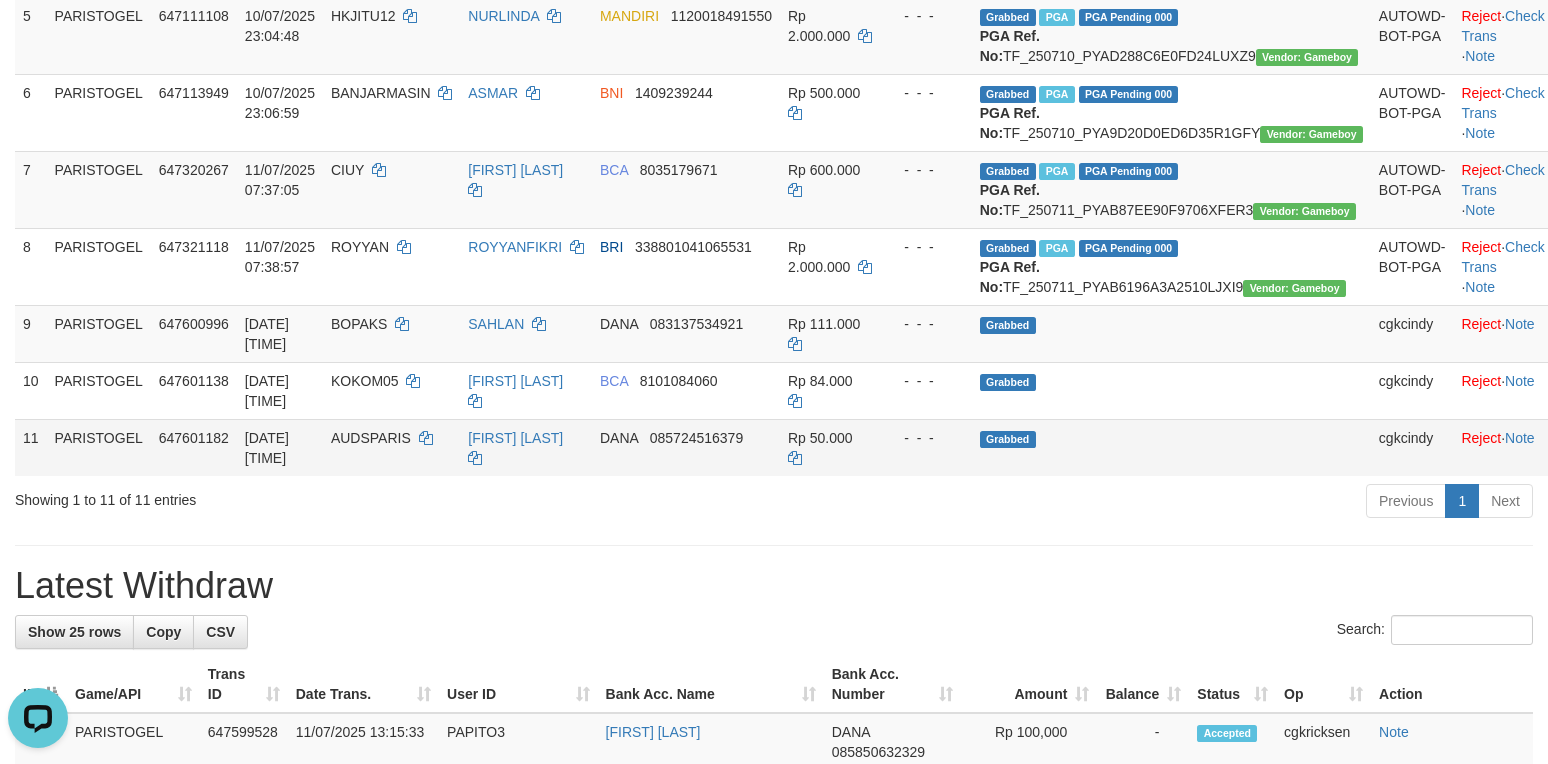 click on "Grabbed" at bounding box center [1171, 447] 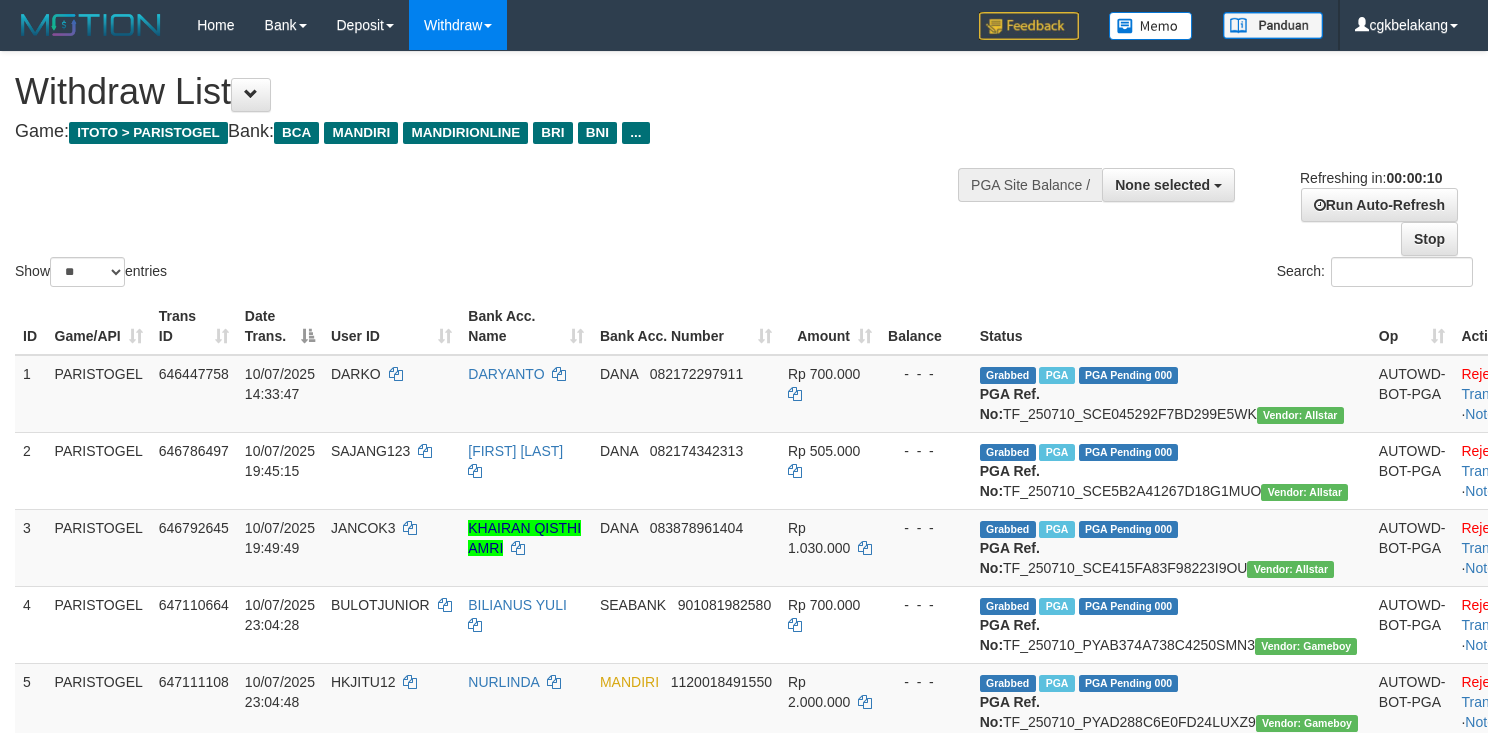 select 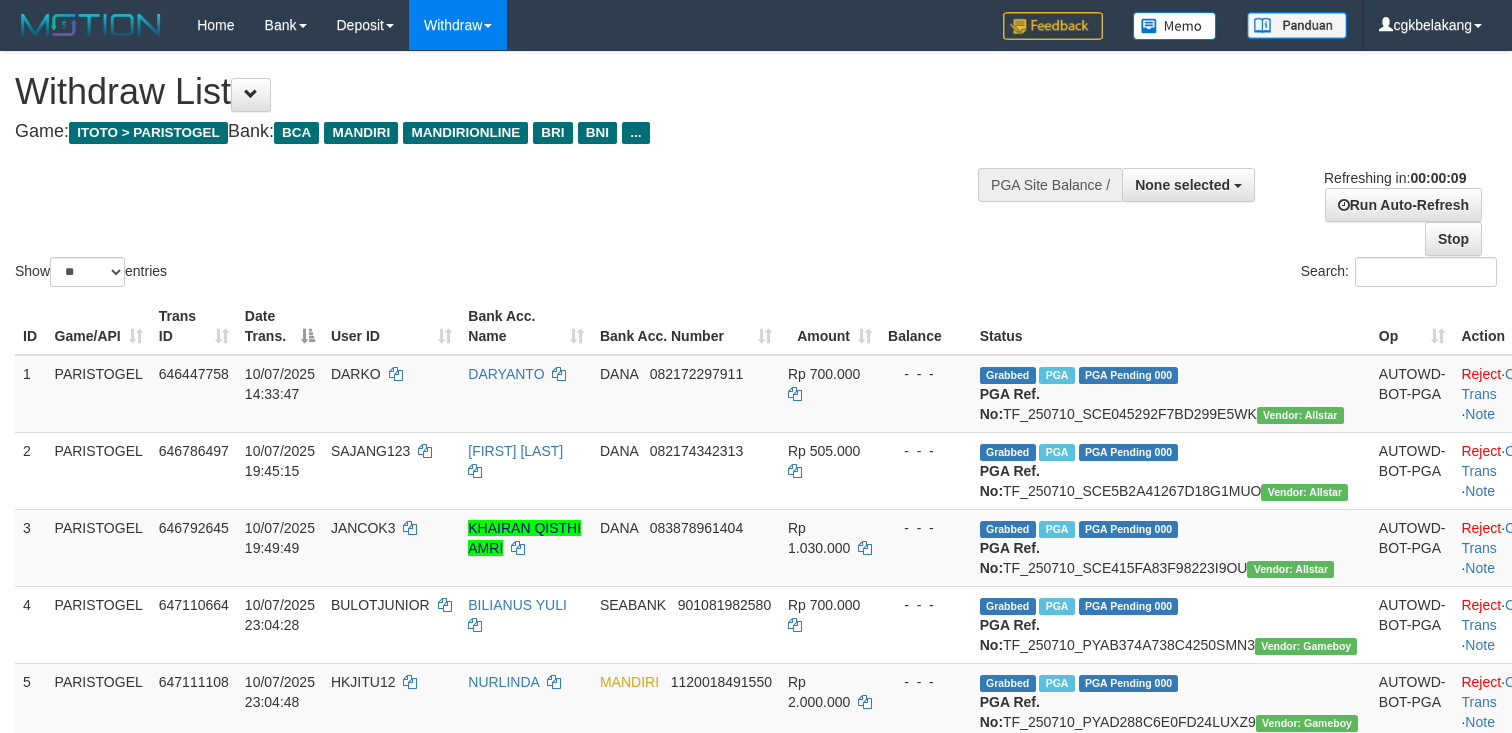 select 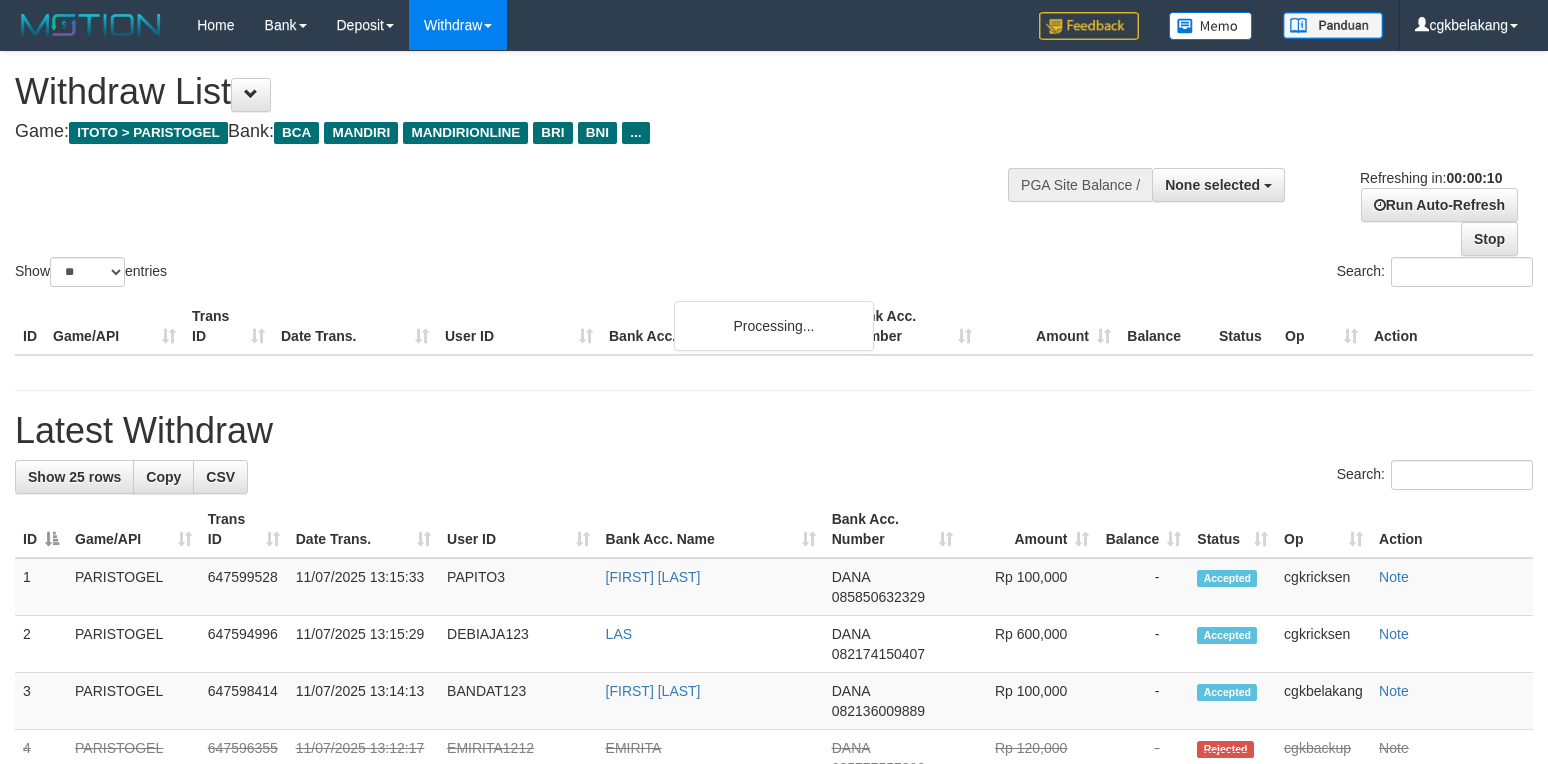 select 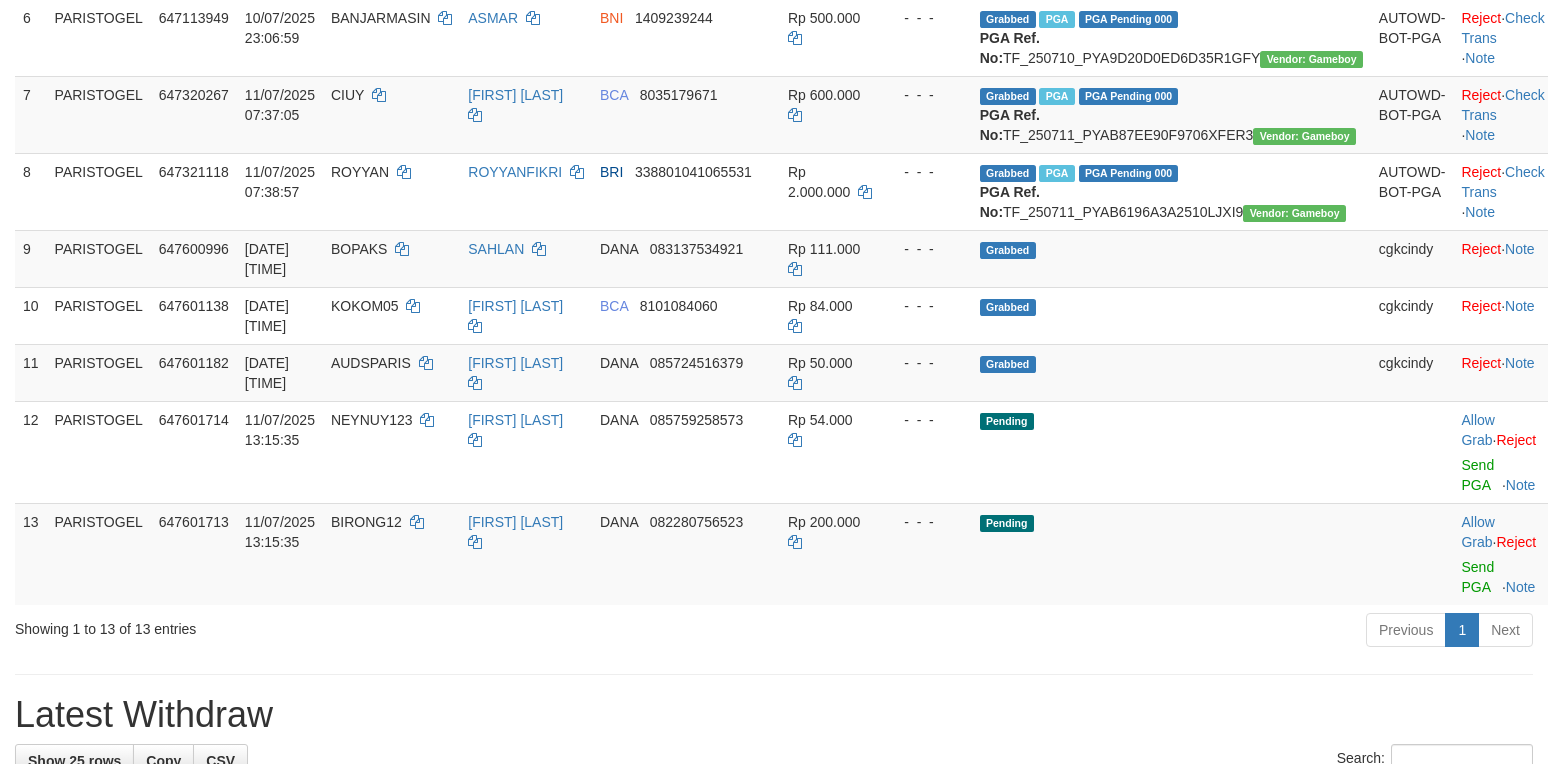 scroll, scrollTop: 666, scrollLeft: 0, axis: vertical 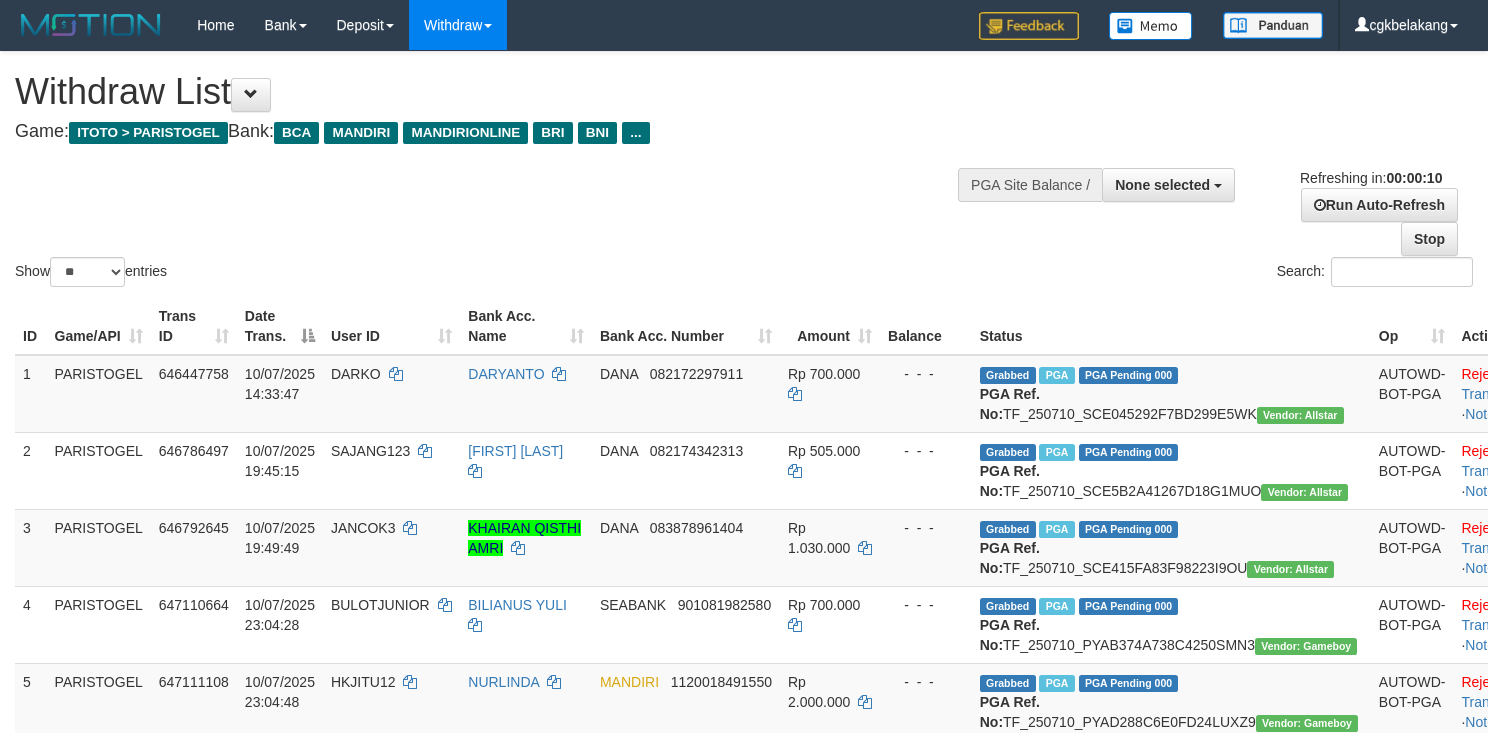select 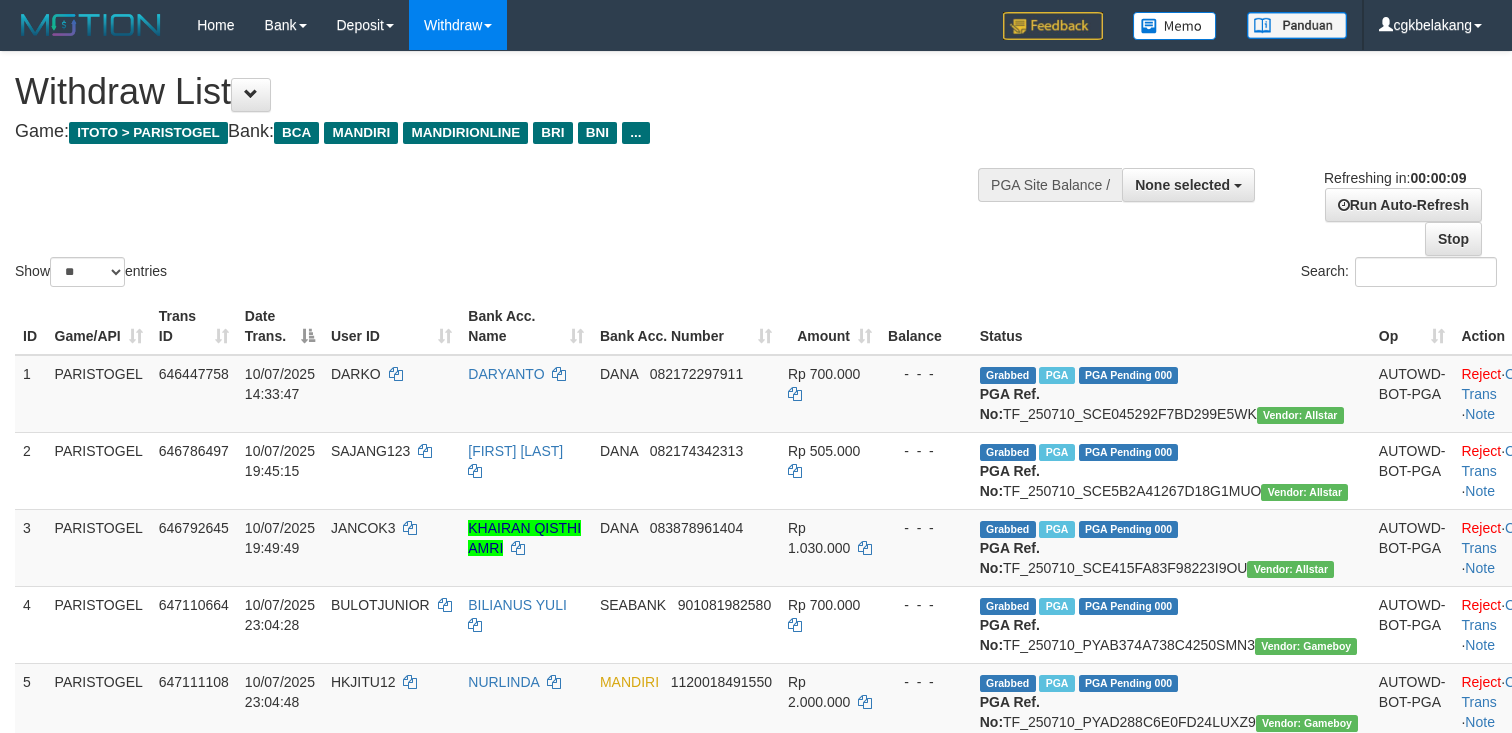 select 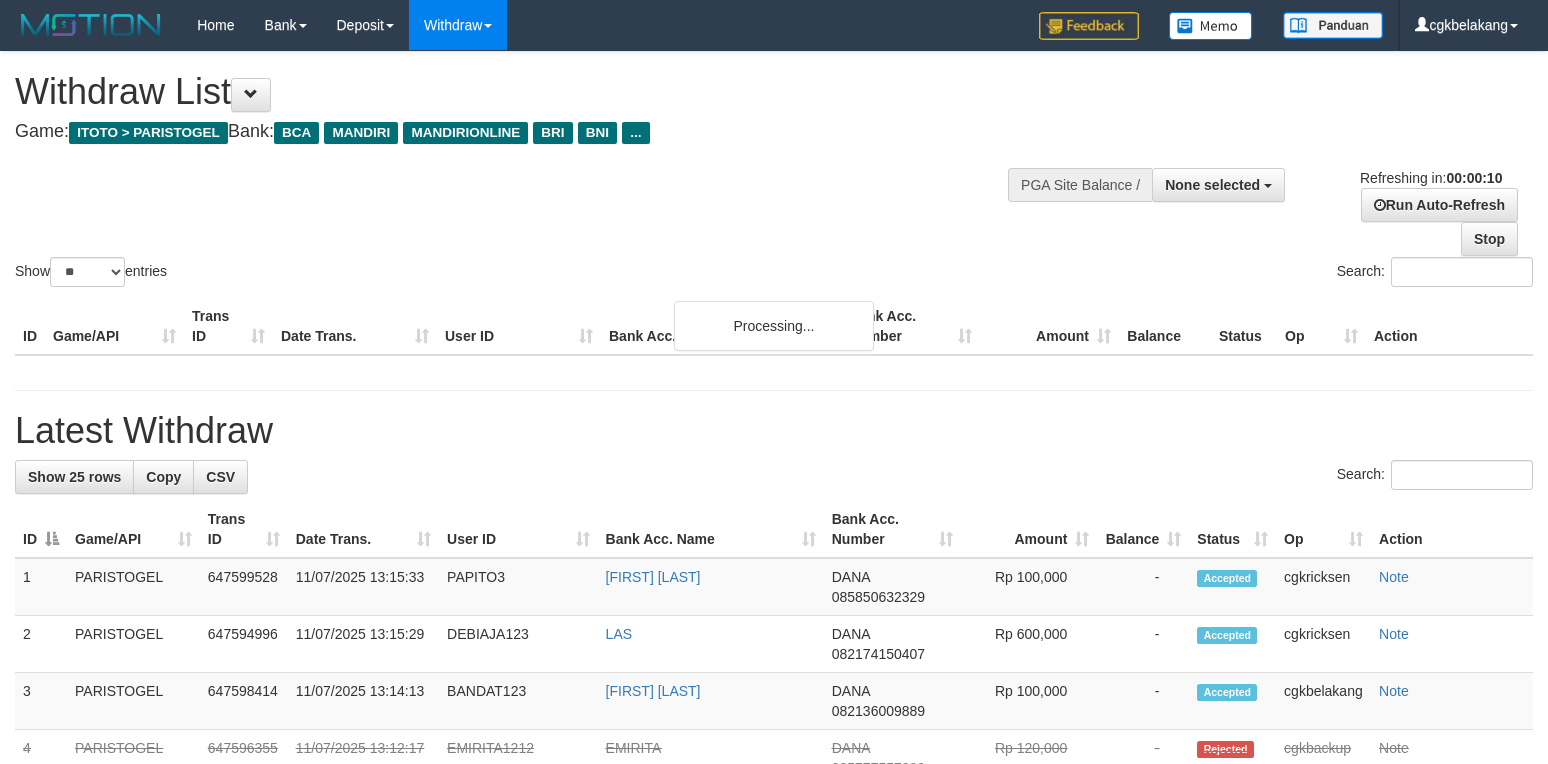 select 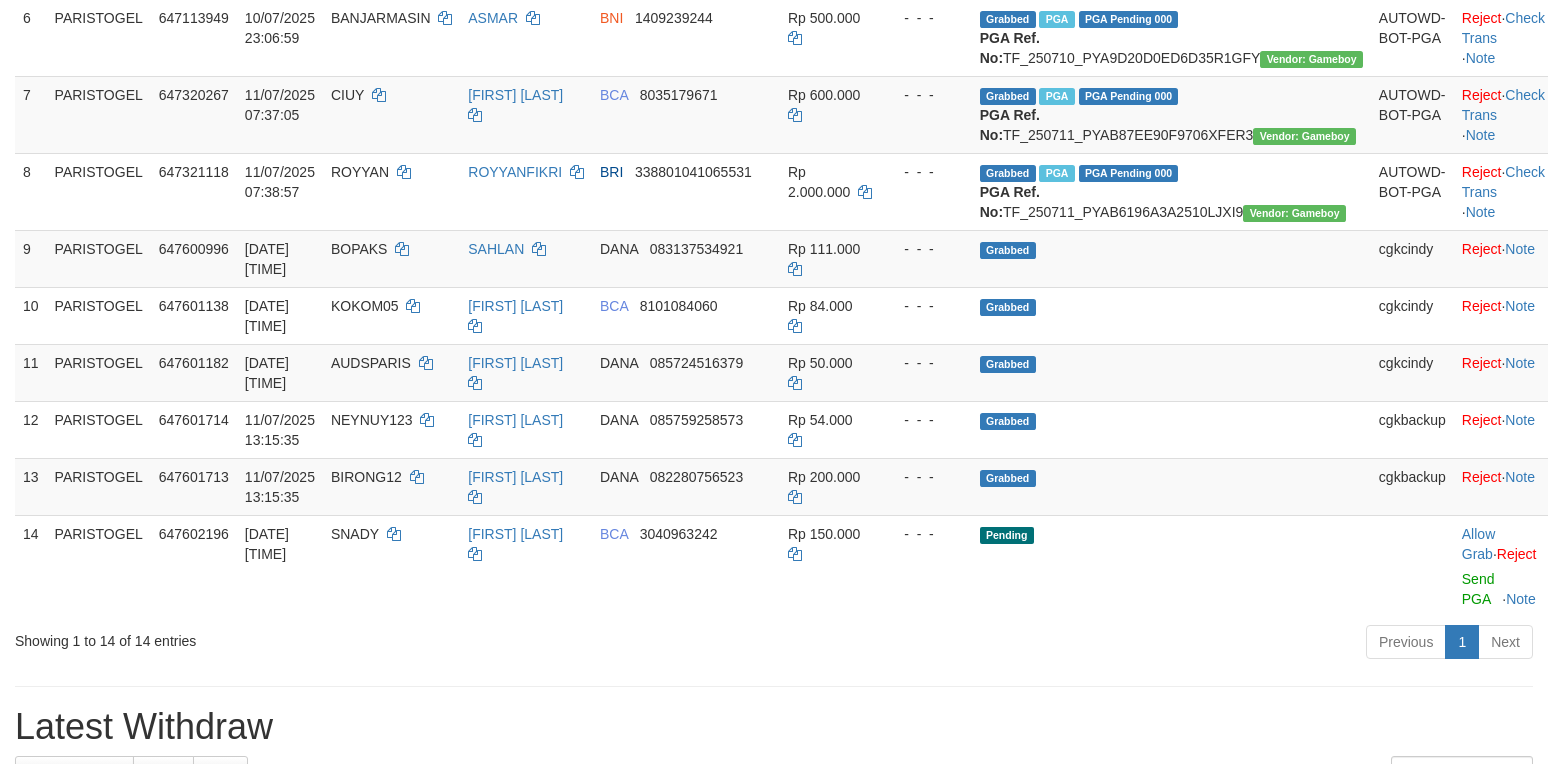 scroll, scrollTop: 666, scrollLeft: 0, axis: vertical 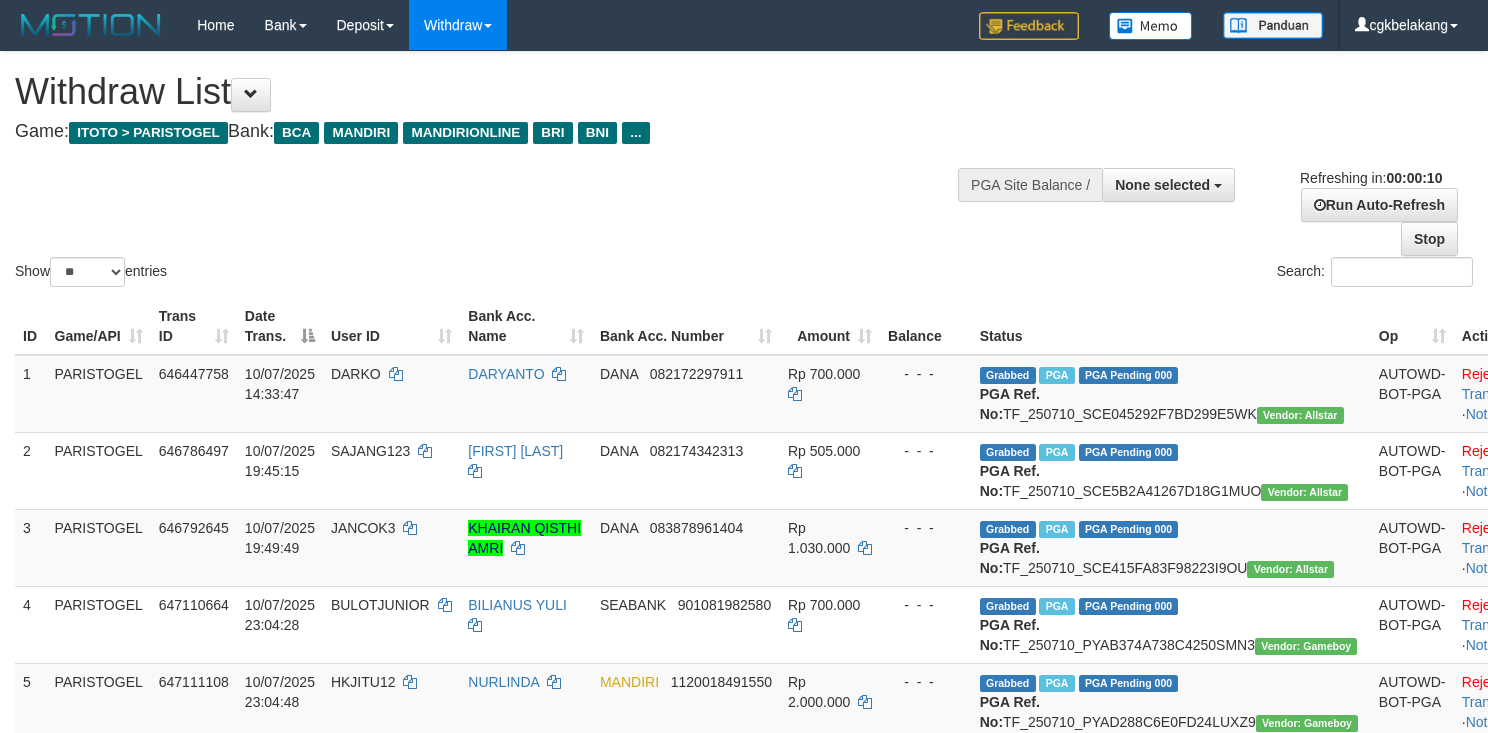 select 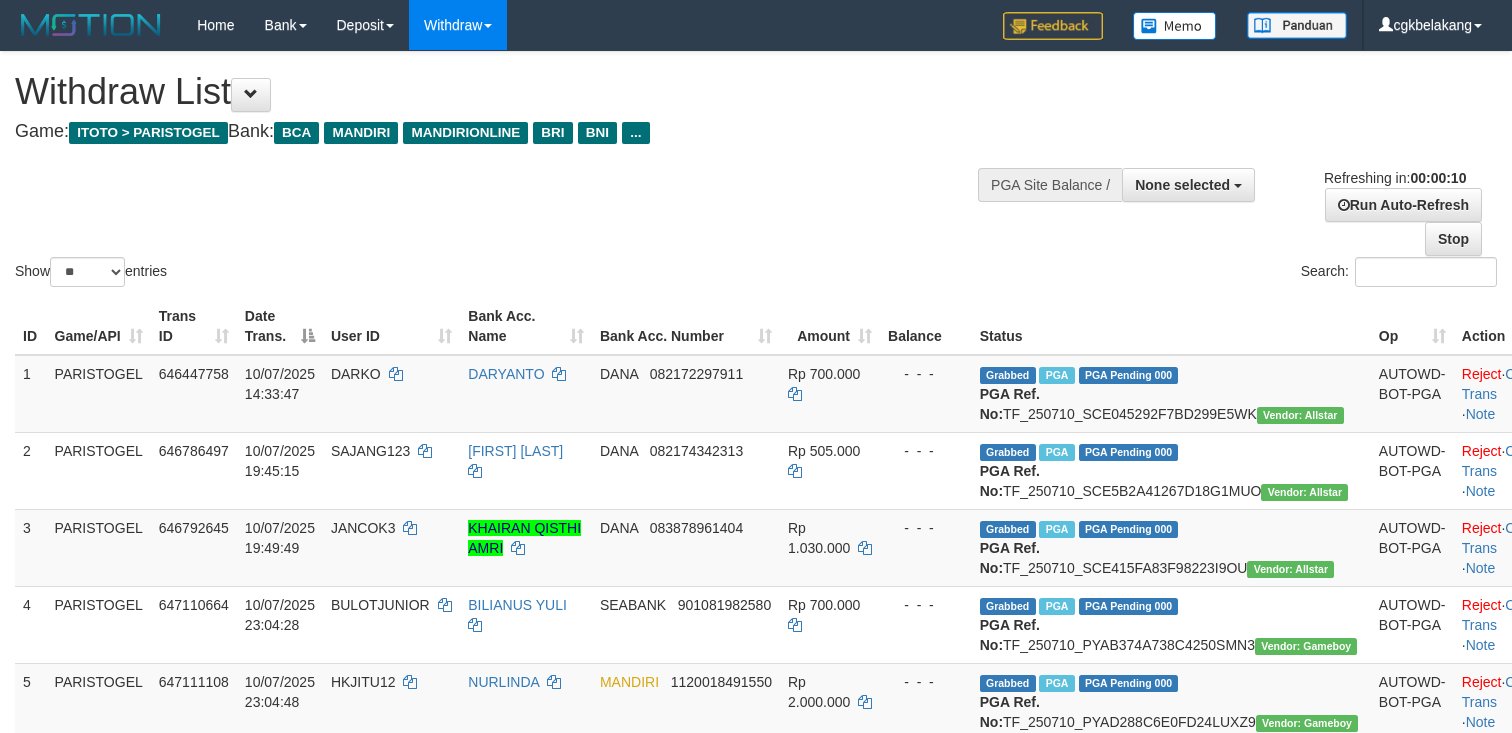 select 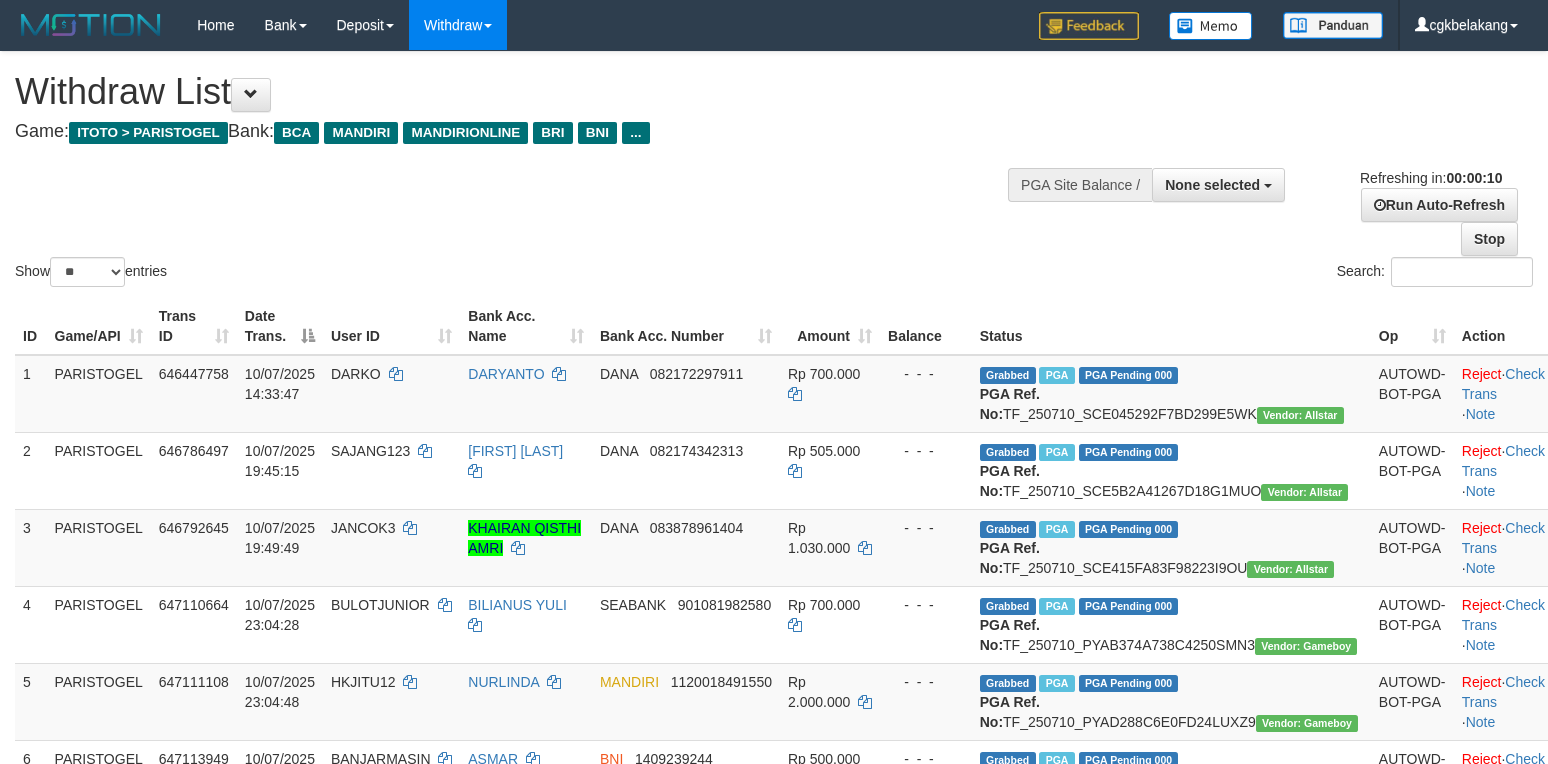 select 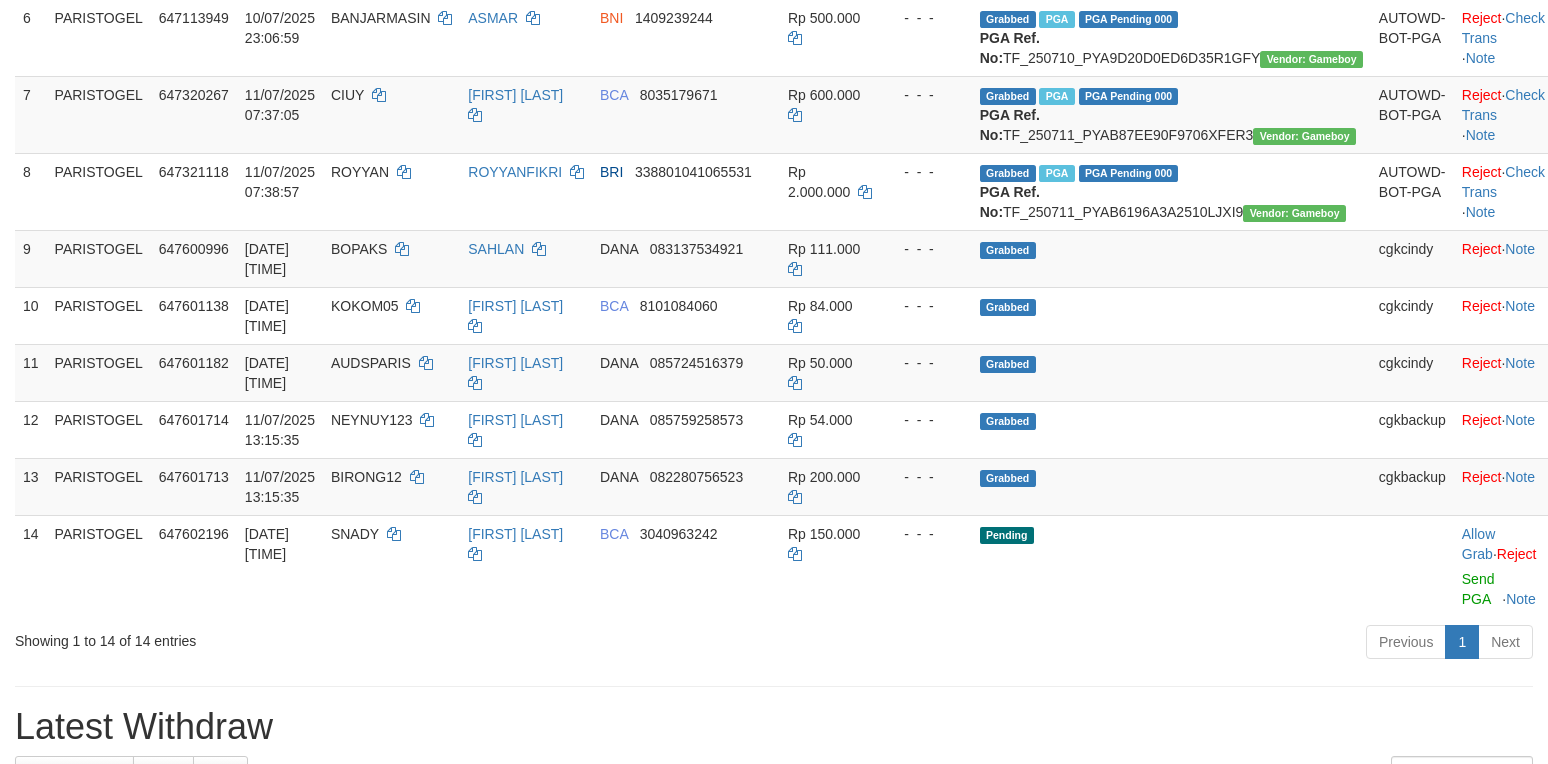 scroll, scrollTop: 666, scrollLeft: 0, axis: vertical 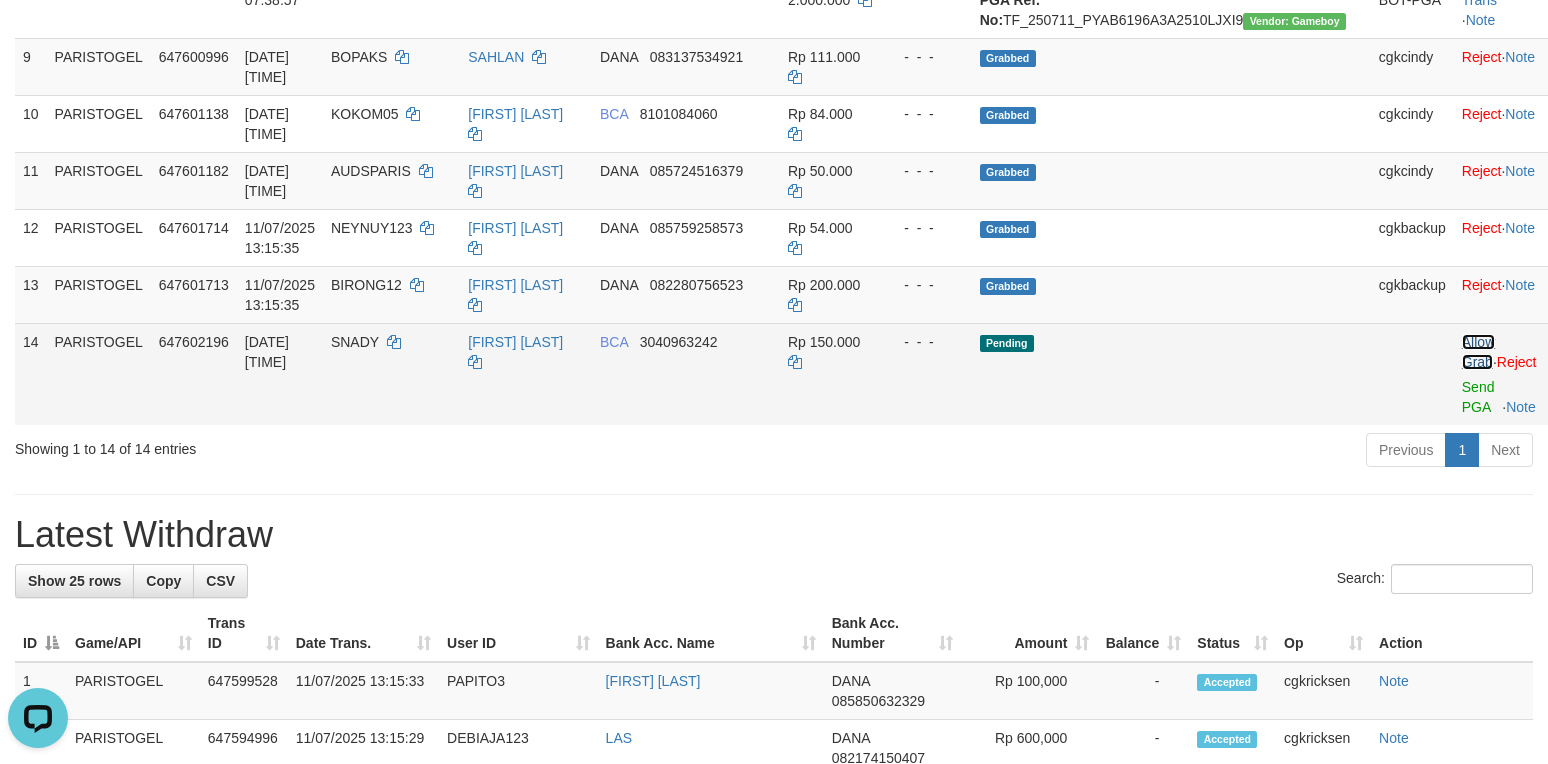 click on "Allow Grab" at bounding box center [1478, 352] 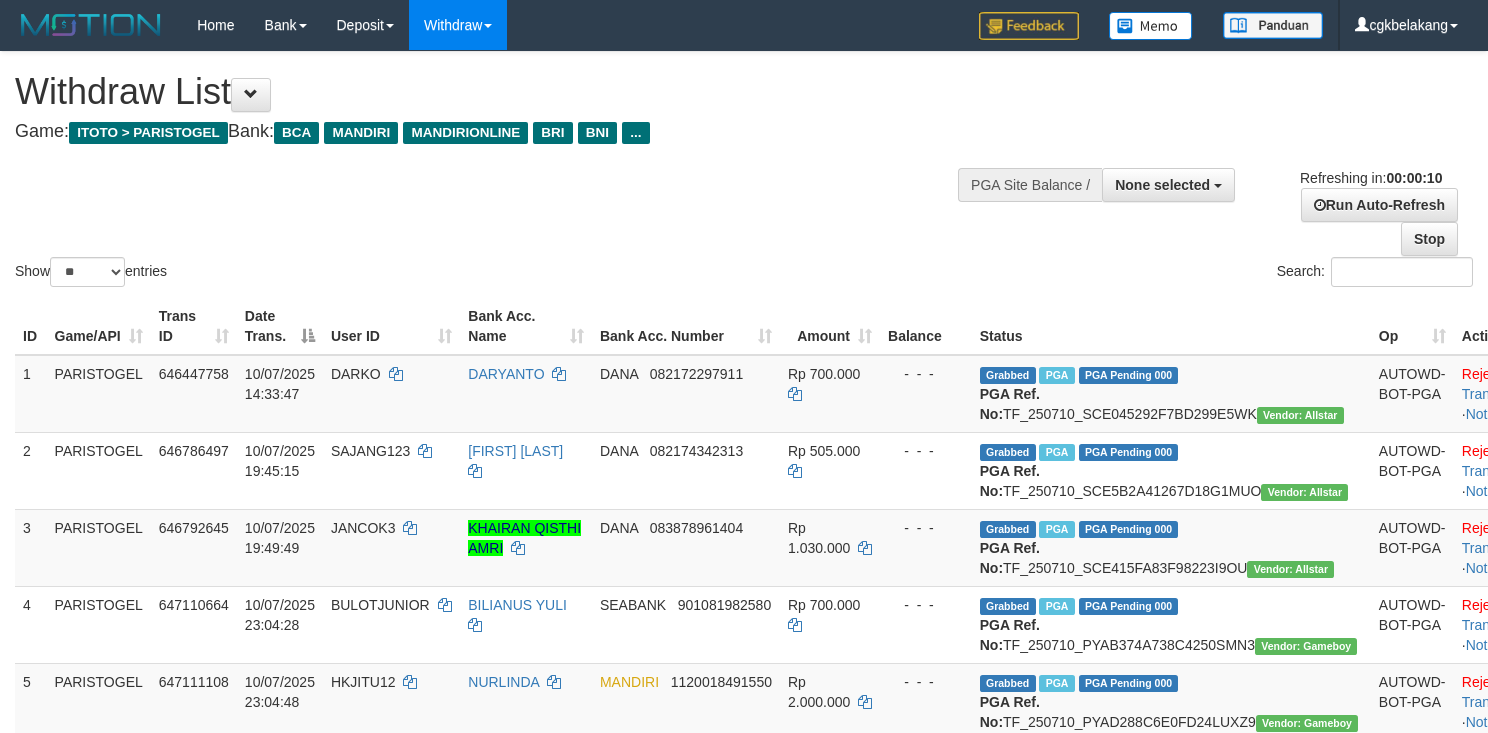 select 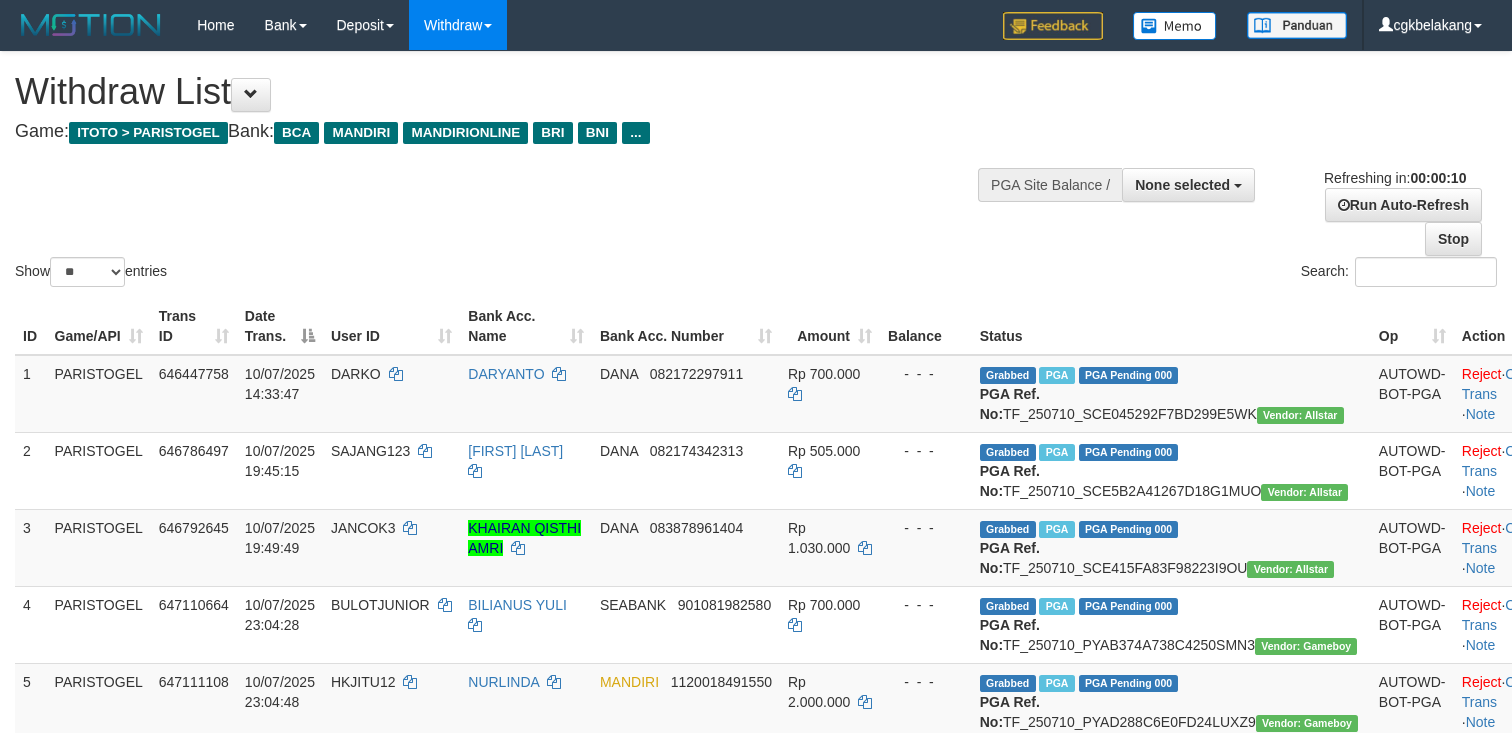 select 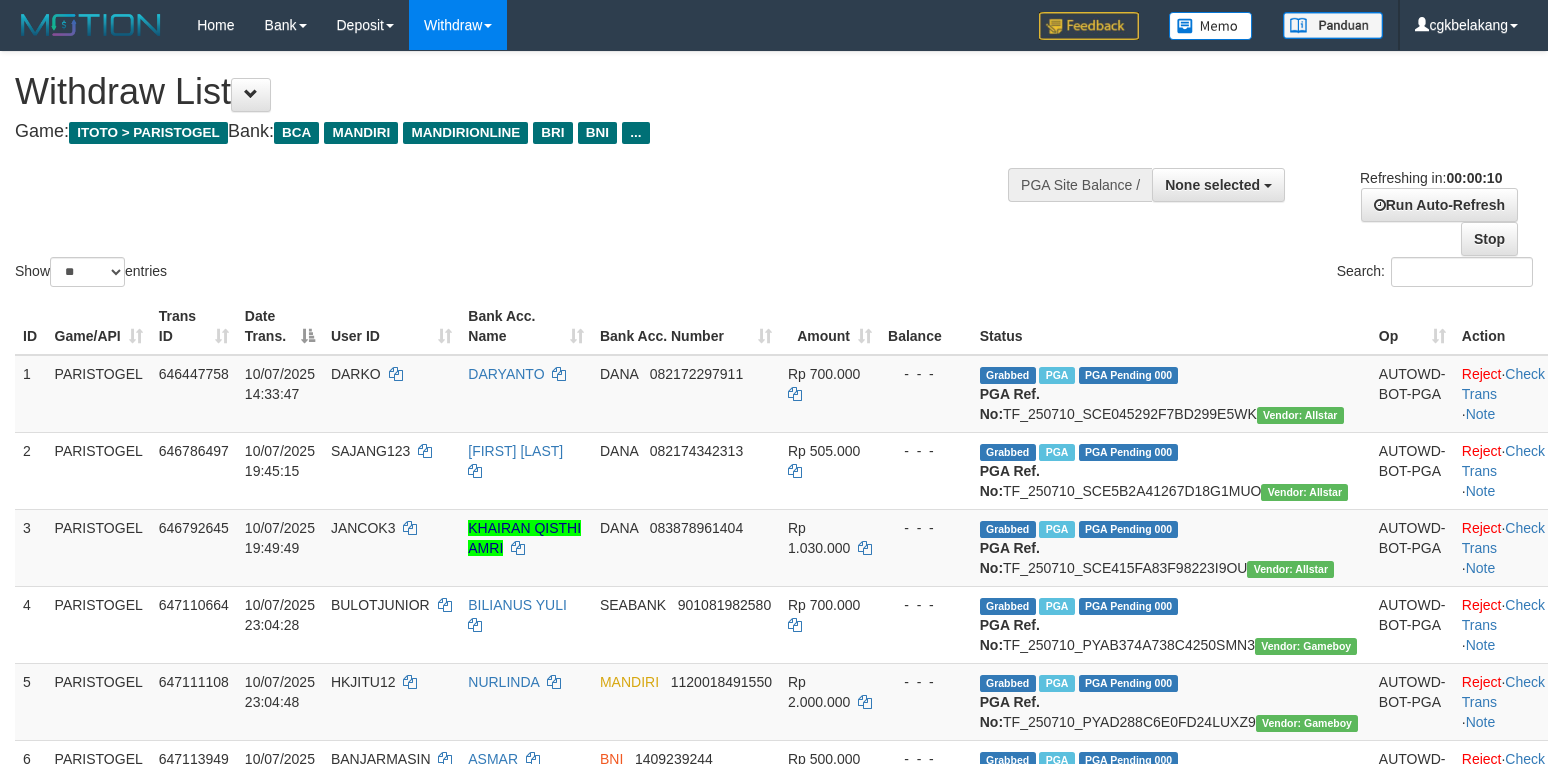 select 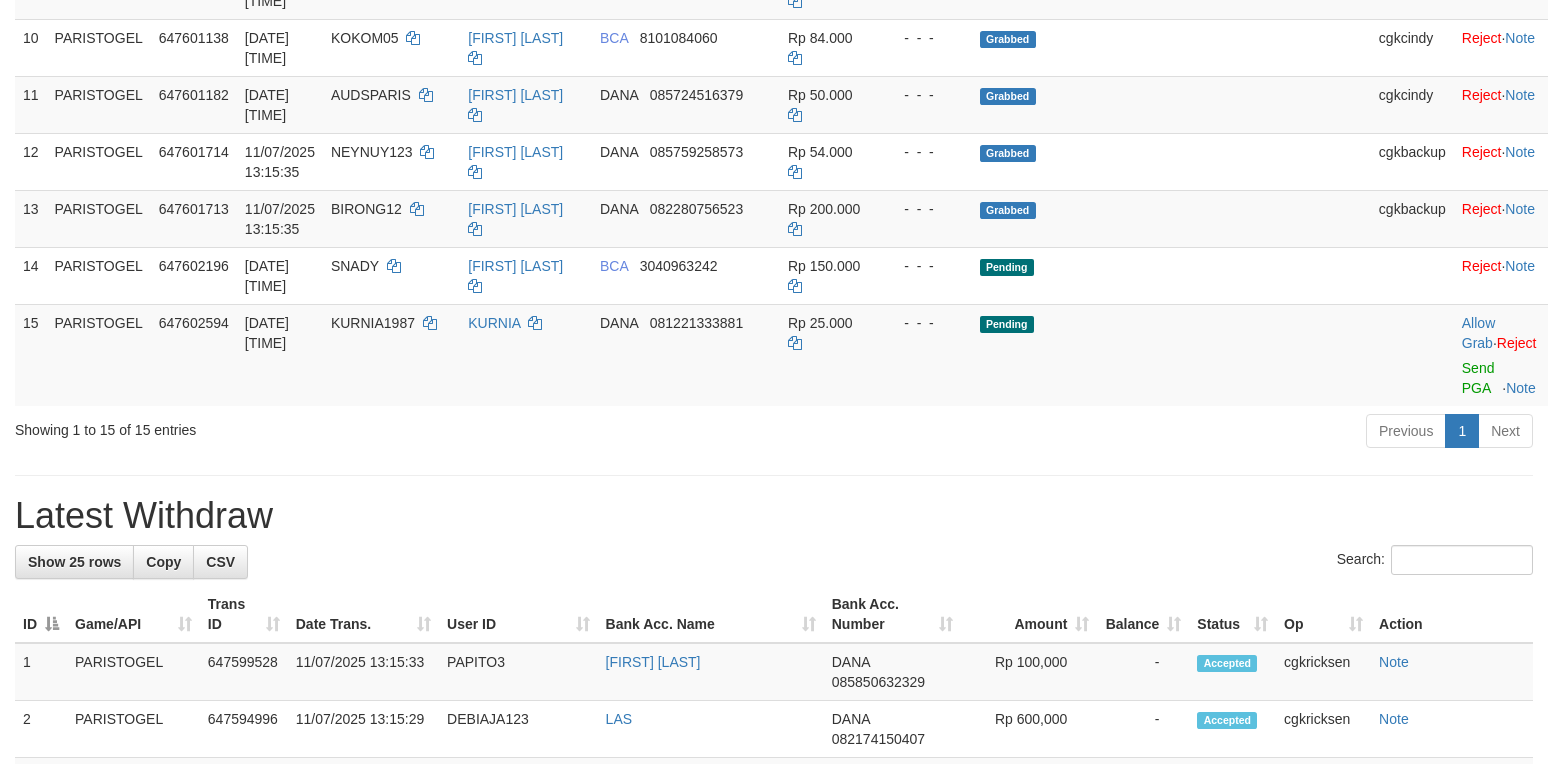 scroll, scrollTop: 933, scrollLeft: 0, axis: vertical 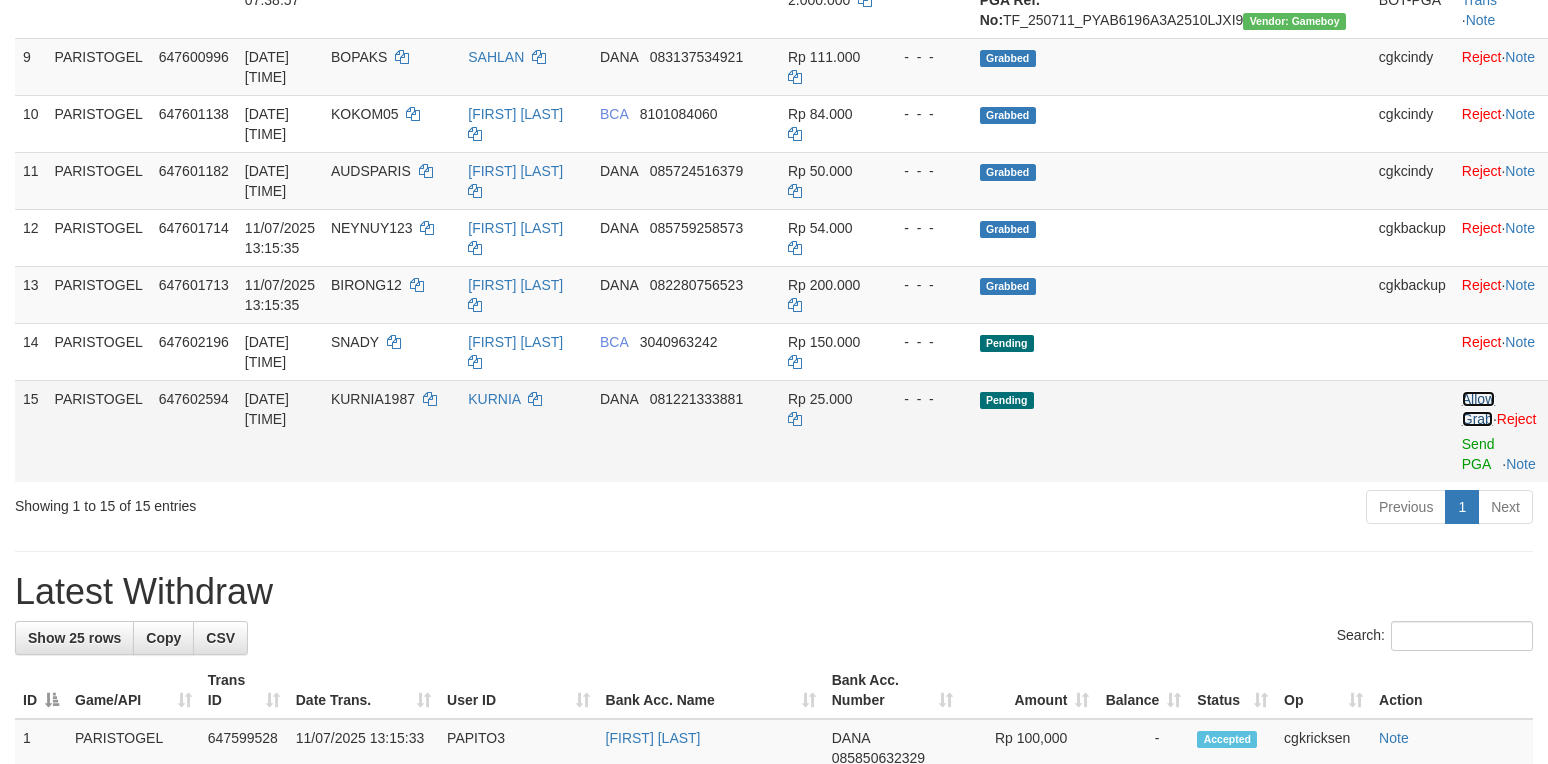 click on "Allow Grab" at bounding box center [1478, 409] 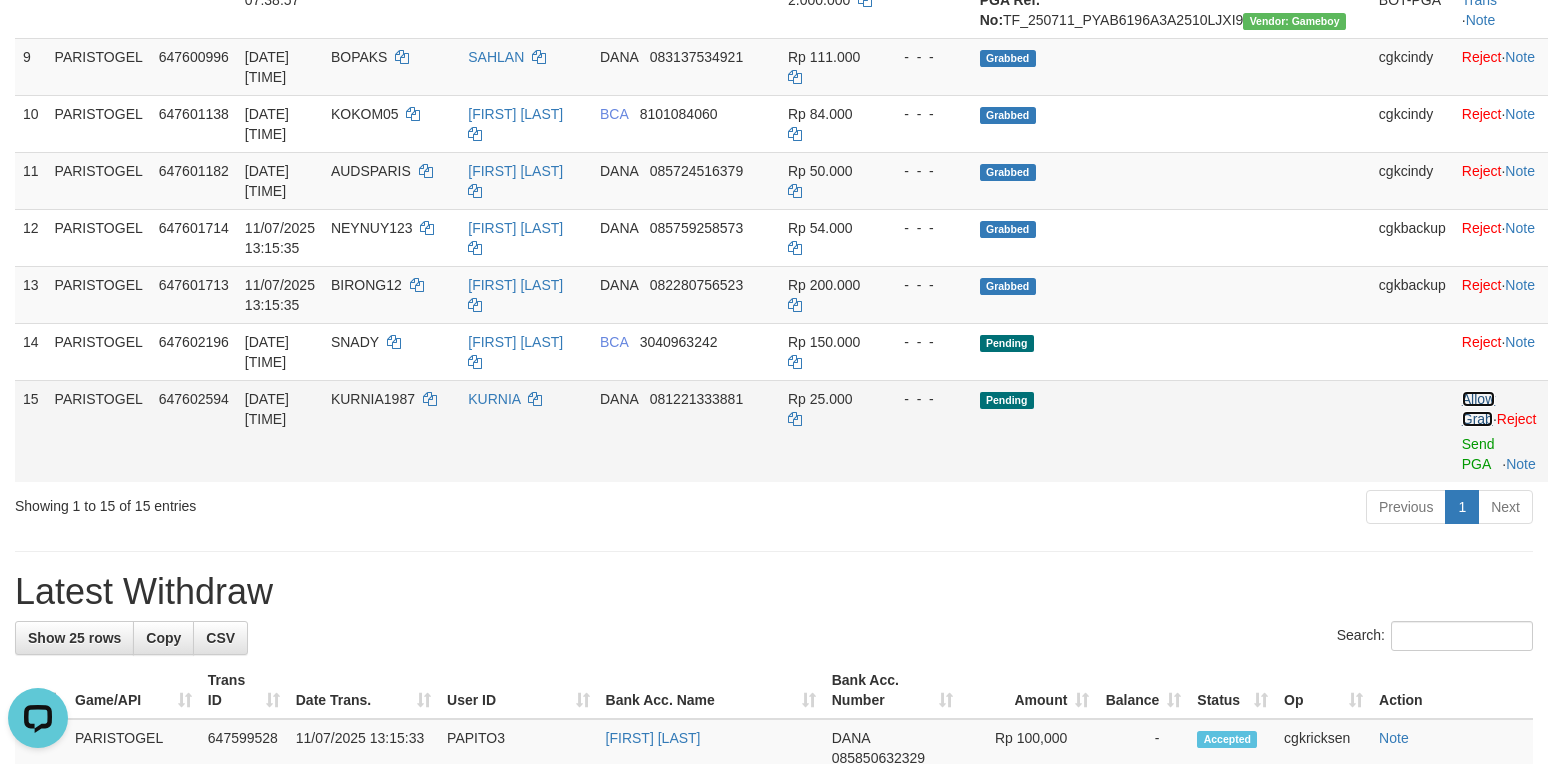 scroll, scrollTop: 0, scrollLeft: 0, axis: both 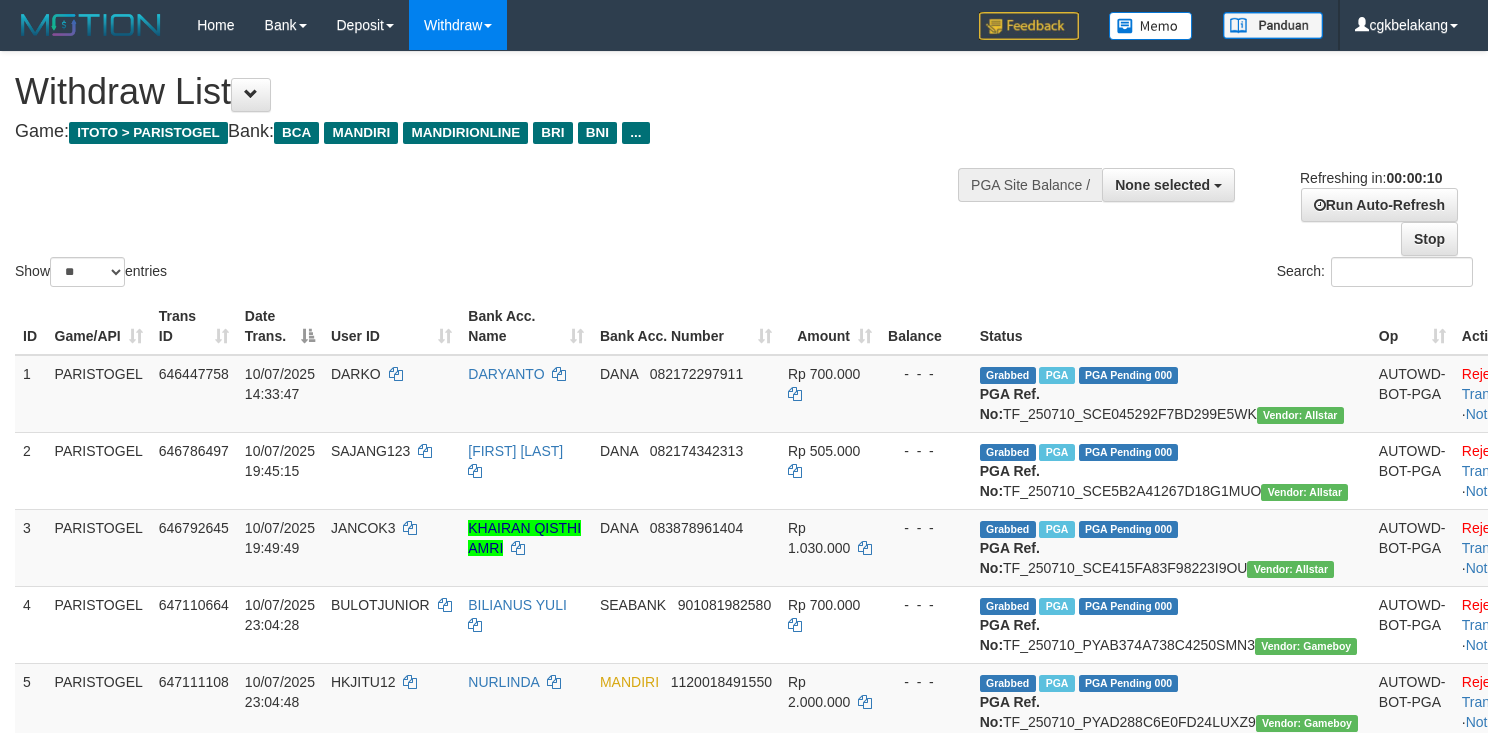 select 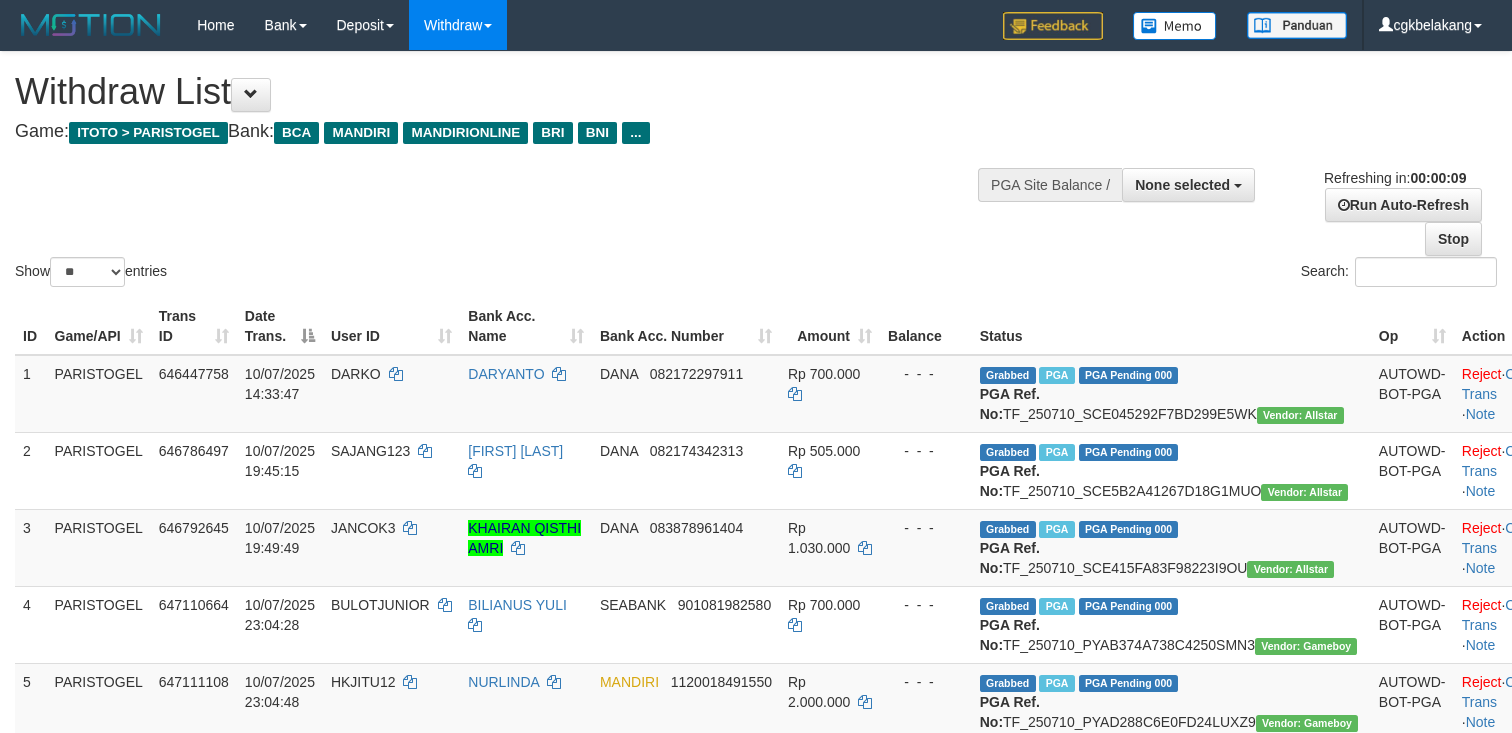 select 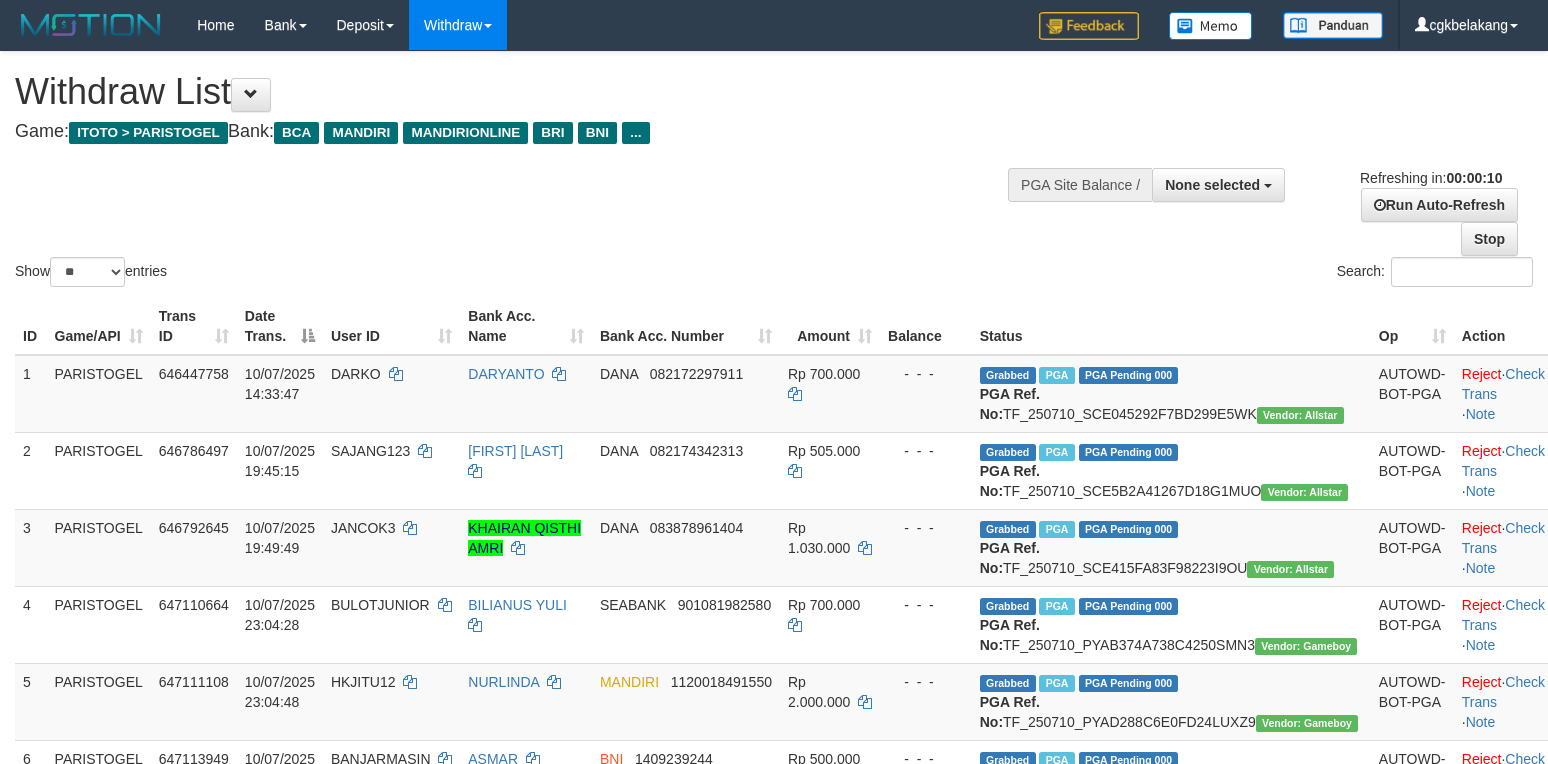 select 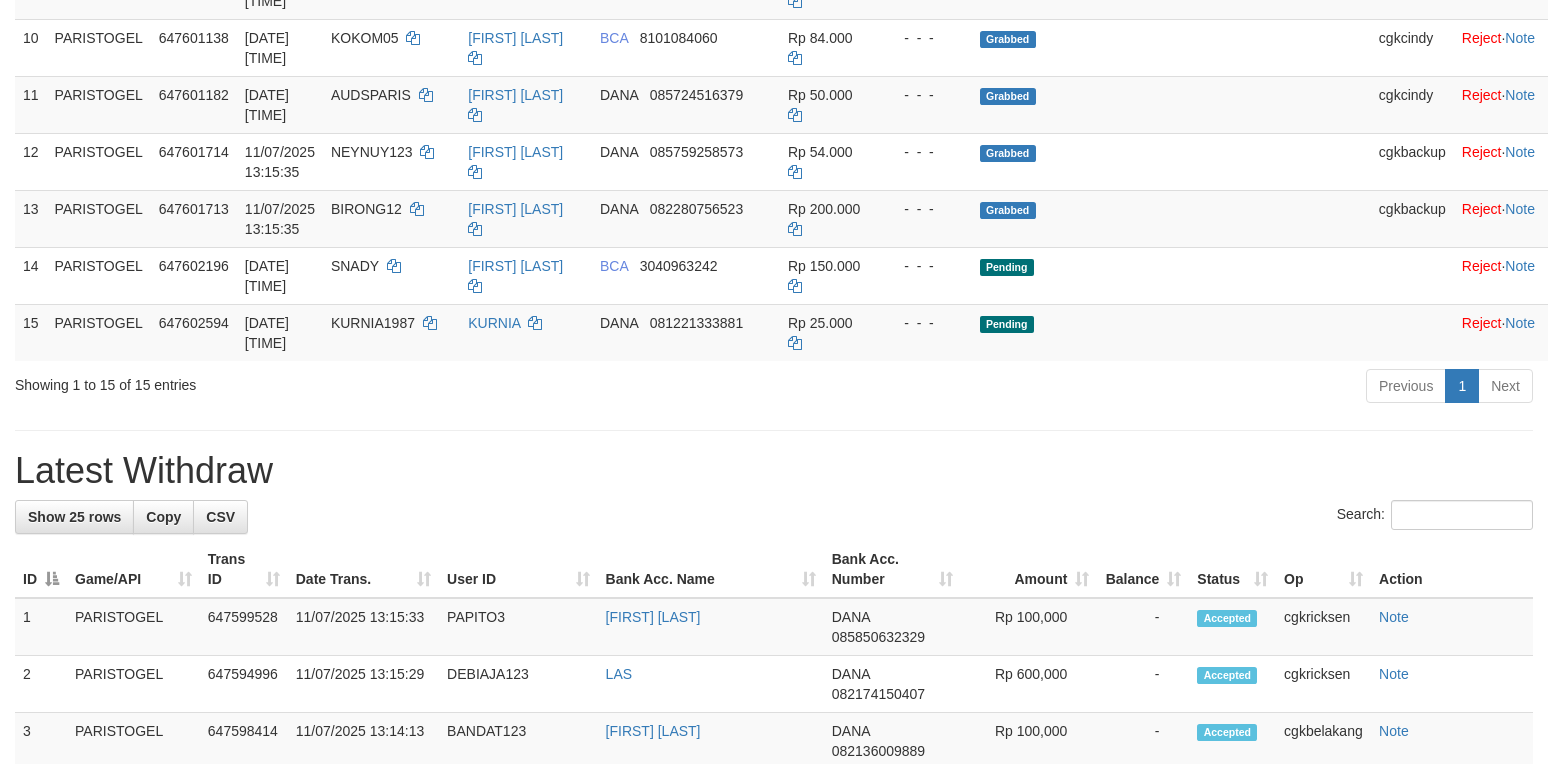 scroll, scrollTop: 933, scrollLeft: 0, axis: vertical 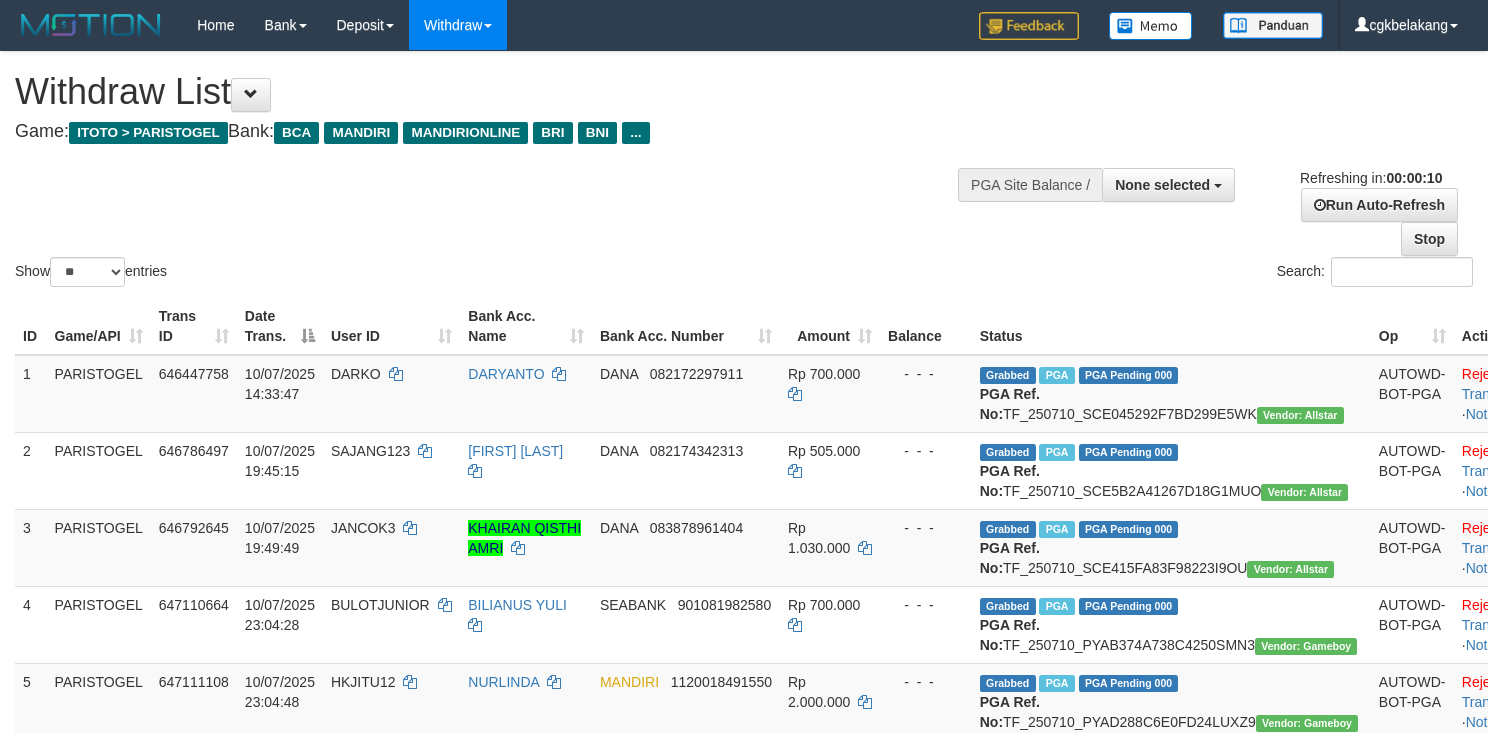 select 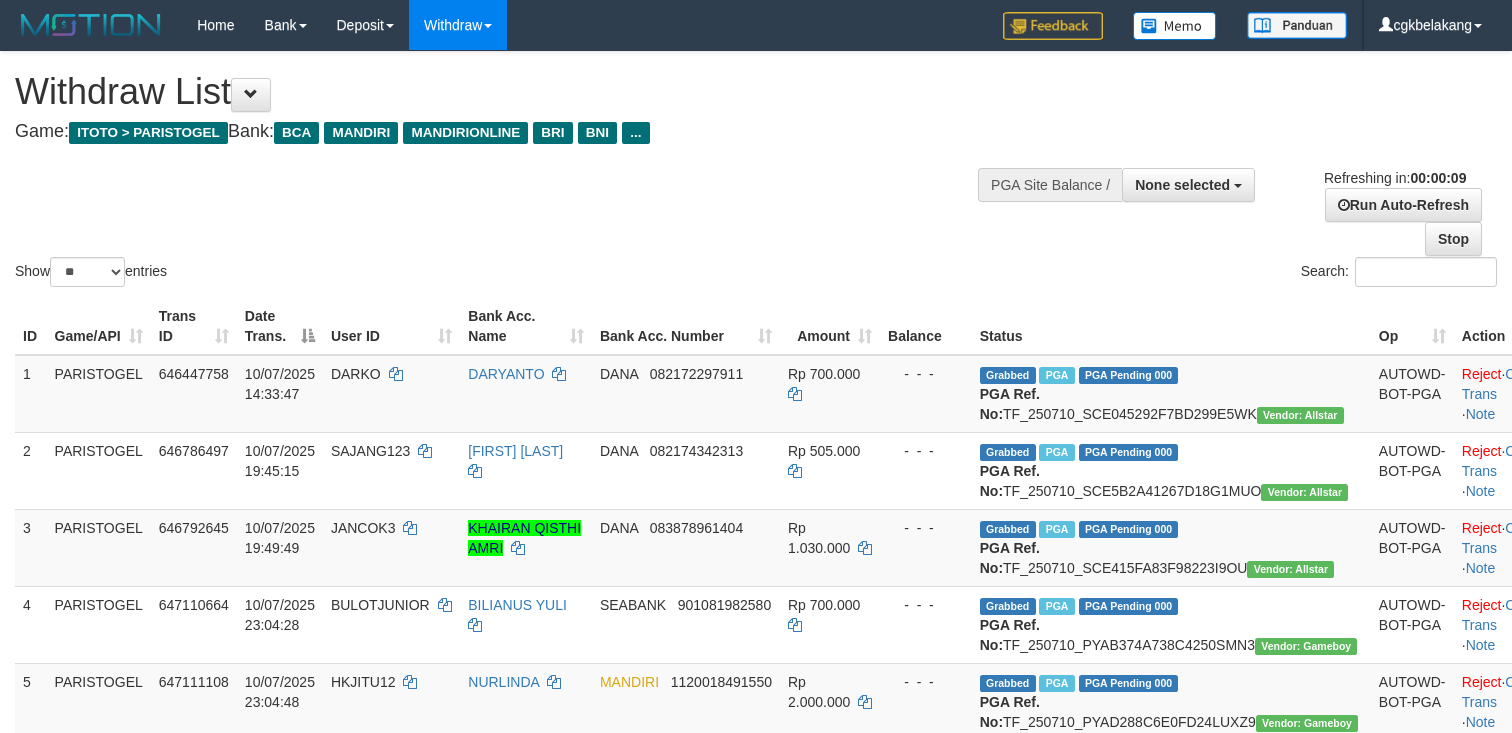 select 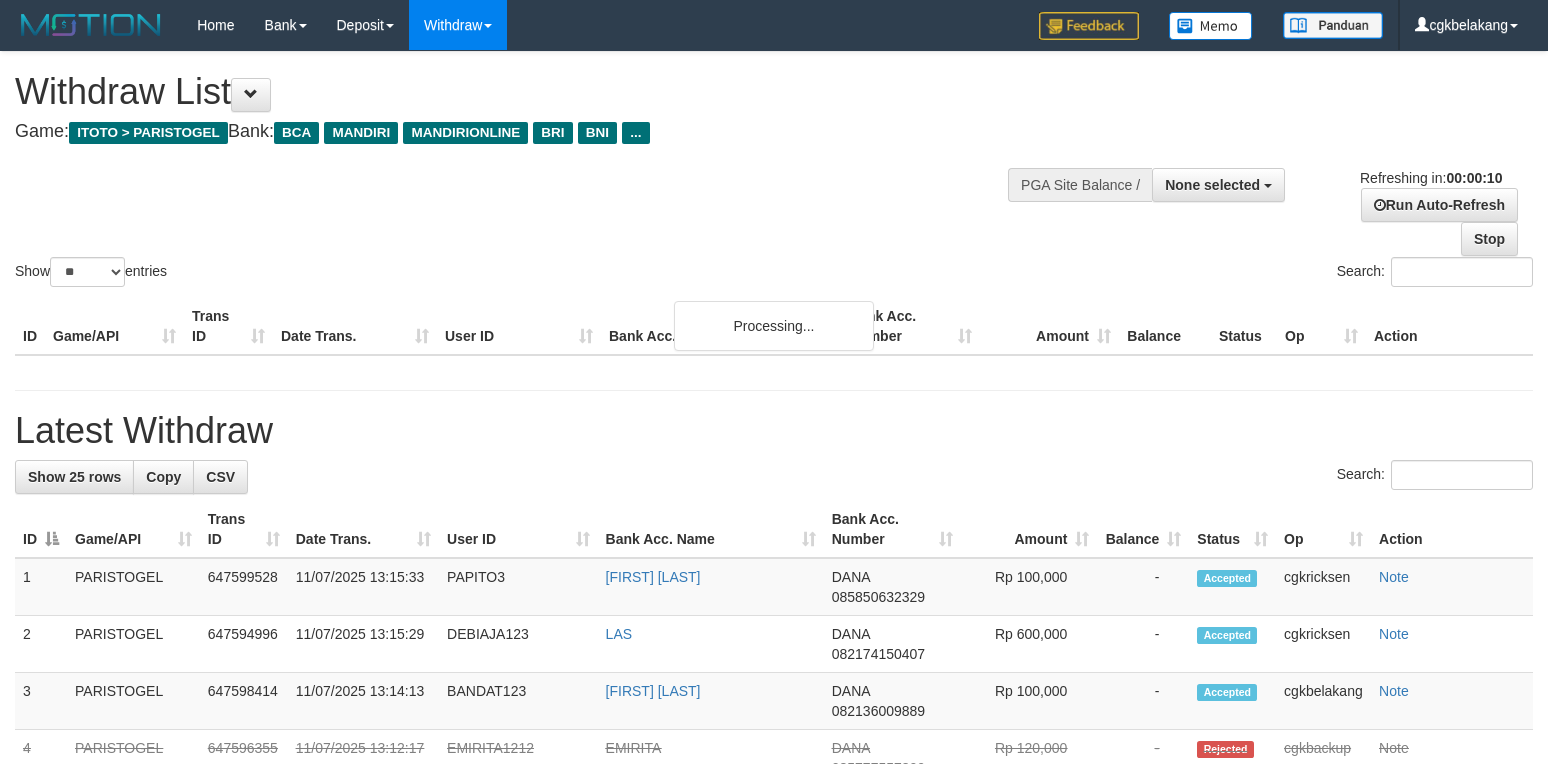select 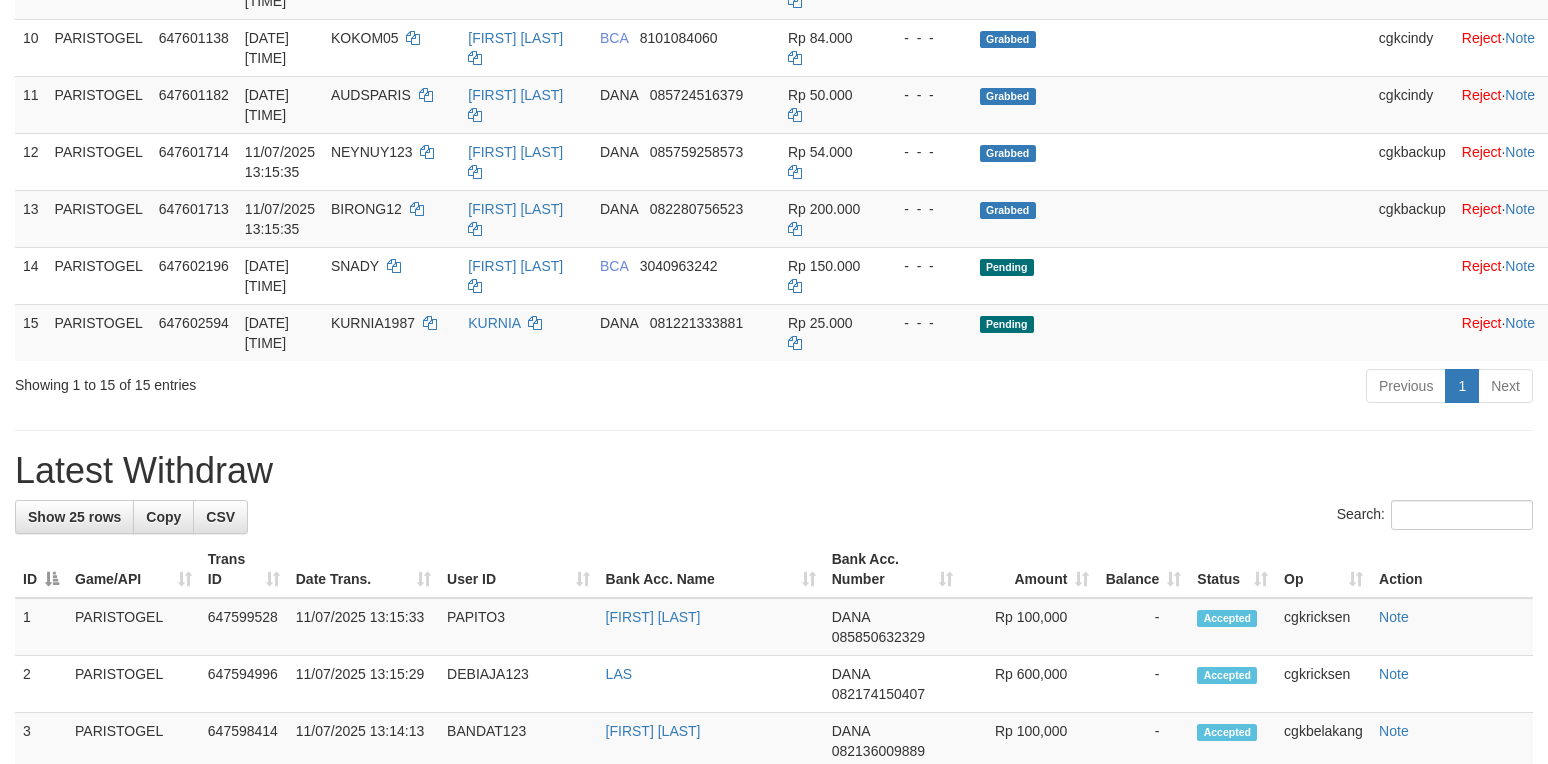 scroll, scrollTop: 933, scrollLeft: 0, axis: vertical 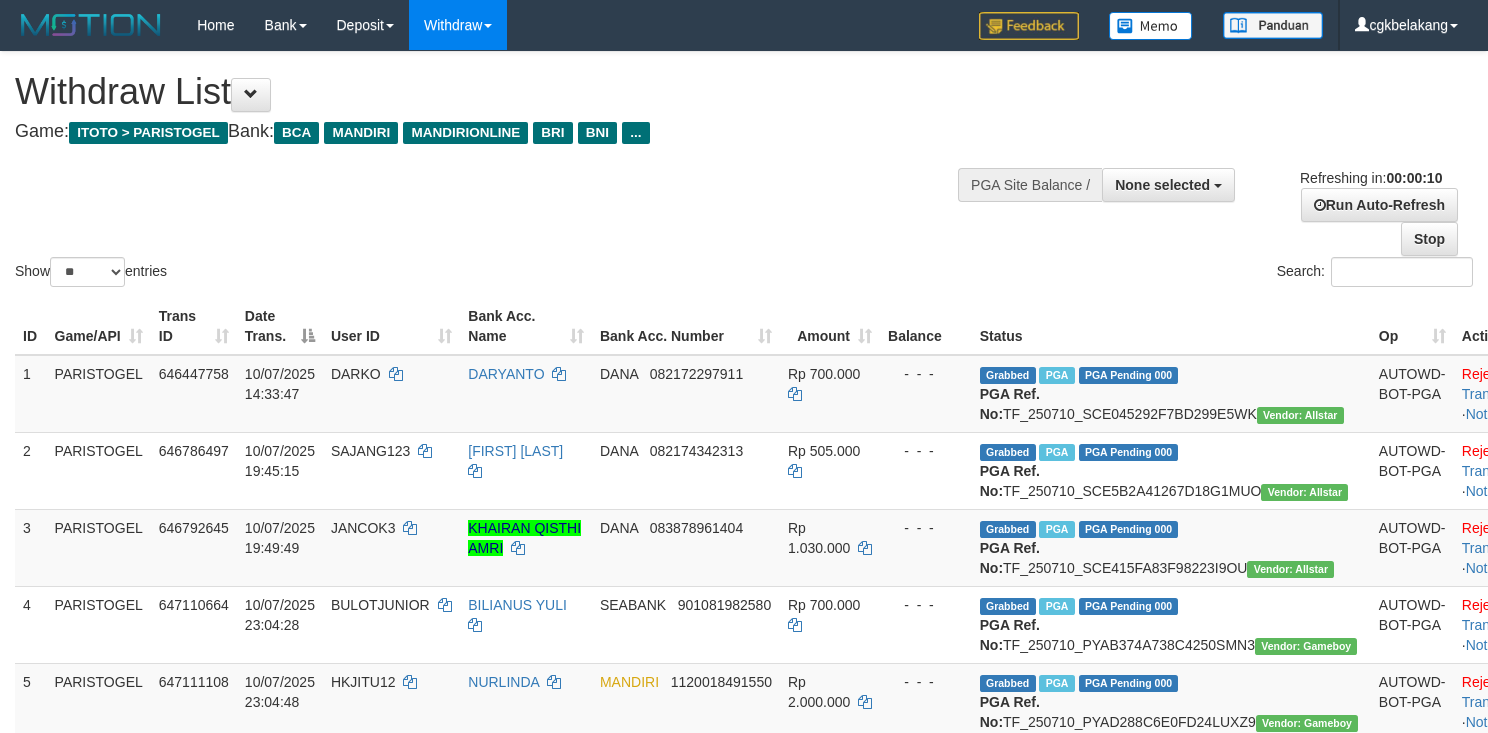 select 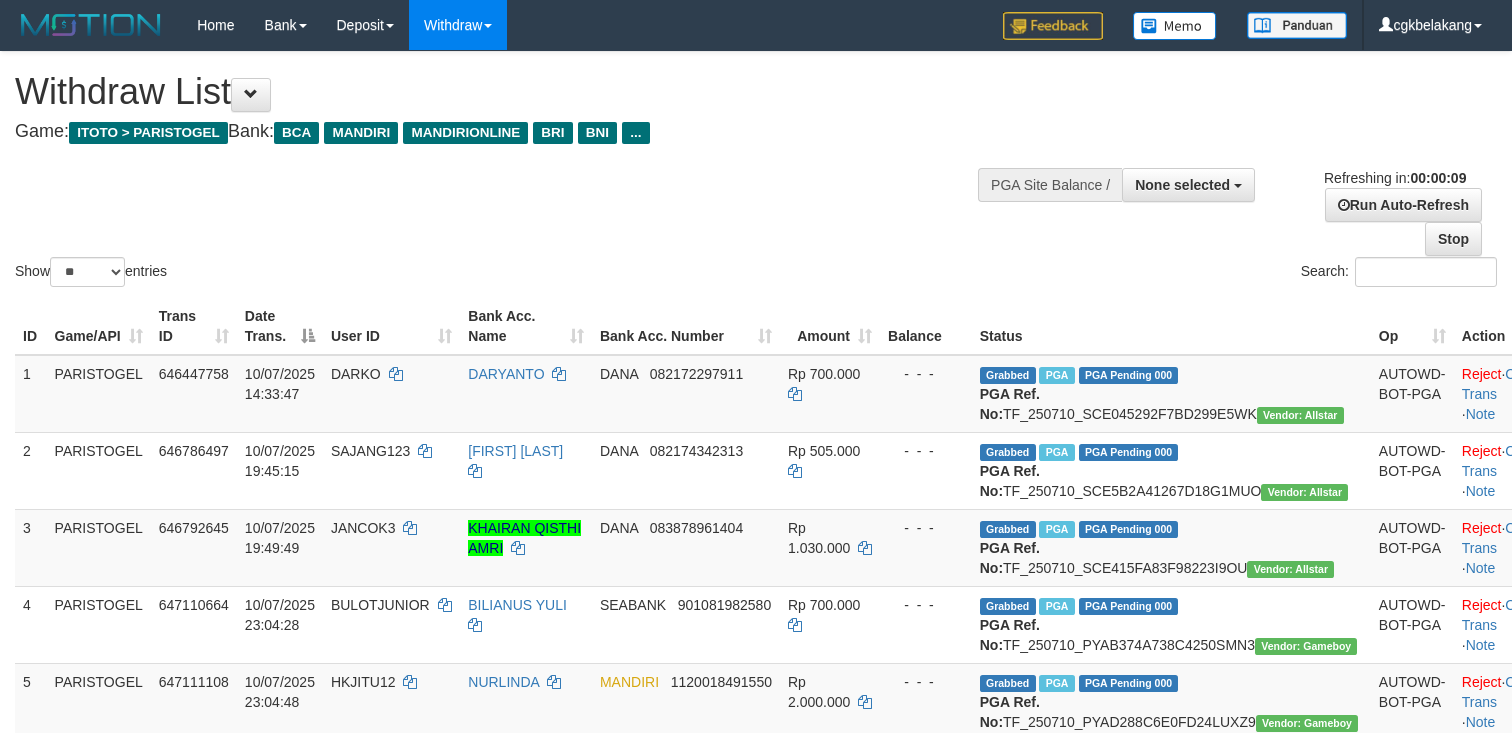 select 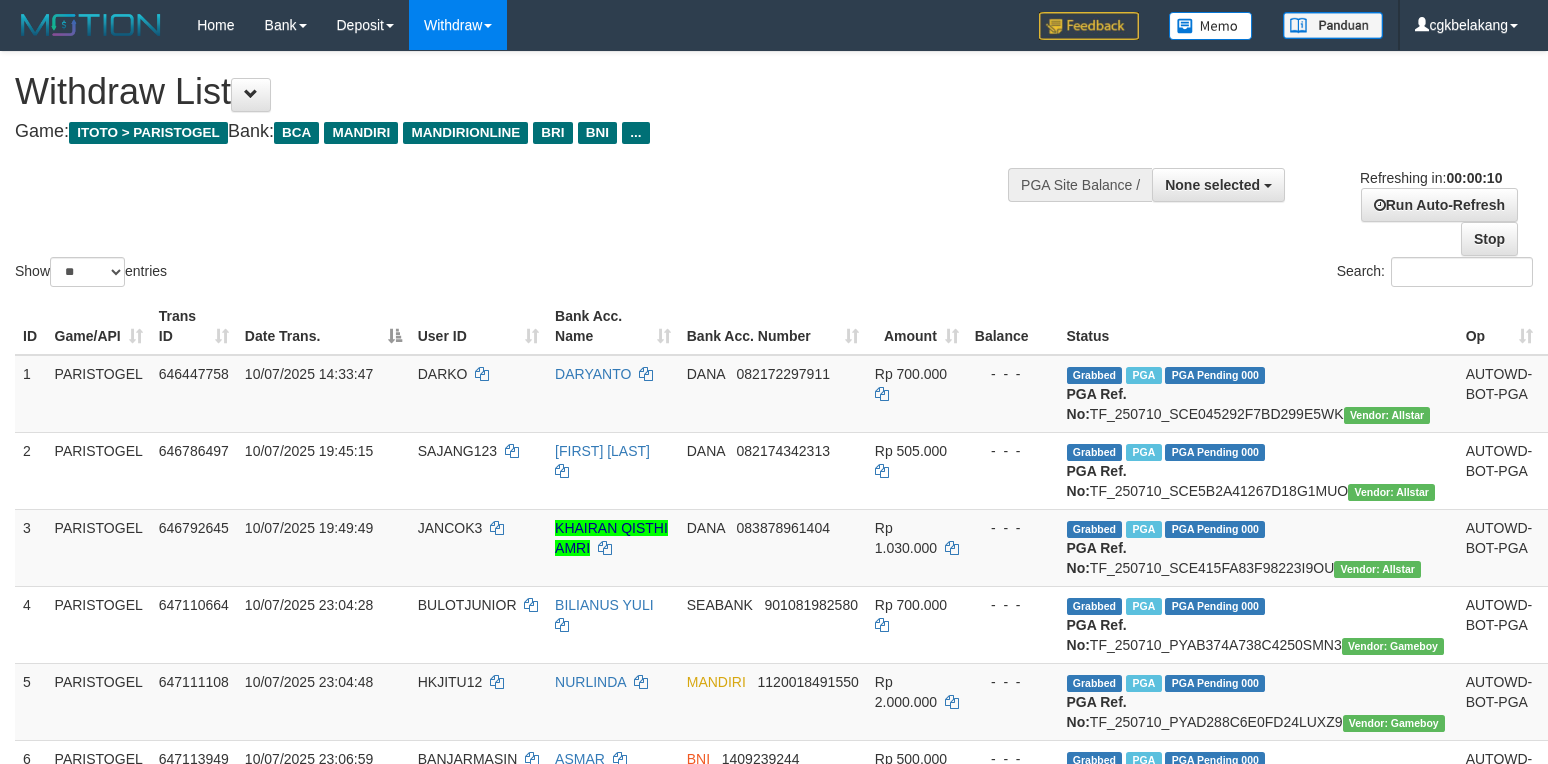select 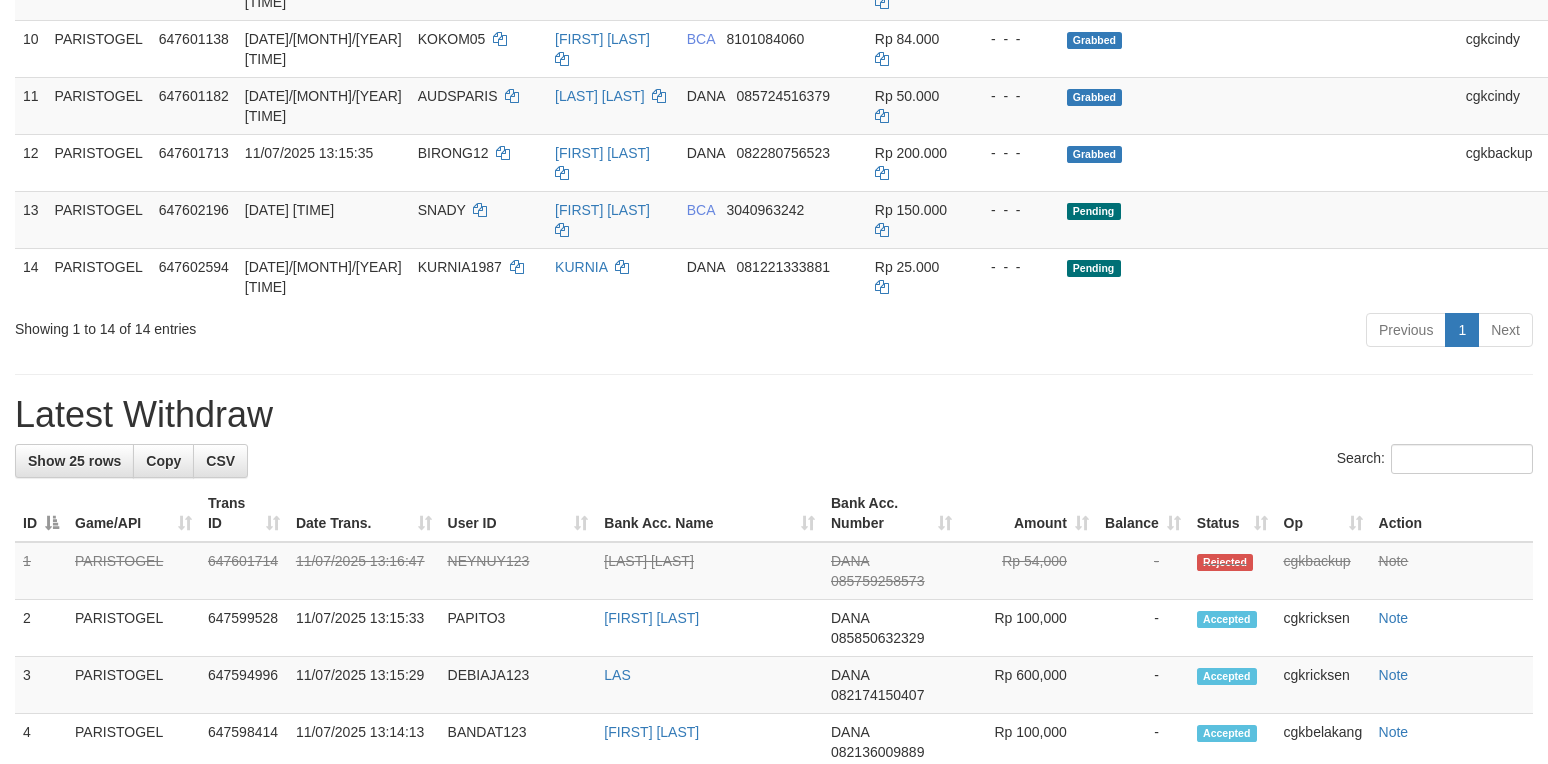 scroll, scrollTop: 933, scrollLeft: 0, axis: vertical 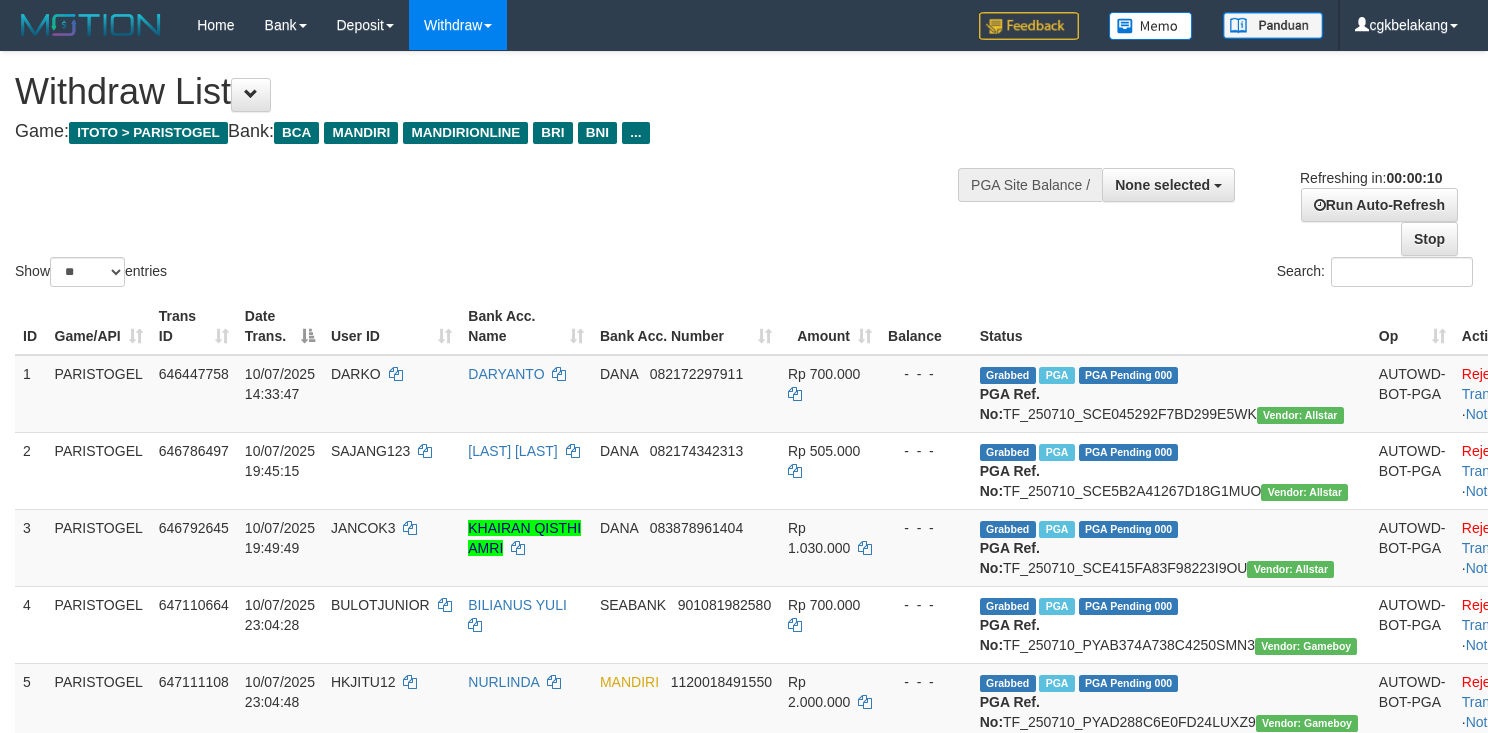 select 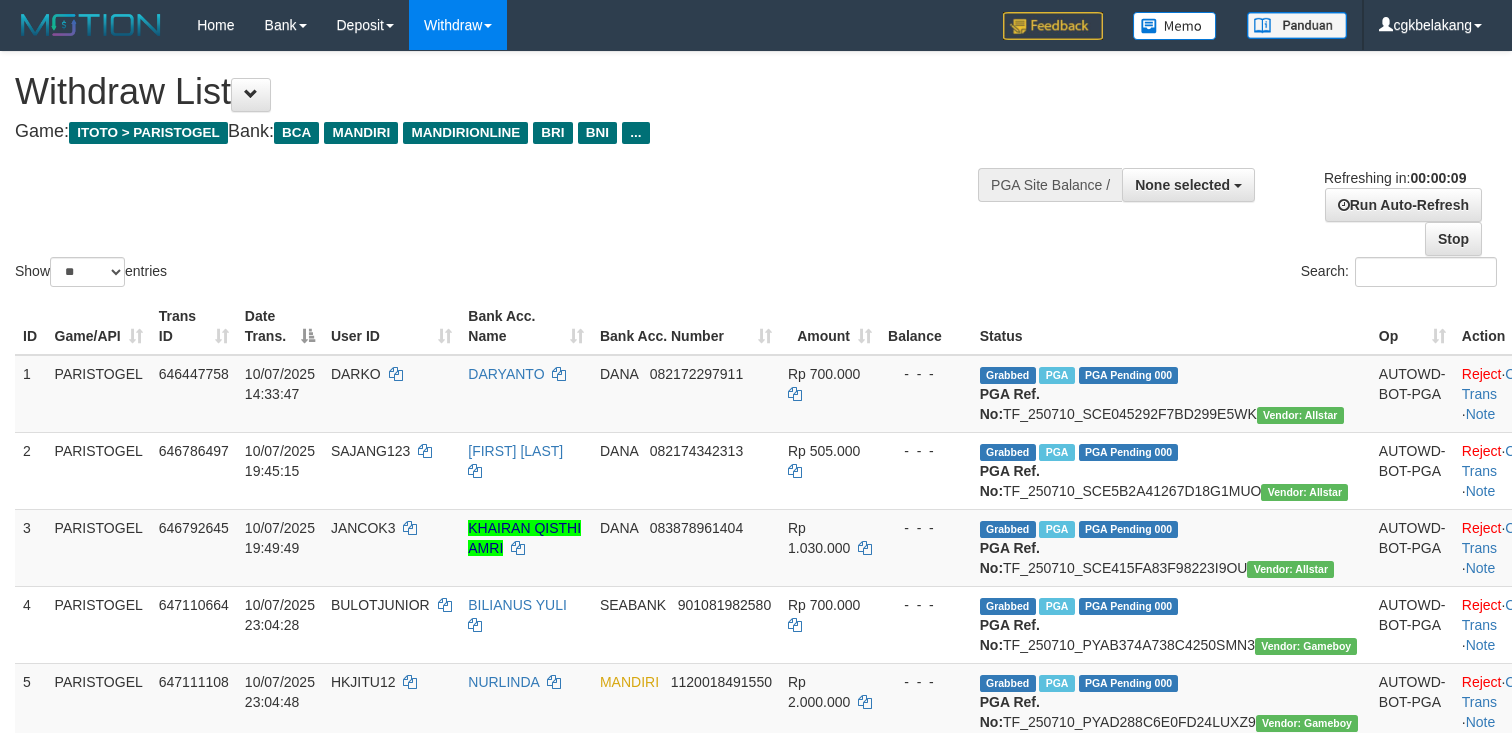 select 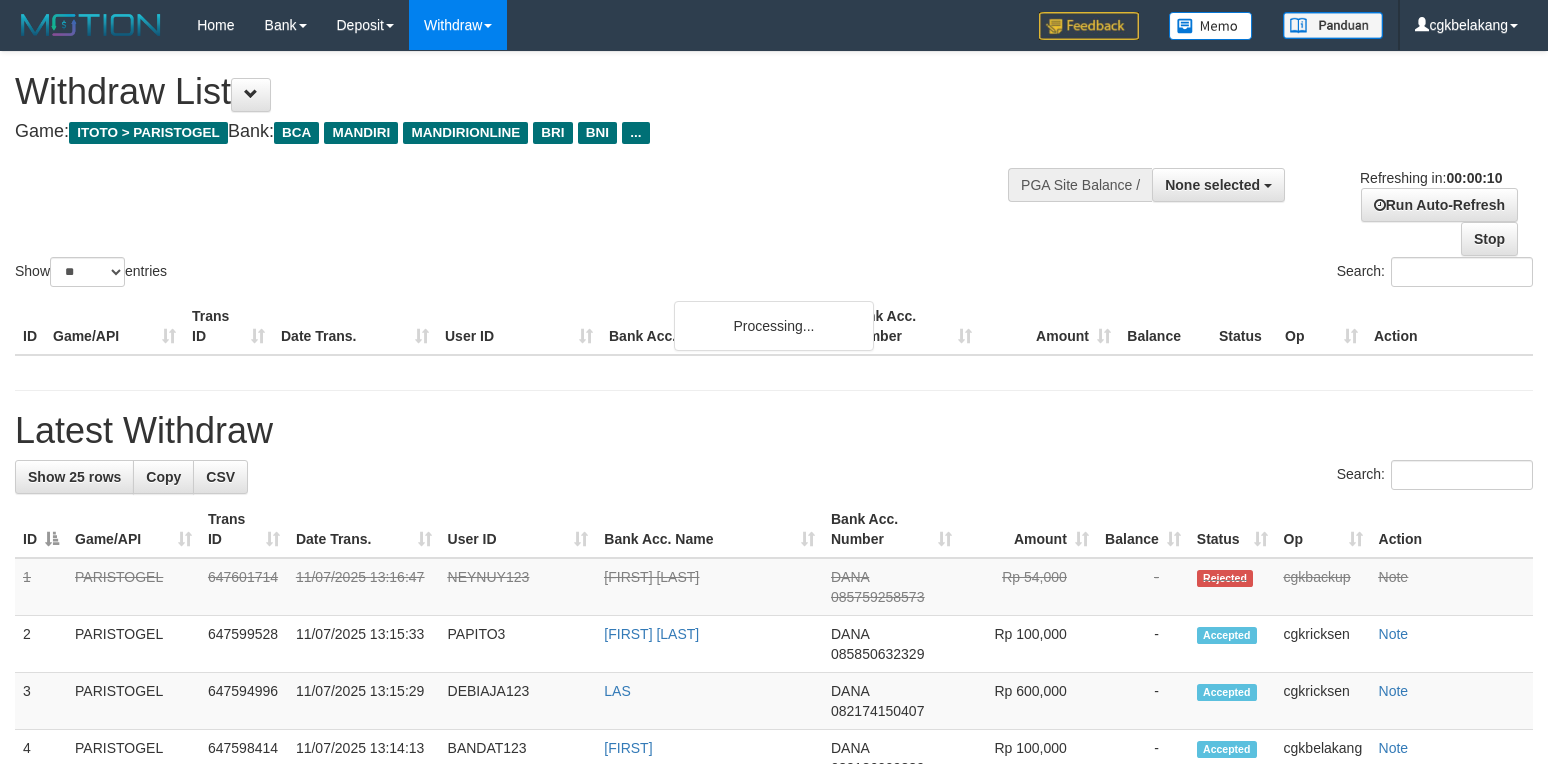 select 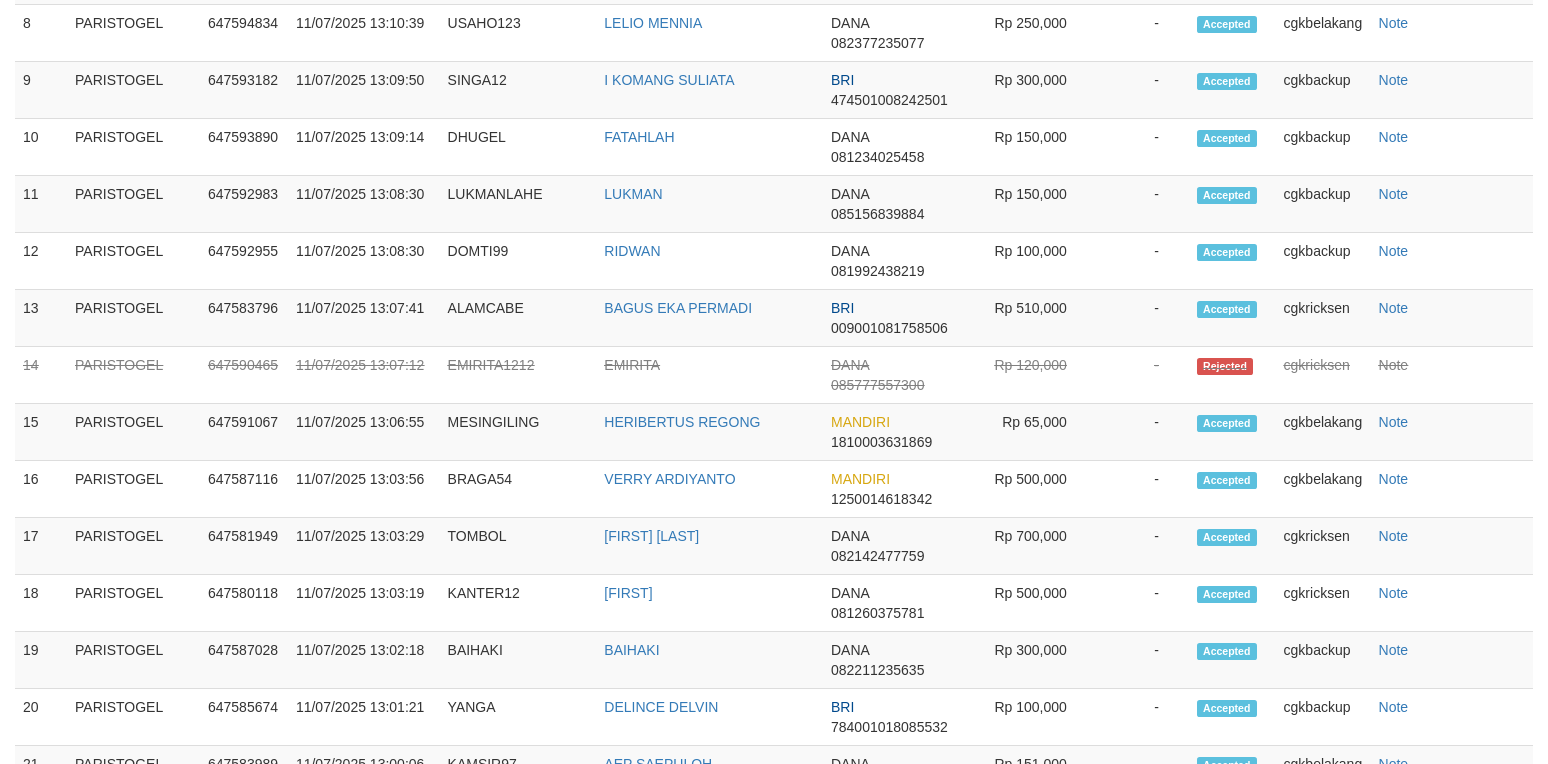 scroll, scrollTop: 2090, scrollLeft: 0, axis: vertical 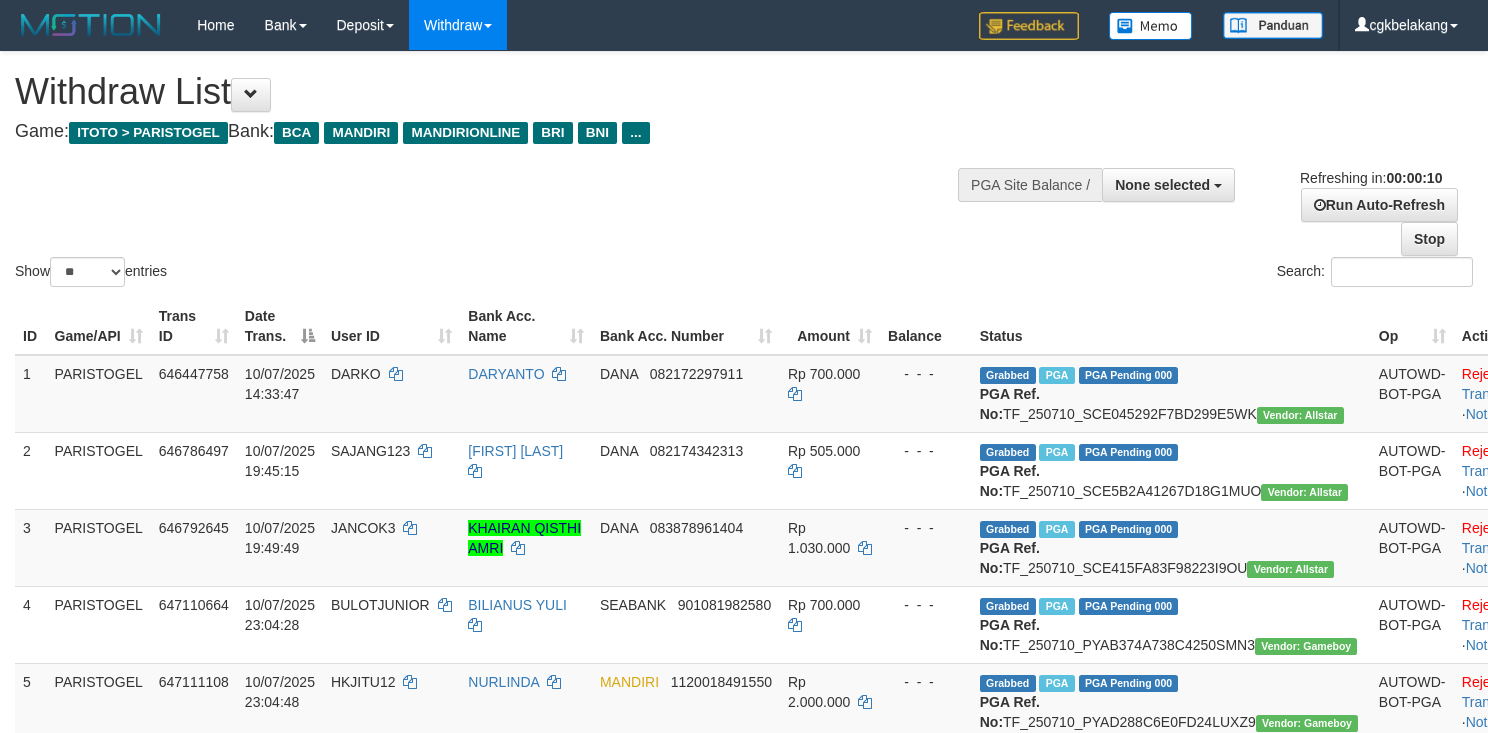 select 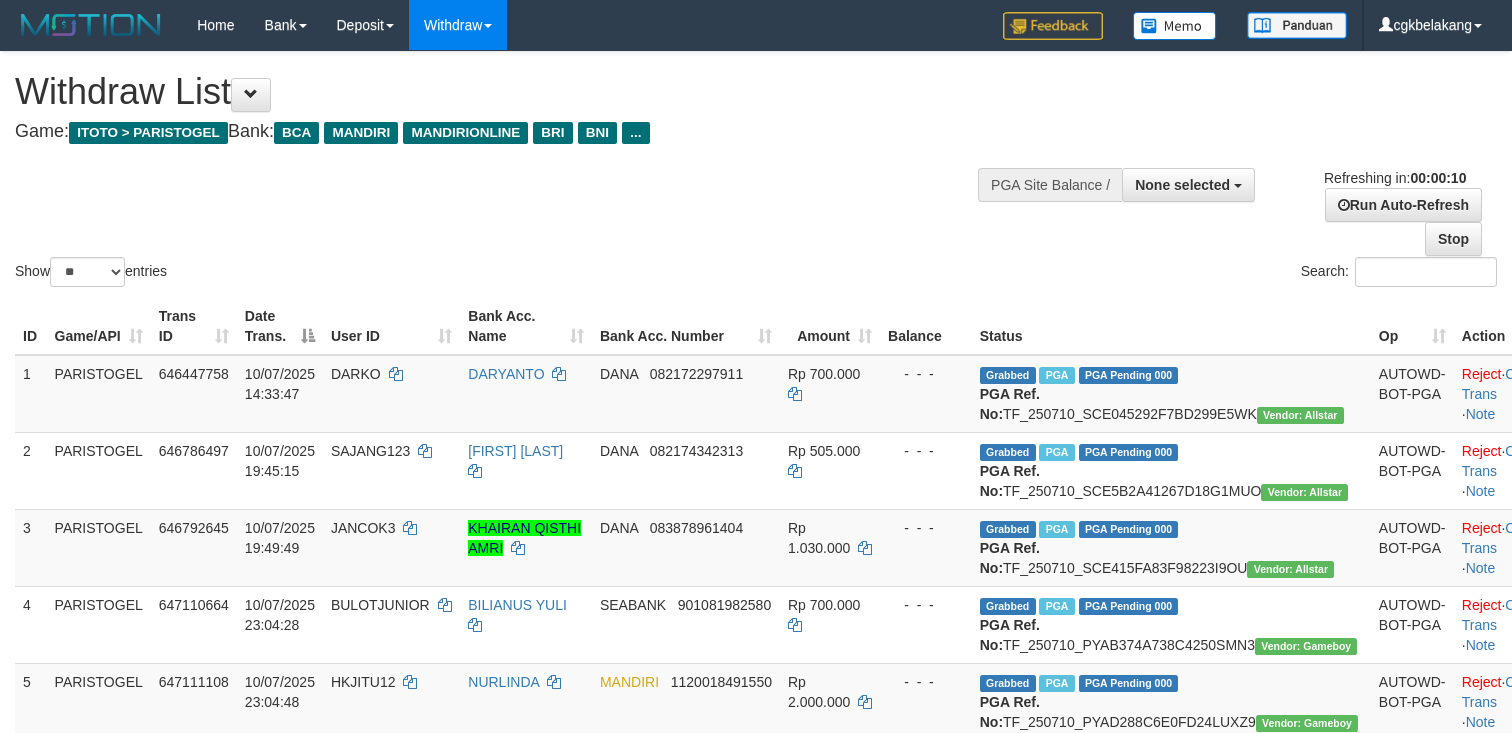select 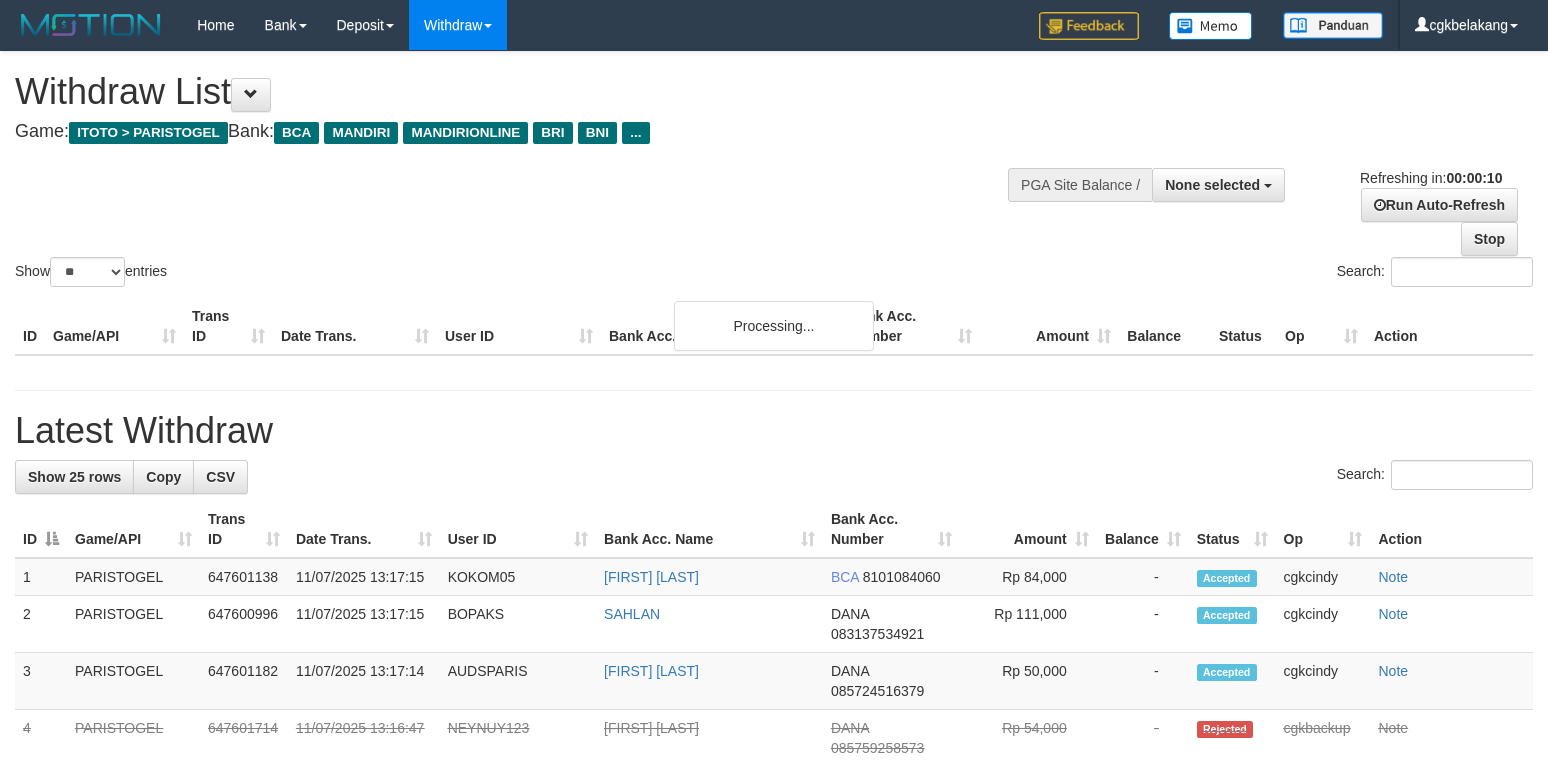 select 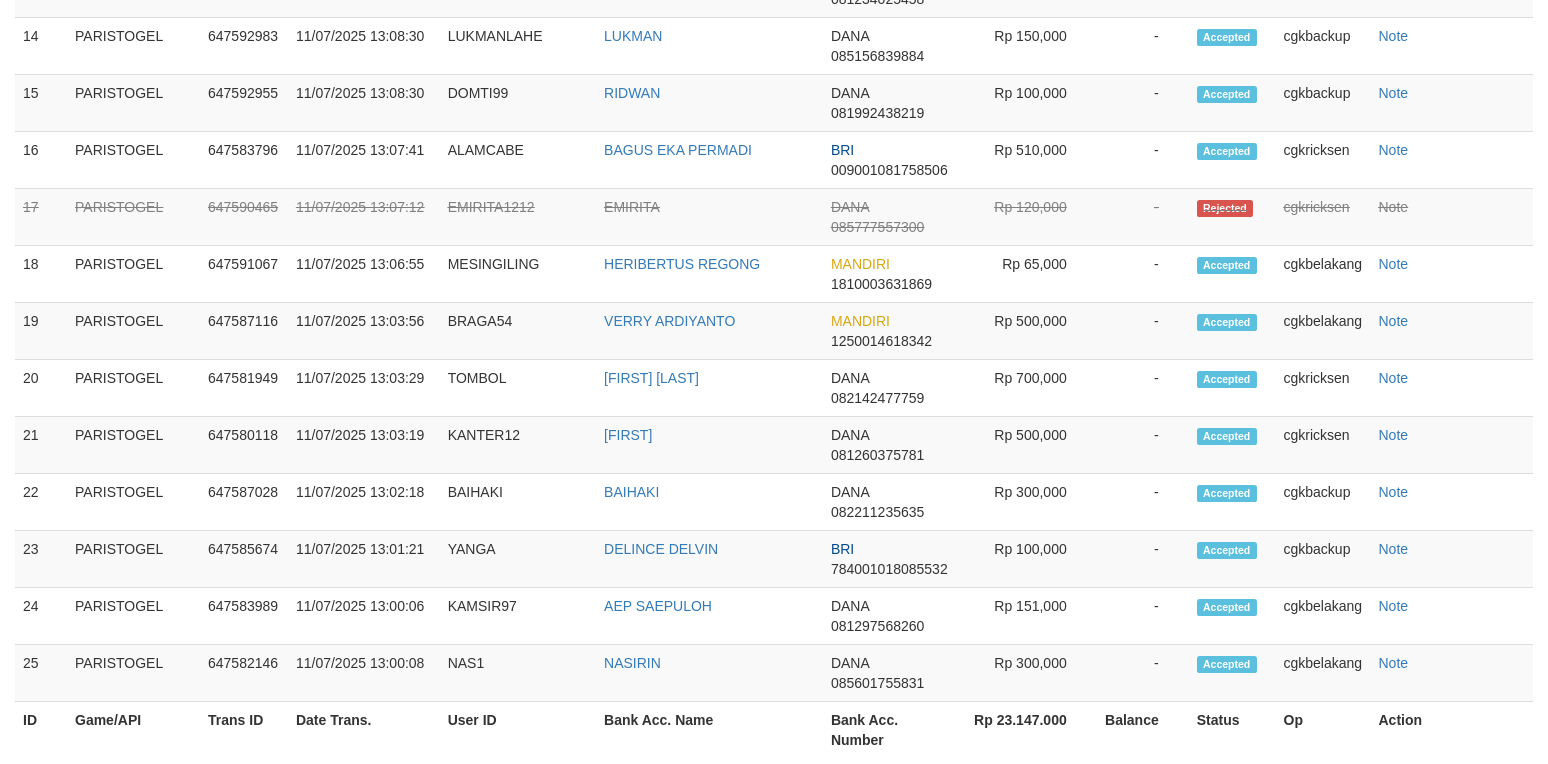 scroll, scrollTop: 2090, scrollLeft: 0, axis: vertical 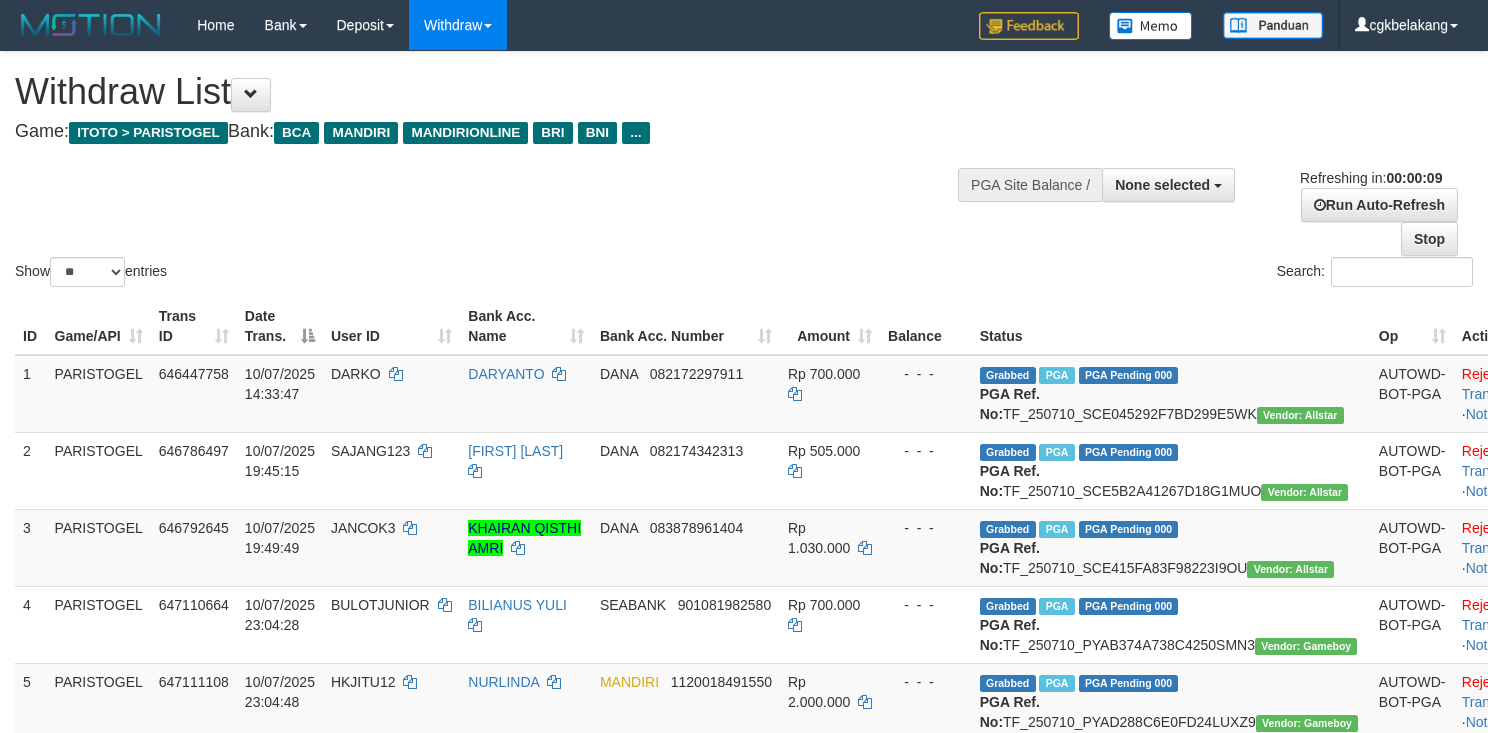 select 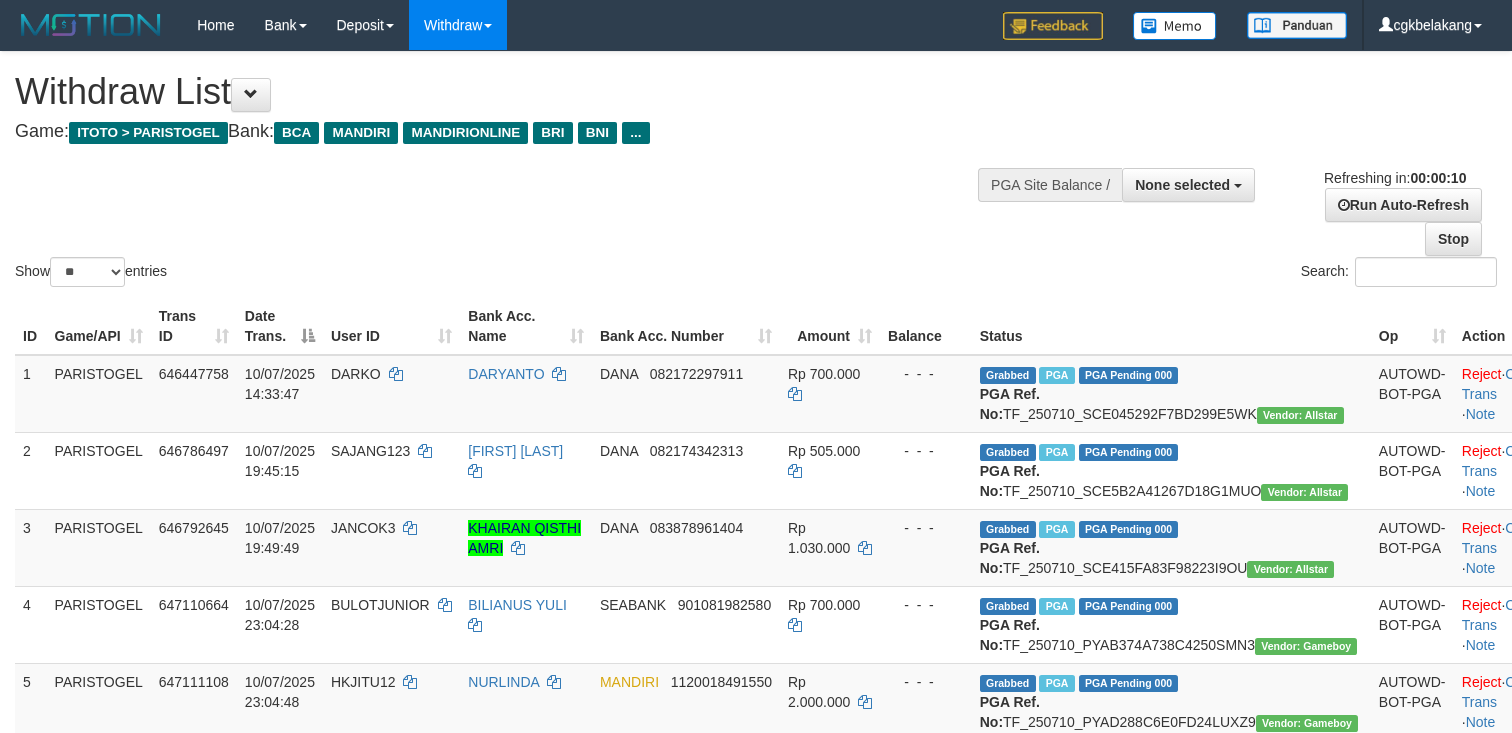 select 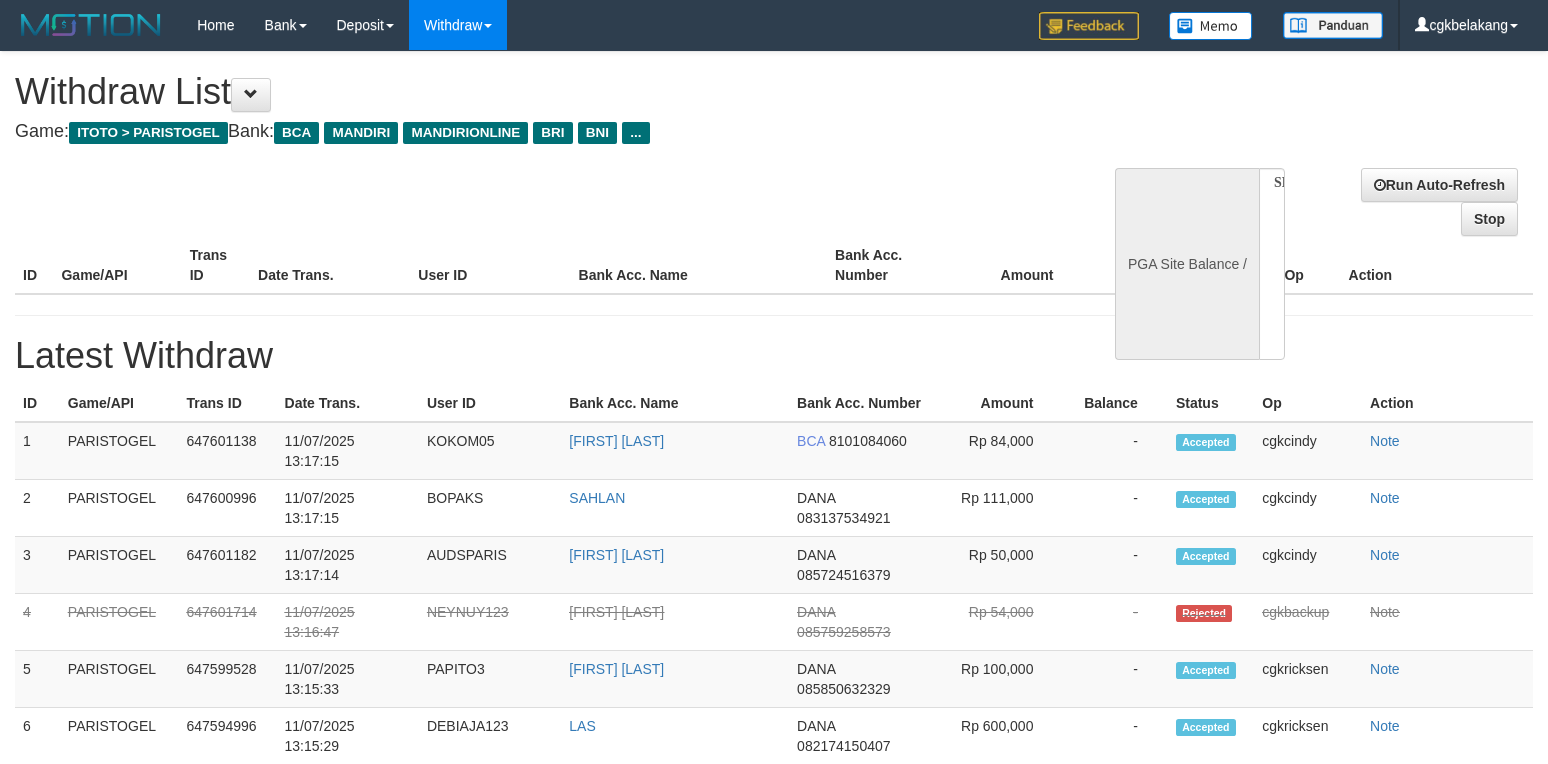 select 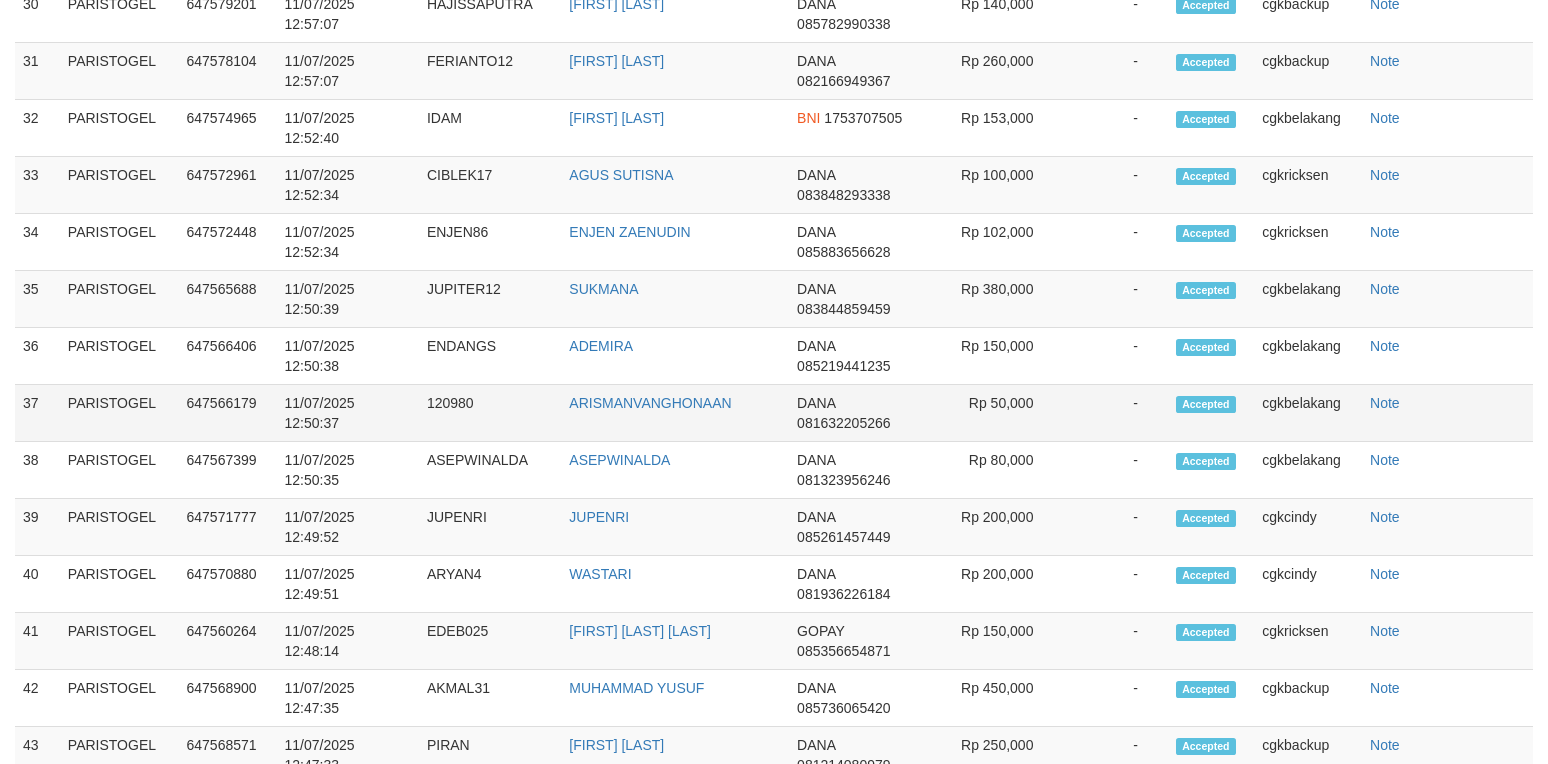 drag, startPoint x: 0, startPoint y: 0, endPoint x: 1446, endPoint y: 417, distance: 1504.9269 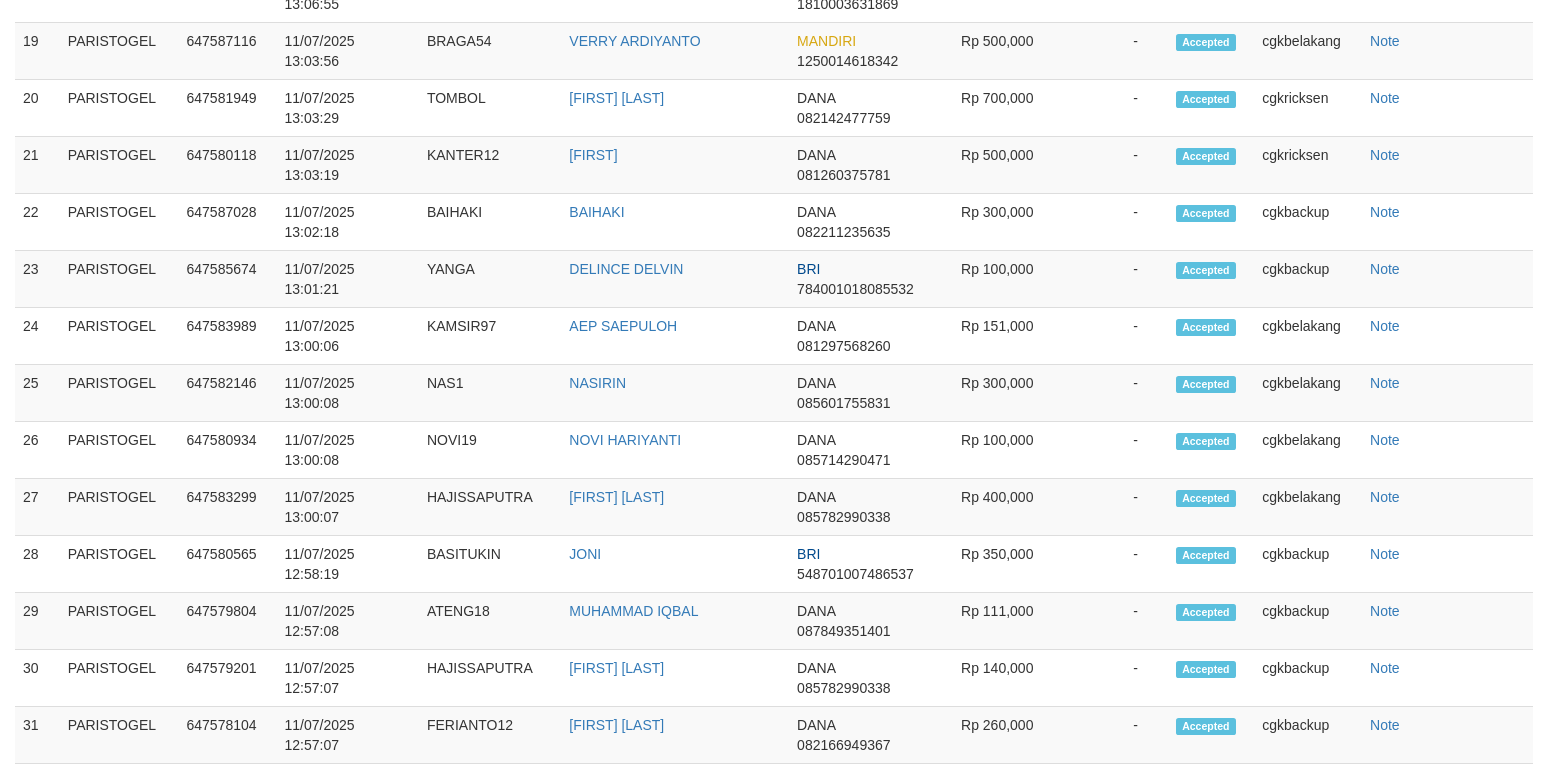 select on "**" 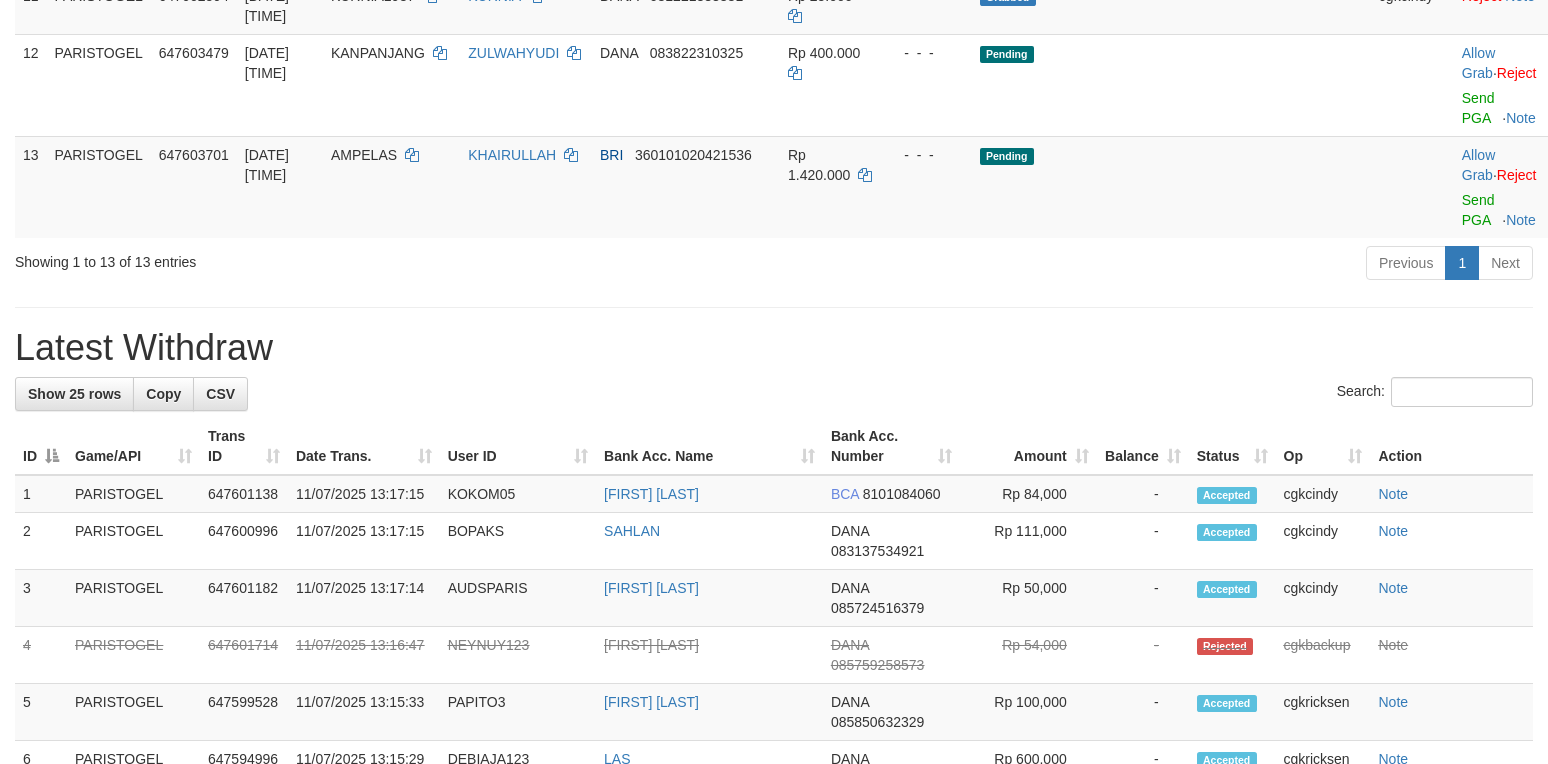 scroll, scrollTop: 892, scrollLeft: 0, axis: vertical 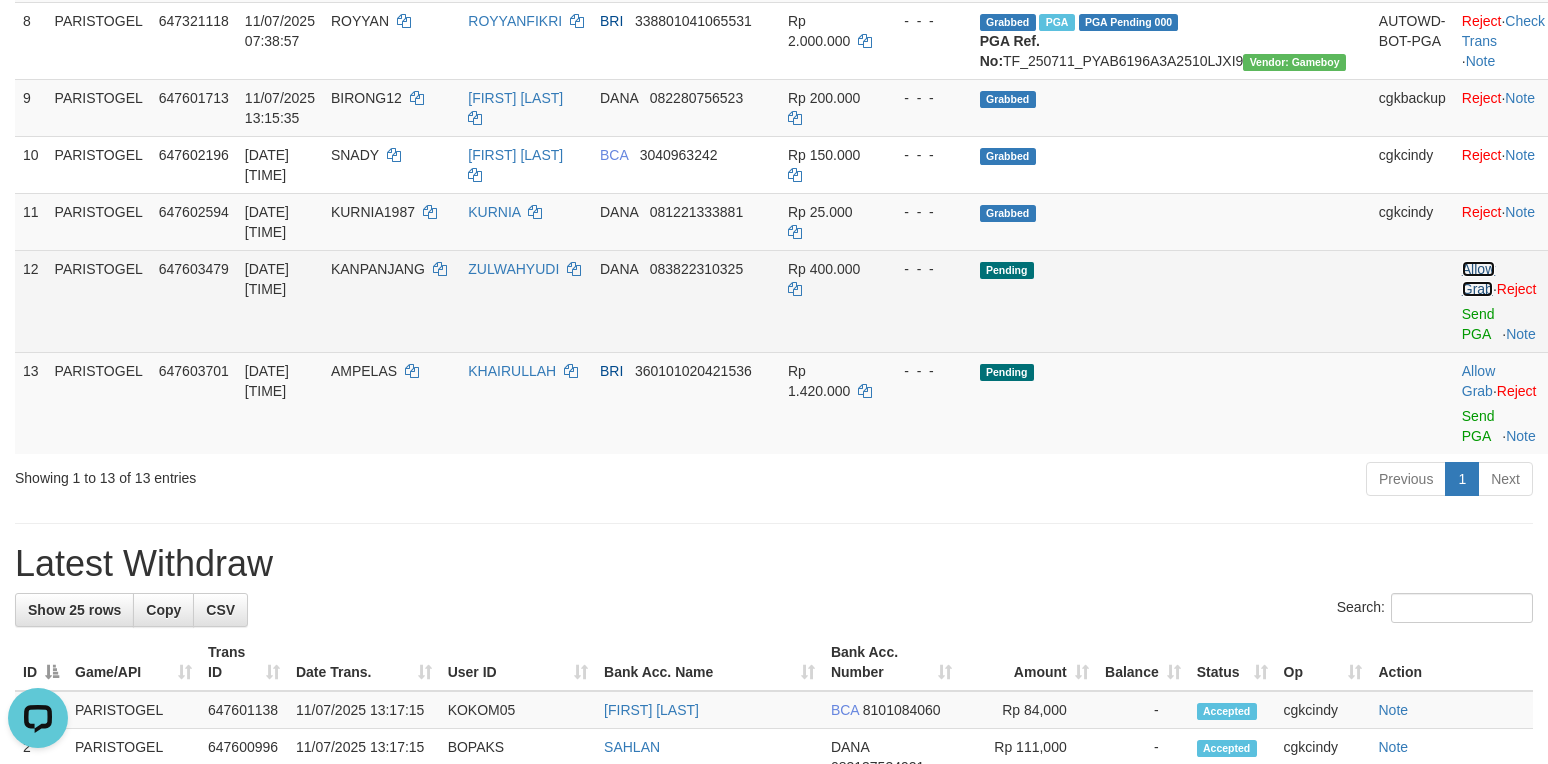 click on "Allow Grab" at bounding box center [1478, 279] 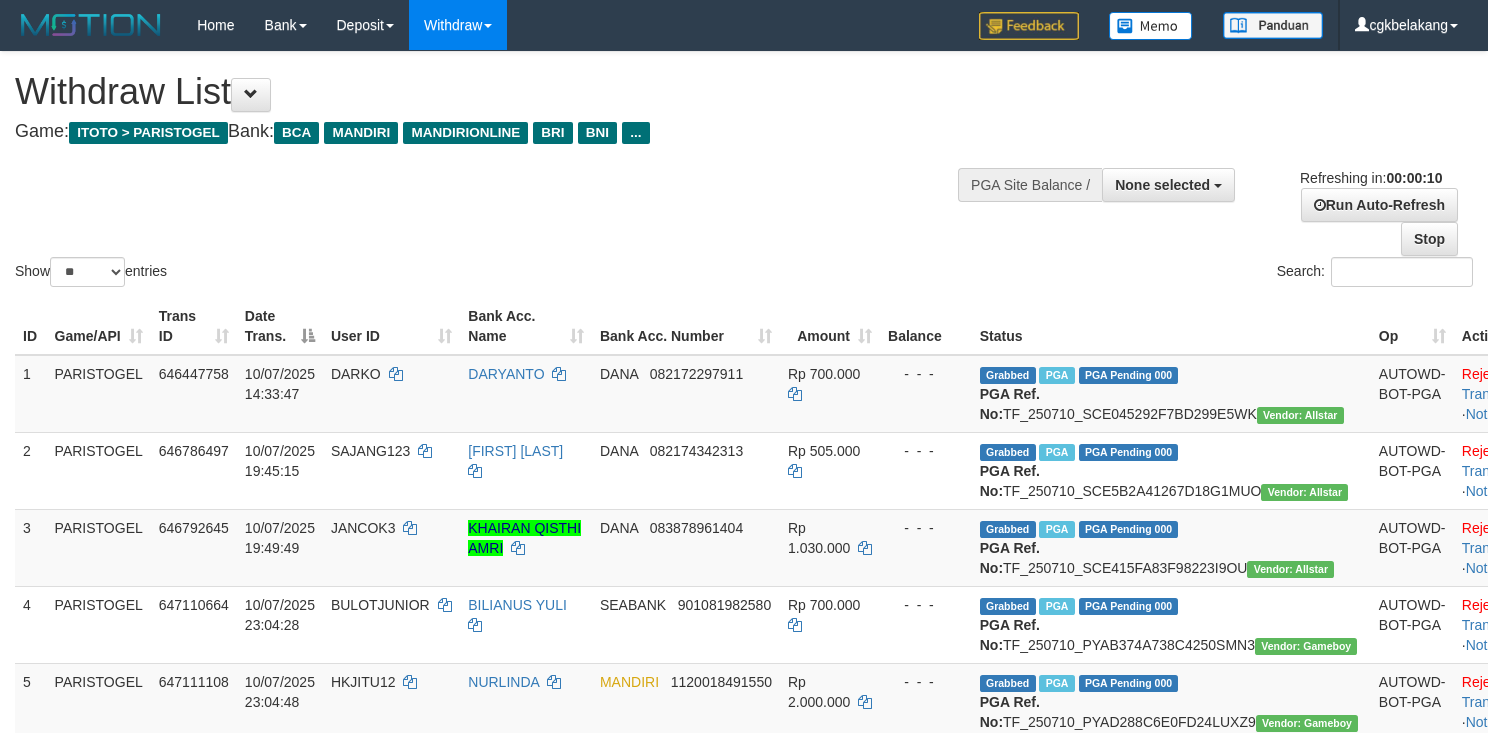 select 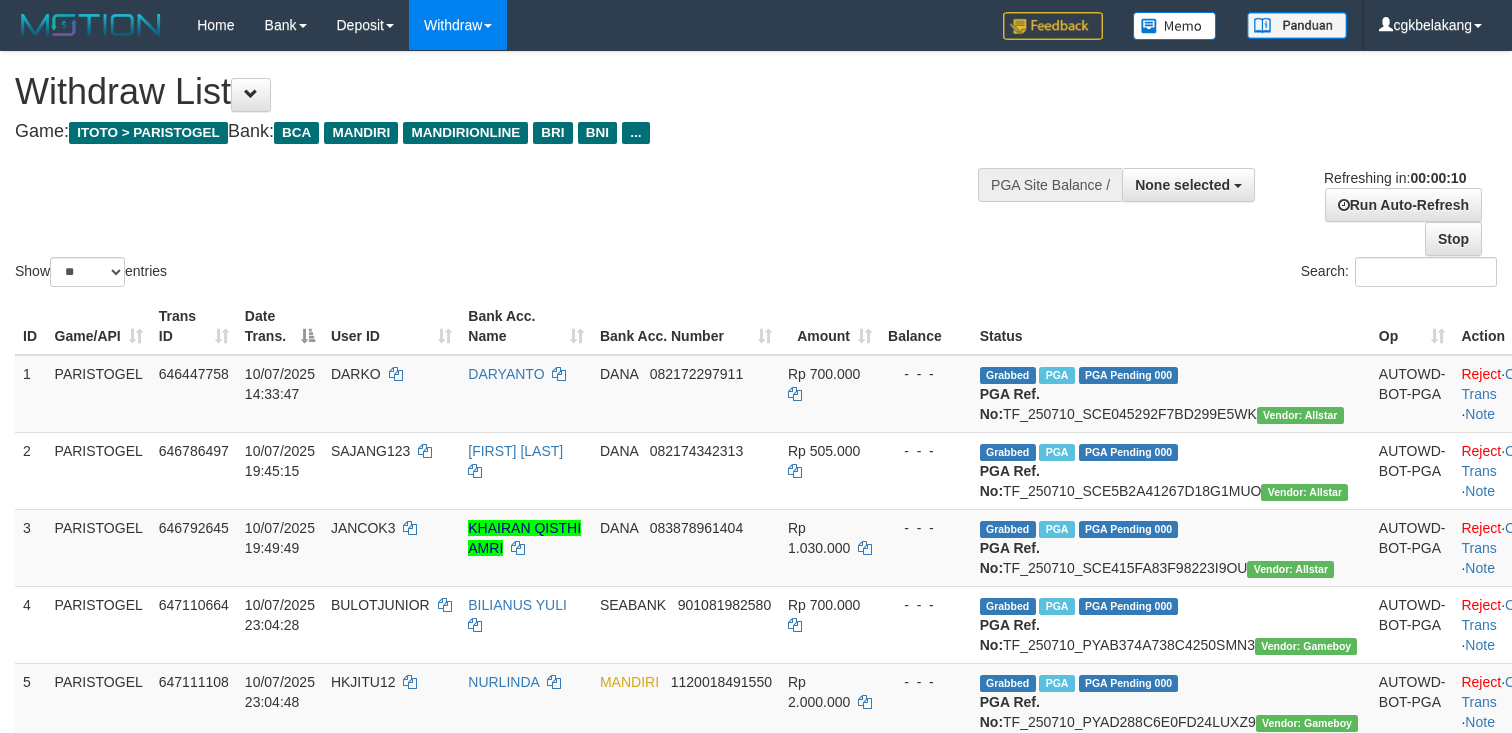 select 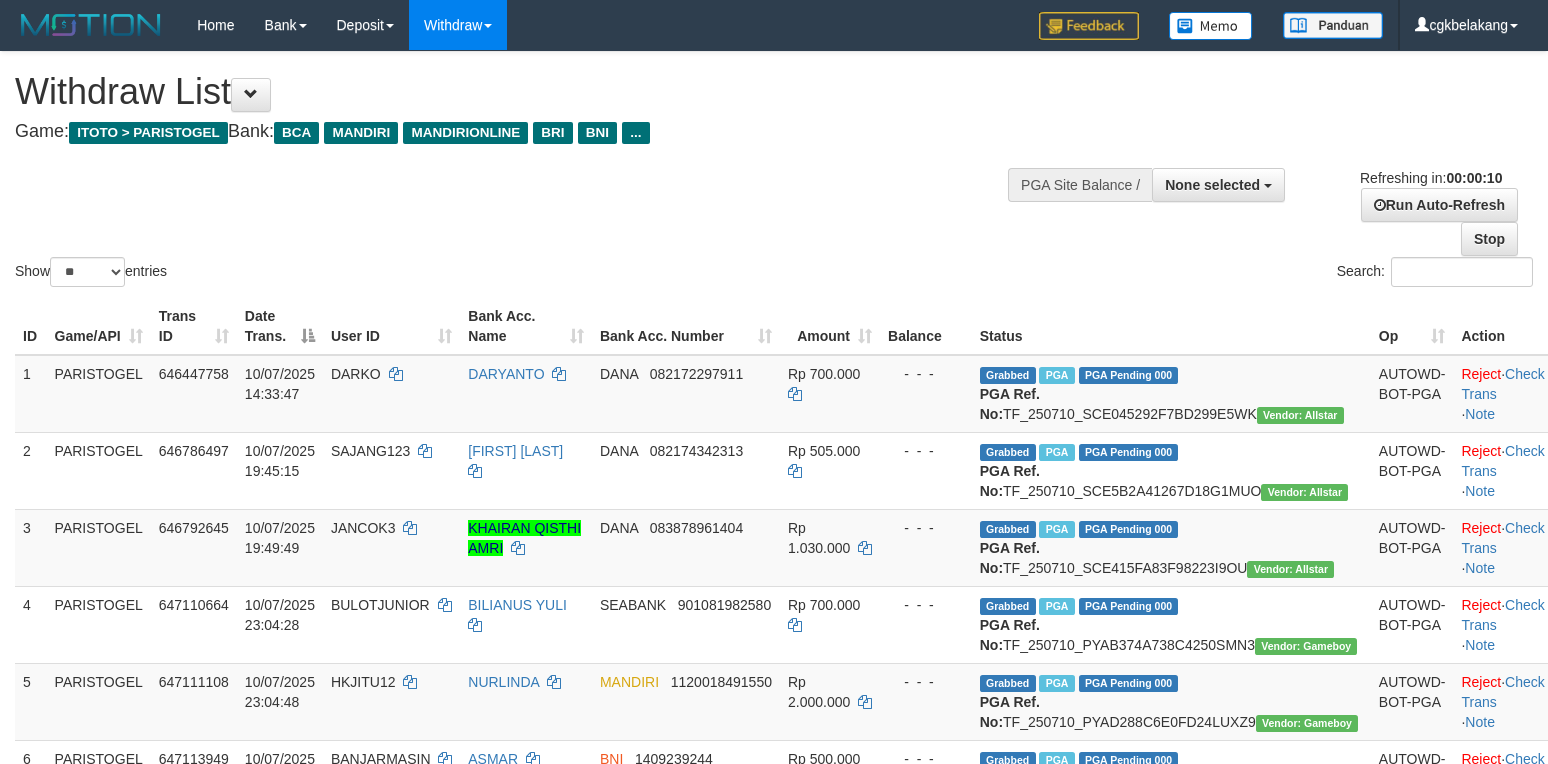 select 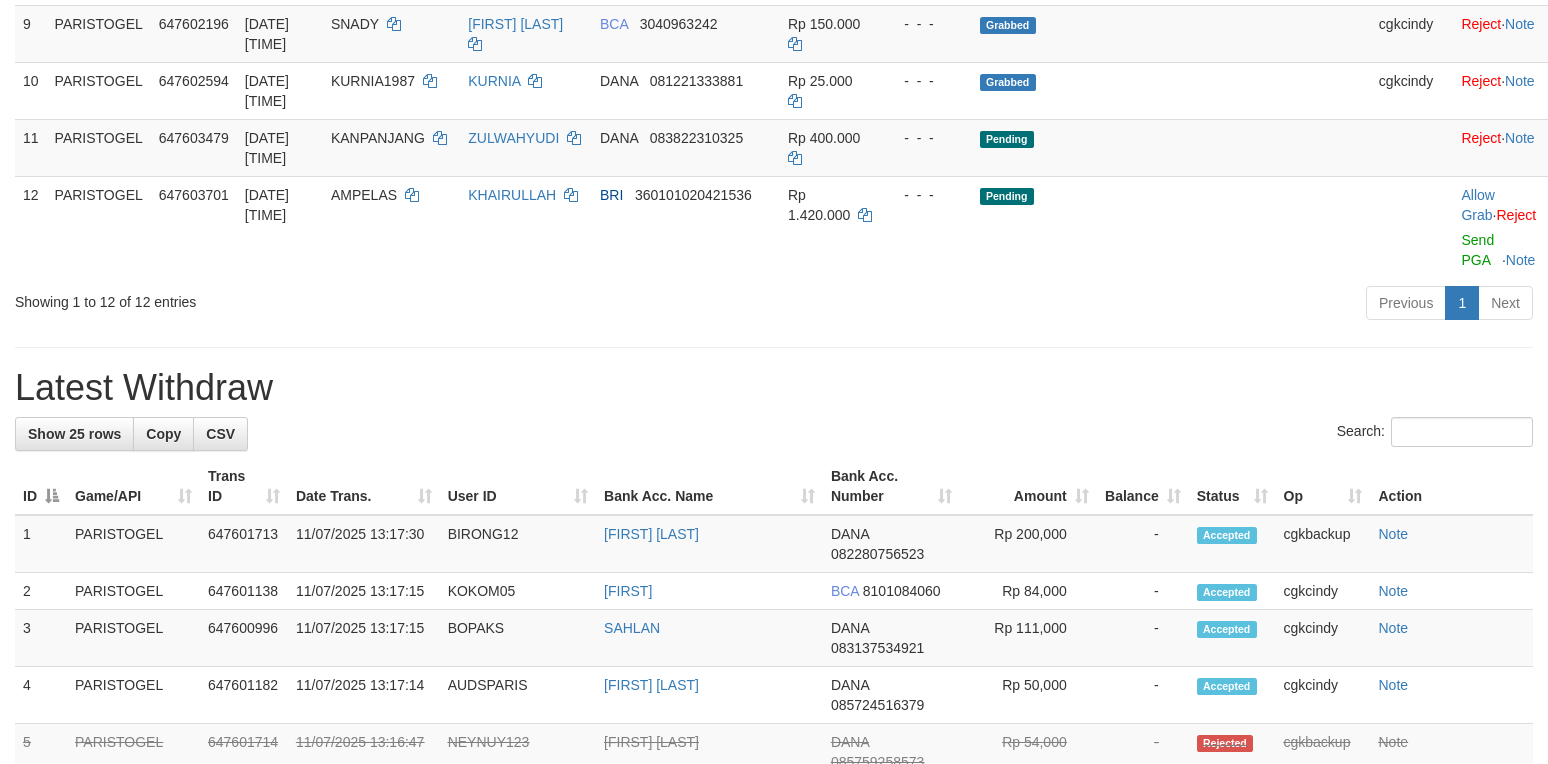 scroll, scrollTop: 892, scrollLeft: 0, axis: vertical 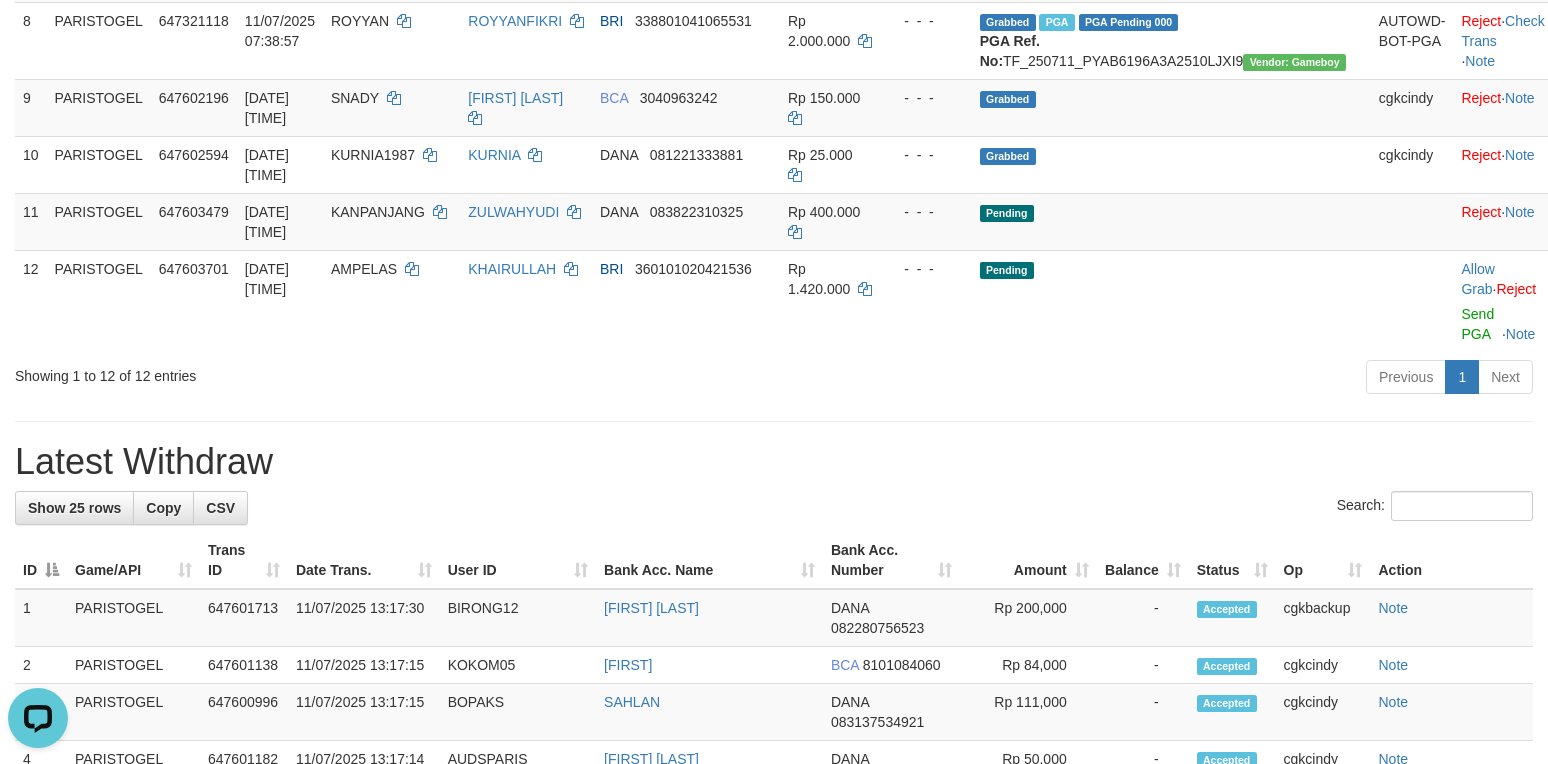 click on "**********" at bounding box center (774, 634) 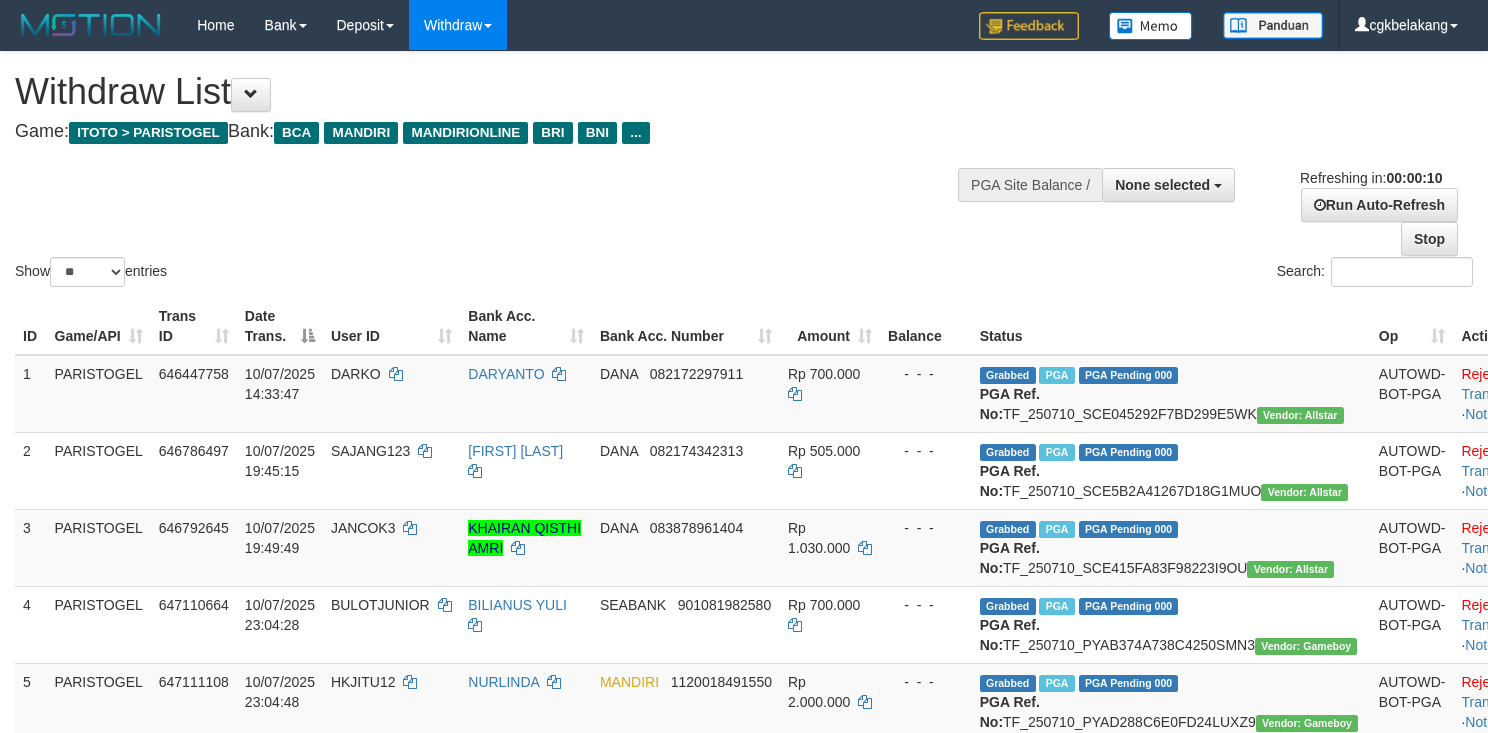 select 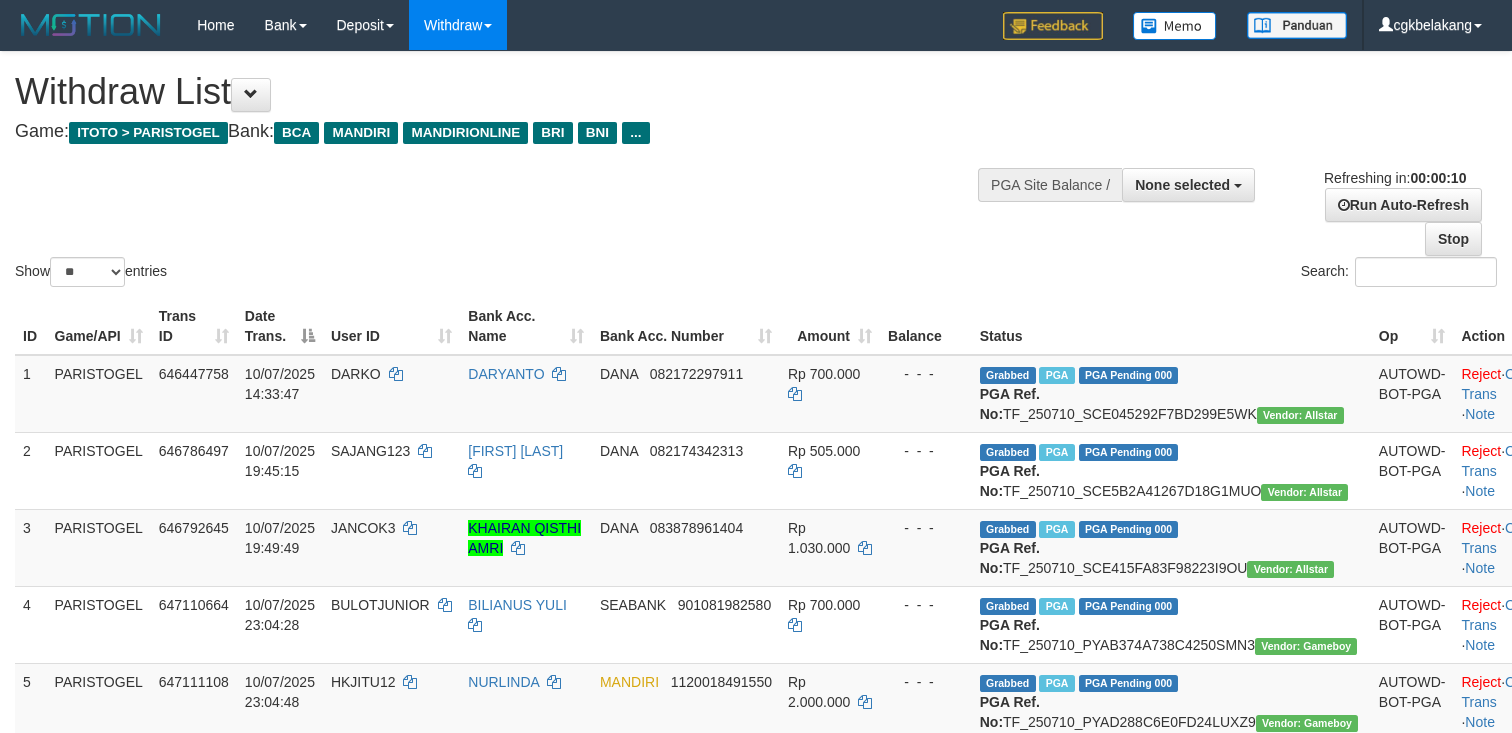 select 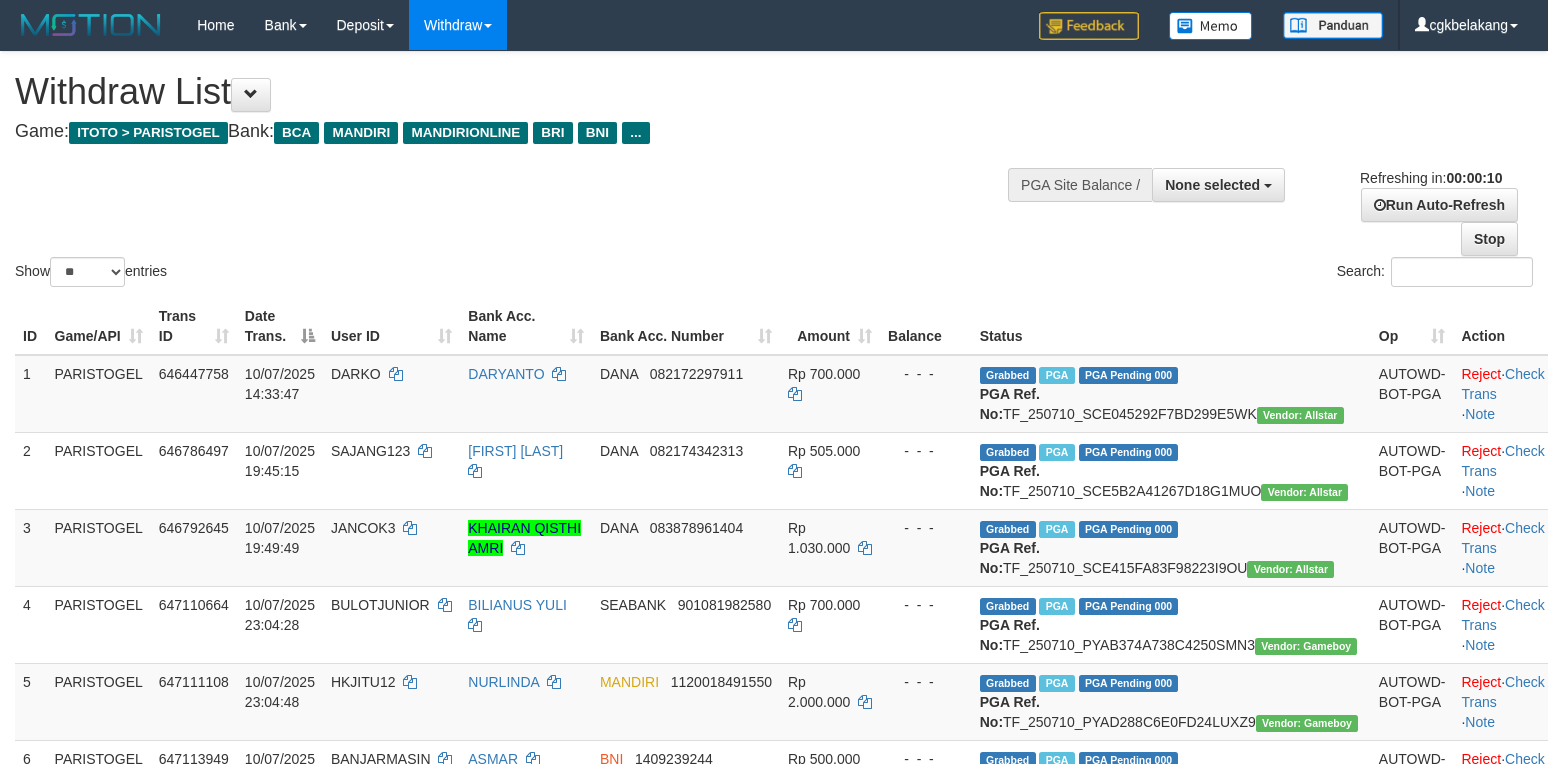 select 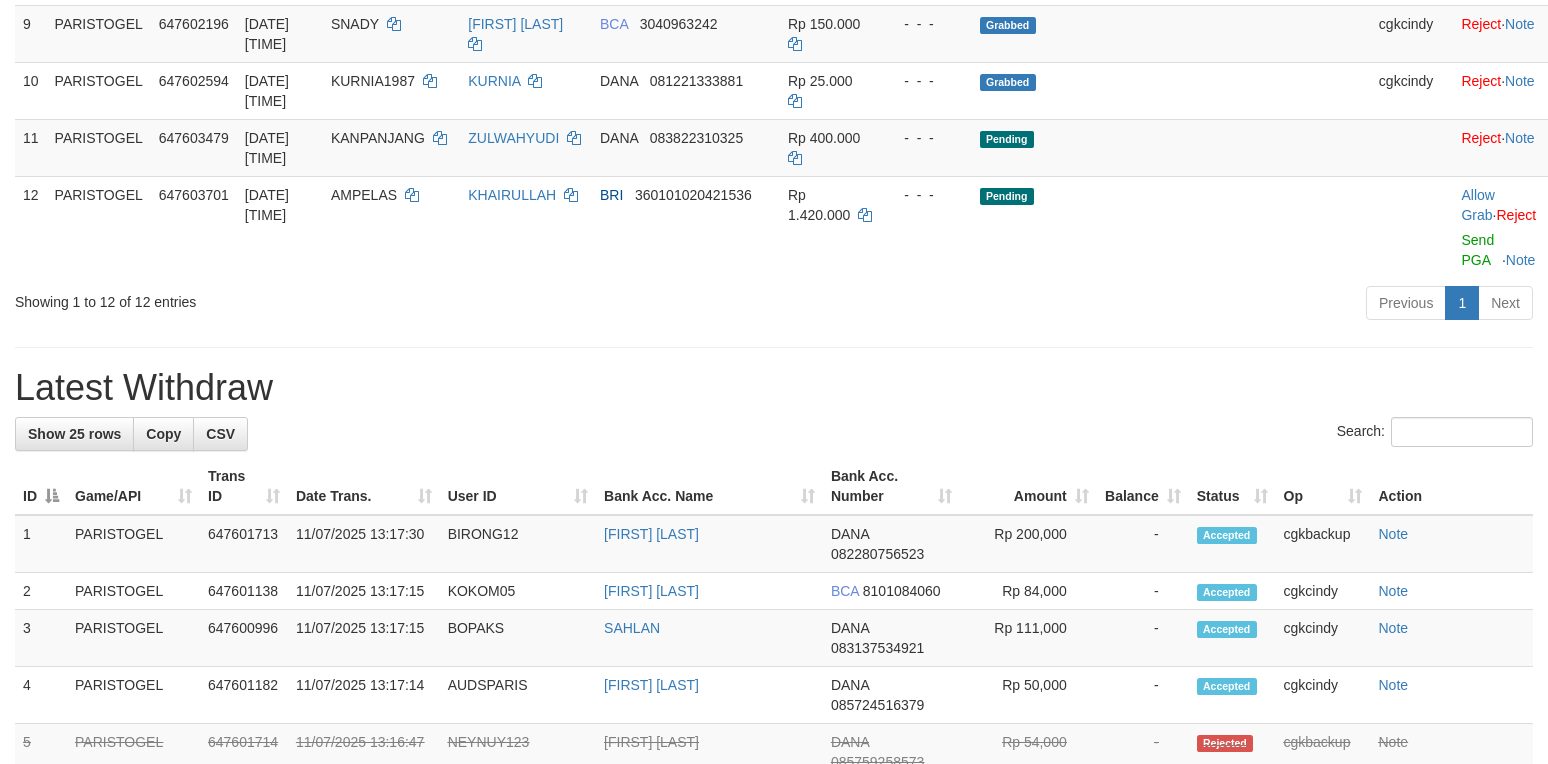 scroll, scrollTop: 892, scrollLeft: 0, axis: vertical 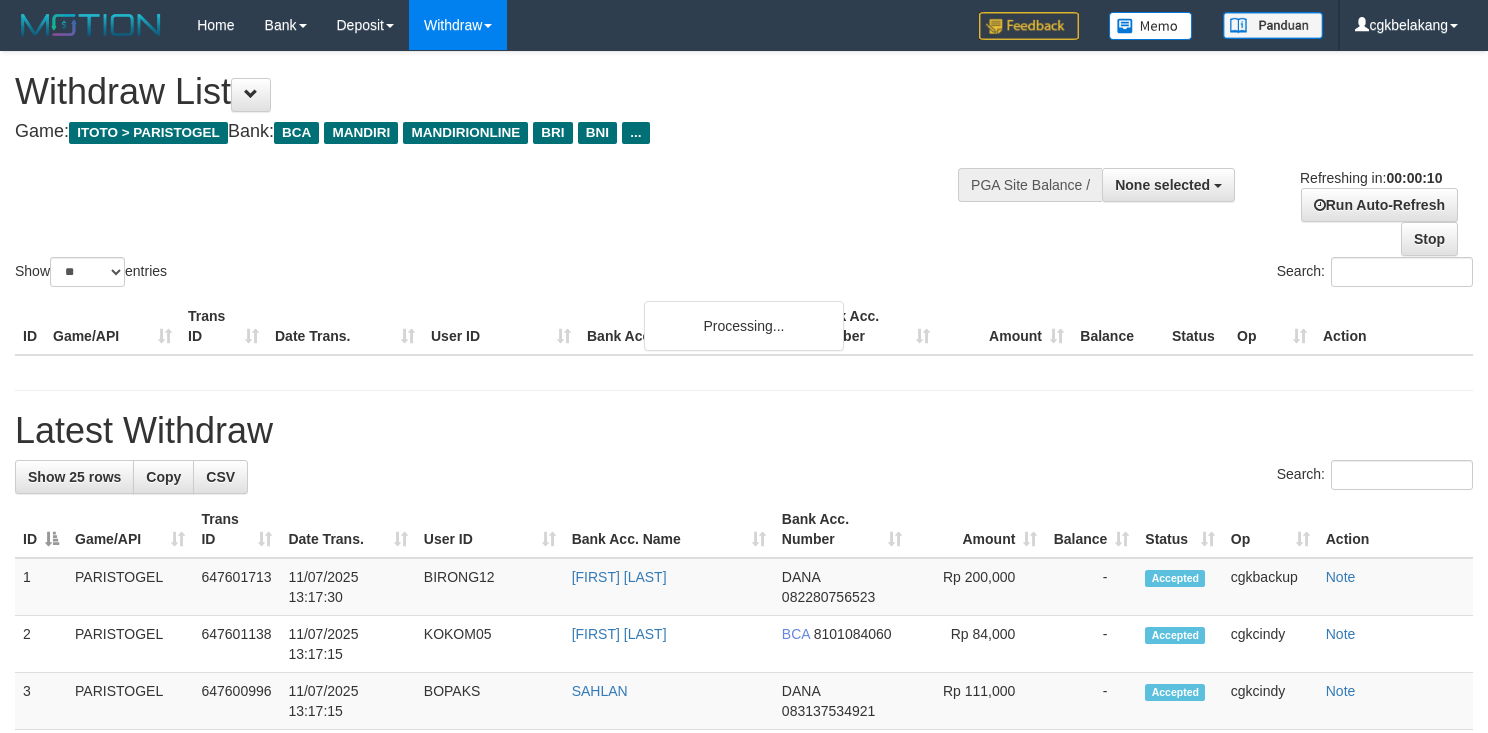 select 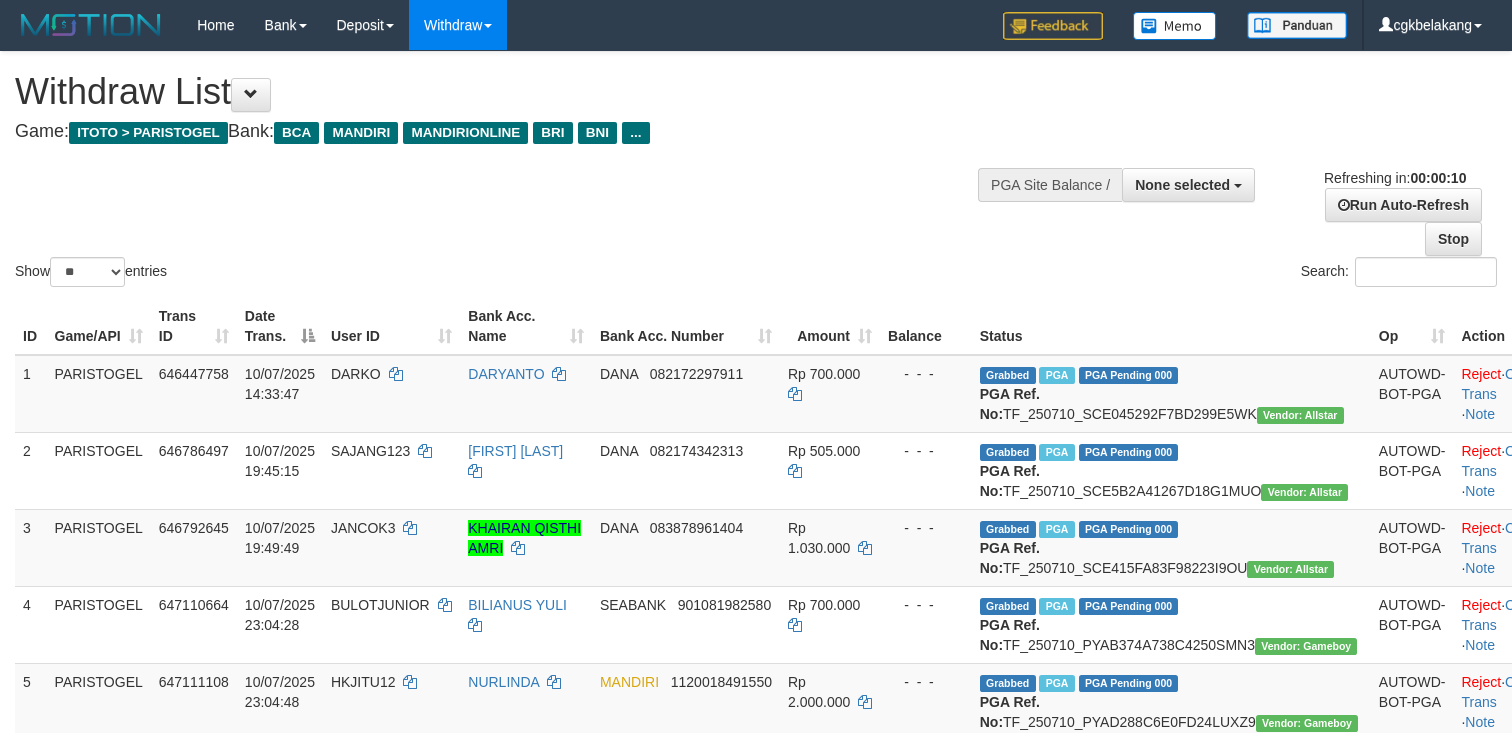 select 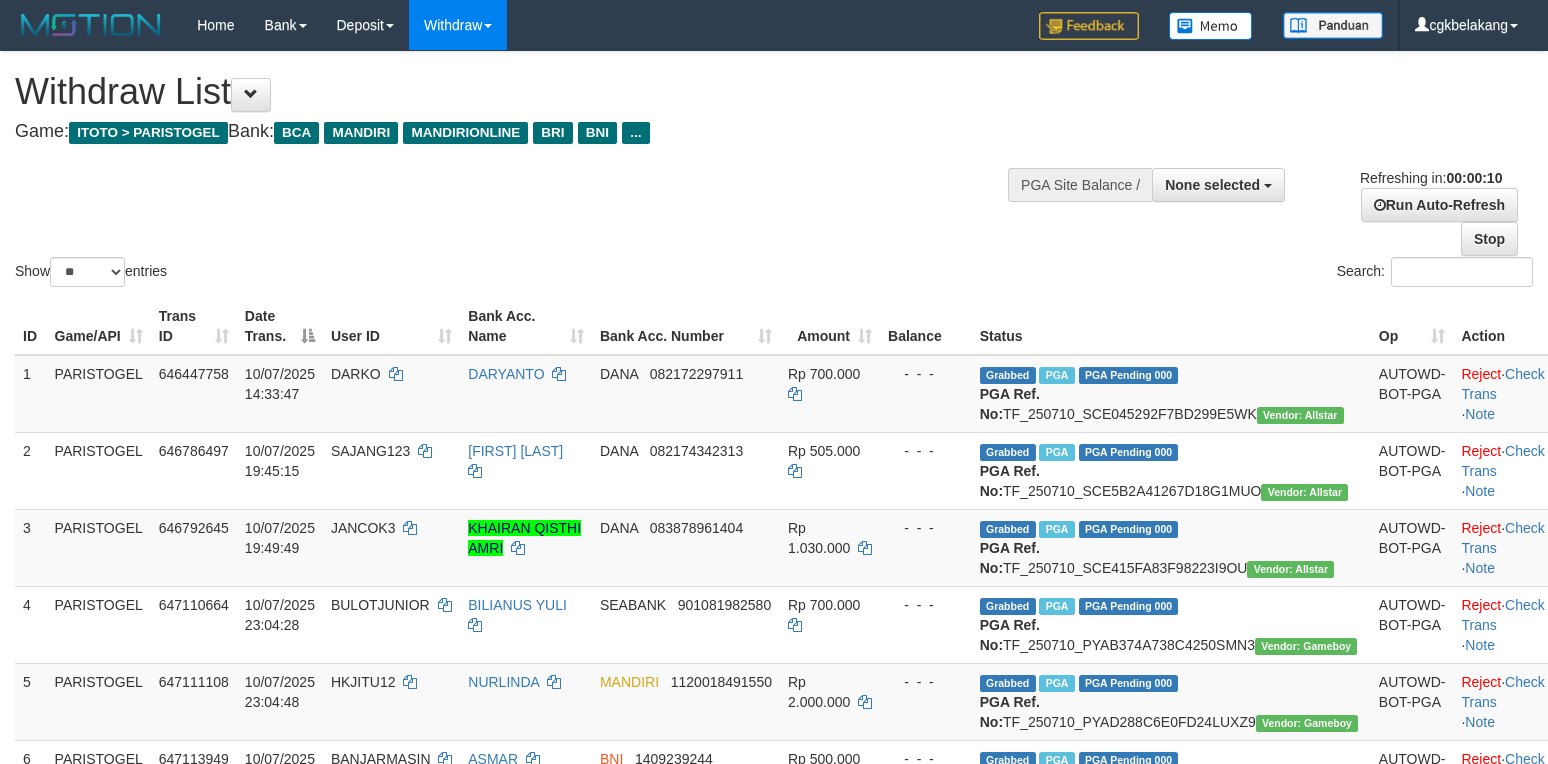 select 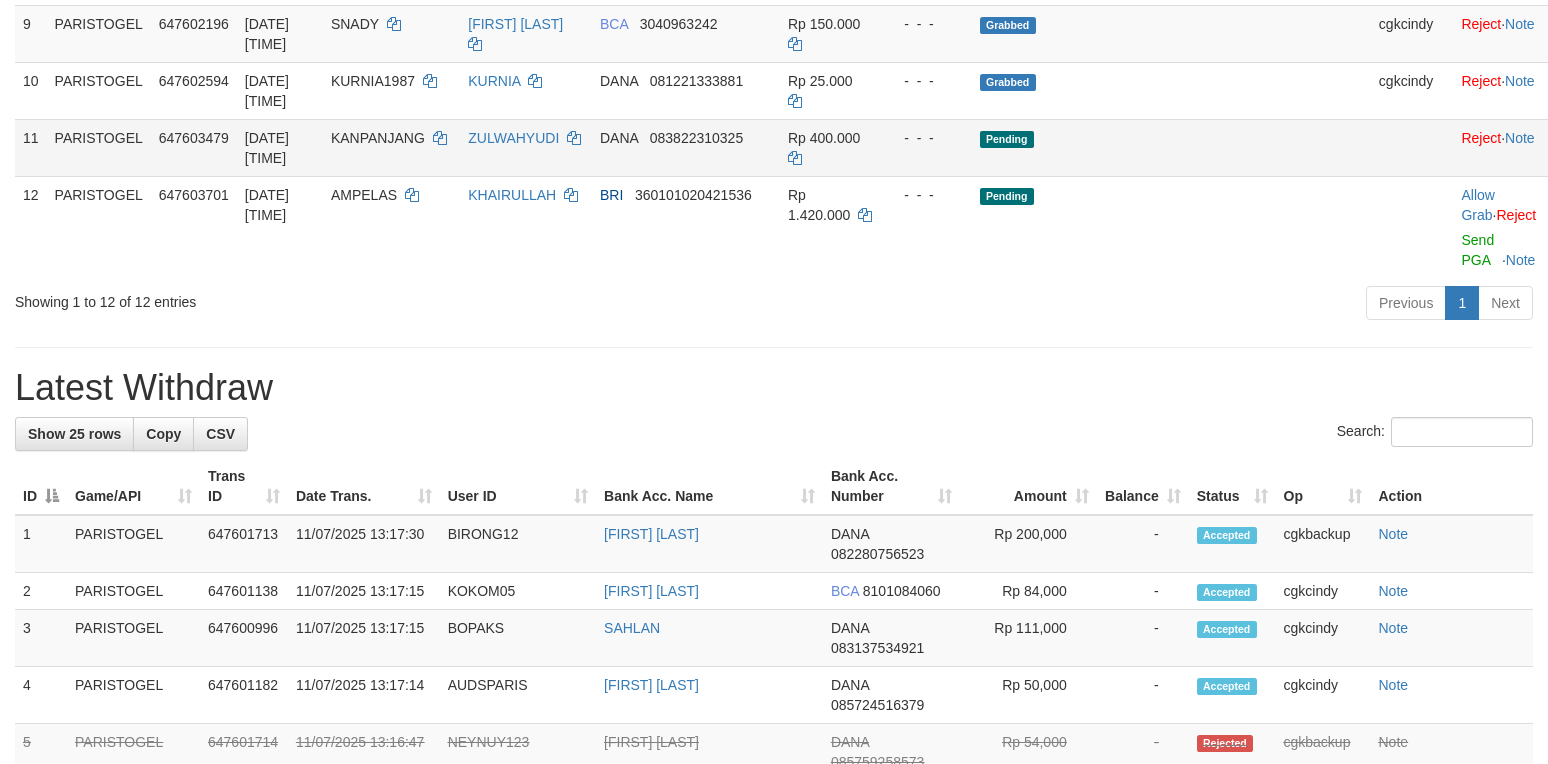 scroll, scrollTop: 892, scrollLeft: 0, axis: vertical 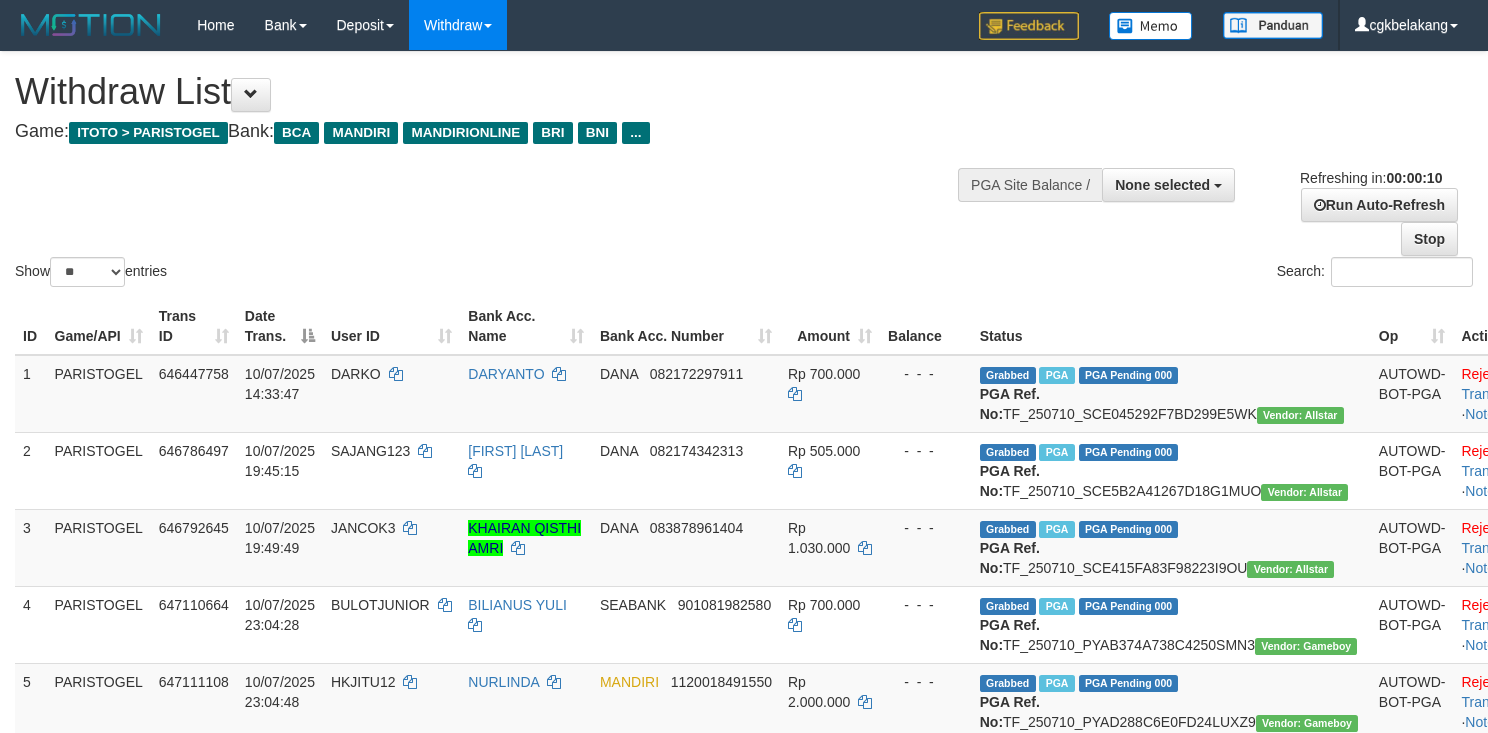 select 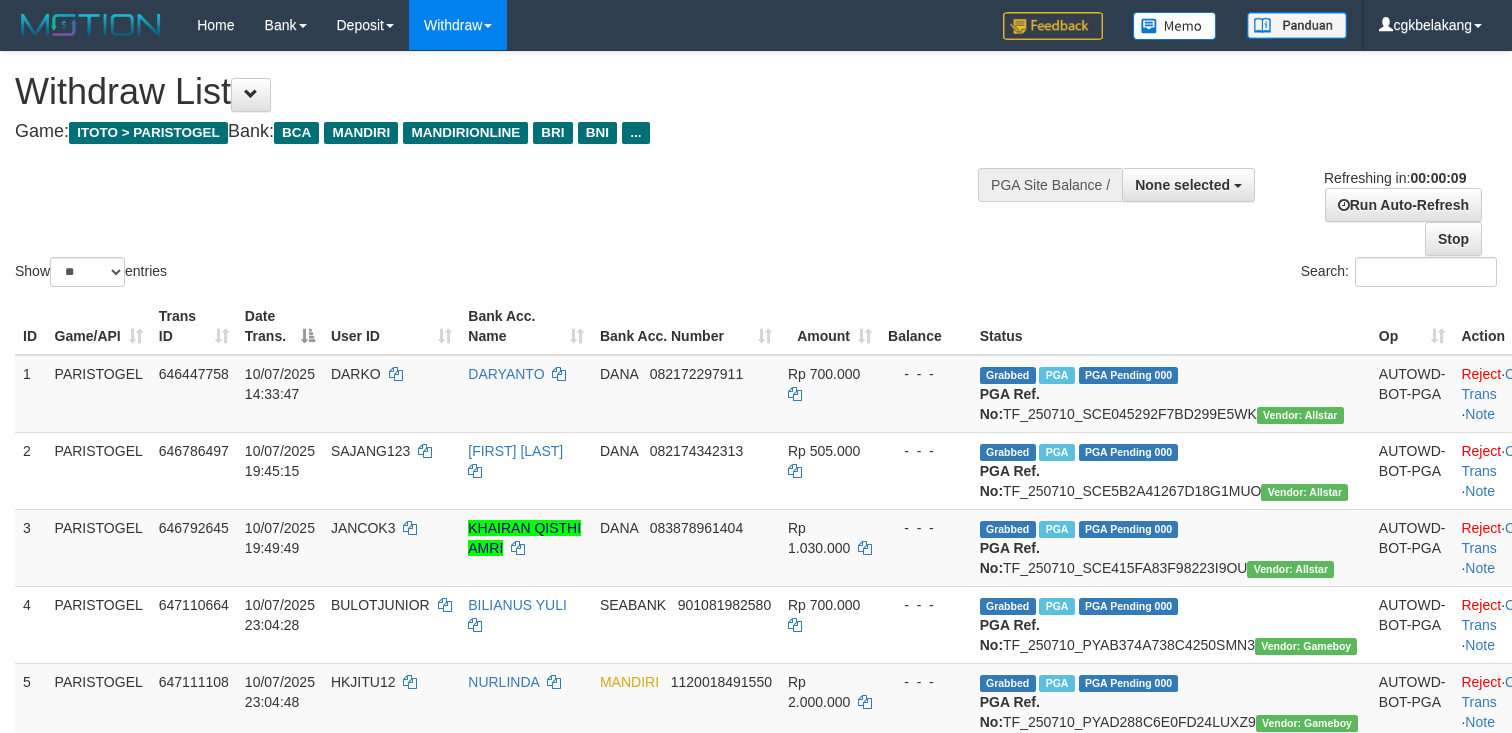 select 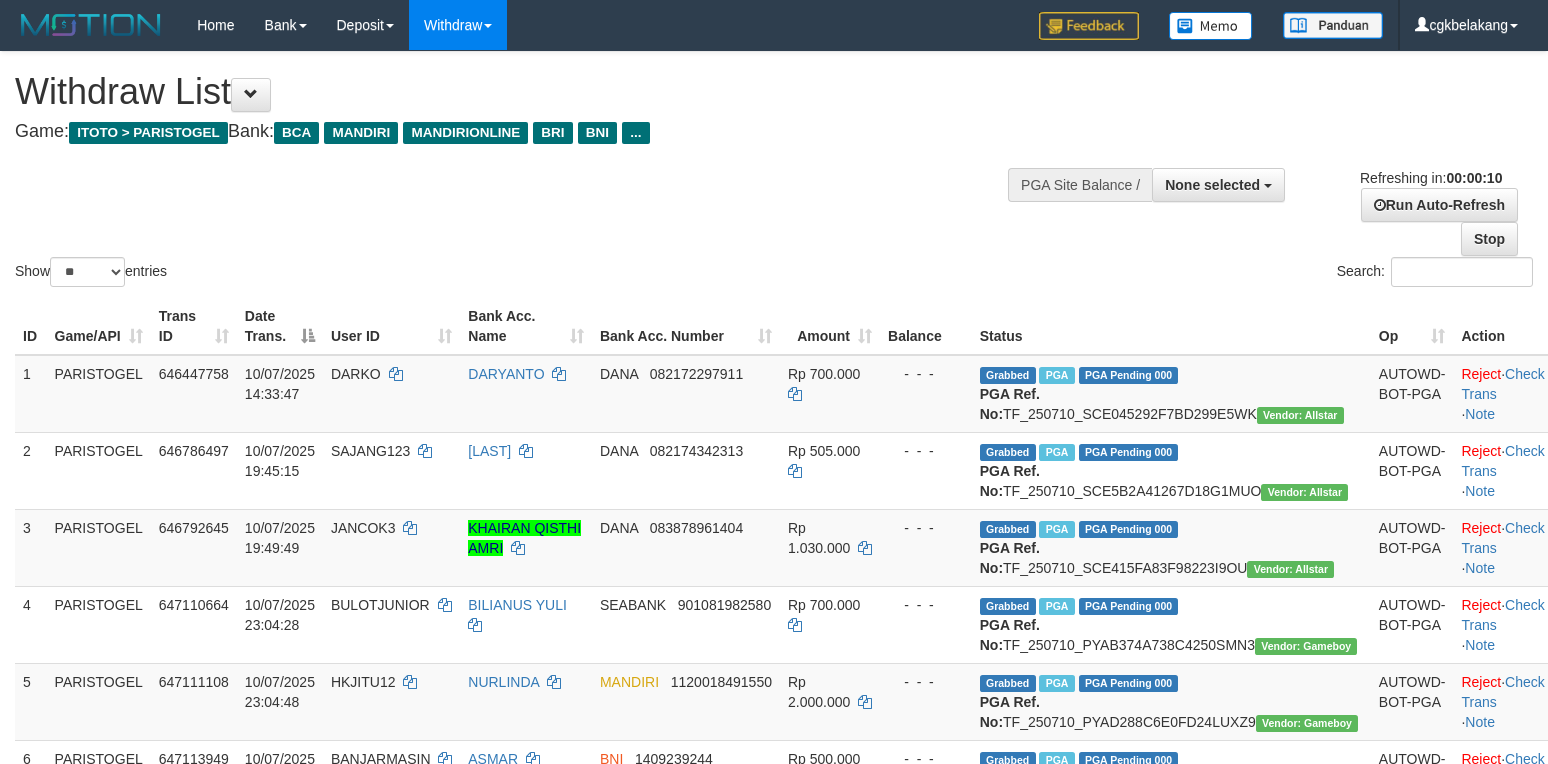 select 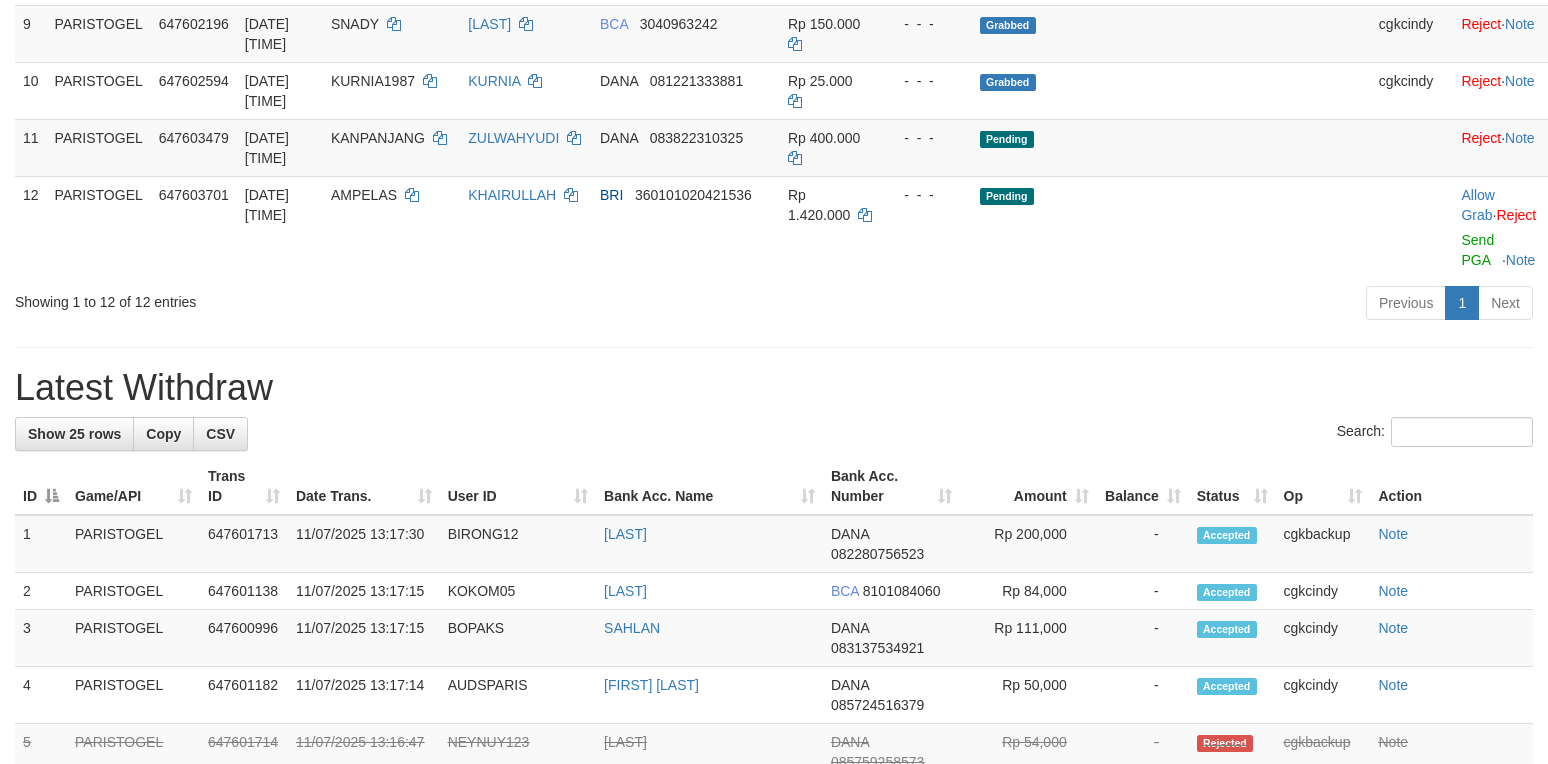 scroll, scrollTop: 892, scrollLeft: 0, axis: vertical 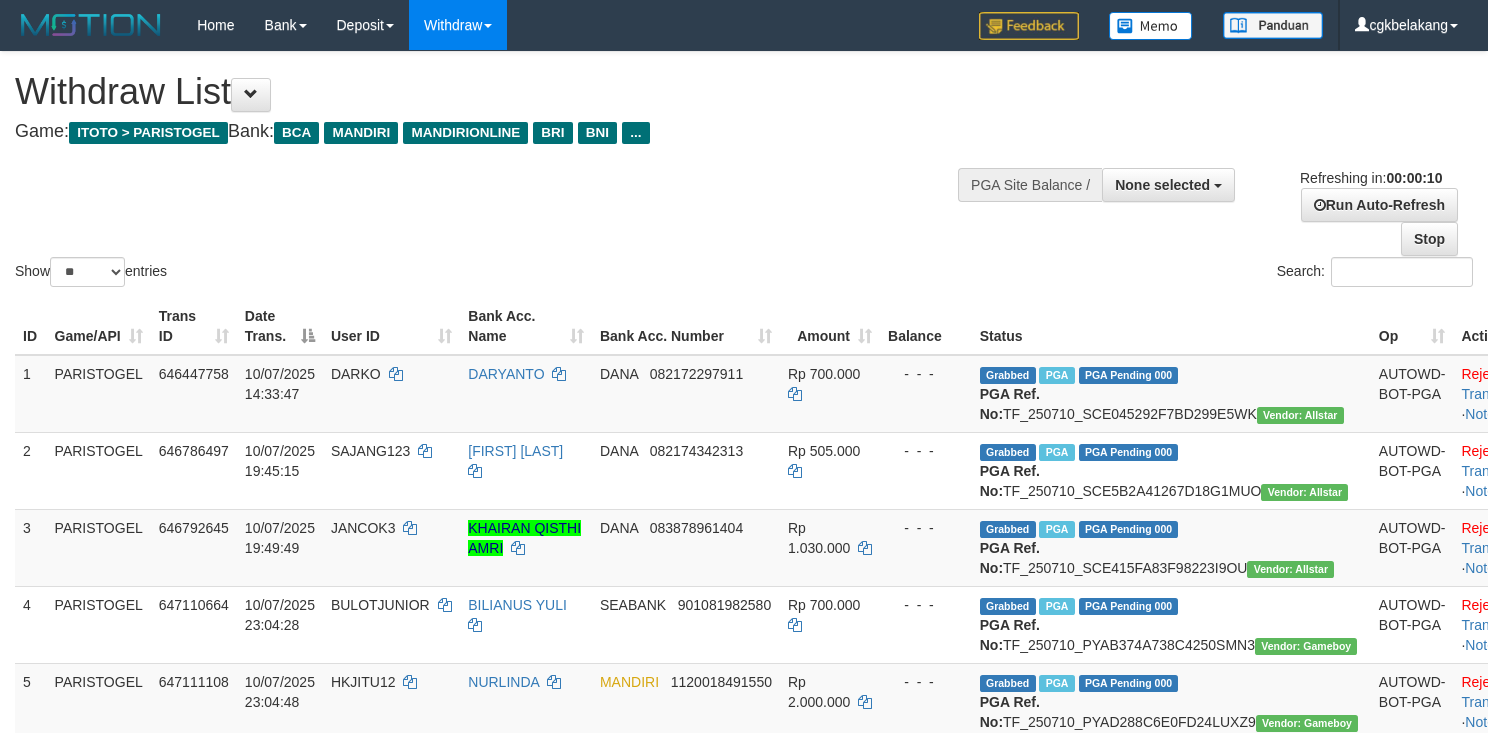 select 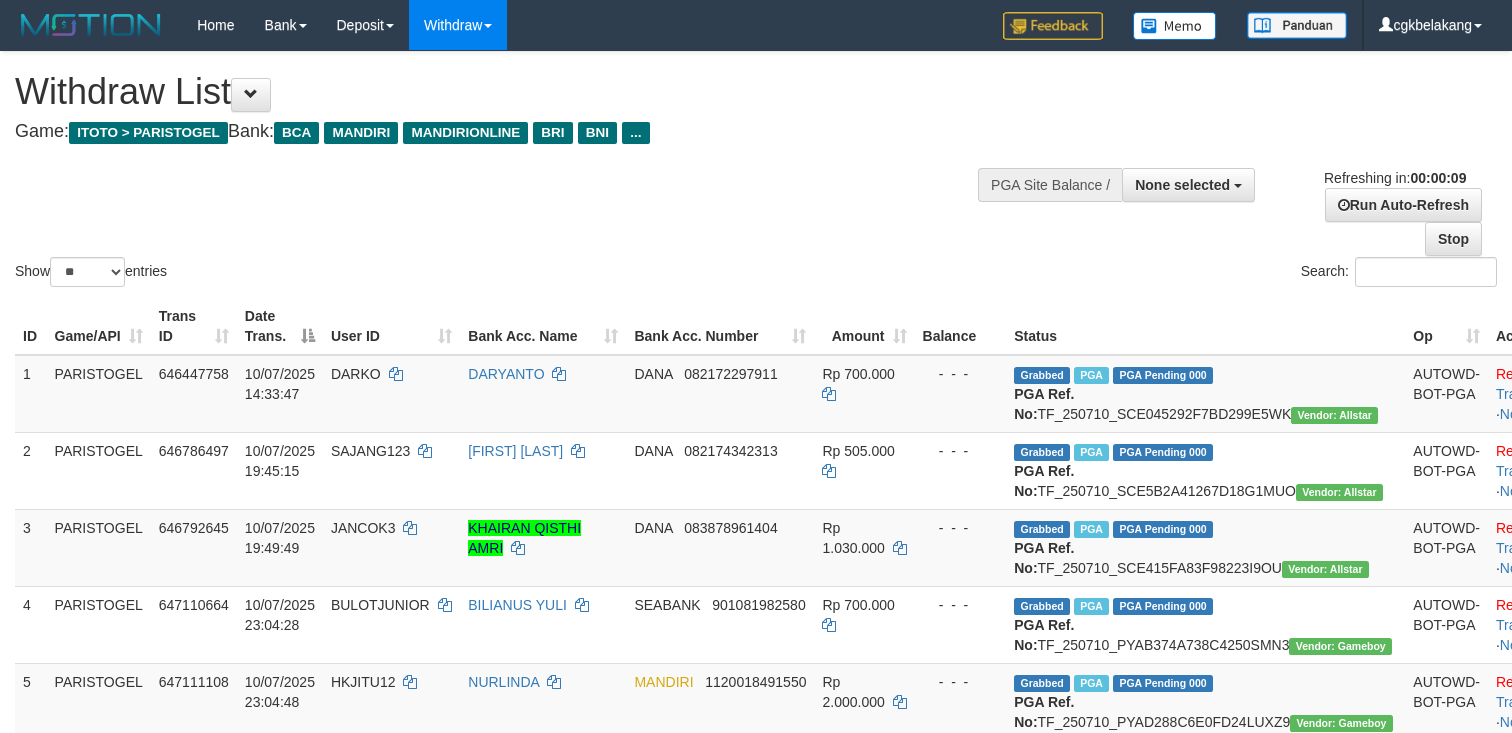 select 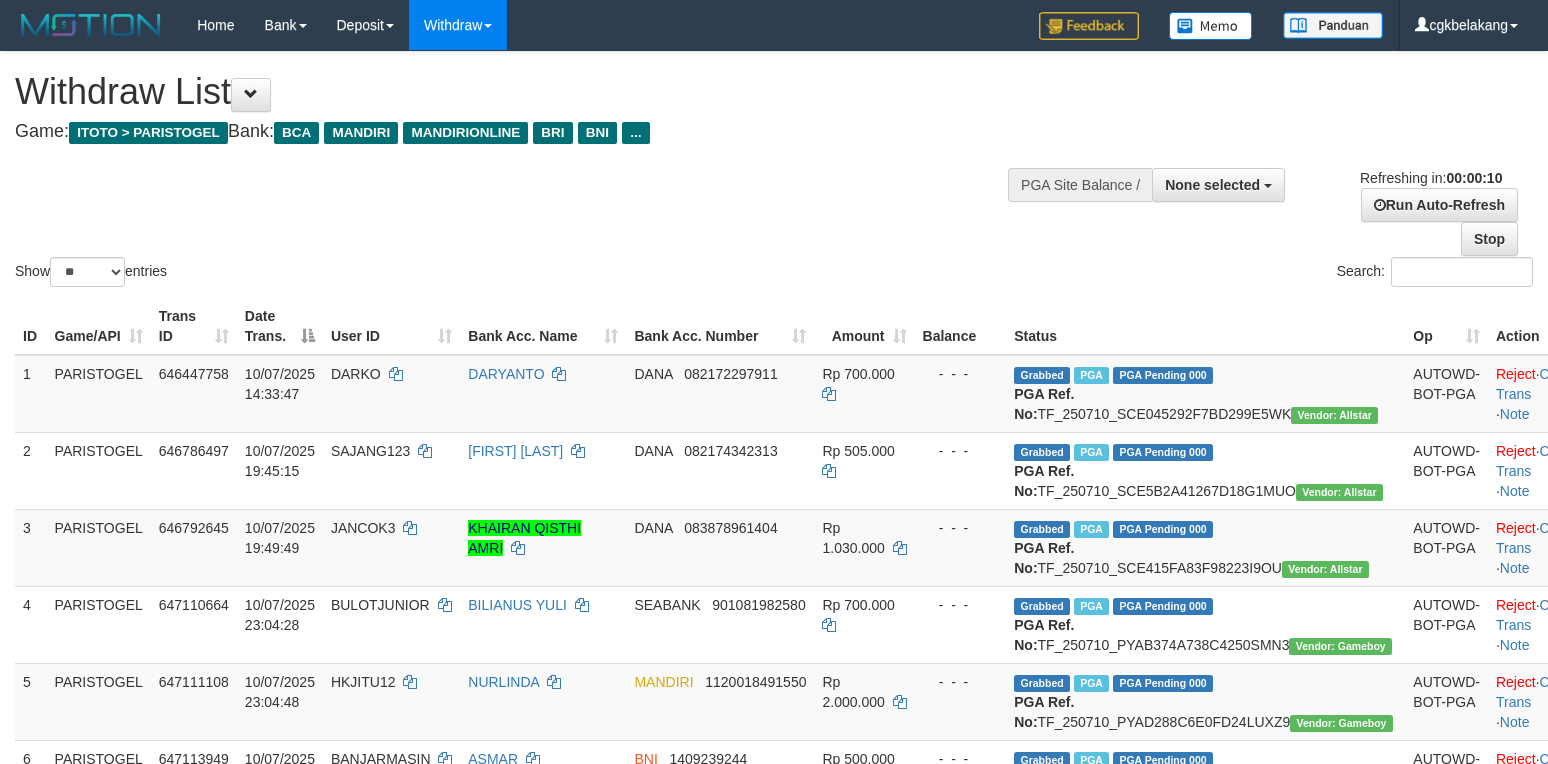 select 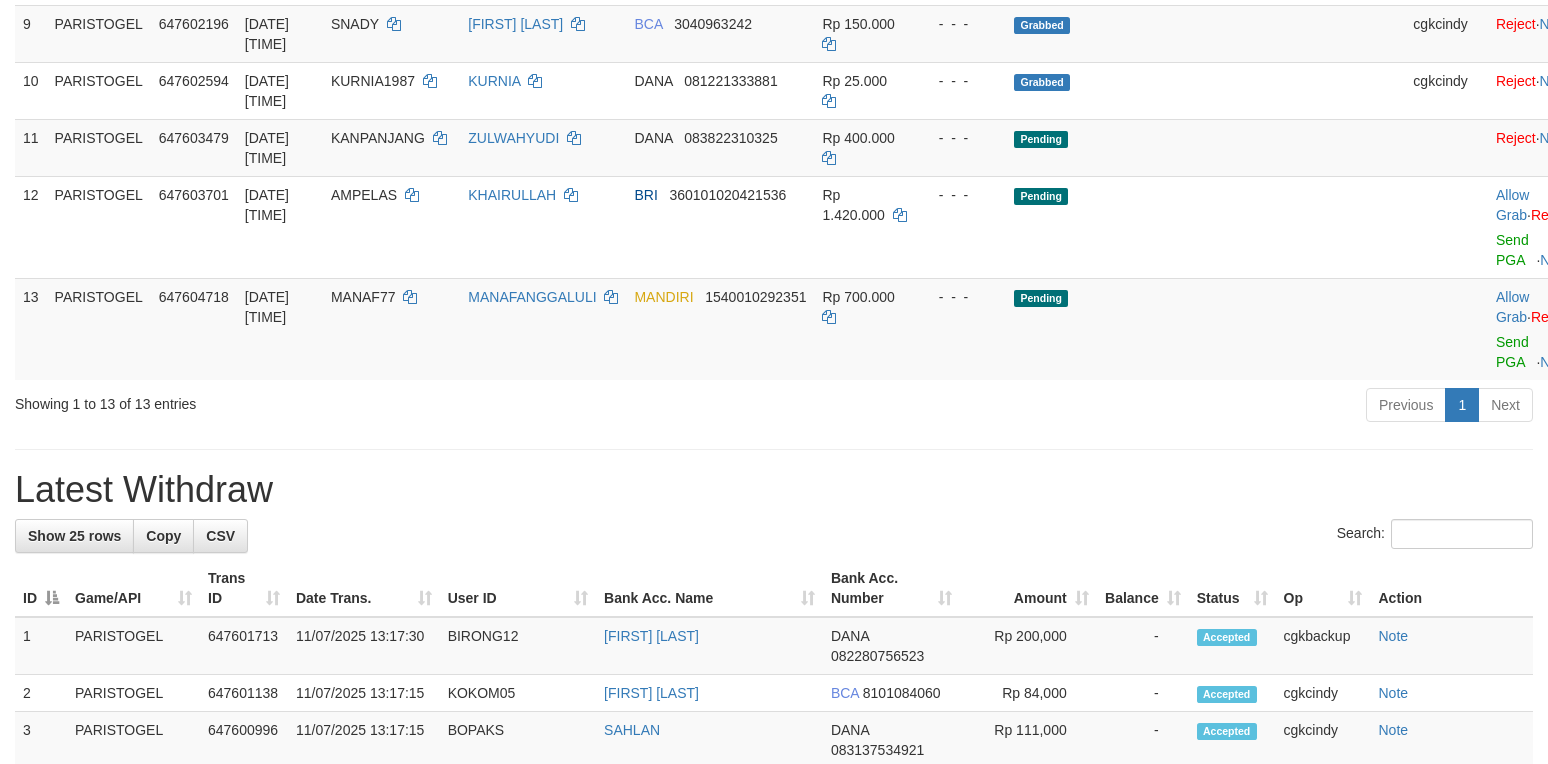 scroll, scrollTop: 892, scrollLeft: 0, axis: vertical 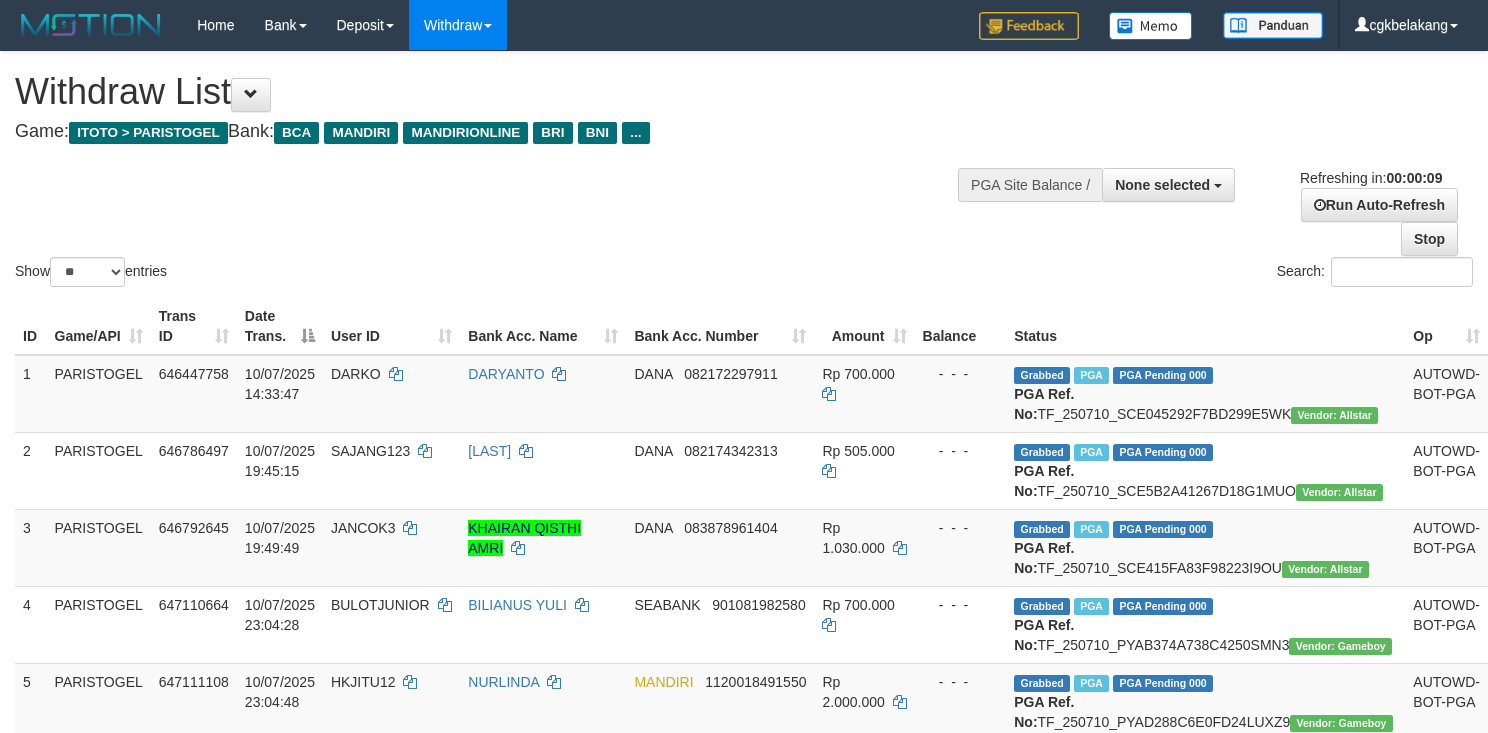 select 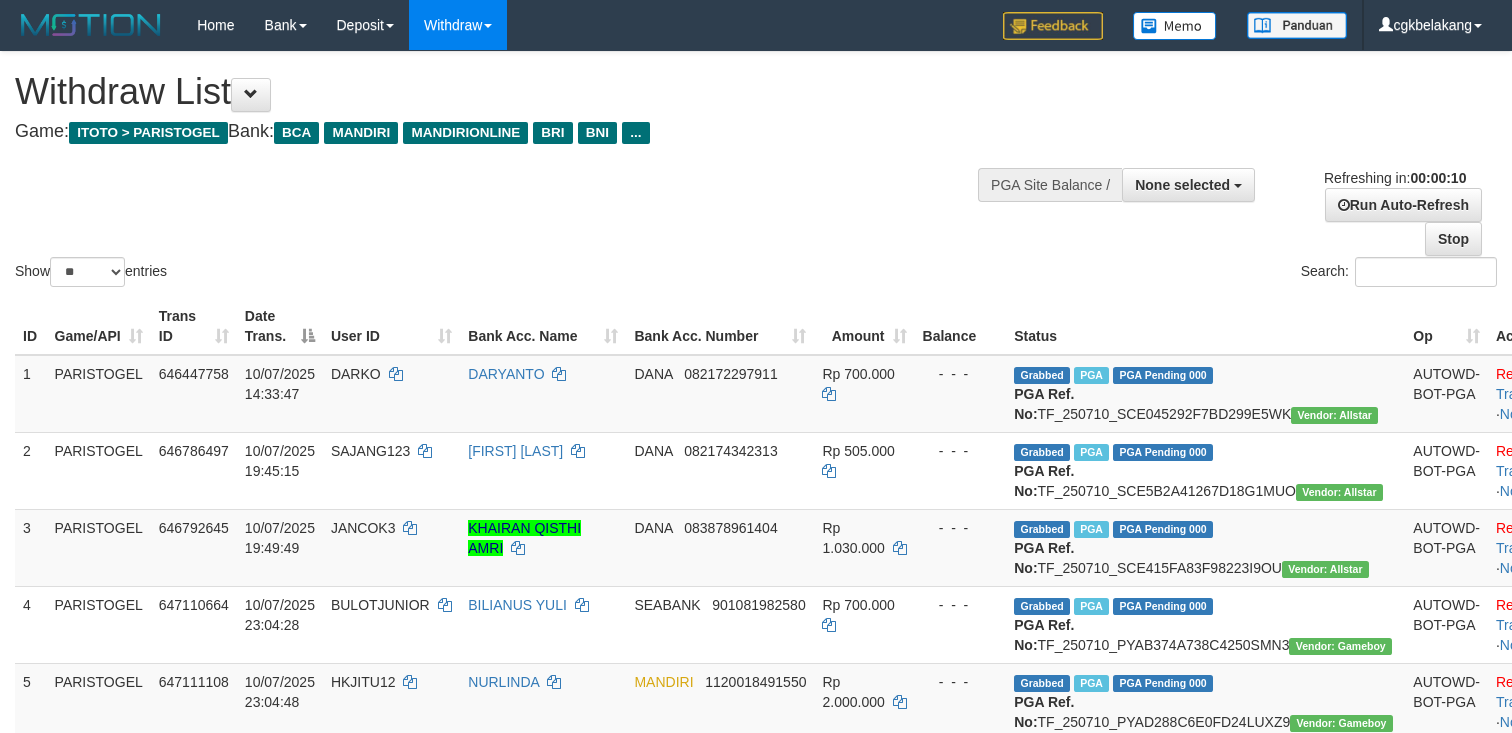 select 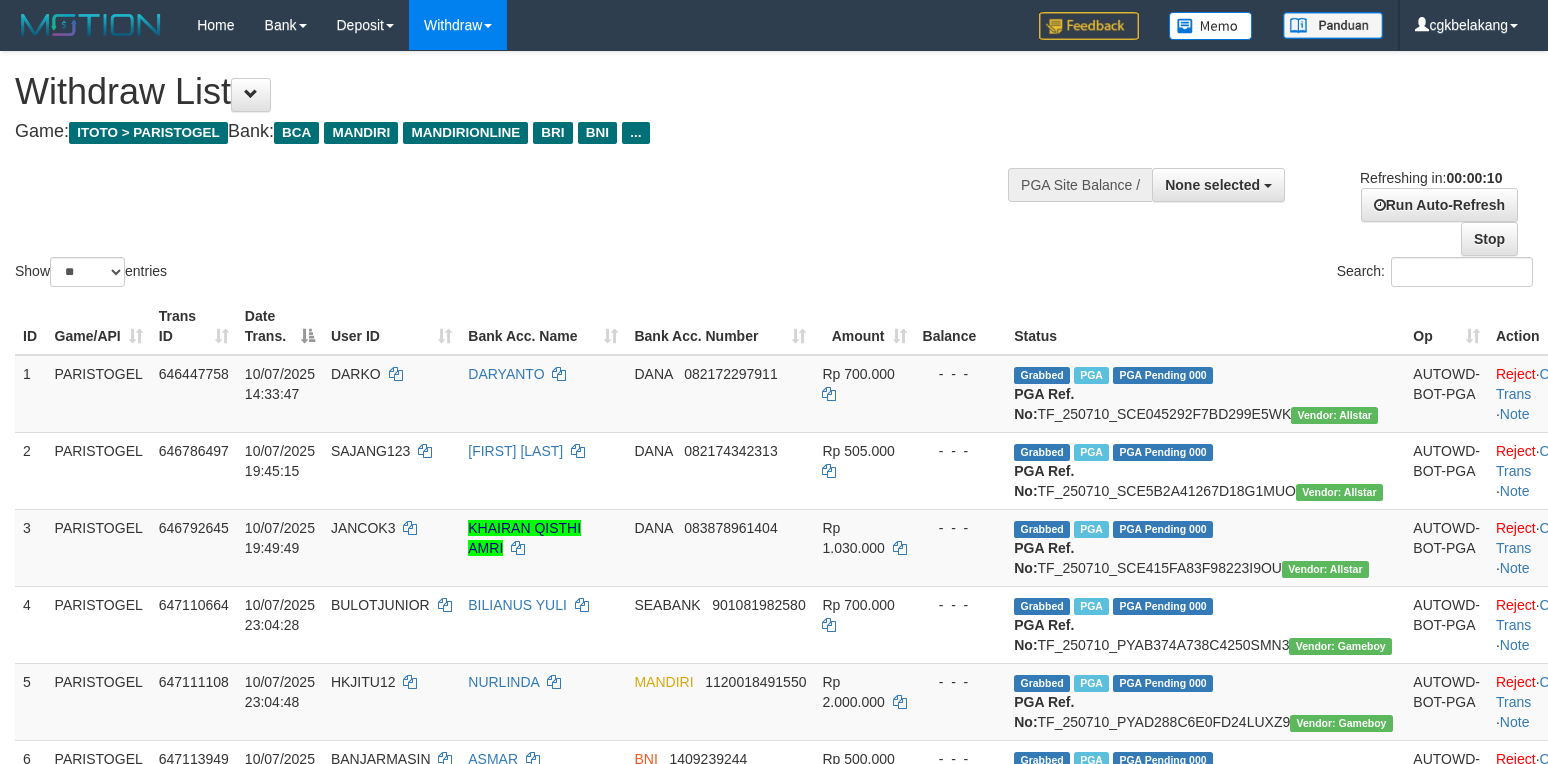 select 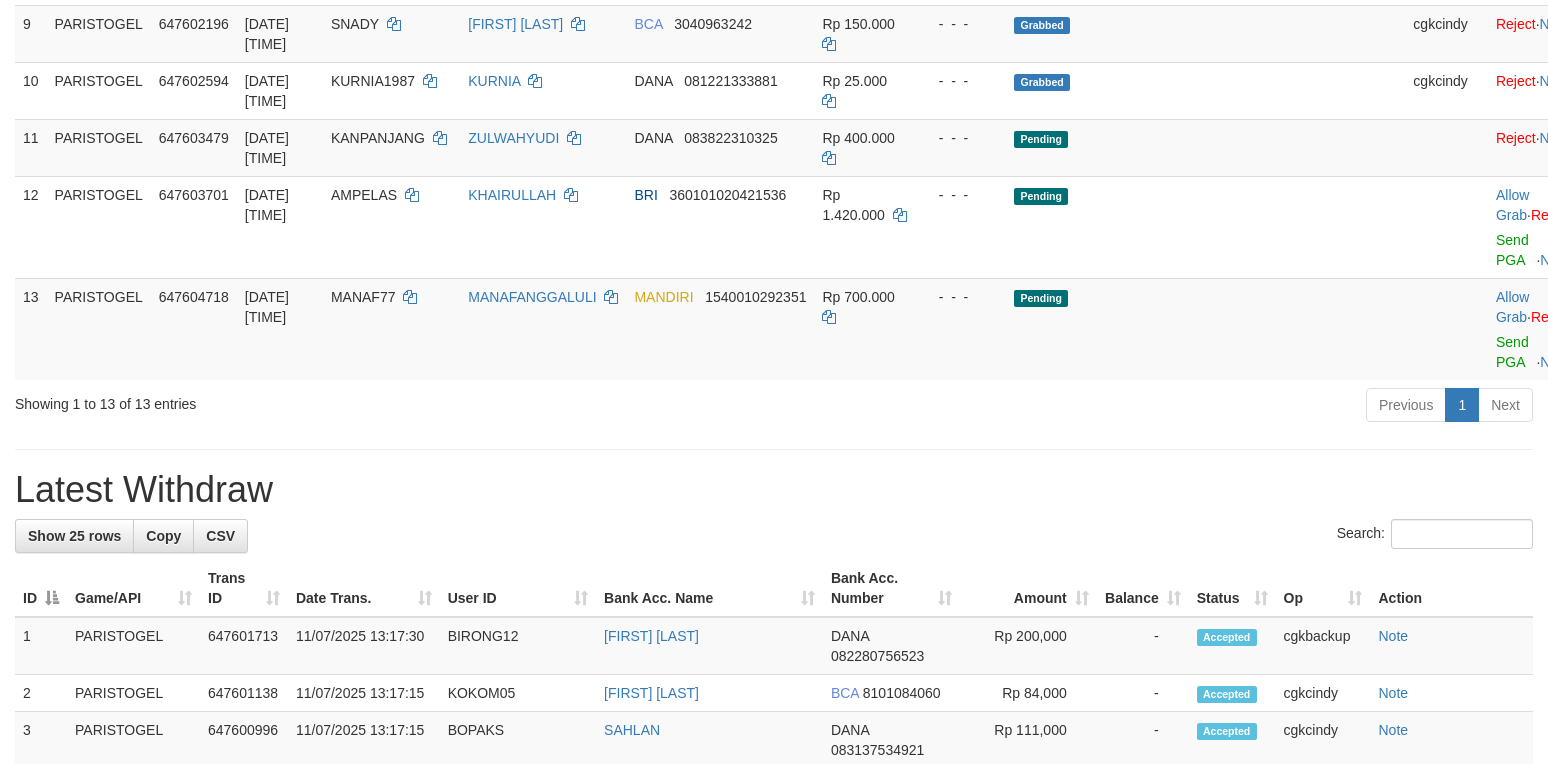 scroll, scrollTop: 892, scrollLeft: 0, axis: vertical 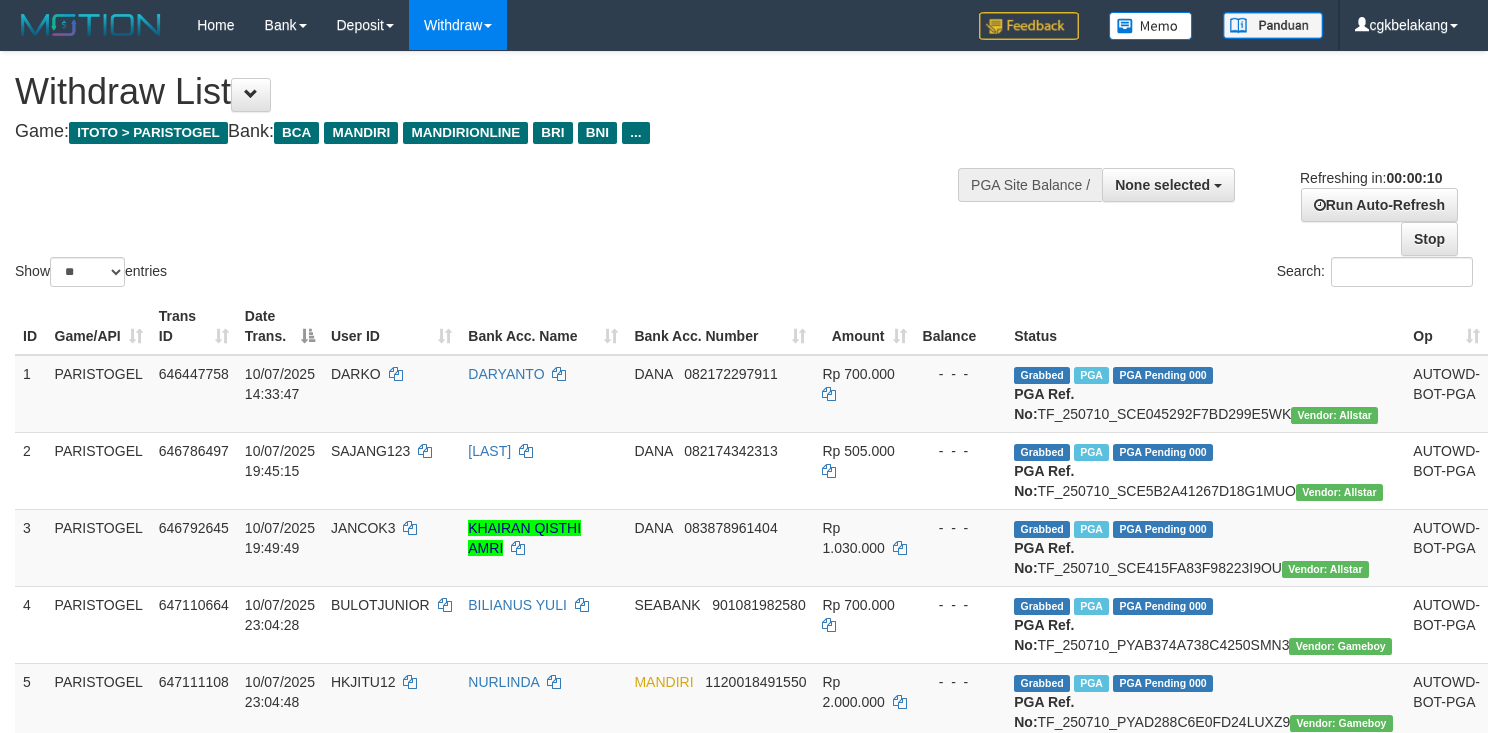 select 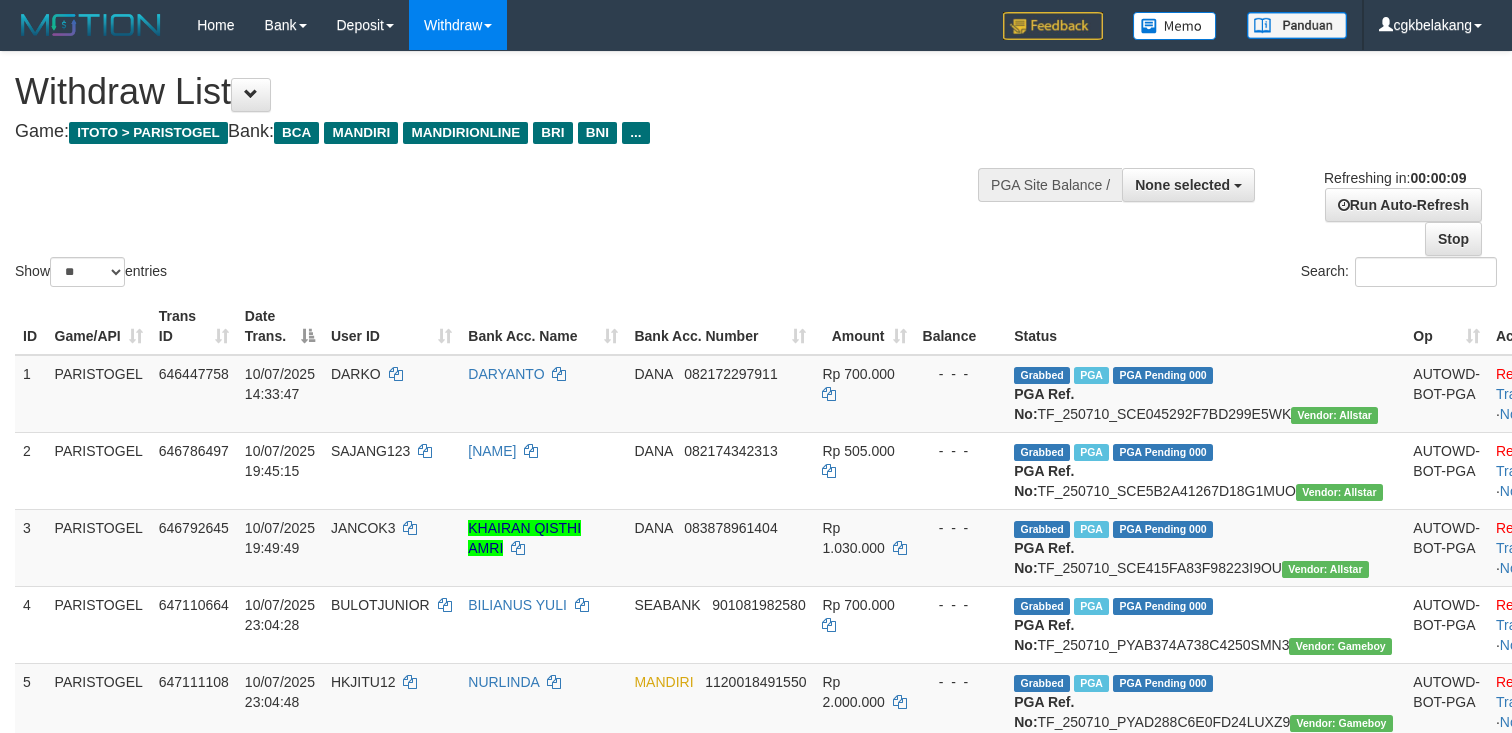 select 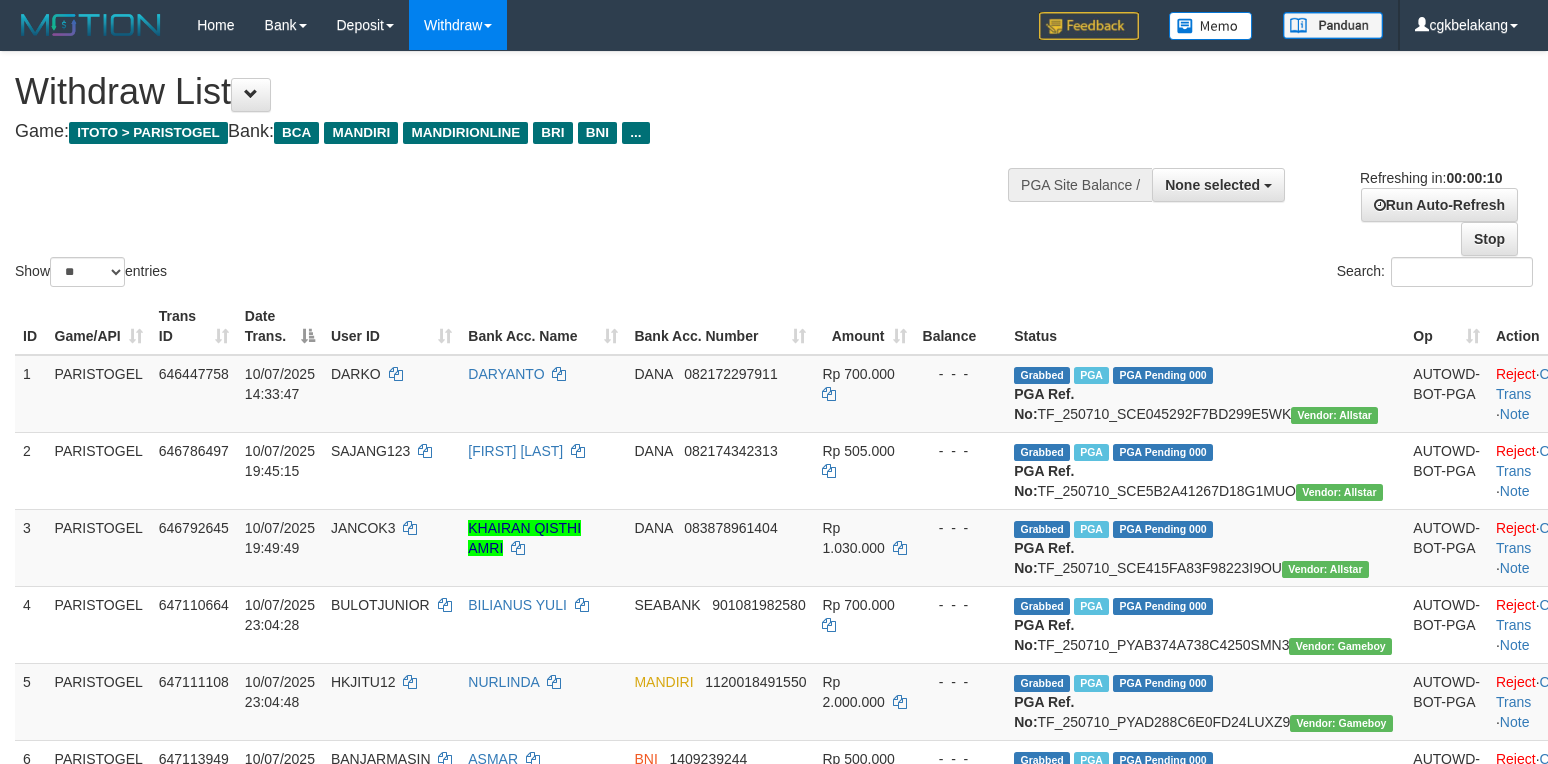 select 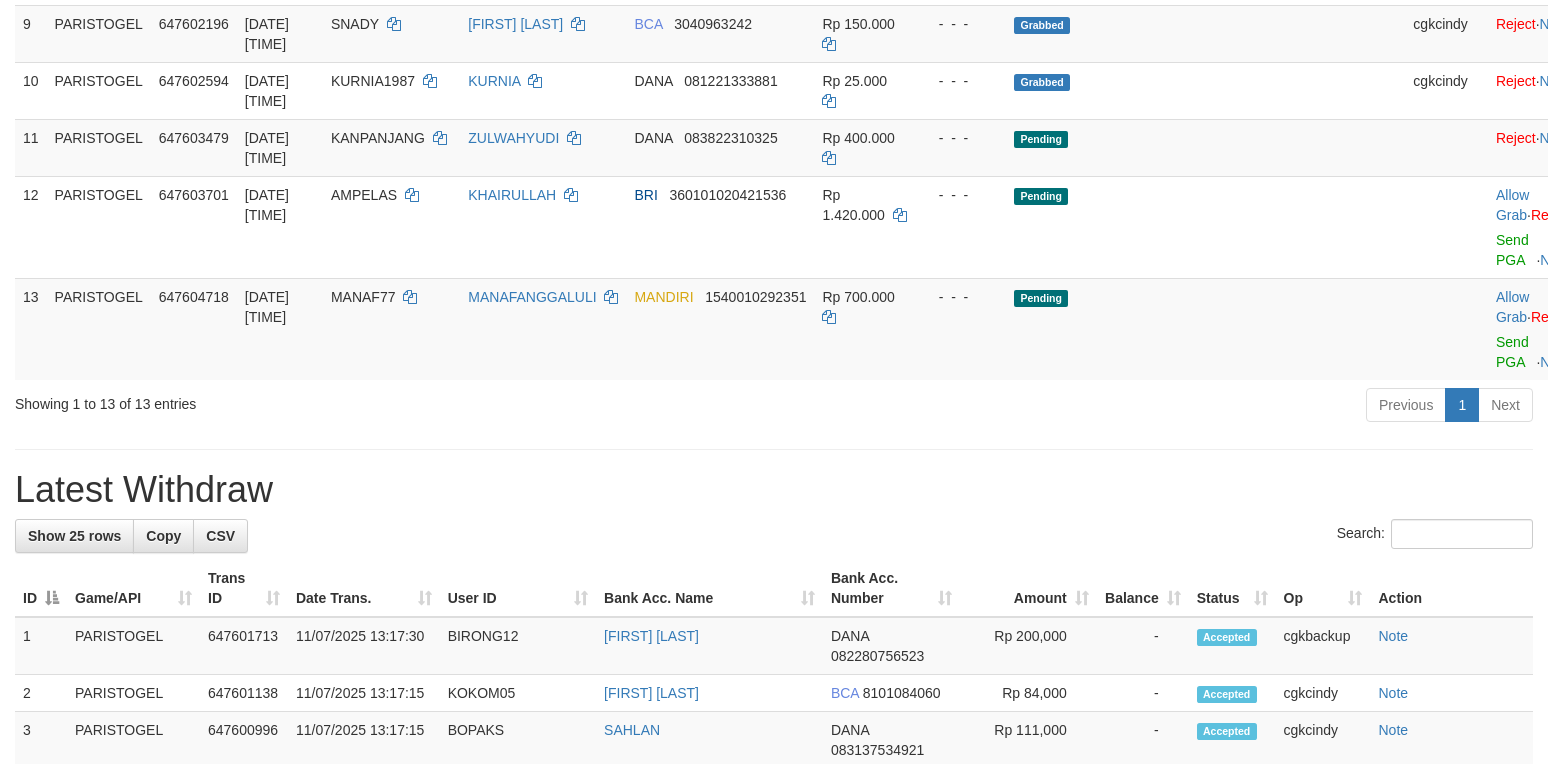 scroll, scrollTop: 892, scrollLeft: 0, axis: vertical 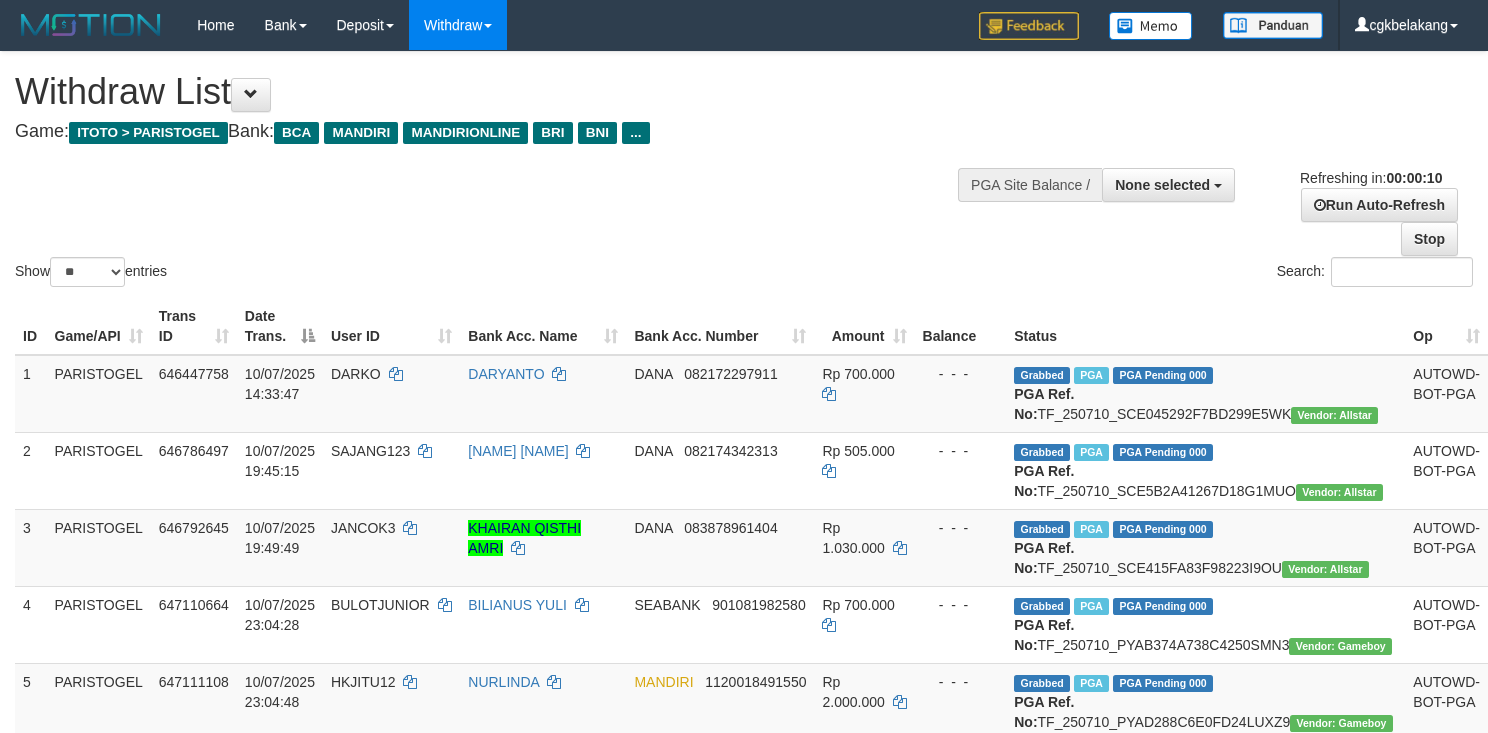 select 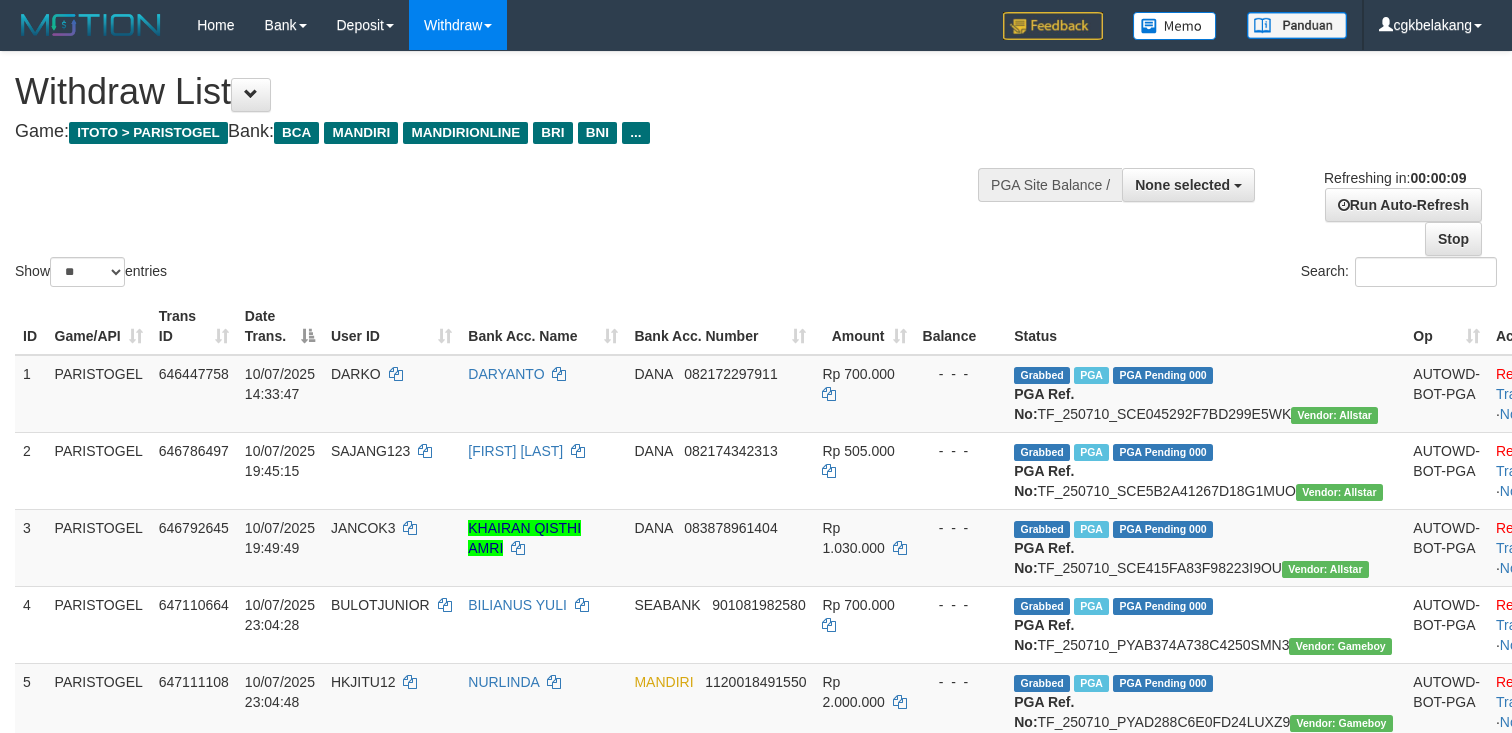select 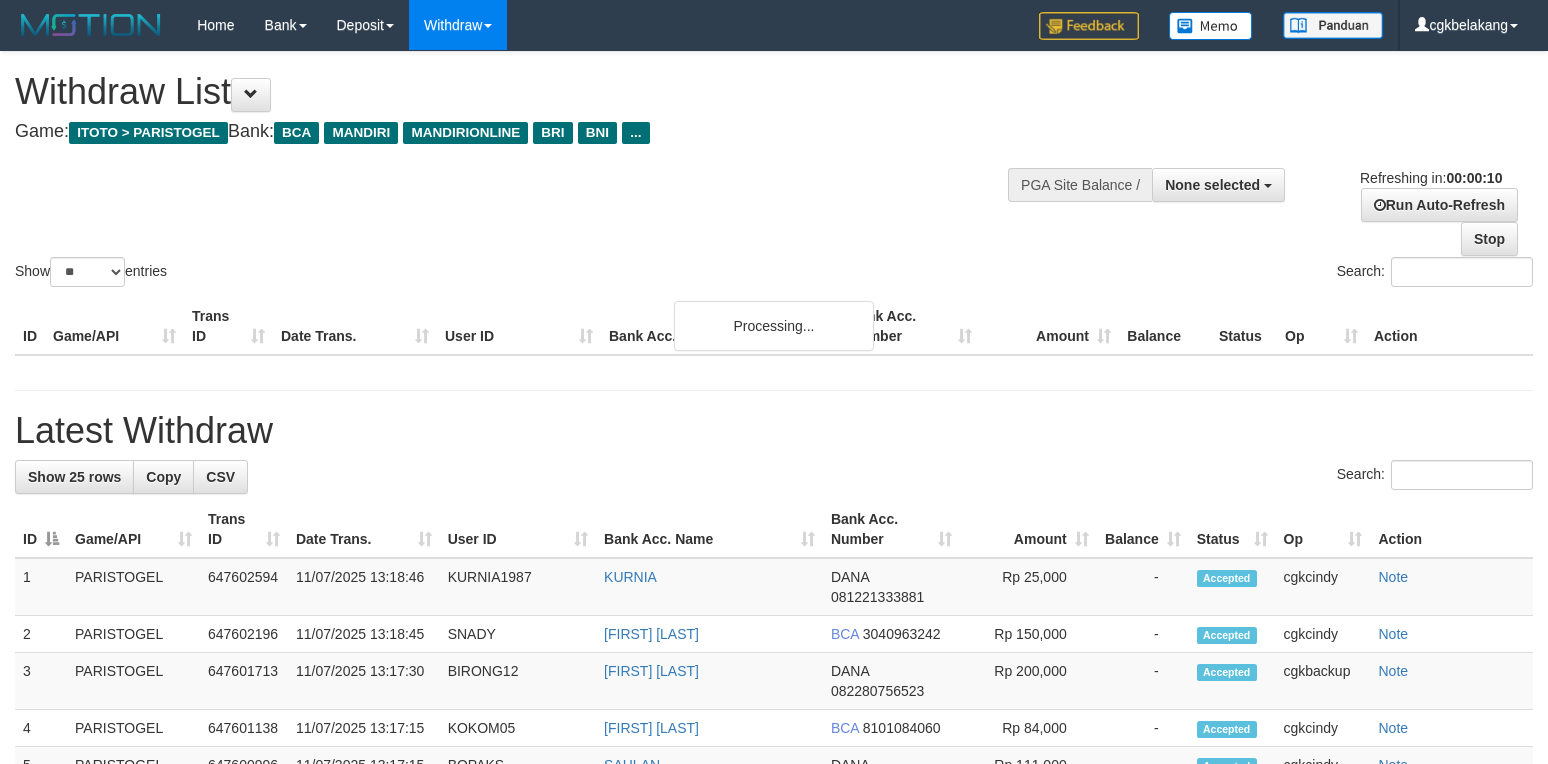 select 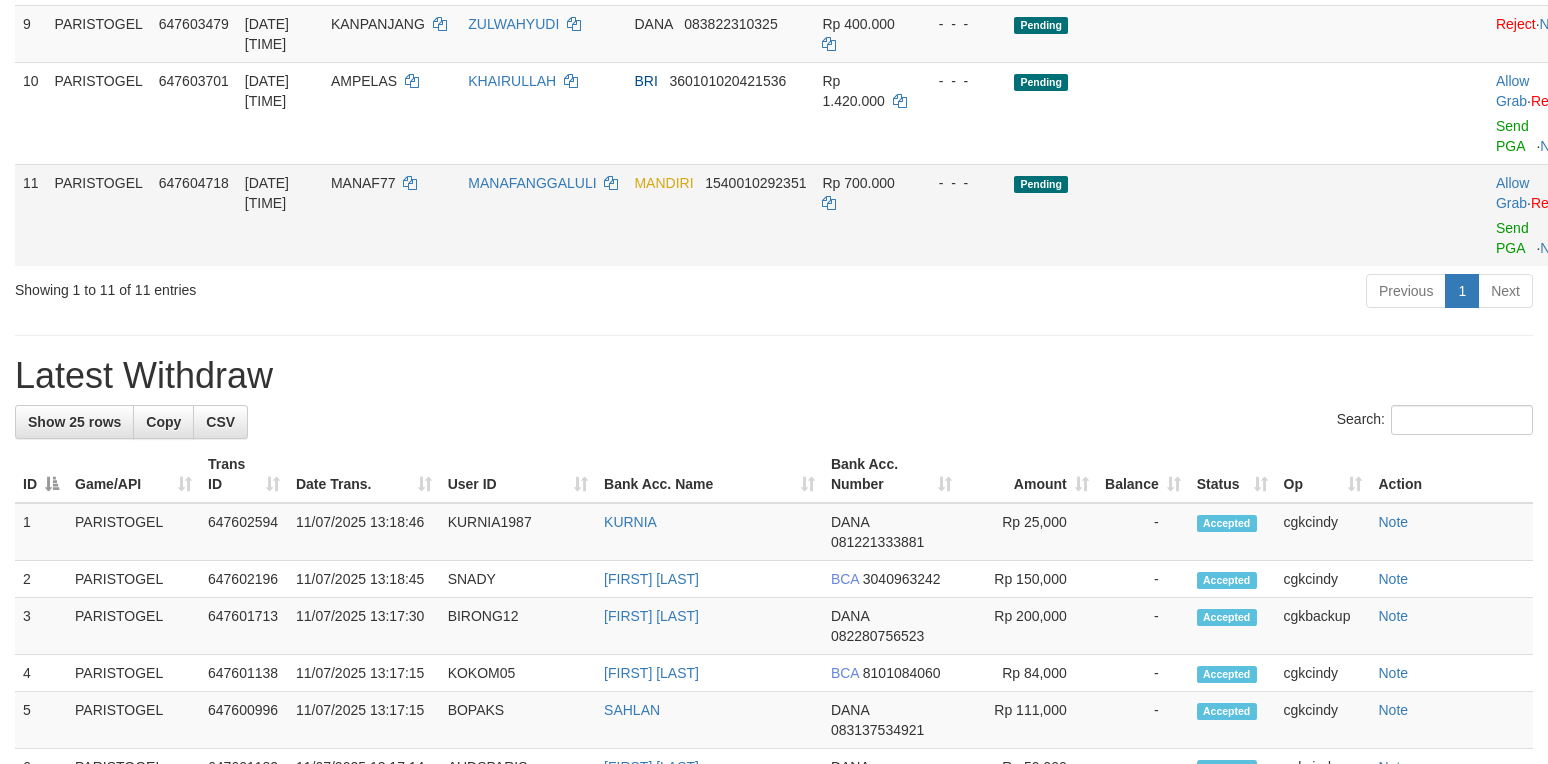 scroll, scrollTop: 892, scrollLeft: 0, axis: vertical 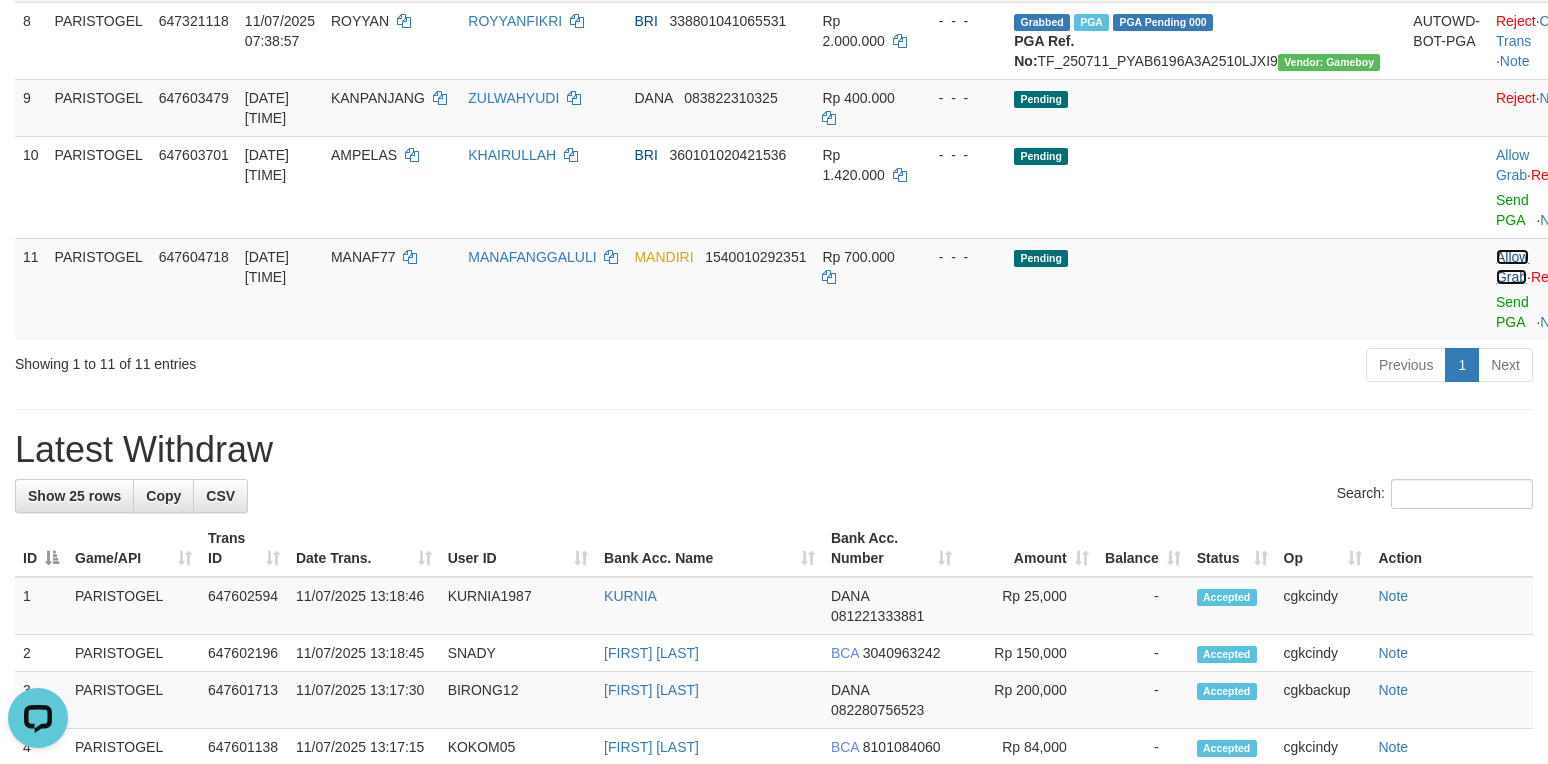 drag, startPoint x: 1436, startPoint y: 426, endPoint x: 1002, endPoint y: 129, distance: 525.8945 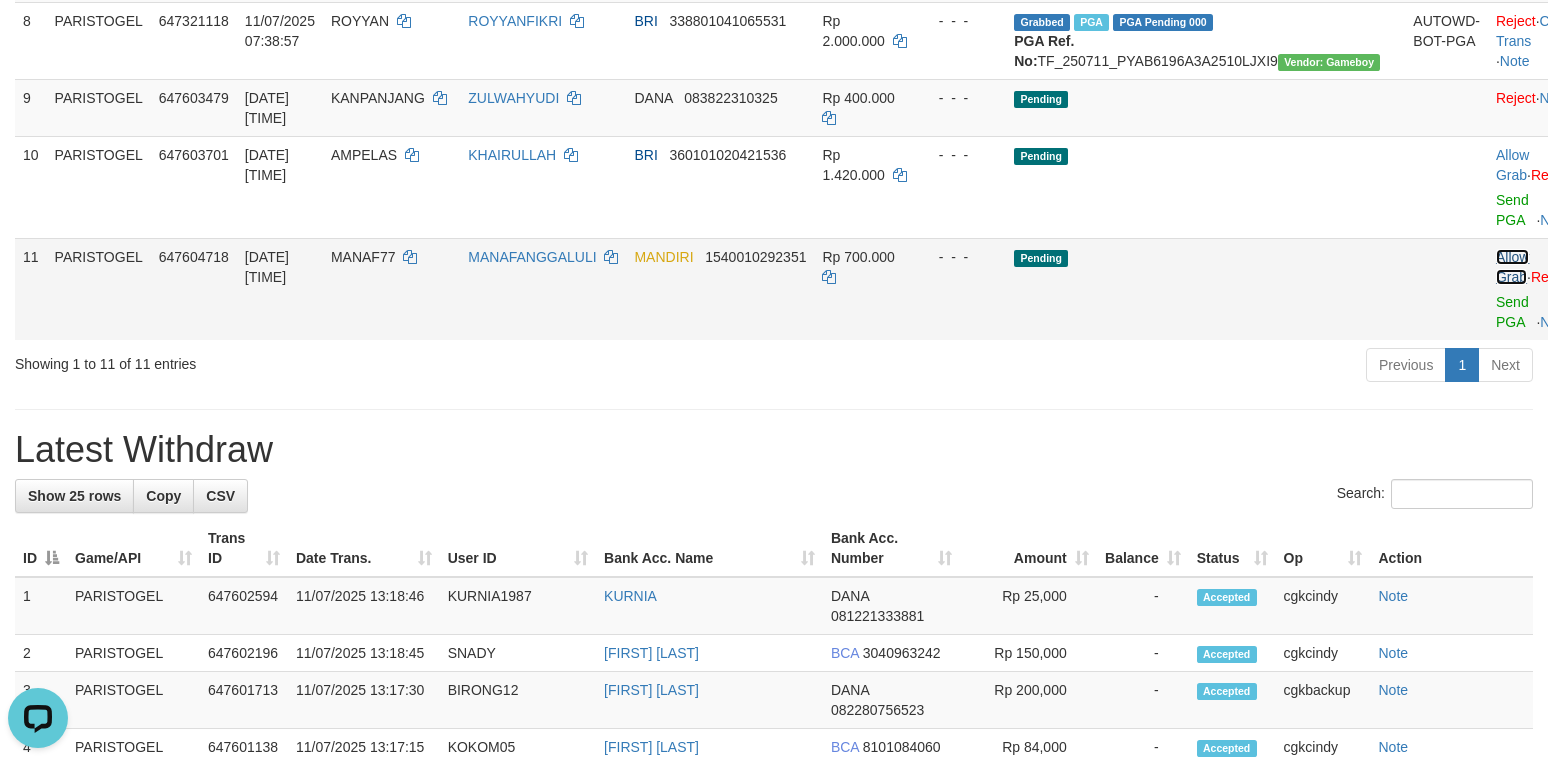 click on "Allow Grab" at bounding box center (1512, 267) 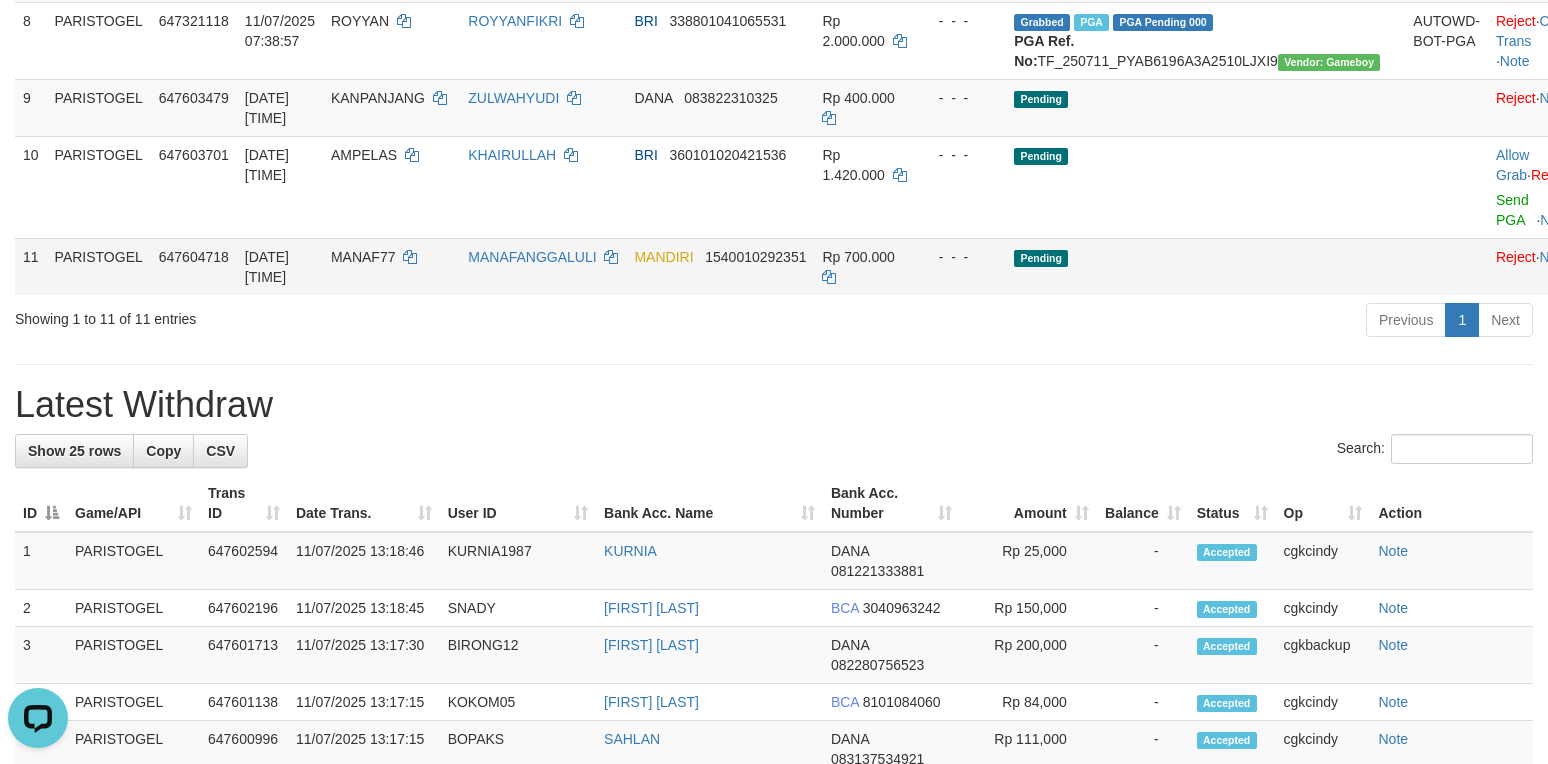 click on "MANAF77" at bounding box center (391, 266) 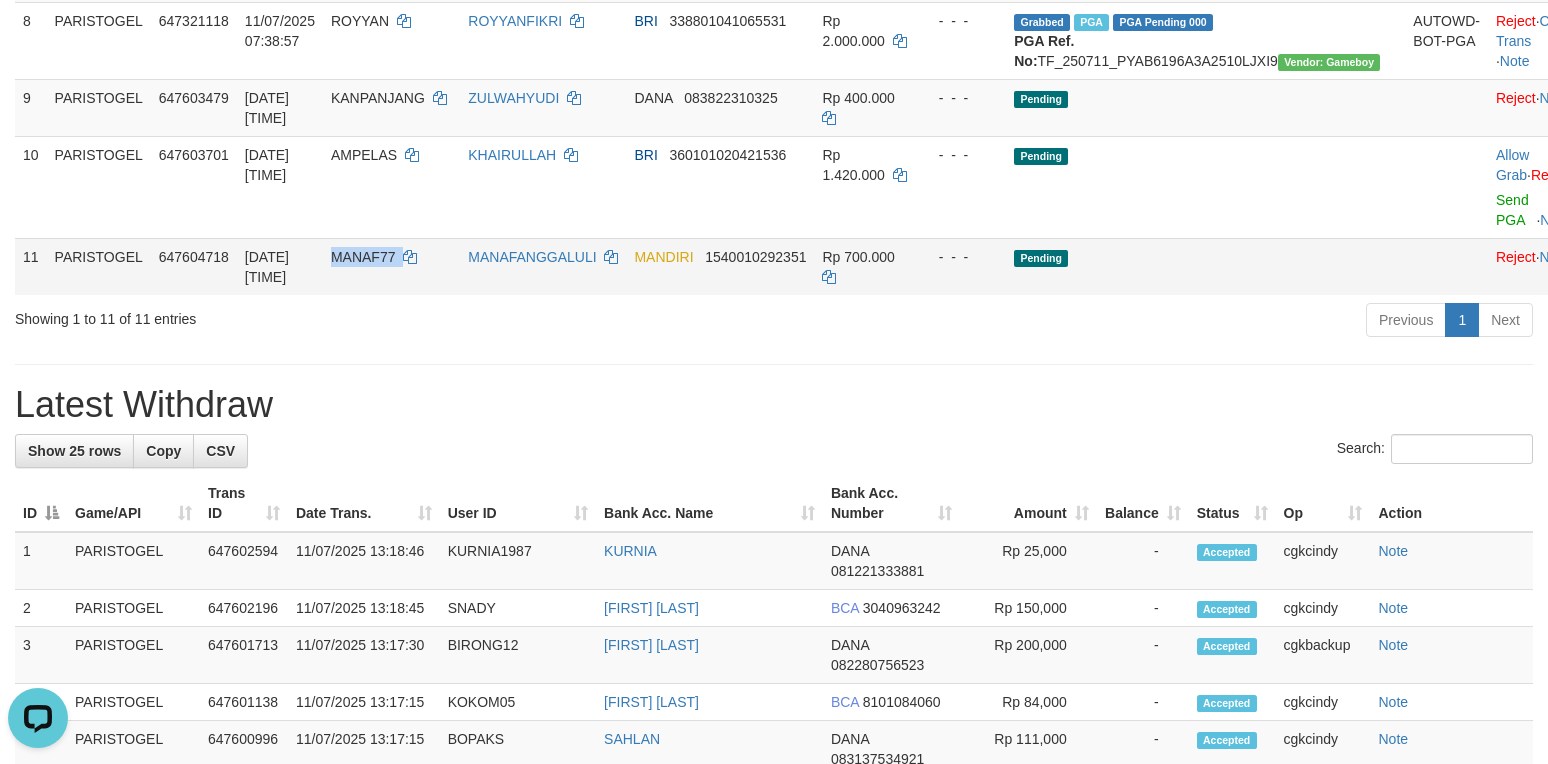 click on "MANAF77" at bounding box center (391, 266) 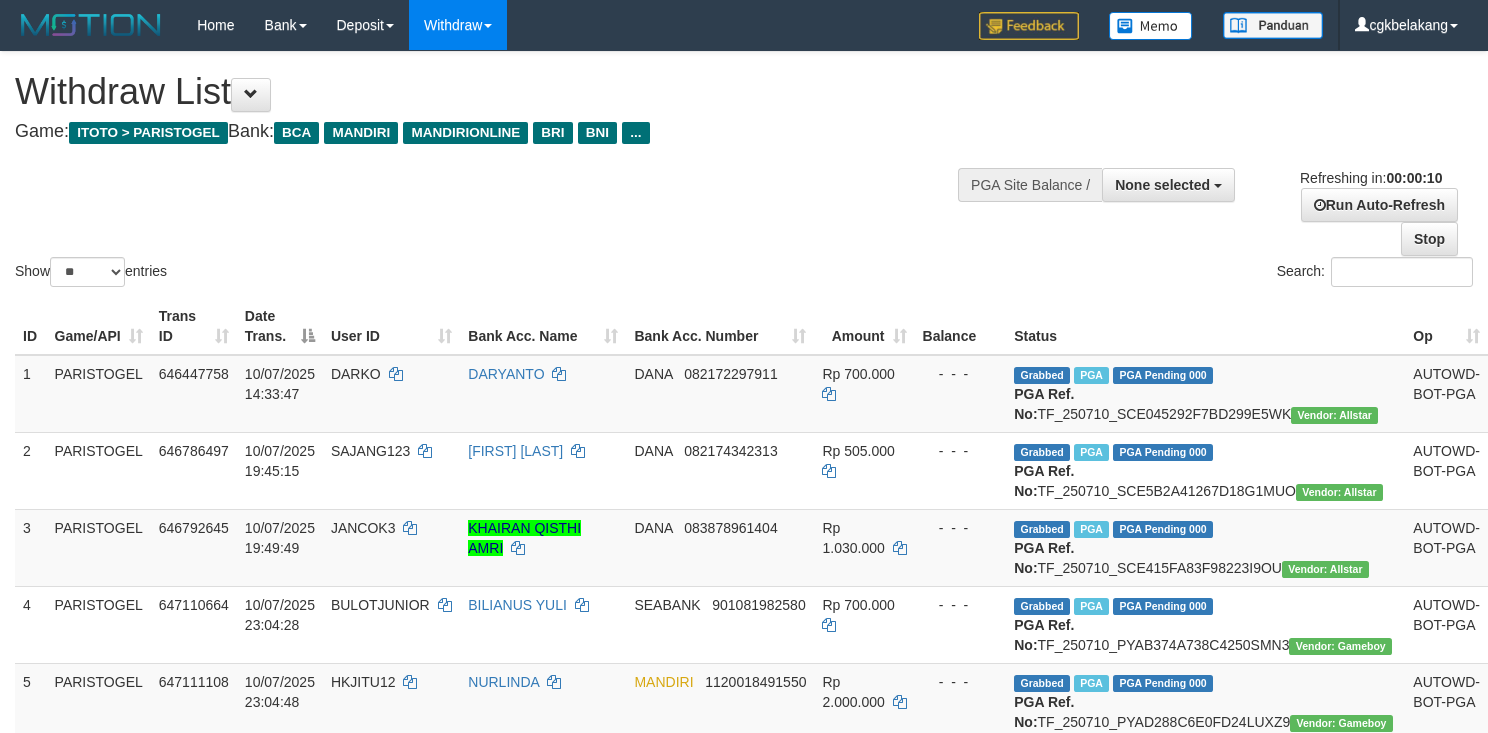 select 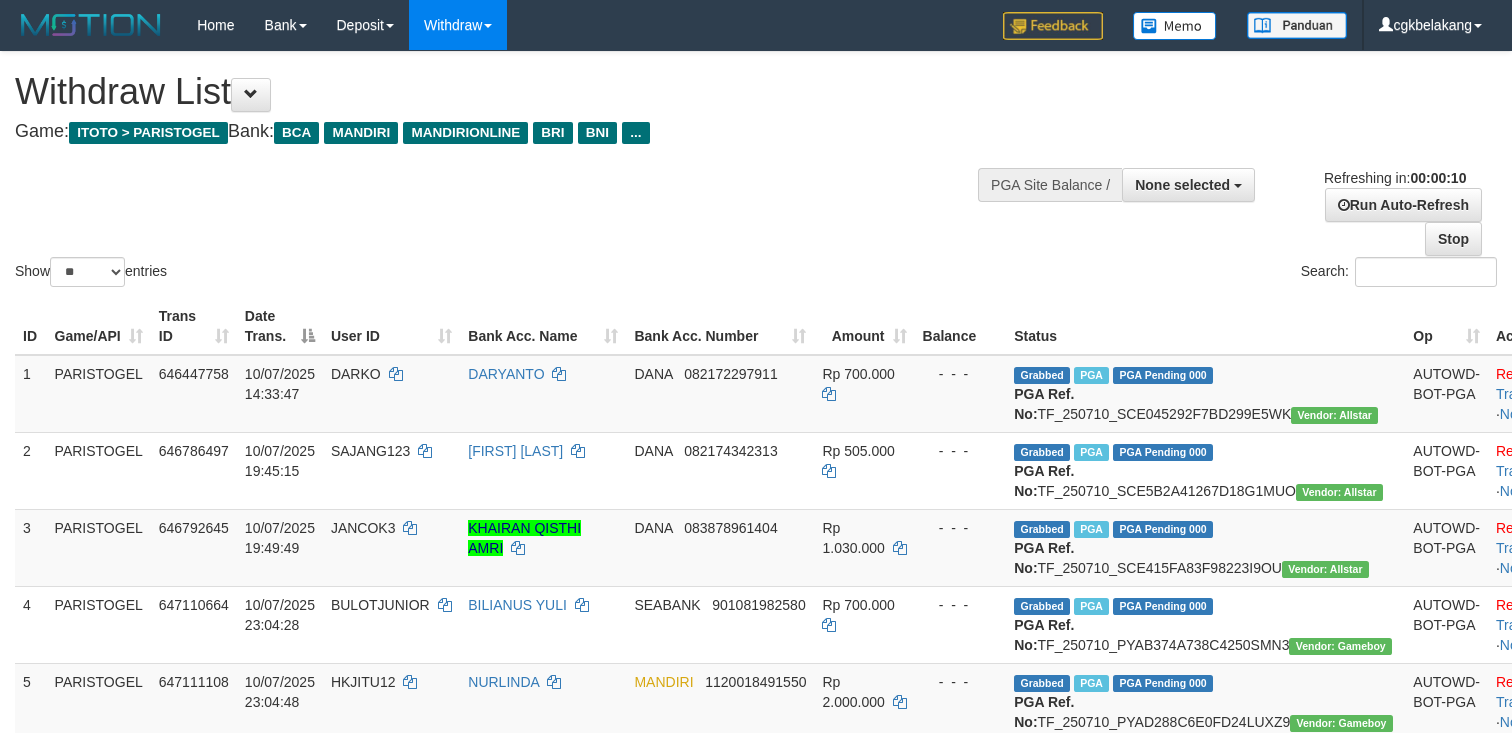 select 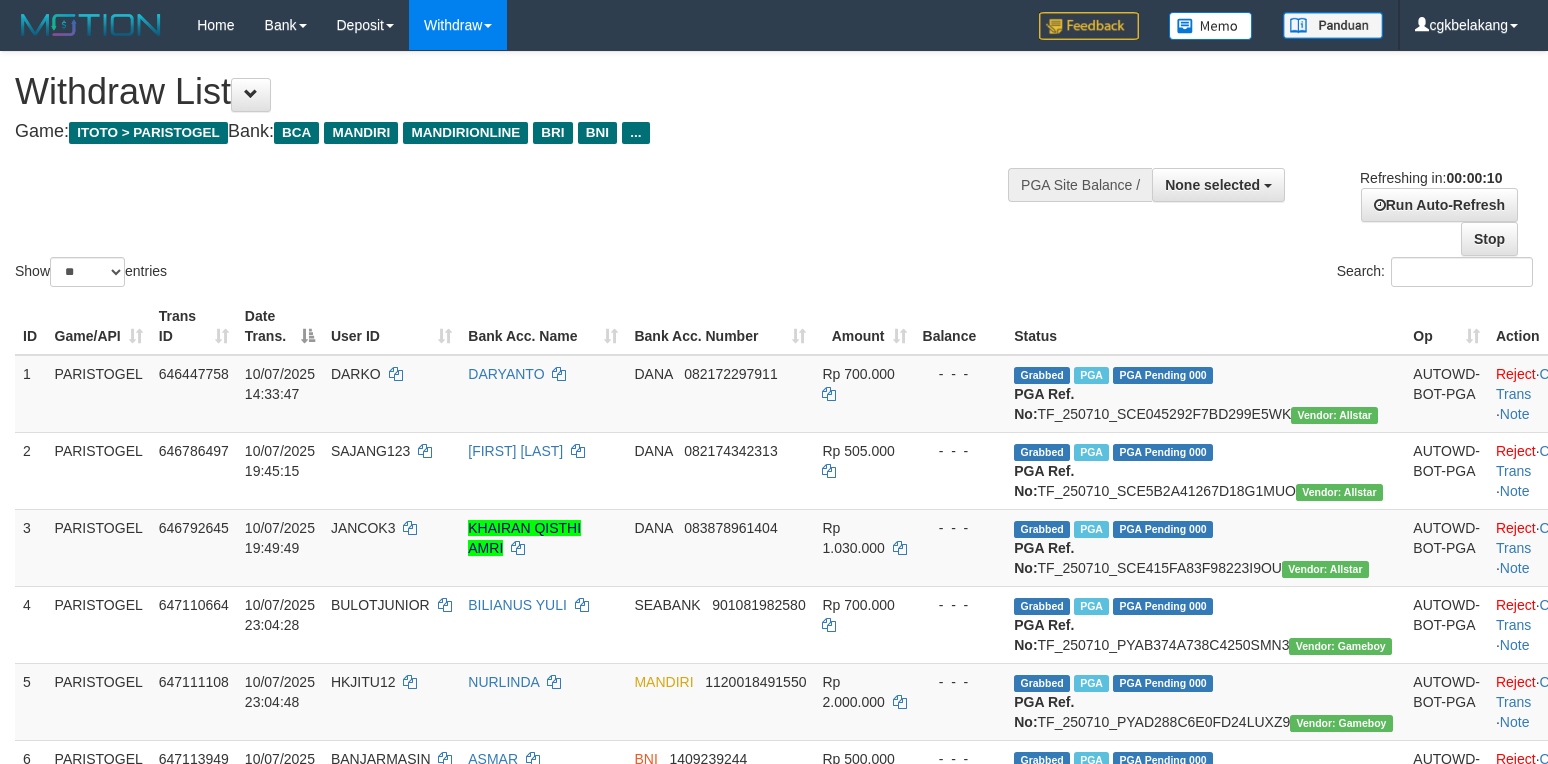 select 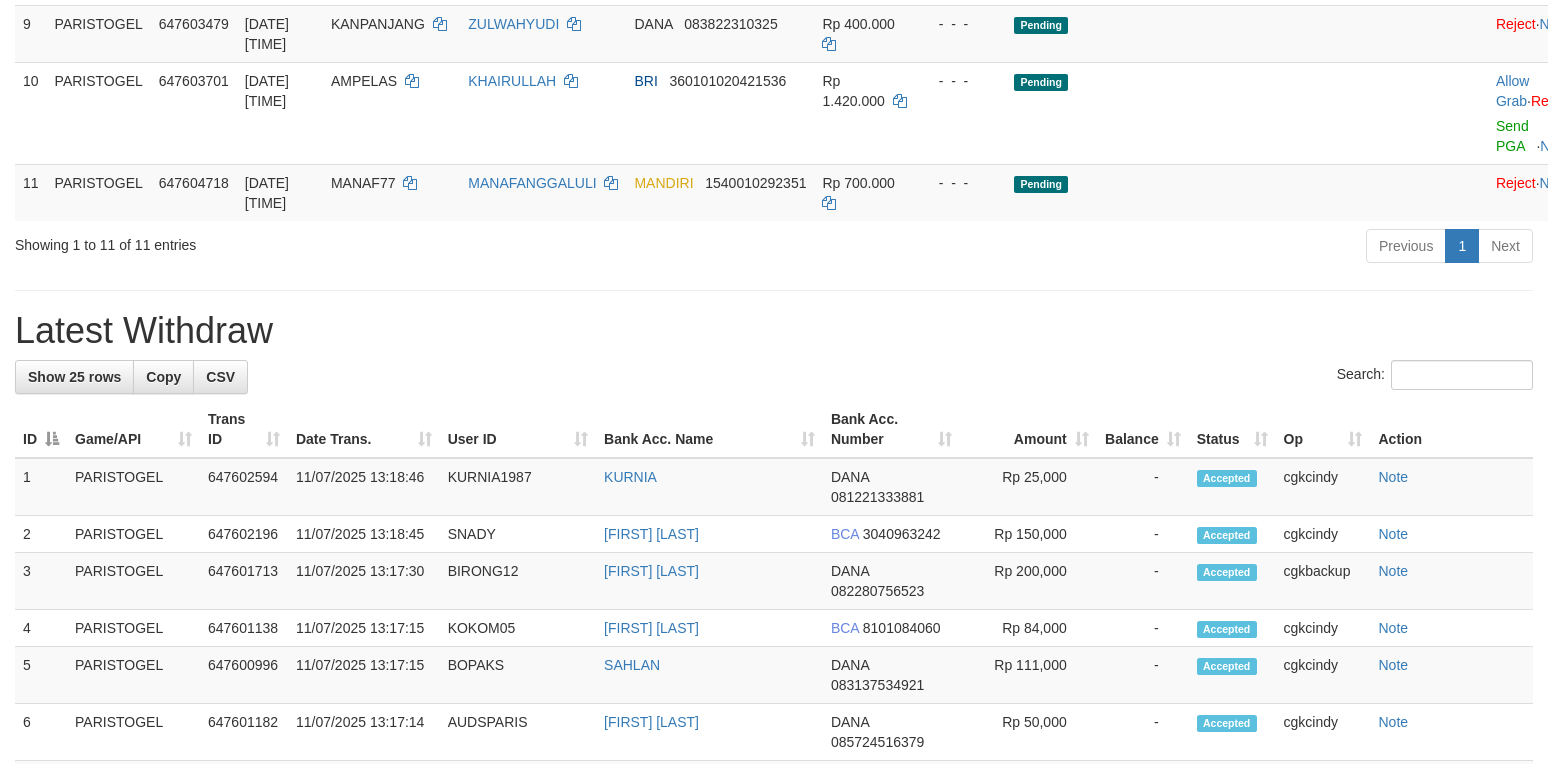 scroll, scrollTop: 892, scrollLeft: 0, axis: vertical 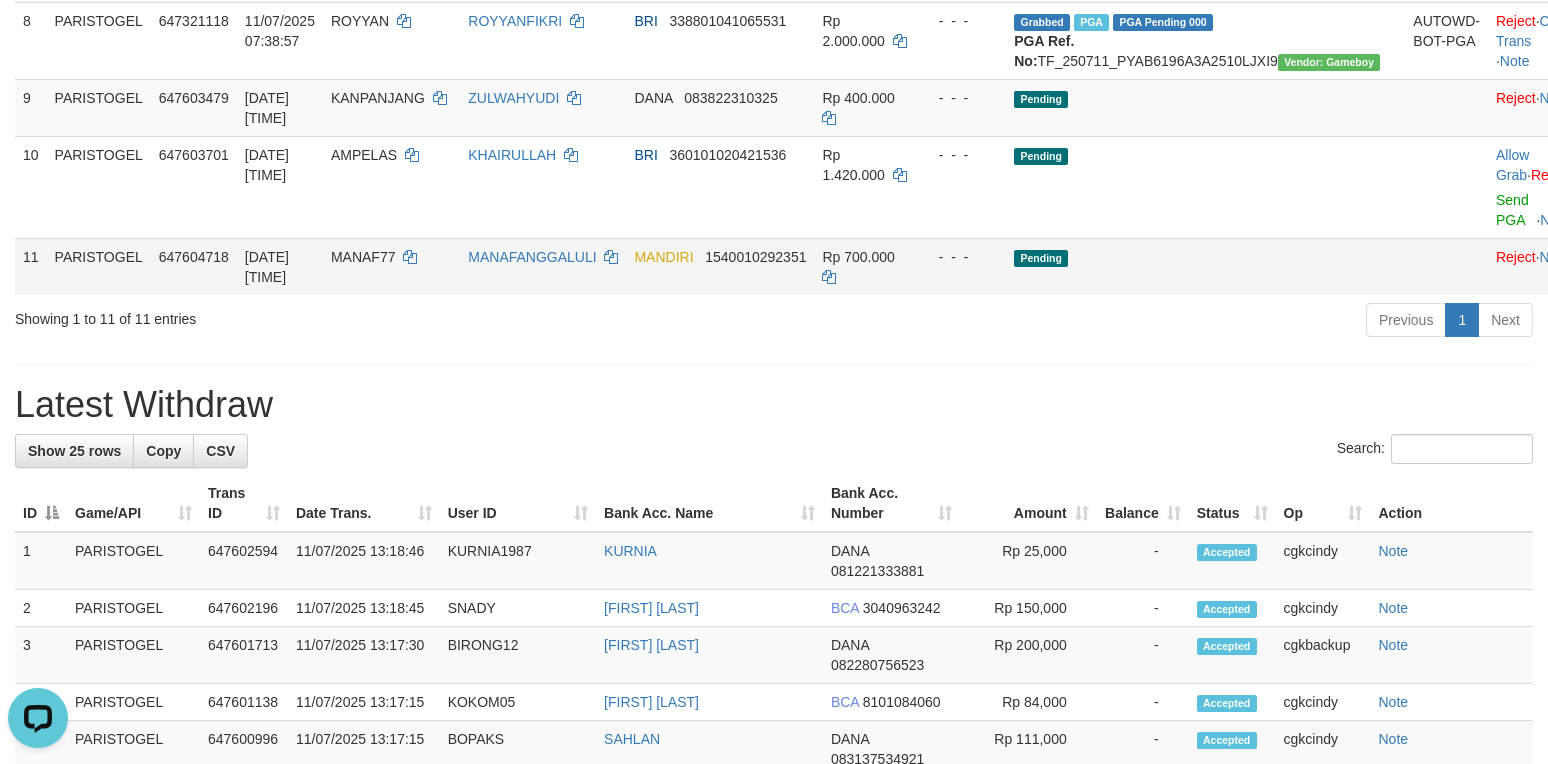 click on "MANAFANGGALULI" at bounding box center (543, 266) 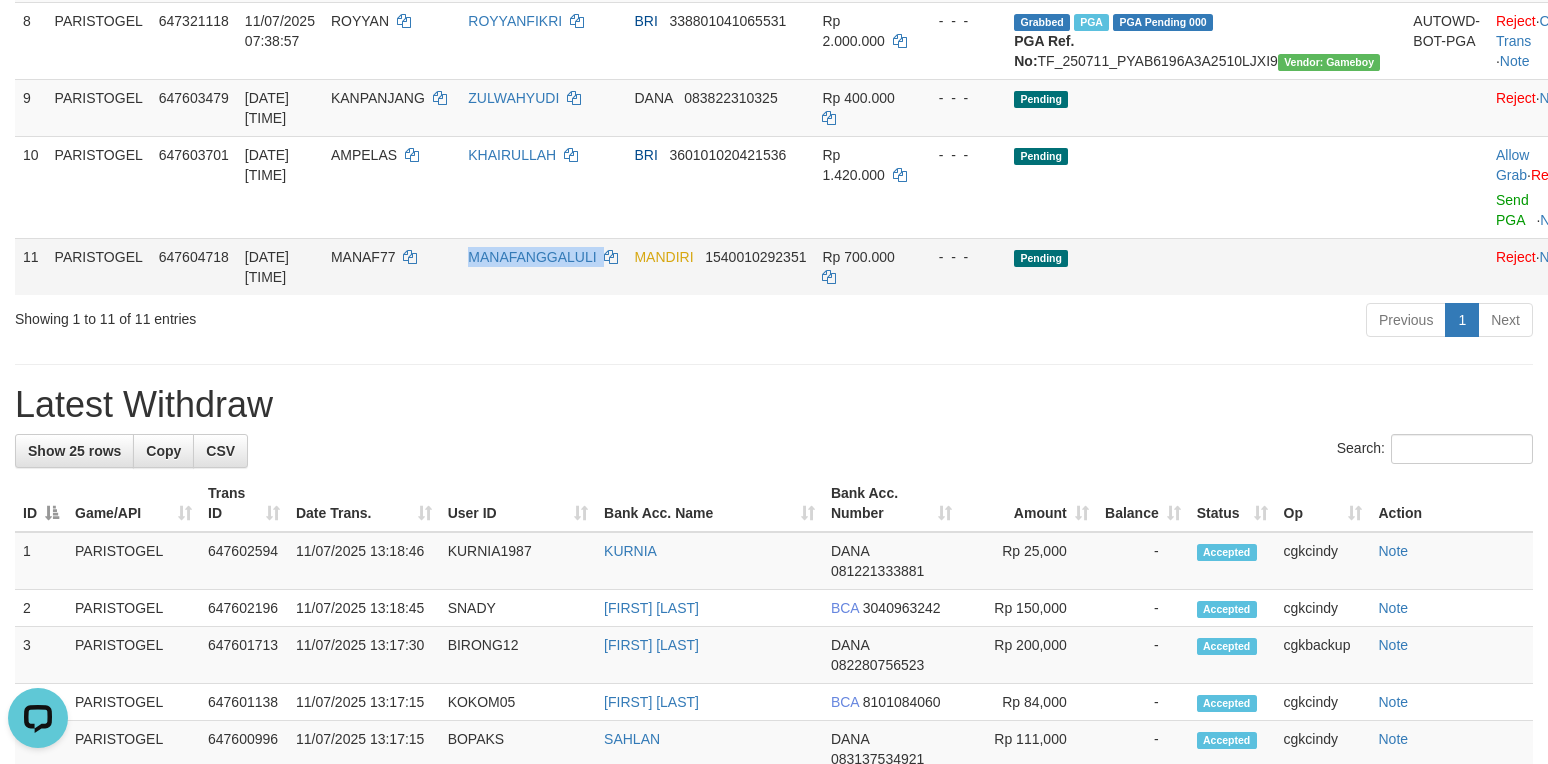 click on "MANAFANGGALULI" at bounding box center (543, 266) 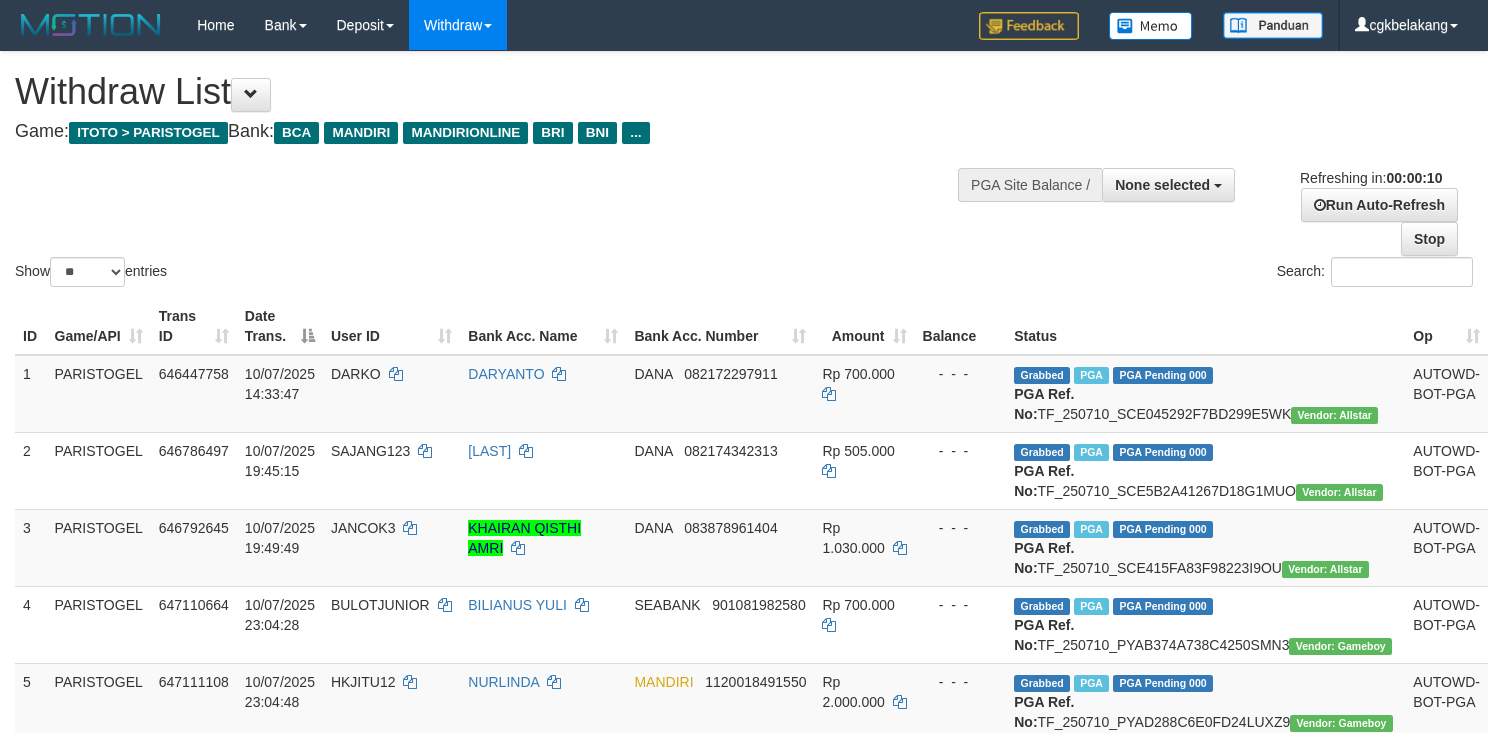 select 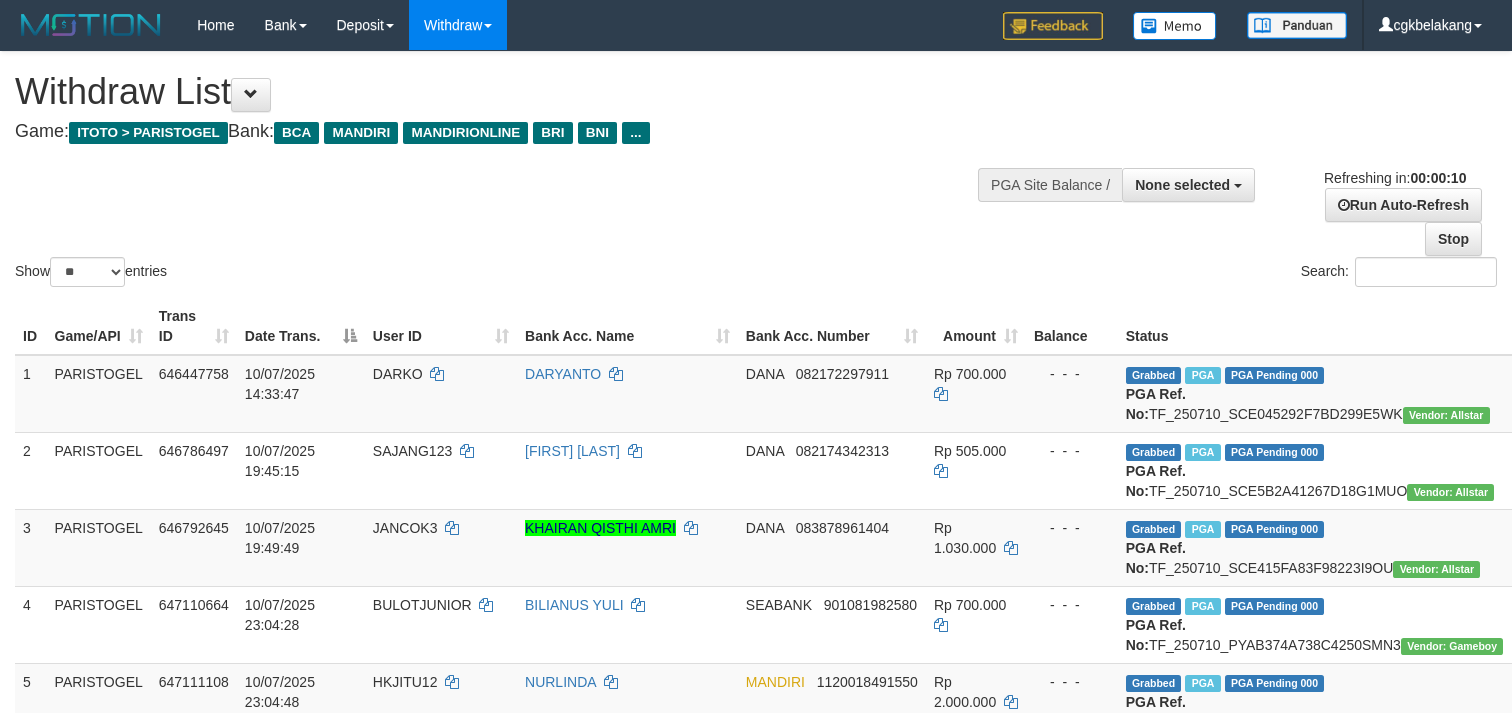 select 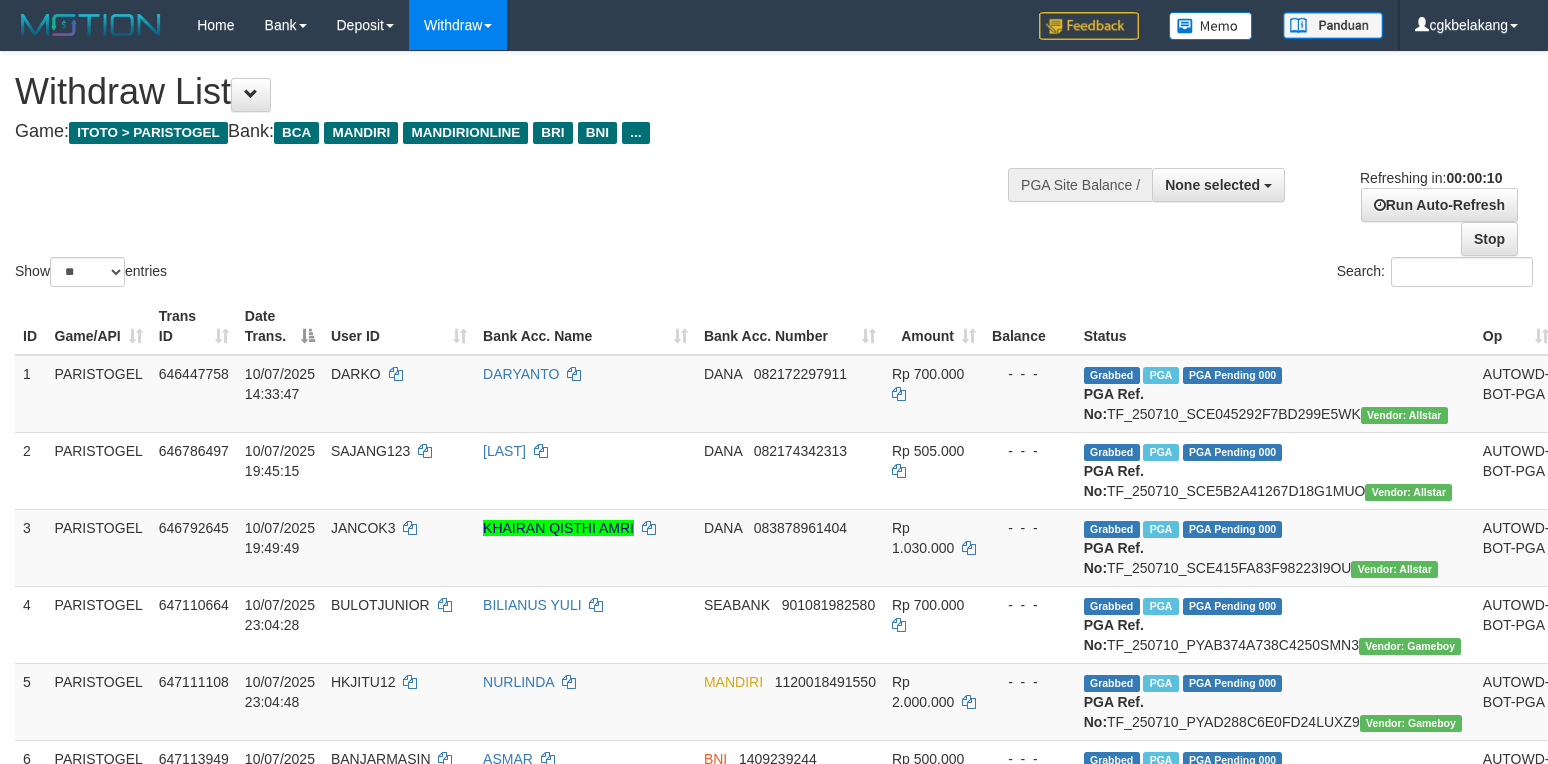 select 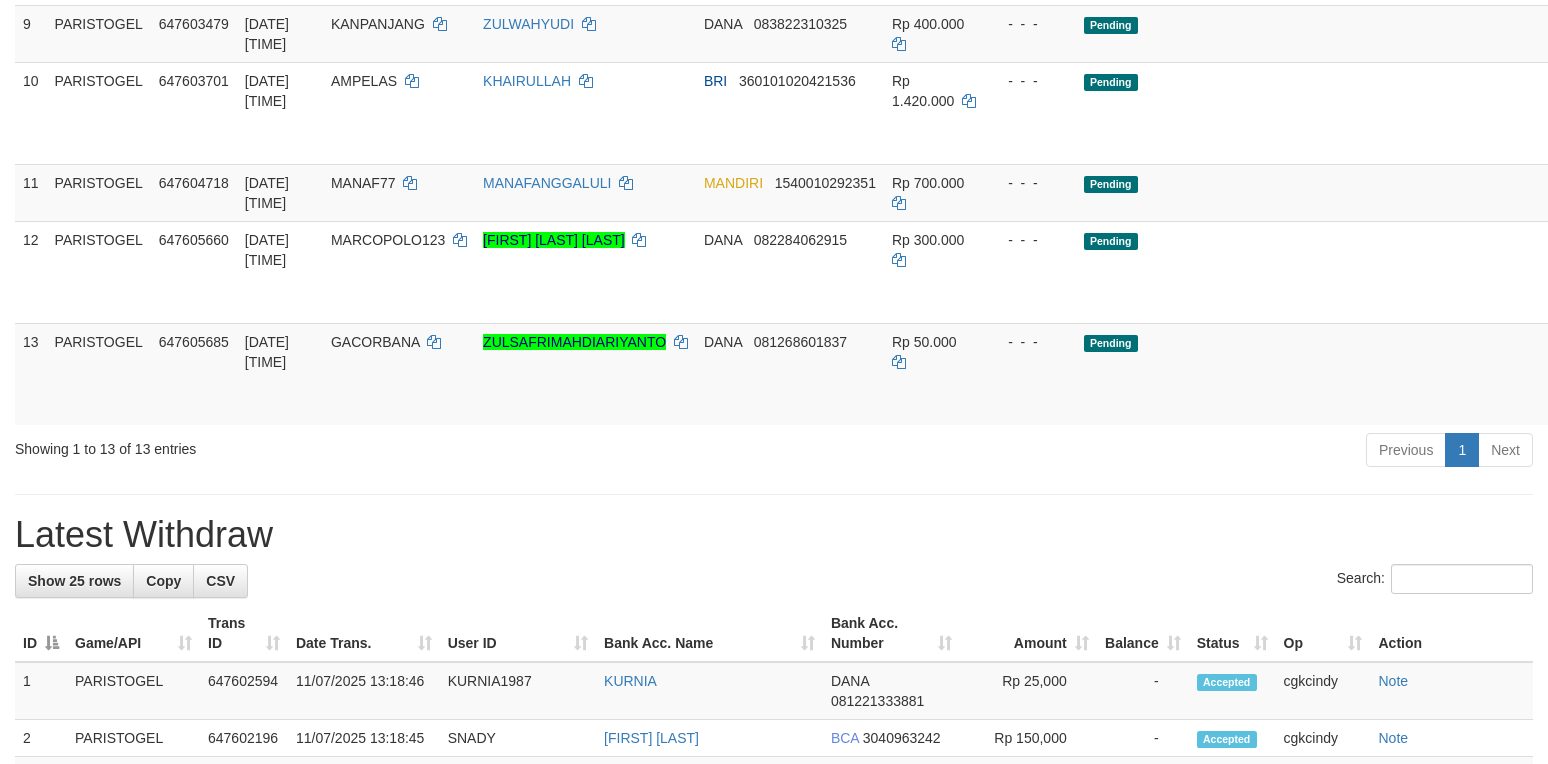 scroll, scrollTop: 892, scrollLeft: 0, axis: vertical 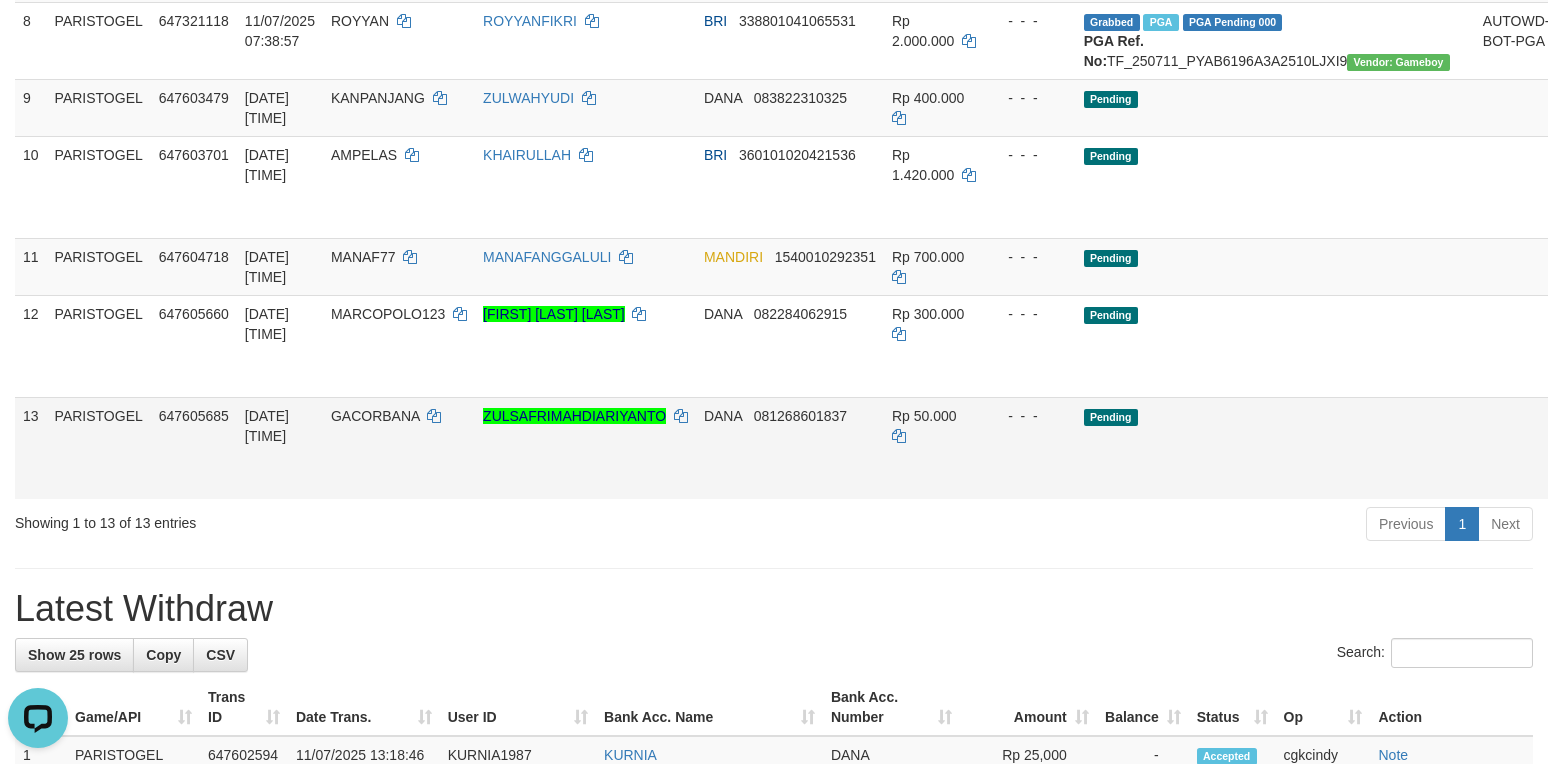 click on "Allow Grab" at bounding box center (1581, 426) 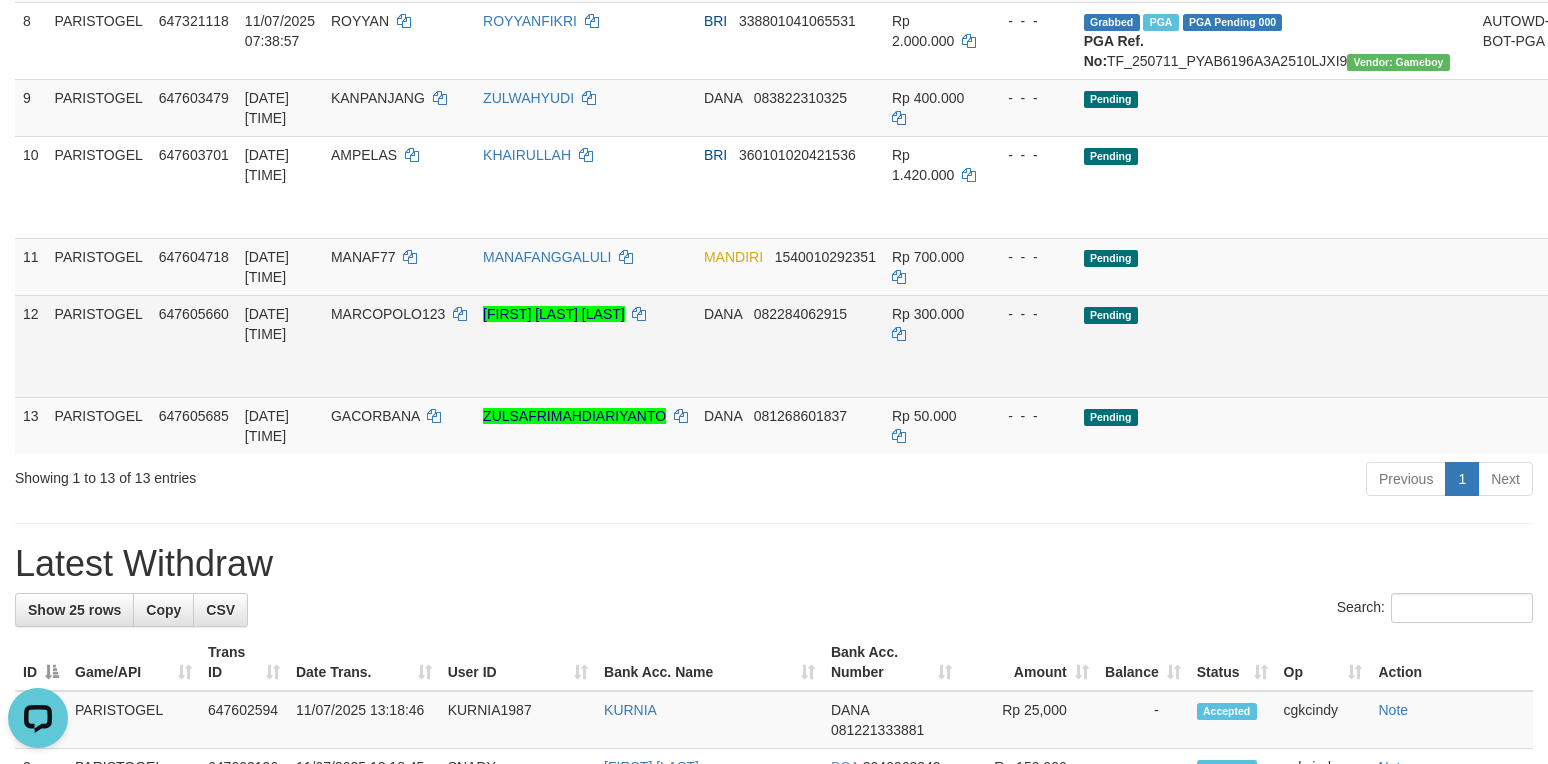 click on "Allow Grab" at bounding box center (1581, 324) 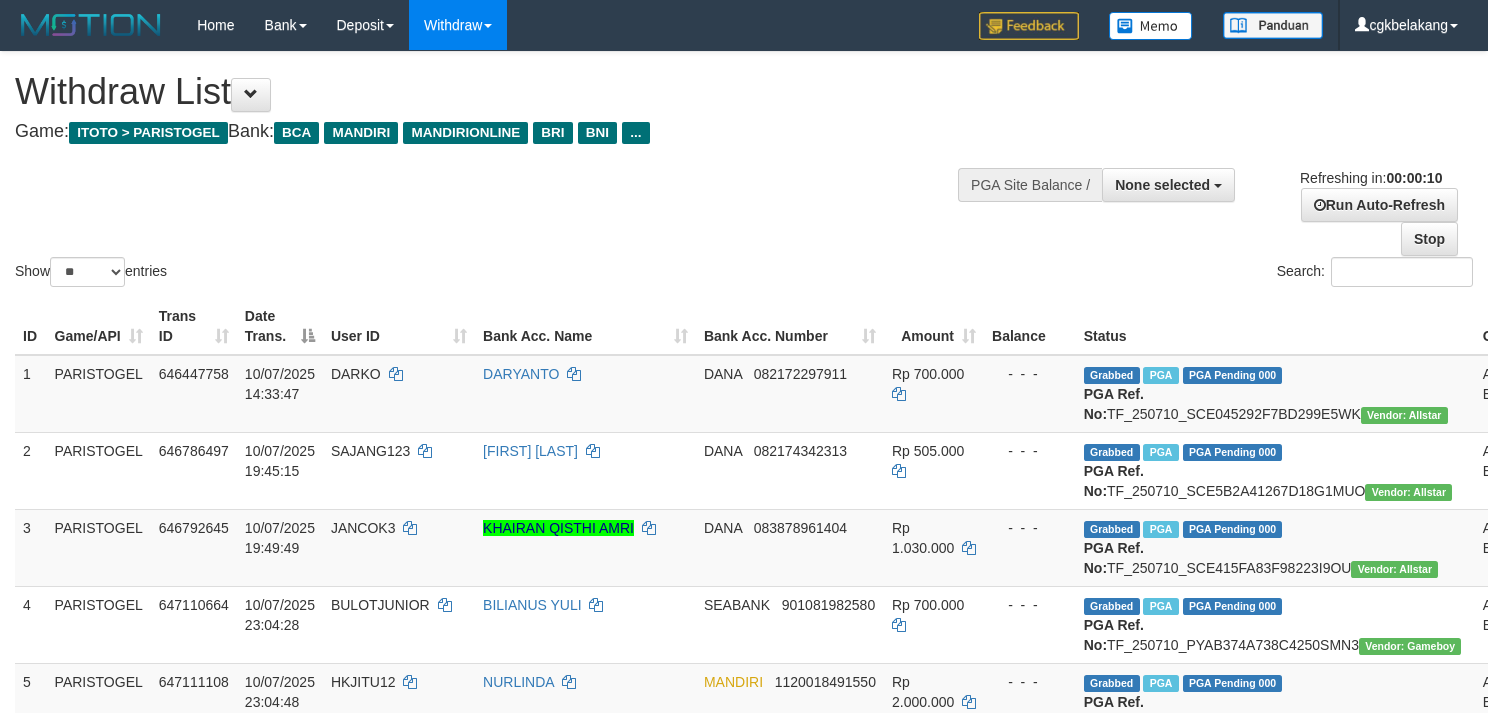 select 